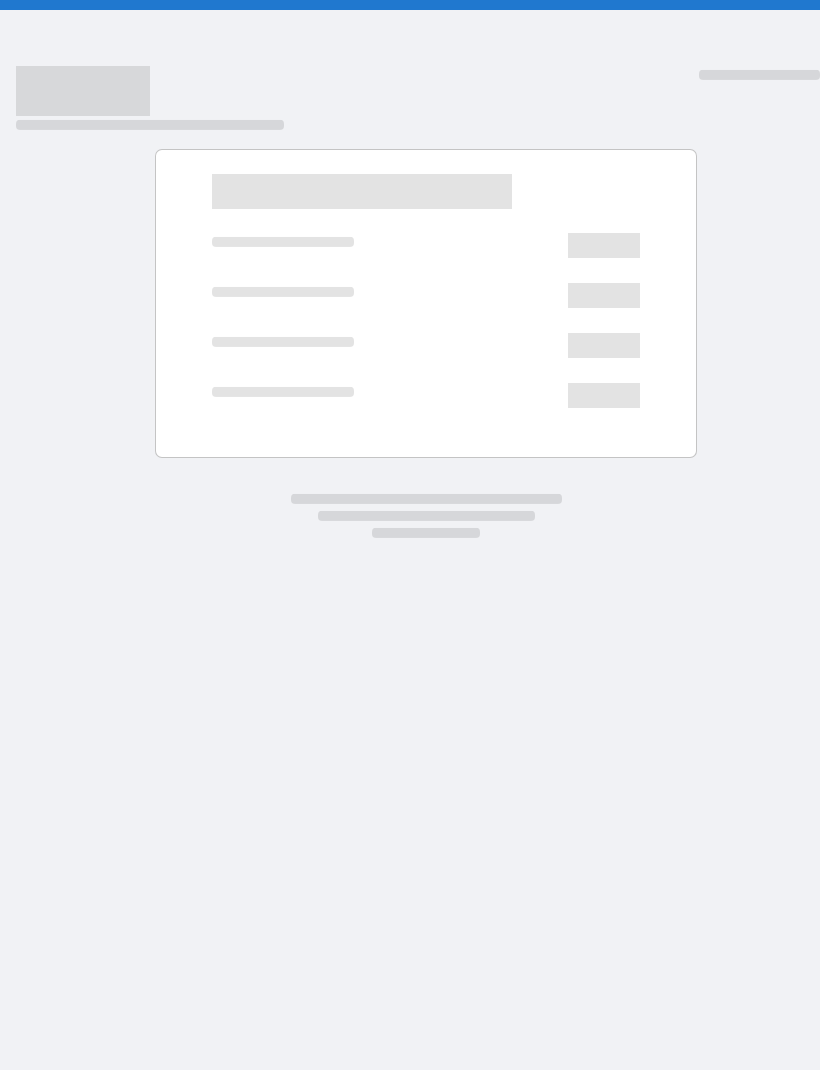 scroll, scrollTop: 0, scrollLeft: 0, axis: both 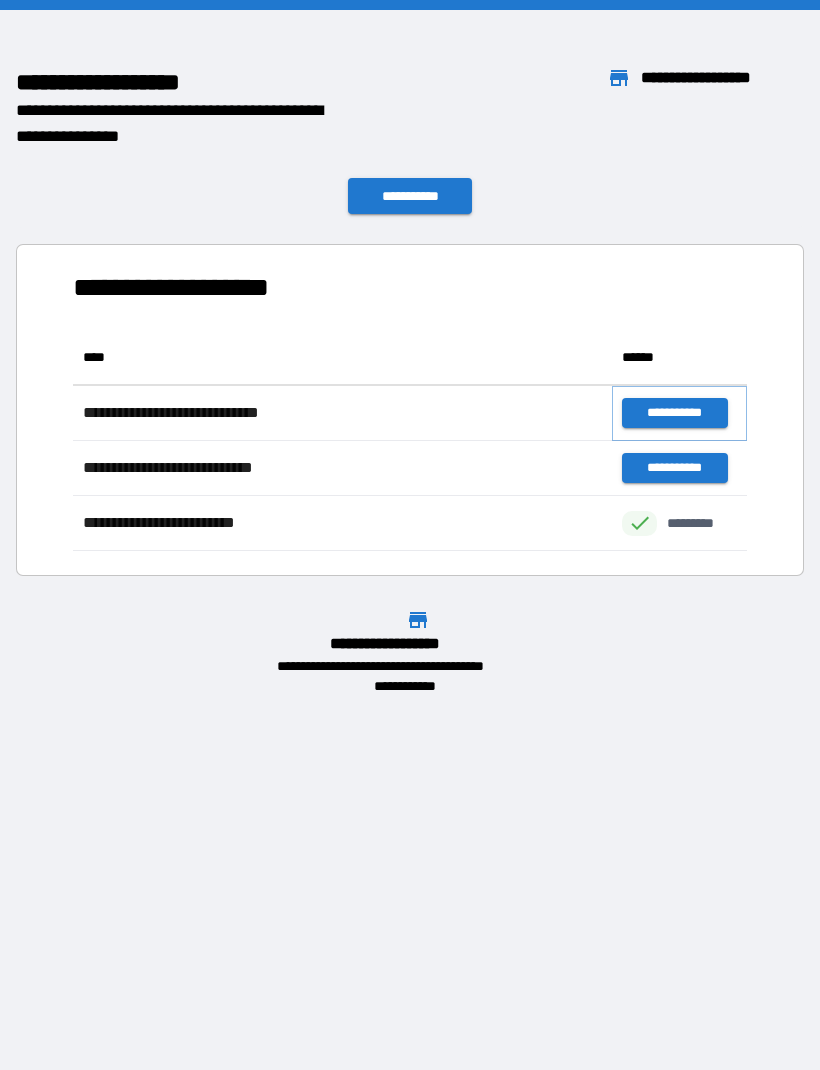 click on "**********" at bounding box center [674, 413] 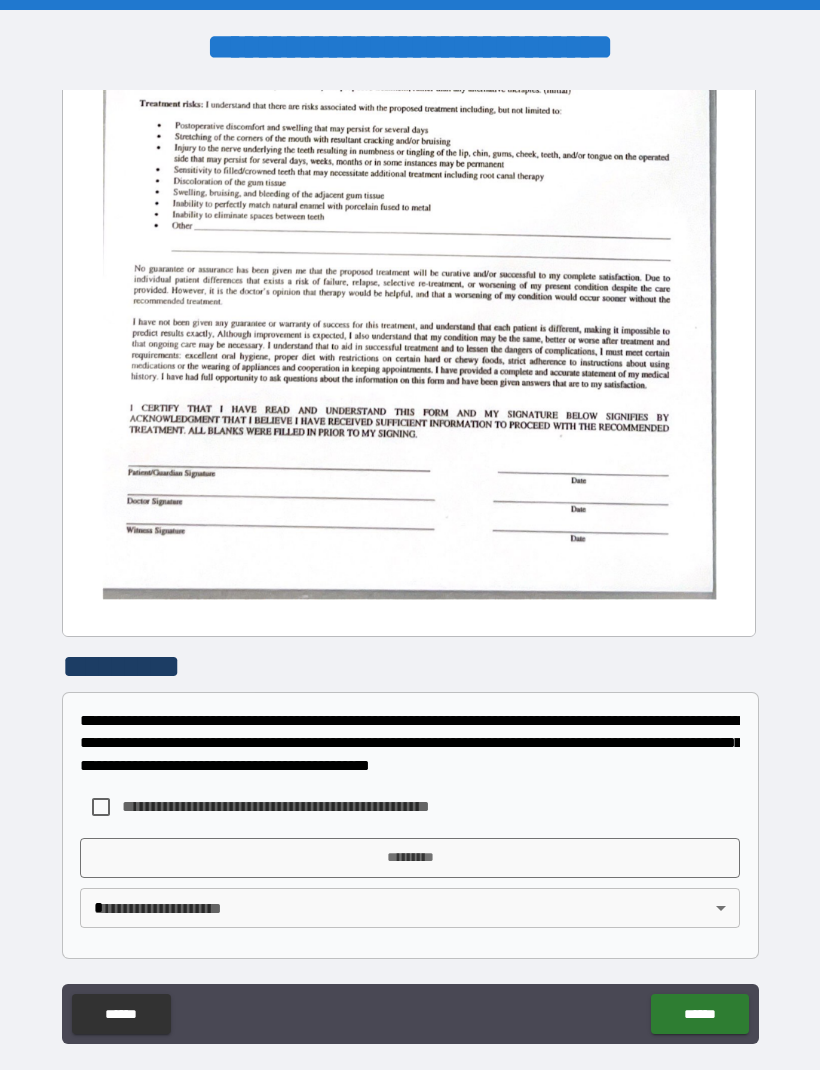 scroll, scrollTop: 381, scrollLeft: 0, axis: vertical 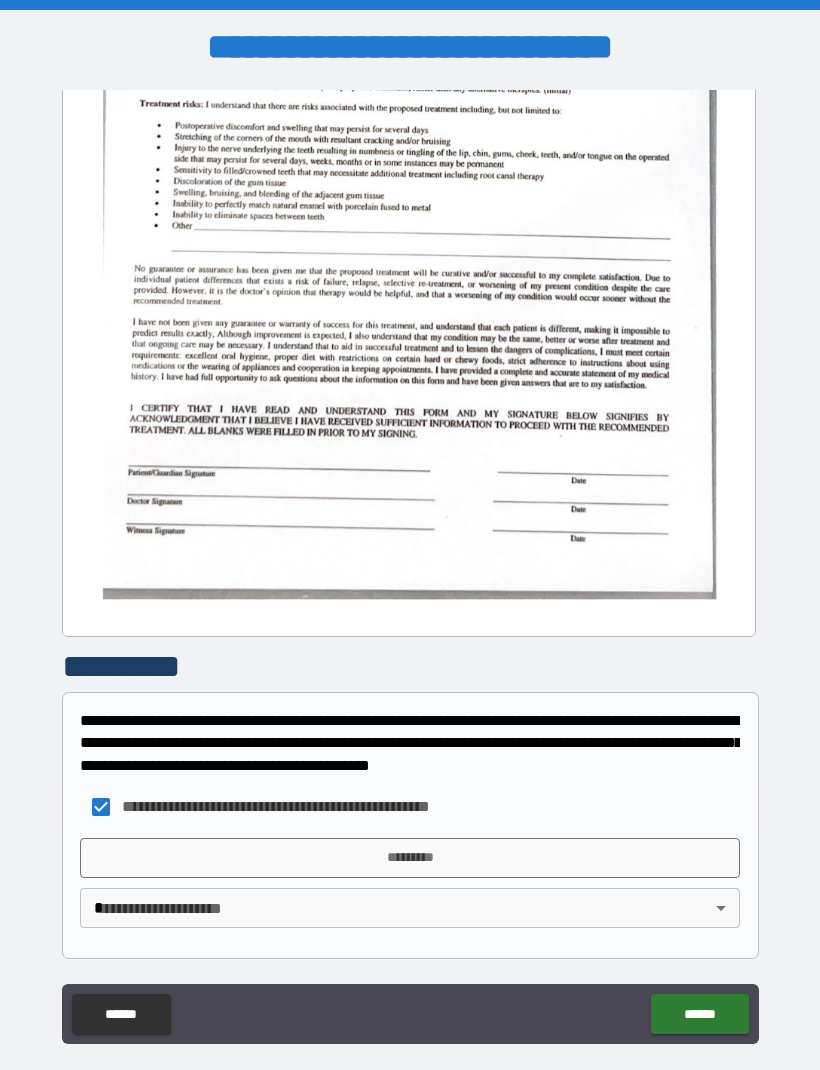 click on "*********" at bounding box center [410, 858] 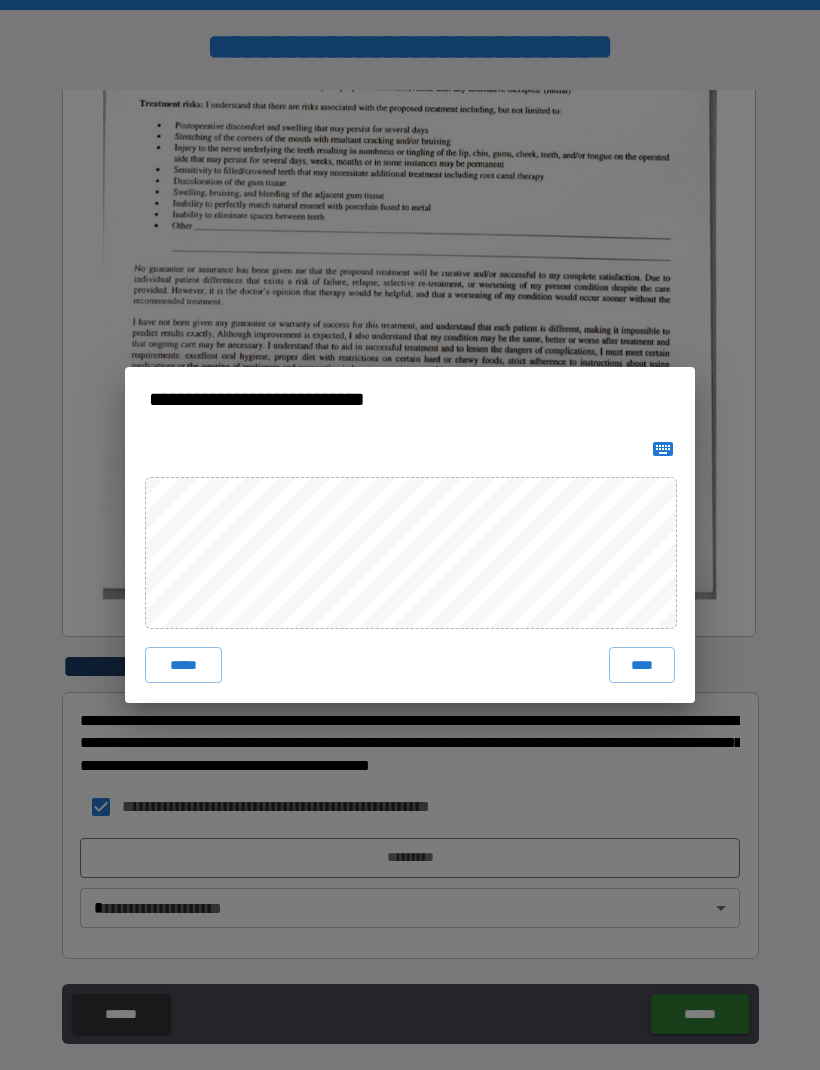 click on "****" at bounding box center [642, 665] 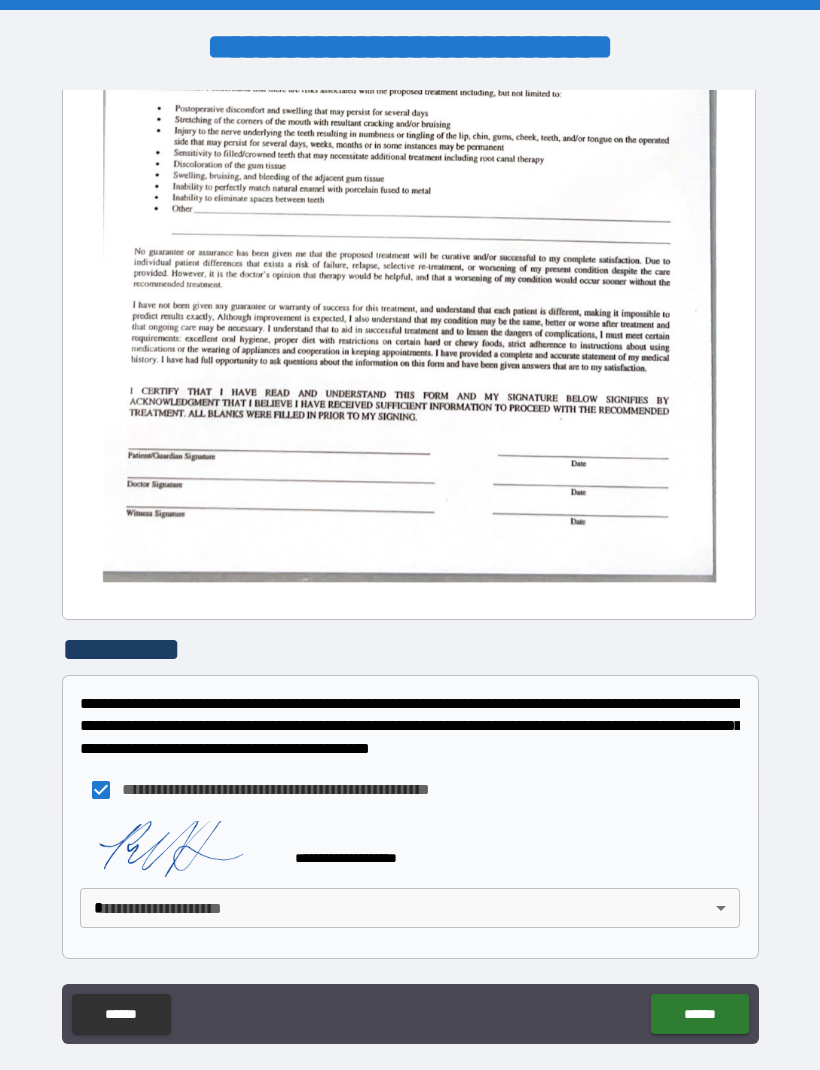 scroll, scrollTop: 398, scrollLeft: 0, axis: vertical 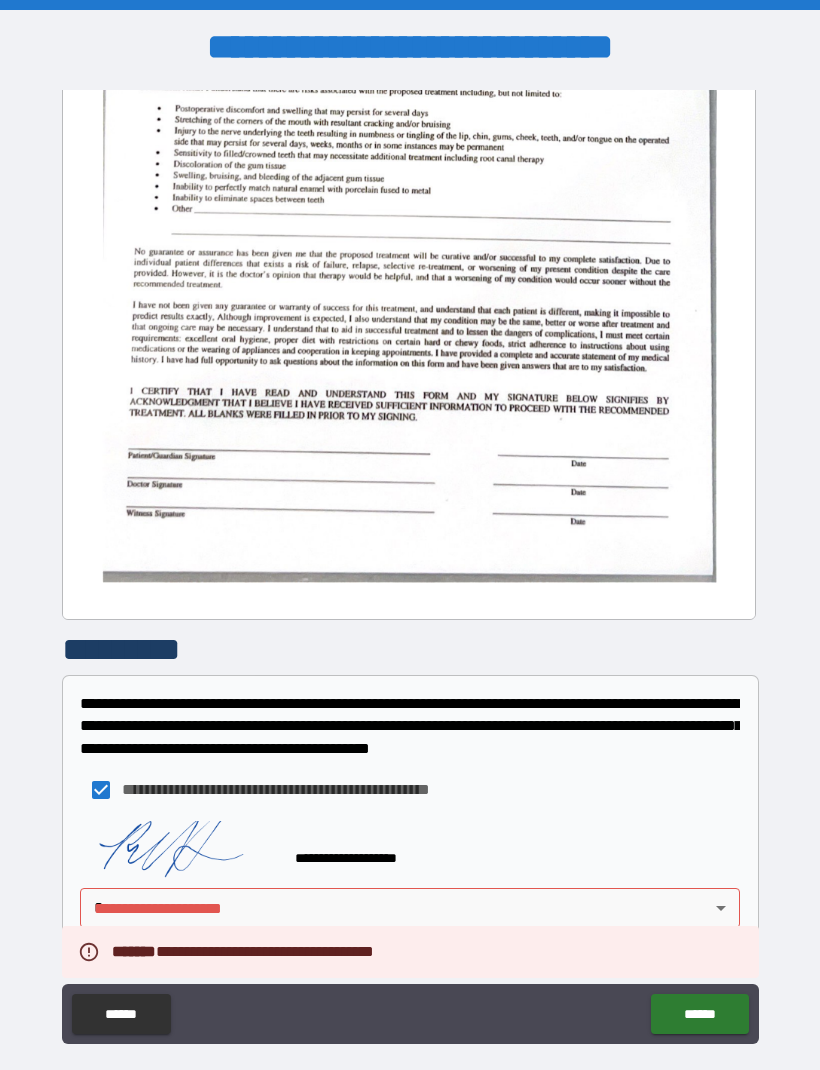 click on "**********" at bounding box center (410, 879) 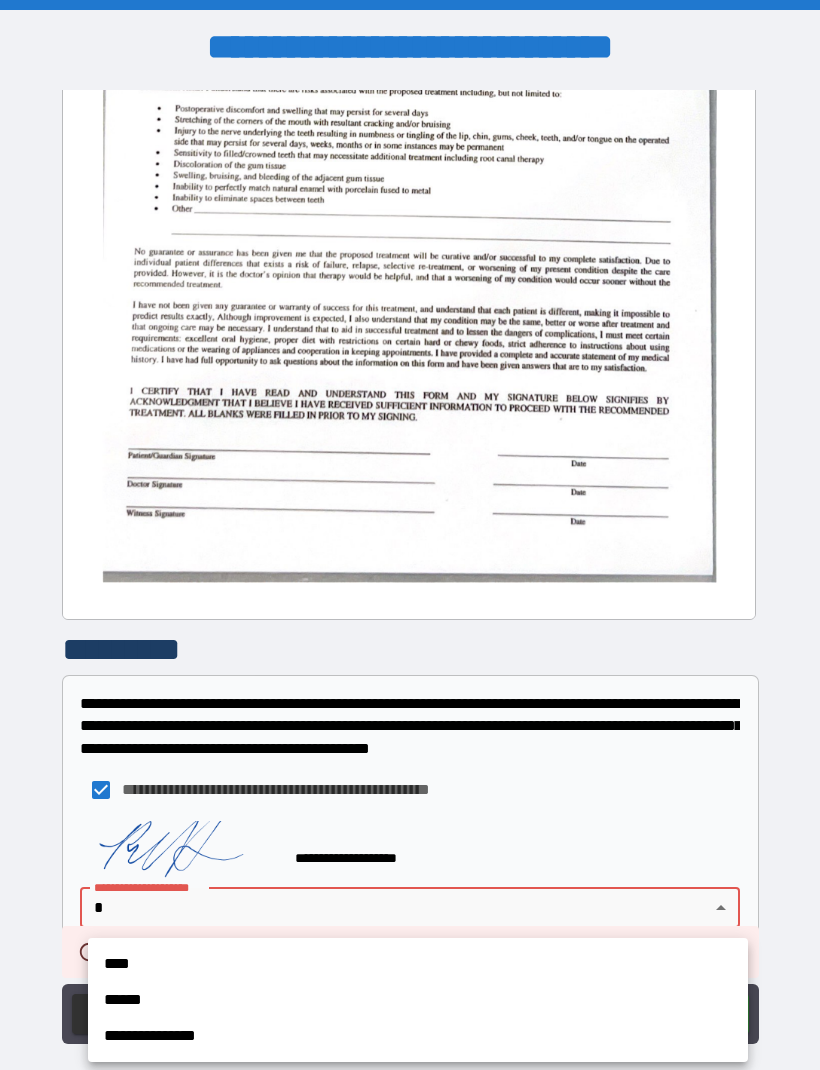 click on "****" at bounding box center [418, 964] 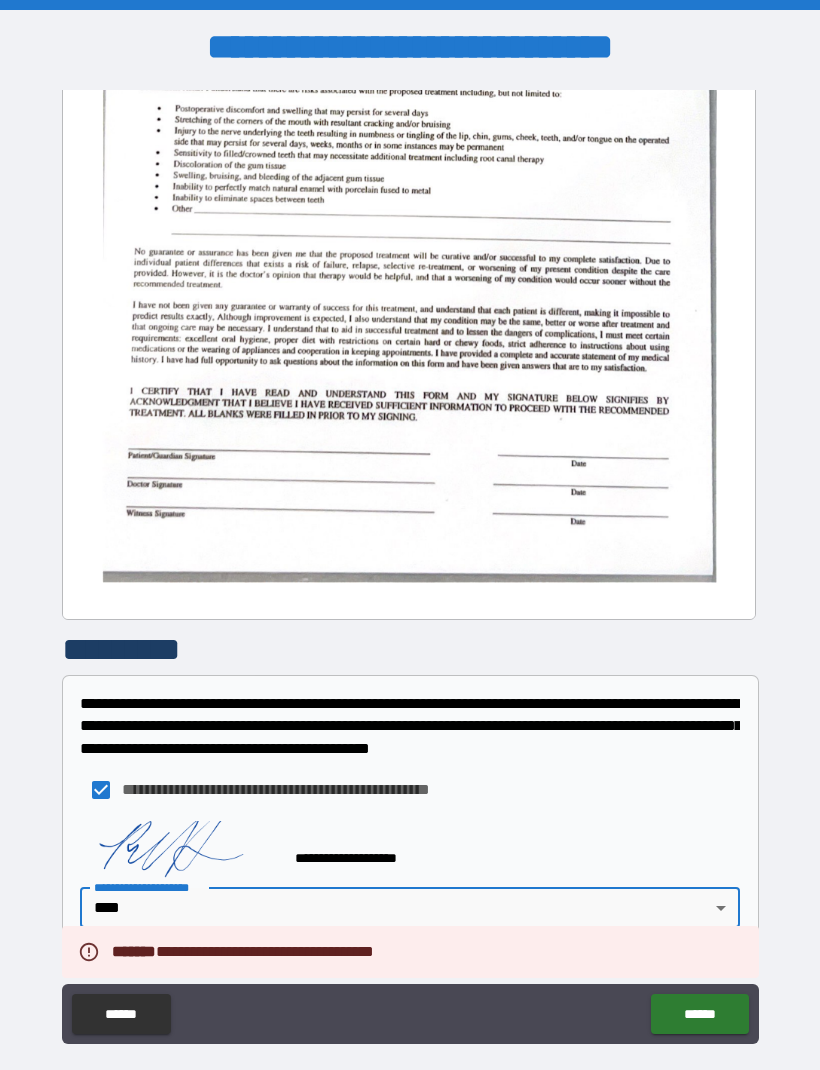 click on "******" at bounding box center (699, 1014) 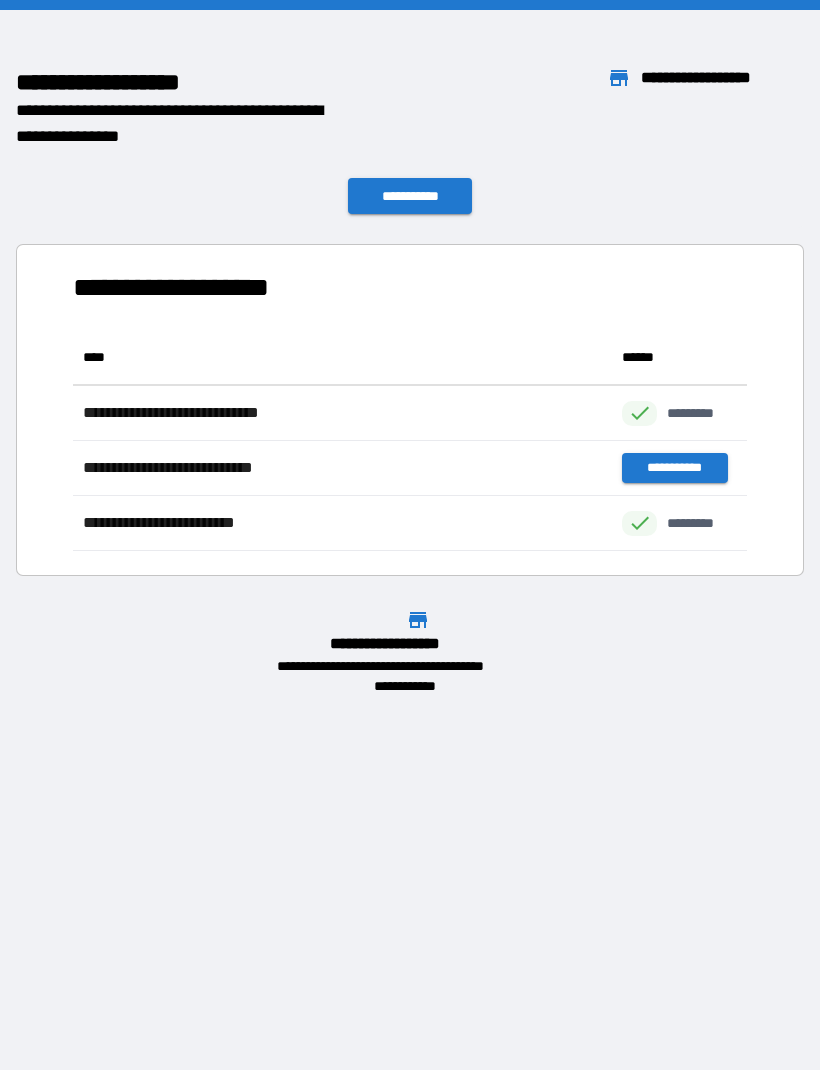 scroll, scrollTop: 221, scrollLeft: 674, axis: both 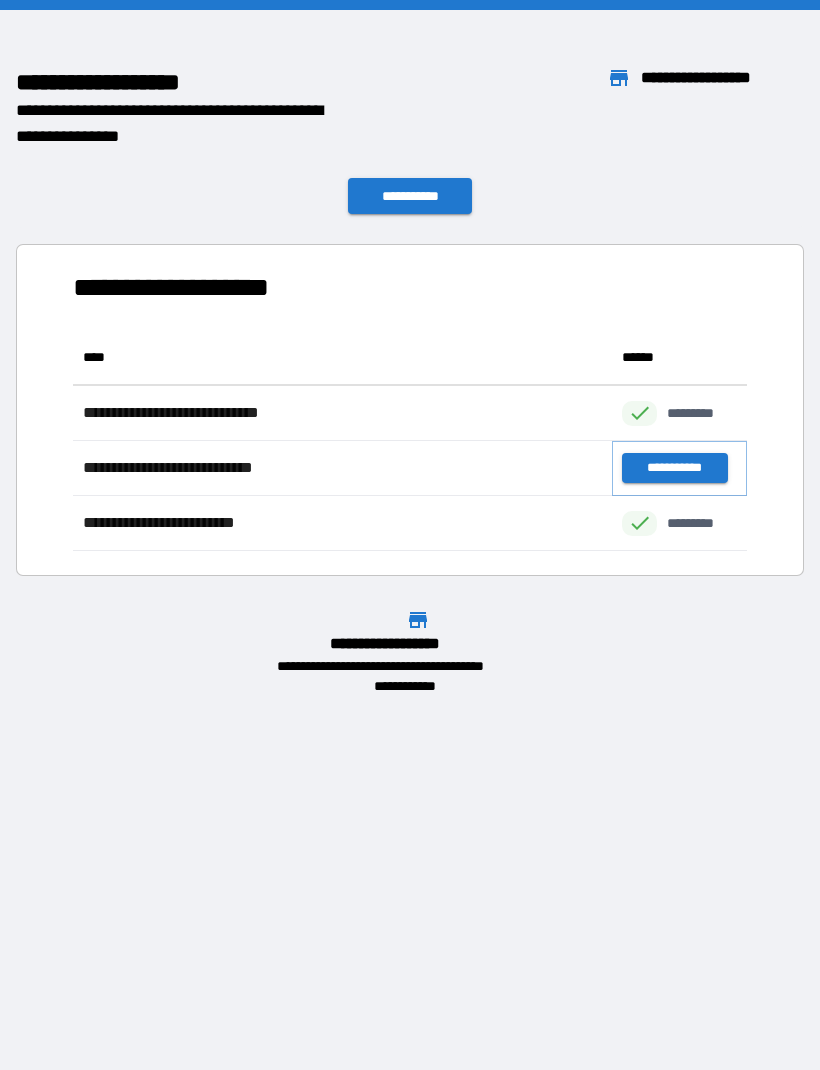 click on "**********" at bounding box center (674, 468) 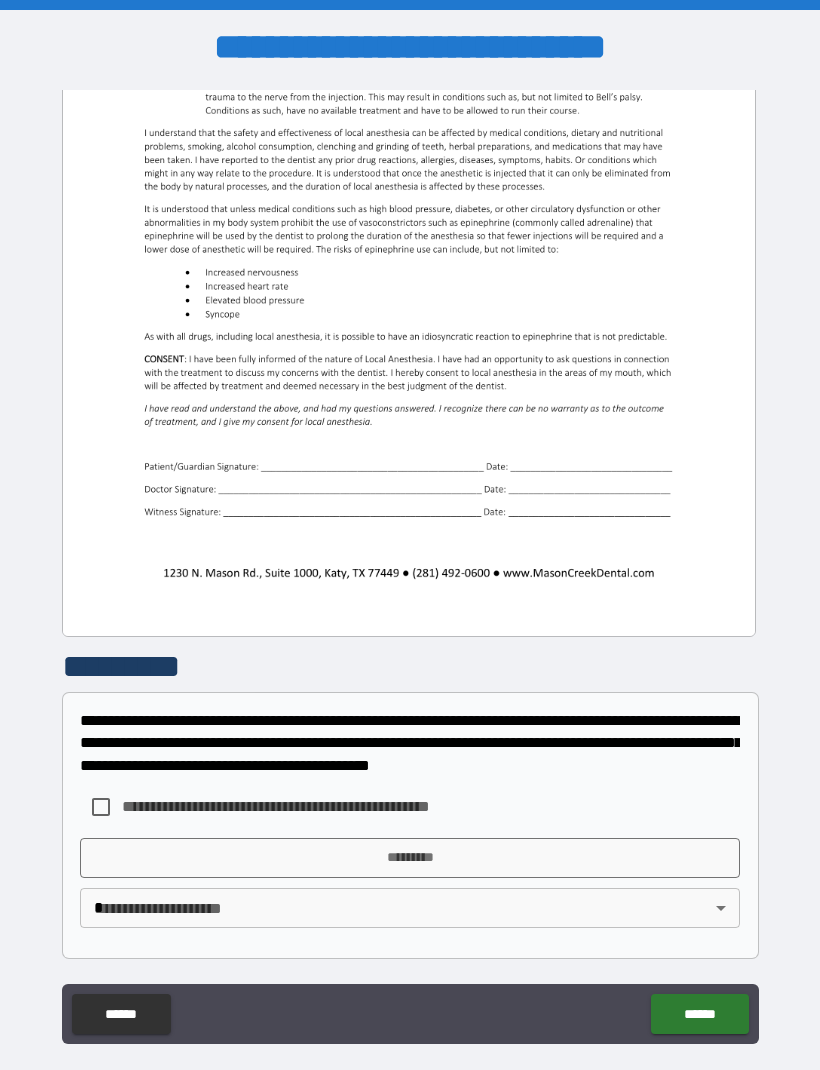 scroll, scrollTop: 381, scrollLeft: 0, axis: vertical 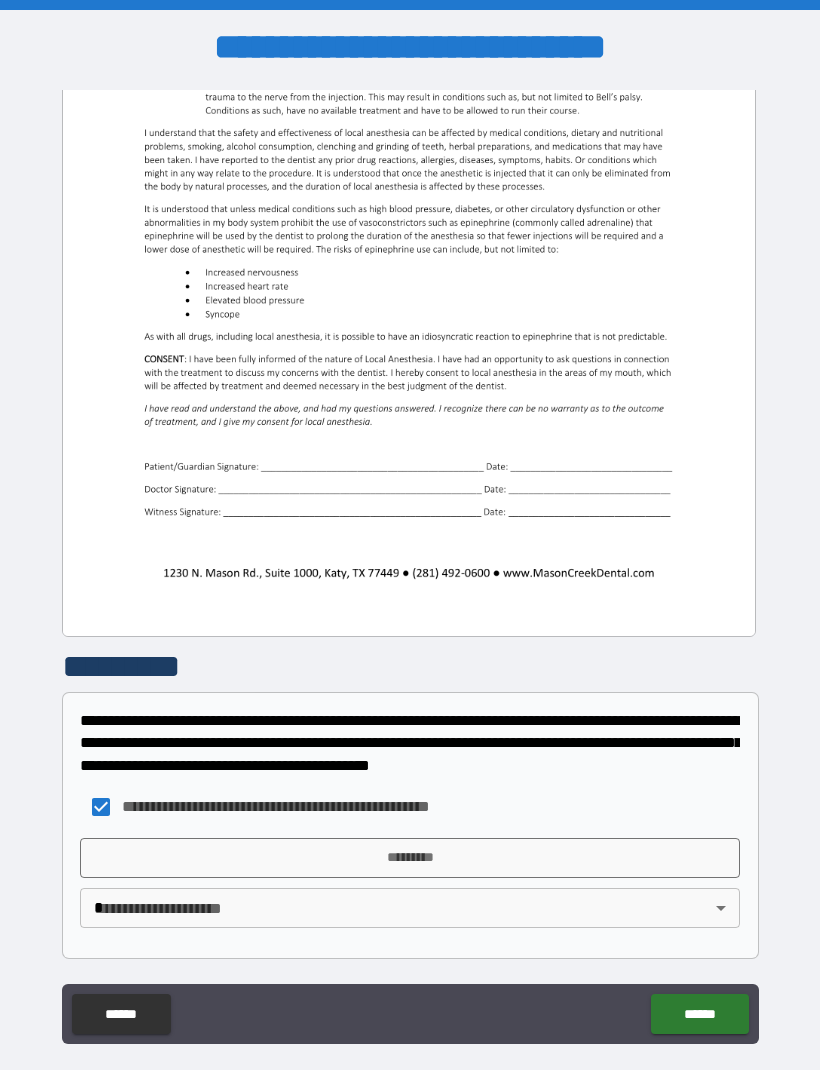 click on "*********" at bounding box center [410, 858] 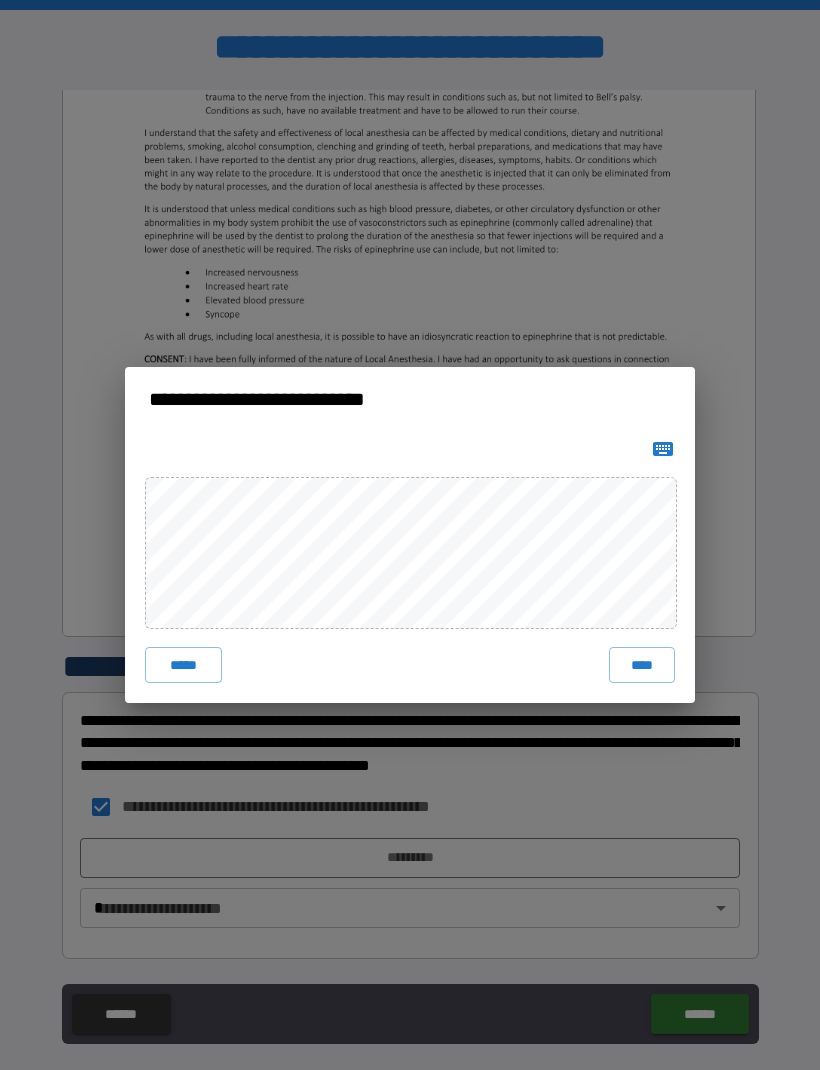click on "****" at bounding box center (642, 665) 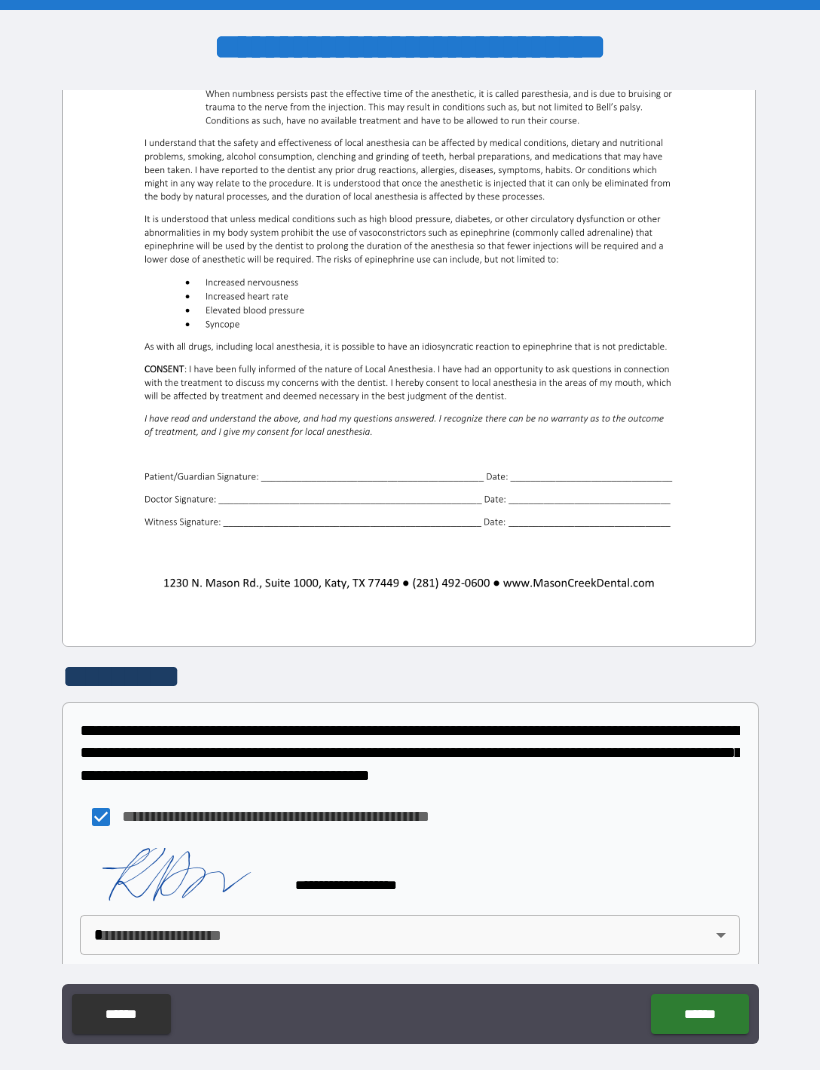 click on "**********" at bounding box center [410, 568] 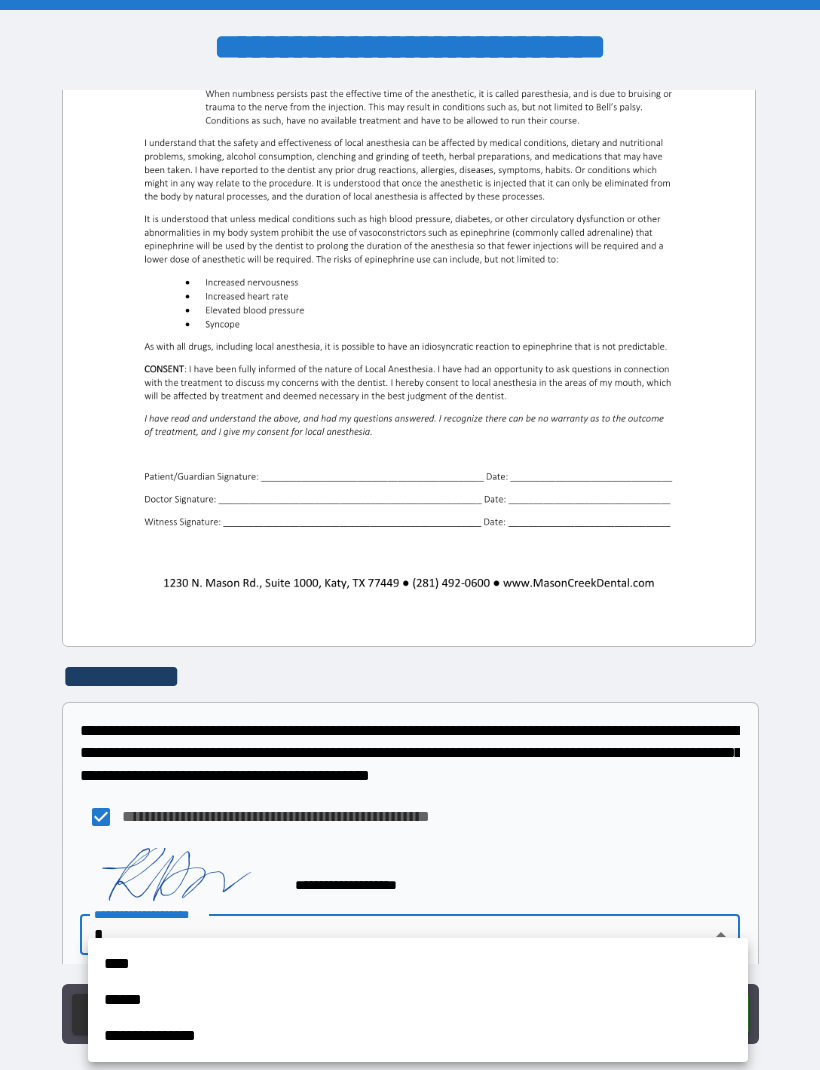 click on "****" at bounding box center [418, 964] 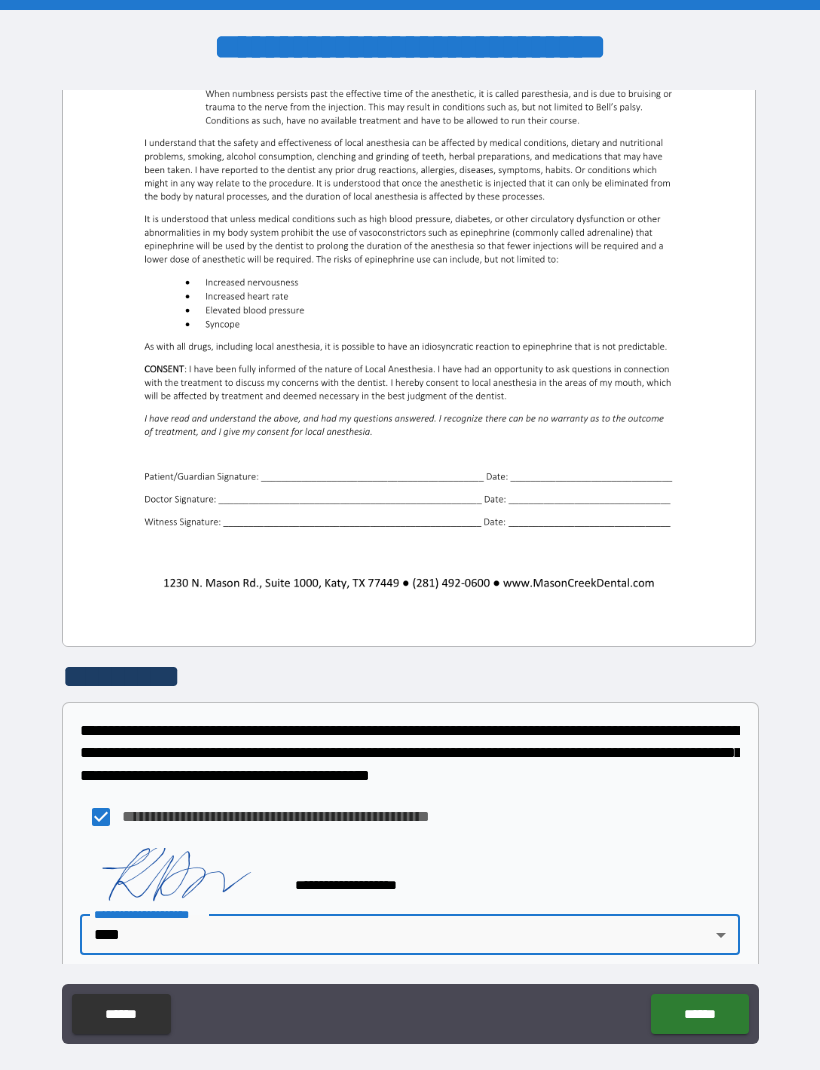 click on "******" at bounding box center (699, 1014) 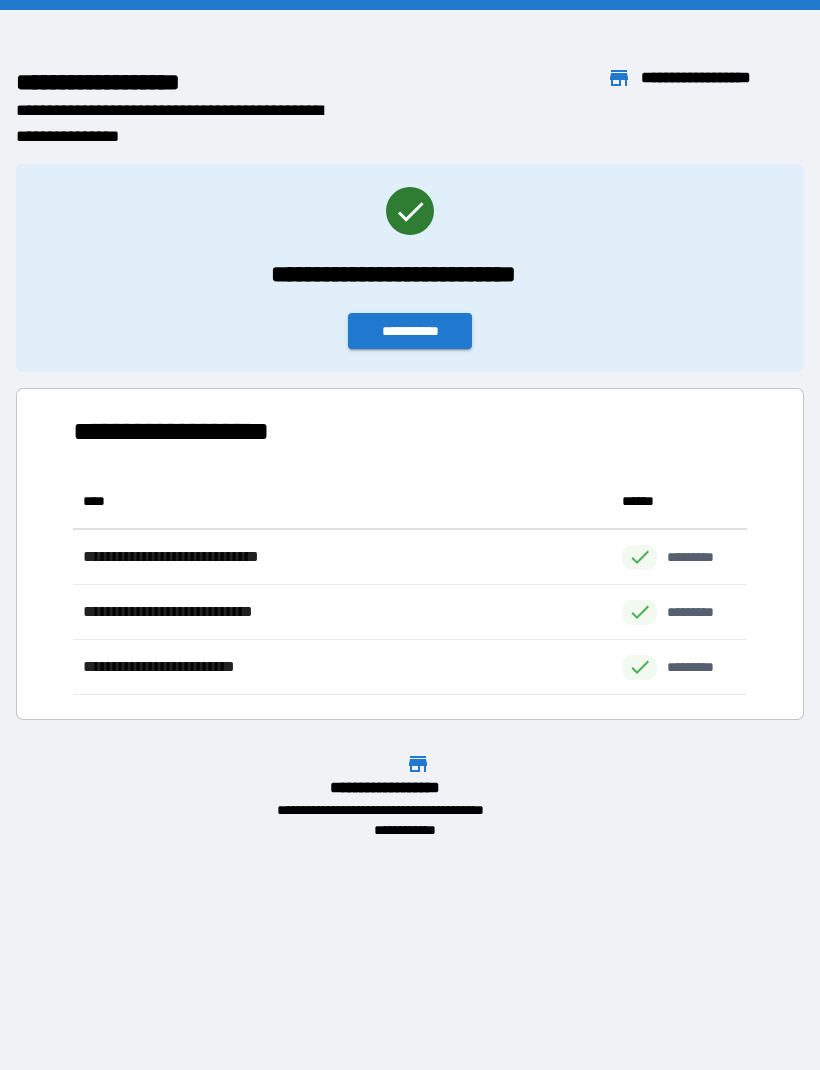 scroll, scrollTop: 1, scrollLeft: 1, axis: both 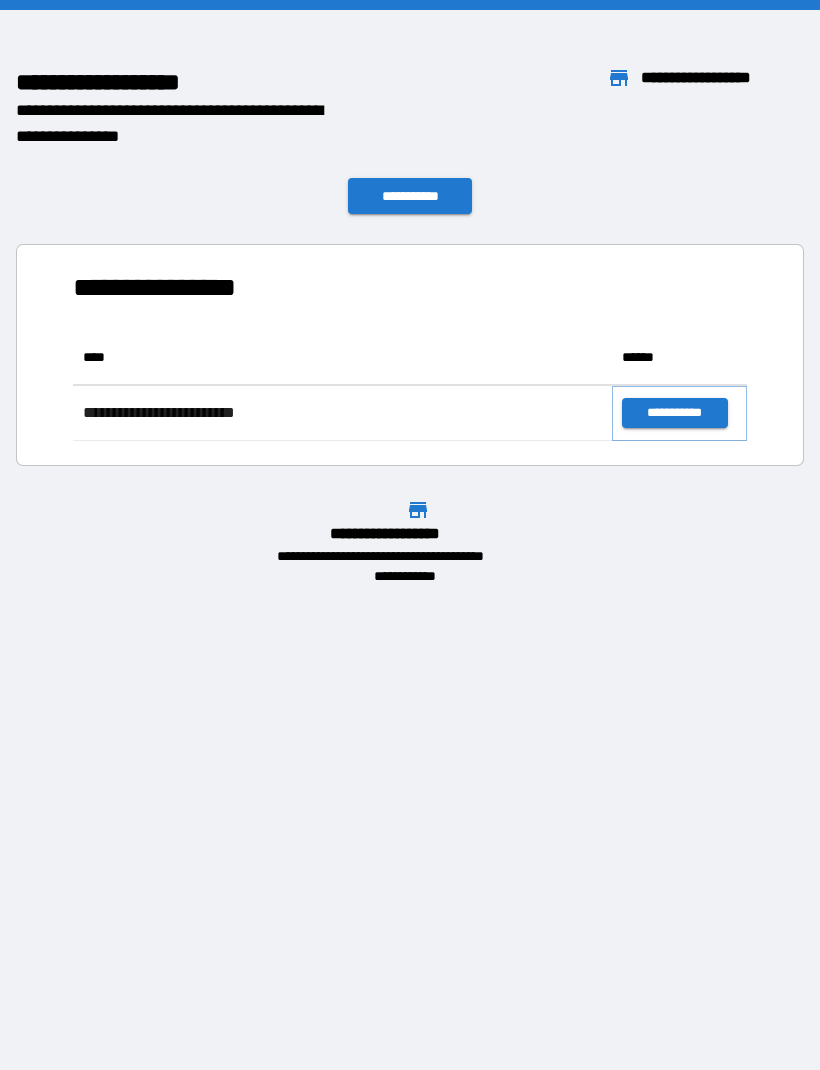 click on "**********" at bounding box center [674, 413] 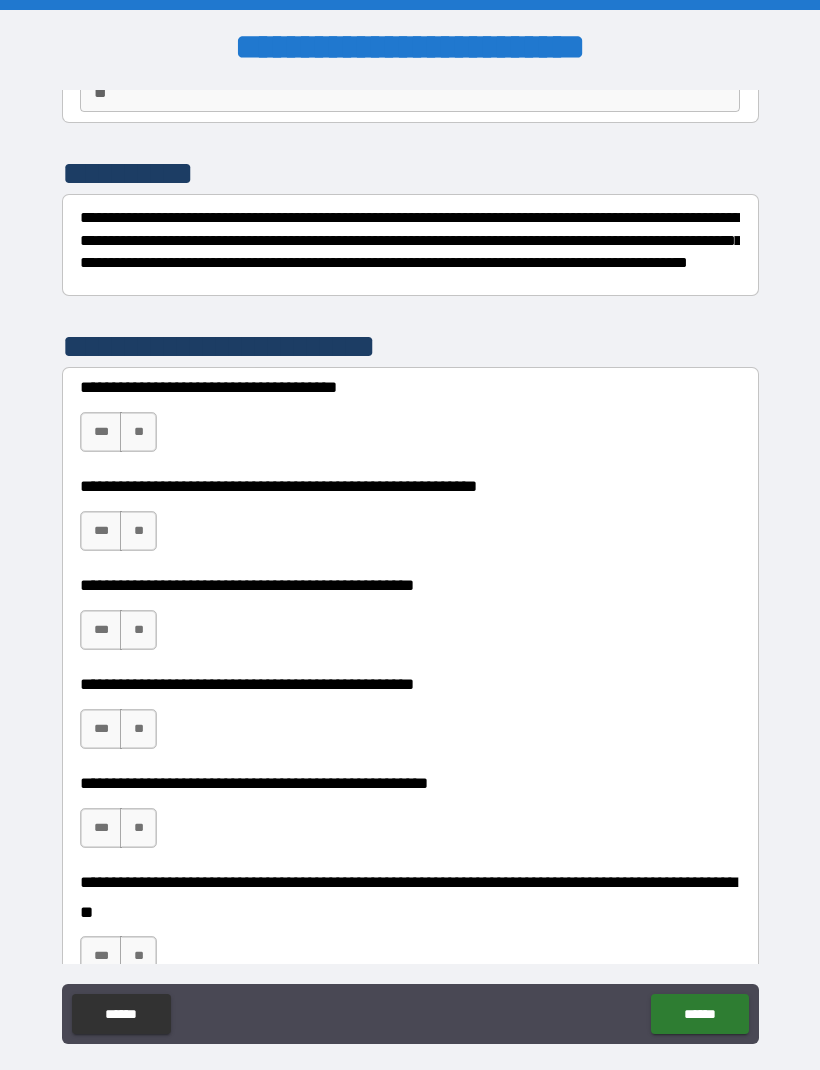scroll, scrollTop: 209, scrollLeft: 0, axis: vertical 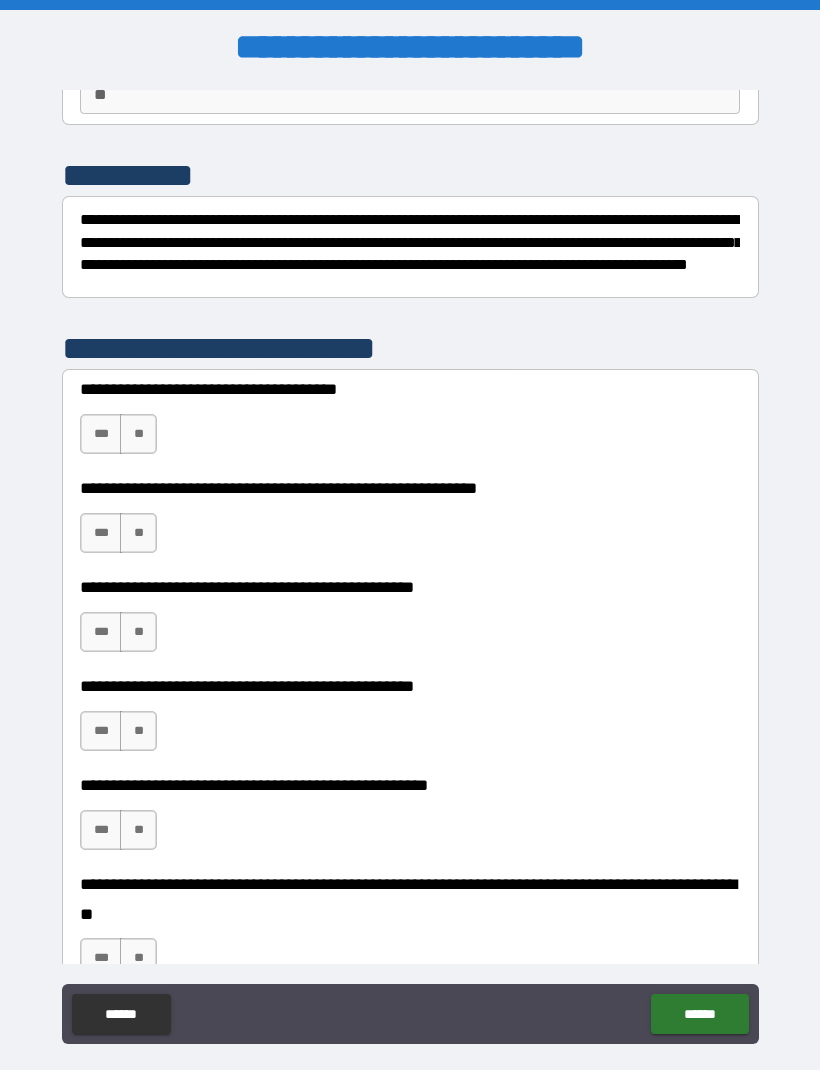click on "**" at bounding box center [138, 533] 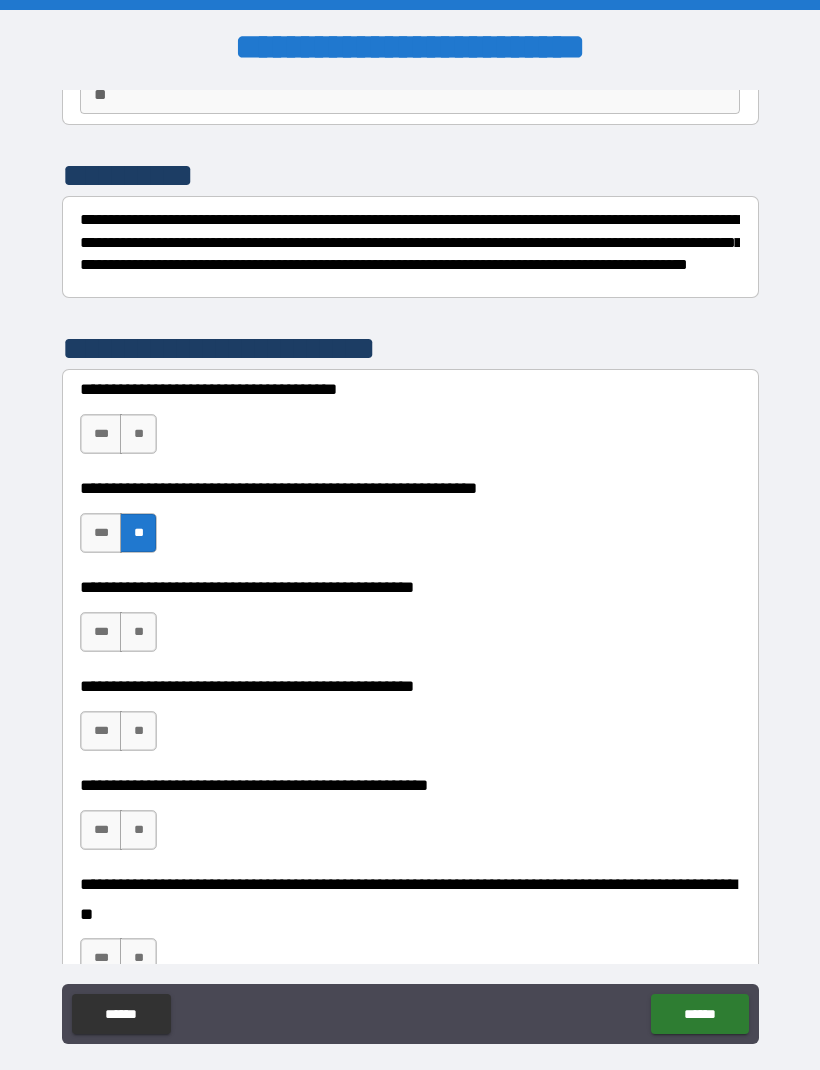 click on "***" at bounding box center [101, 533] 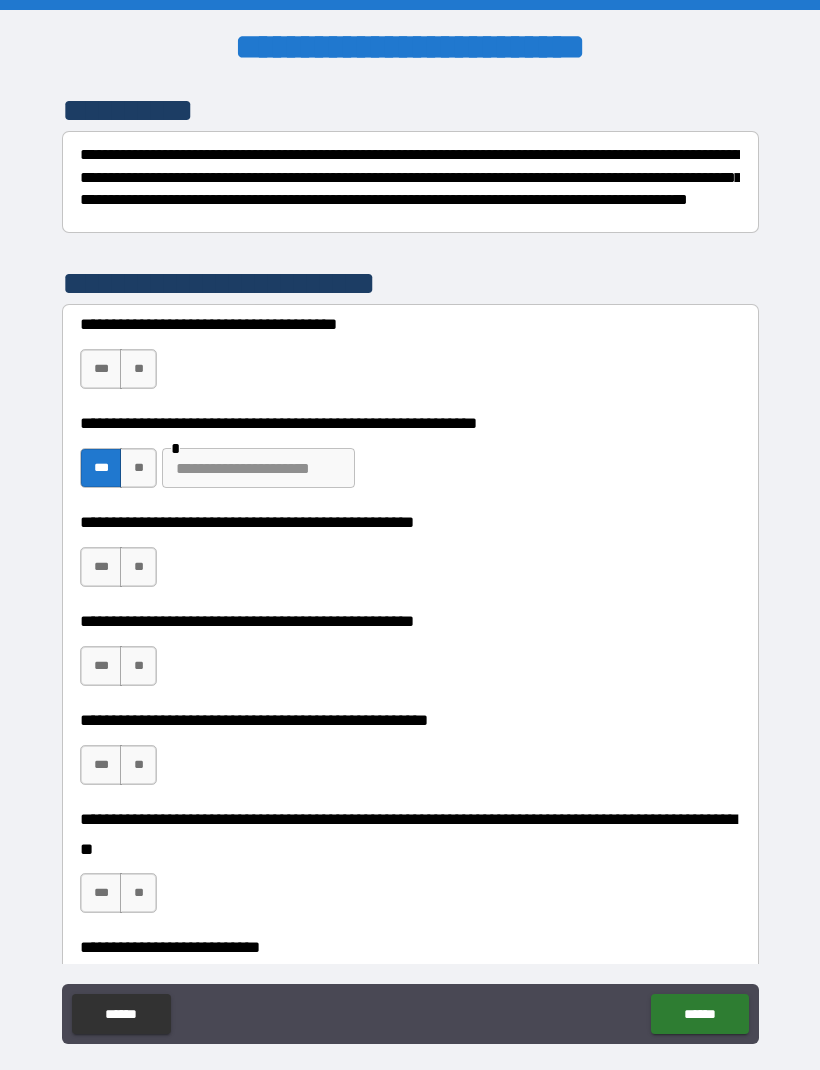 scroll, scrollTop: 276, scrollLeft: 0, axis: vertical 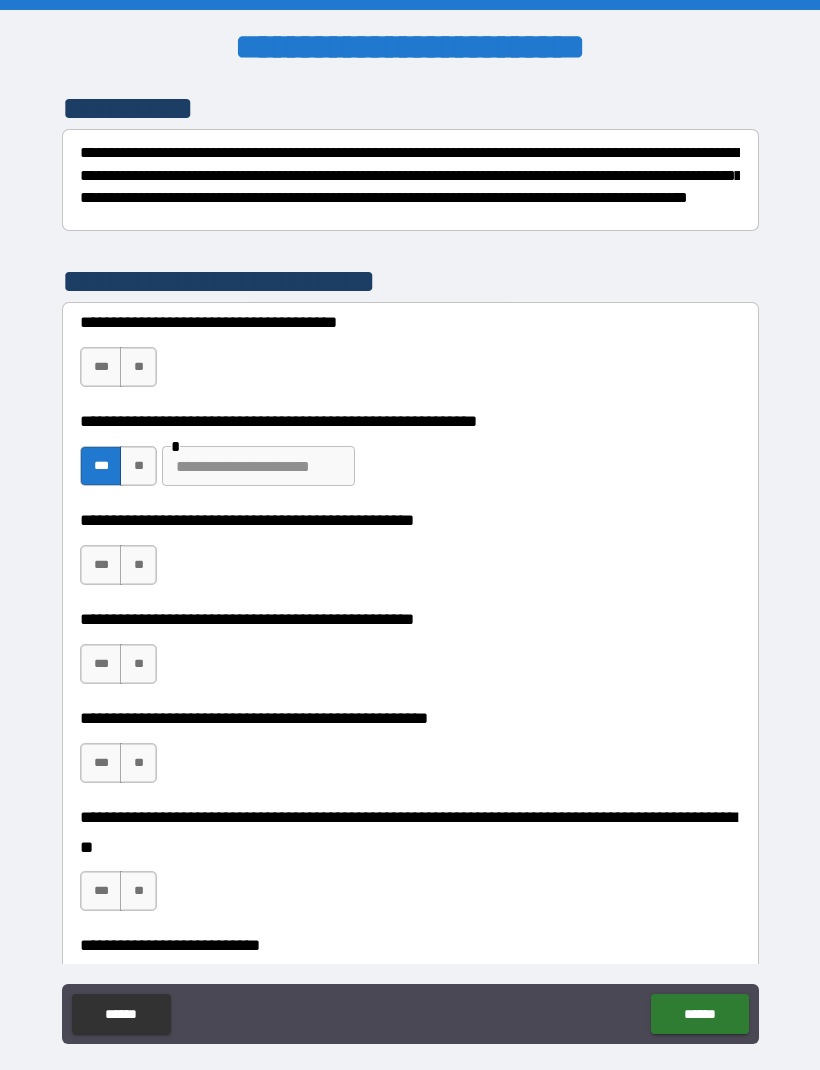 click on "[FIRST] [LAST] [STREET] [CITY] [STATE] [ZIP] [COUNTRY] [ADDRESS] [APARTMENT] [UNIT] [FLOOR] [BUILDING] [PHONE] [EMAIL]" at bounding box center [410, 570] 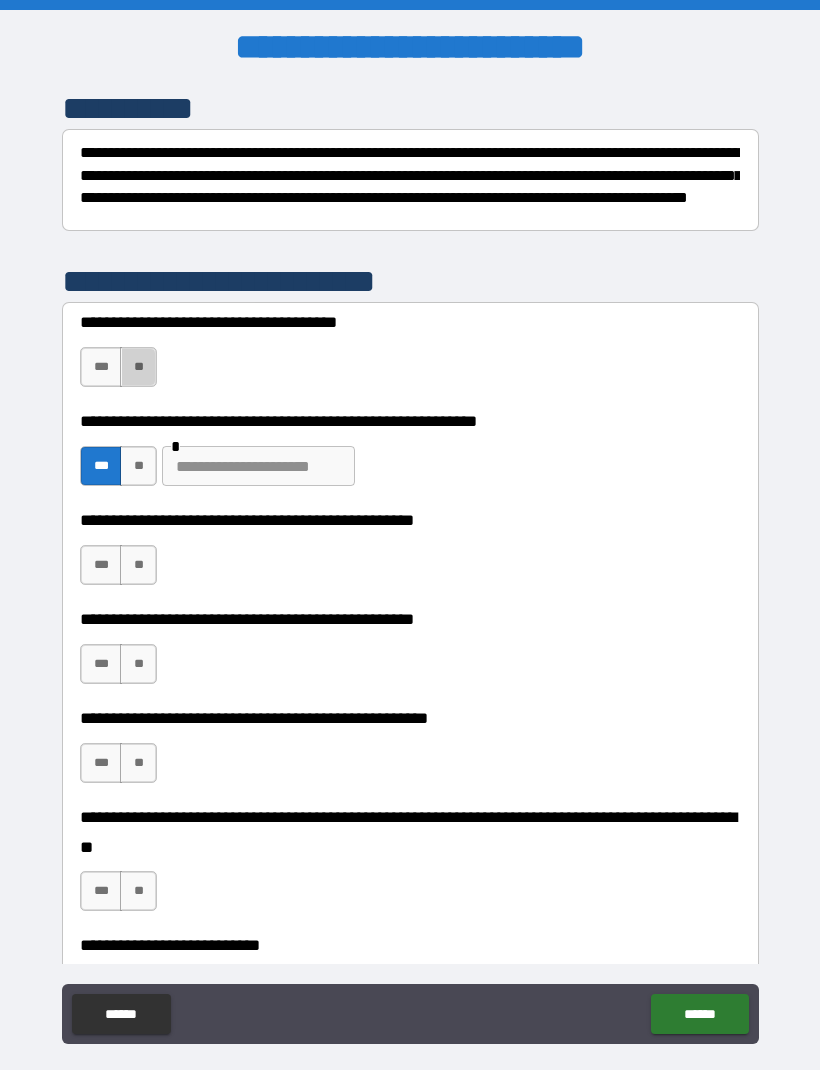 click on "**" at bounding box center (138, 367) 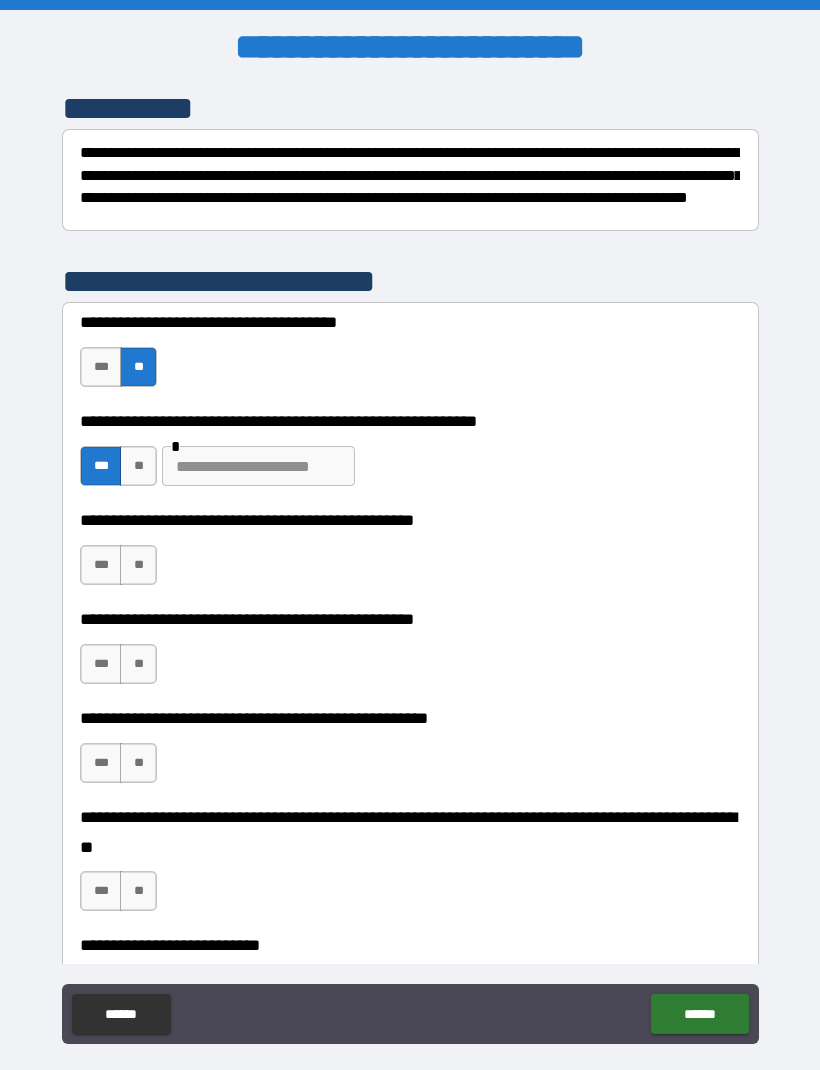 click at bounding box center [258, 466] 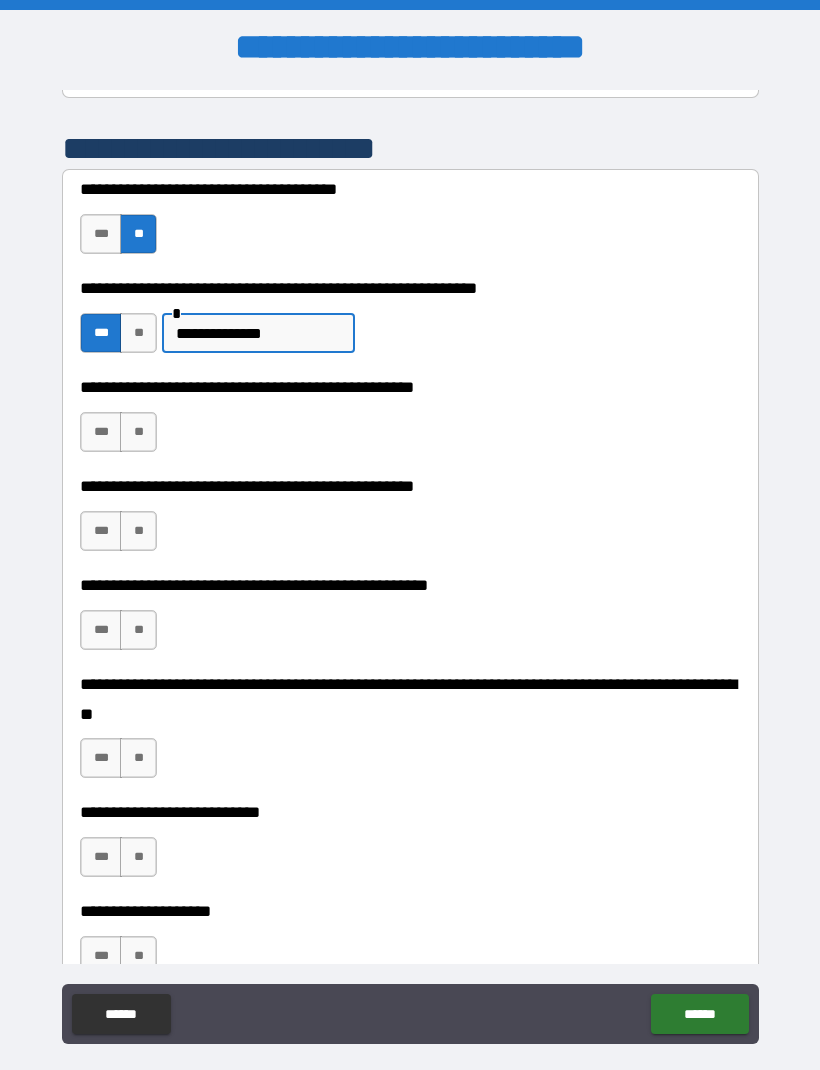 scroll, scrollTop: 414, scrollLeft: 0, axis: vertical 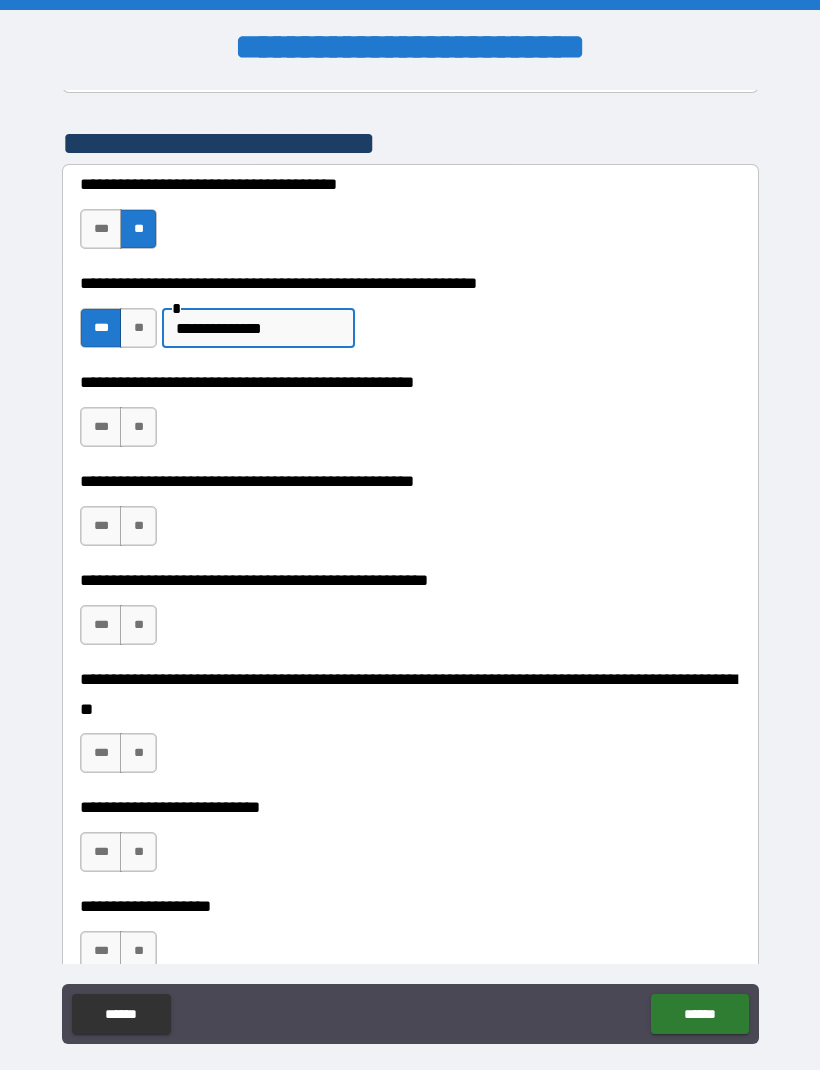 type on "**********" 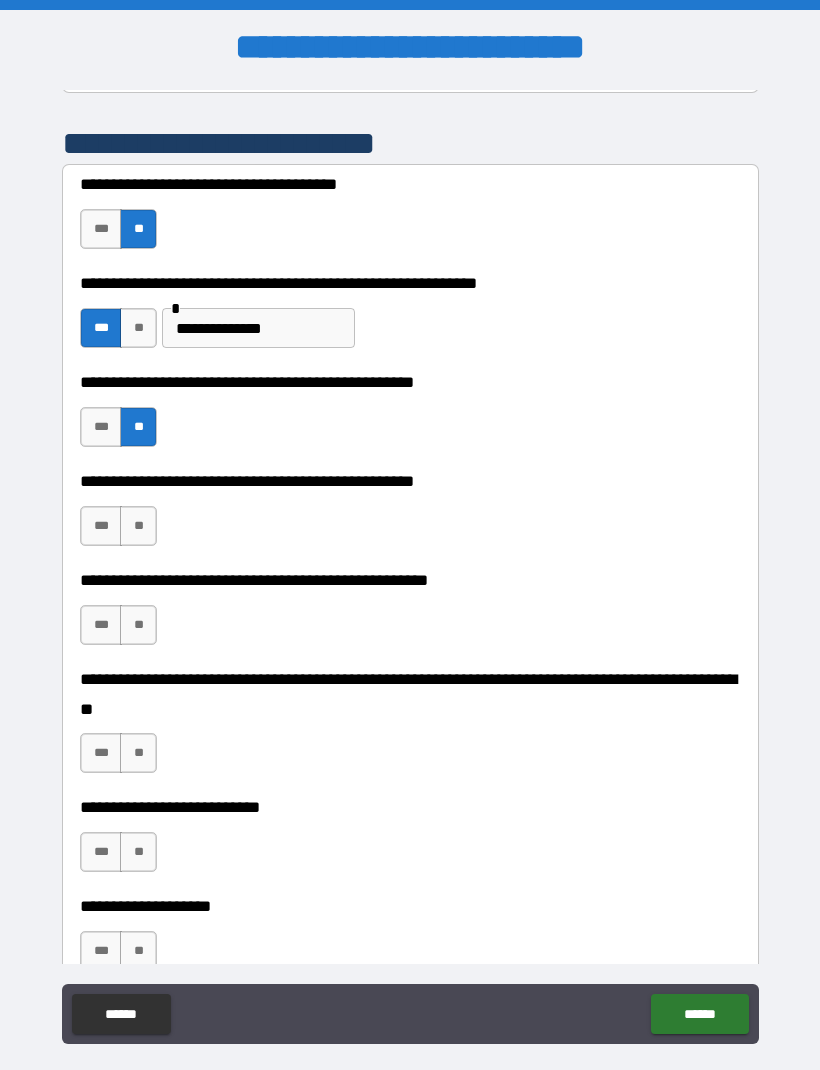 click on "**" at bounding box center (138, 526) 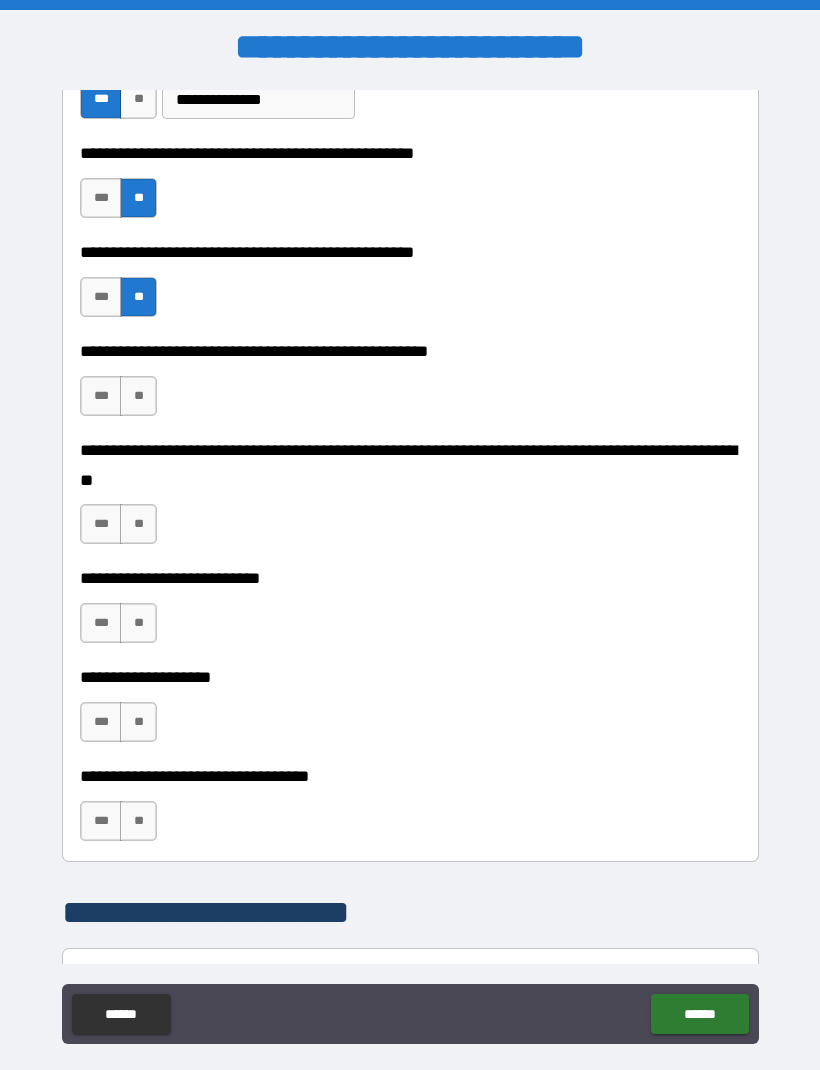 scroll, scrollTop: 644, scrollLeft: 0, axis: vertical 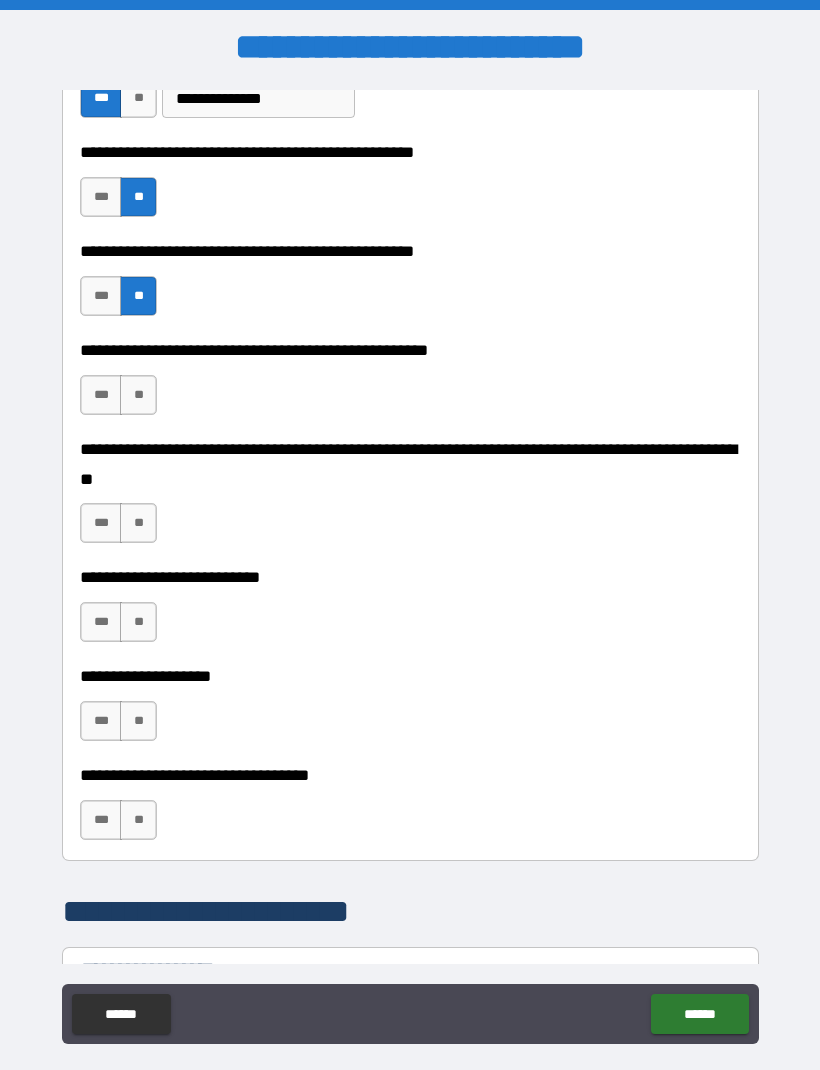 click on "**" at bounding box center [138, 395] 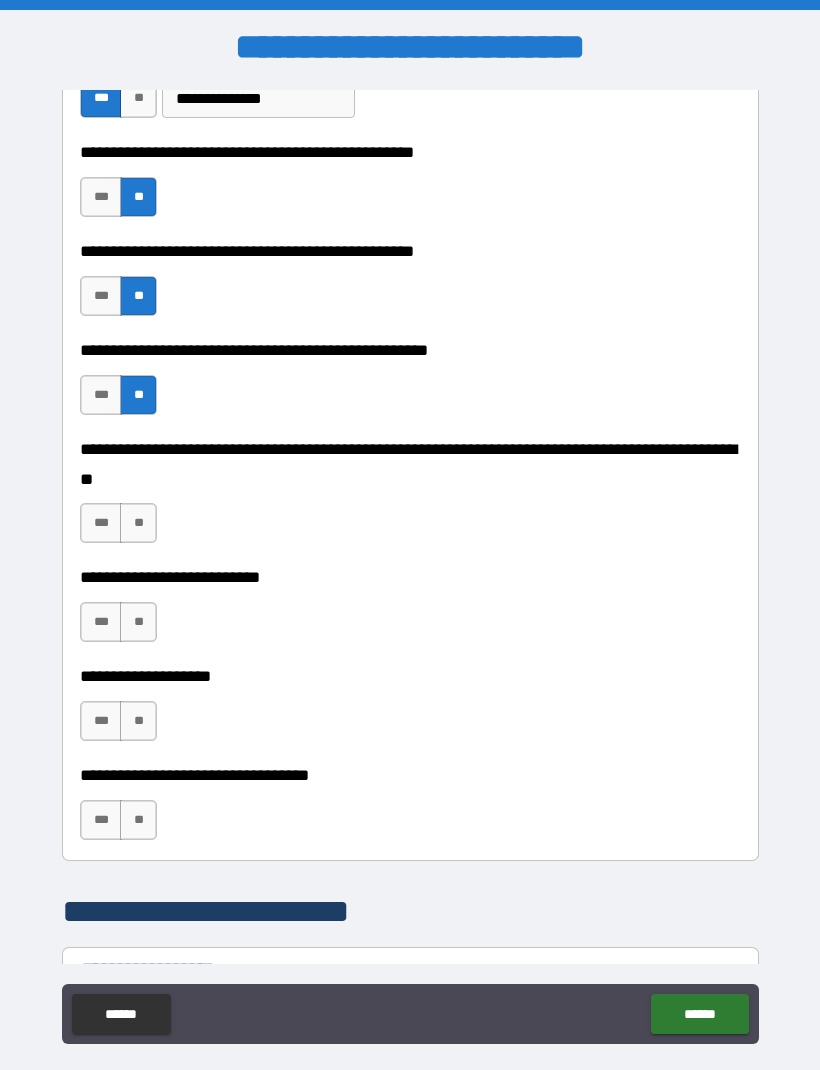 click on "**" at bounding box center (138, 523) 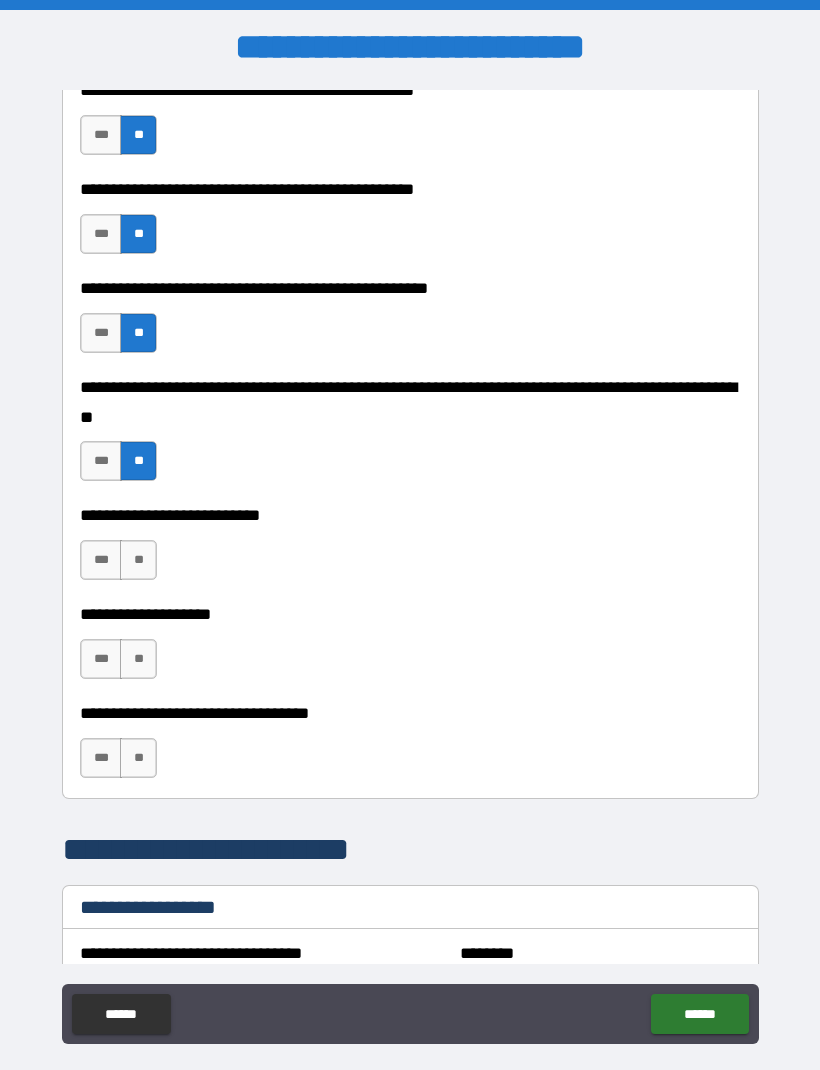 scroll, scrollTop: 760, scrollLeft: 0, axis: vertical 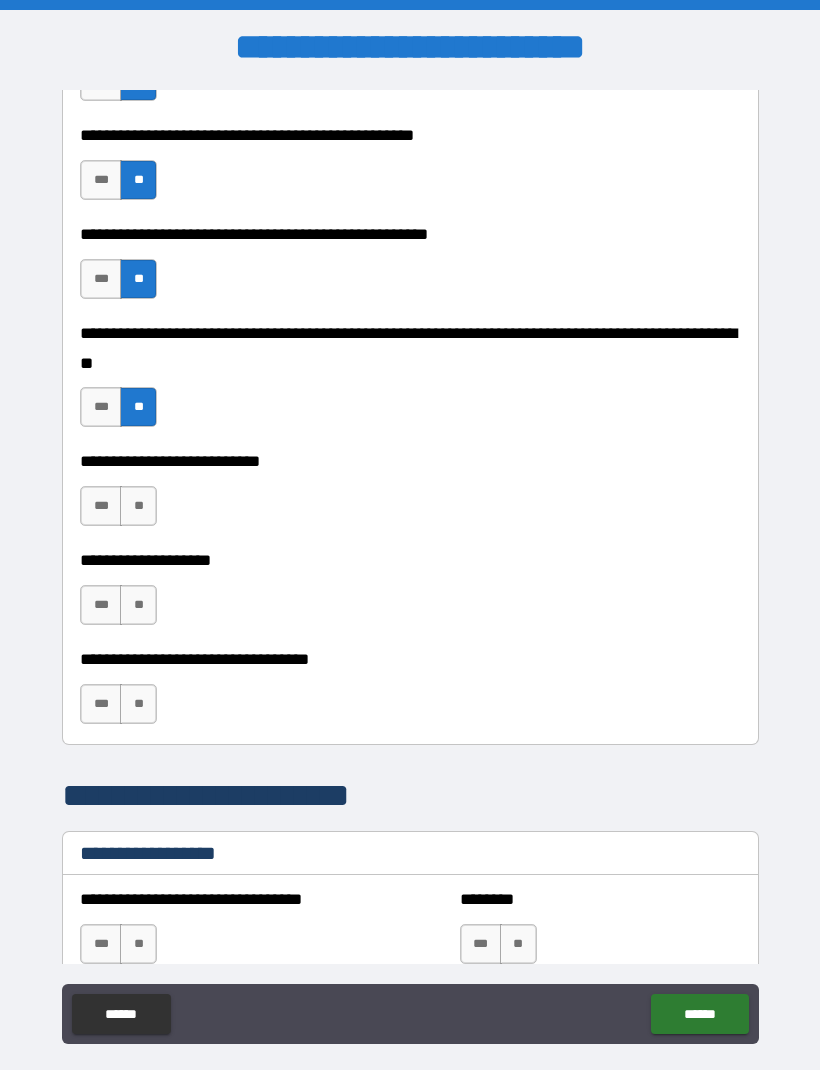 click on "**" at bounding box center [138, 506] 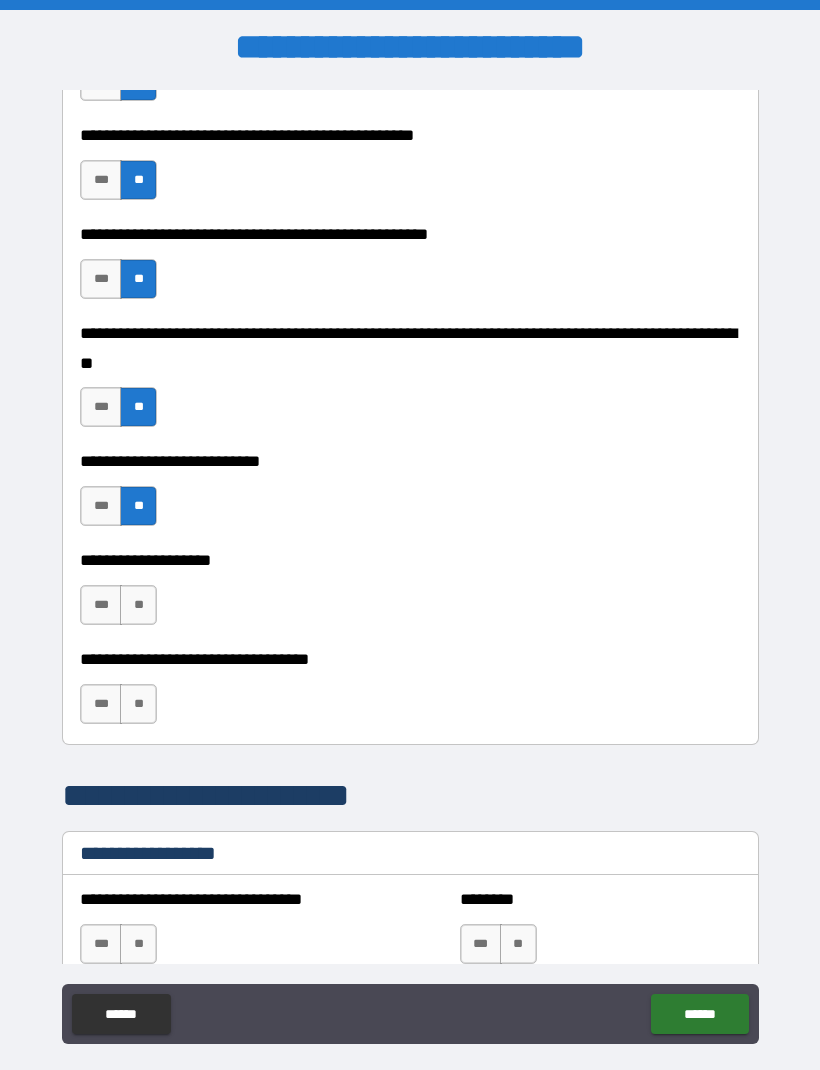 click on "**" at bounding box center [138, 605] 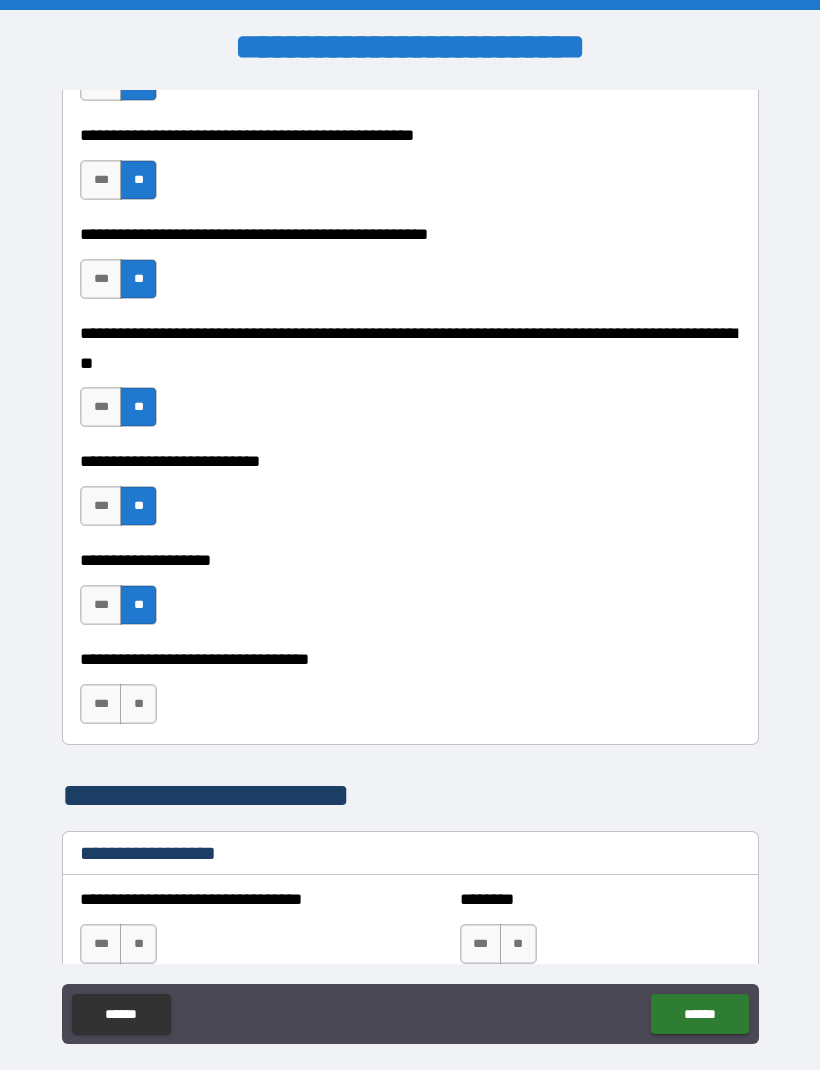 click on "**" at bounding box center [138, 704] 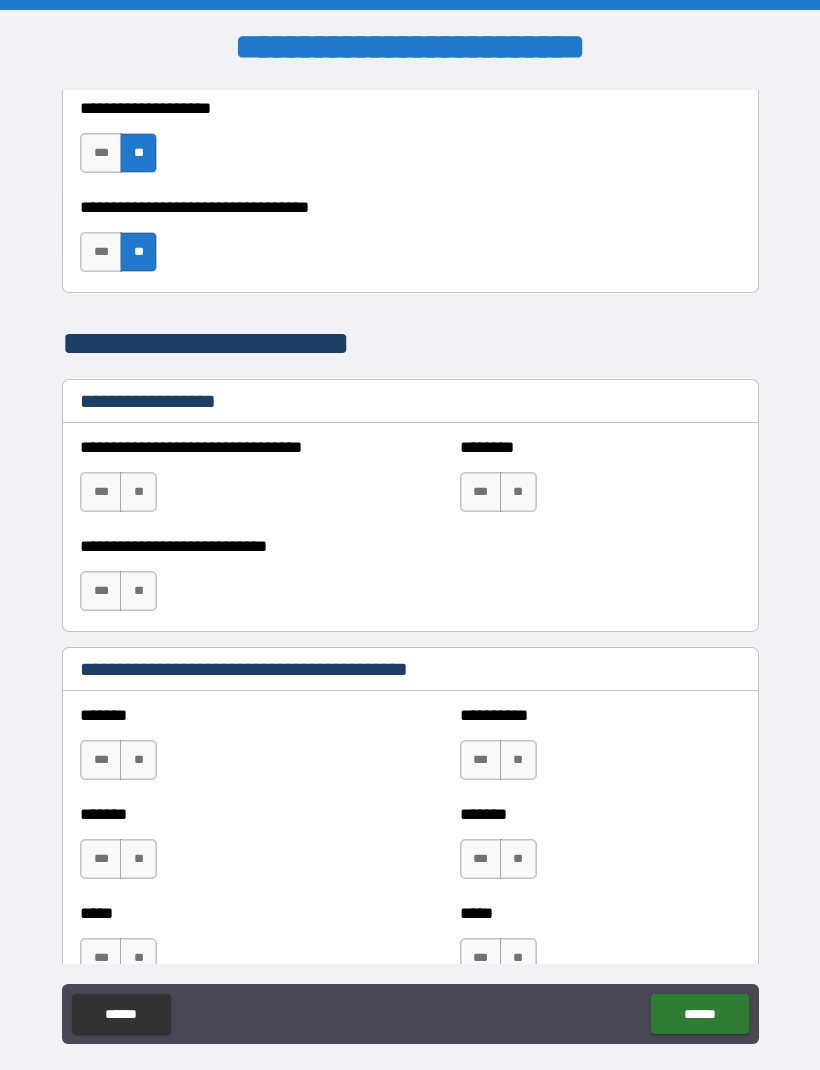 scroll, scrollTop: 1213, scrollLeft: 0, axis: vertical 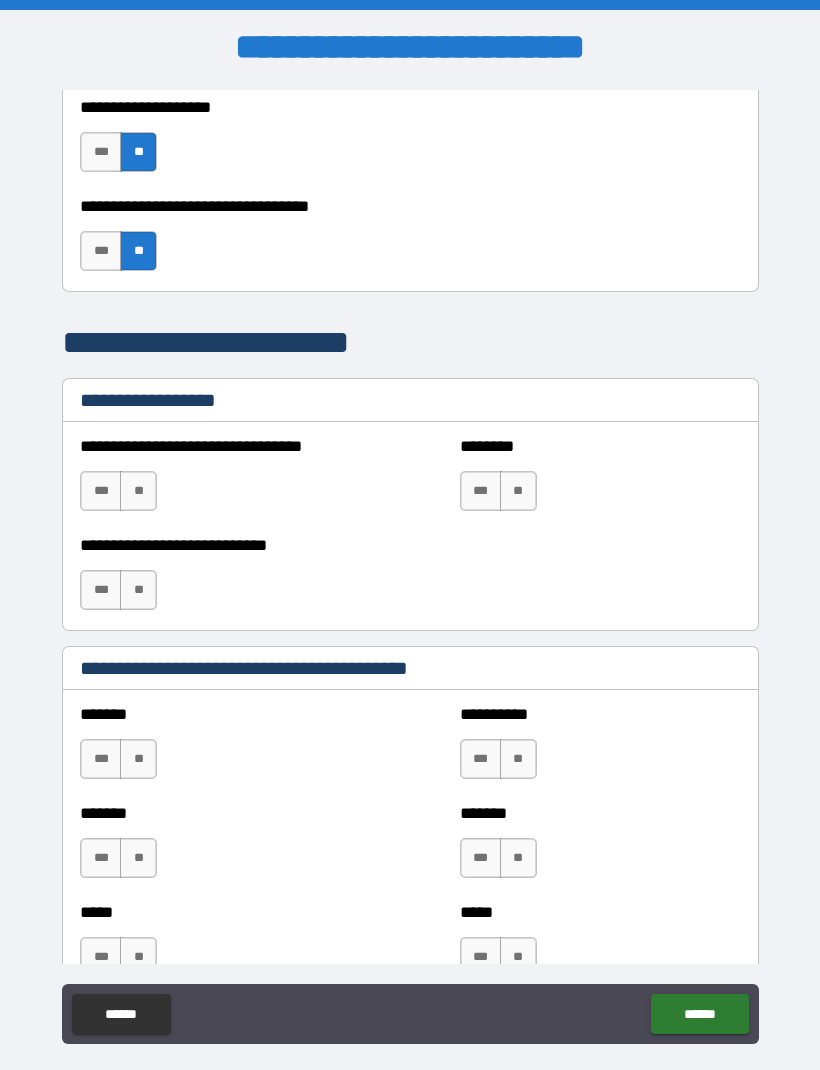 click on "**" at bounding box center [138, 491] 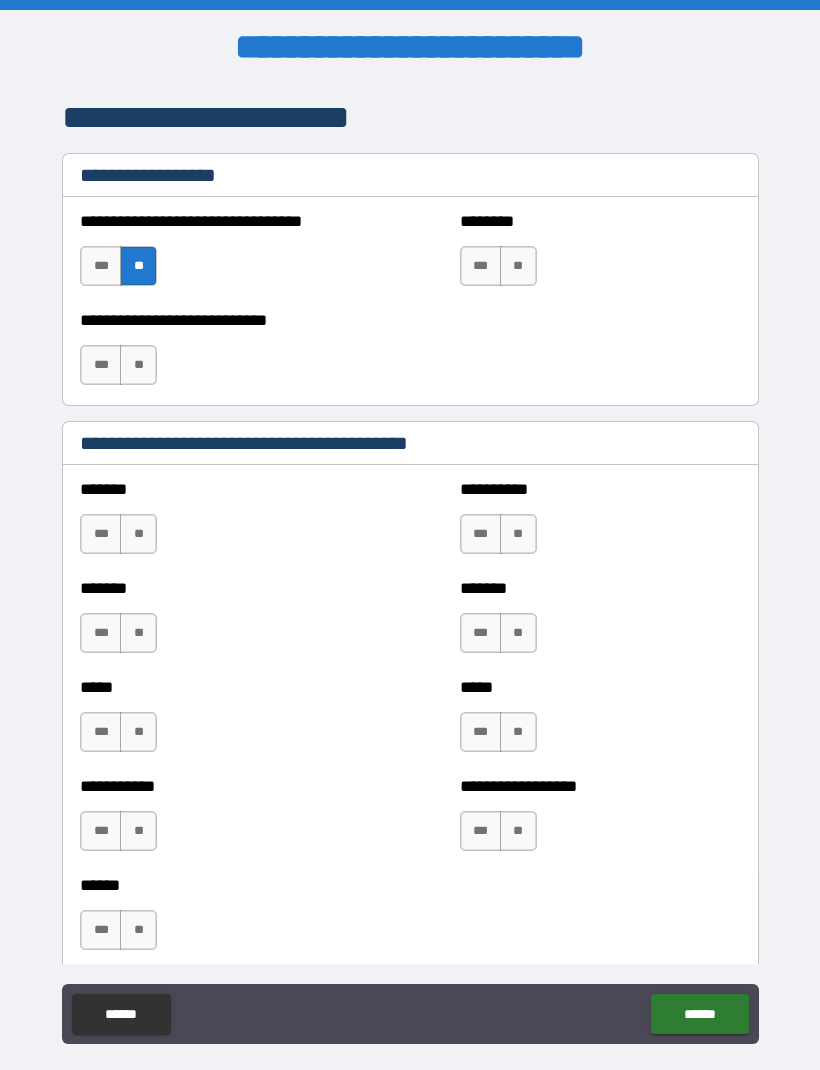 scroll, scrollTop: 1441, scrollLeft: 0, axis: vertical 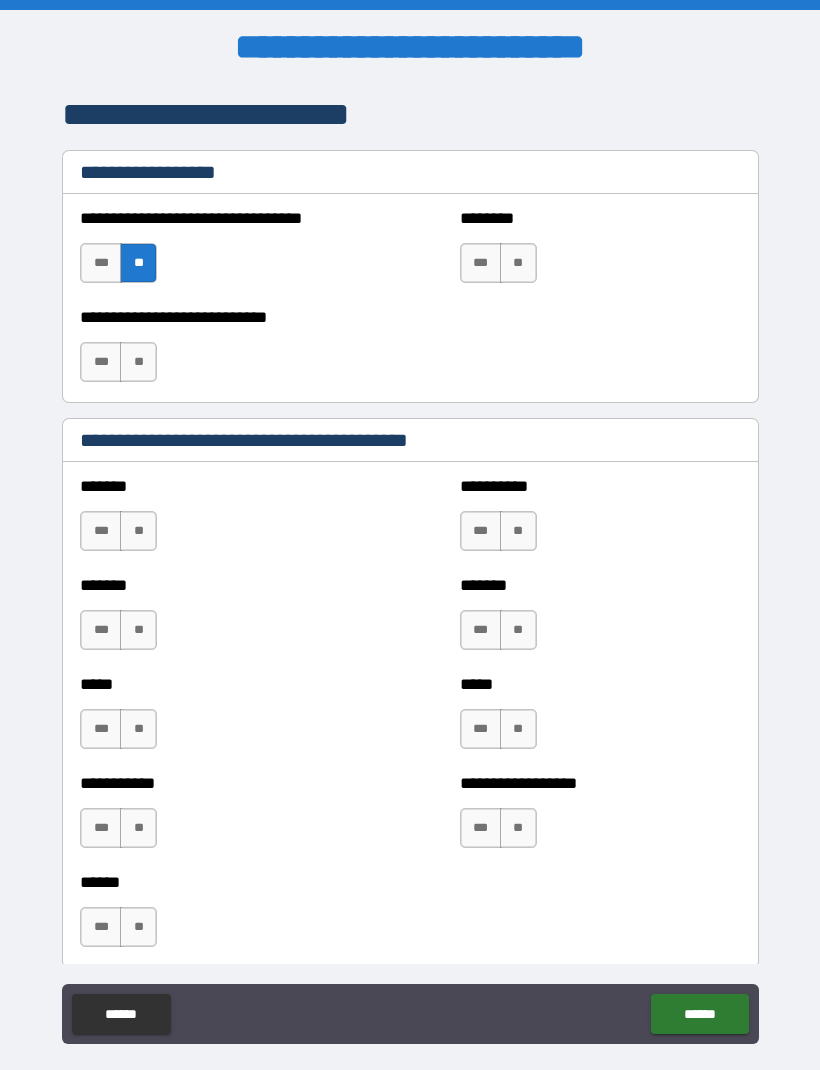 click on "**" at bounding box center (138, 263) 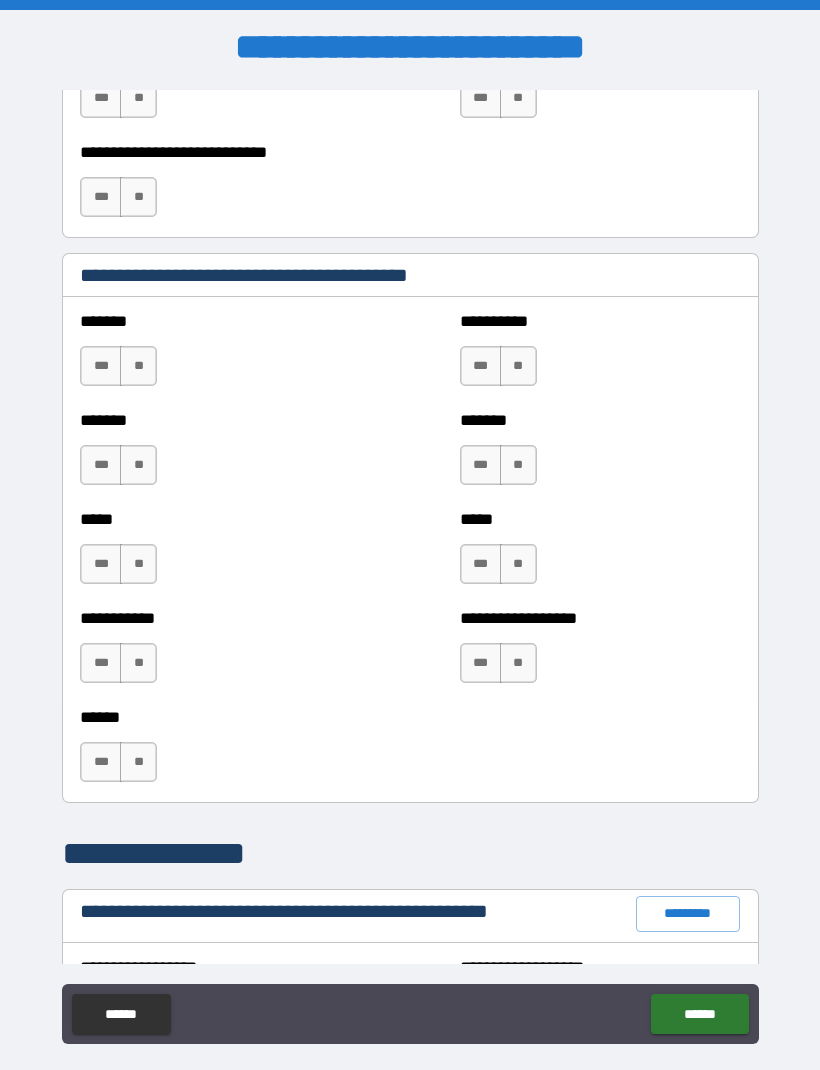 scroll, scrollTop: 1616, scrollLeft: 0, axis: vertical 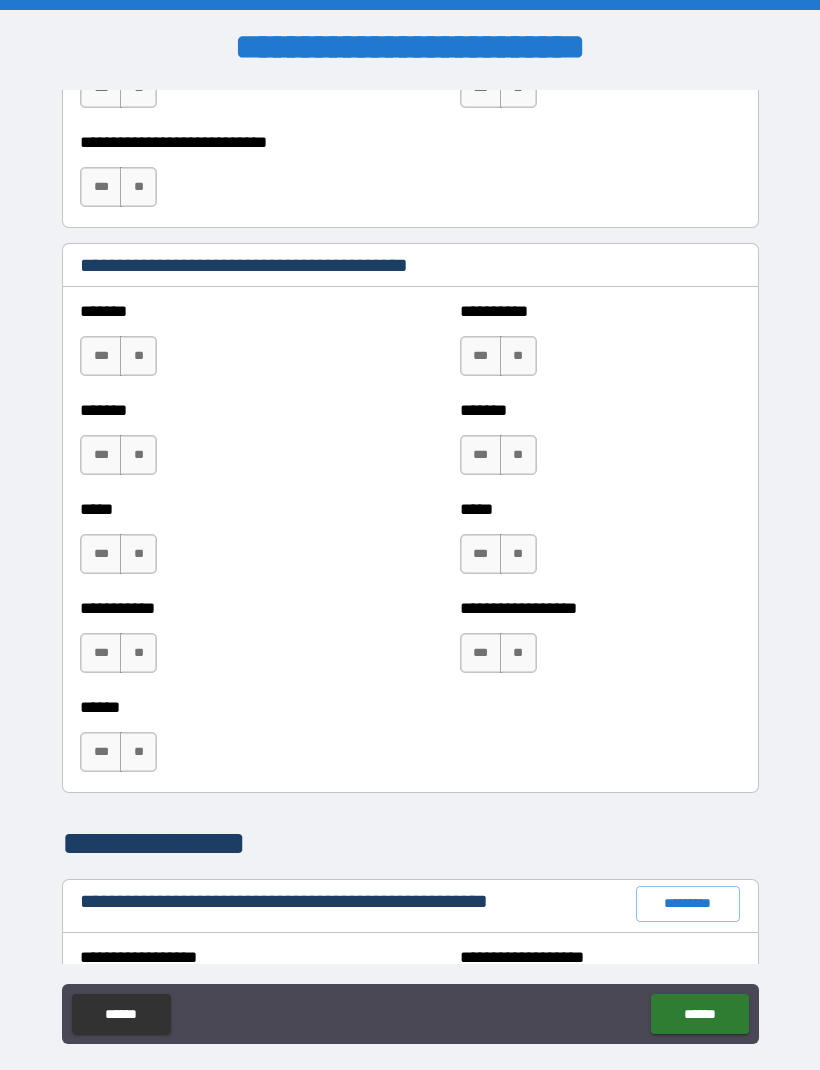click on "**" at bounding box center (138, 356) 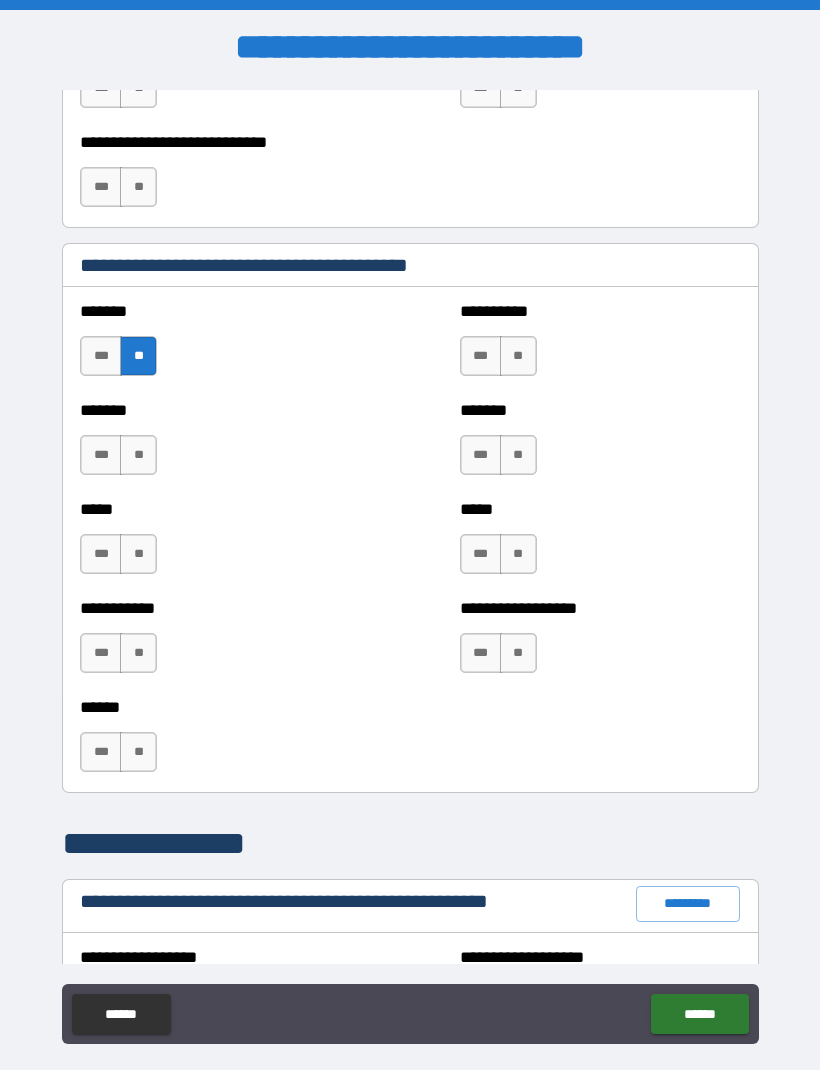 click on "**" at bounding box center [138, 455] 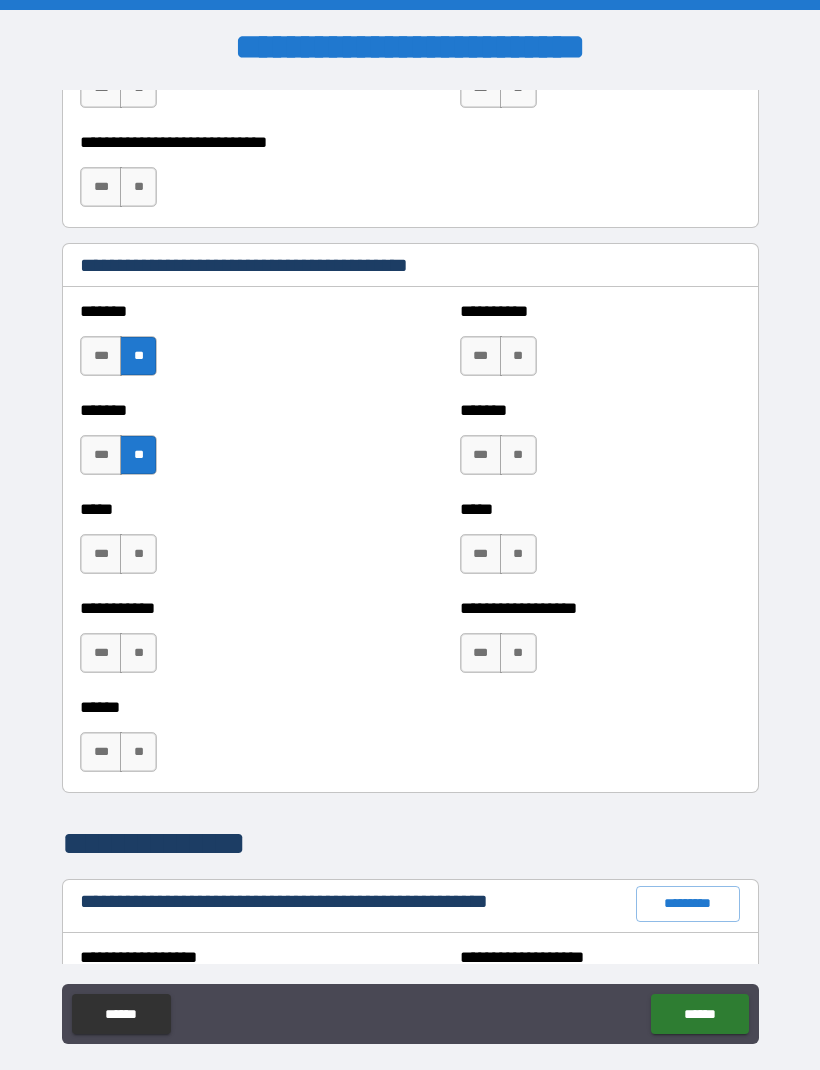 click on "**" at bounding box center (138, 554) 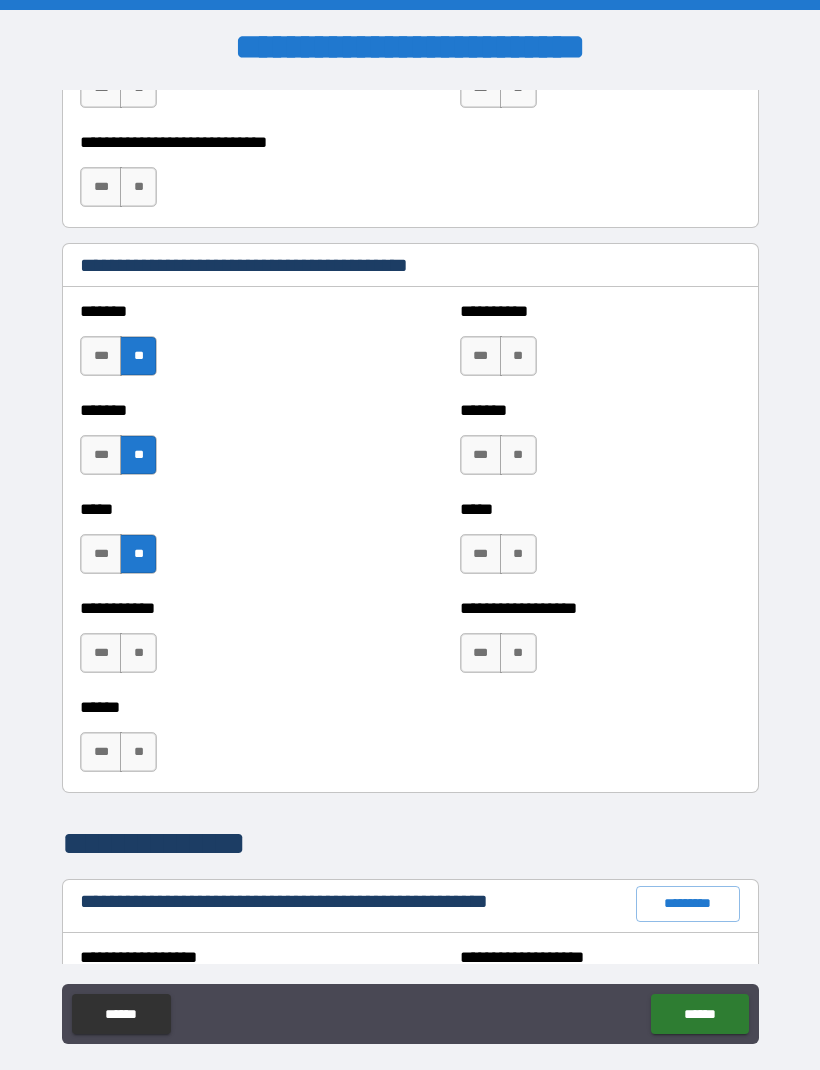 click on "**" at bounding box center (138, 653) 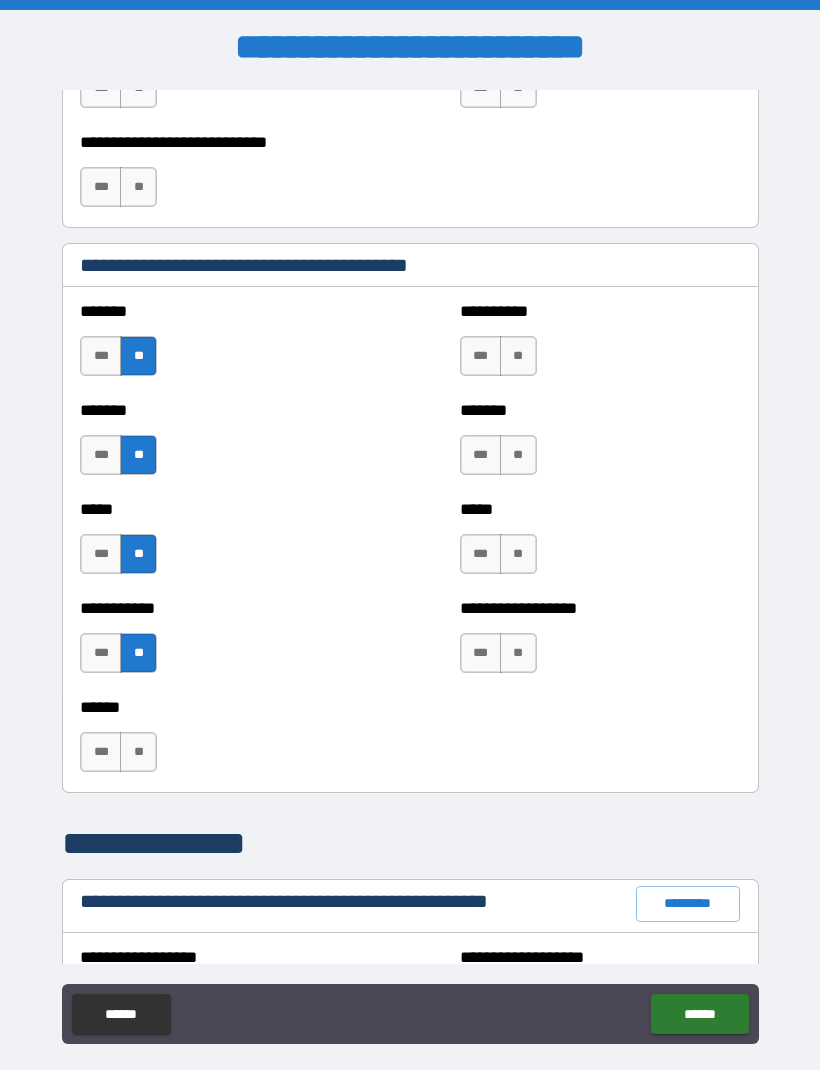 click on "***" at bounding box center [481, 356] 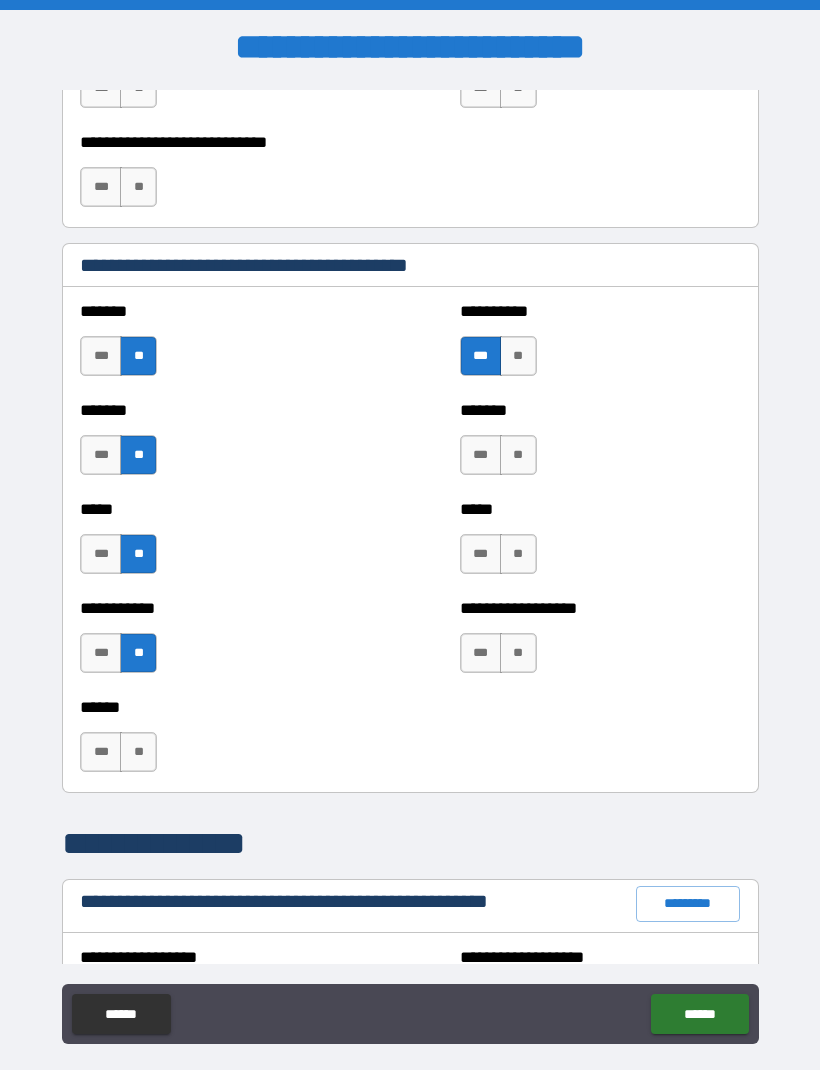 click on "**" at bounding box center [518, 455] 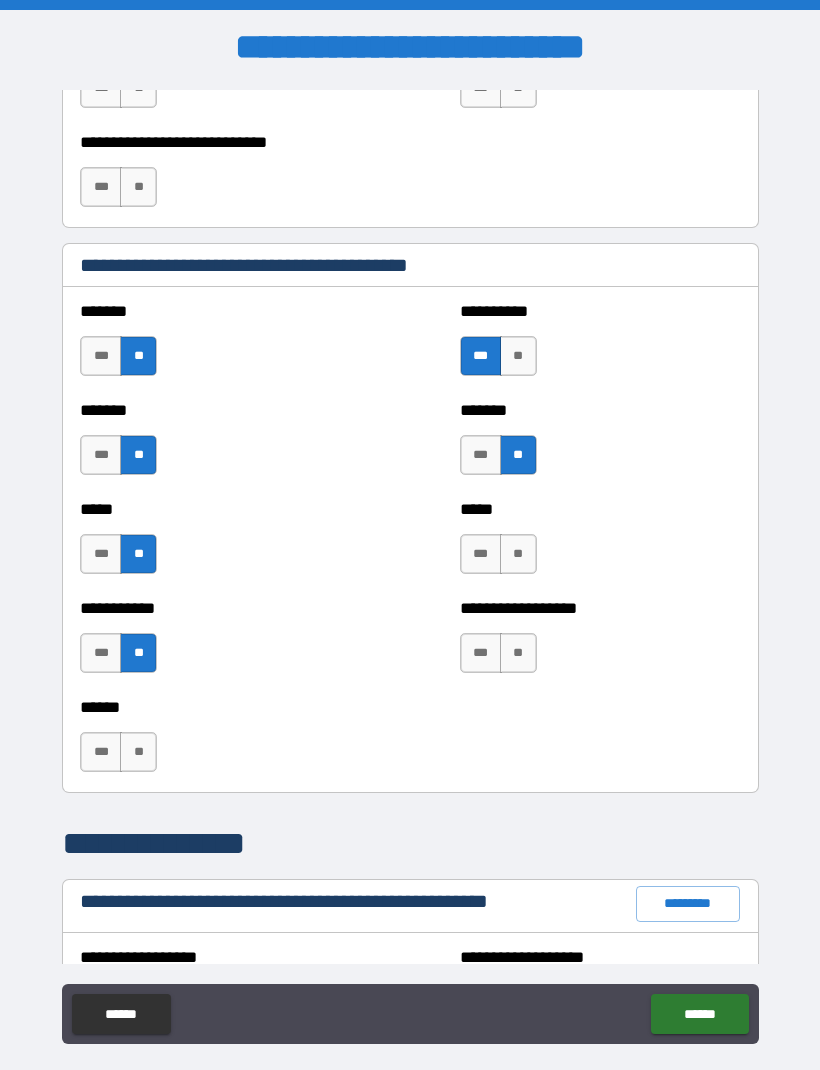 click on "**" at bounding box center [518, 554] 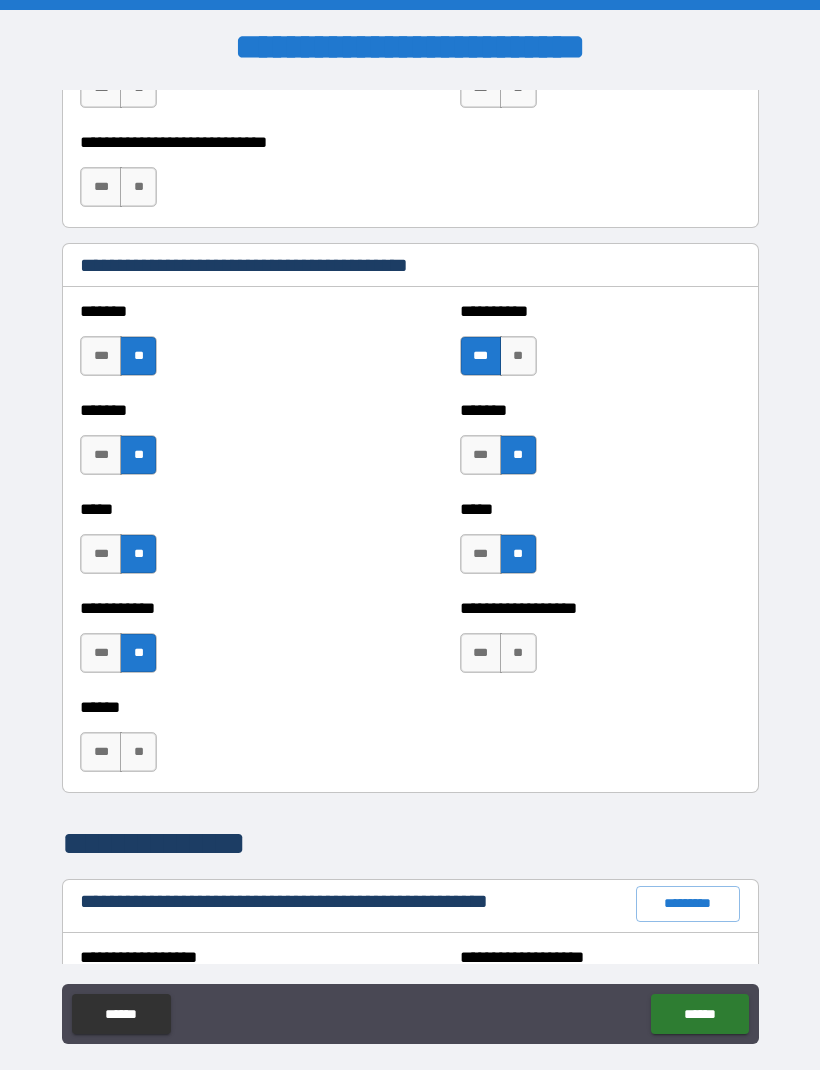 click on "**" at bounding box center (518, 653) 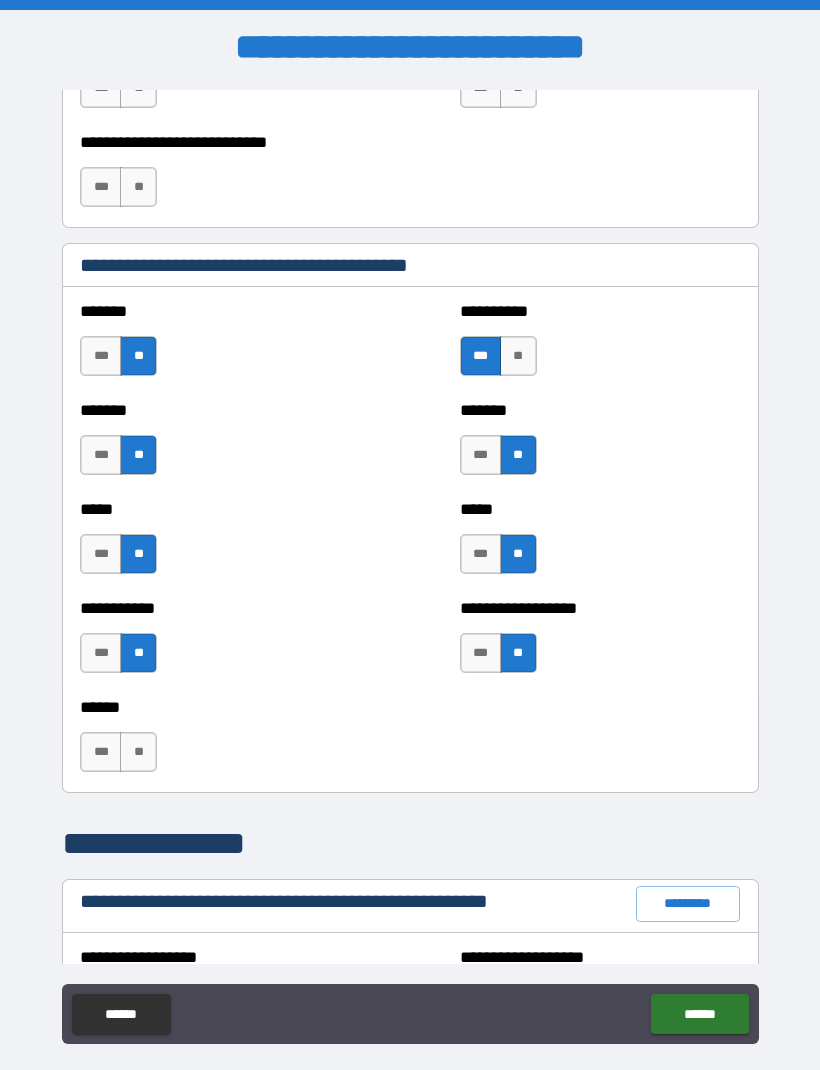 click on "**" at bounding box center [138, 752] 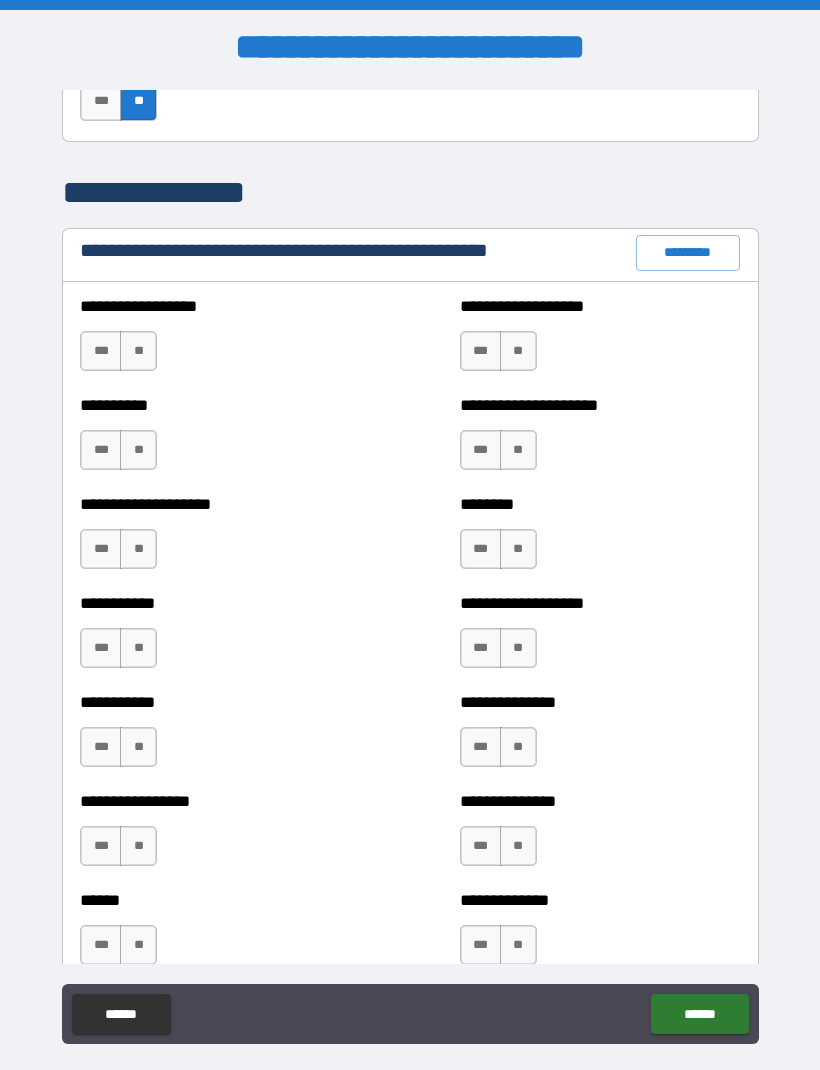 scroll, scrollTop: 2276, scrollLeft: 0, axis: vertical 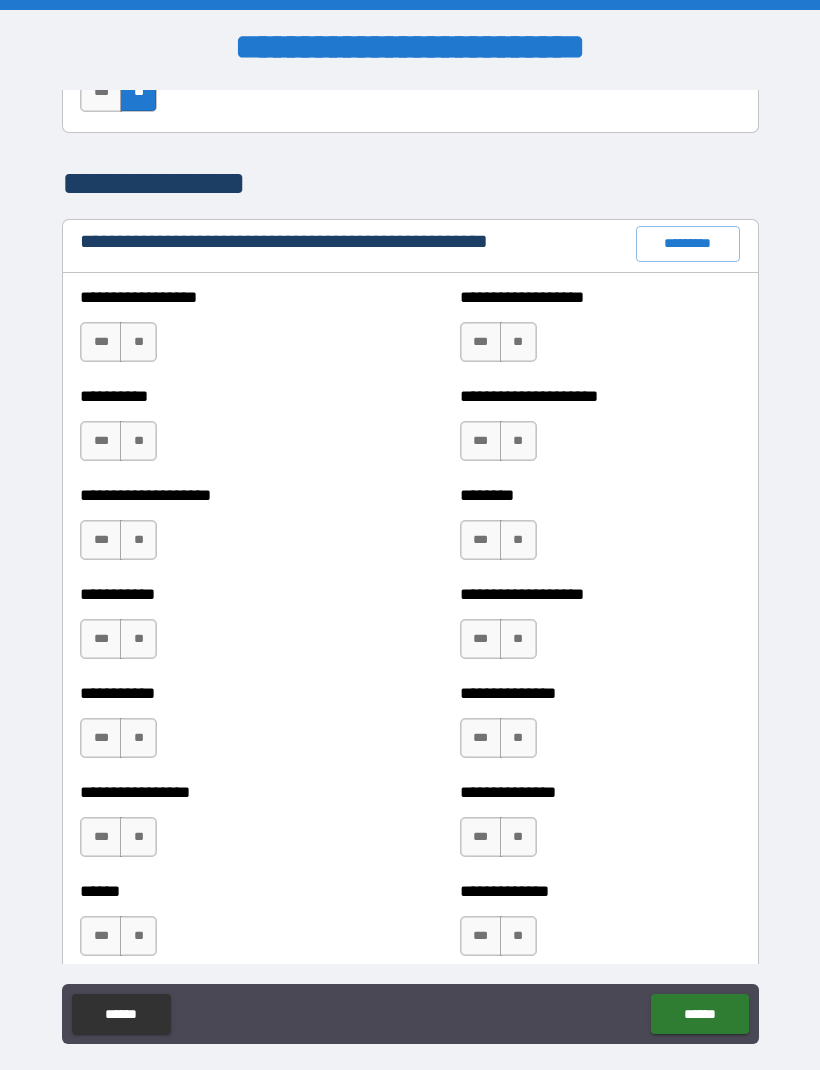 click on "**" at bounding box center (138, 342) 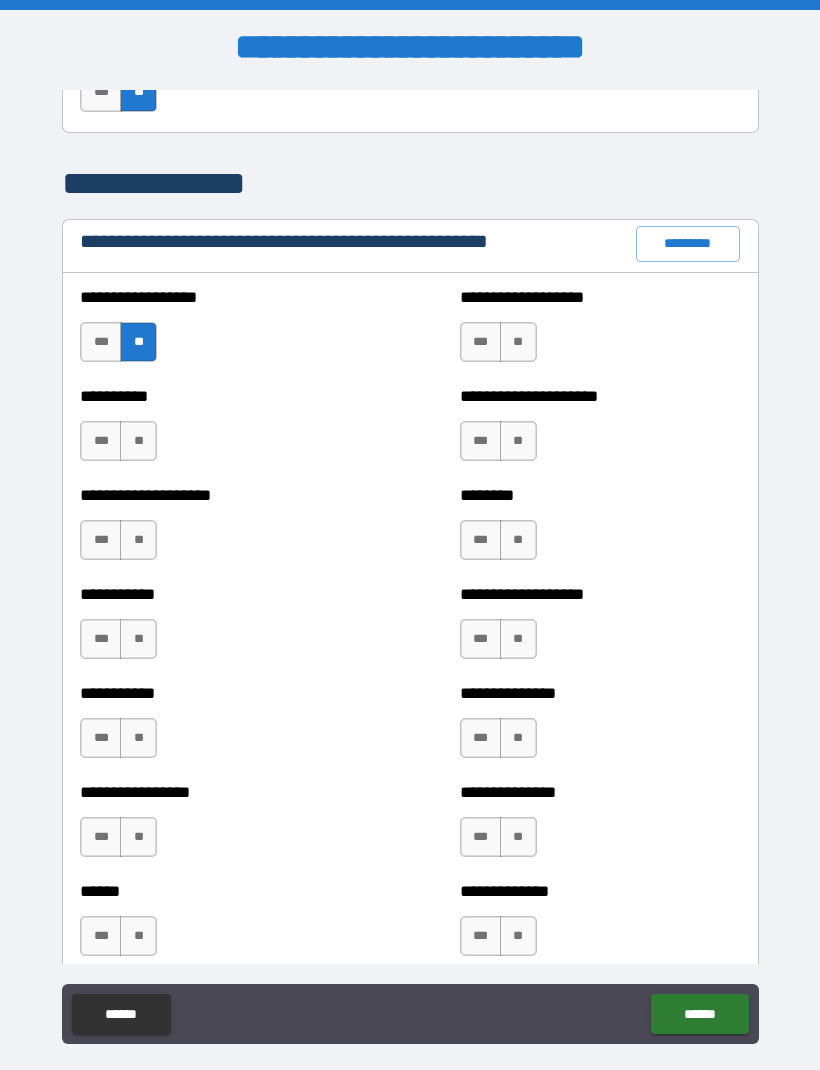 click on "**" at bounding box center (138, 441) 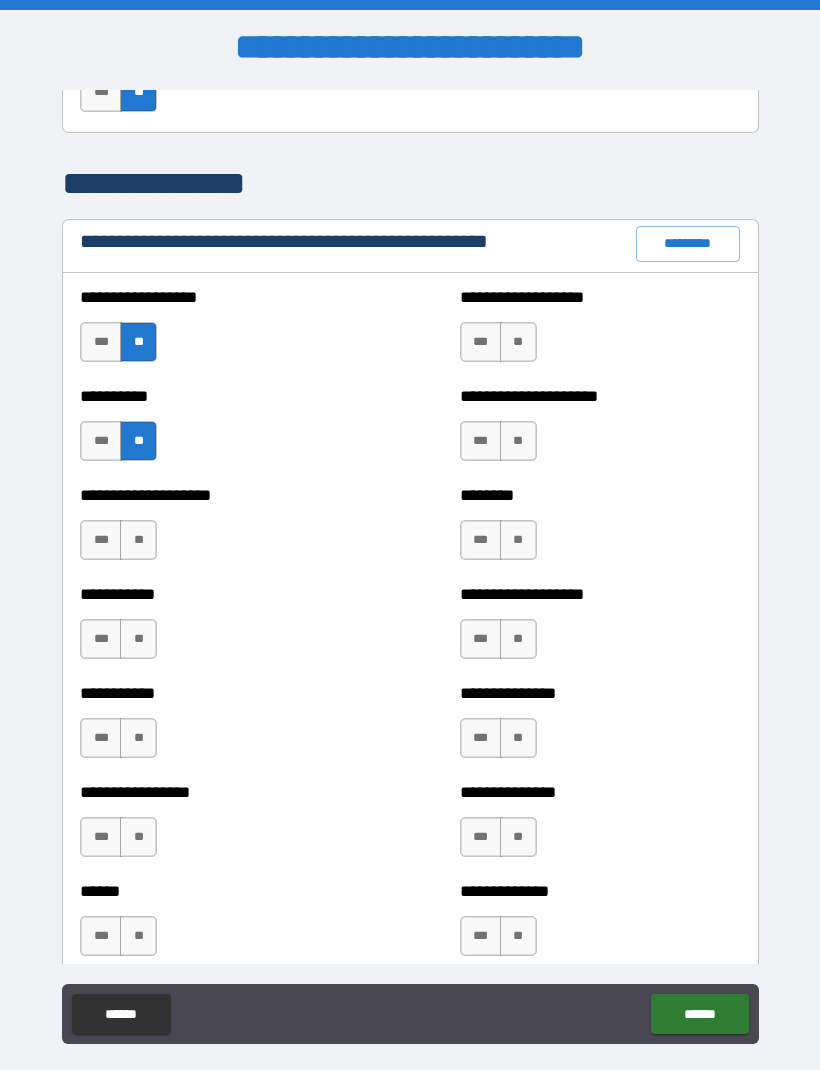 click on "**" at bounding box center (138, 540) 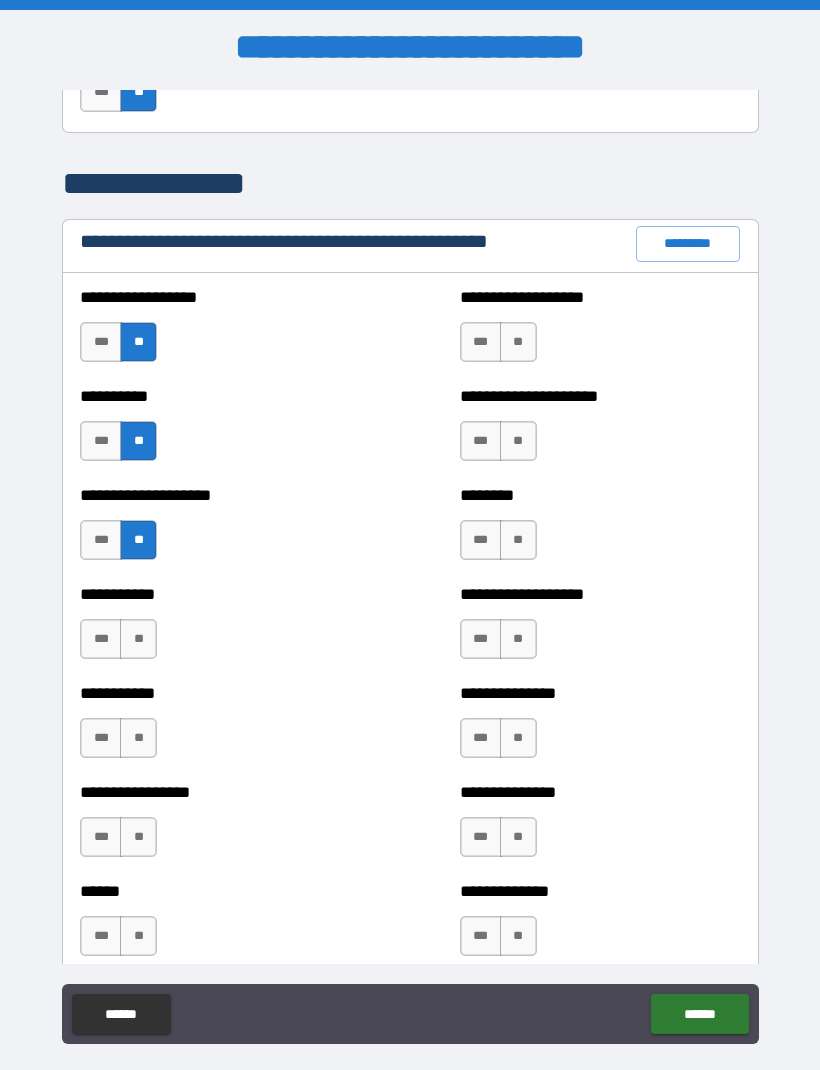 click on "**" at bounding box center (138, 639) 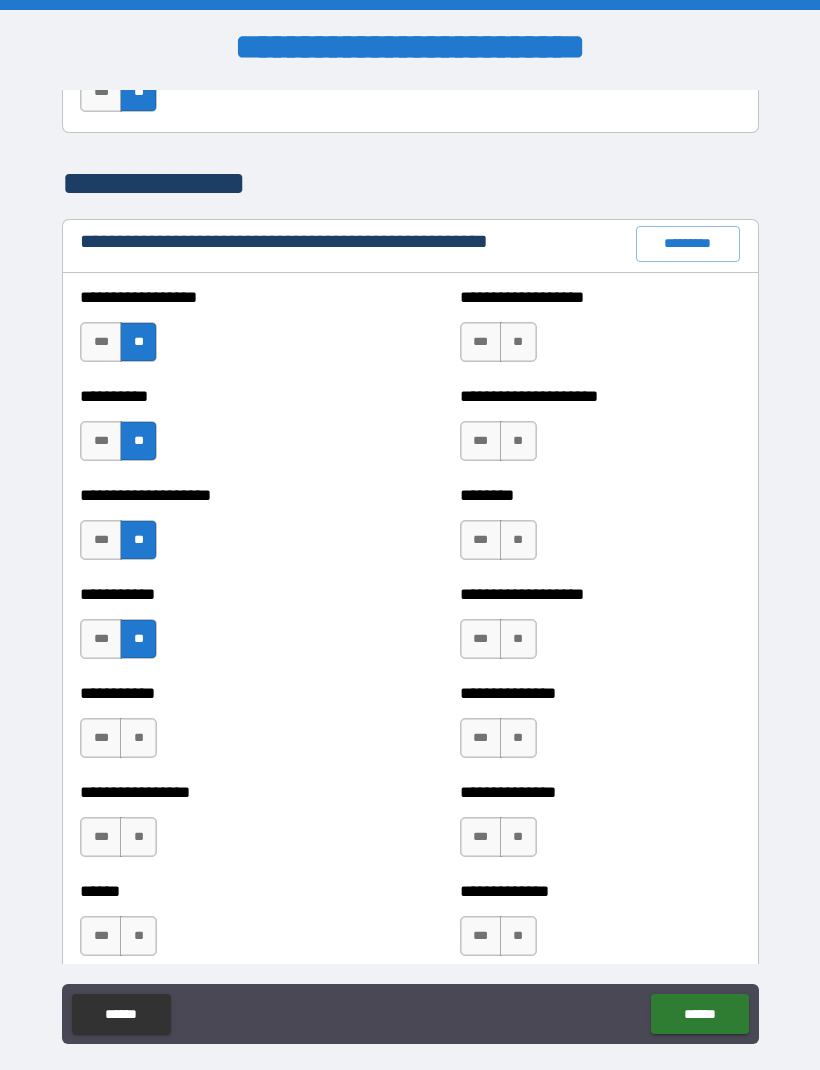 click on "**" at bounding box center [138, 738] 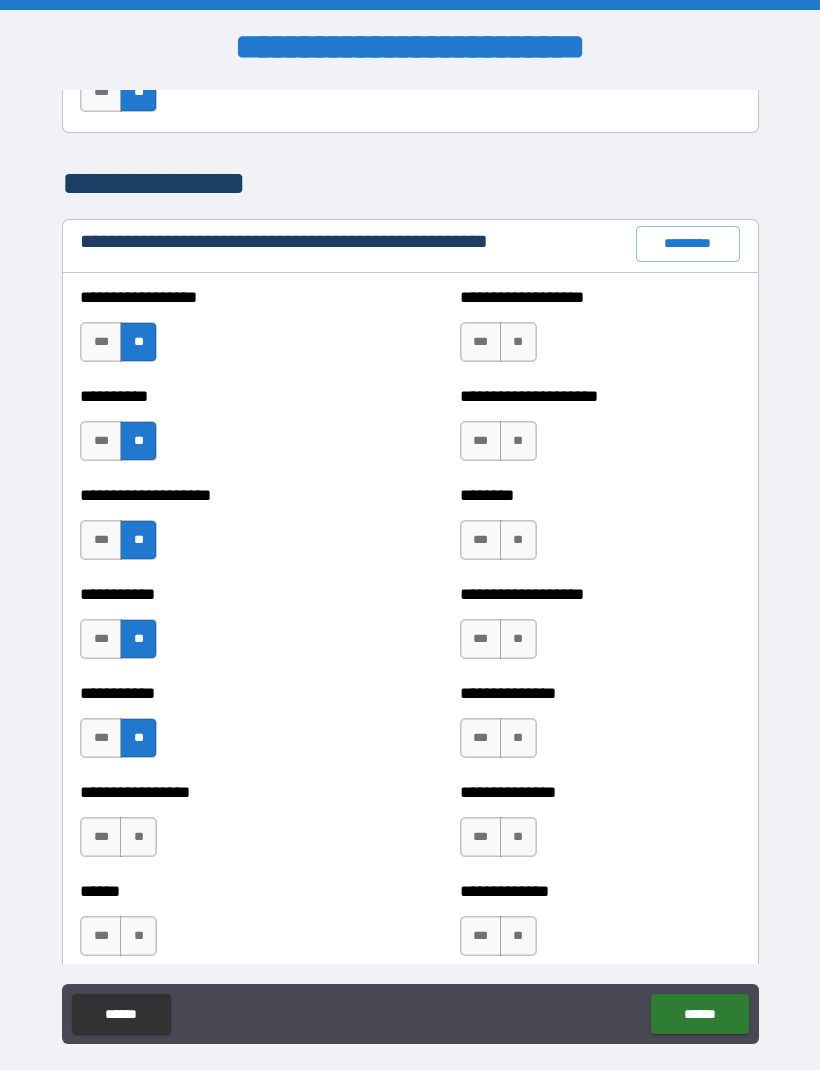 click on "**" at bounding box center [138, 837] 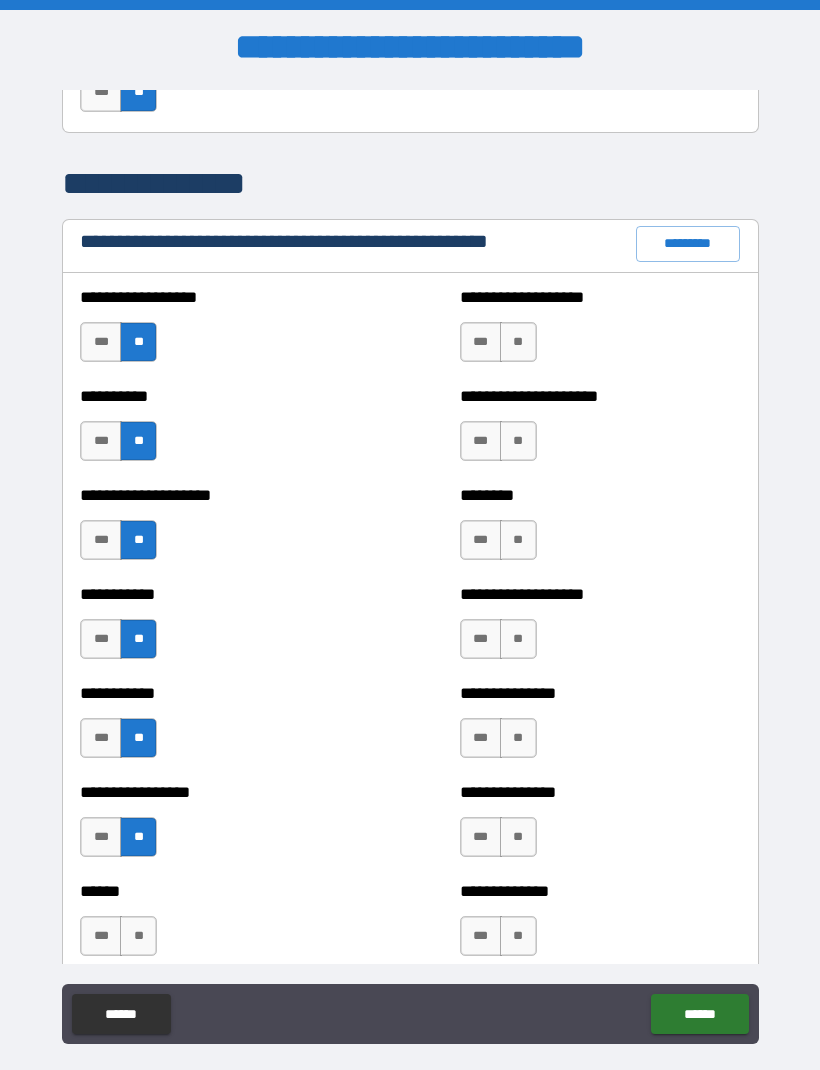 click on "**" at bounding box center [518, 342] 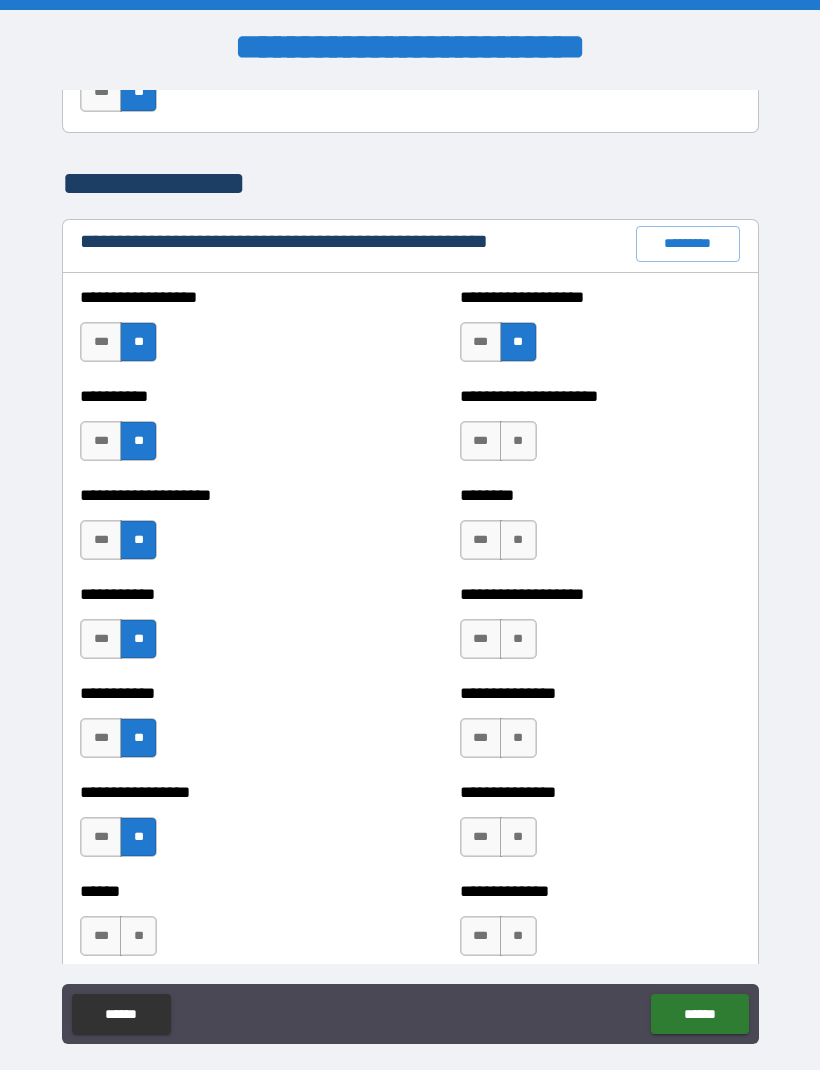 click on "**" at bounding box center (518, 441) 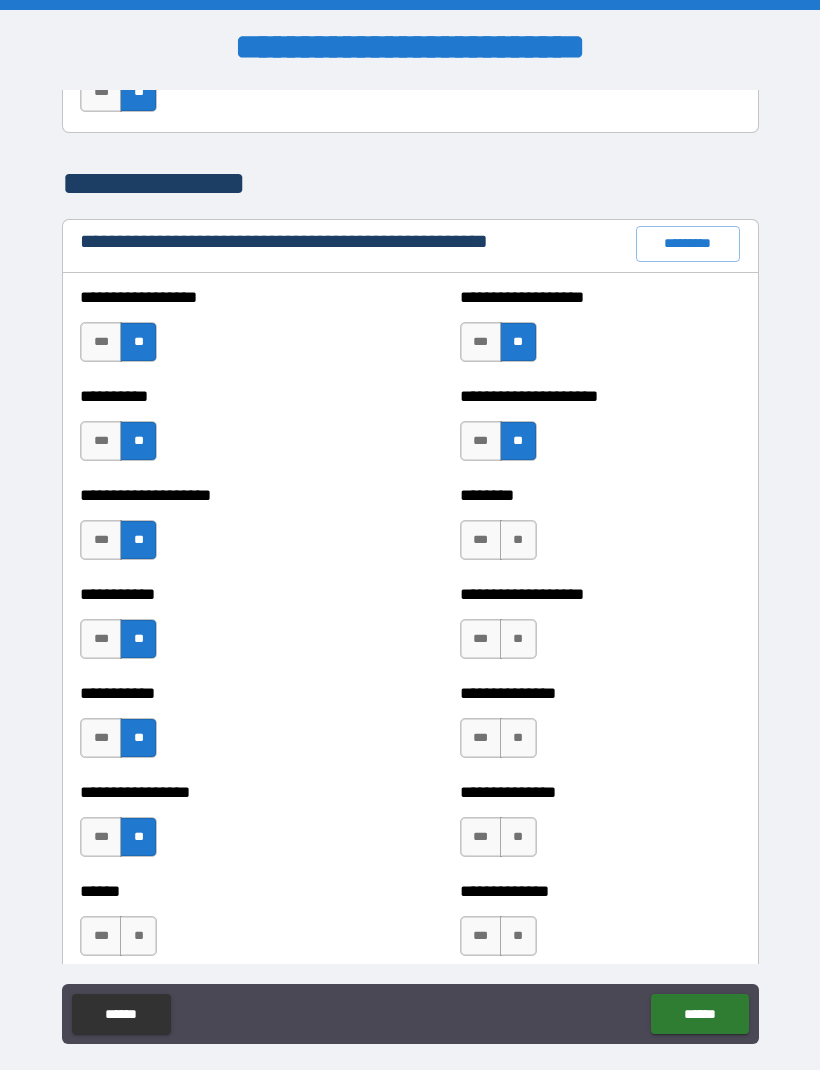 click on "**" at bounding box center [518, 540] 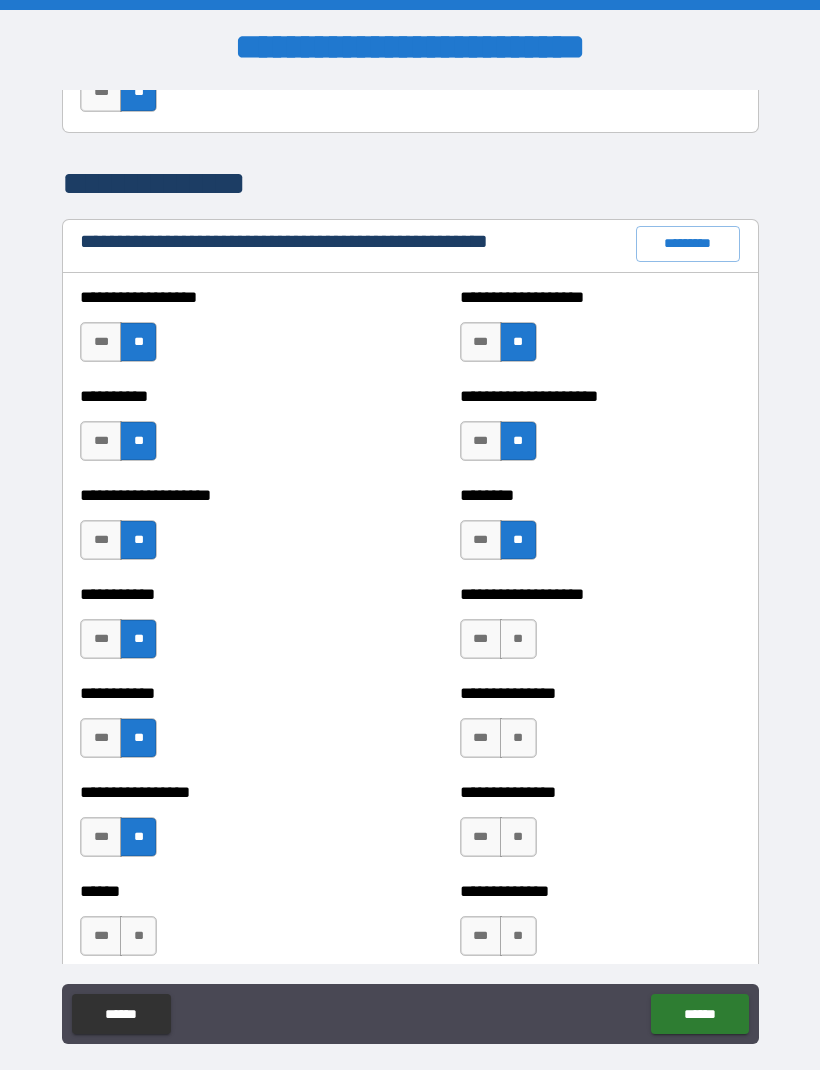 click on "**" at bounding box center (518, 639) 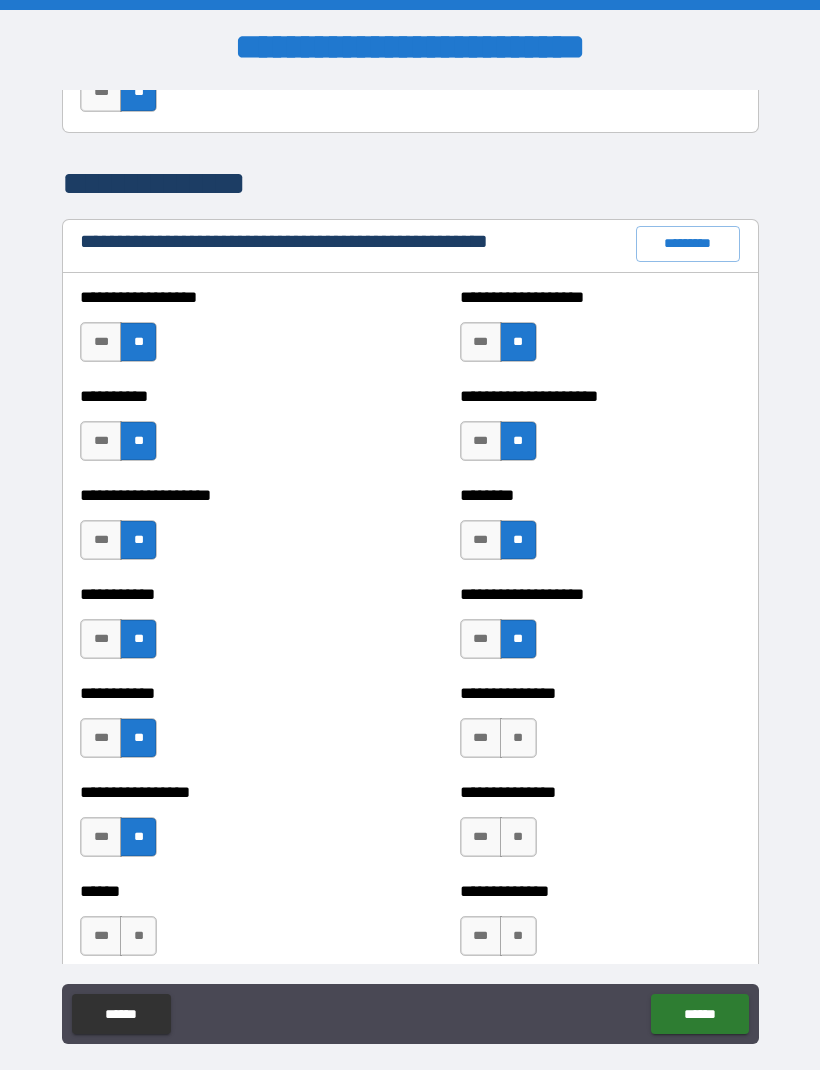 click on "**" at bounding box center [518, 738] 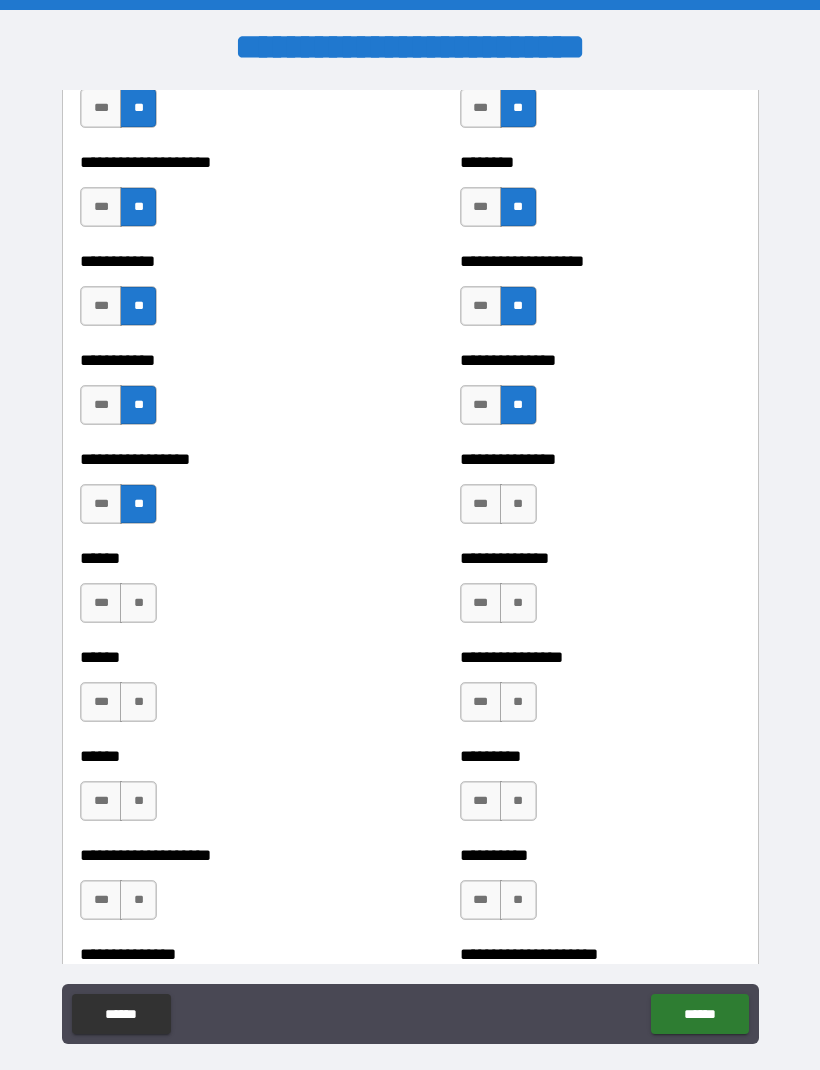 scroll, scrollTop: 2615, scrollLeft: 0, axis: vertical 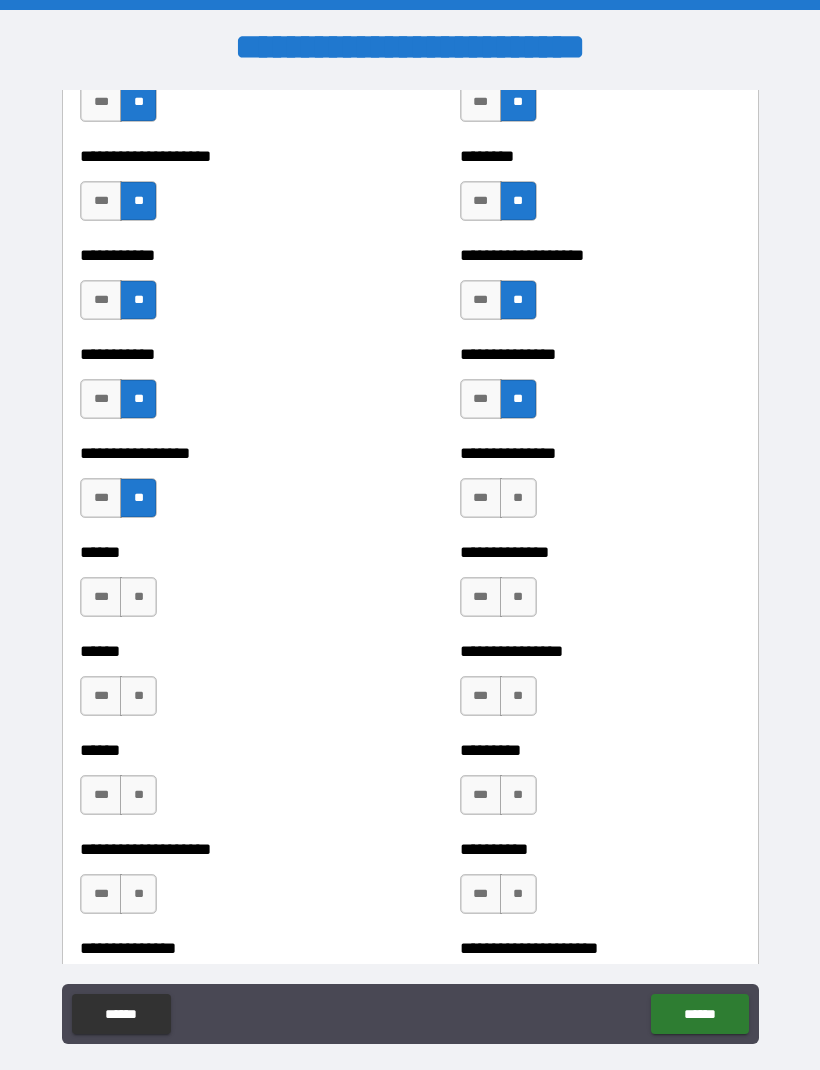click on "**" at bounding box center [518, 498] 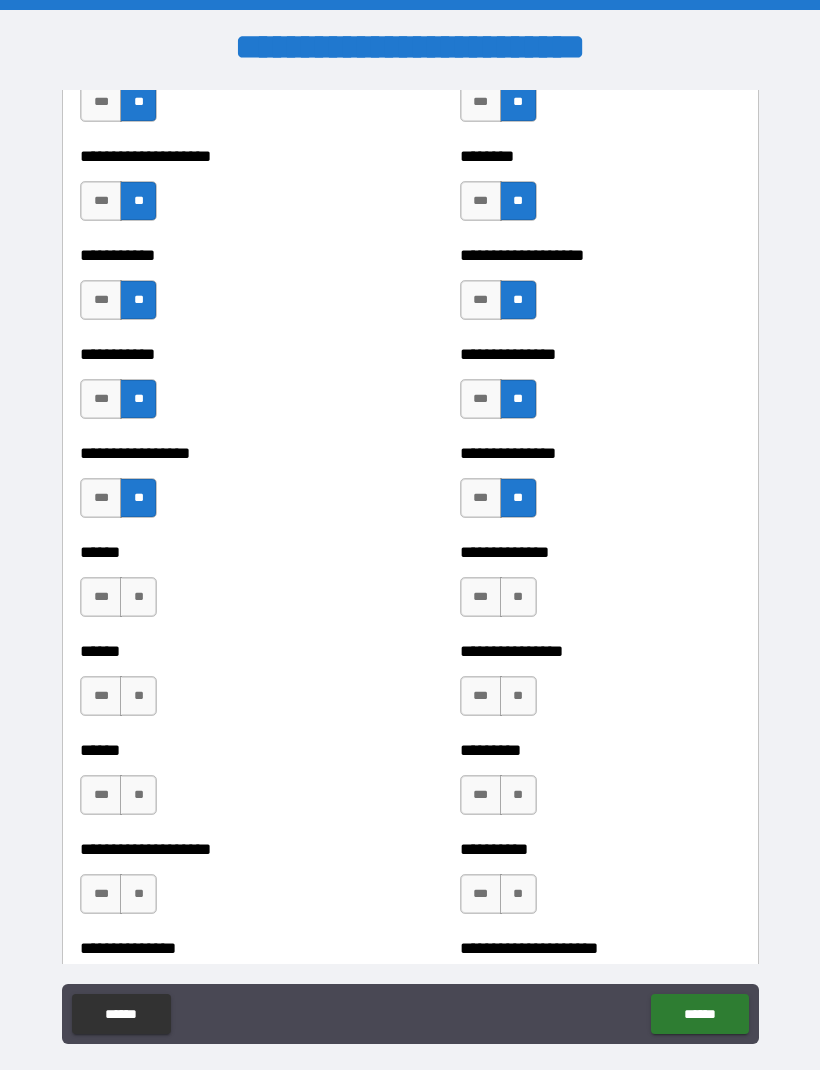 click on "**" at bounding box center [138, 597] 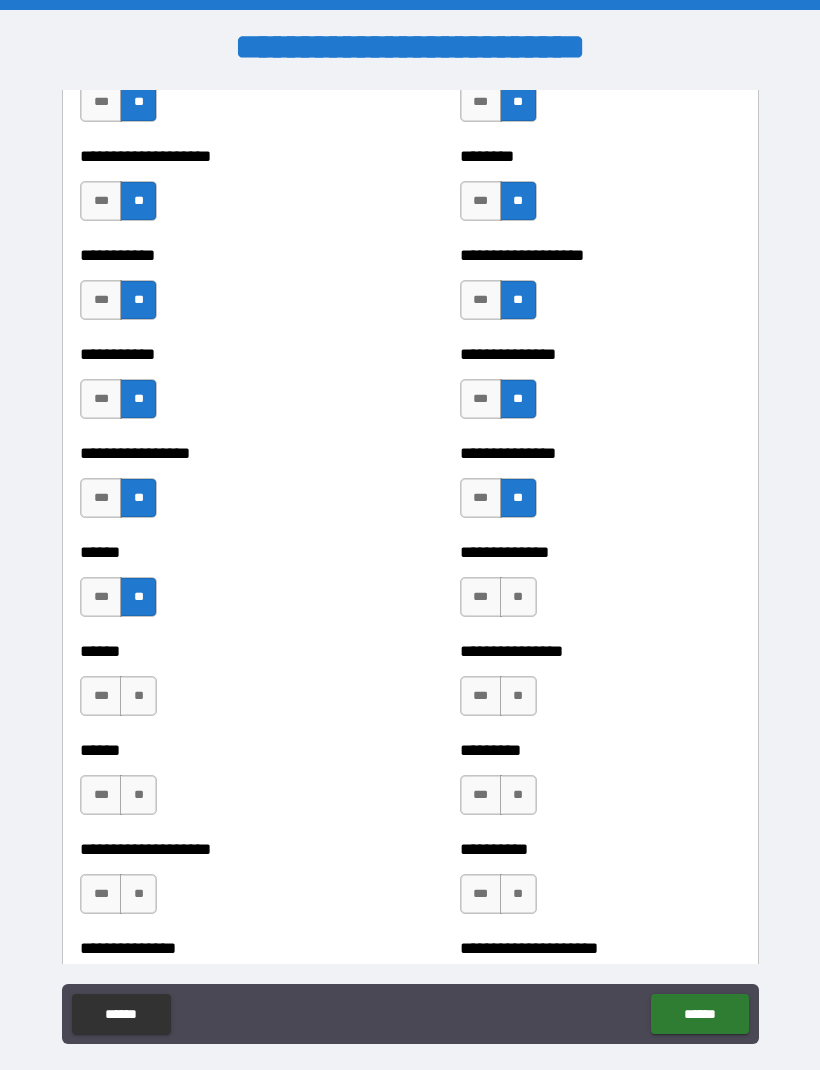 click on "**" at bounding box center [138, 696] 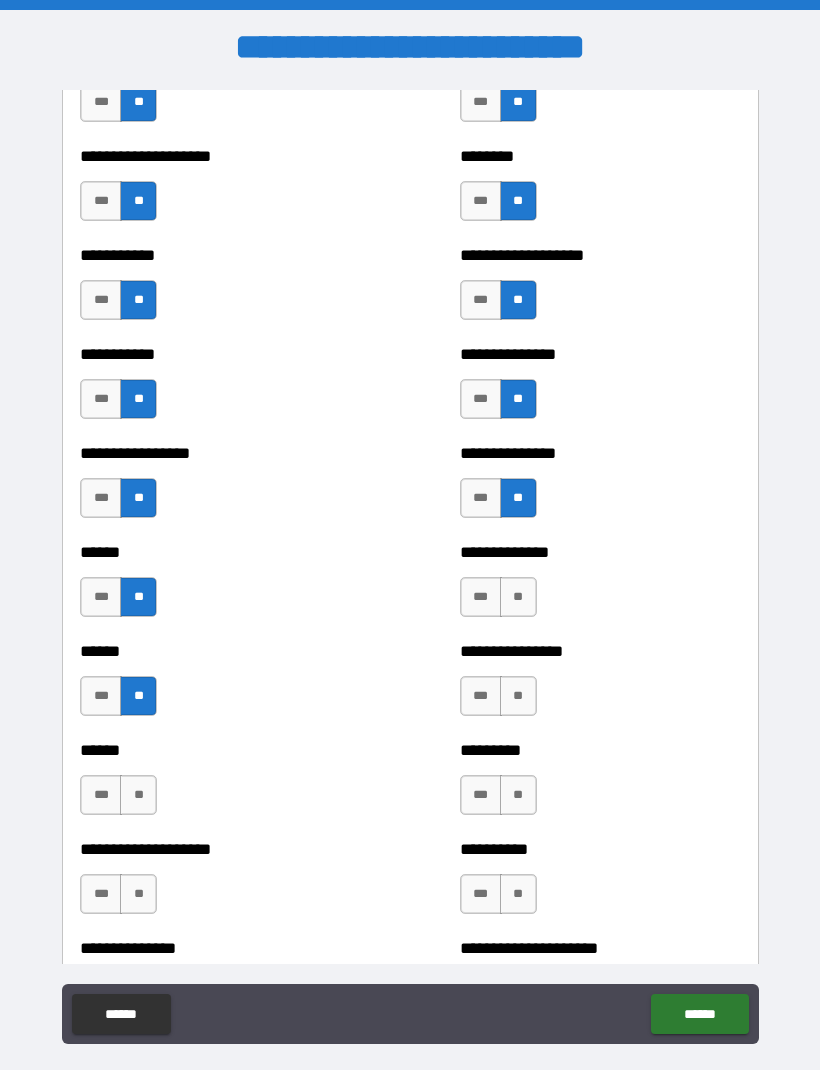 click on "**" at bounding box center [138, 795] 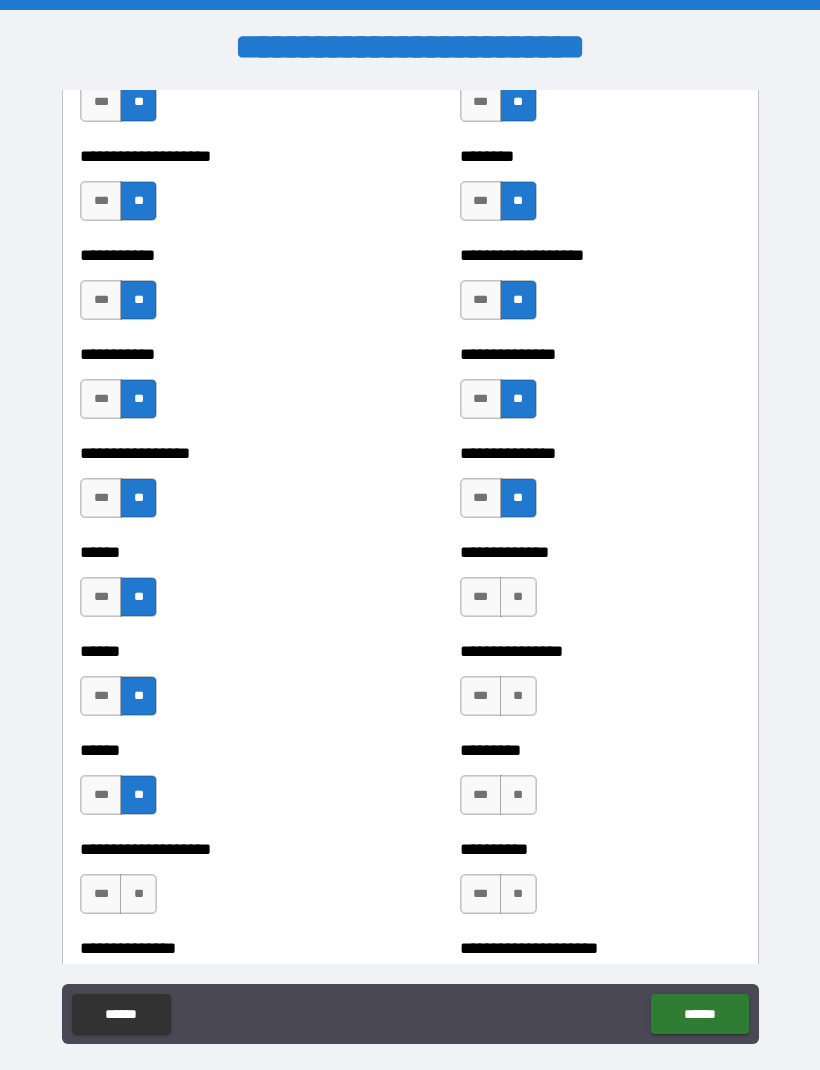 click on "**" at bounding box center [518, 597] 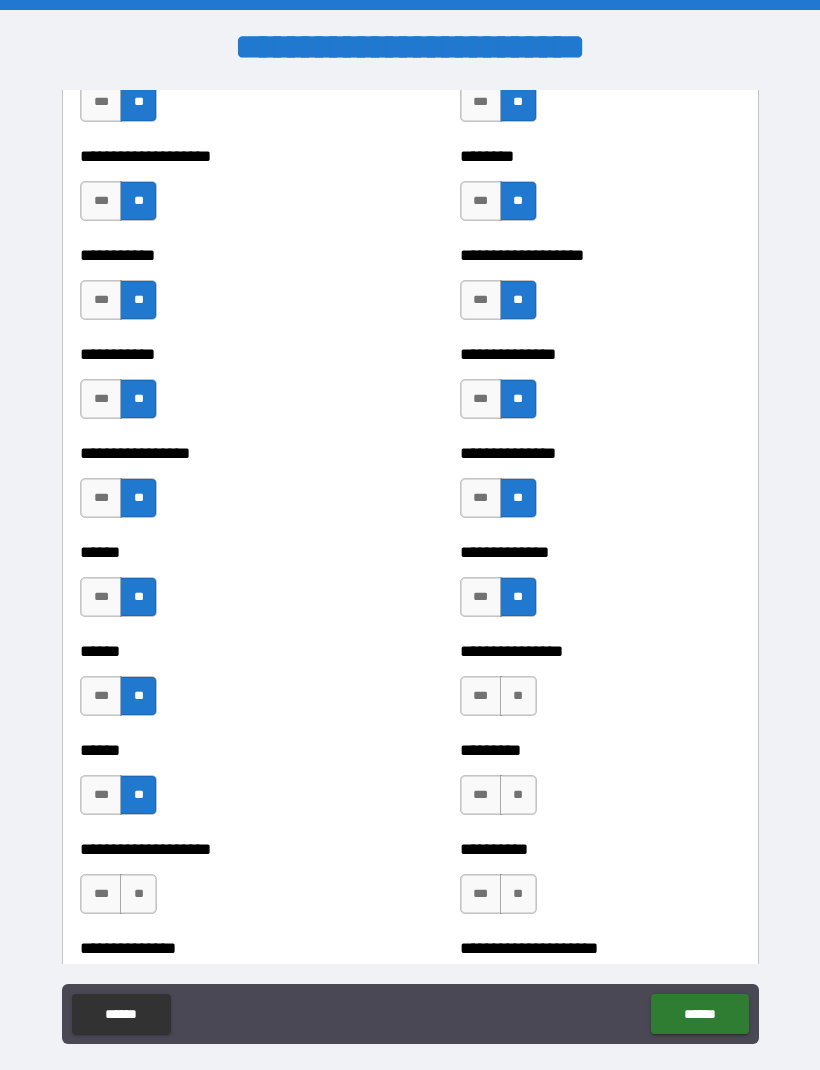 click on "**" at bounding box center (518, 696) 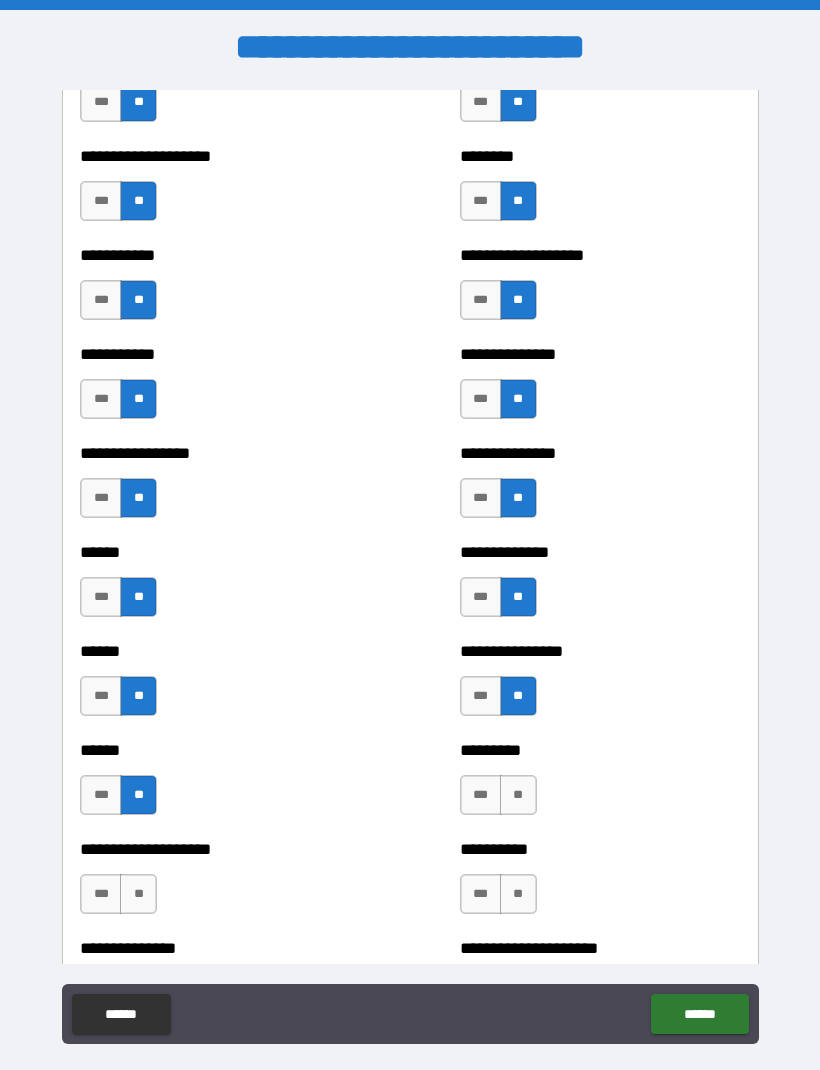 click on "**" at bounding box center (518, 795) 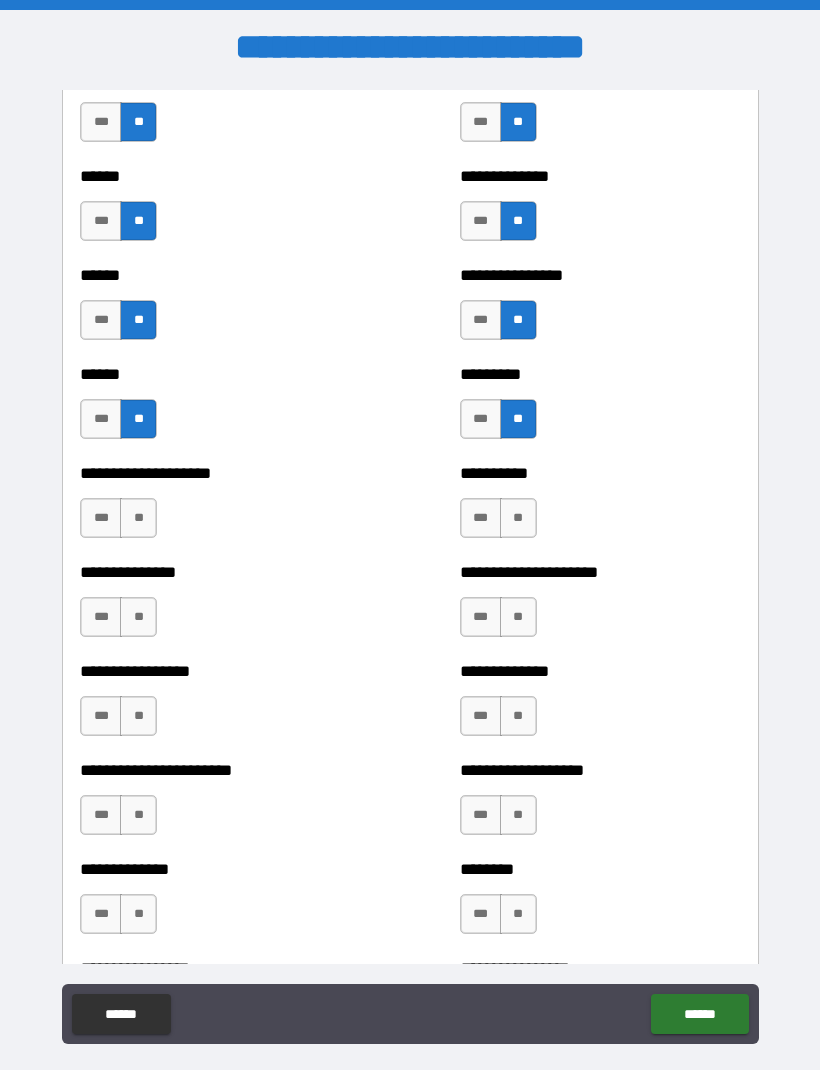 scroll, scrollTop: 2993, scrollLeft: 0, axis: vertical 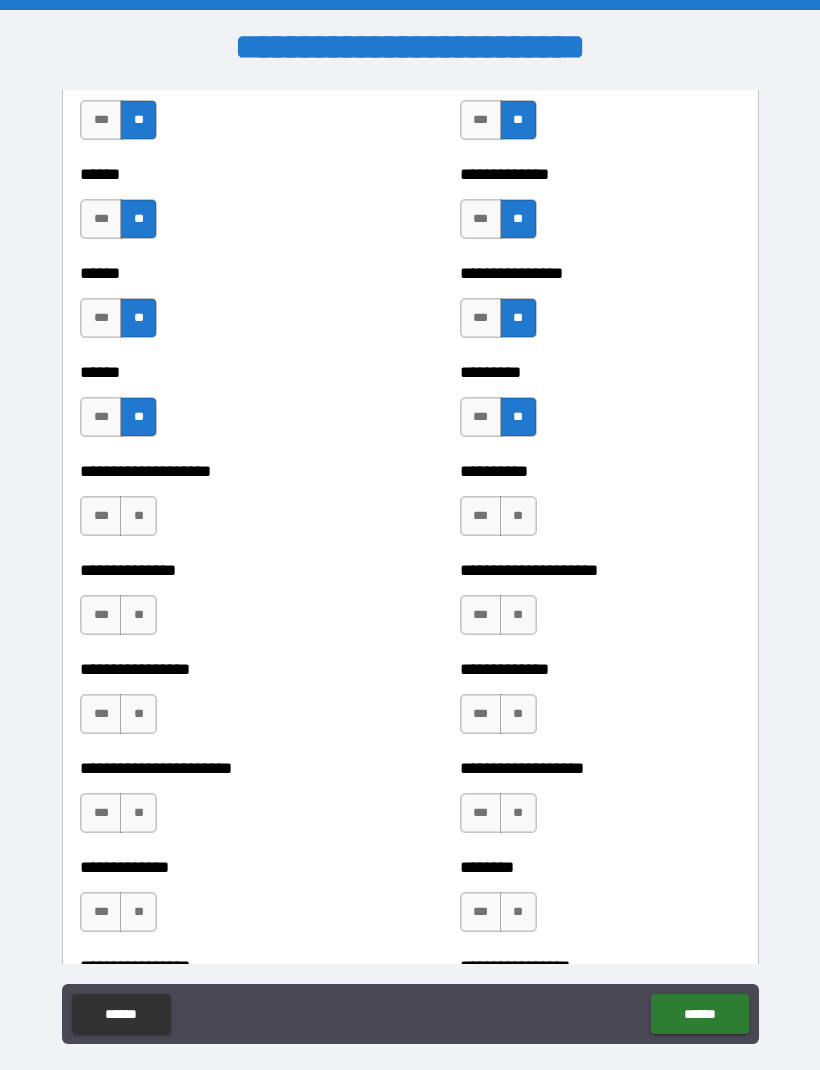 click on "**" at bounding box center (138, 516) 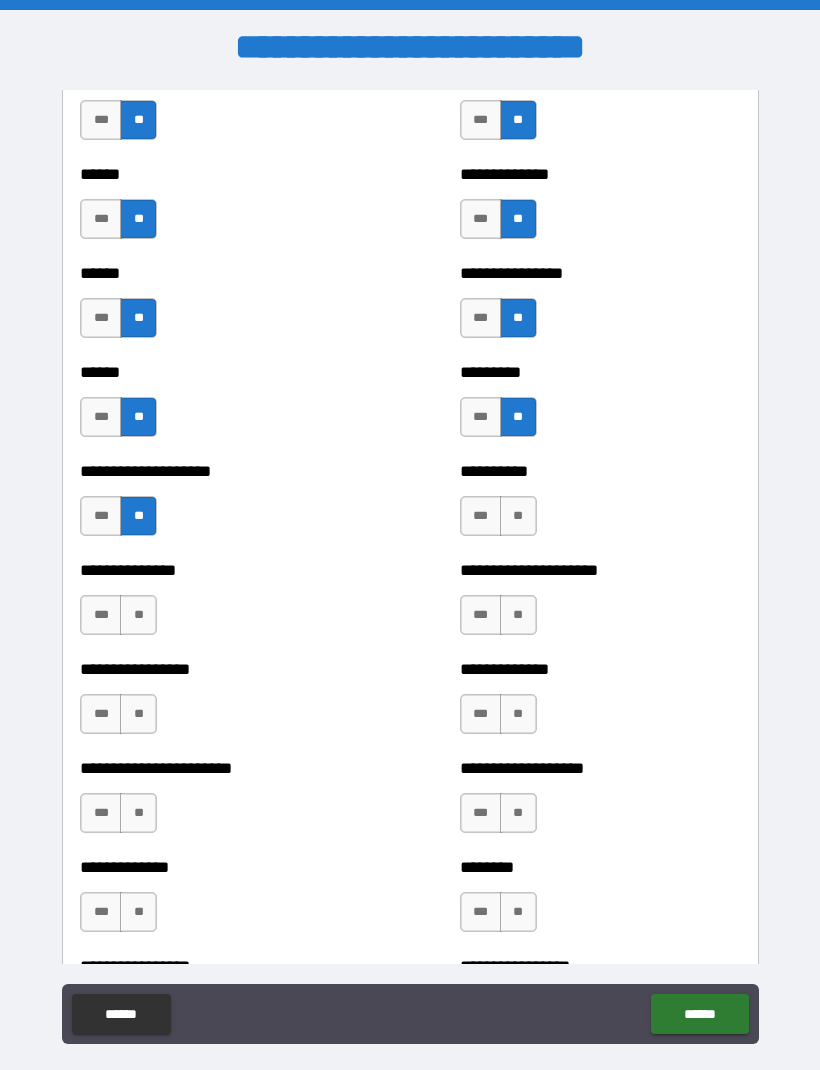 click on "**" at bounding box center (138, 615) 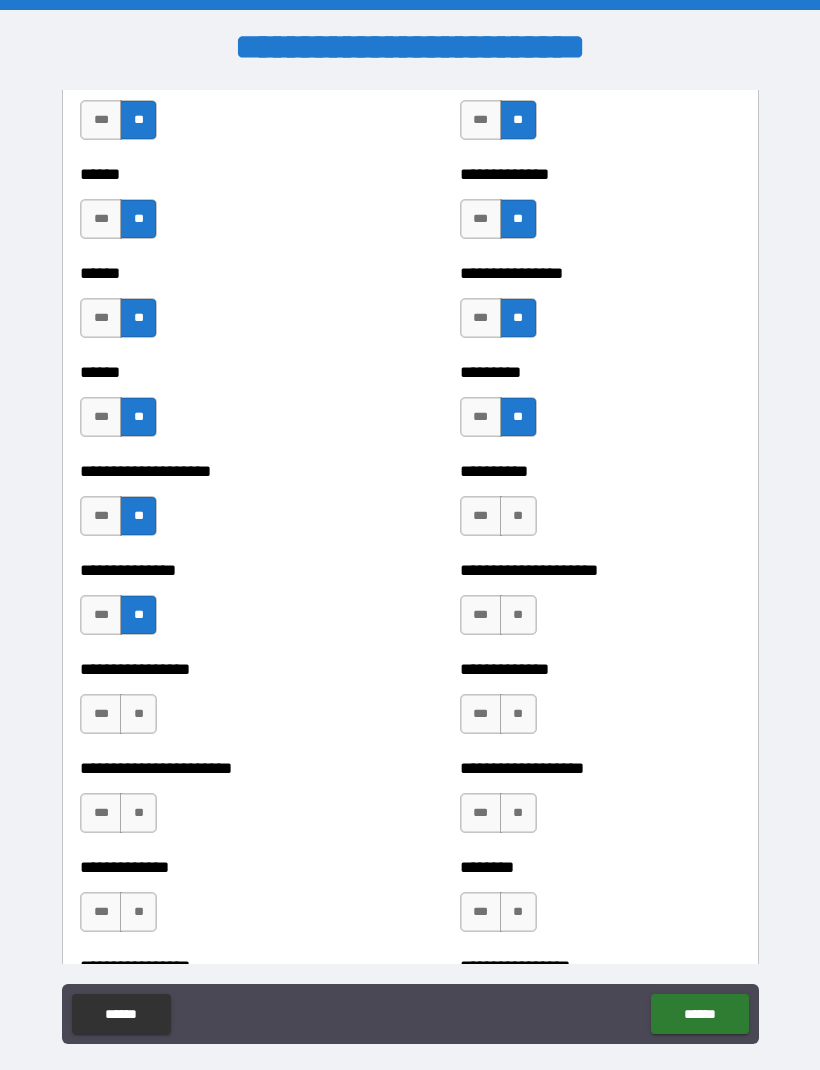click on "**" at bounding box center (518, 516) 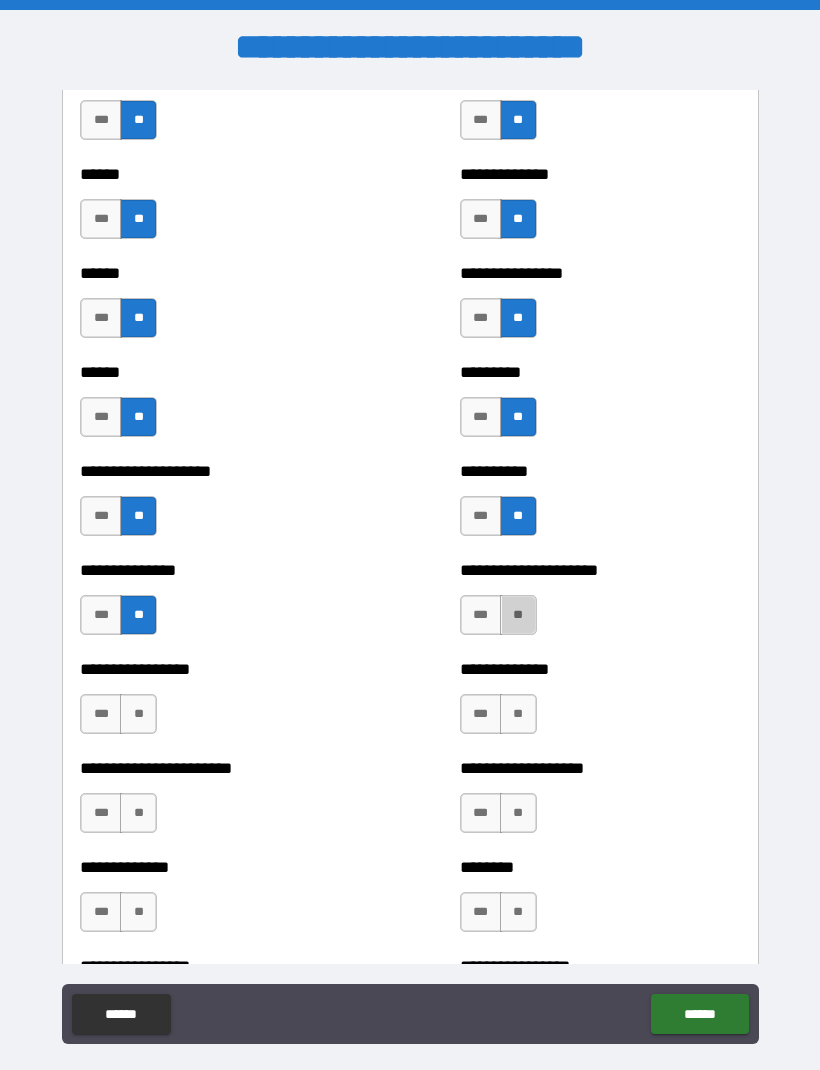 click on "**" at bounding box center [518, 615] 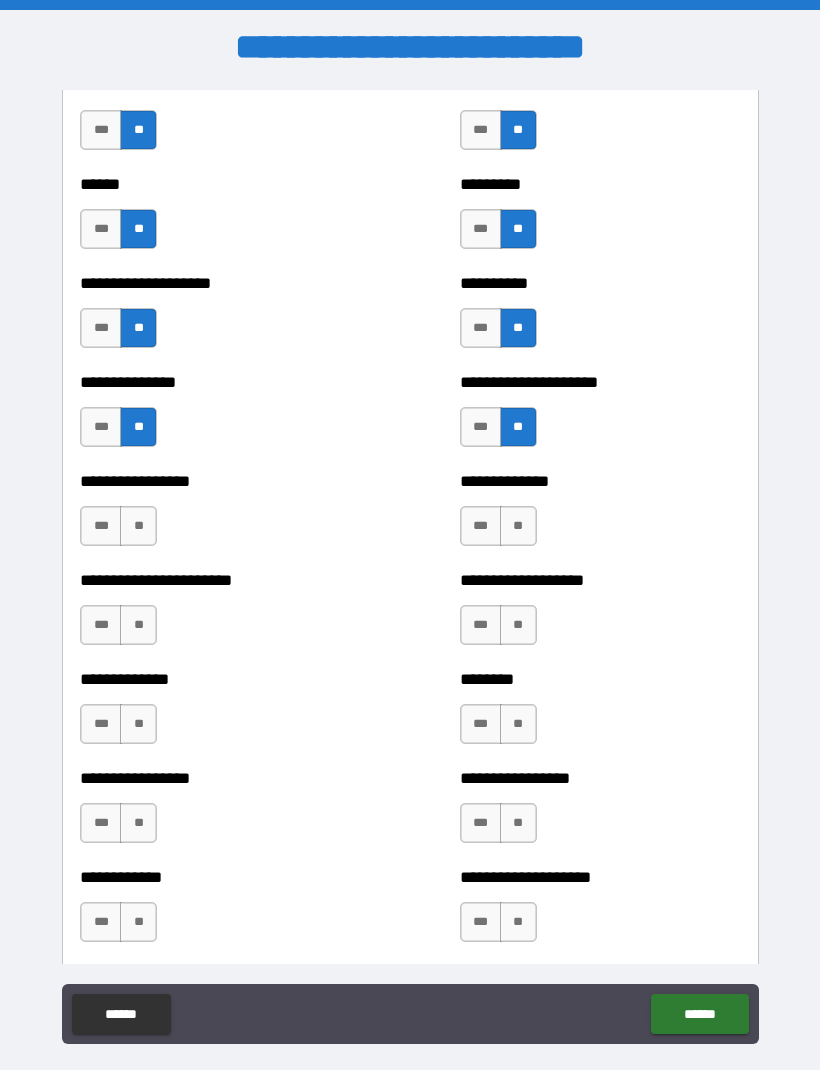 scroll, scrollTop: 3204, scrollLeft: 0, axis: vertical 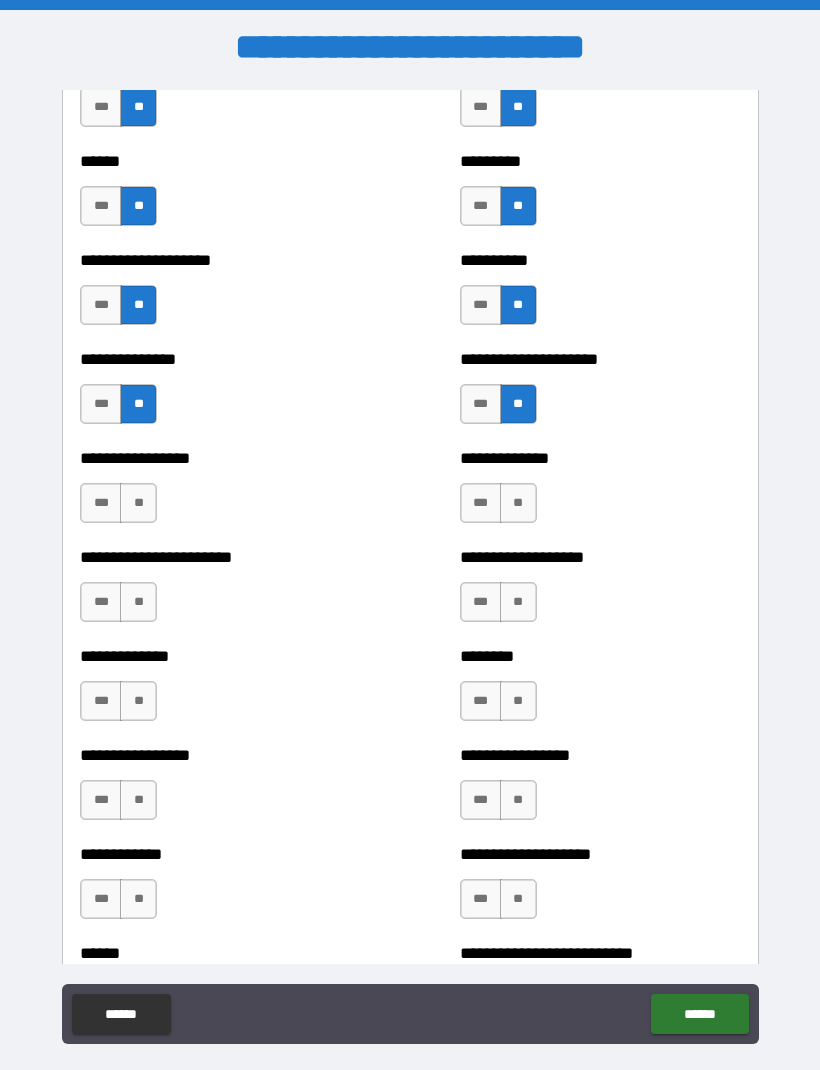 click on "**" at bounding box center [138, 503] 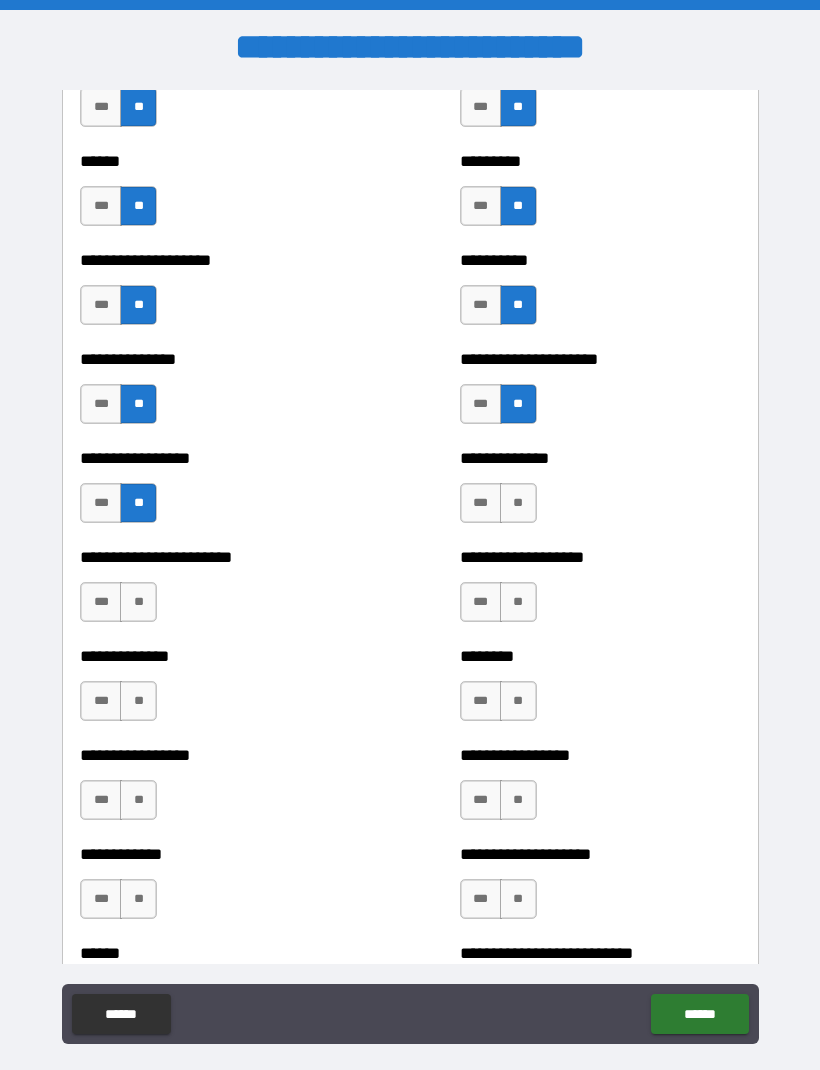 click on "**" at bounding box center (138, 602) 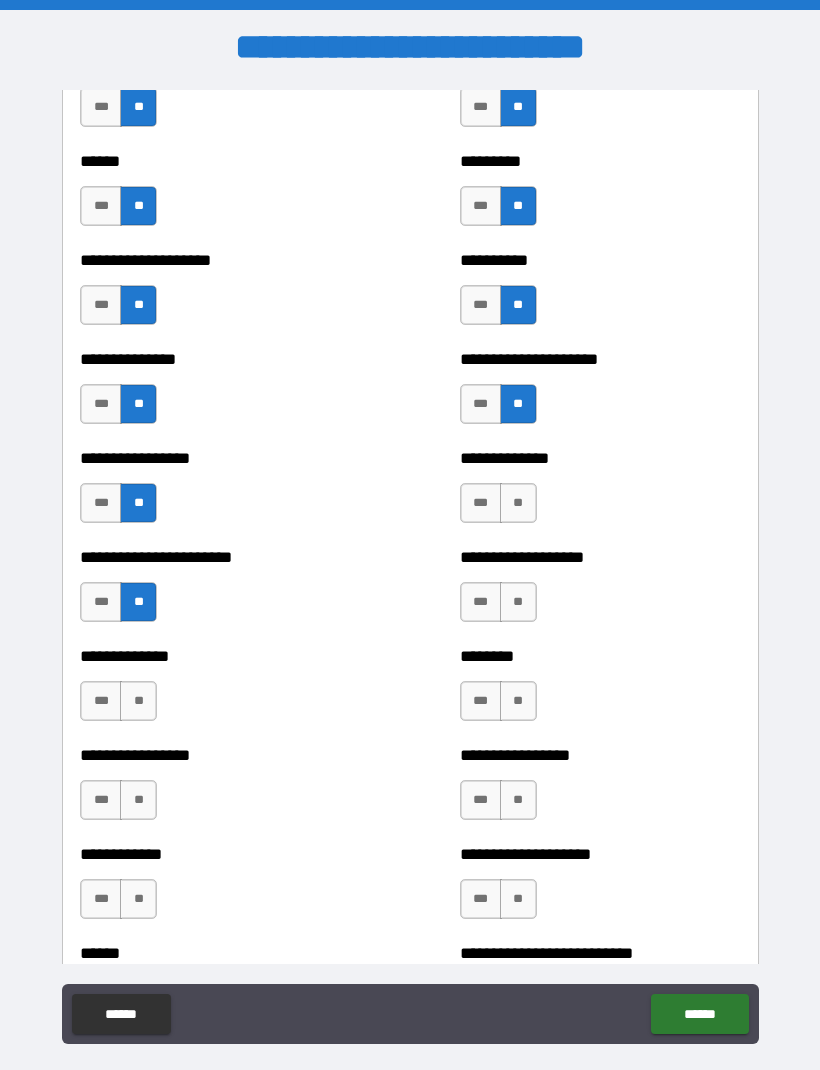 click on "**" at bounding box center [138, 701] 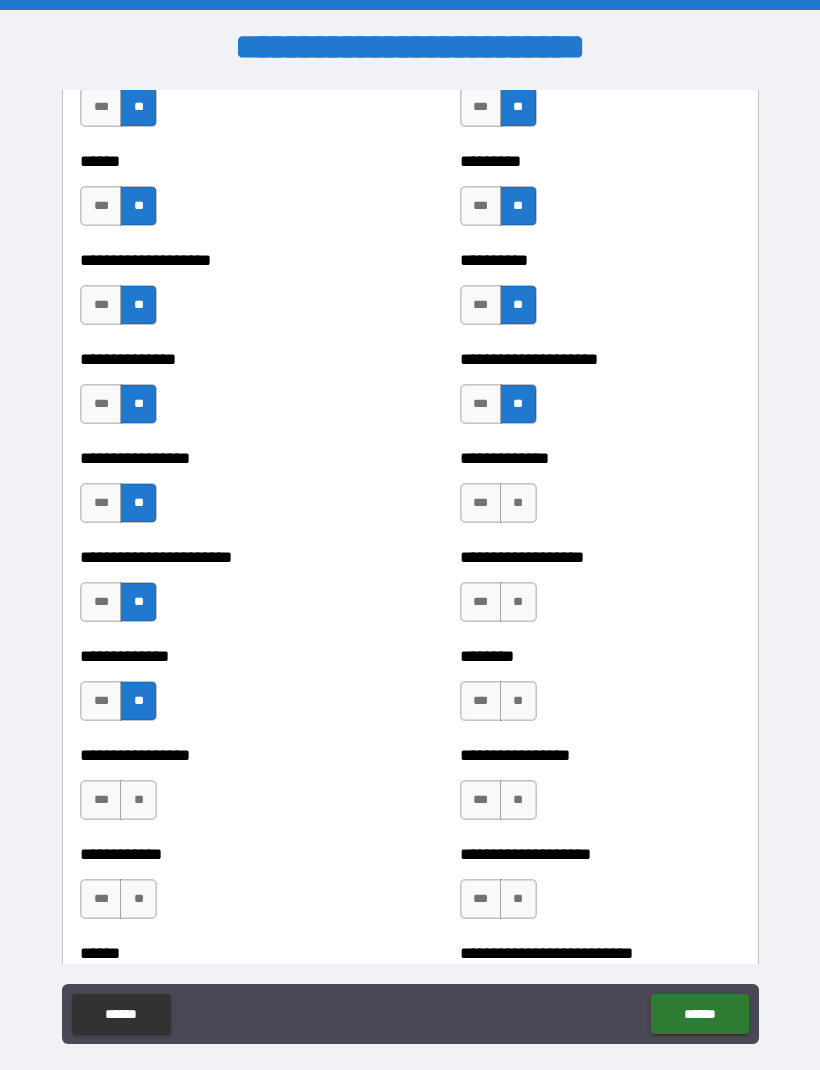 click on "**" at bounding box center [518, 503] 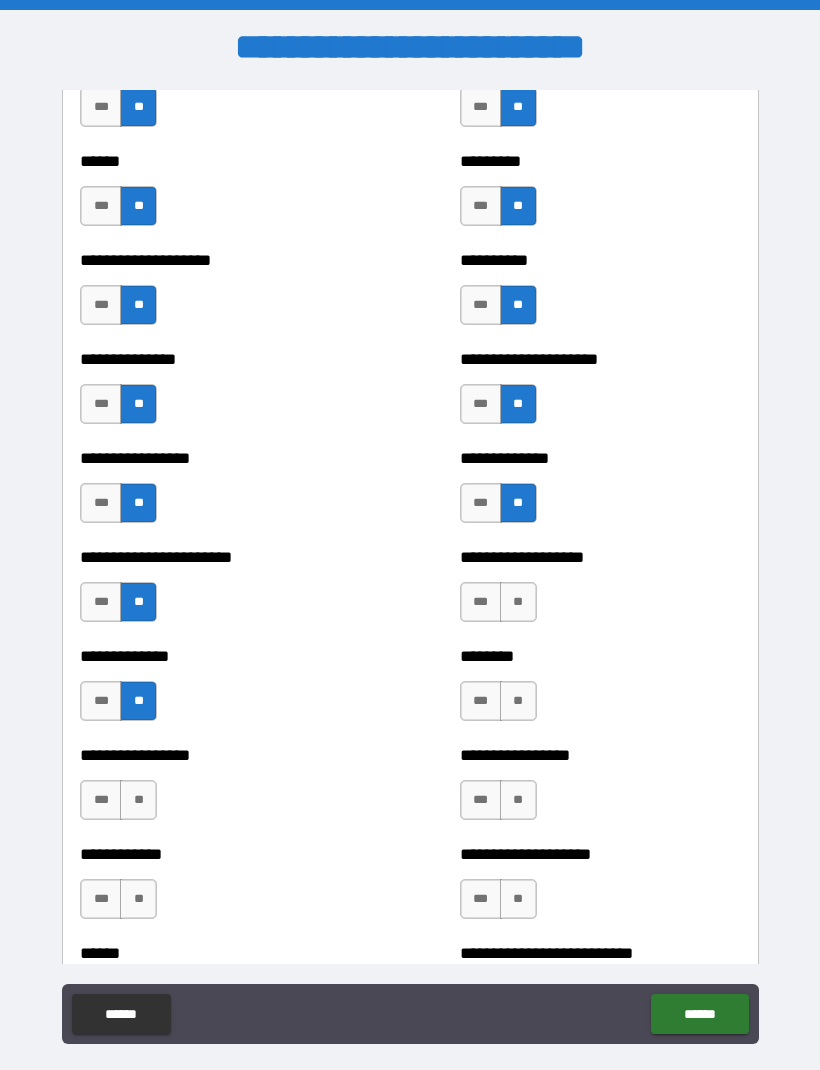 click on "**" at bounding box center (518, 602) 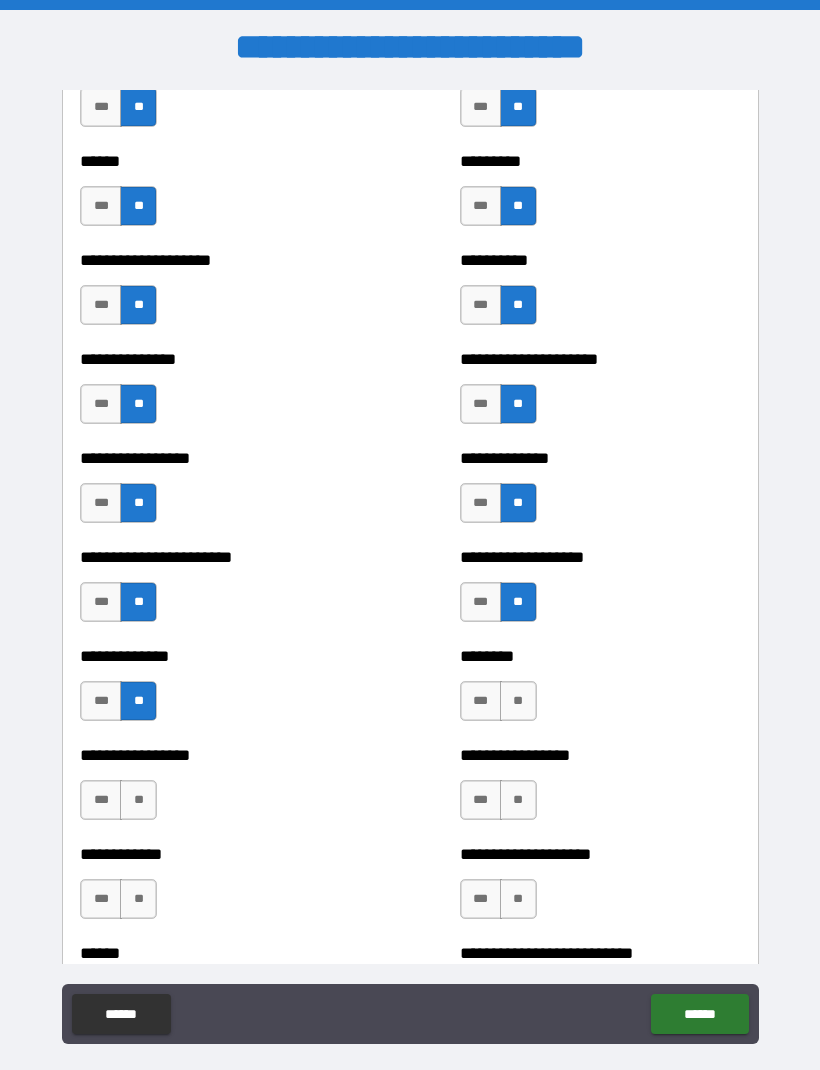 click on "**" at bounding box center (518, 701) 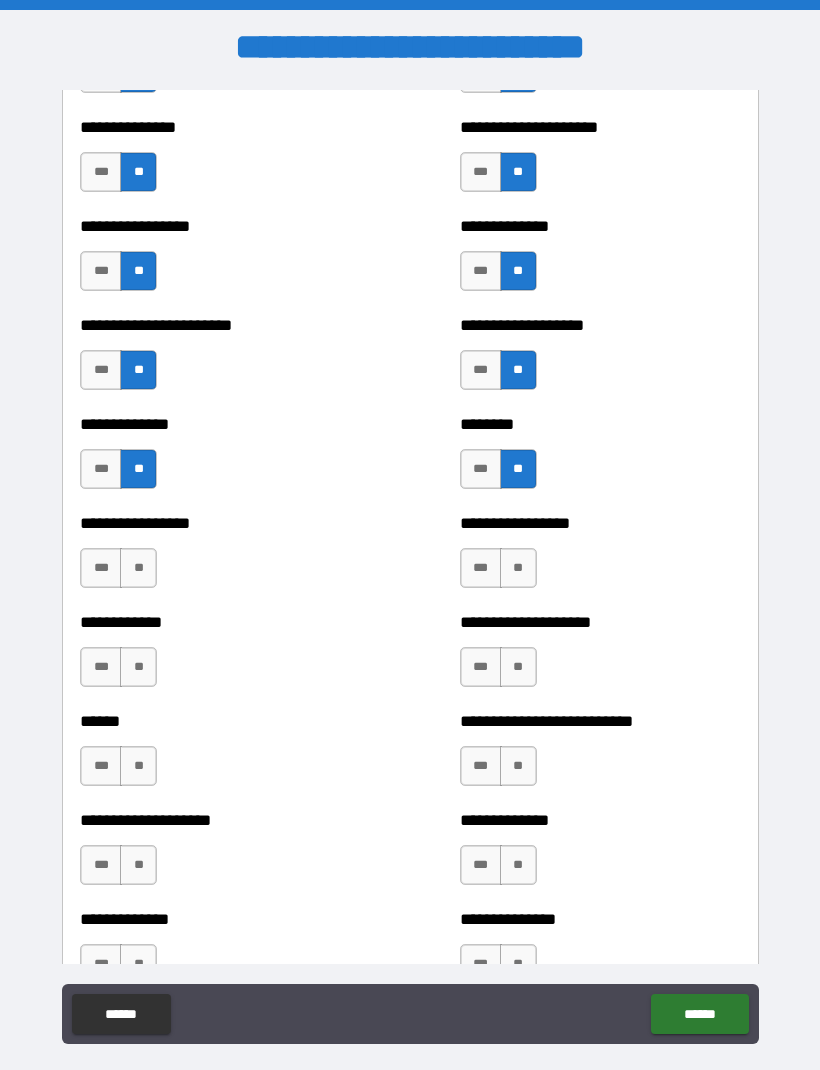 scroll, scrollTop: 3448, scrollLeft: 0, axis: vertical 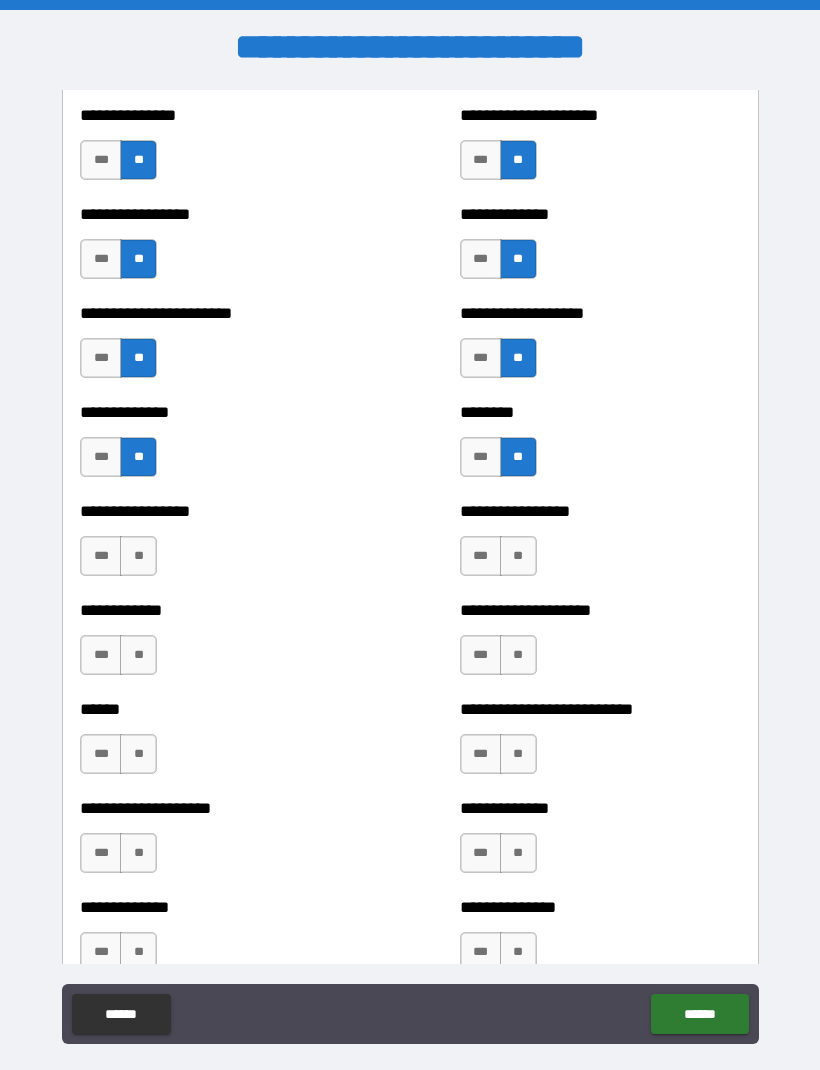 click on "**" at bounding box center (138, 556) 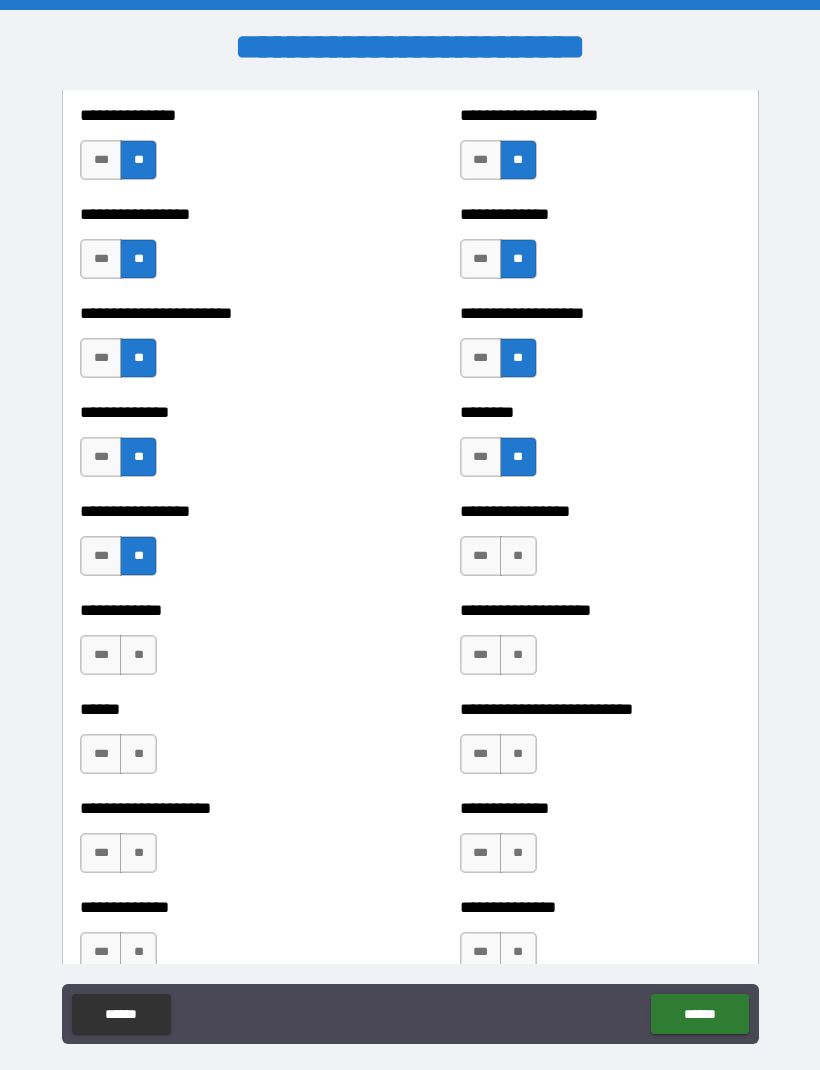 click on "**" at bounding box center [138, 655] 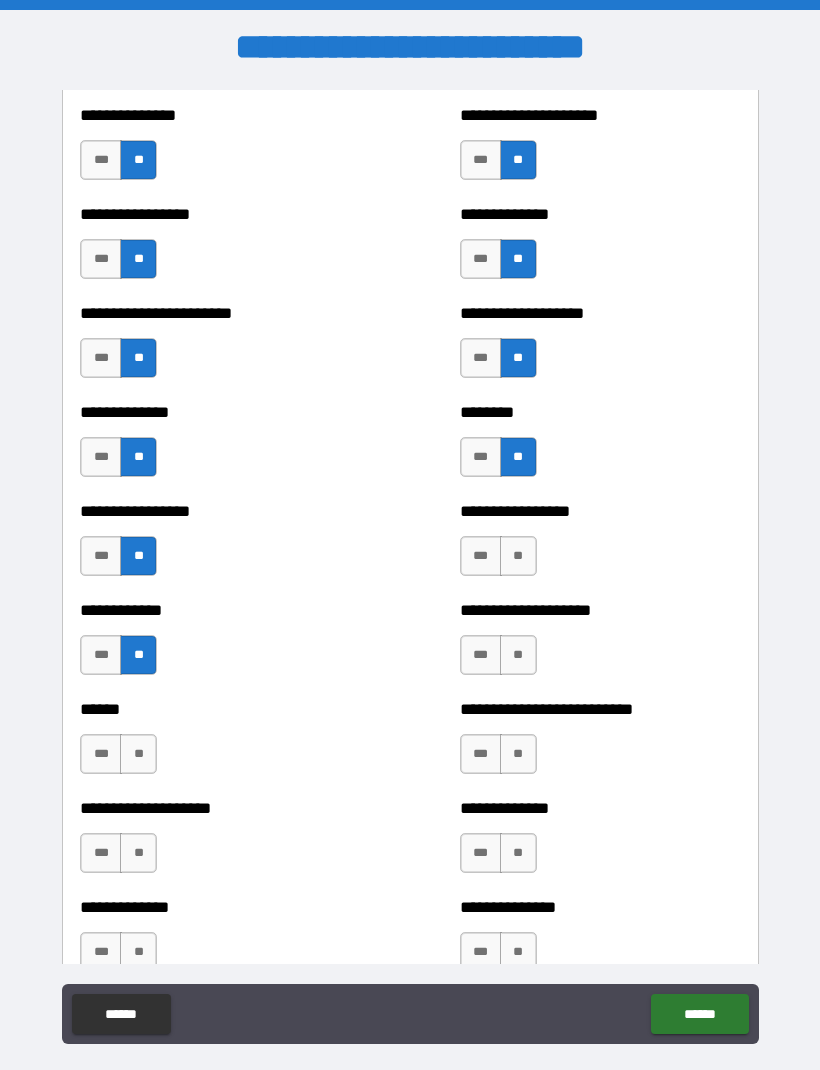 click on "**" at bounding box center (518, 556) 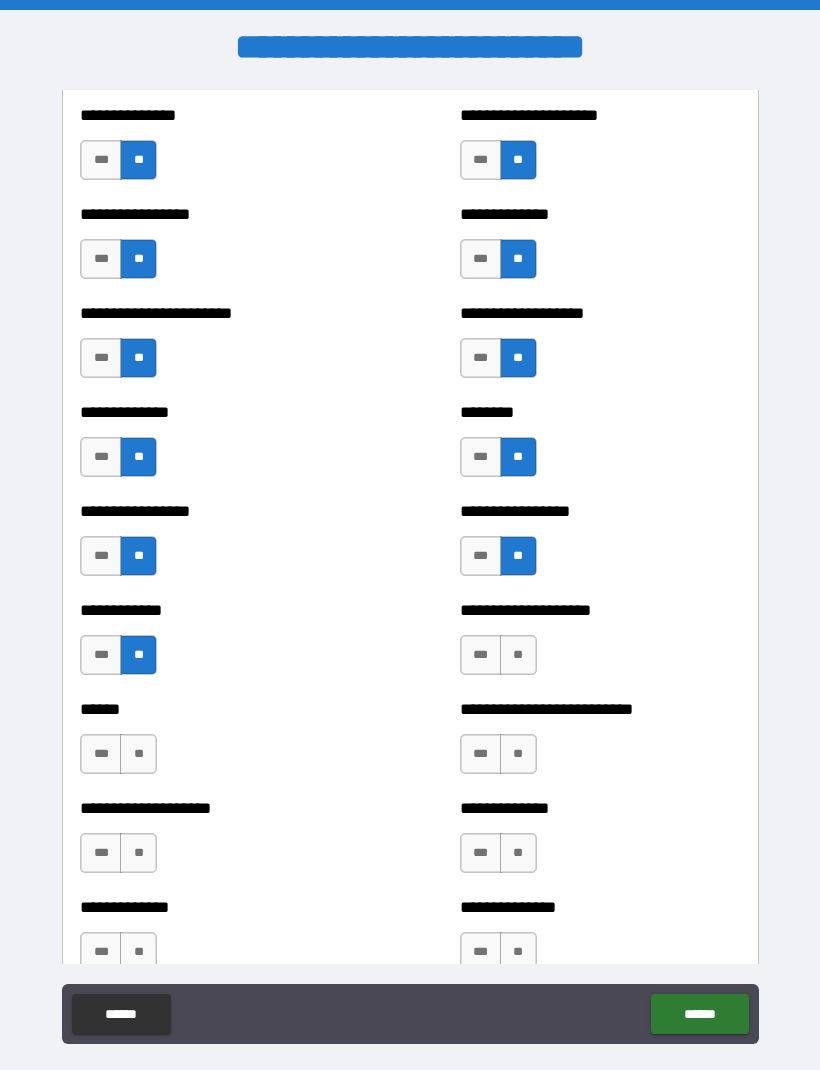 click on "**" at bounding box center (518, 655) 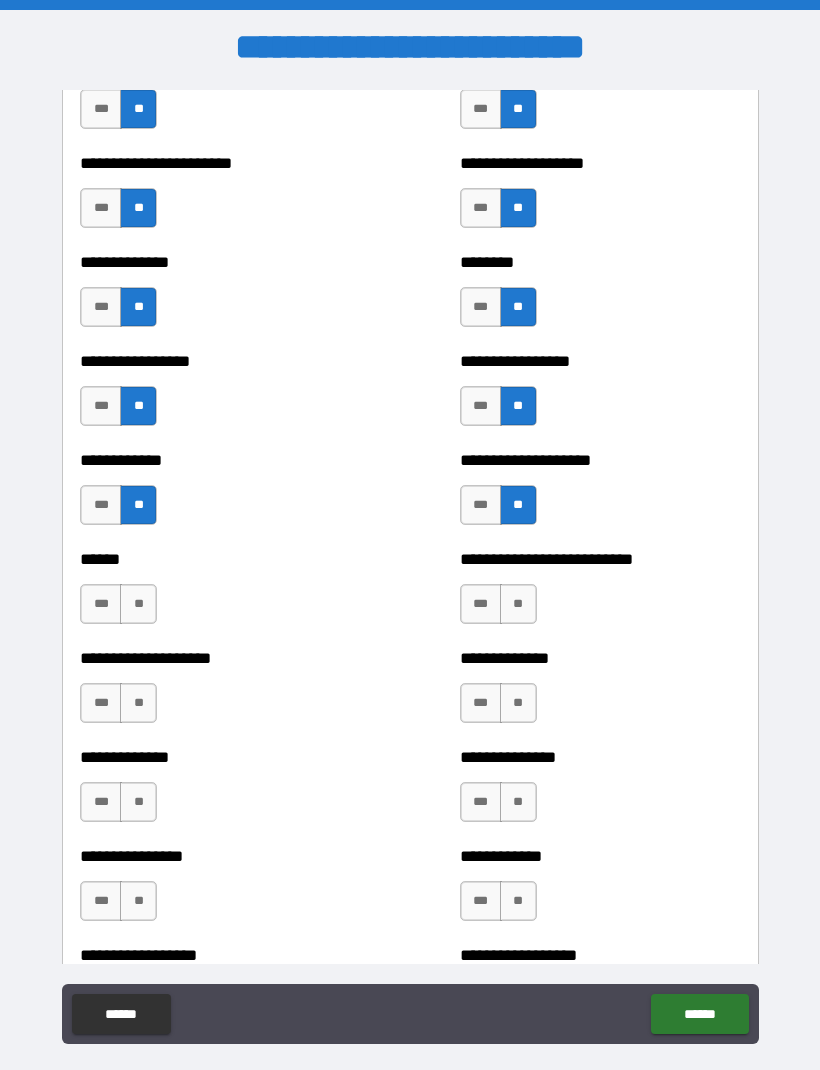 scroll, scrollTop: 3608, scrollLeft: 0, axis: vertical 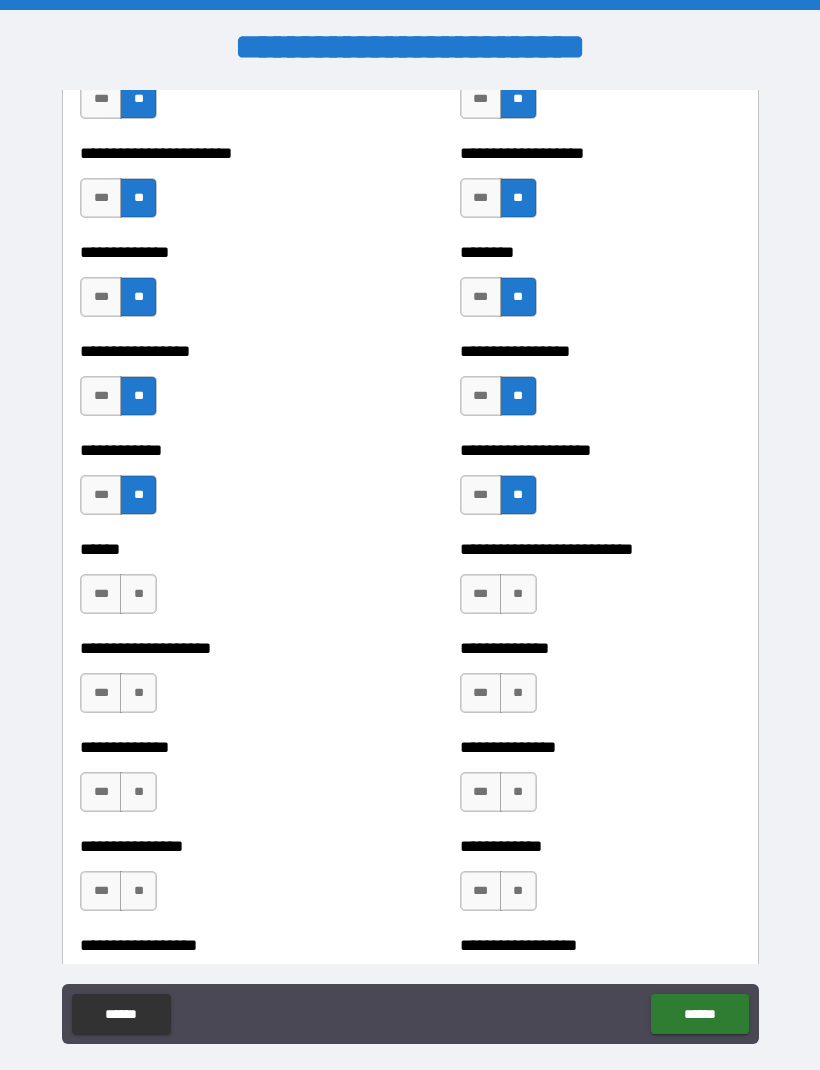 click on "**" at bounding box center (138, 594) 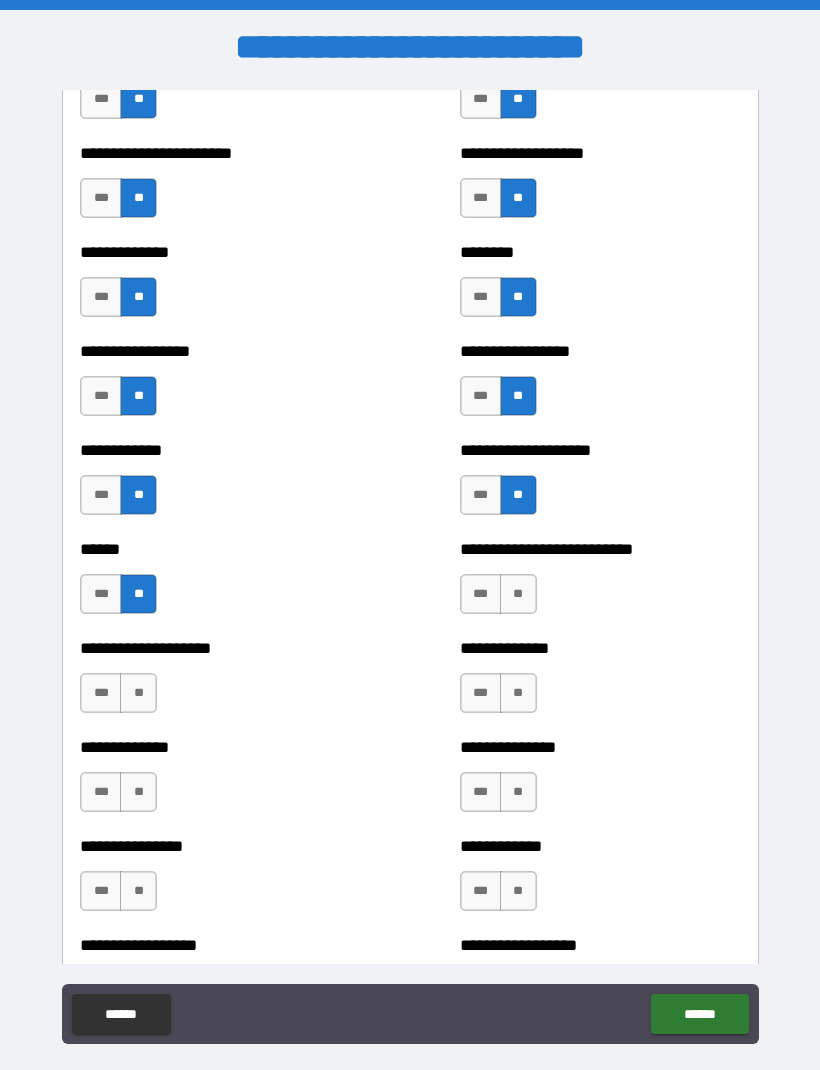 click on "**" at bounding box center [138, 693] 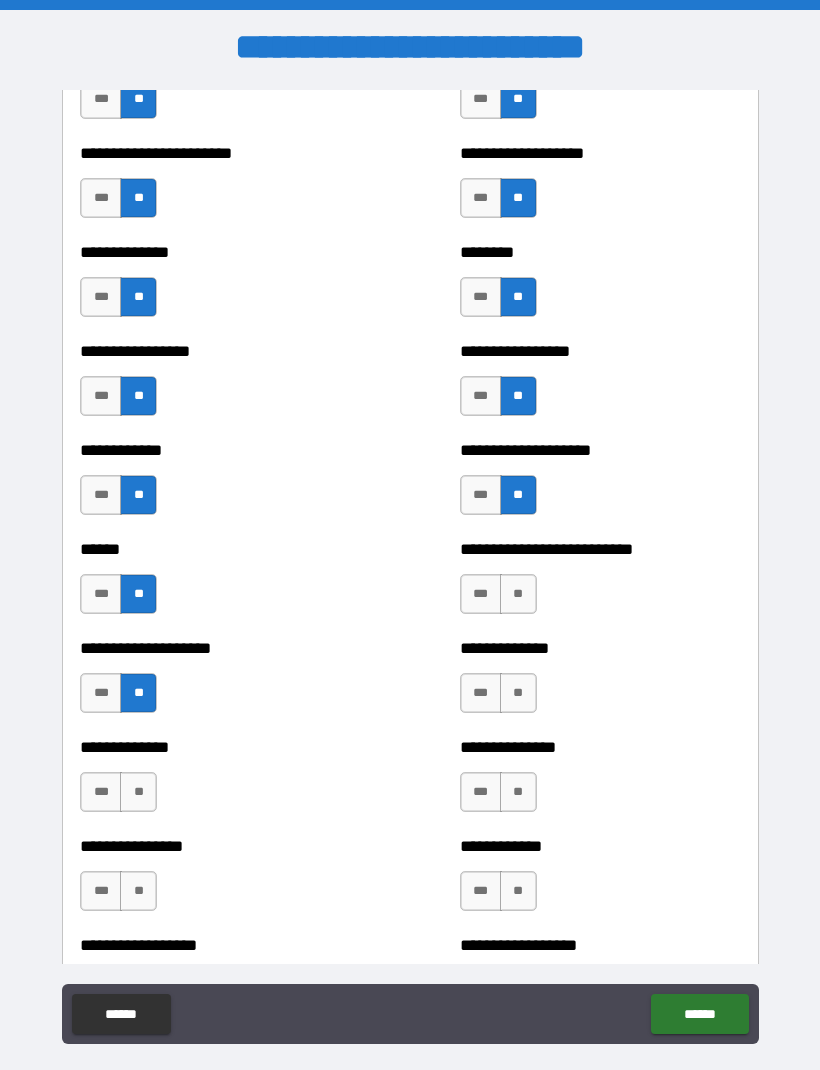 click on "***" at bounding box center [101, 594] 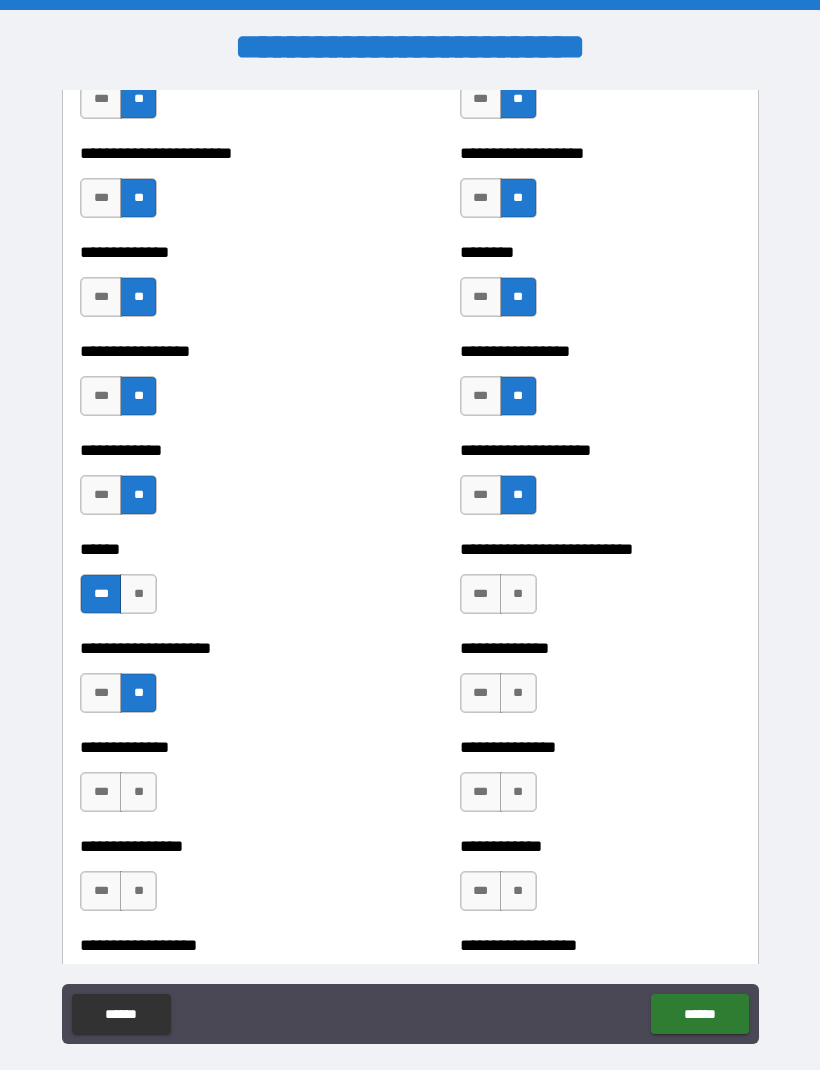 click on "**" at bounding box center [518, 594] 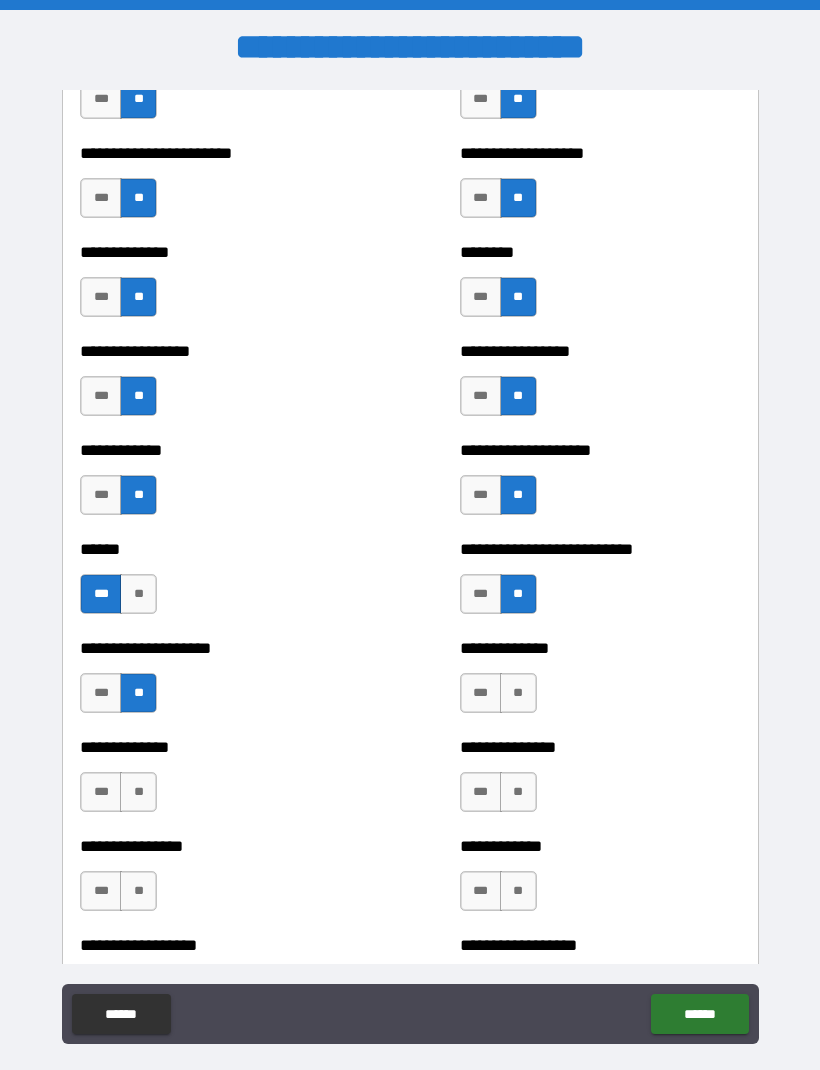 click on "**" at bounding box center [518, 693] 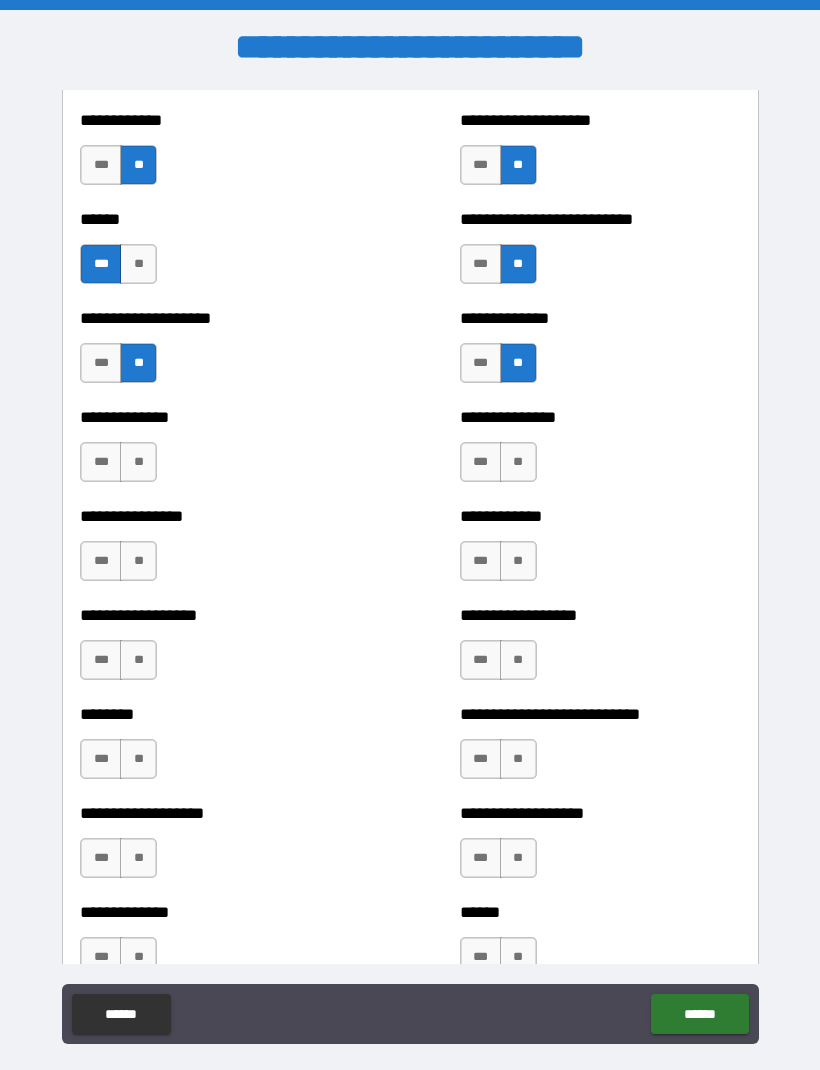 scroll, scrollTop: 3956, scrollLeft: 0, axis: vertical 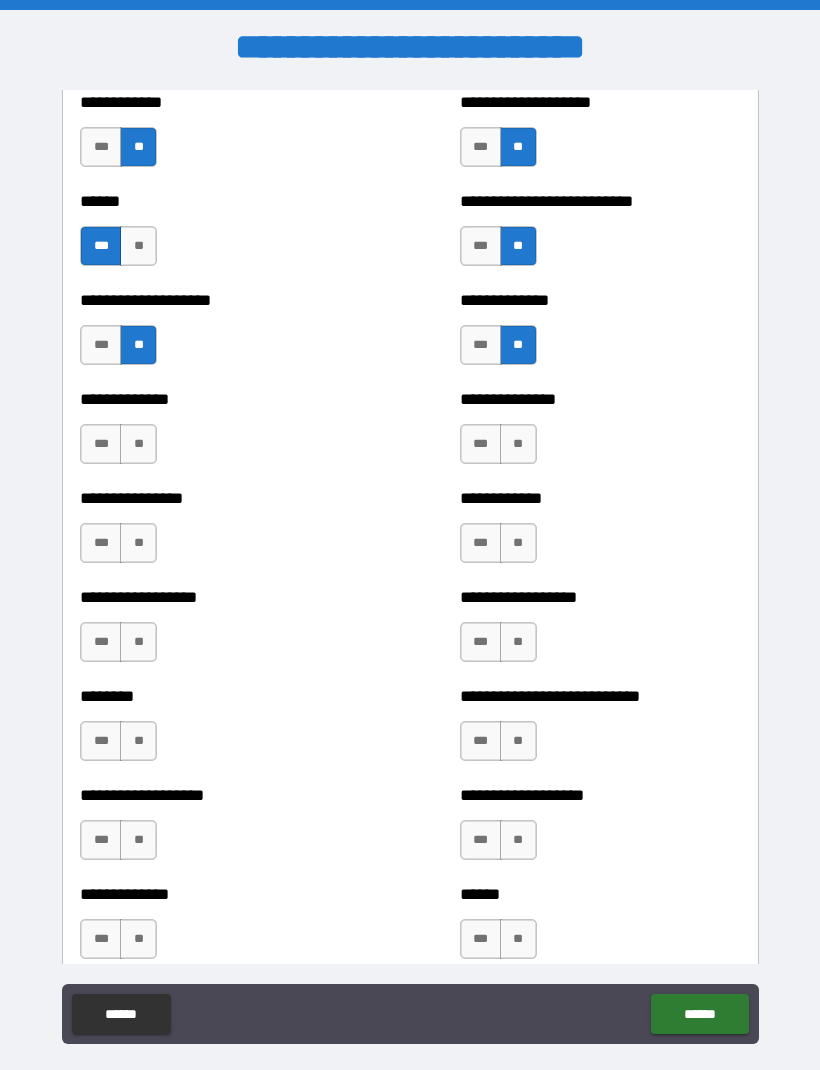 click on "**" at bounding box center [138, 444] 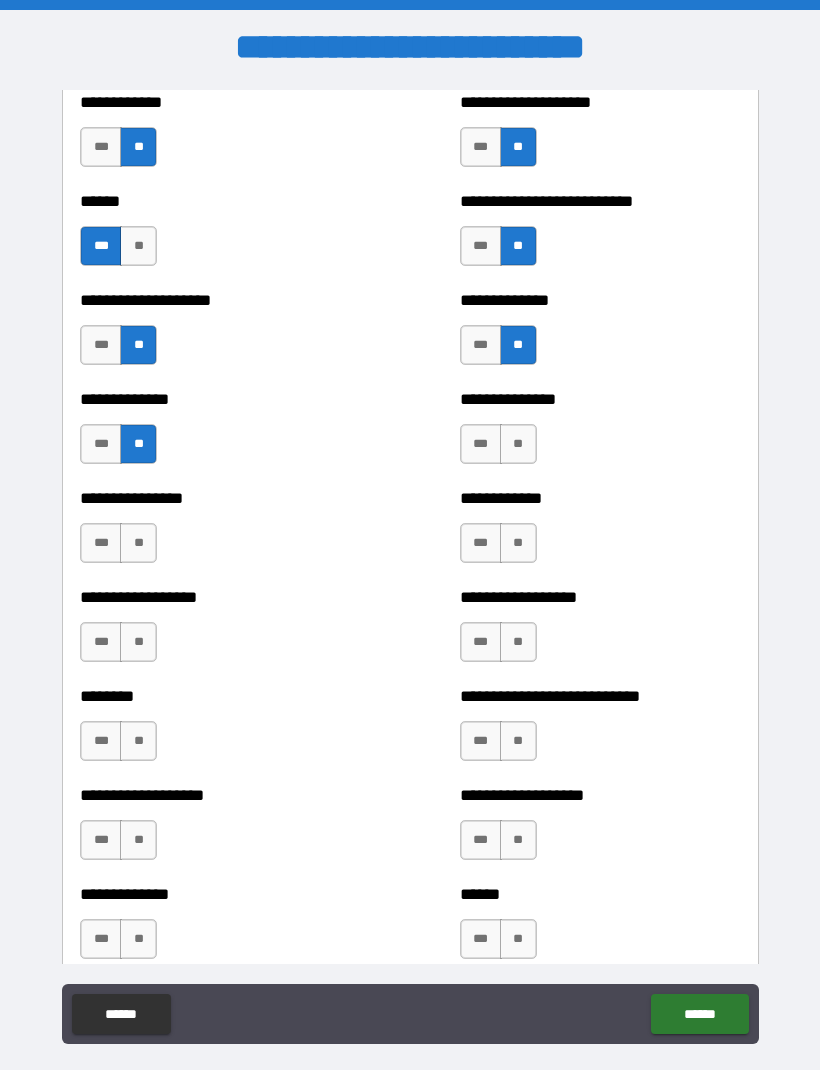 click on "**" at bounding box center [518, 444] 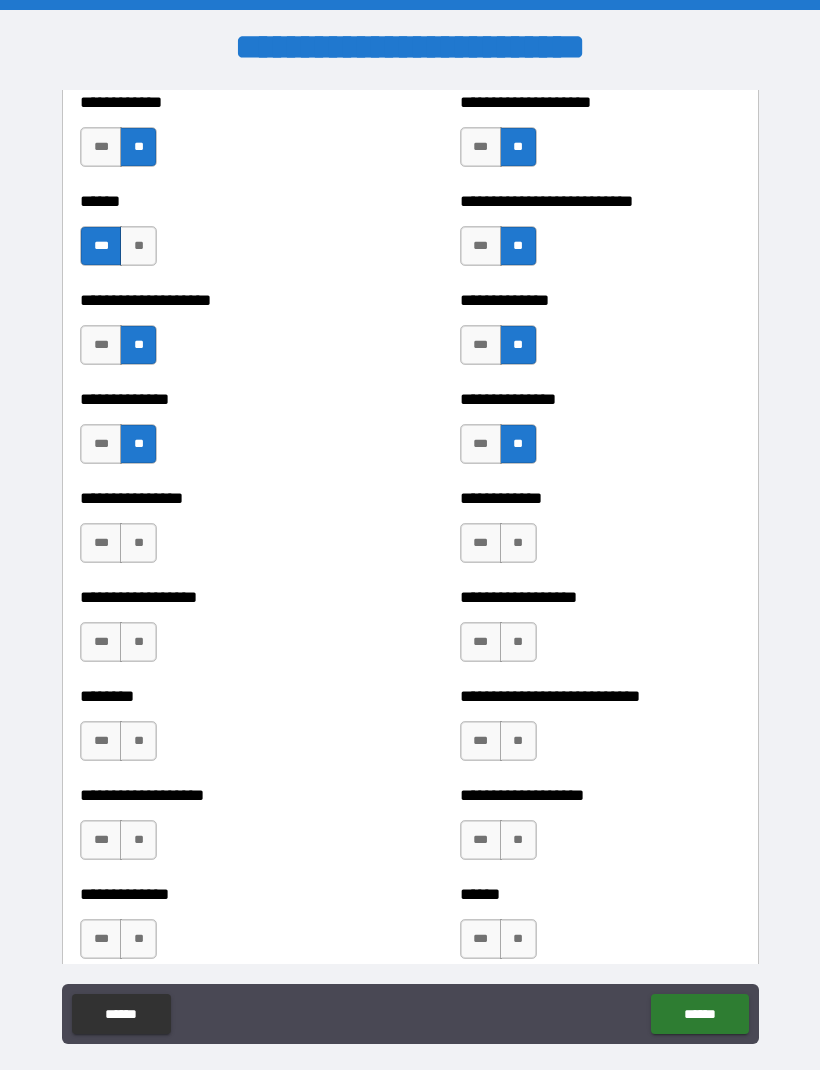 click on "**" at bounding box center [518, 543] 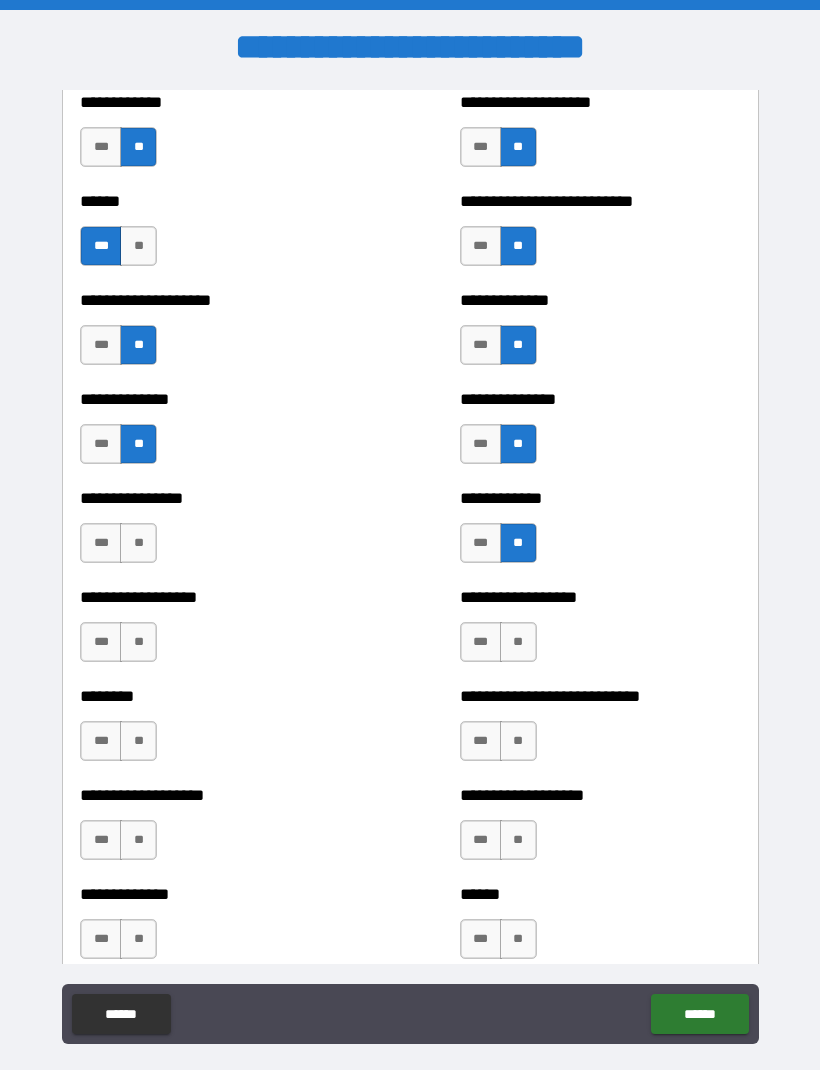 click on "**" at bounding box center [138, 543] 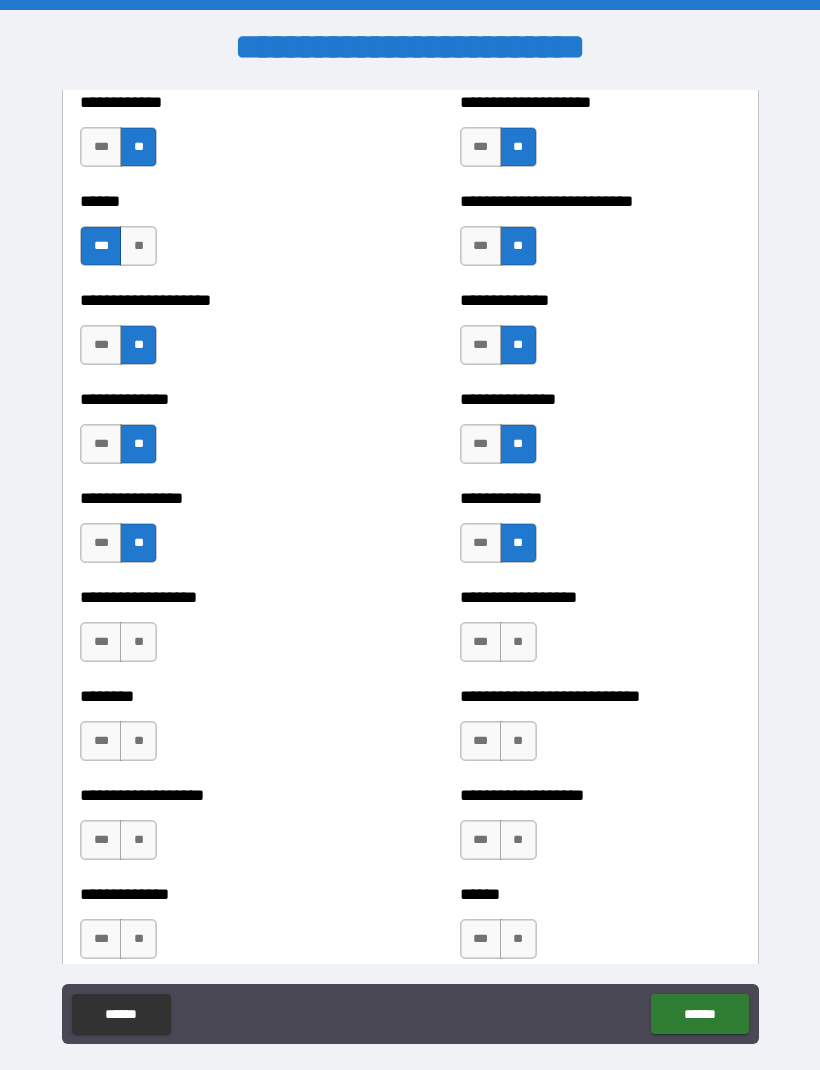 click on "**" at bounding box center [138, 642] 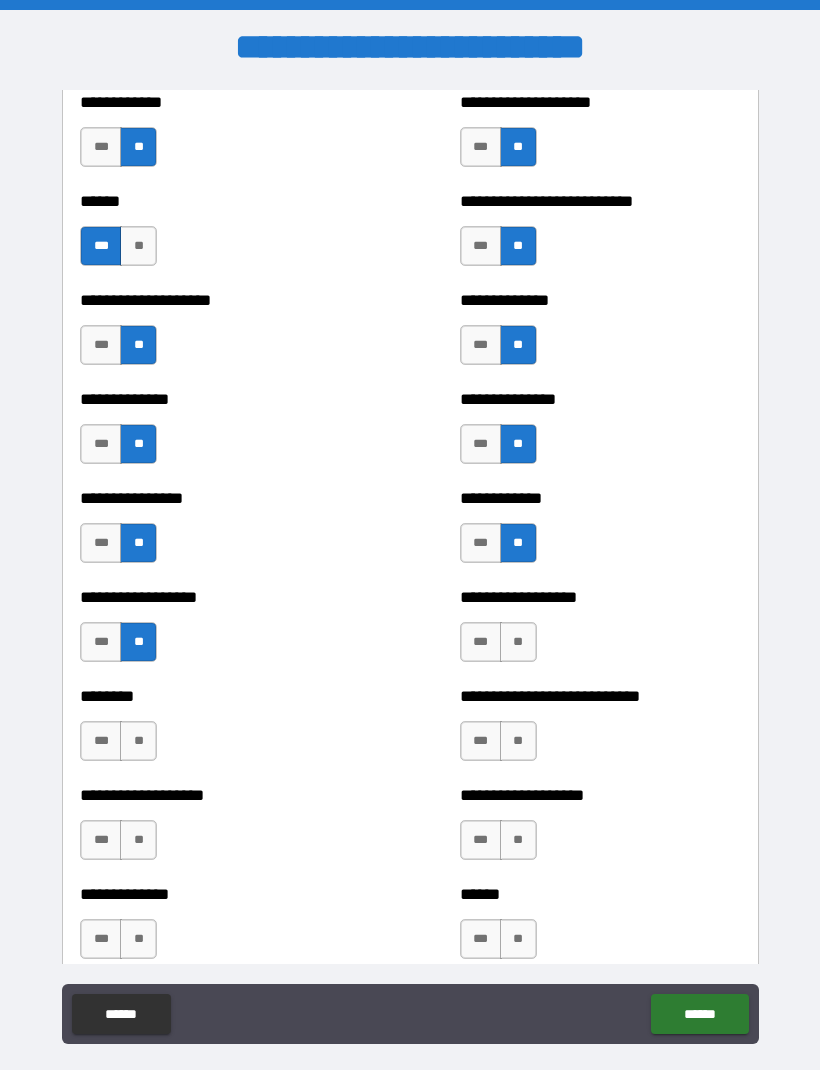 click on "**" at bounding box center (518, 642) 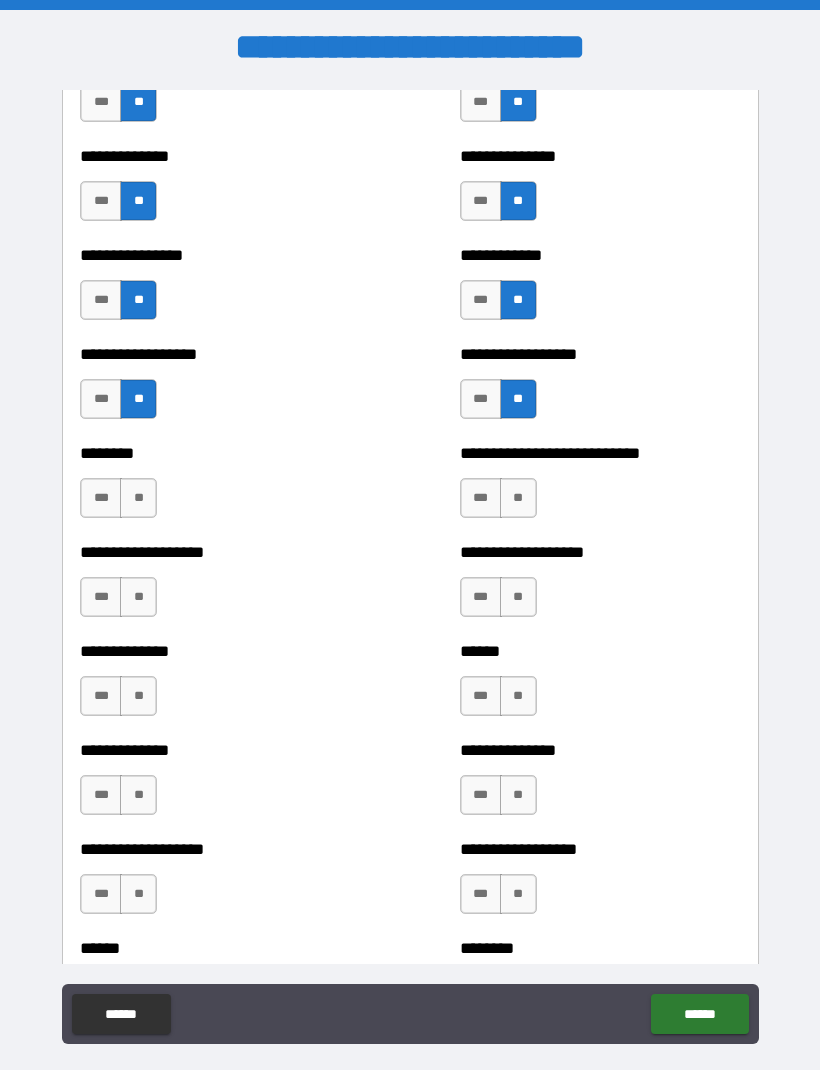 scroll, scrollTop: 4200, scrollLeft: 0, axis: vertical 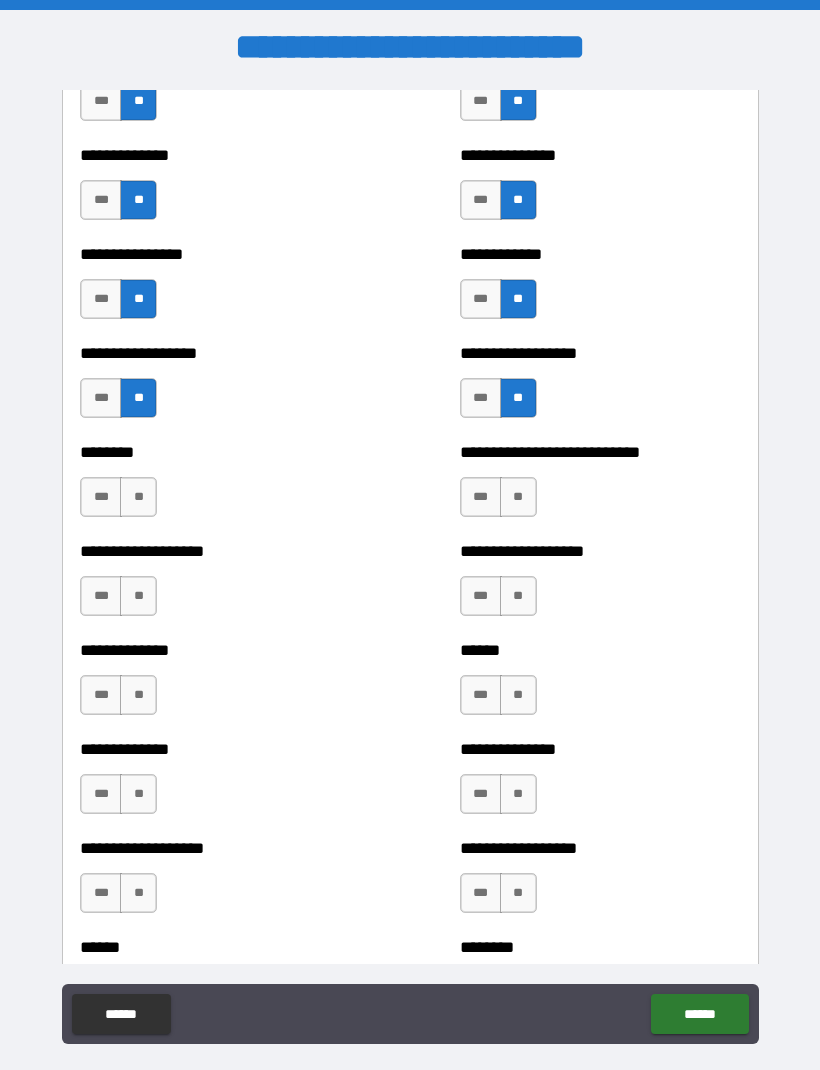 click on "**" at bounding box center (138, 497) 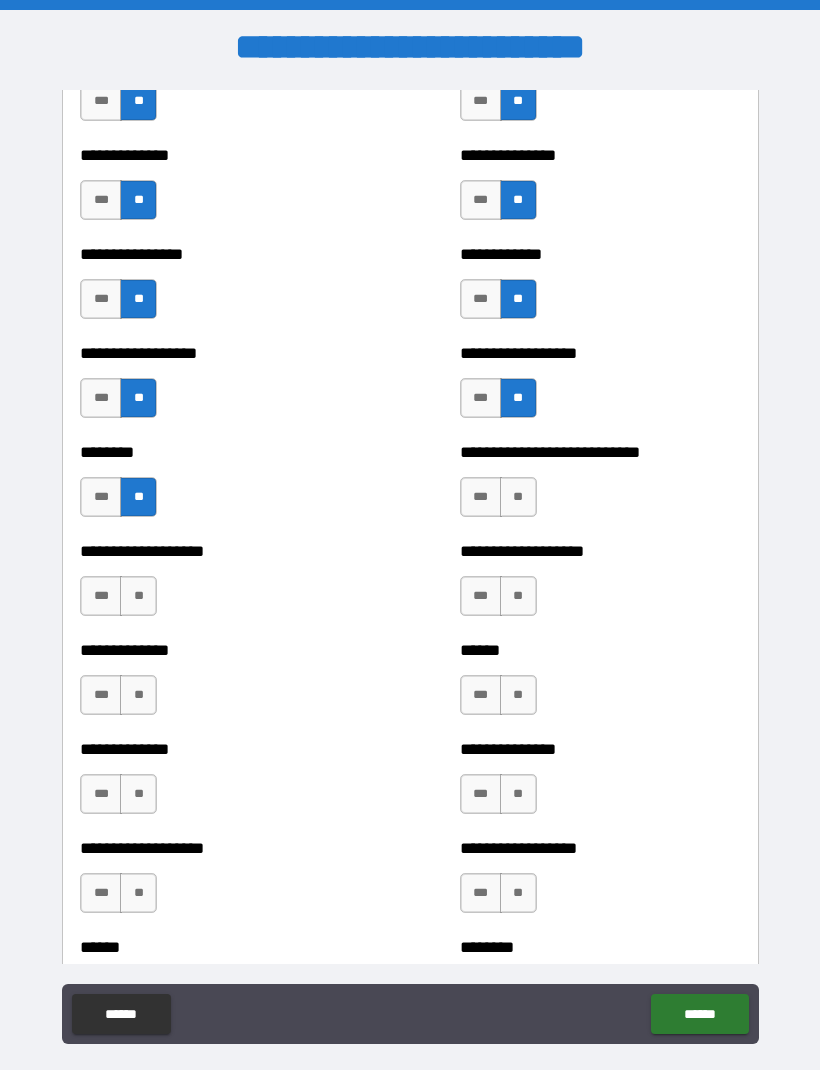 click on "**" at bounding box center (518, 497) 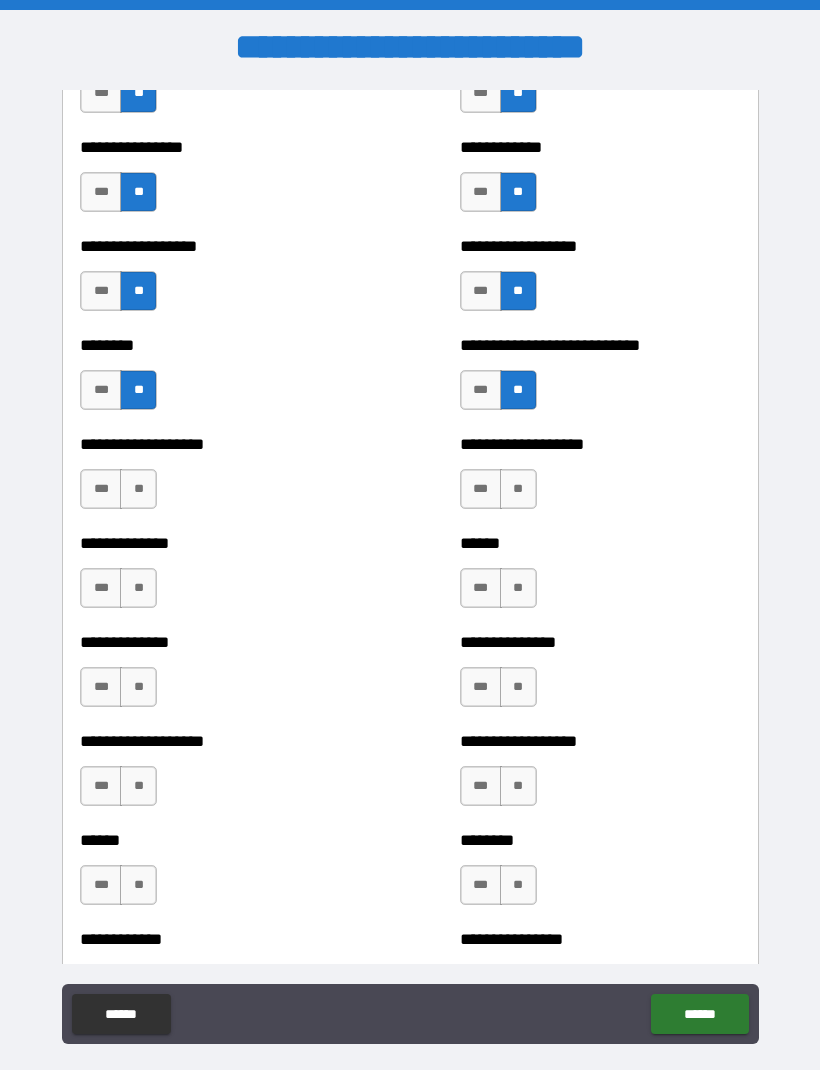 scroll, scrollTop: 4311, scrollLeft: 0, axis: vertical 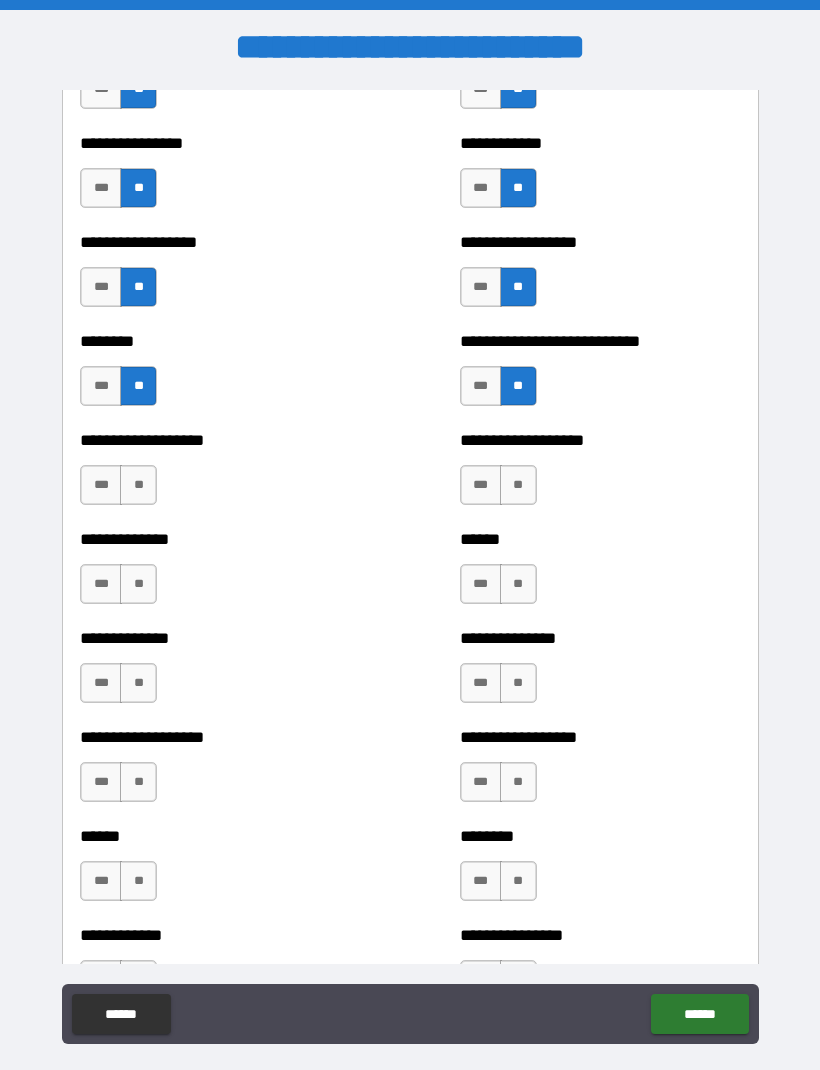 click on "**" at bounding box center (138, 485) 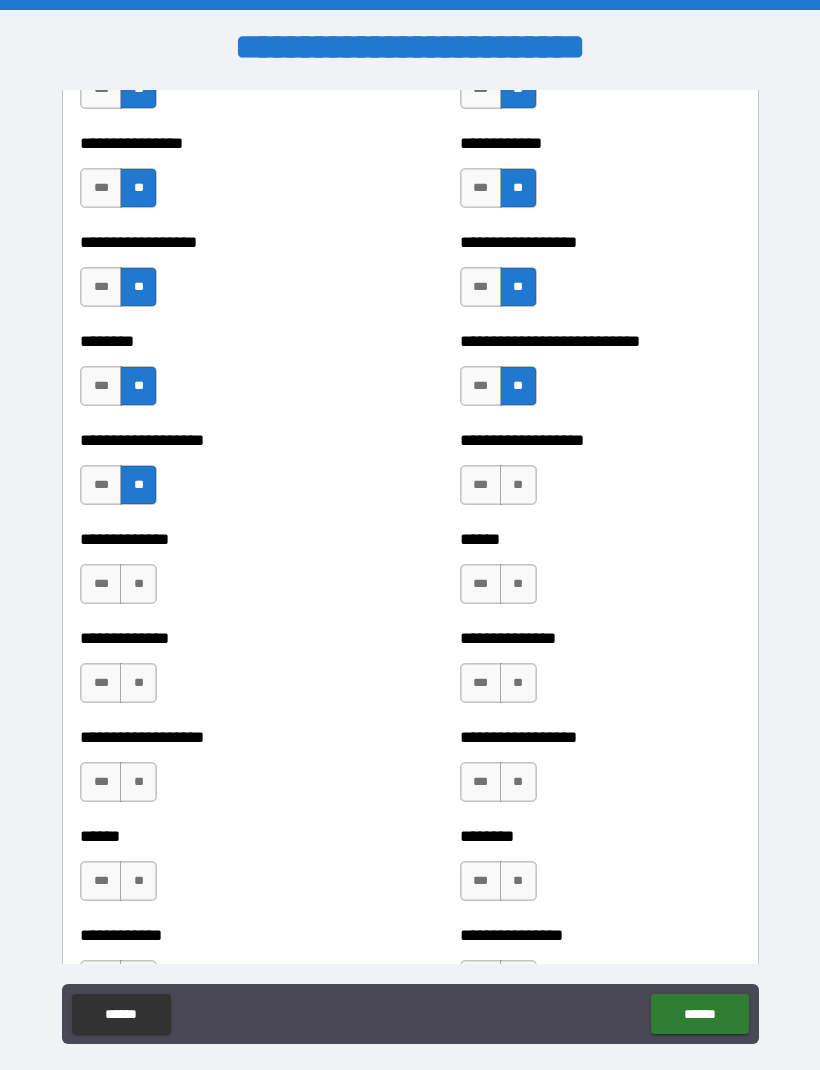 click on "**" at bounding box center (518, 485) 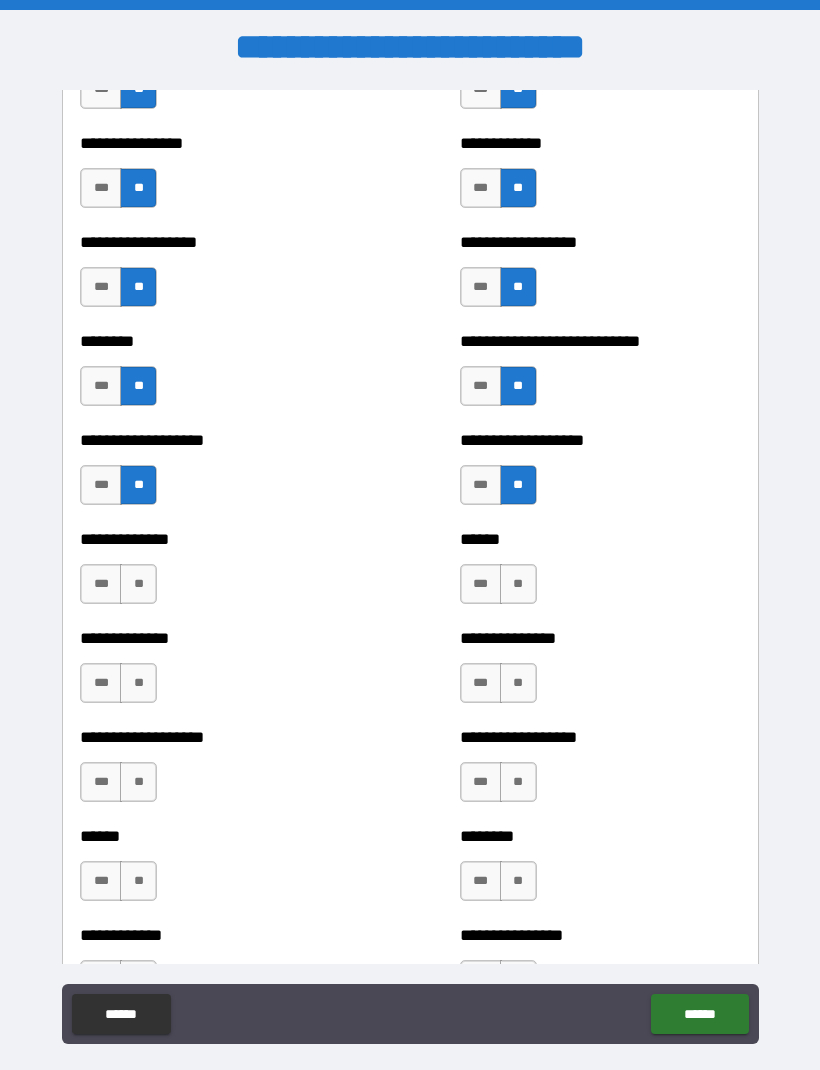 click on "**" at bounding box center (138, 584) 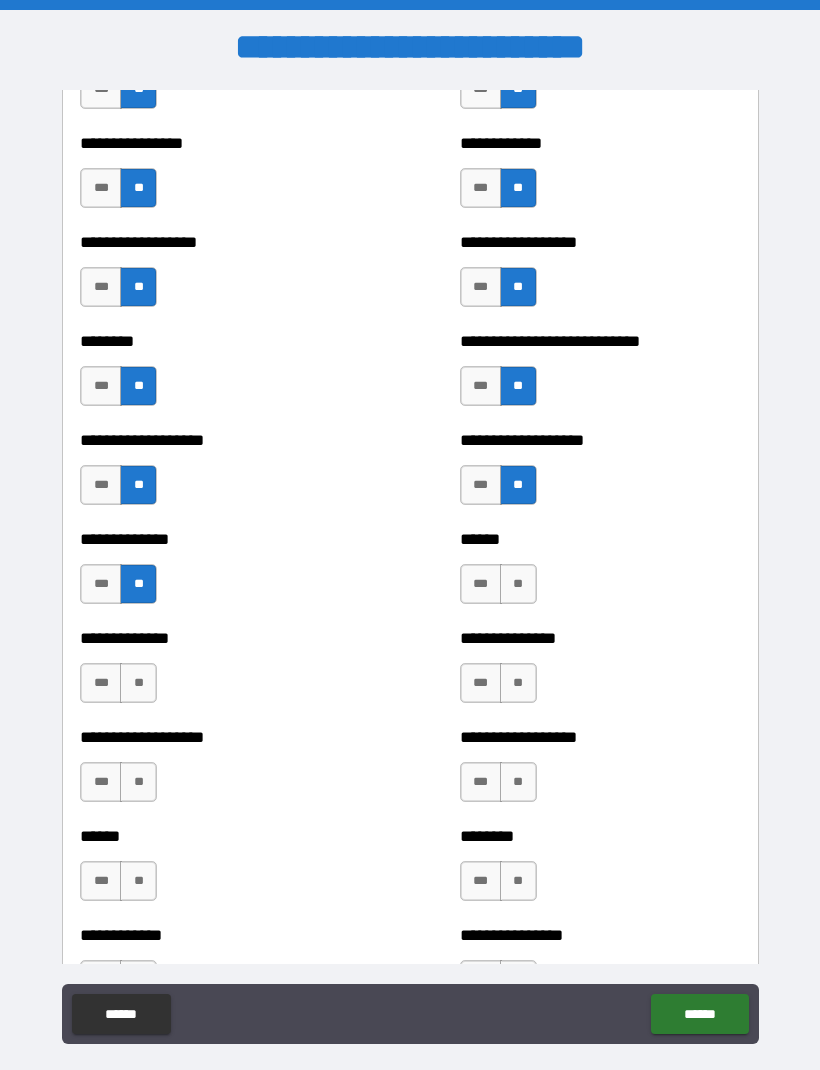 click on "**" at bounding box center [518, 584] 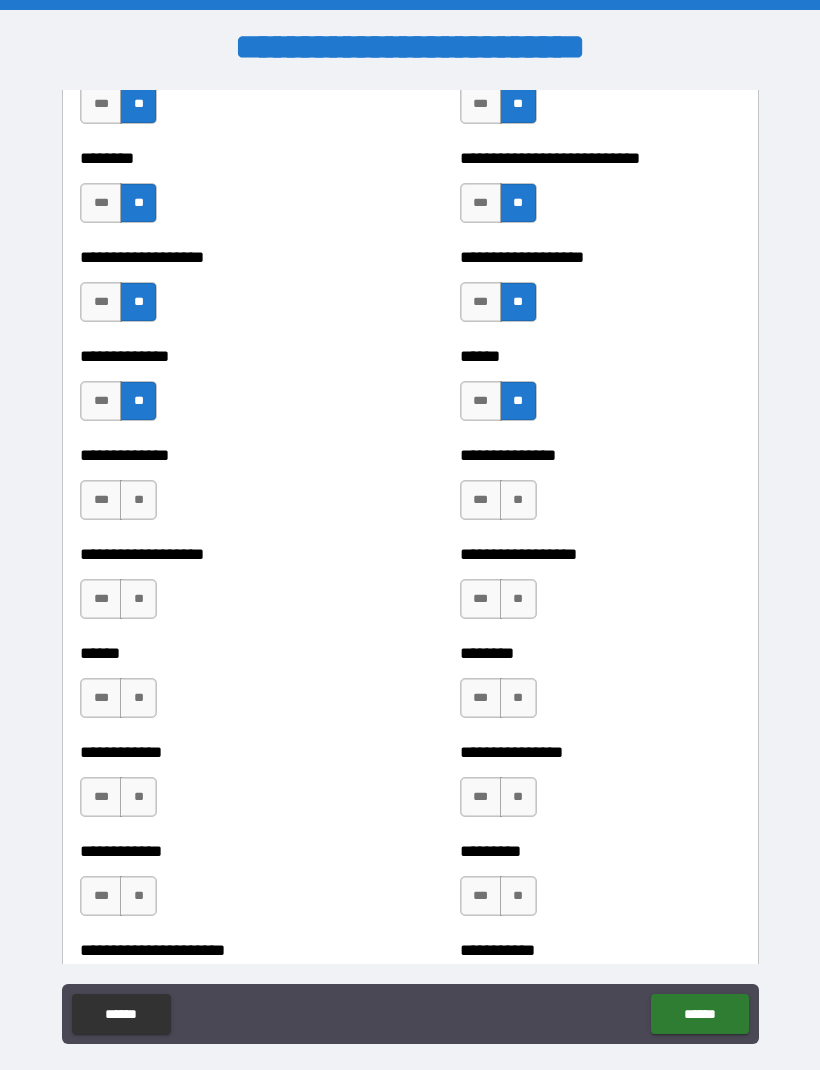 scroll, scrollTop: 4505, scrollLeft: 0, axis: vertical 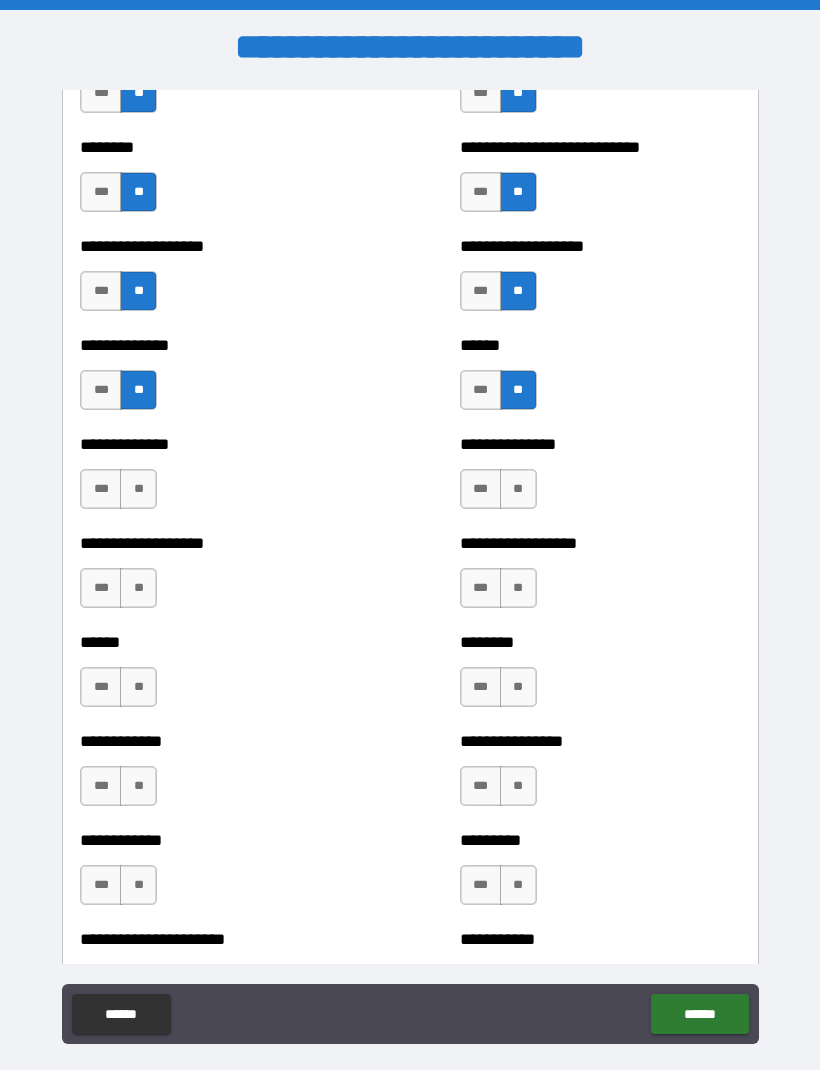 click on "**" at bounding box center [138, 489] 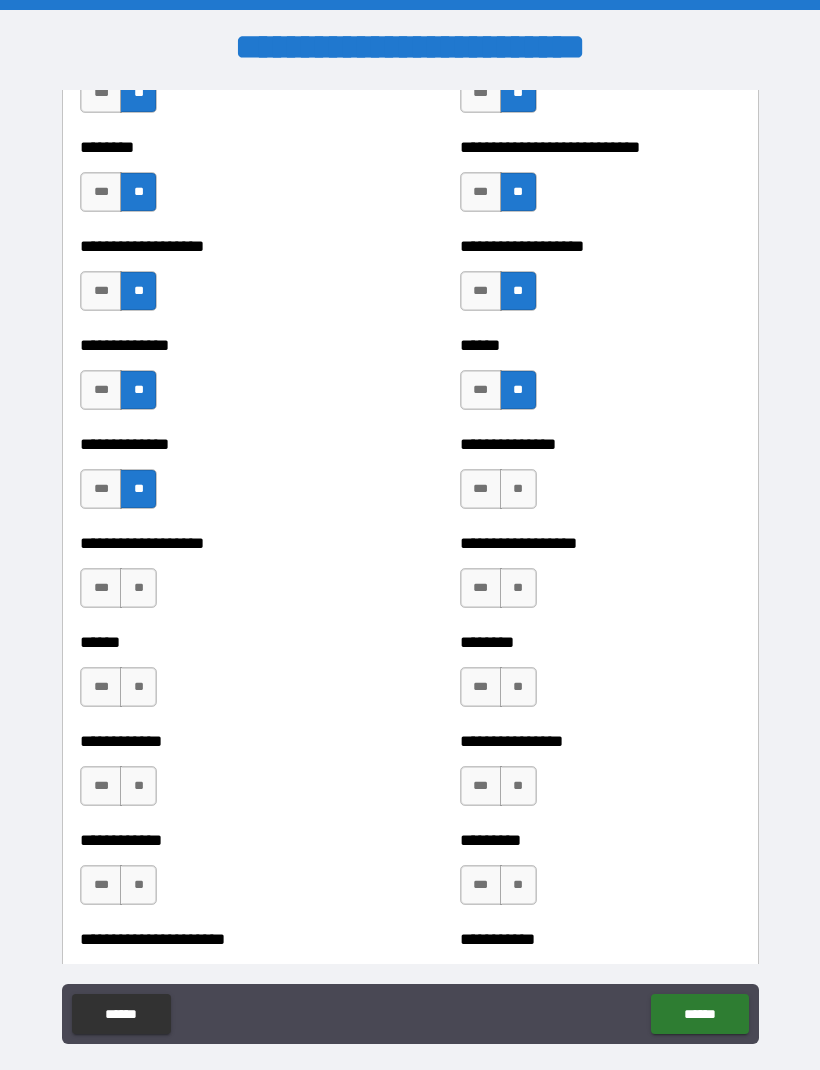 click on "**" at bounding box center [518, 489] 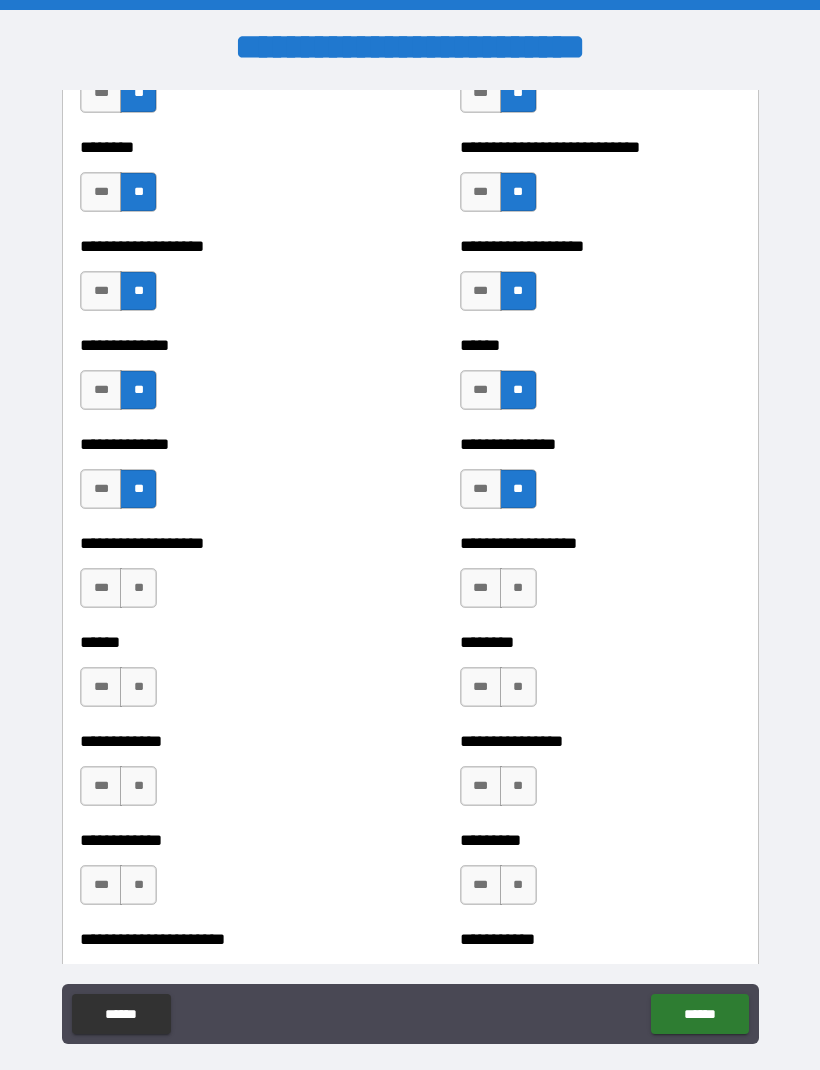 click on "**" at bounding box center [138, 588] 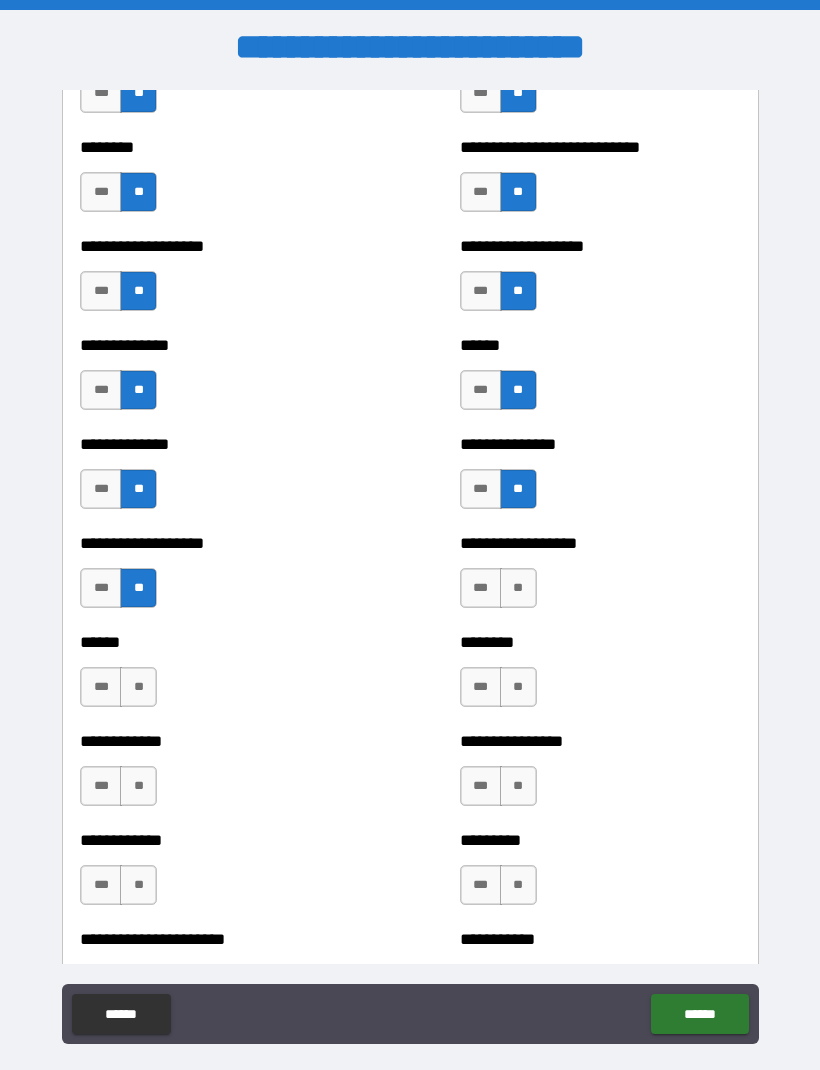 click on "**" at bounding box center (518, 588) 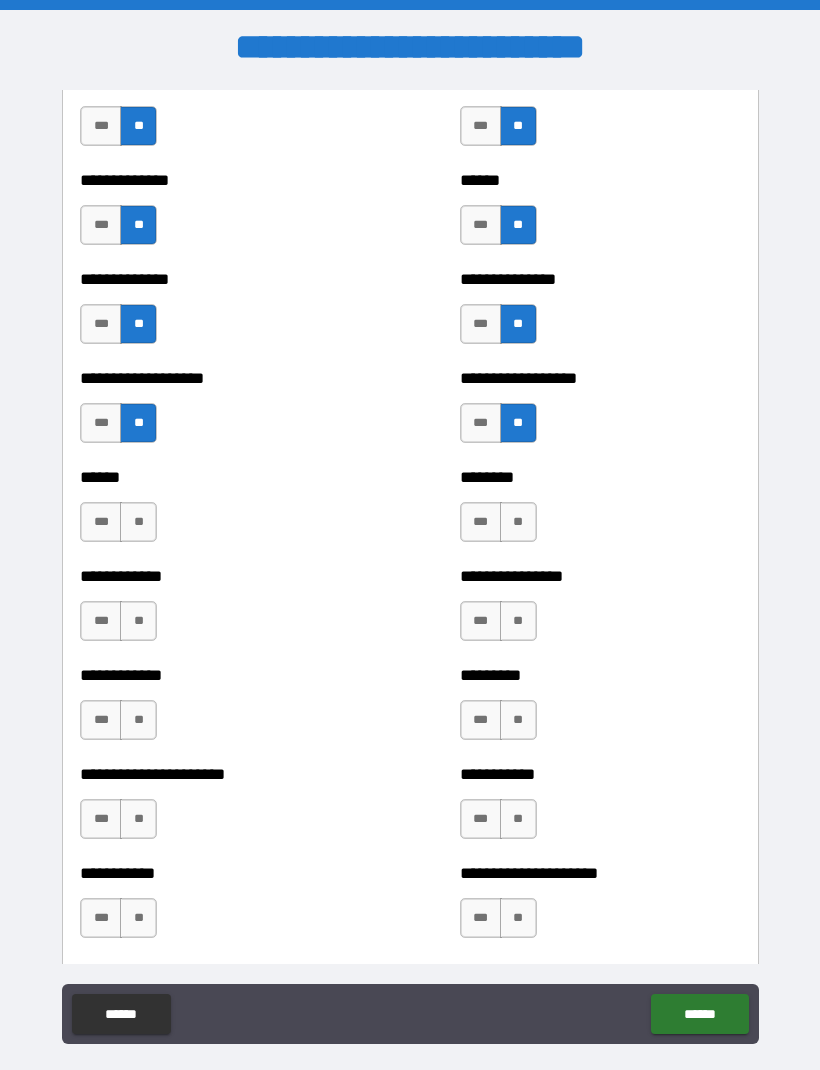 scroll, scrollTop: 4717, scrollLeft: 0, axis: vertical 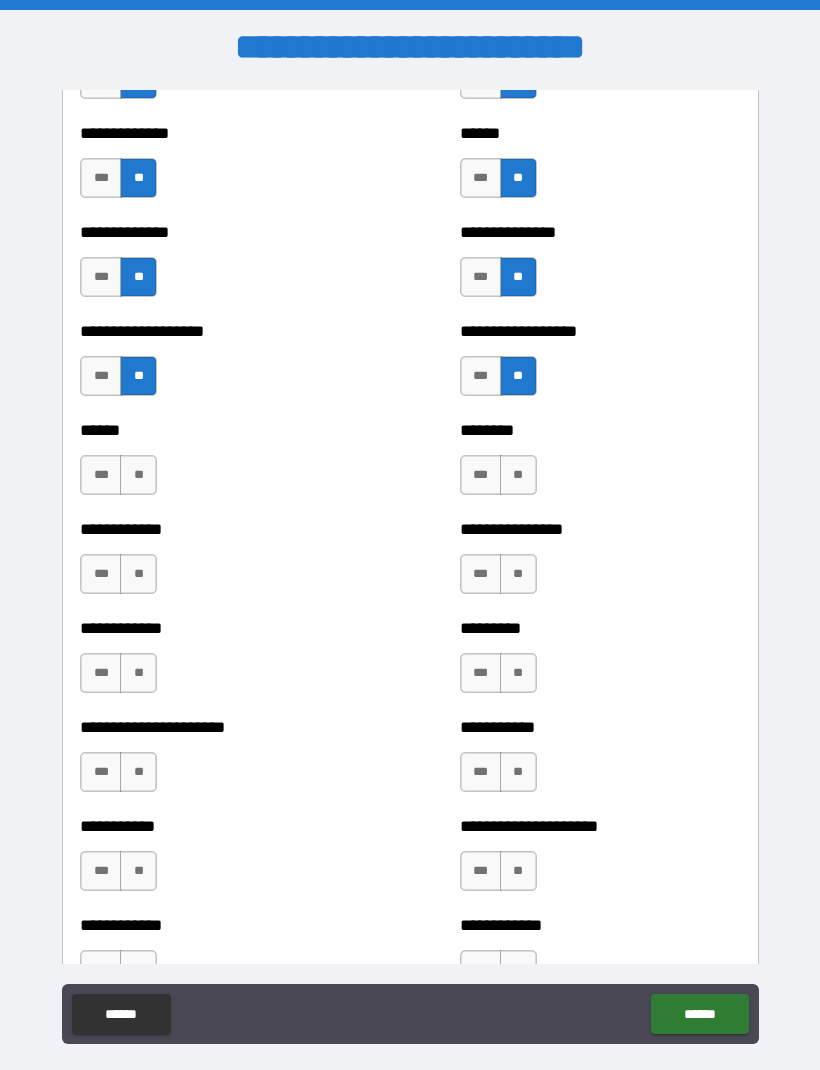 click on "**" at bounding box center (138, 475) 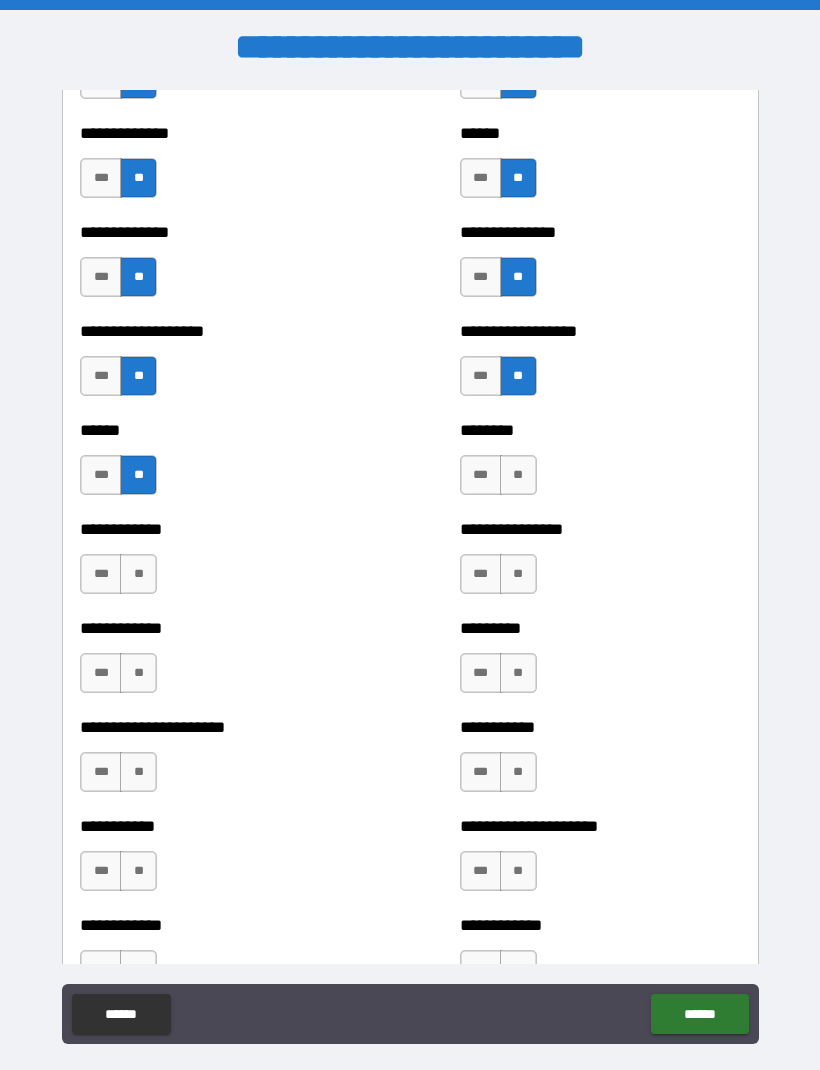 click on "**" at bounding box center [518, 475] 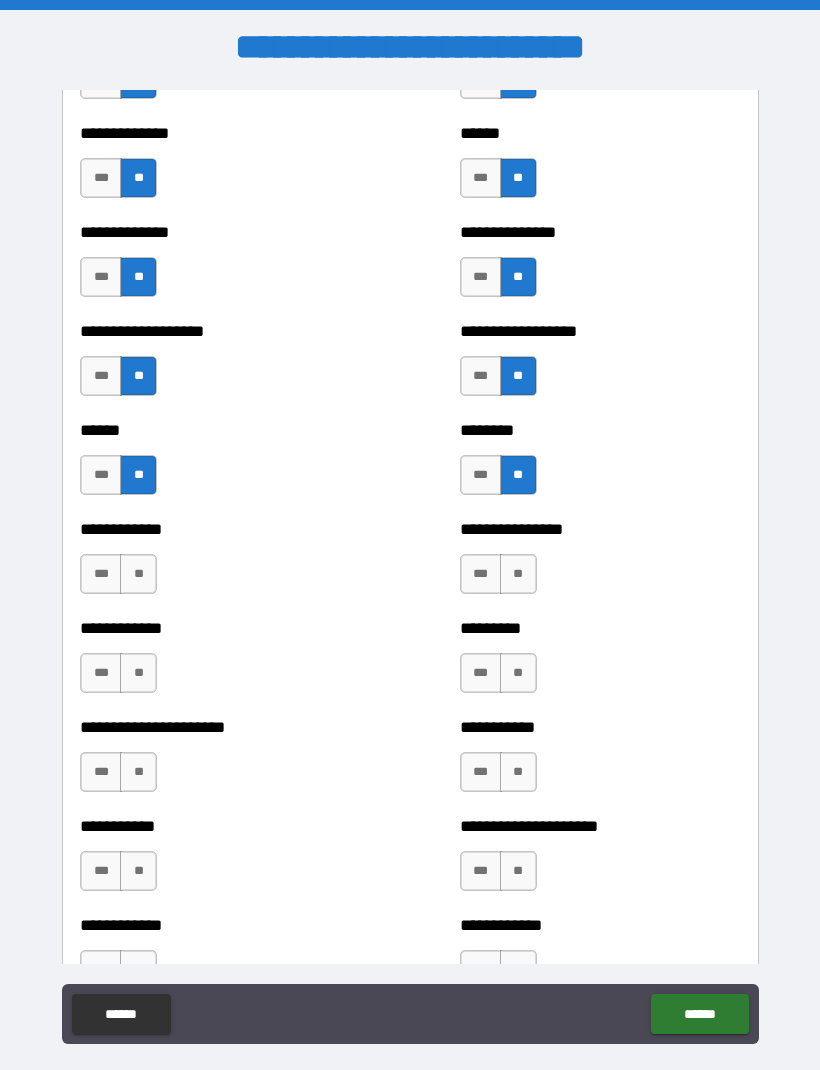 click on "**" at bounding box center [138, 574] 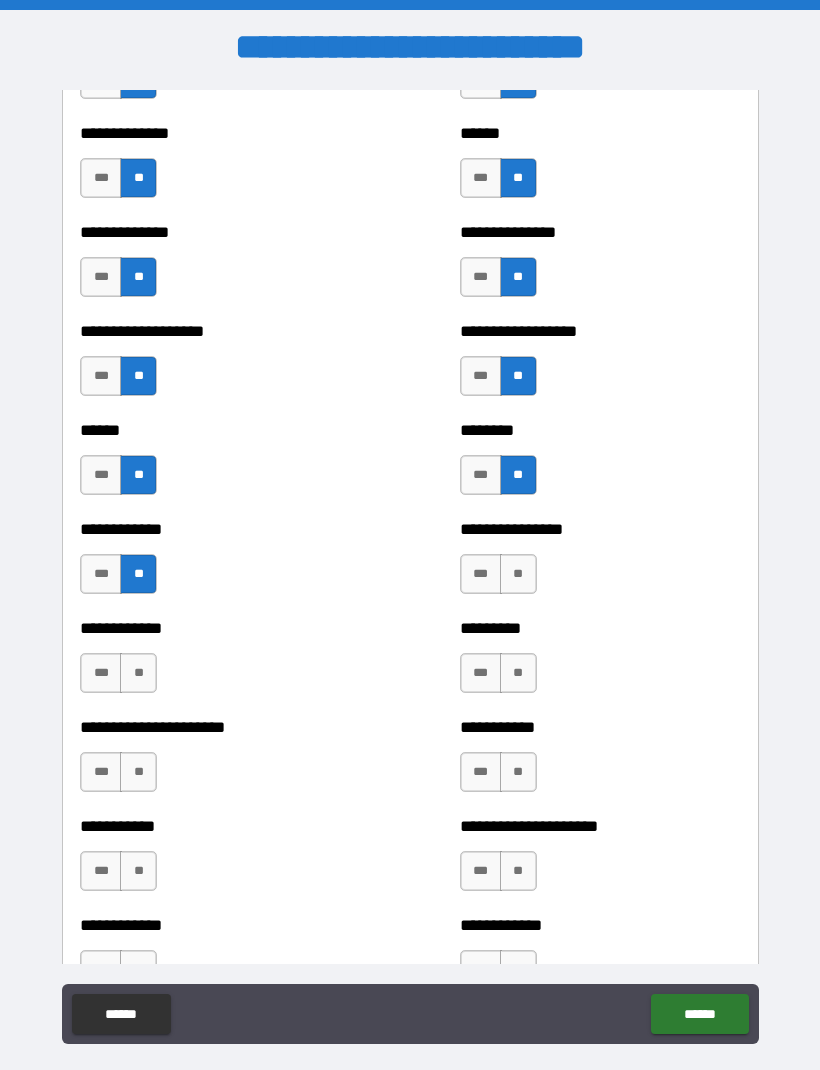 click on "**" at bounding box center [518, 574] 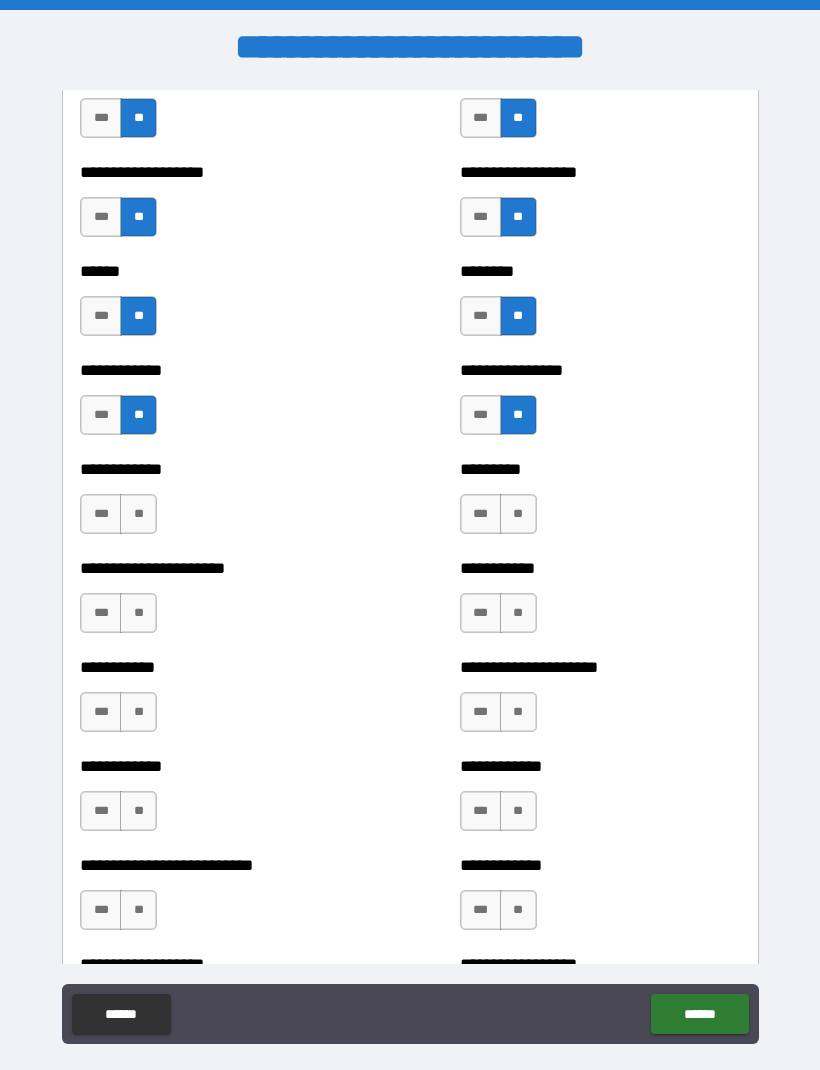 scroll, scrollTop: 4878, scrollLeft: 0, axis: vertical 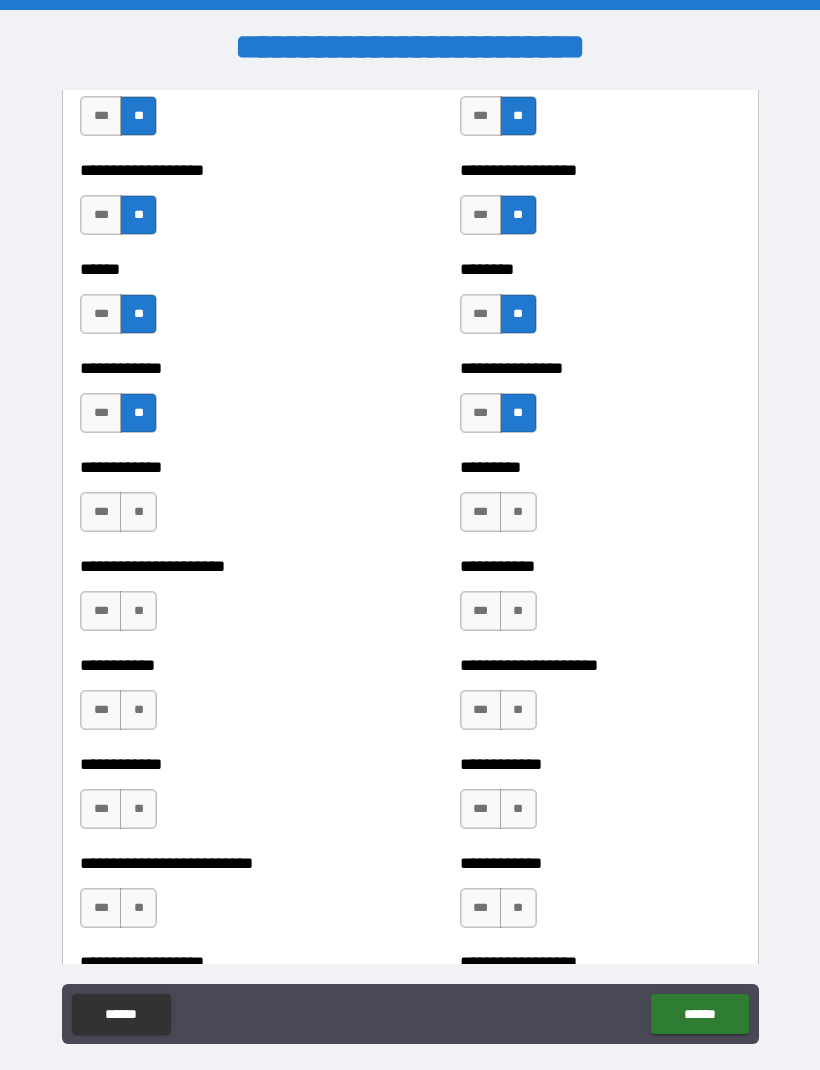 click on "**" at bounding box center [138, 512] 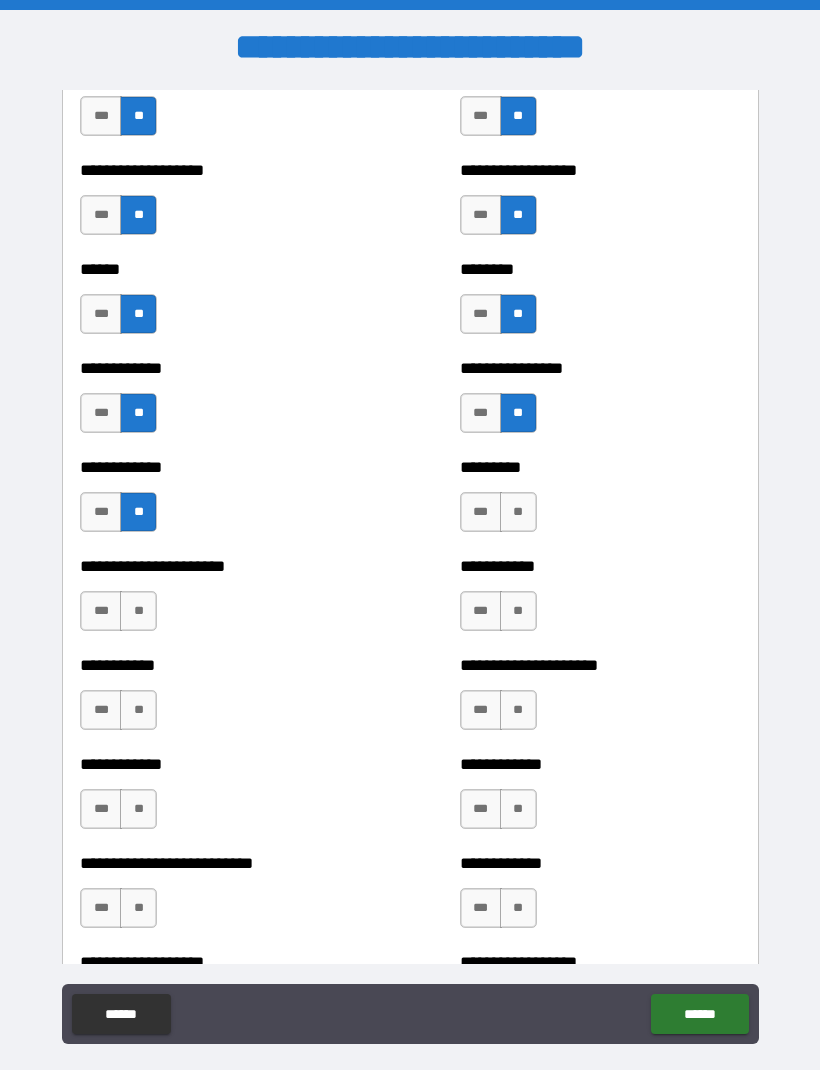click on "**" at bounding box center (518, 512) 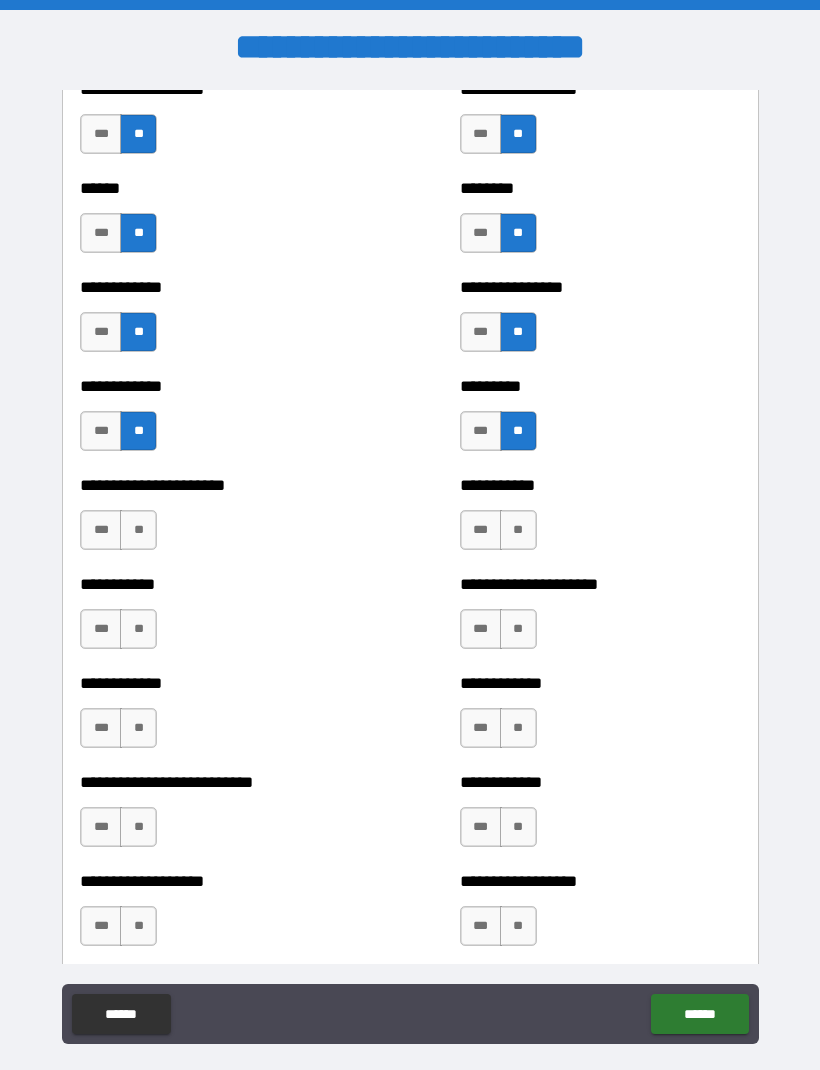 scroll, scrollTop: 4999, scrollLeft: 0, axis: vertical 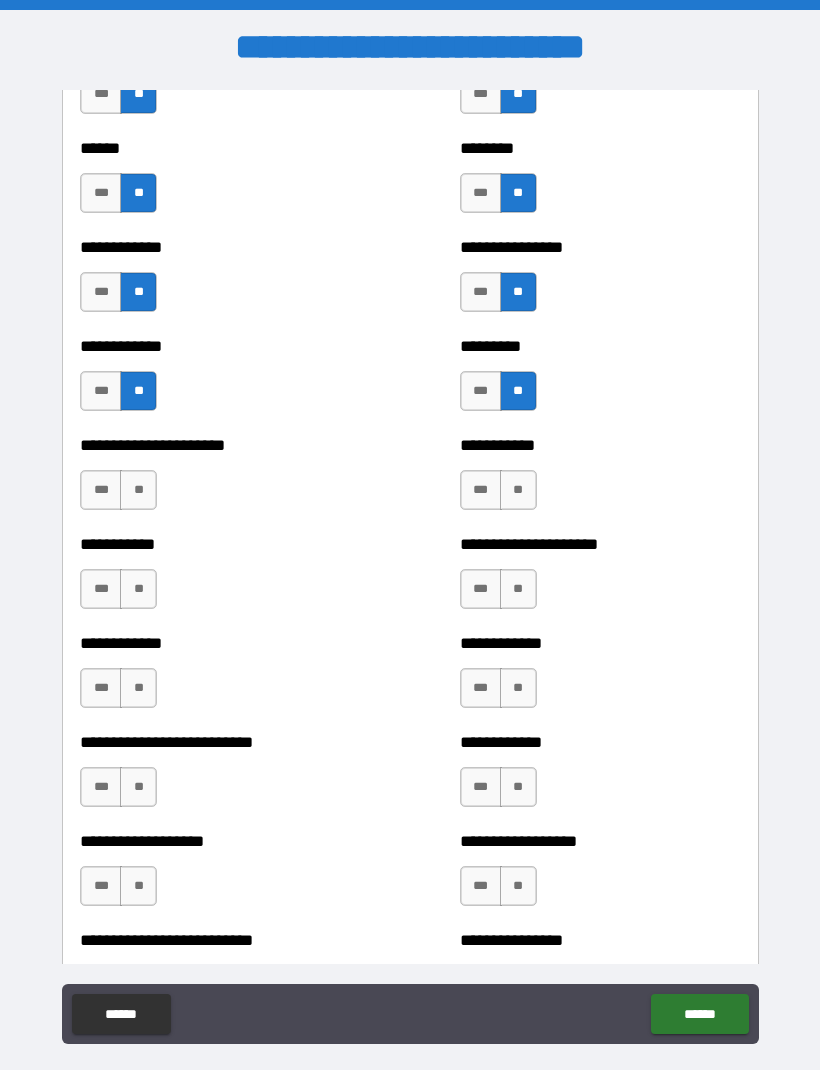 click on "**" at bounding box center (138, 490) 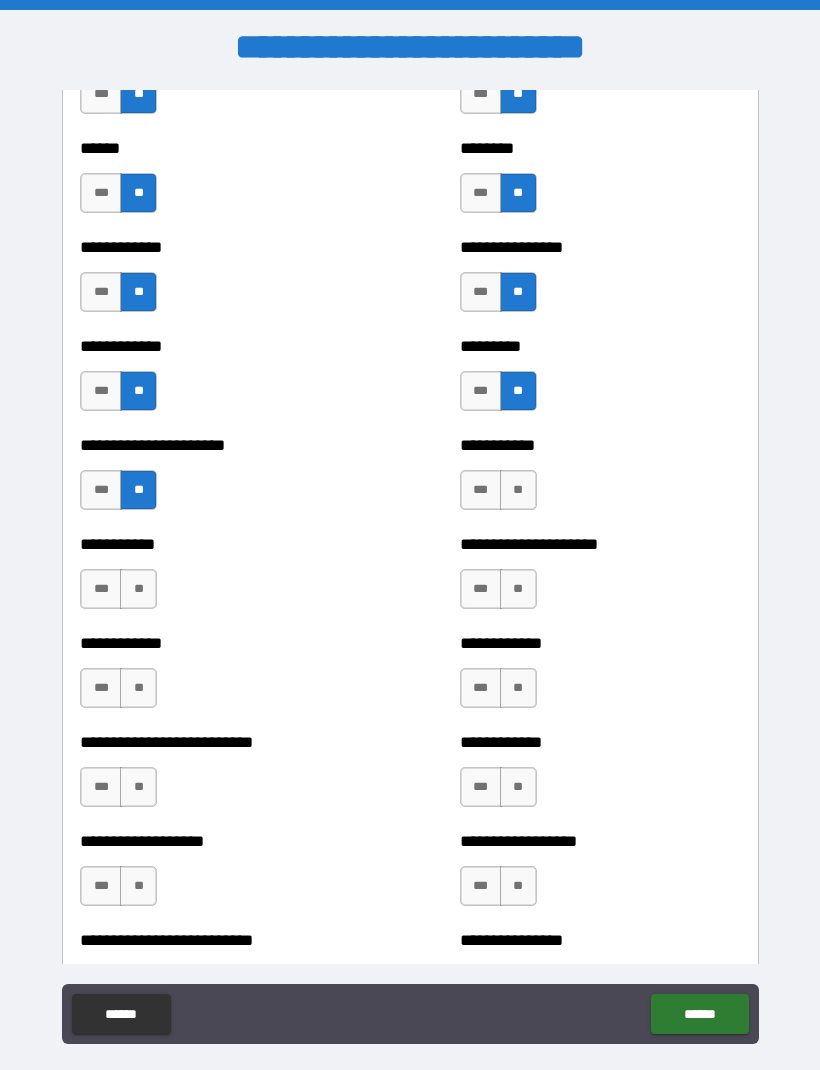 click on "**" at bounding box center (518, 490) 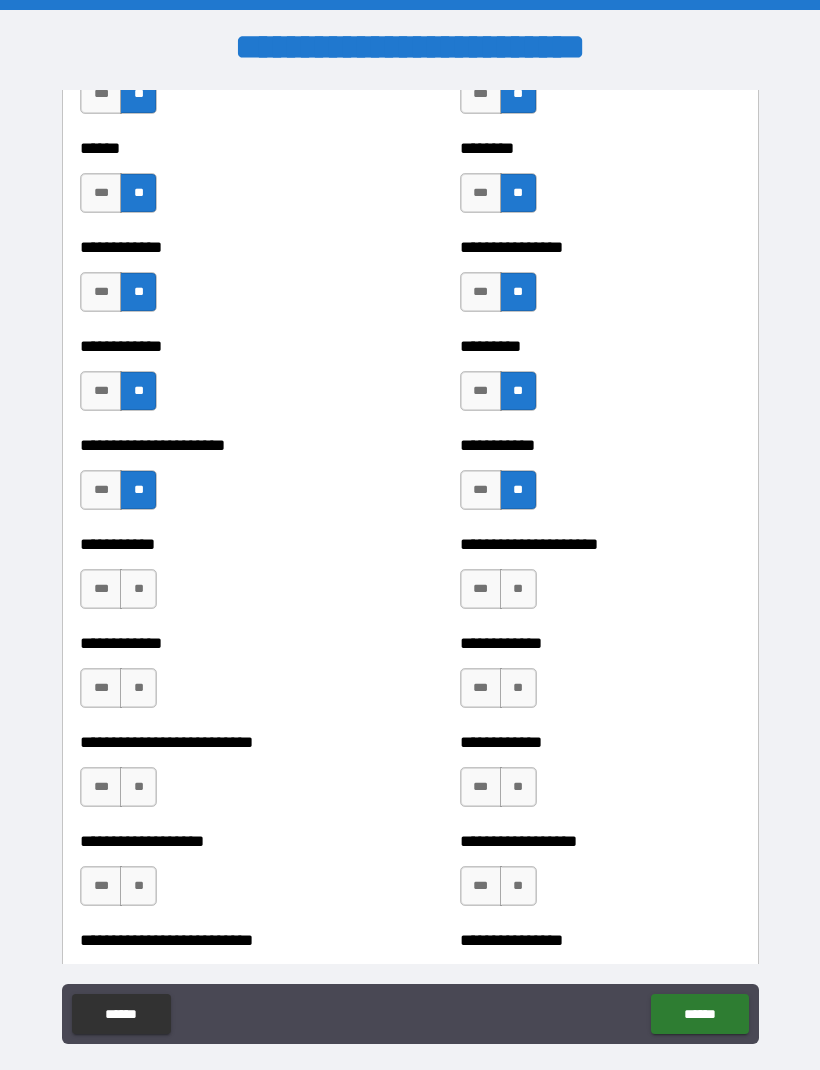click on "***" at bounding box center [481, 490] 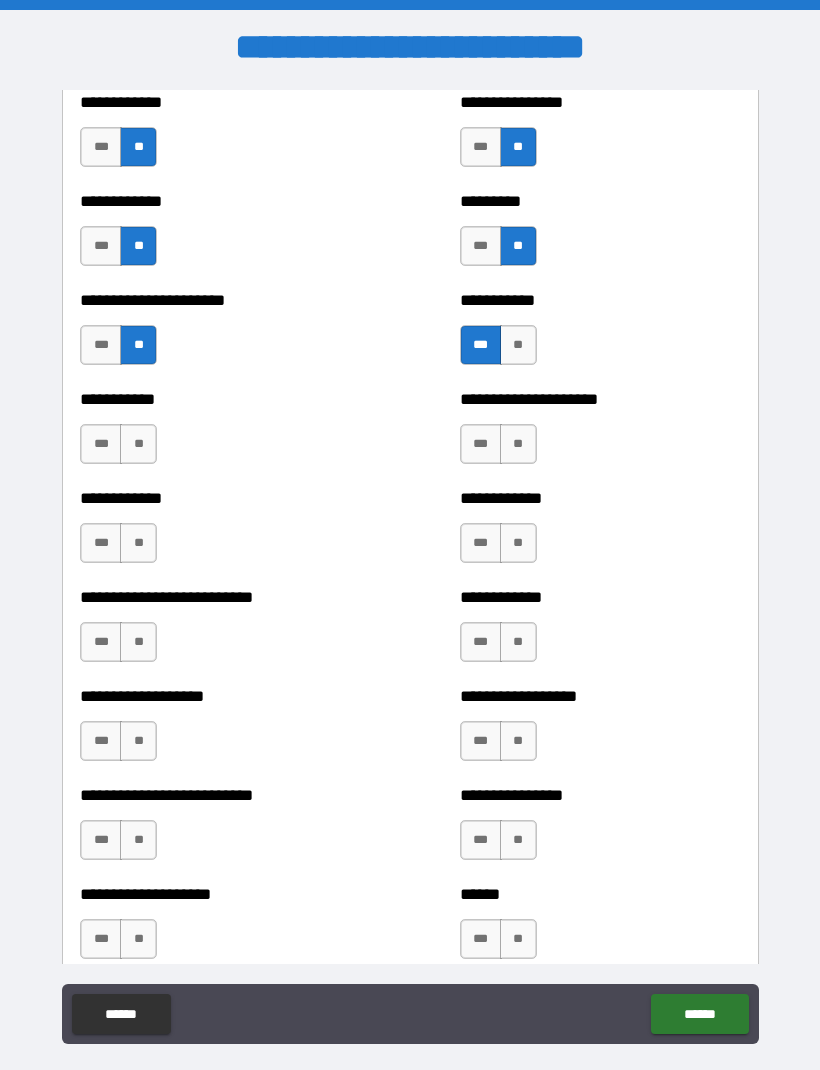 scroll, scrollTop: 5148, scrollLeft: 0, axis: vertical 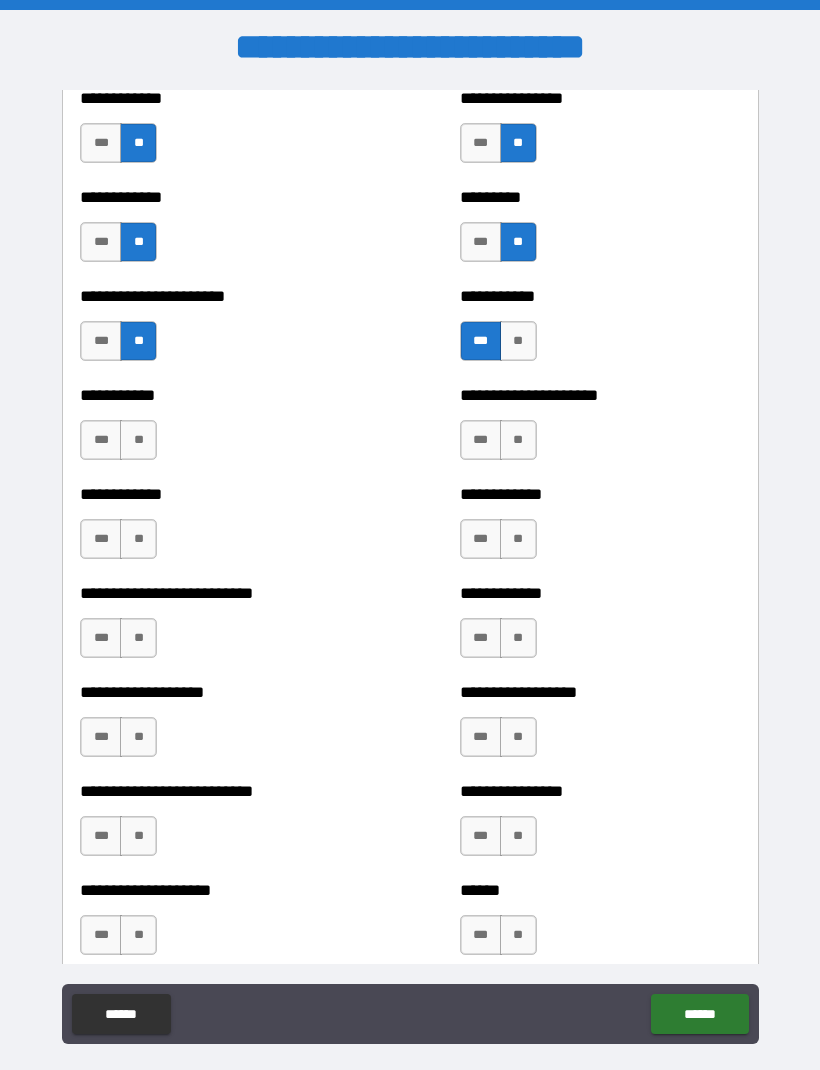click on "**" at bounding box center [518, 341] 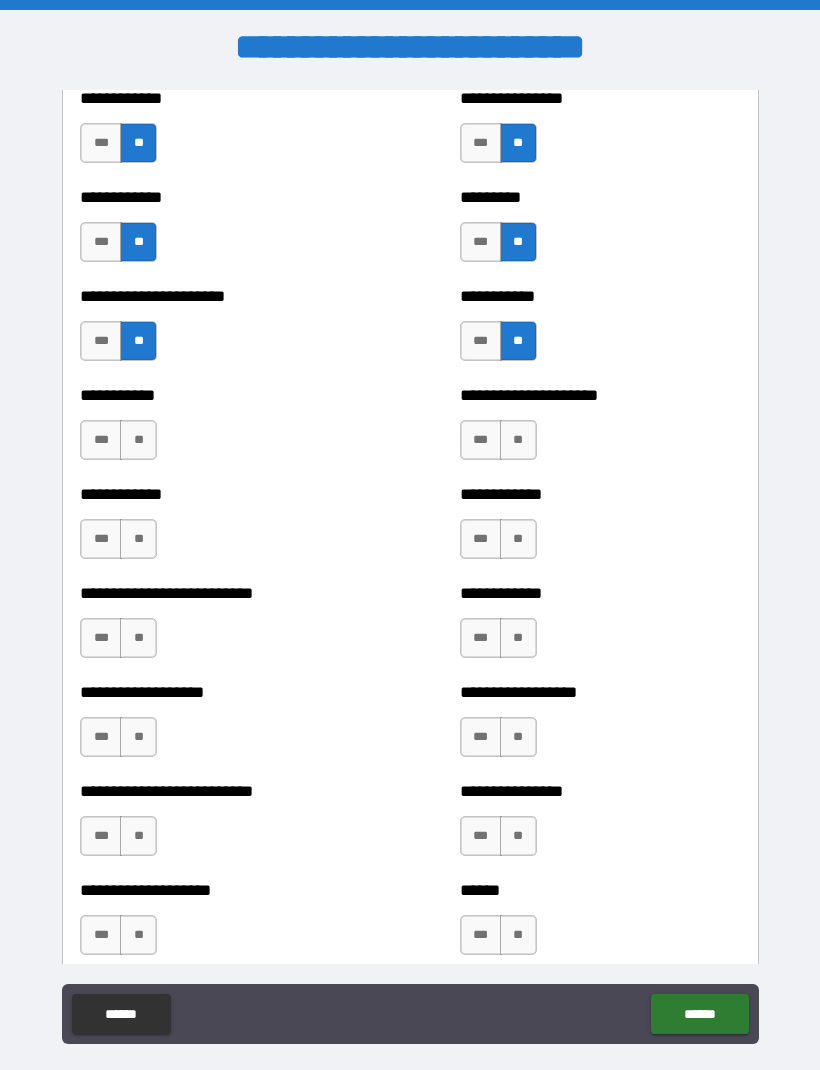 click on "**" at bounding box center [138, 440] 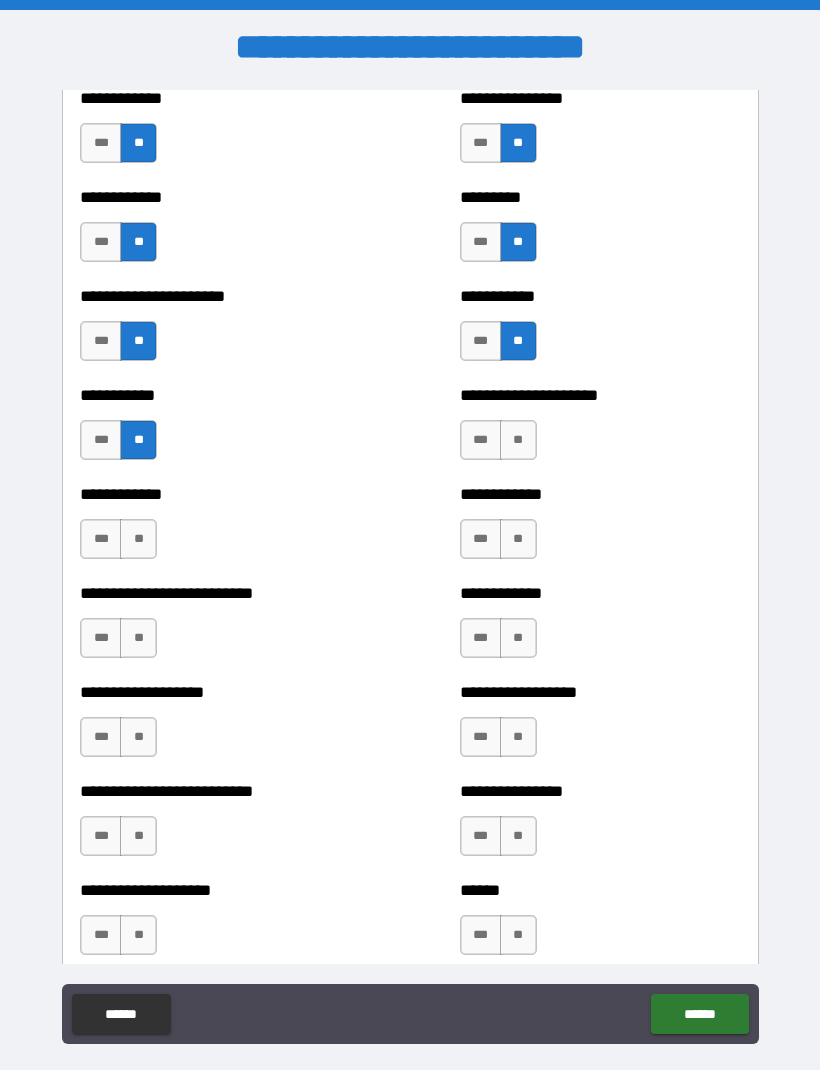 click on "**" at bounding box center (518, 440) 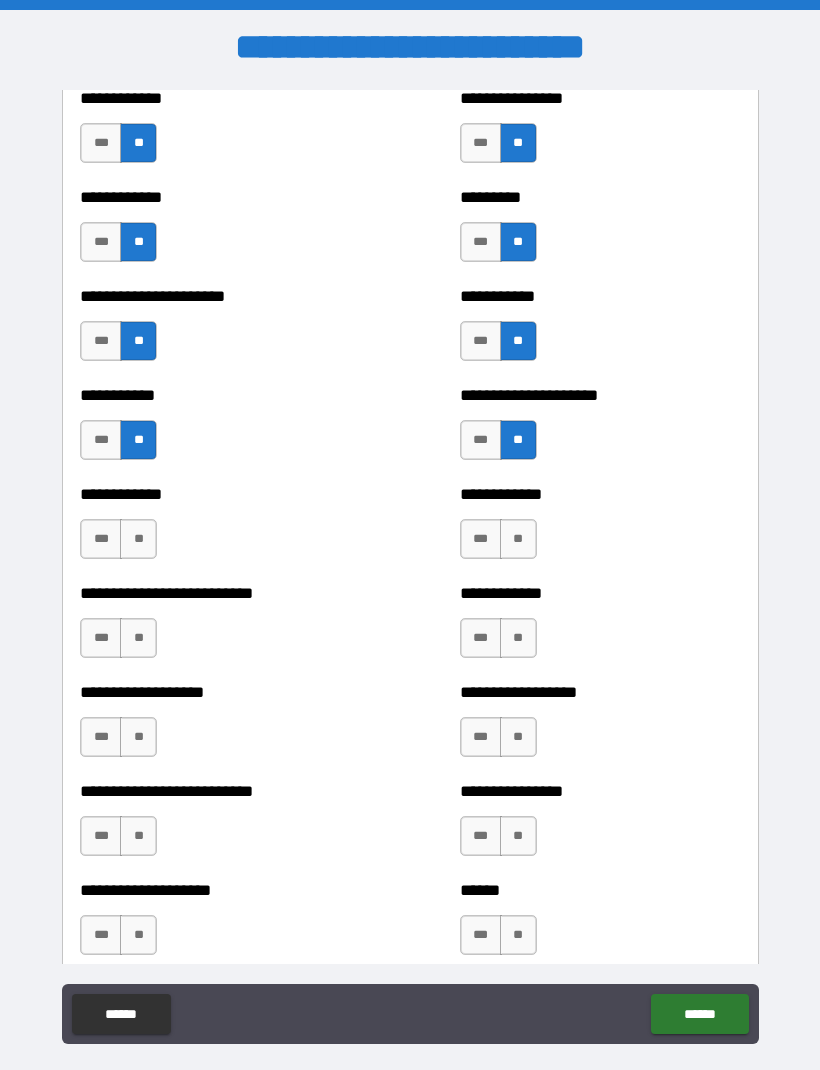 click on "**" at bounding box center [138, 539] 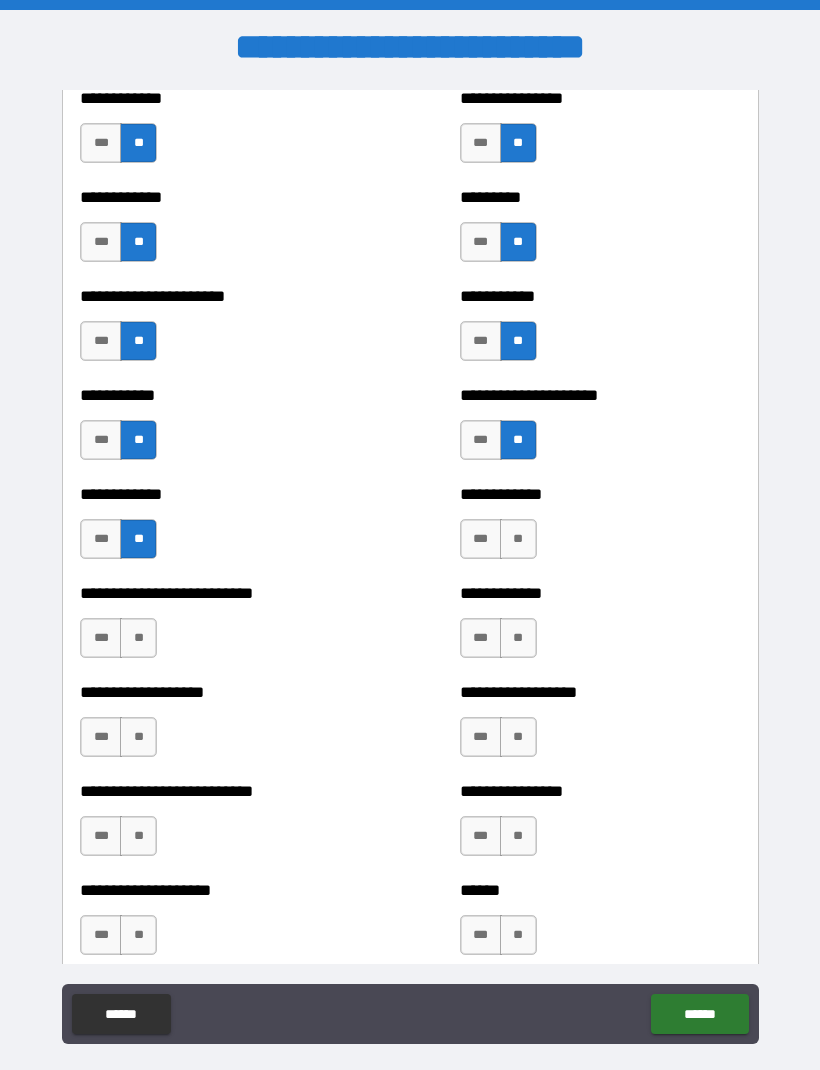 click on "**" at bounding box center (518, 539) 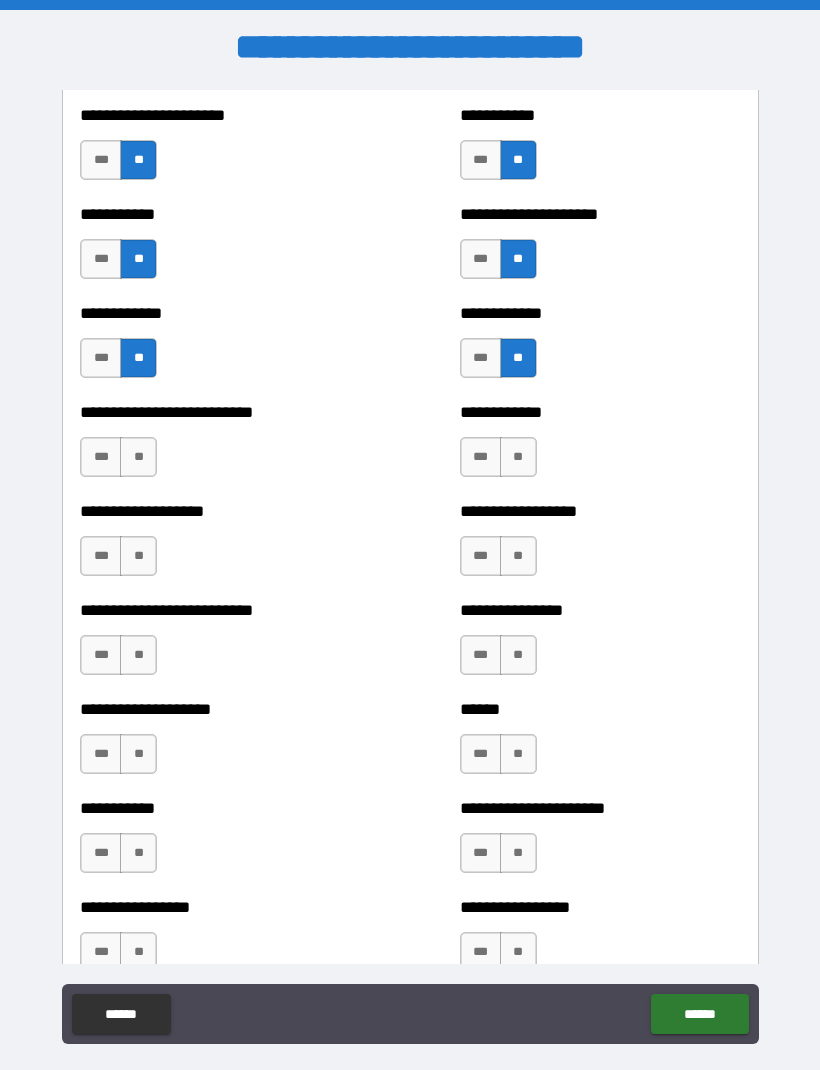 scroll, scrollTop: 5330, scrollLeft: 0, axis: vertical 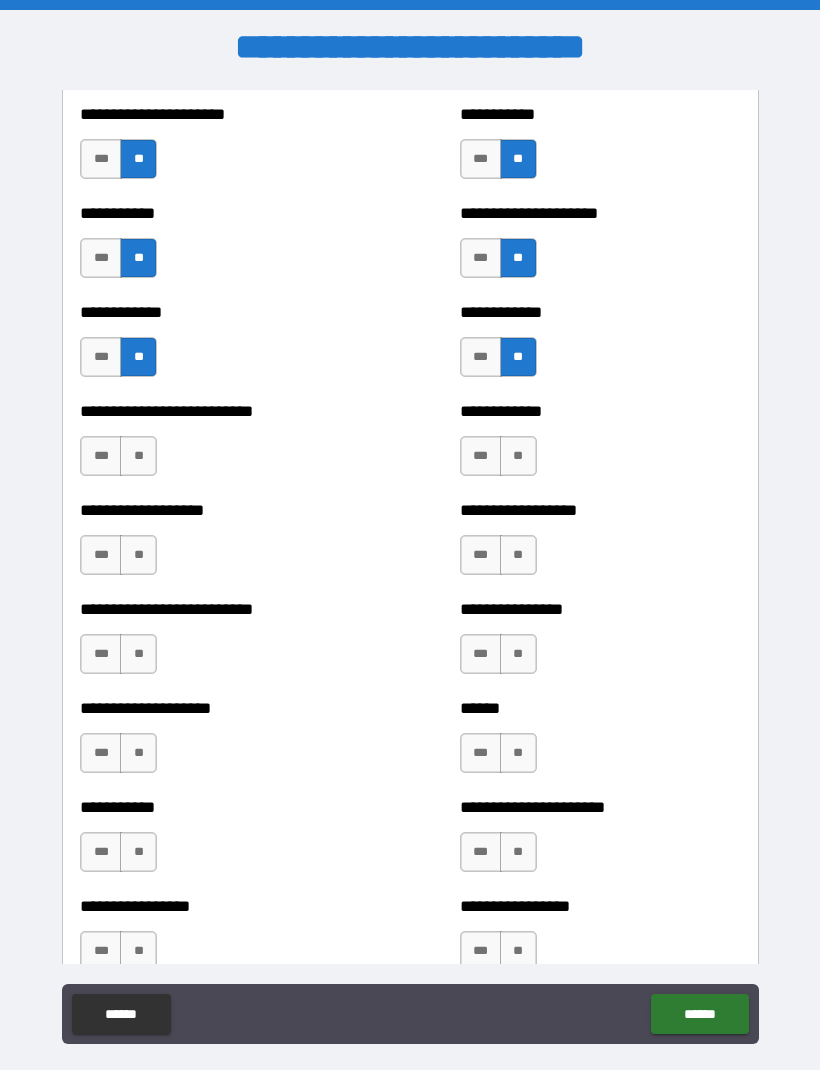 click on "**" at bounding box center (138, 456) 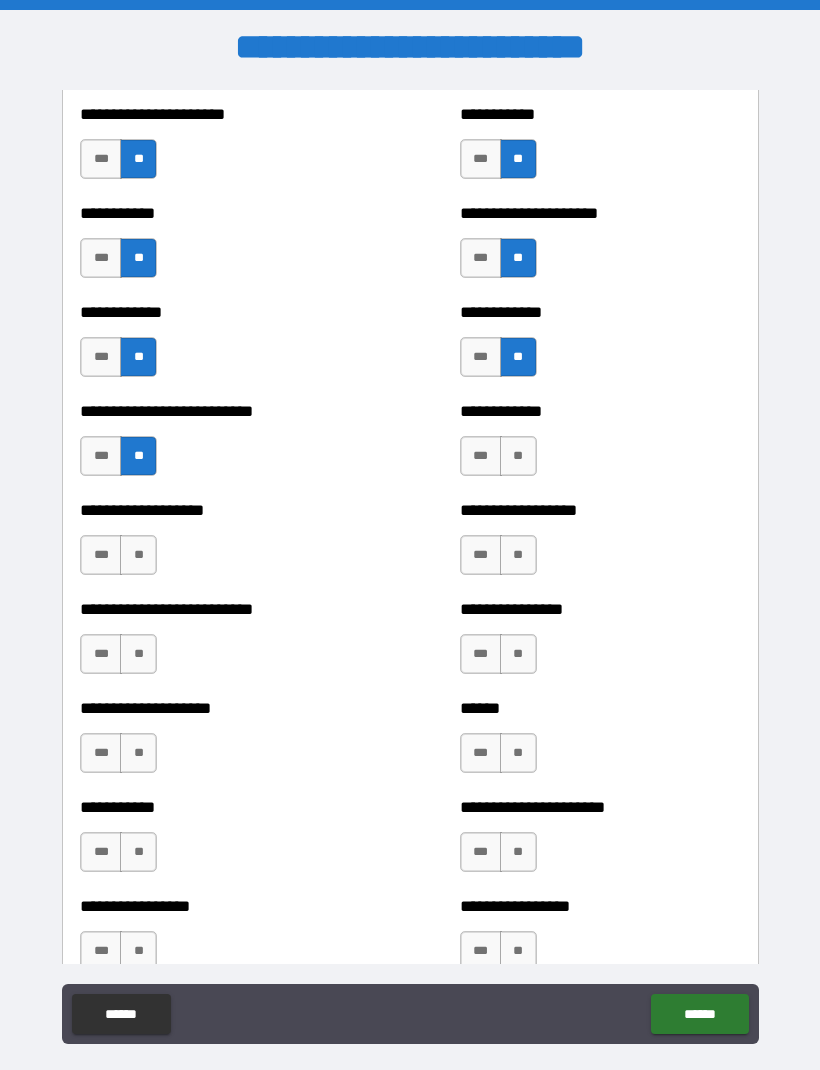 click on "***" at bounding box center (481, 456) 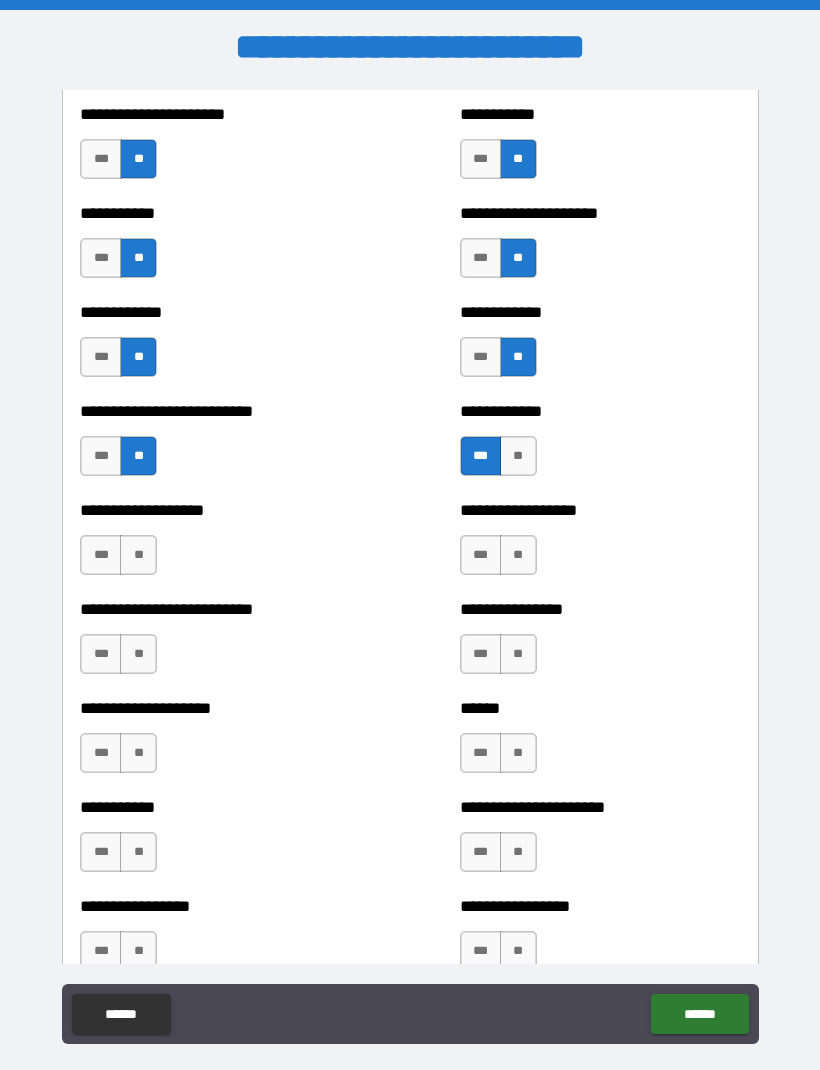 click on "**" at bounding box center [138, 555] 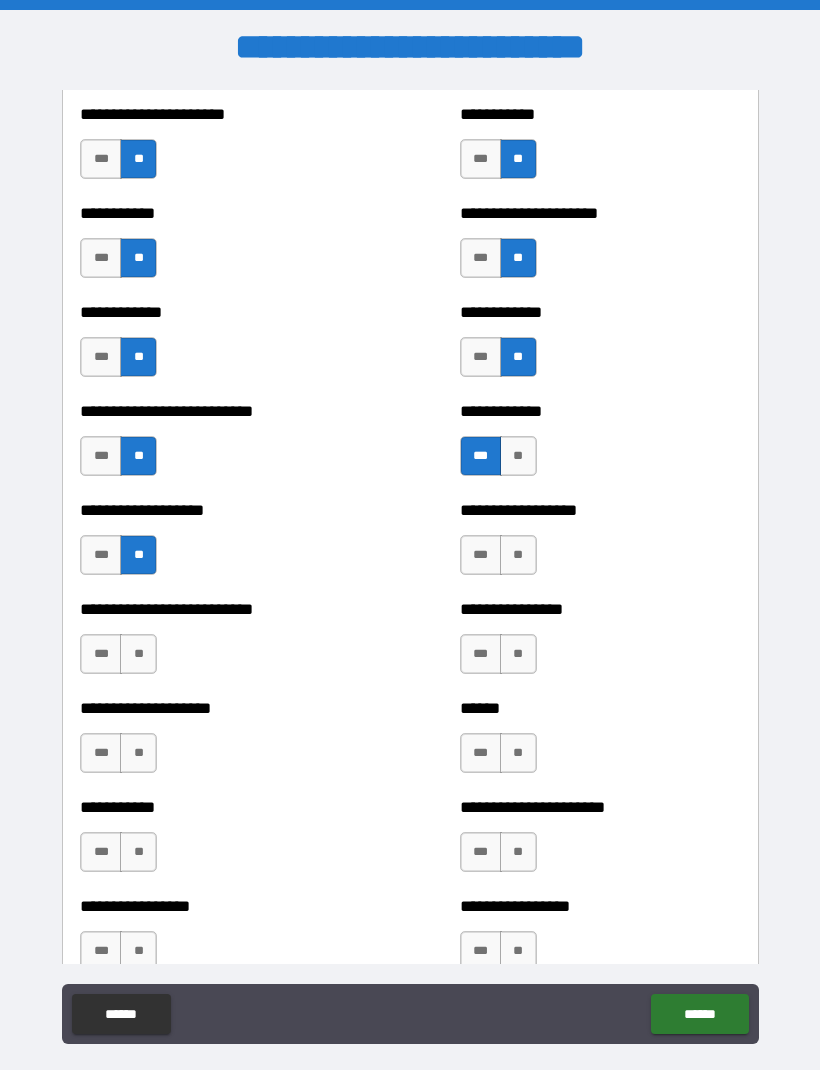 click on "**" at bounding box center (518, 555) 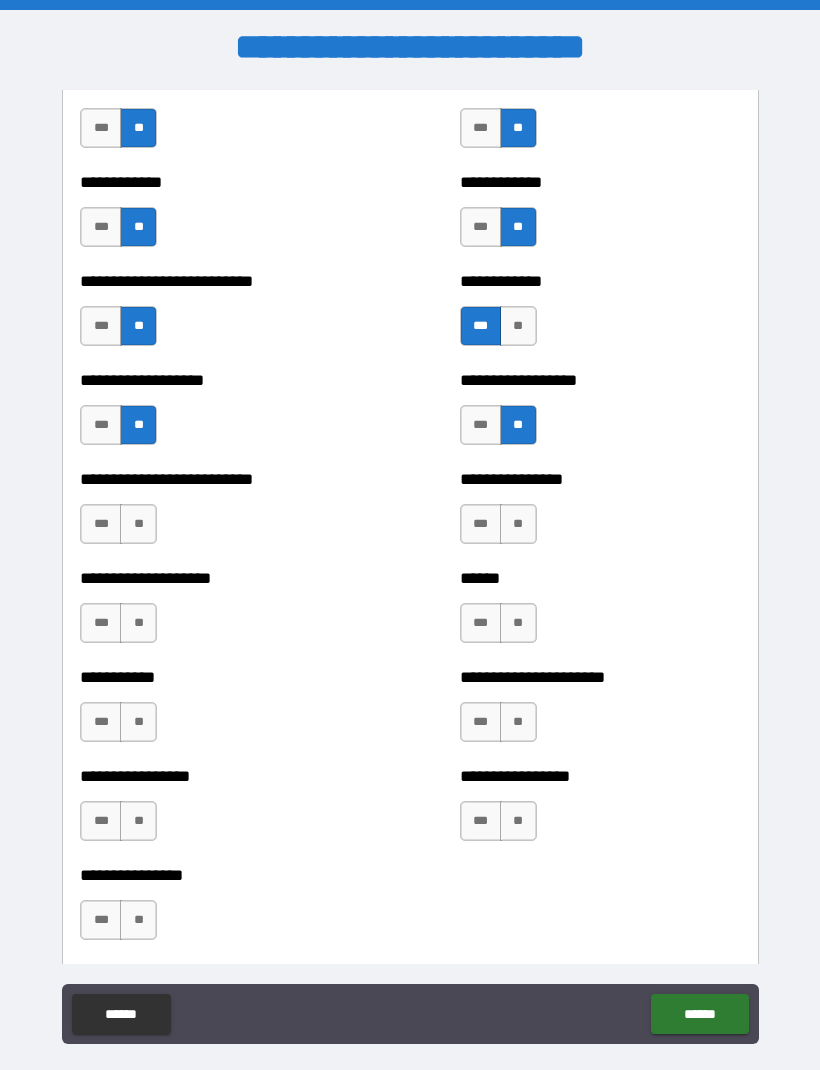 scroll, scrollTop: 5488, scrollLeft: 0, axis: vertical 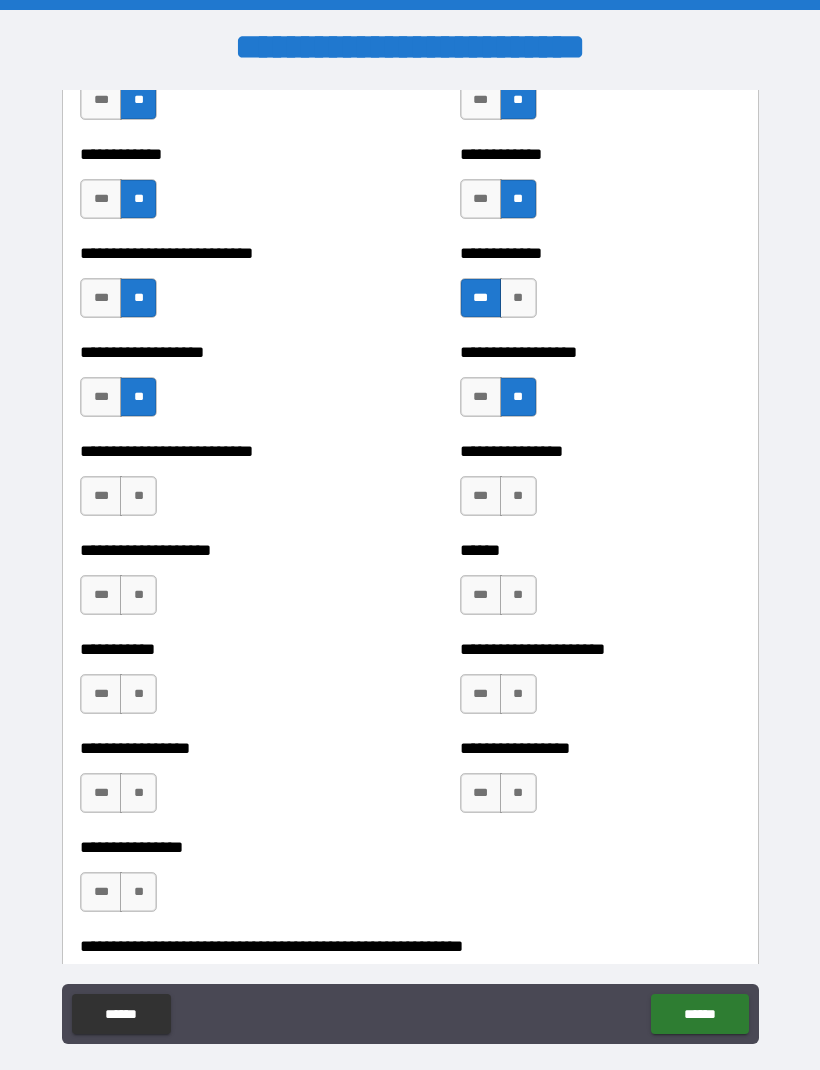 click on "**" at bounding box center (138, 496) 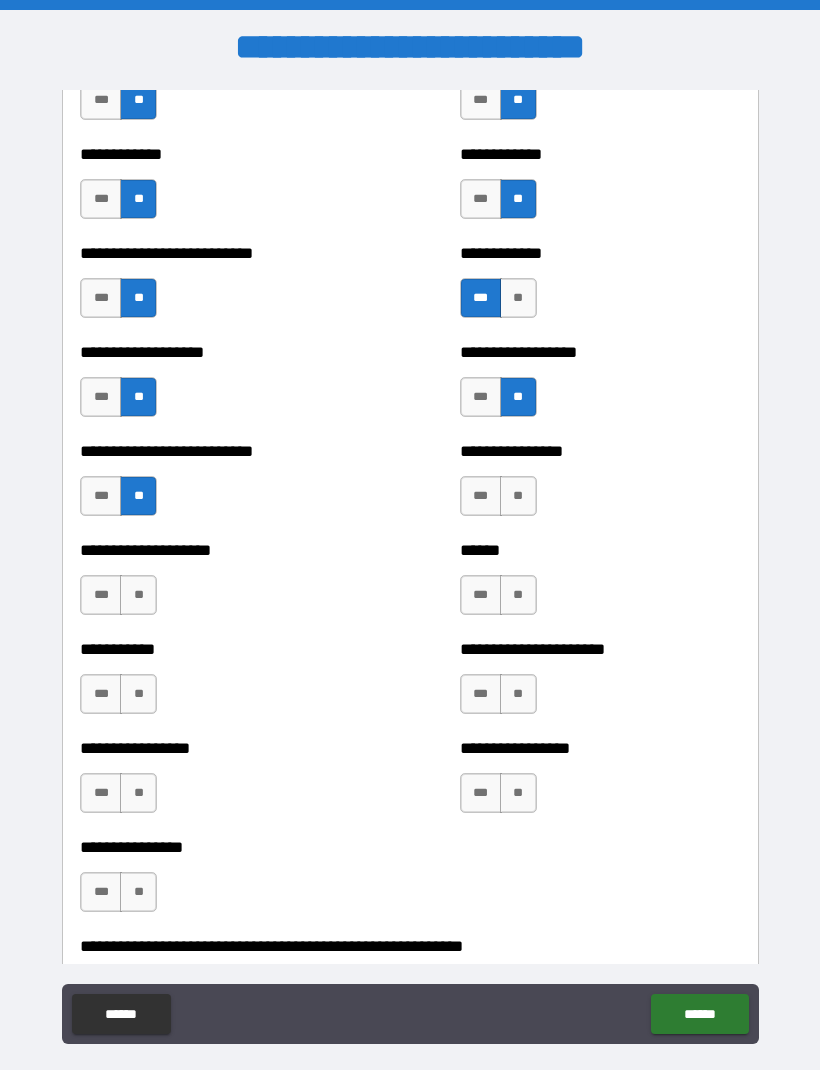 click on "**" at bounding box center (518, 496) 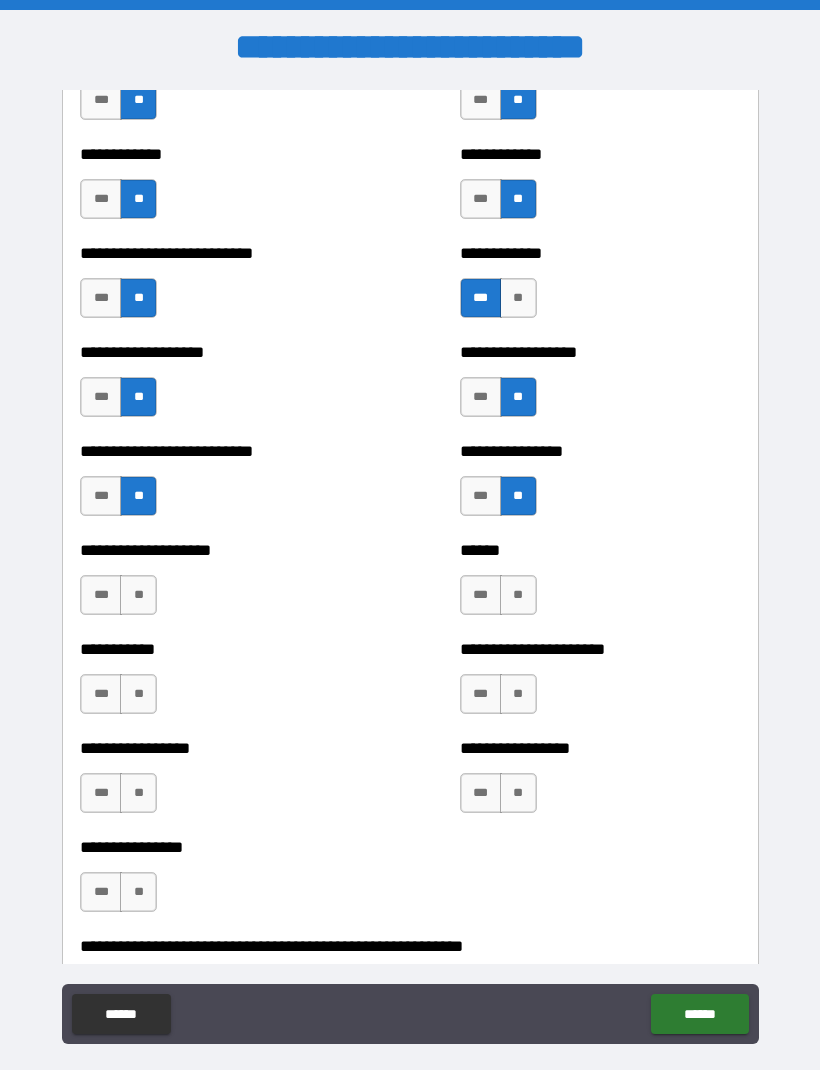 click on "**" at bounding box center [138, 595] 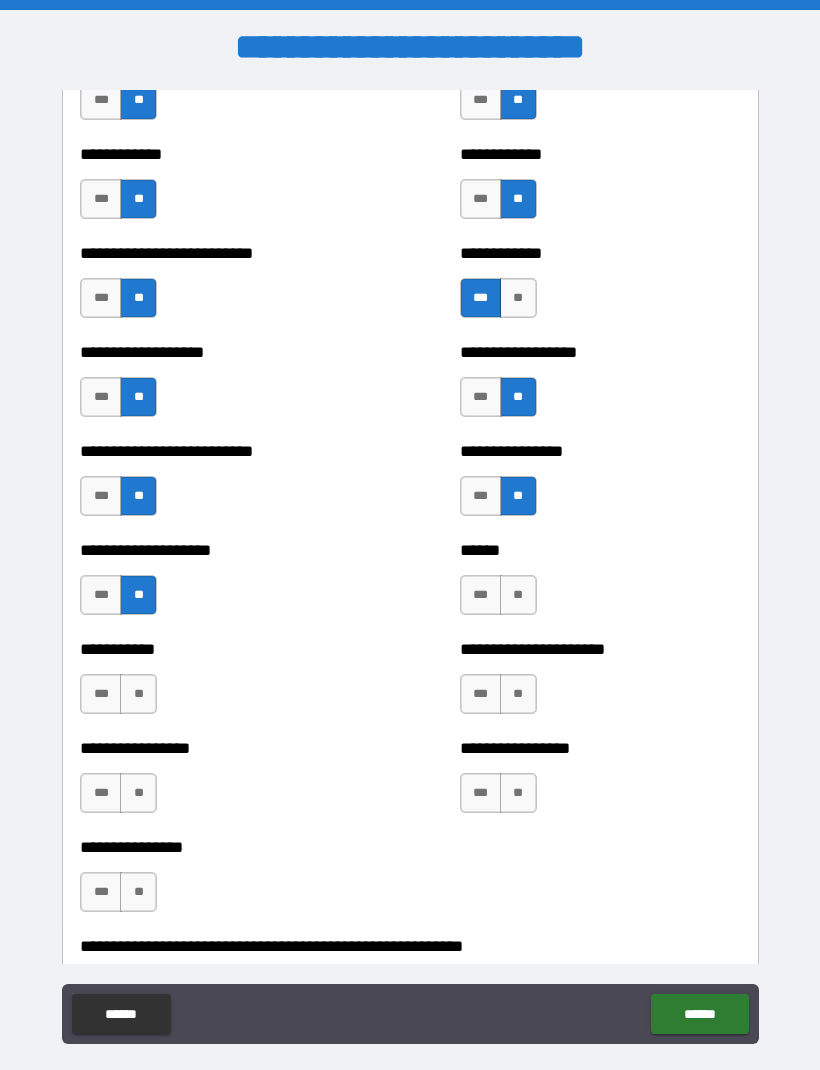 click on "**" at bounding box center [518, 595] 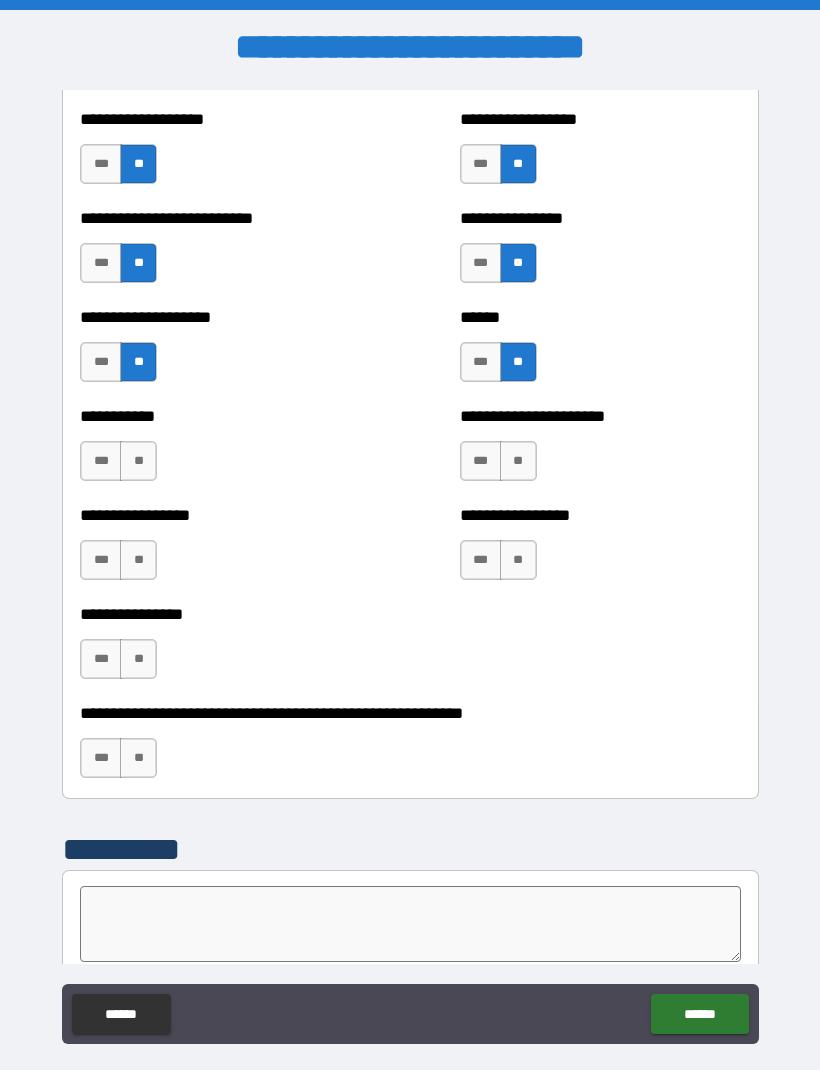 scroll, scrollTop: 5724, scrollLeft: 0, axis: vertical 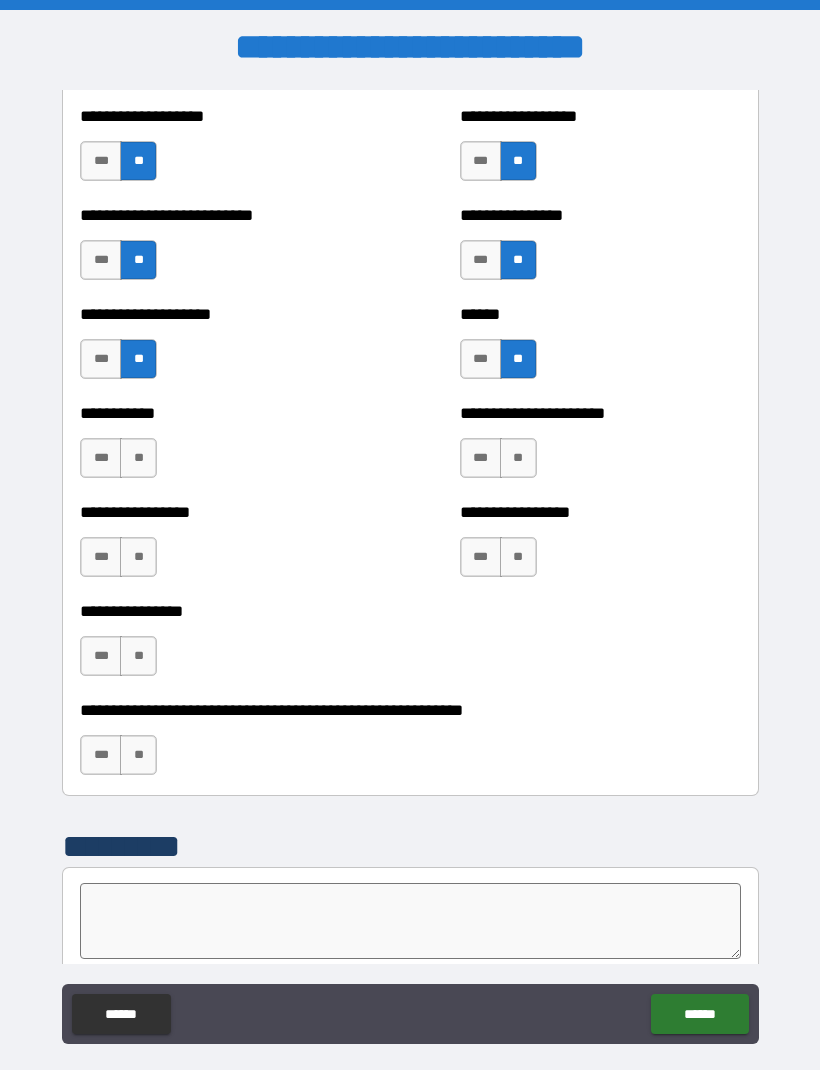 click on "**" at bounding box center (138, 458) 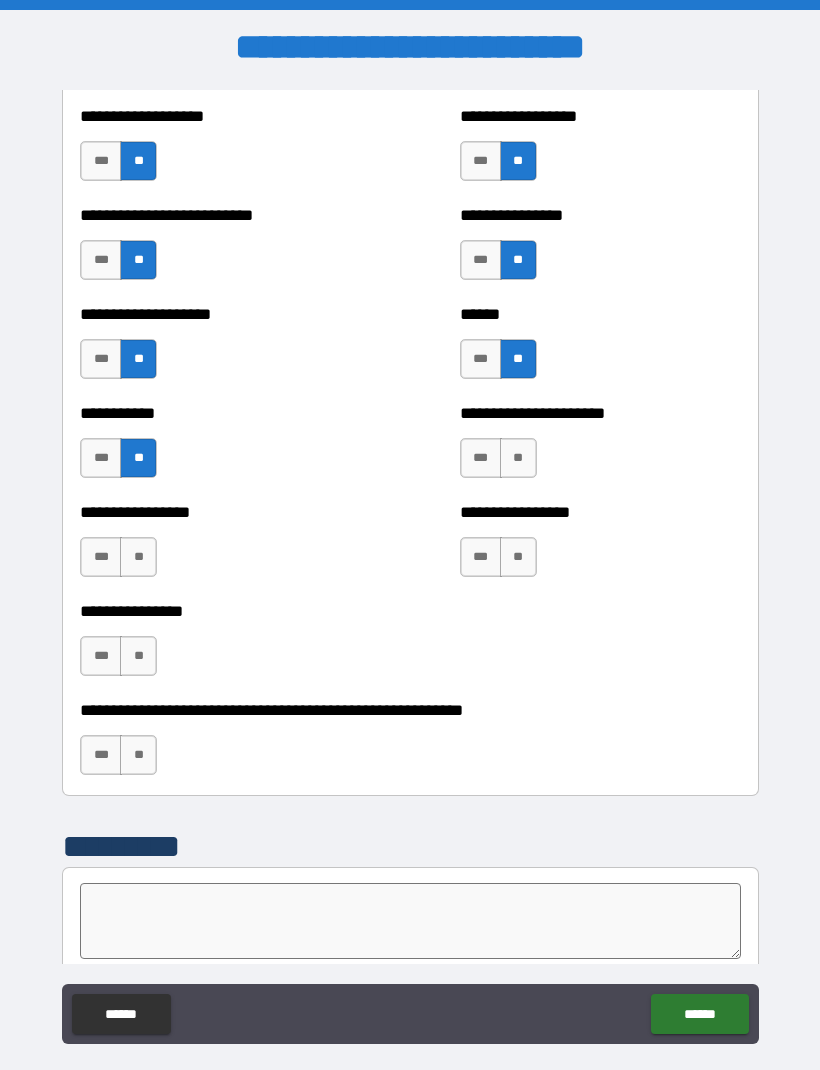 click on "**" at bounding box center [518, 458] 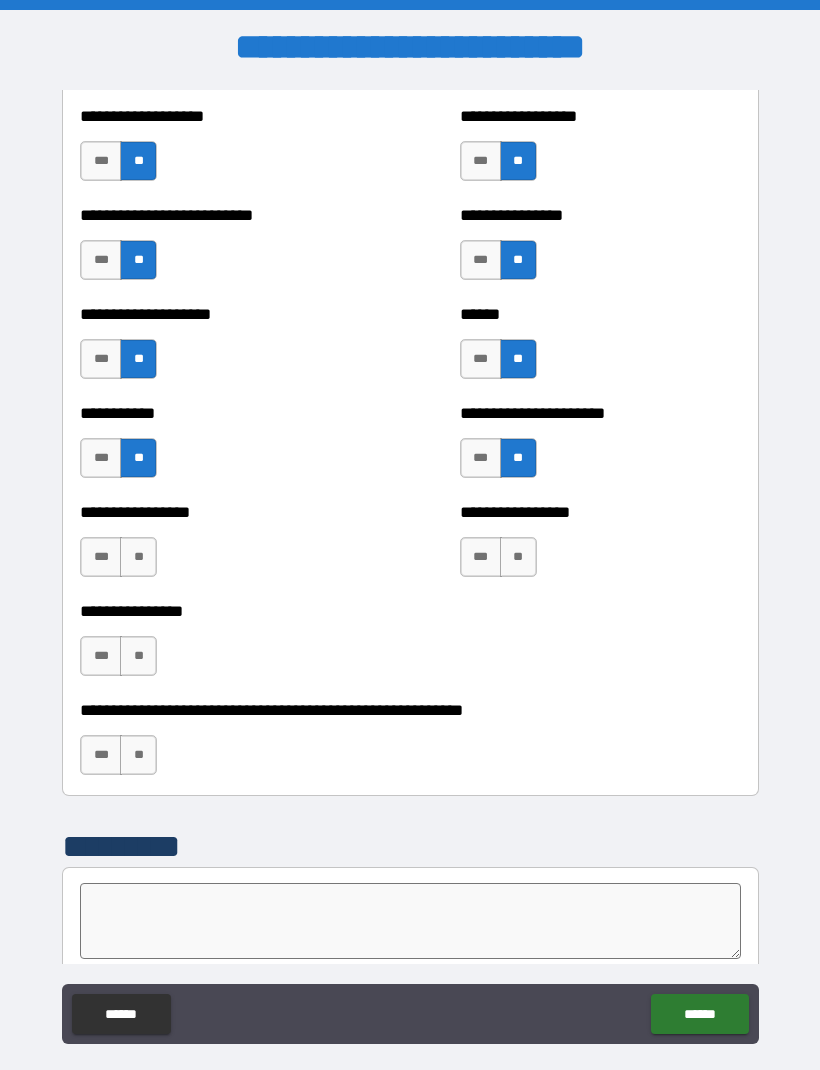 click on "**" at bounding box center [138, 557] 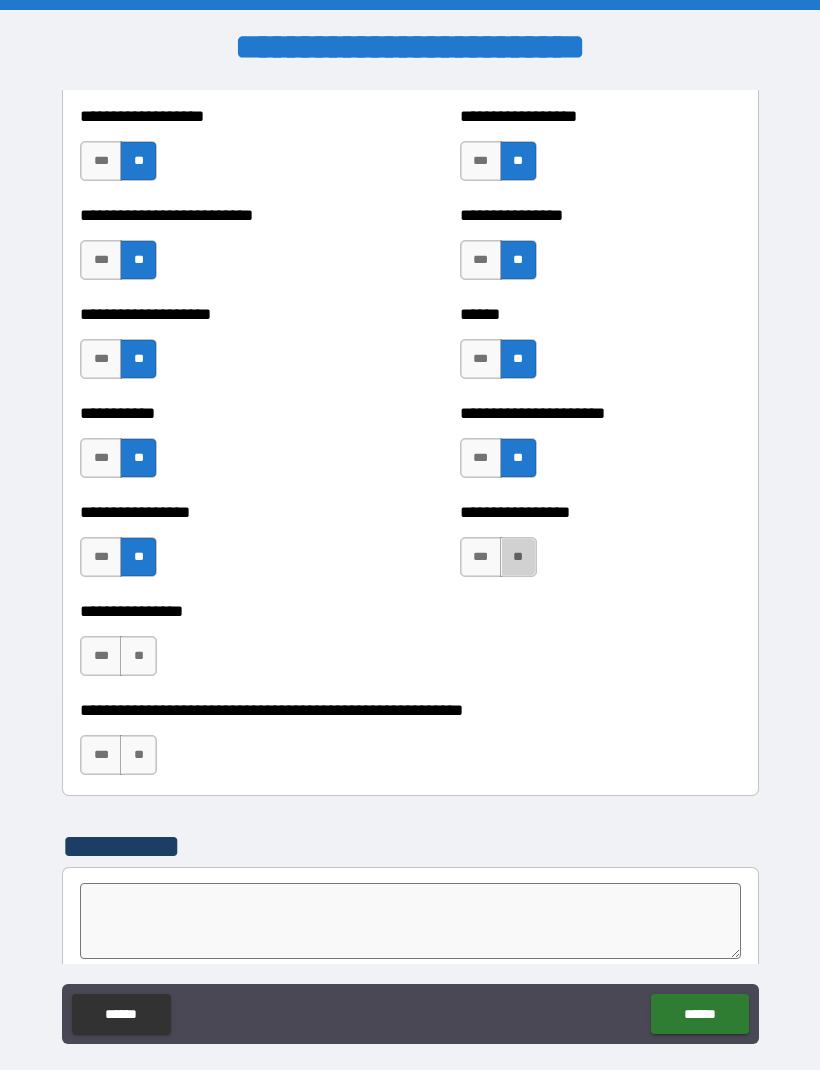 click on "**" at bounding box center [518, 557] 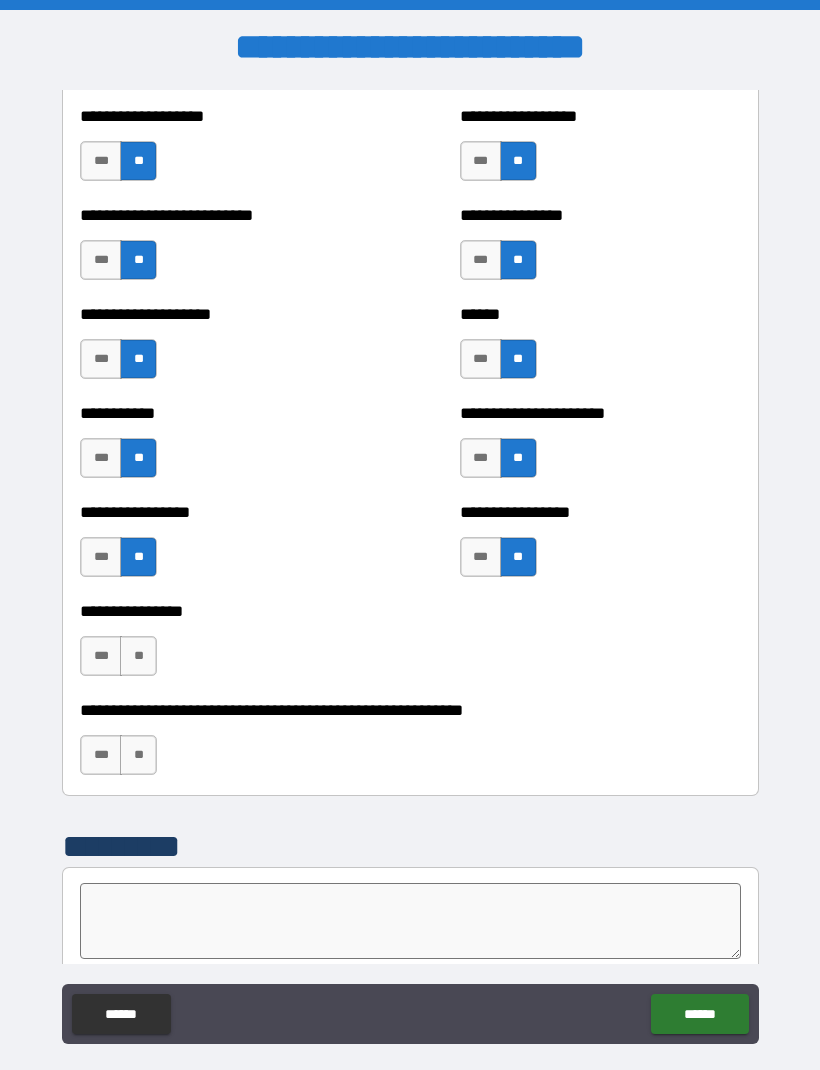 click on "**" at bounding box center (138, 656) 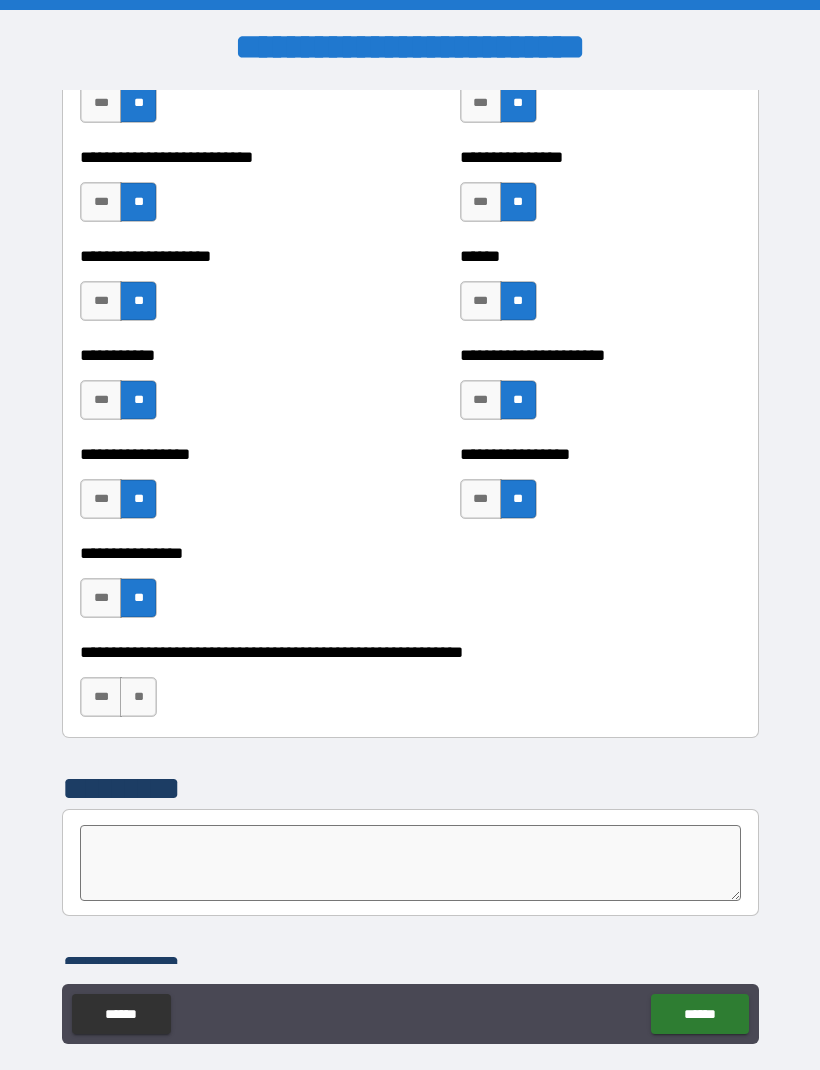 scroll, scrollTop: 5784, scrollLeft: 0, axis: vertical 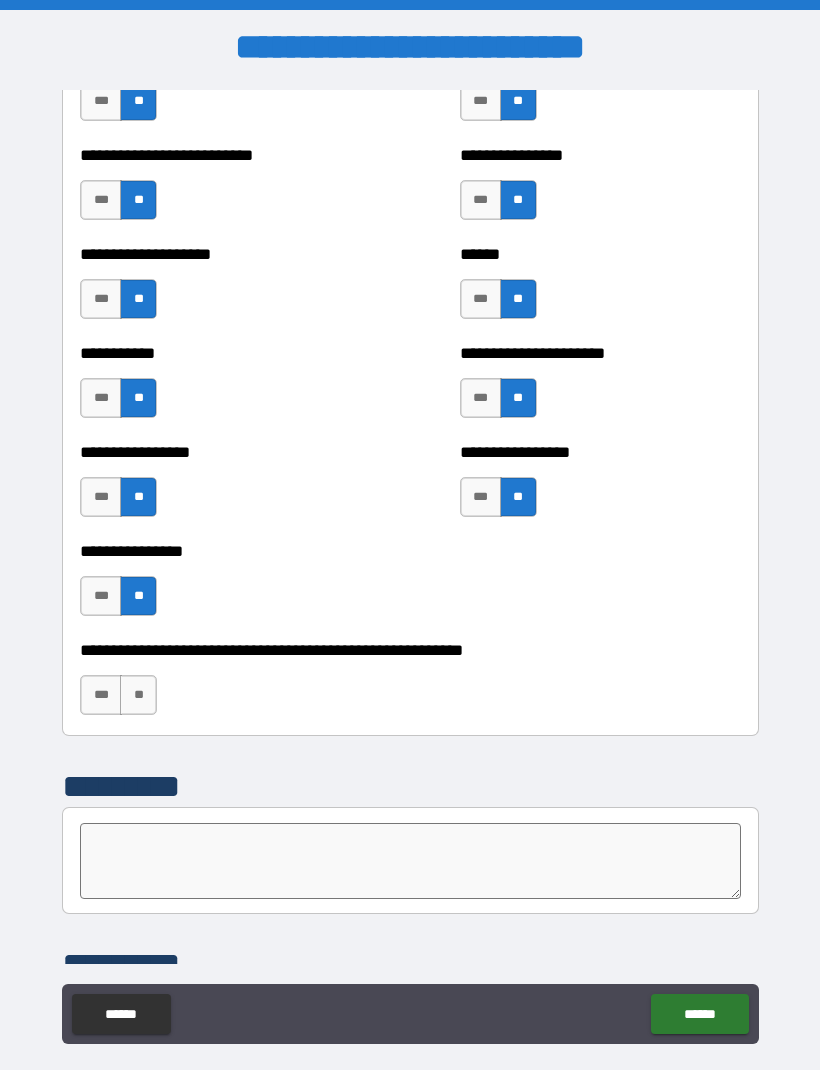 click on "***" at bounding box center (101, 596) 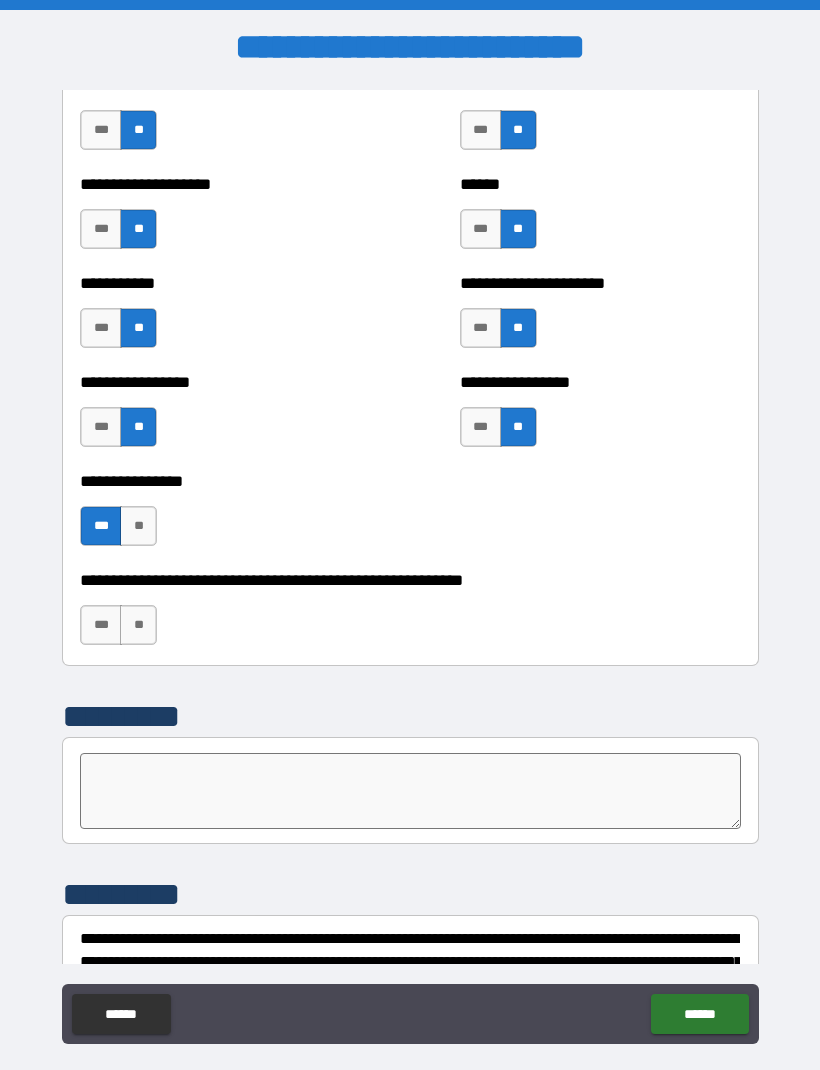 scroll, scrollTop: 5872, scrollLeft: 0, axis: vertical 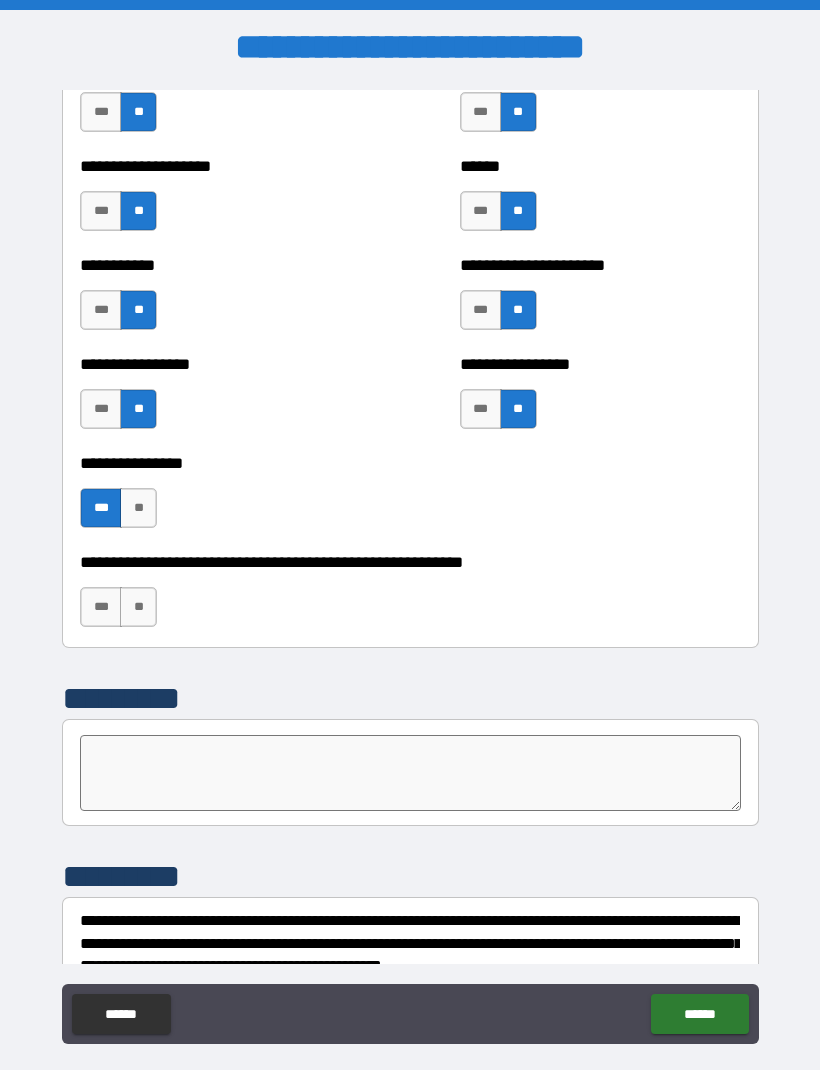 click on "**" at bounding box center [138, 607] 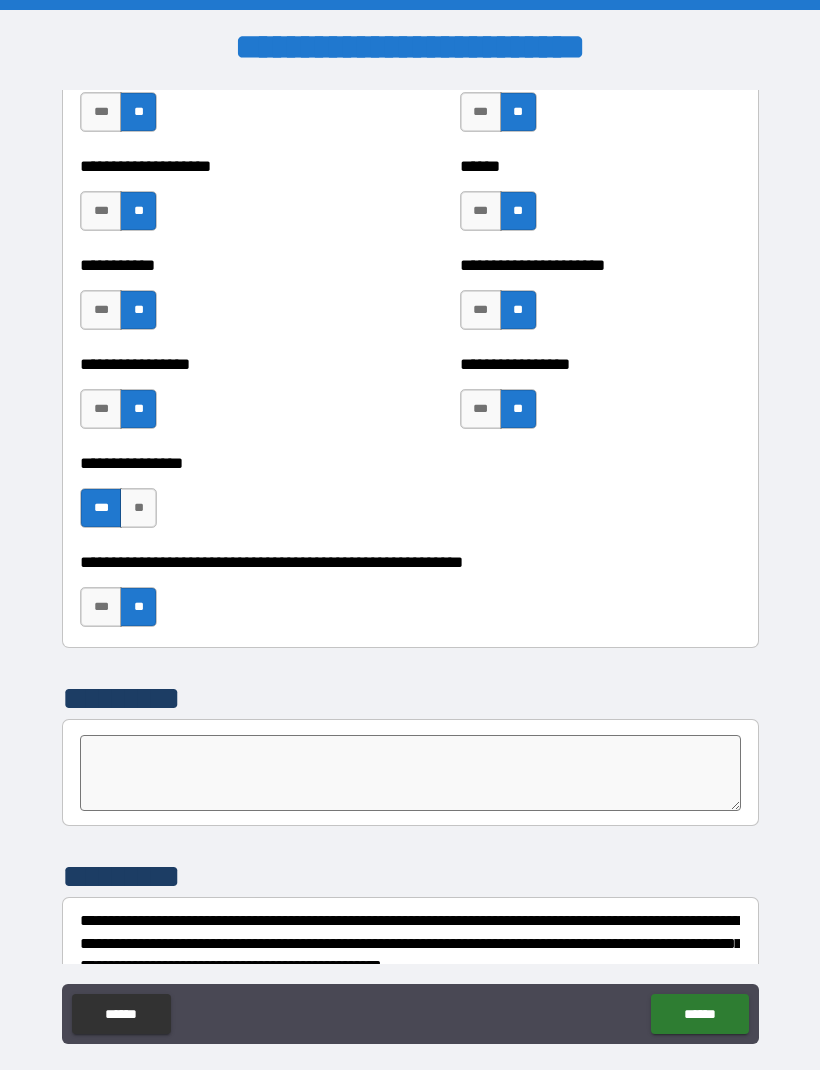 click at bounding box center (410, 773) 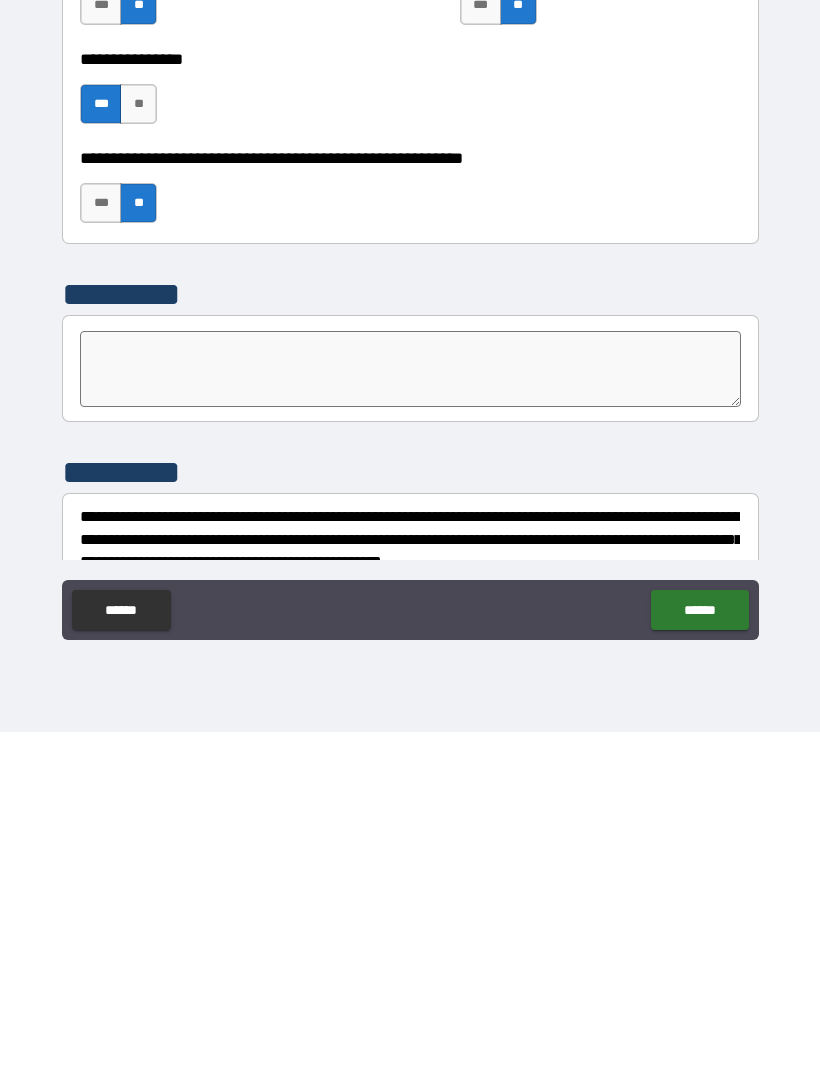 type on "*" 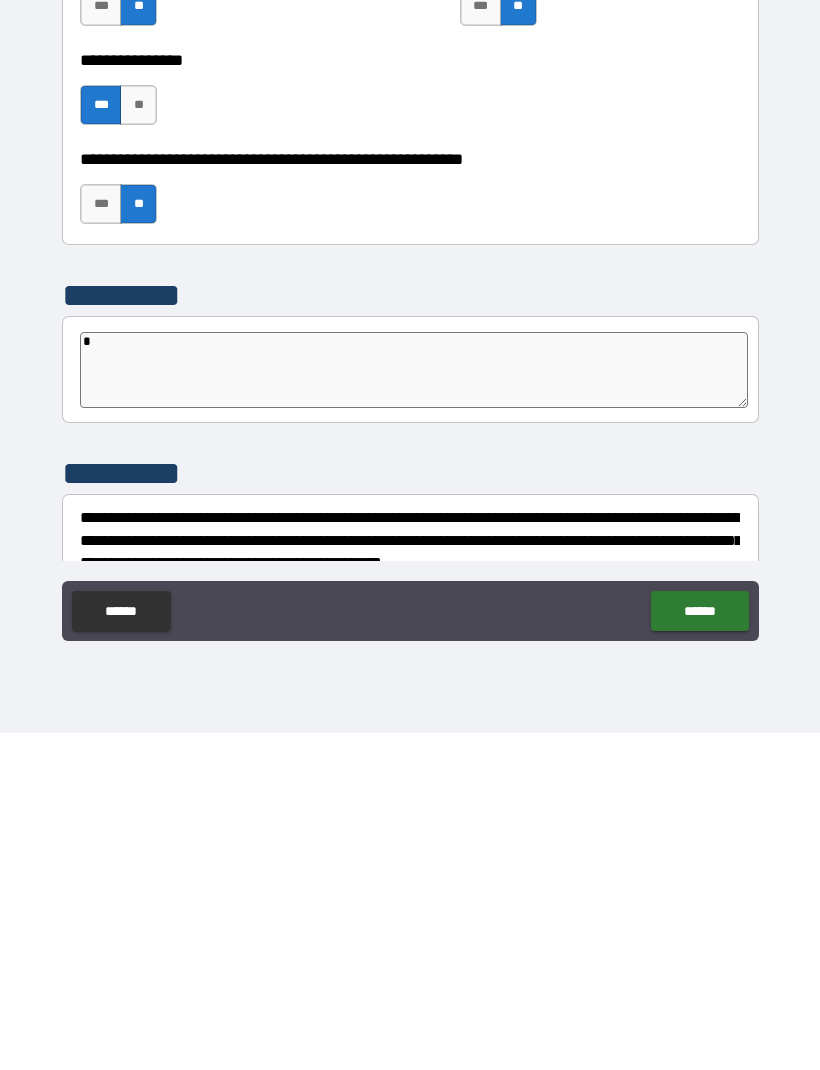 type on "**" 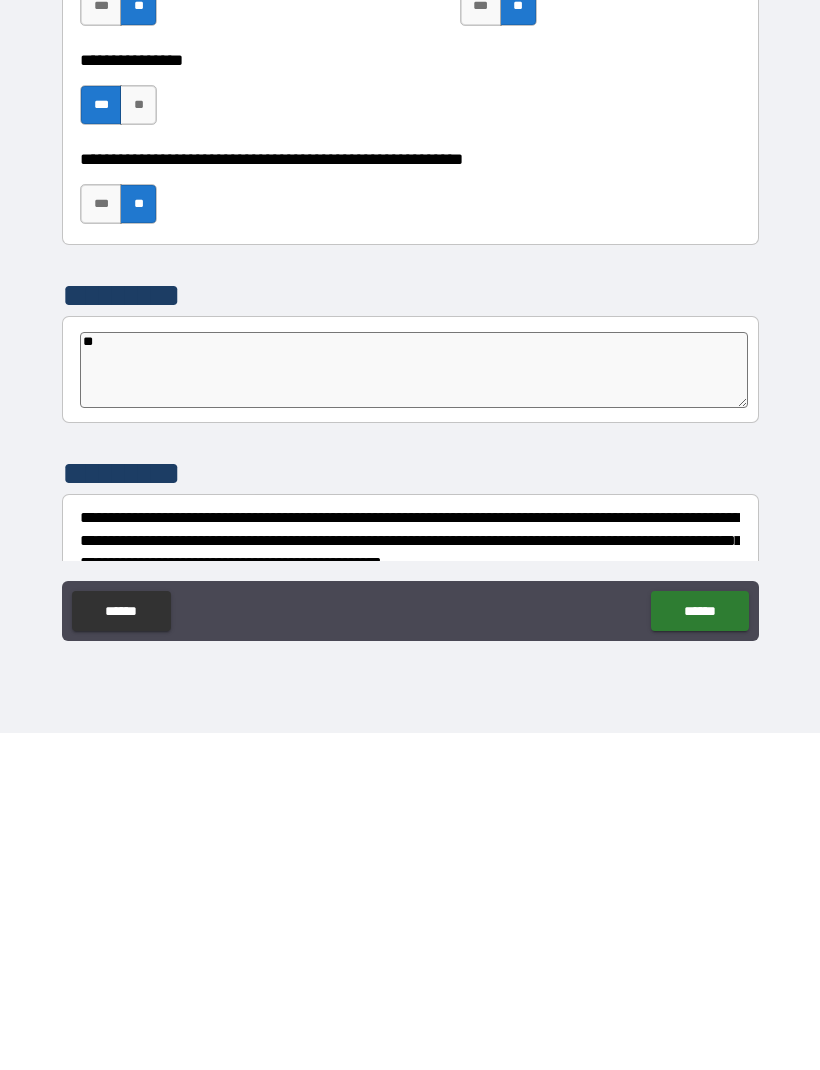 type on "*" 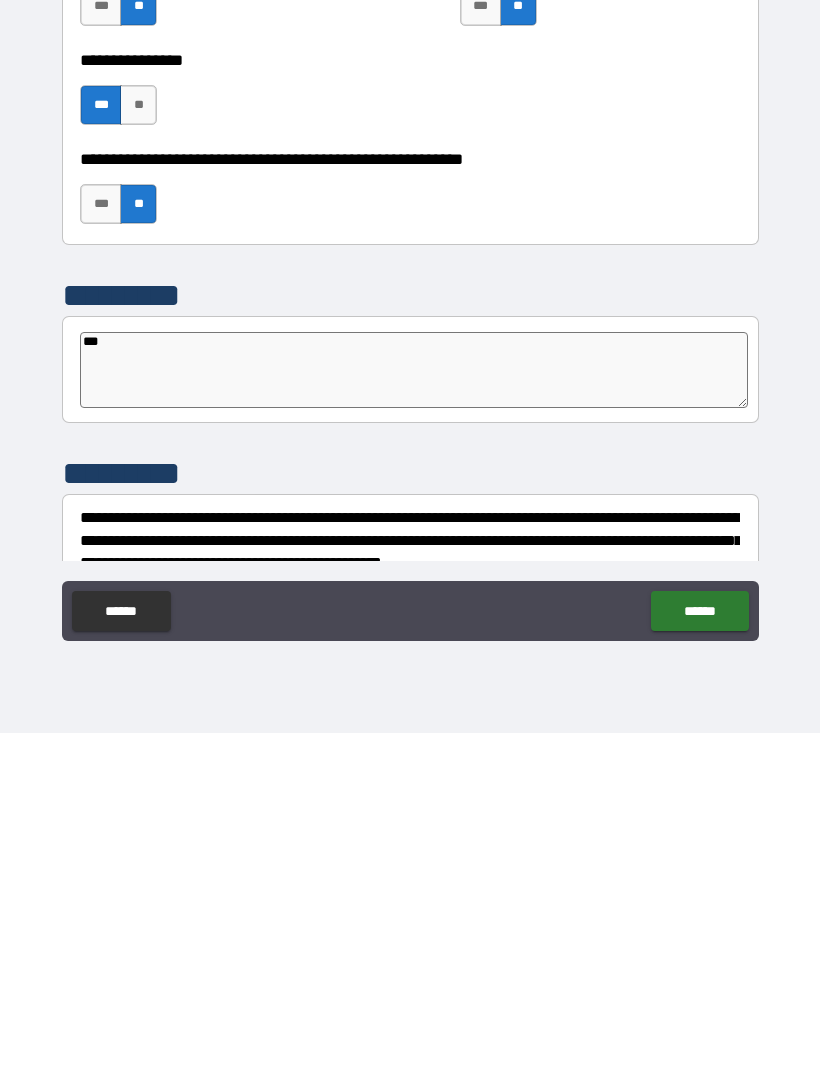 type on "*" 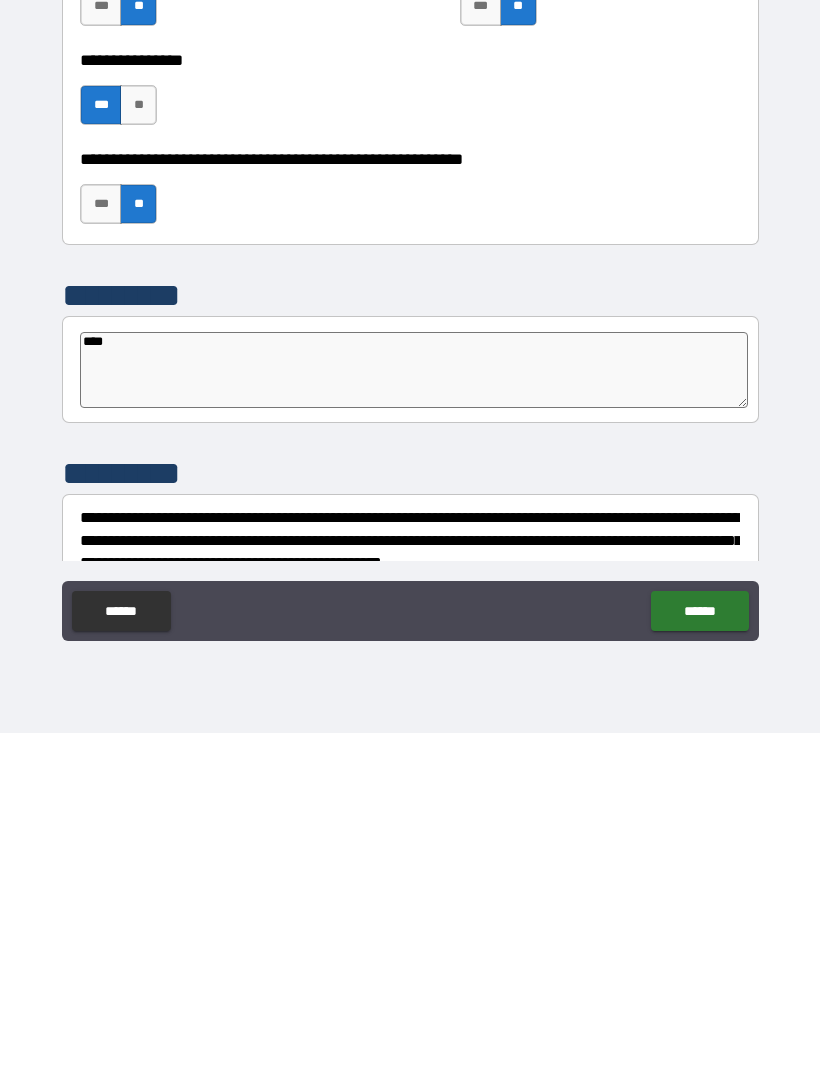 type on "*" 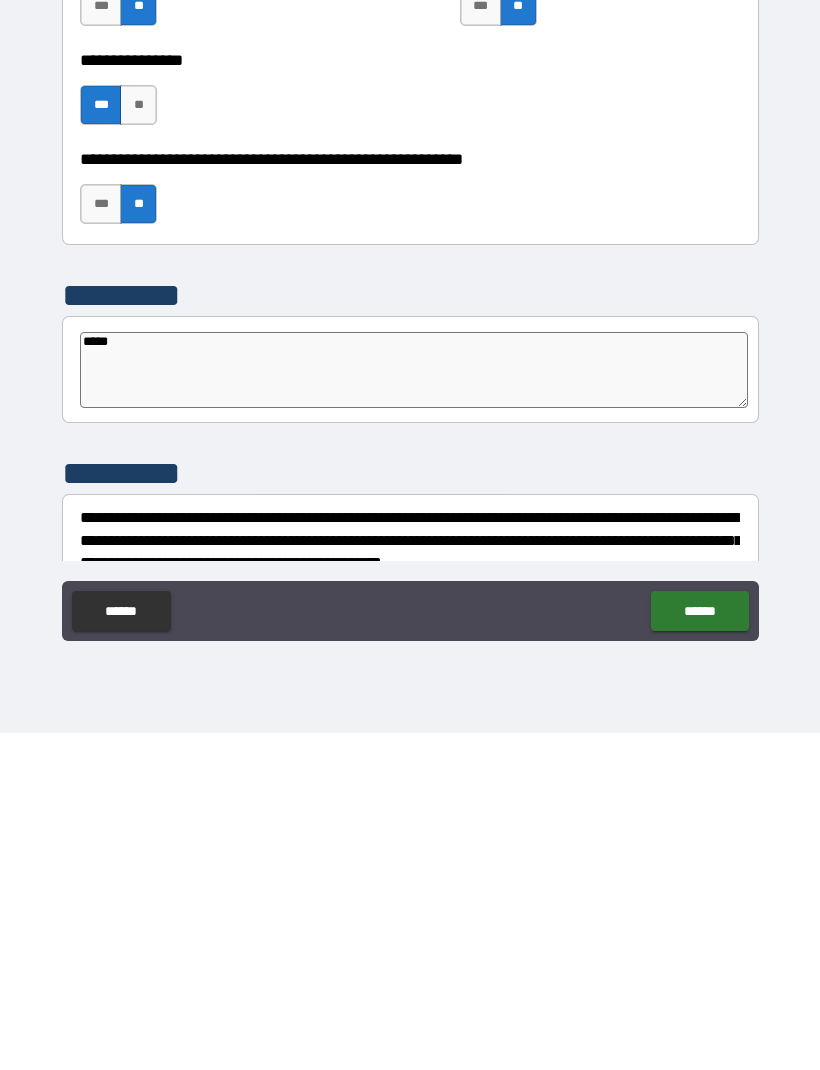 type on "*" 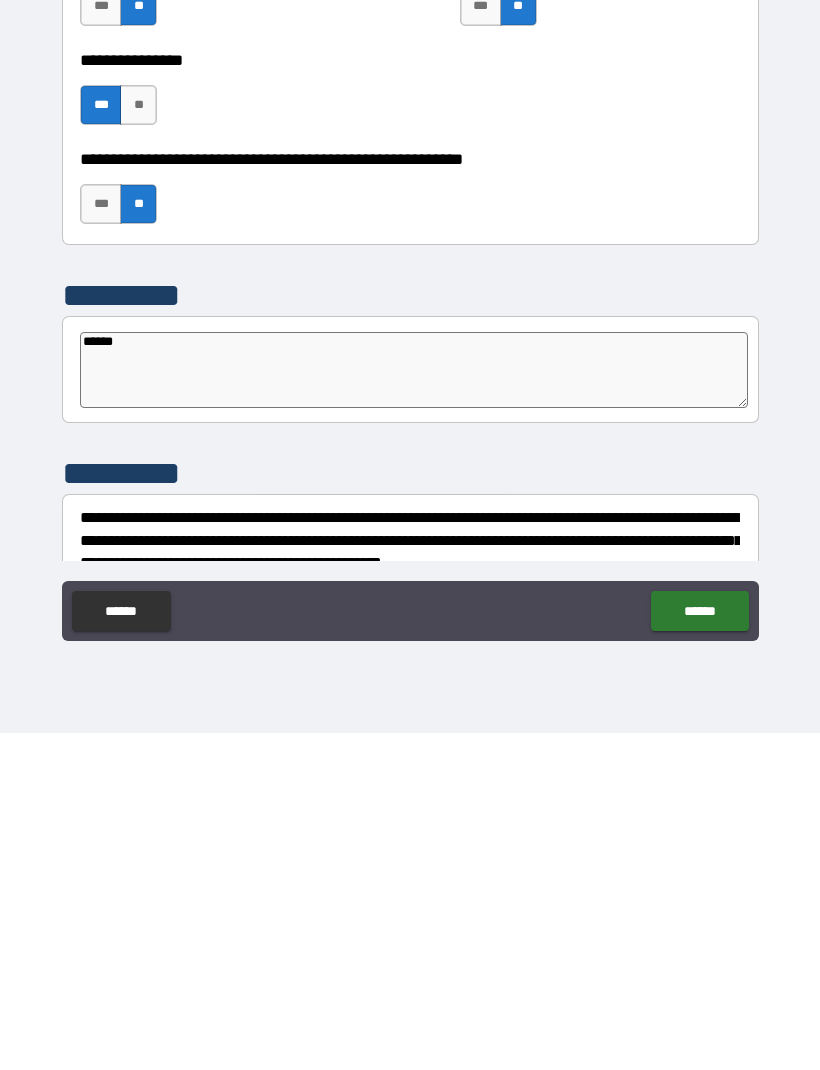 type on "*" 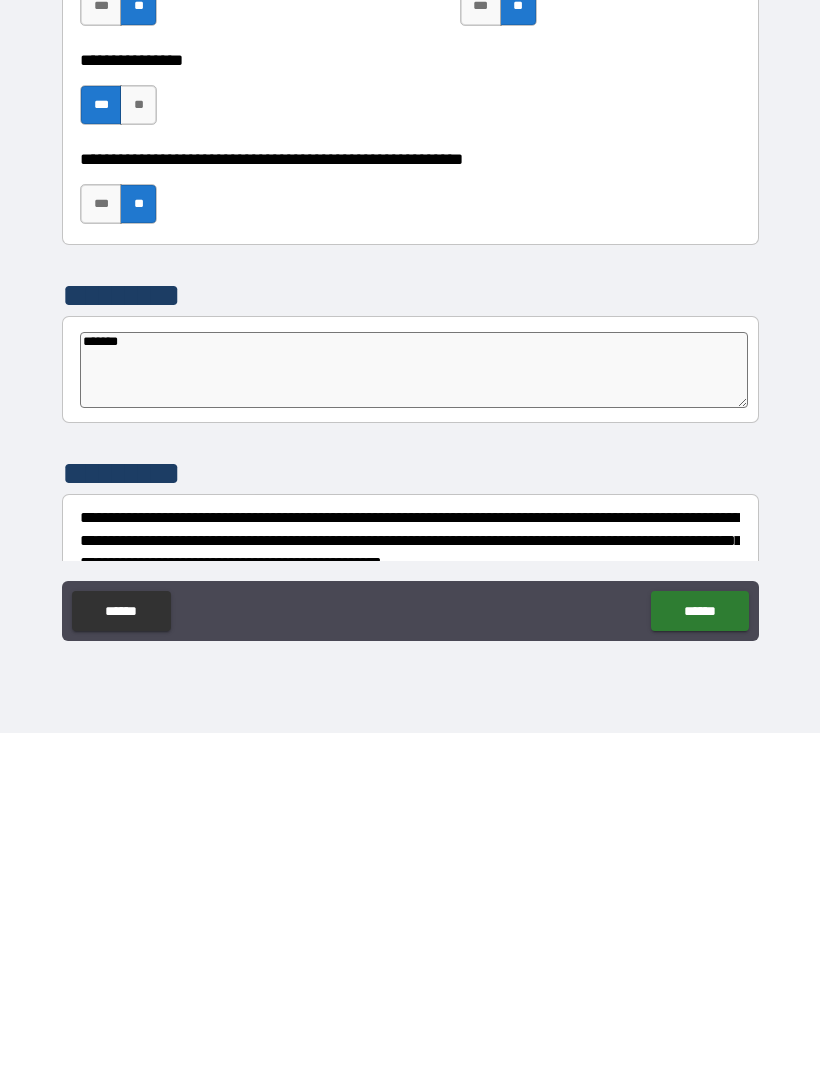 type on "*" 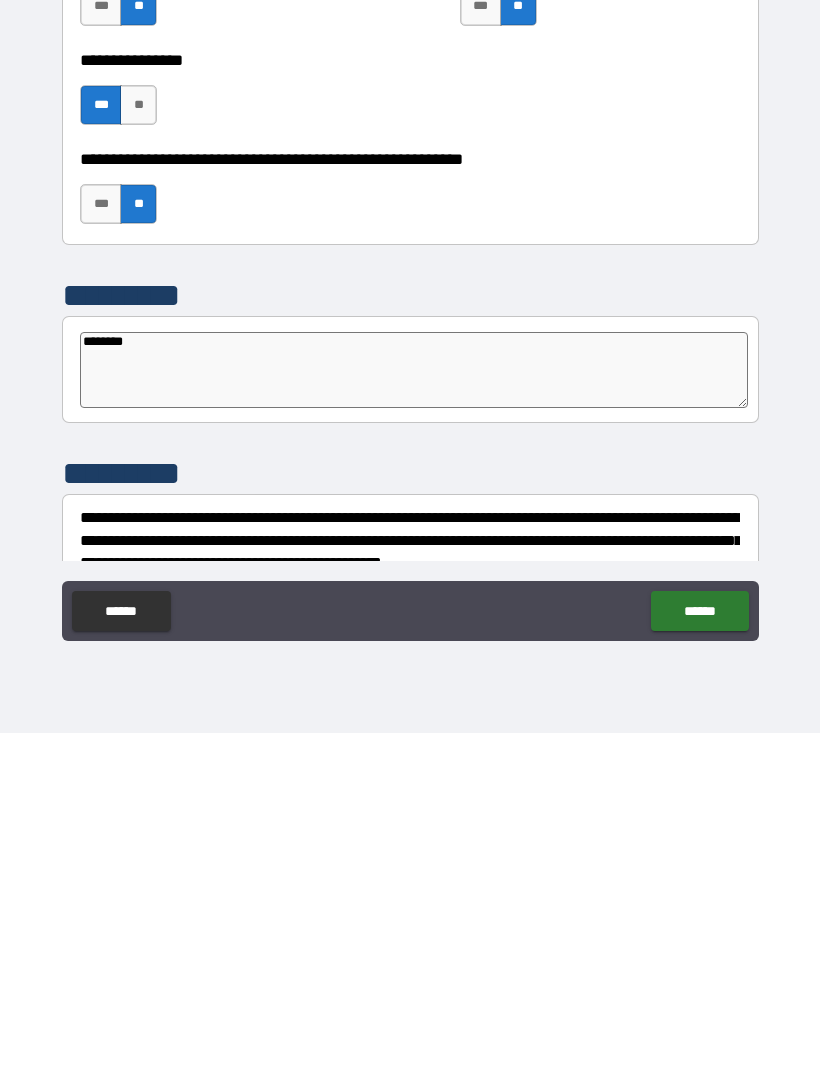 type on "*********" 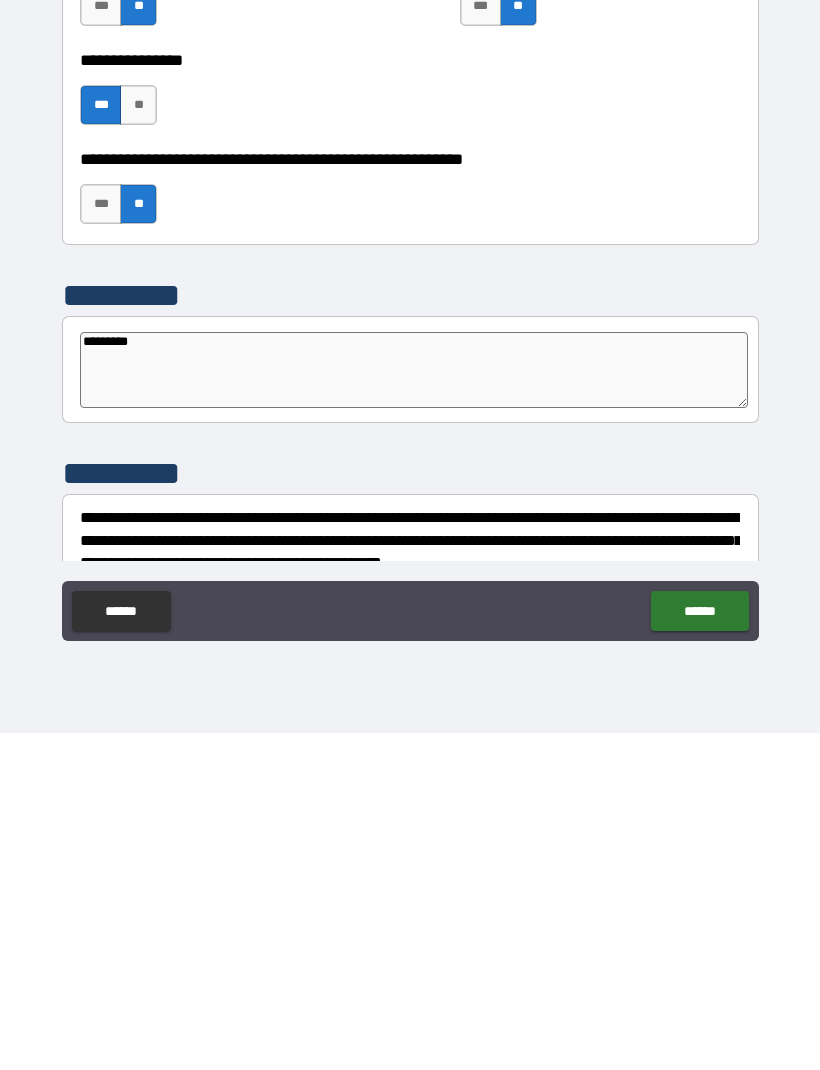 type on "*" 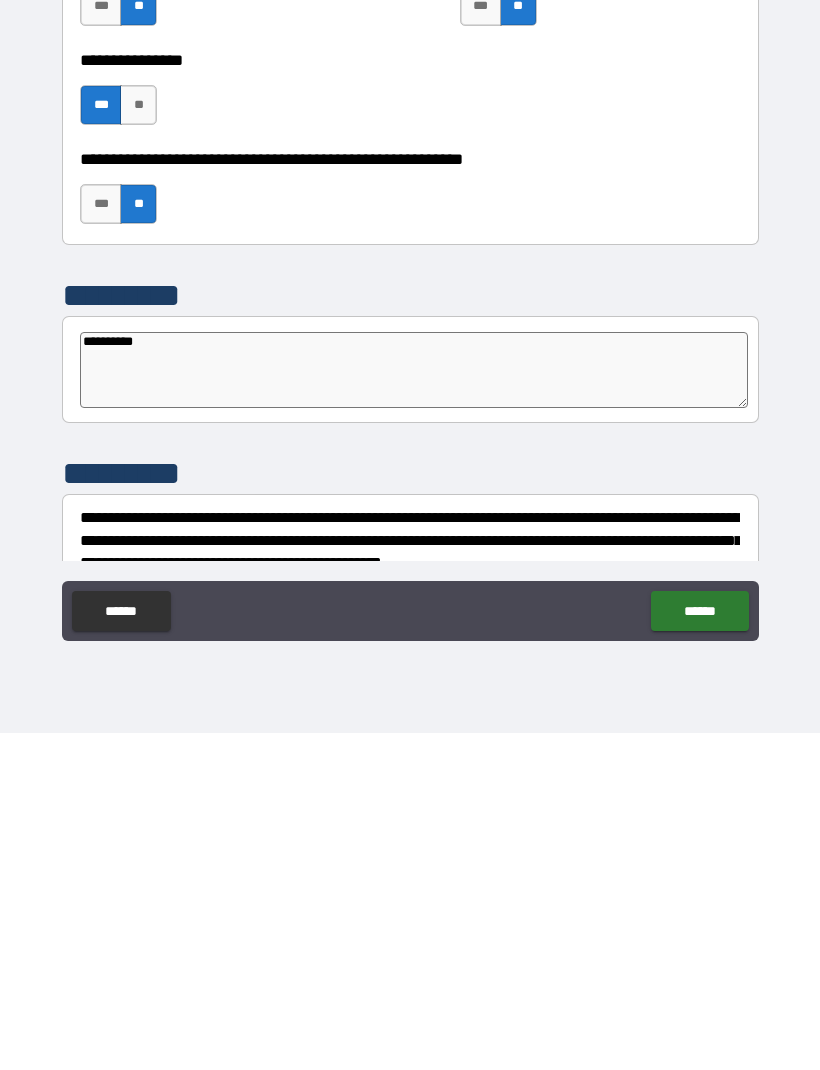 type on "*" 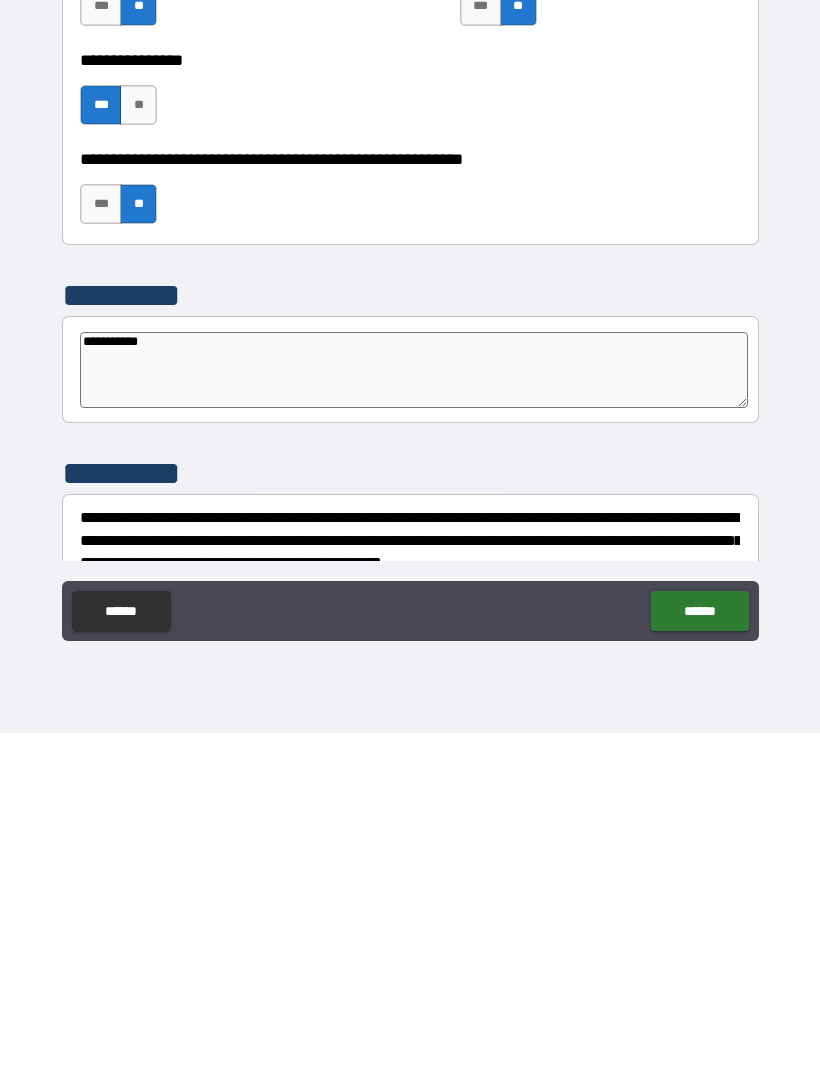 type on "**********" 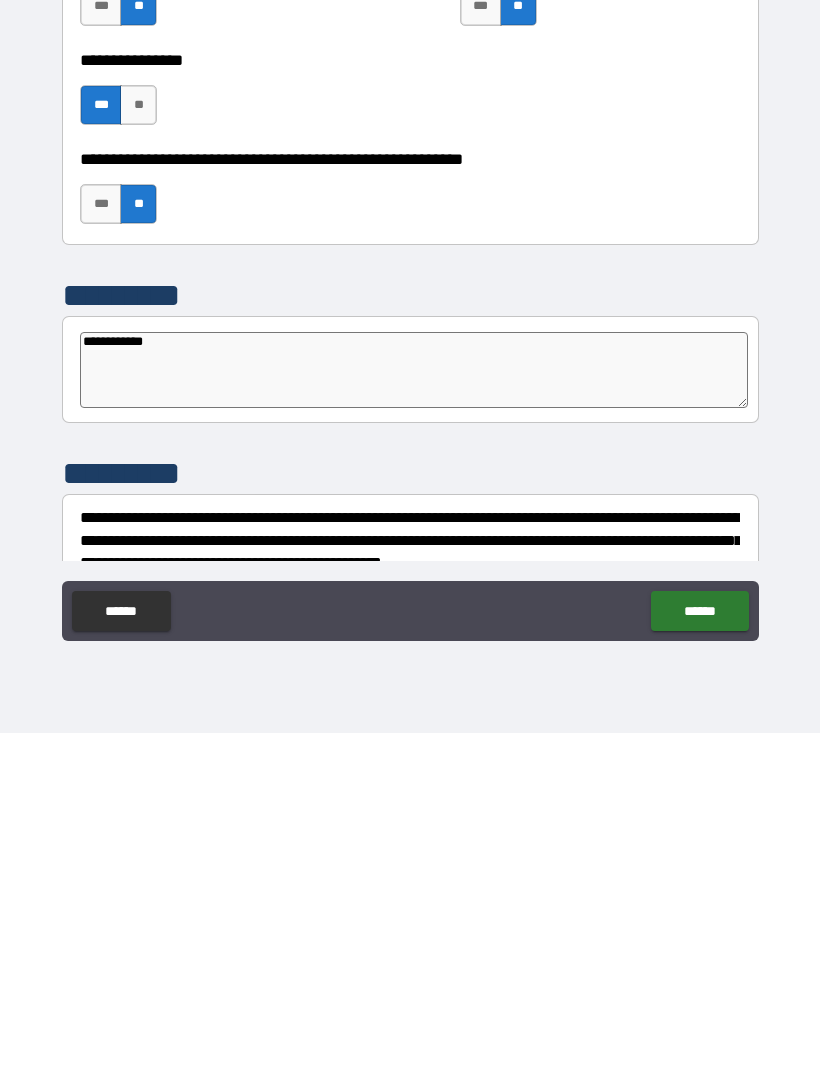 type on "*" 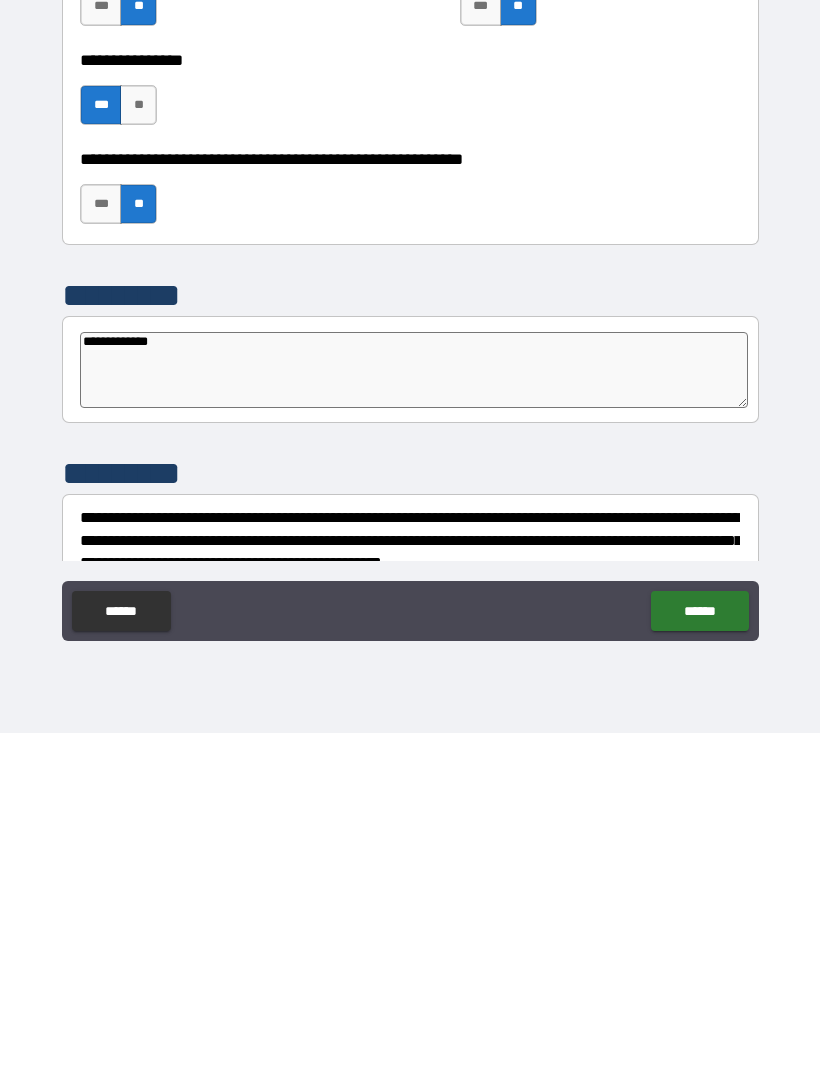 type on "*" 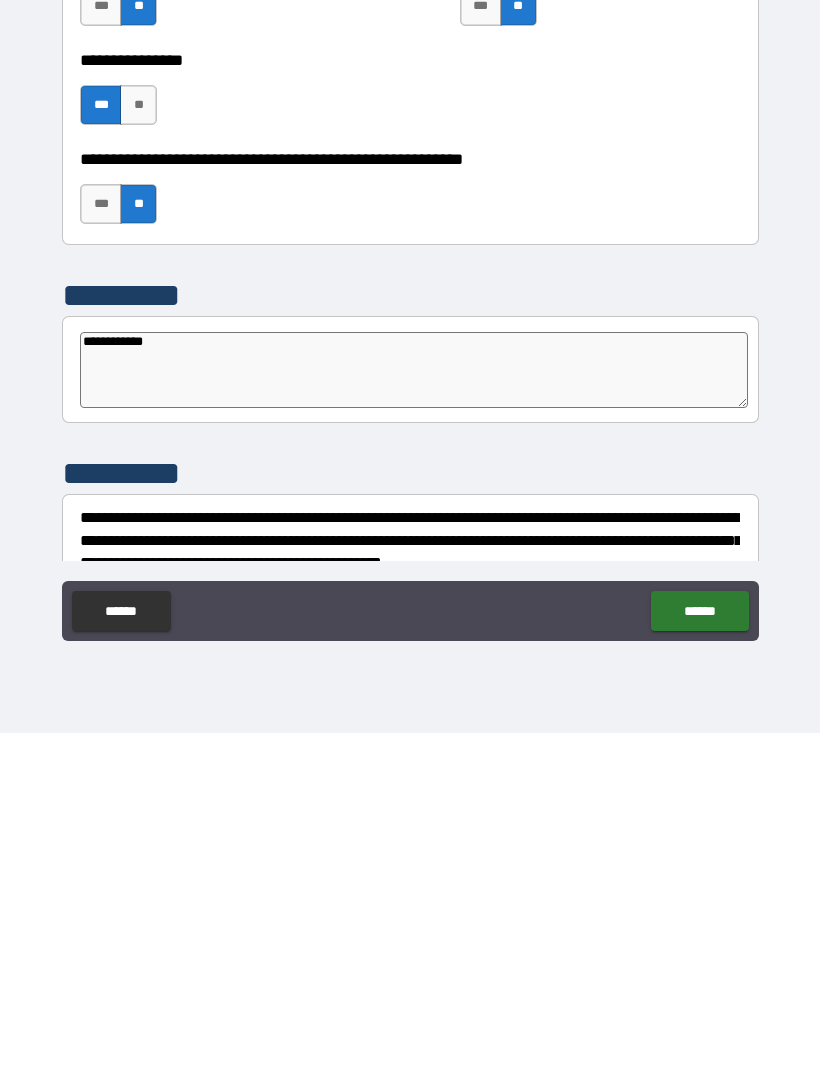 type on "*" 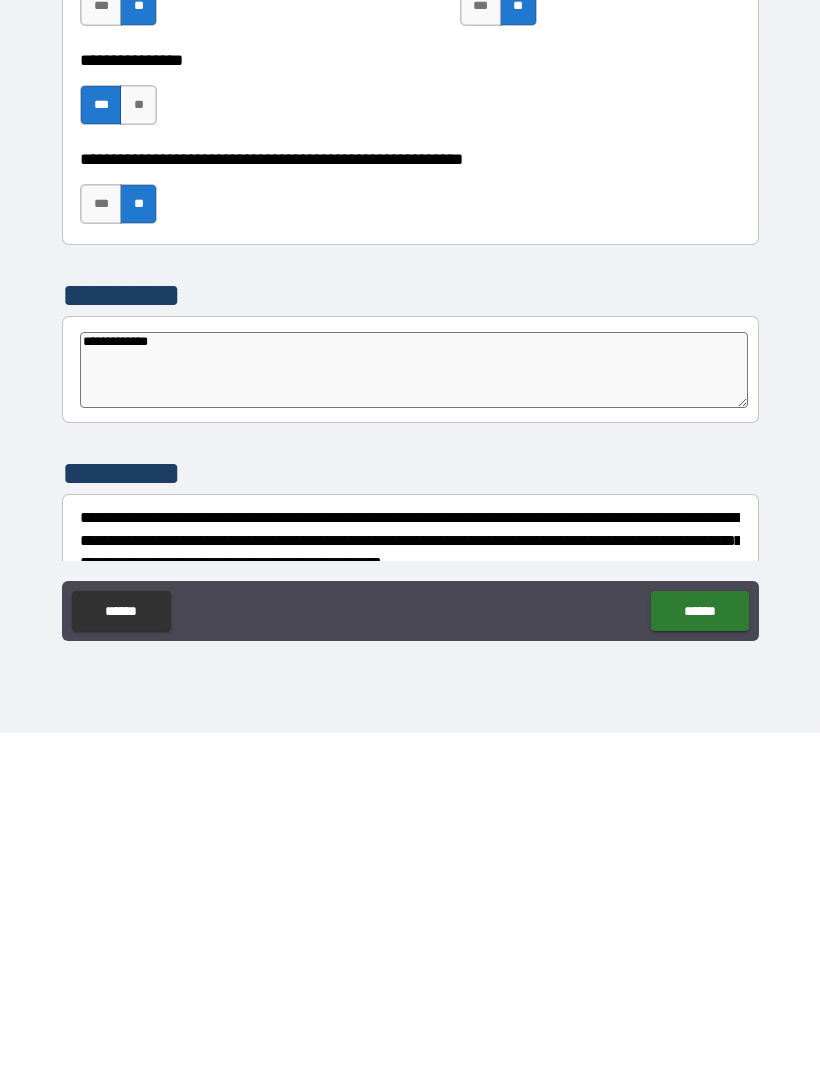 type on "*" 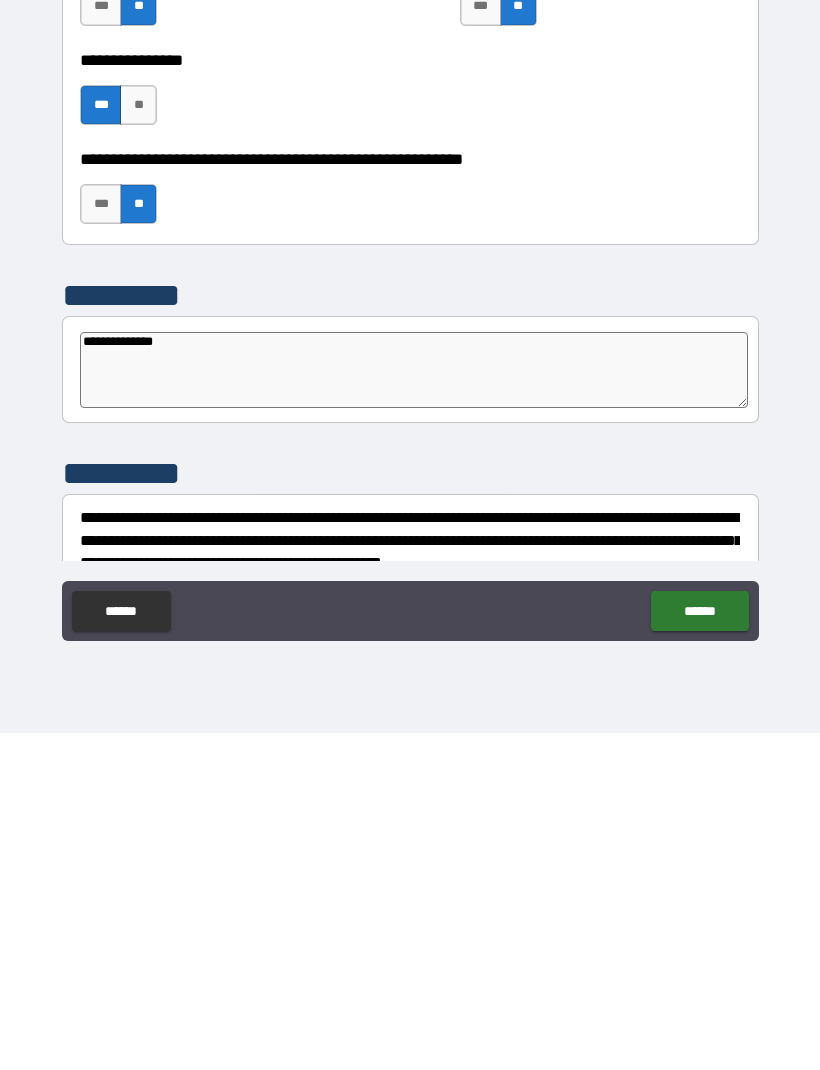 type on "*" 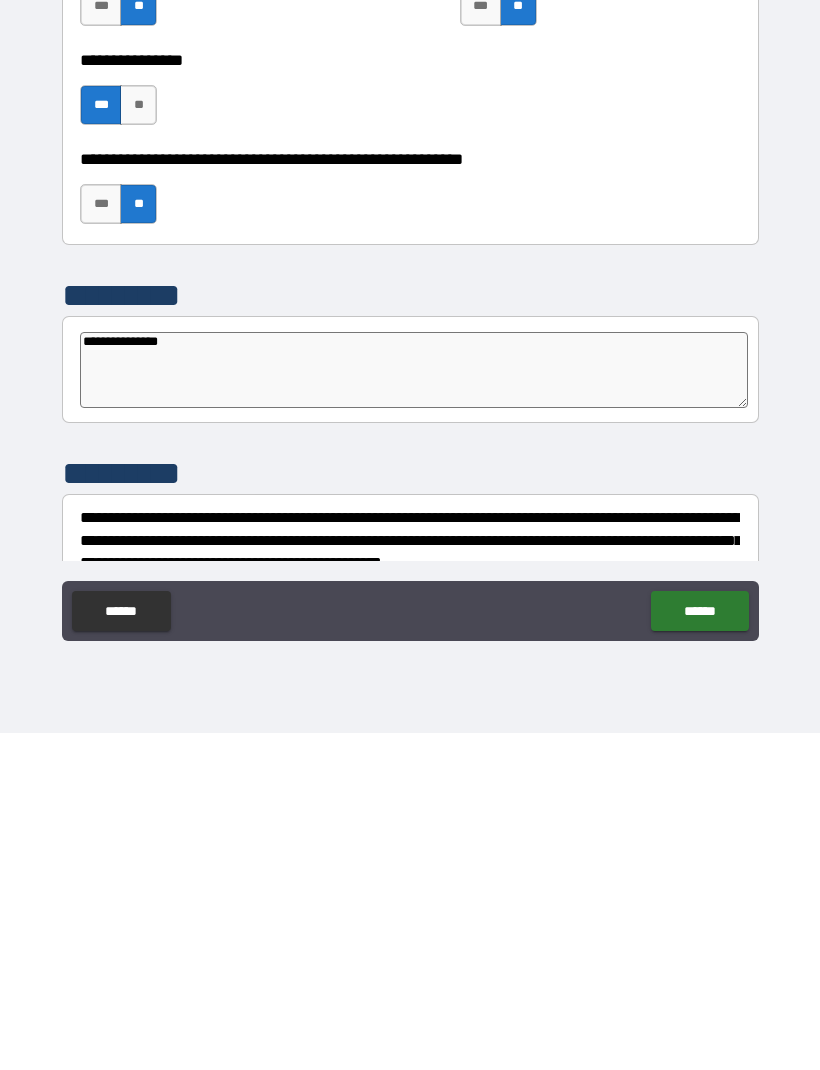 type on "**********" 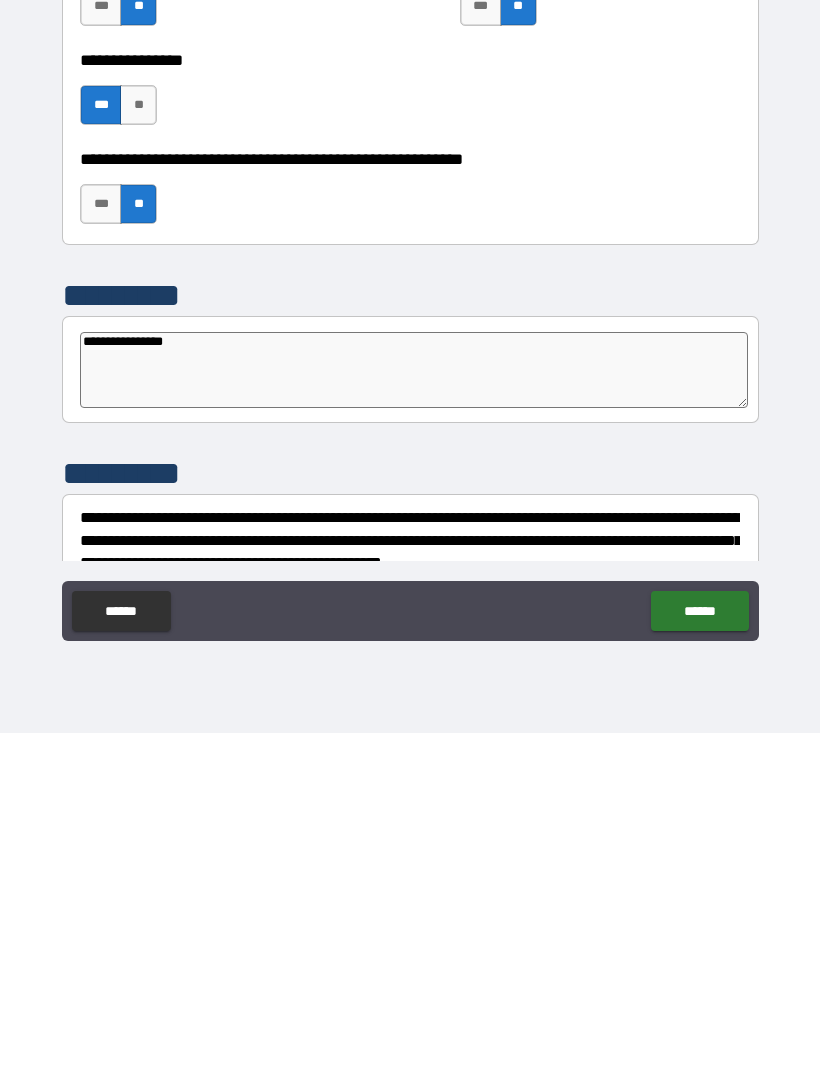 type on "*" 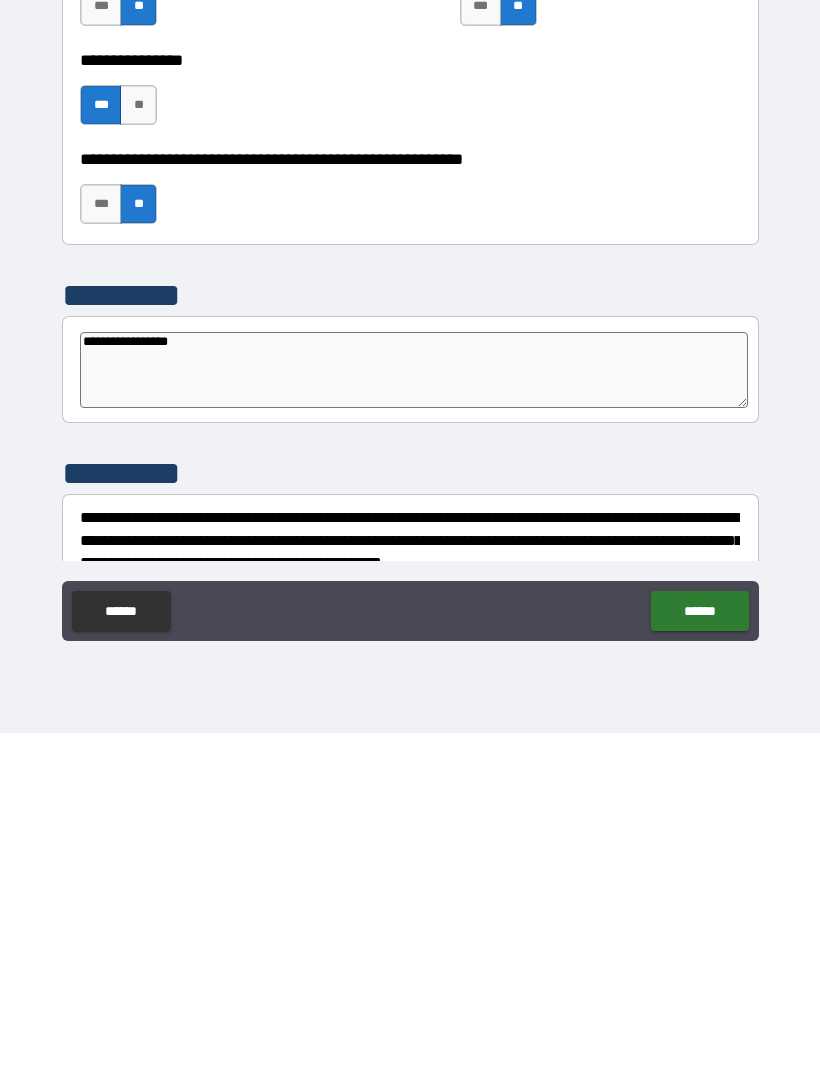 type on "*" 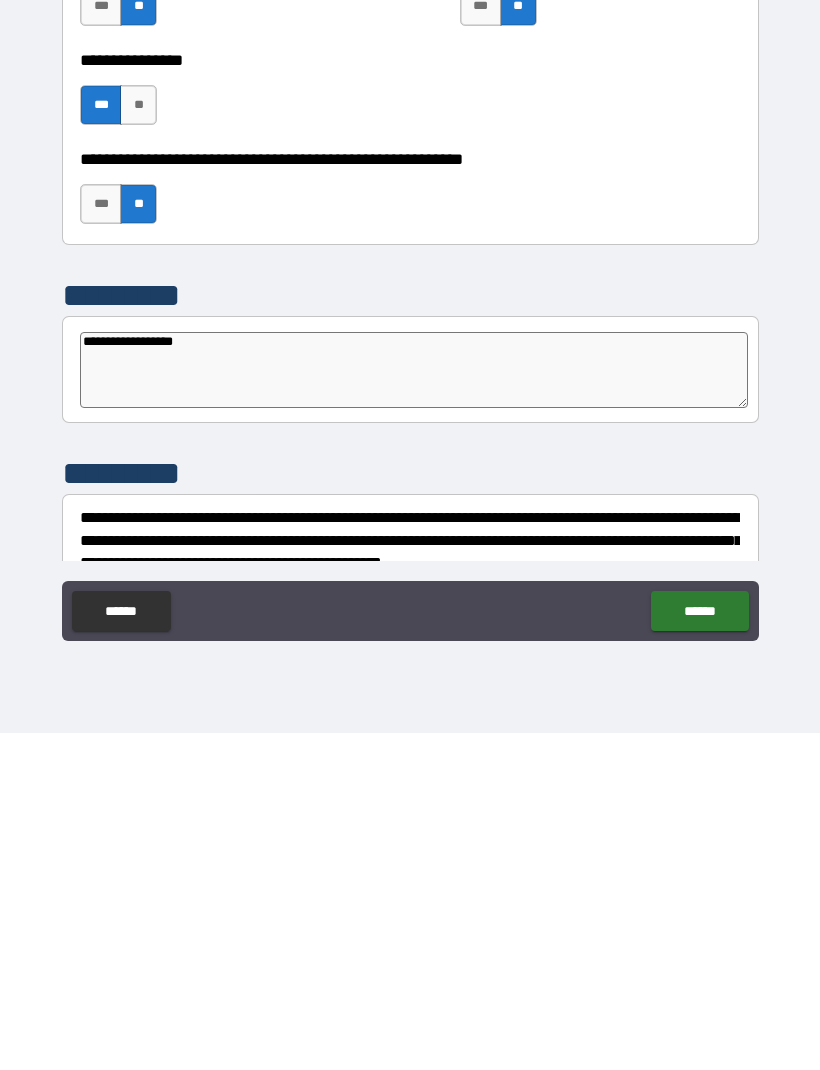 type on "*" 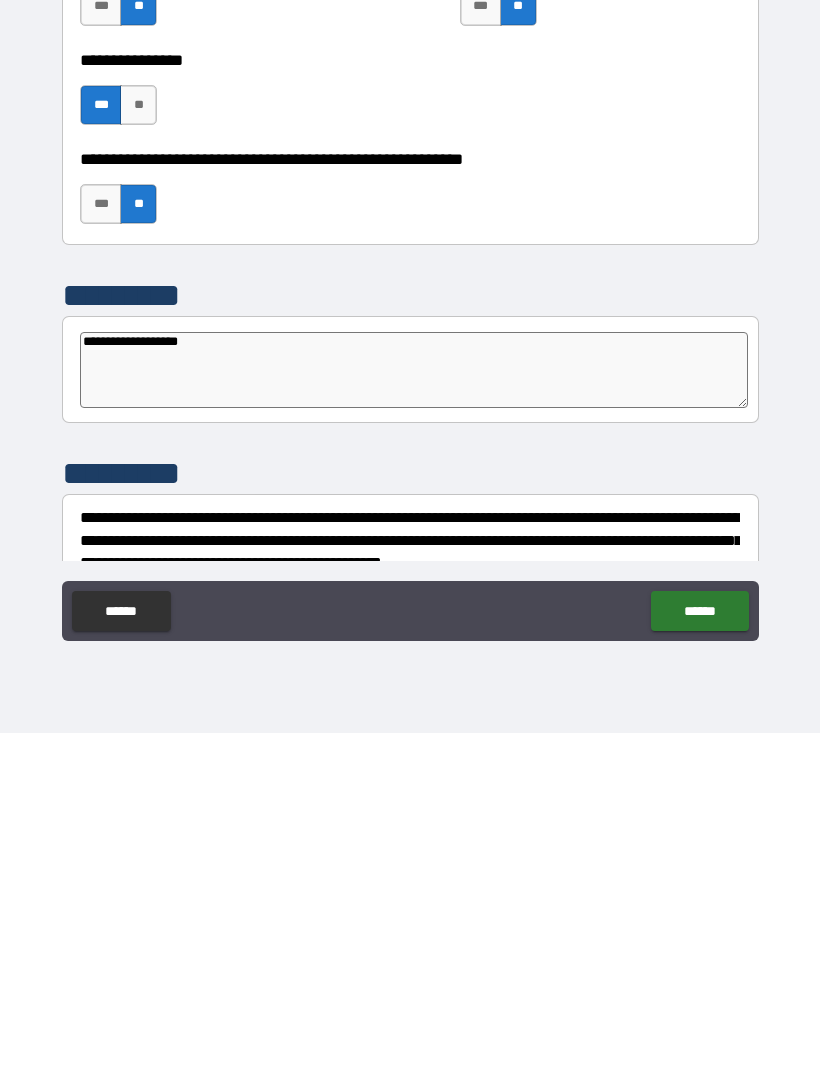 type on "*" 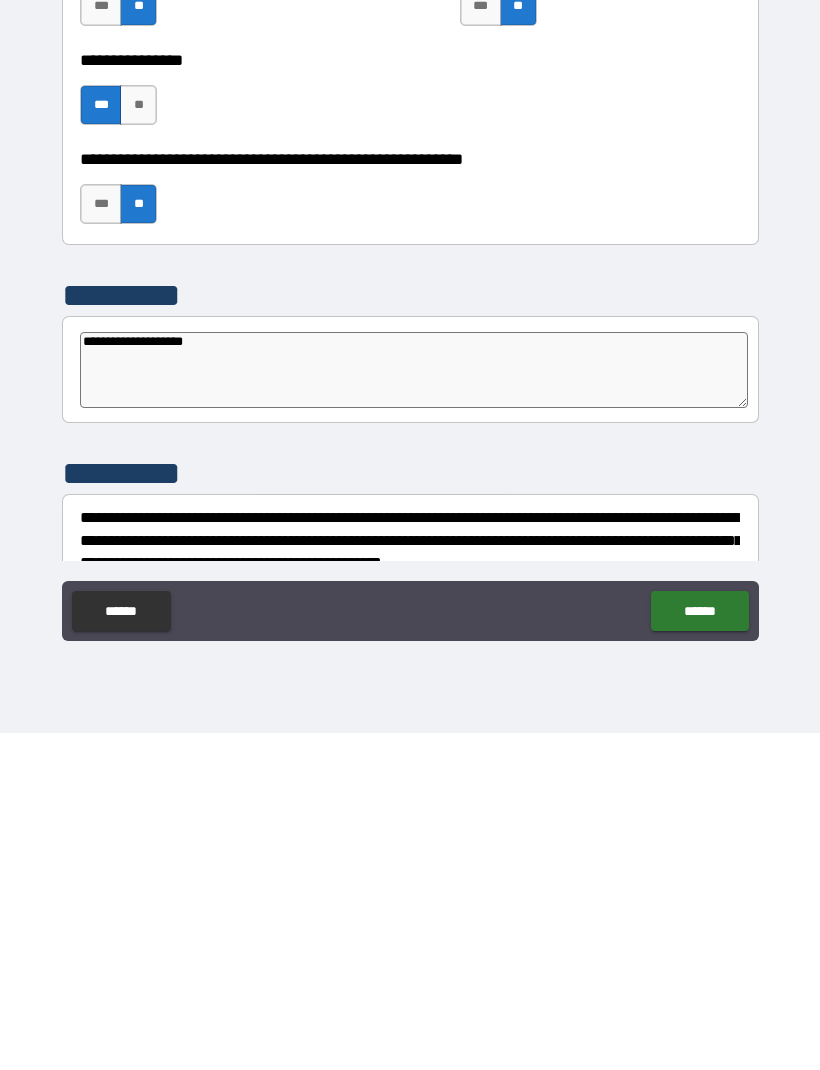 type on "*" 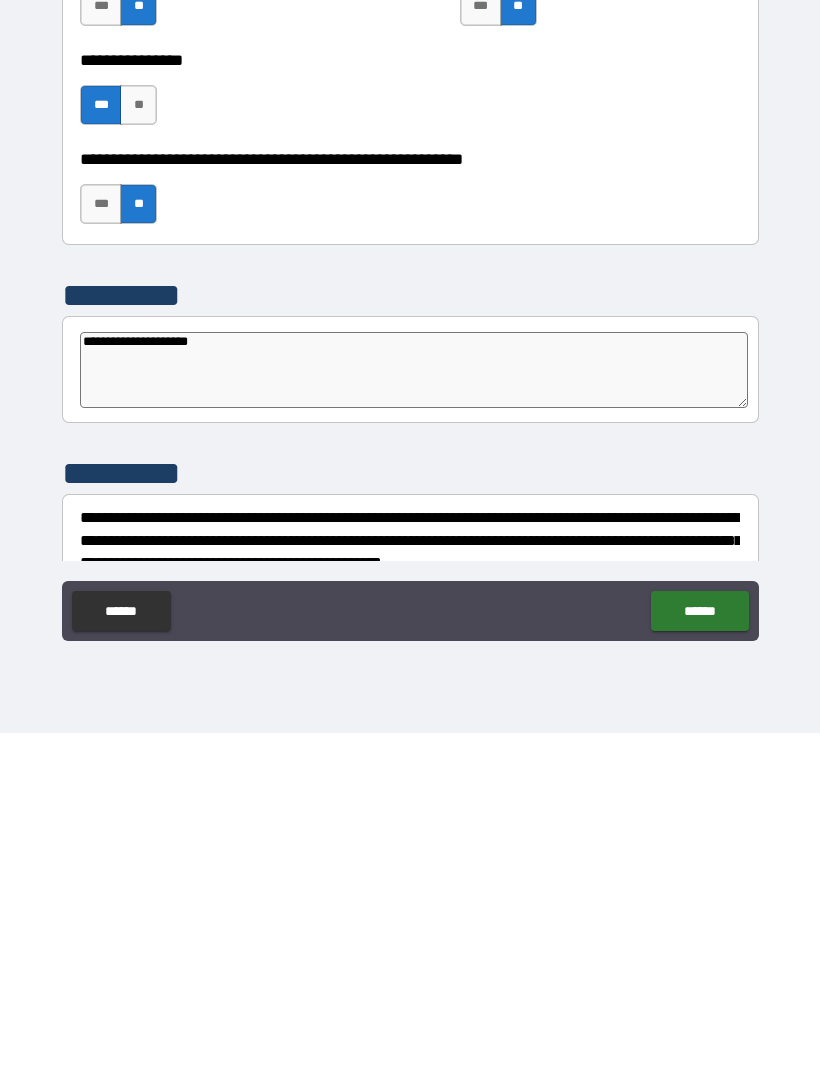 type on "*" 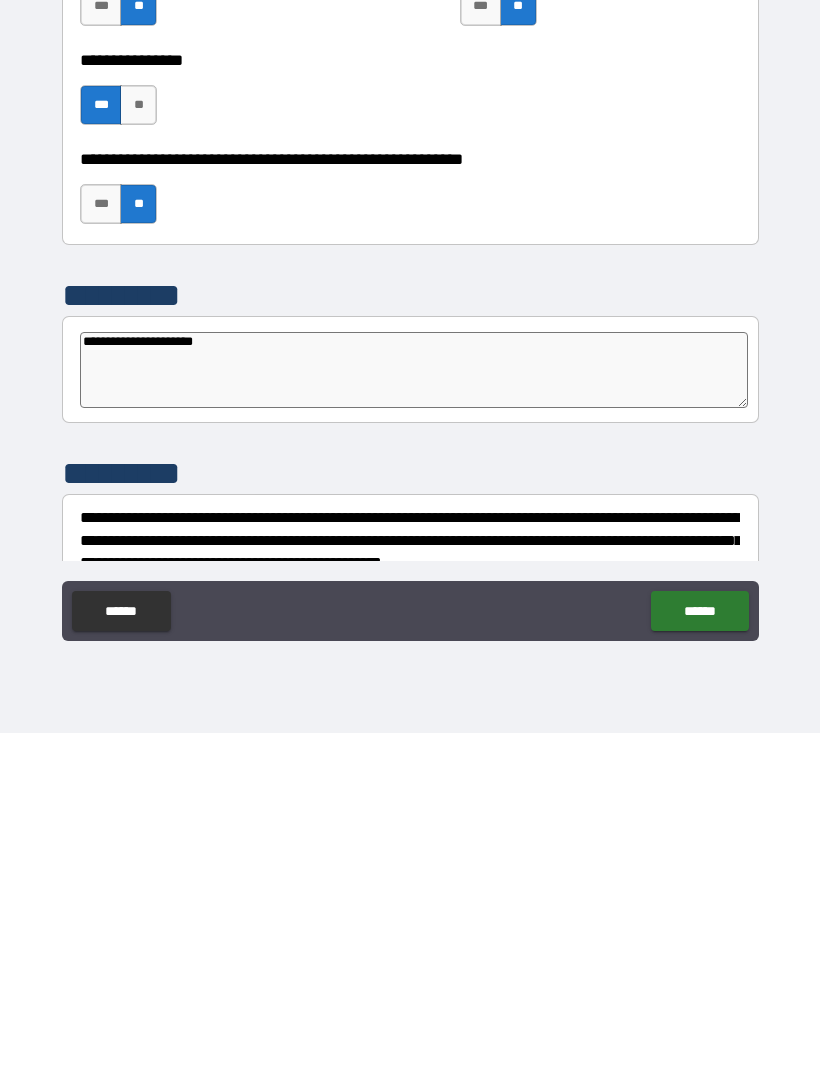 type on "*" 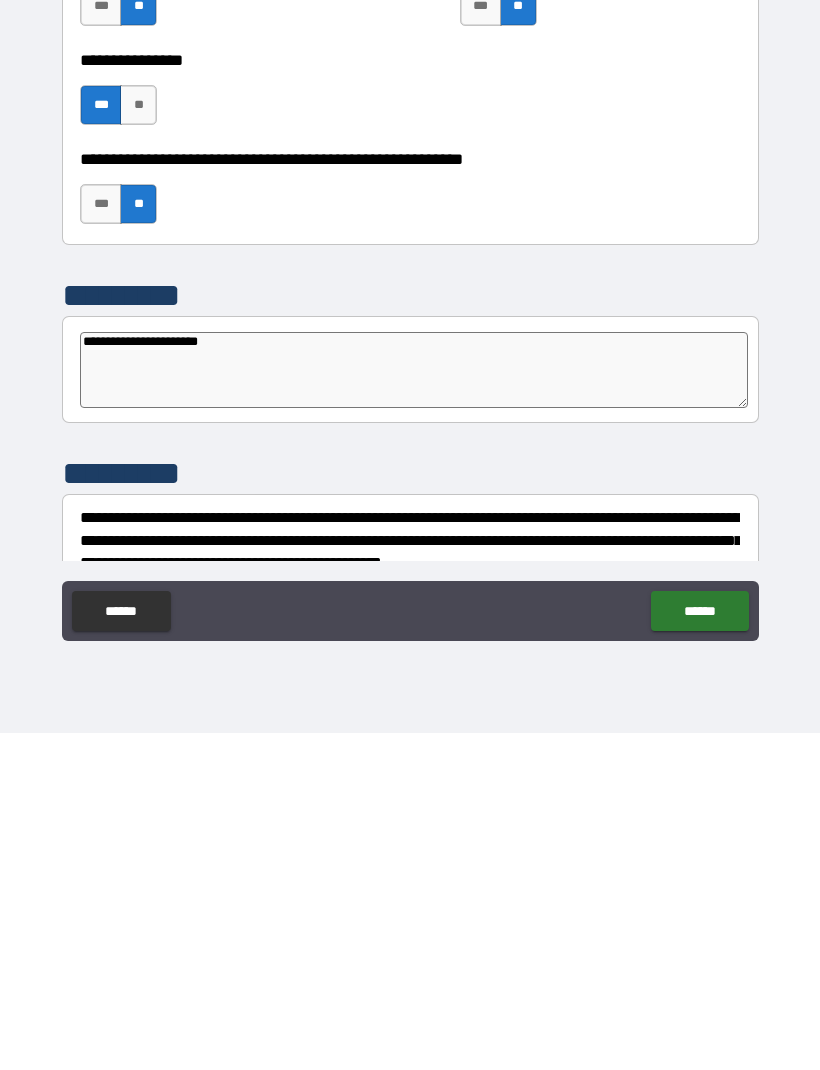 type on "*" 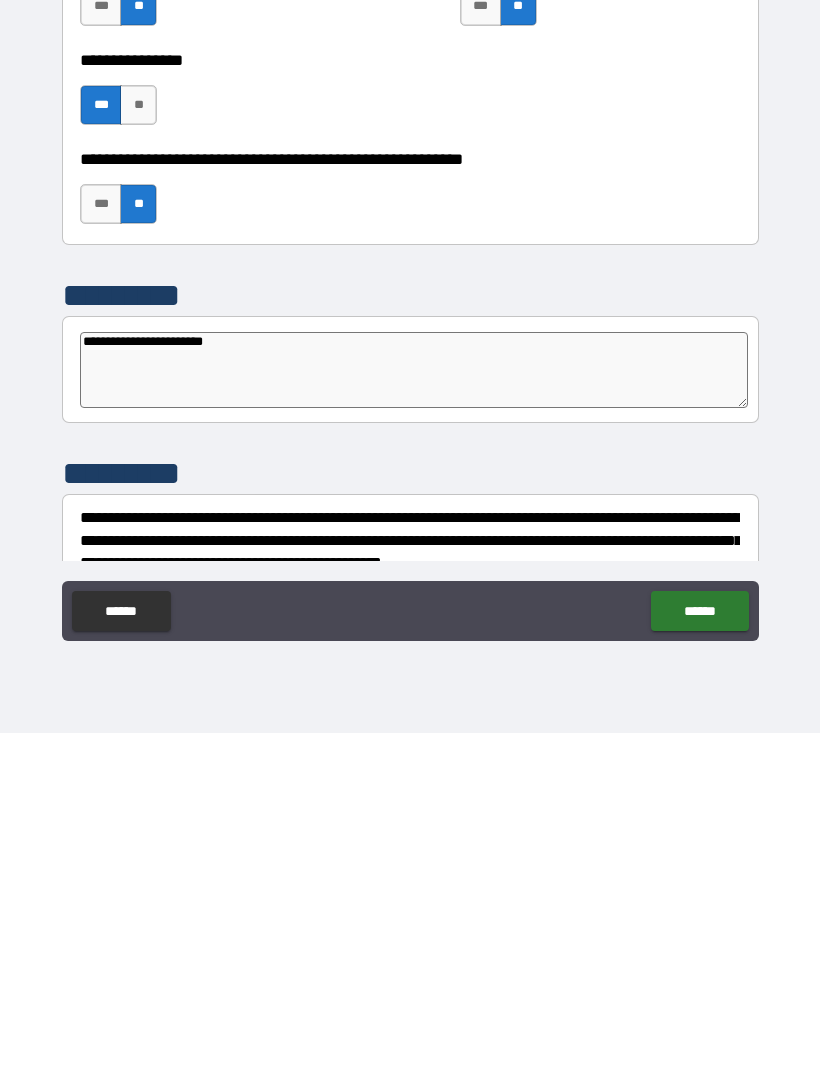 type on "*" 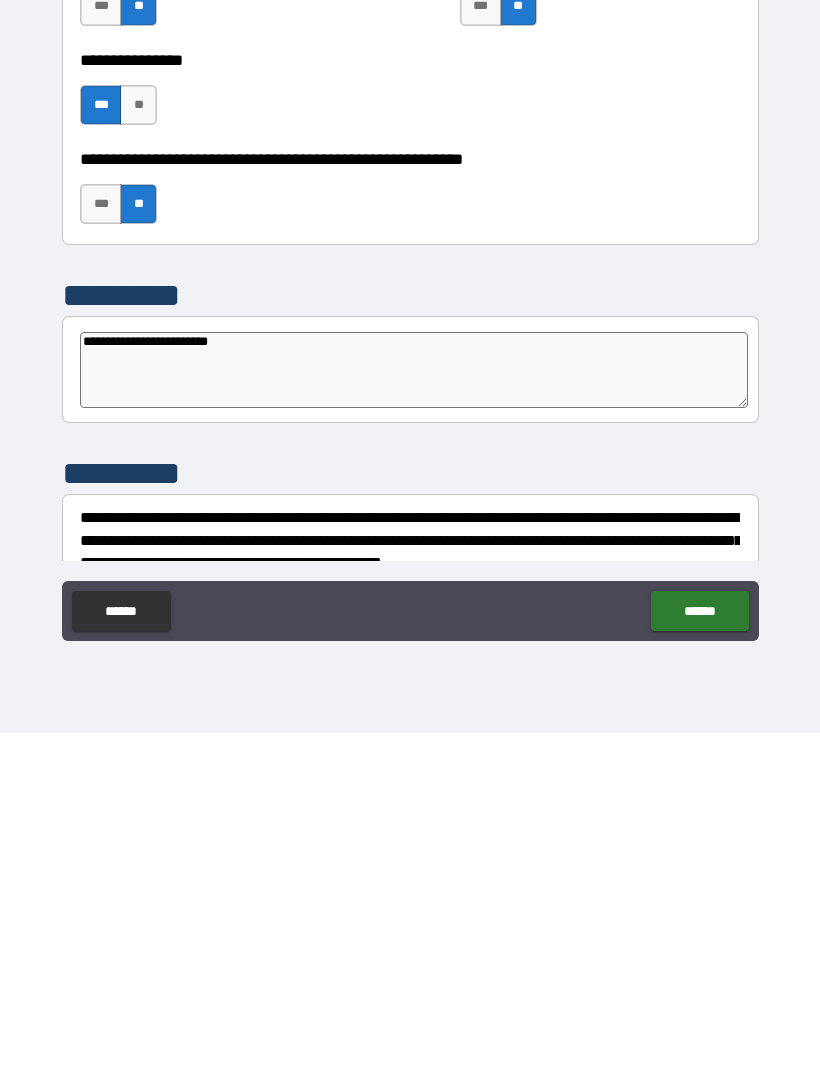 type on "**********" 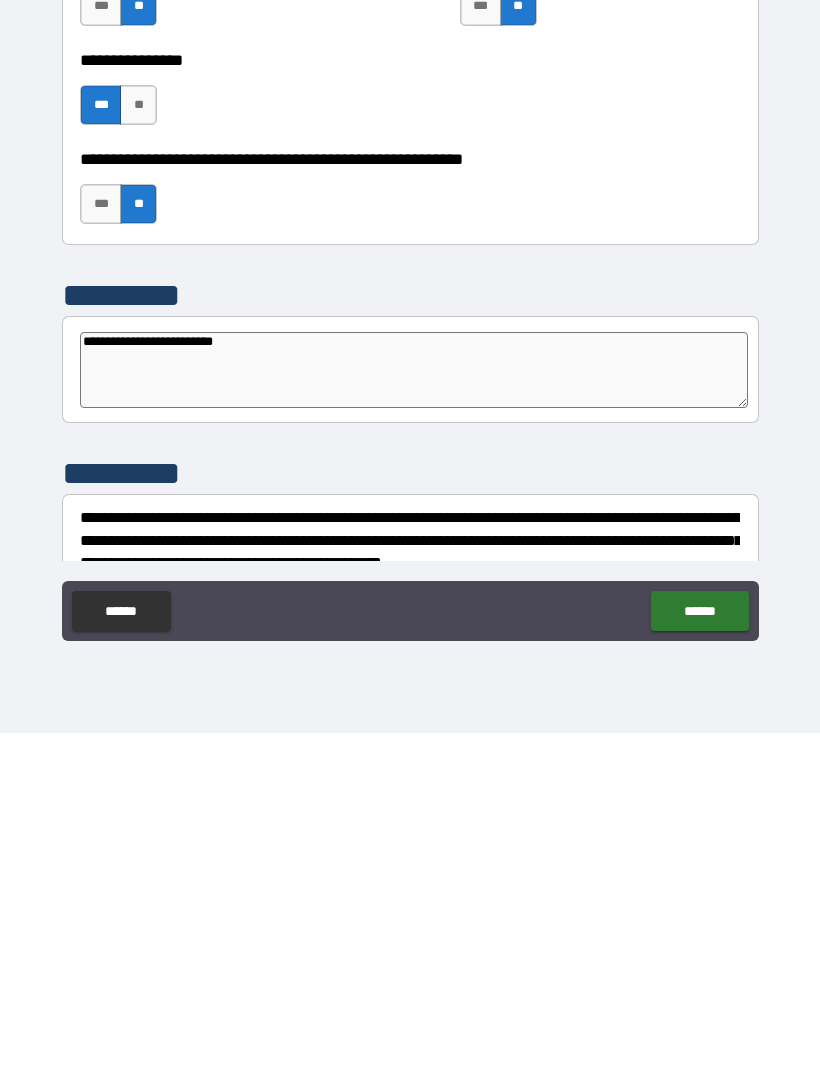 type on "*" 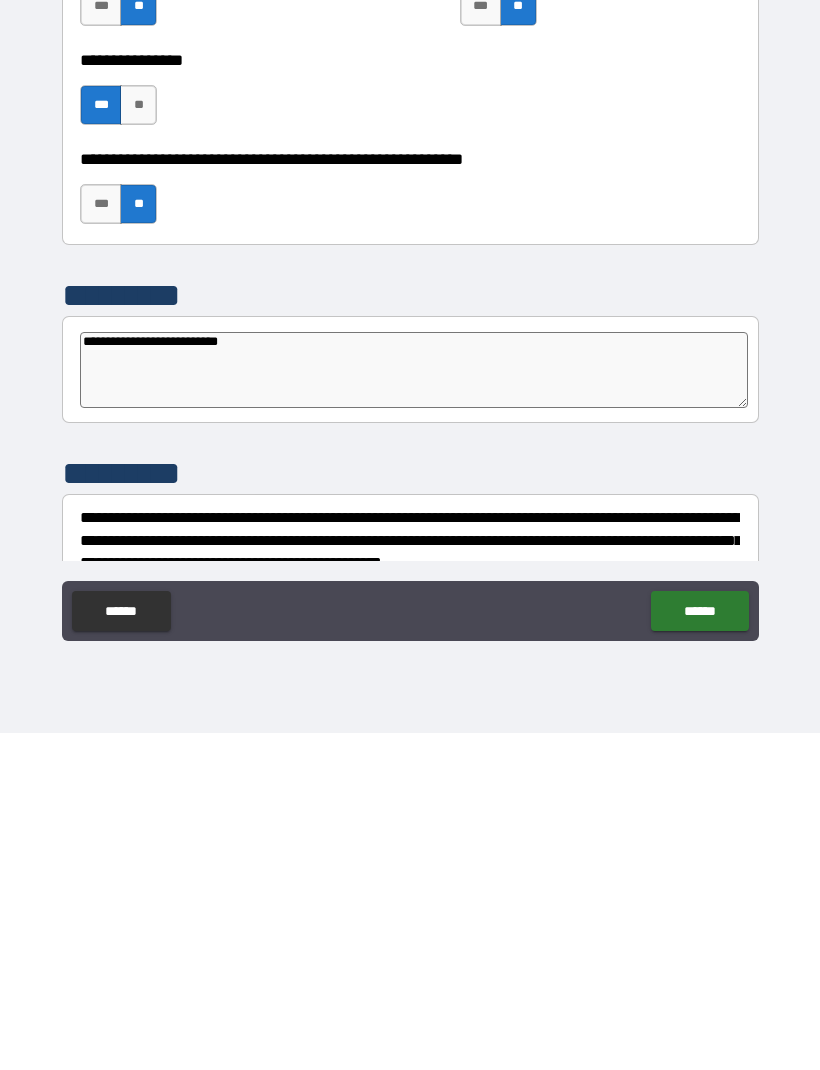 type on "*" 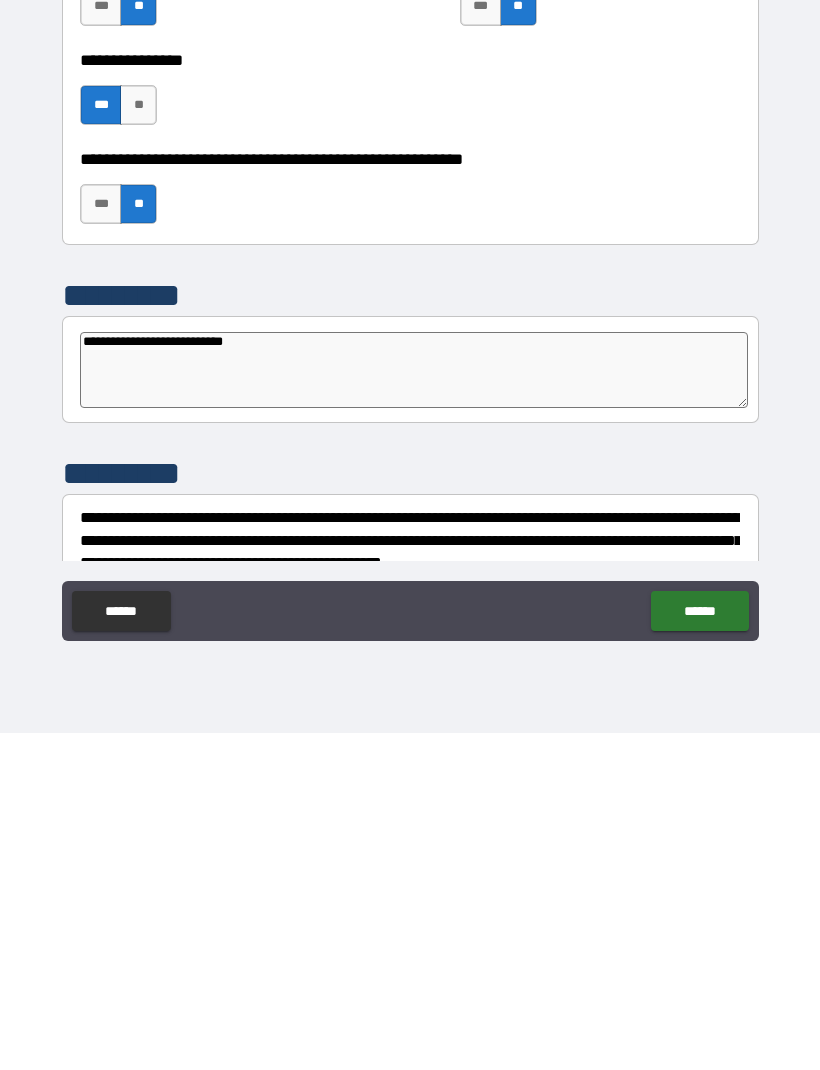 type on "*" 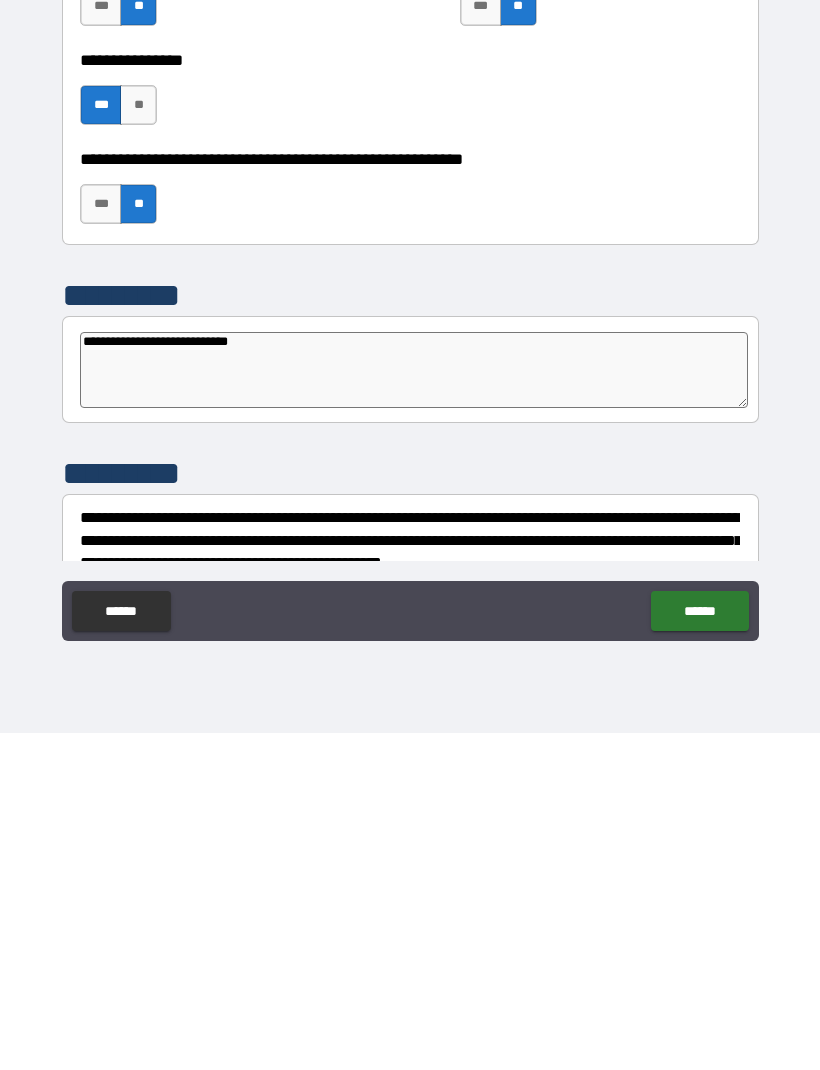 type on "*" 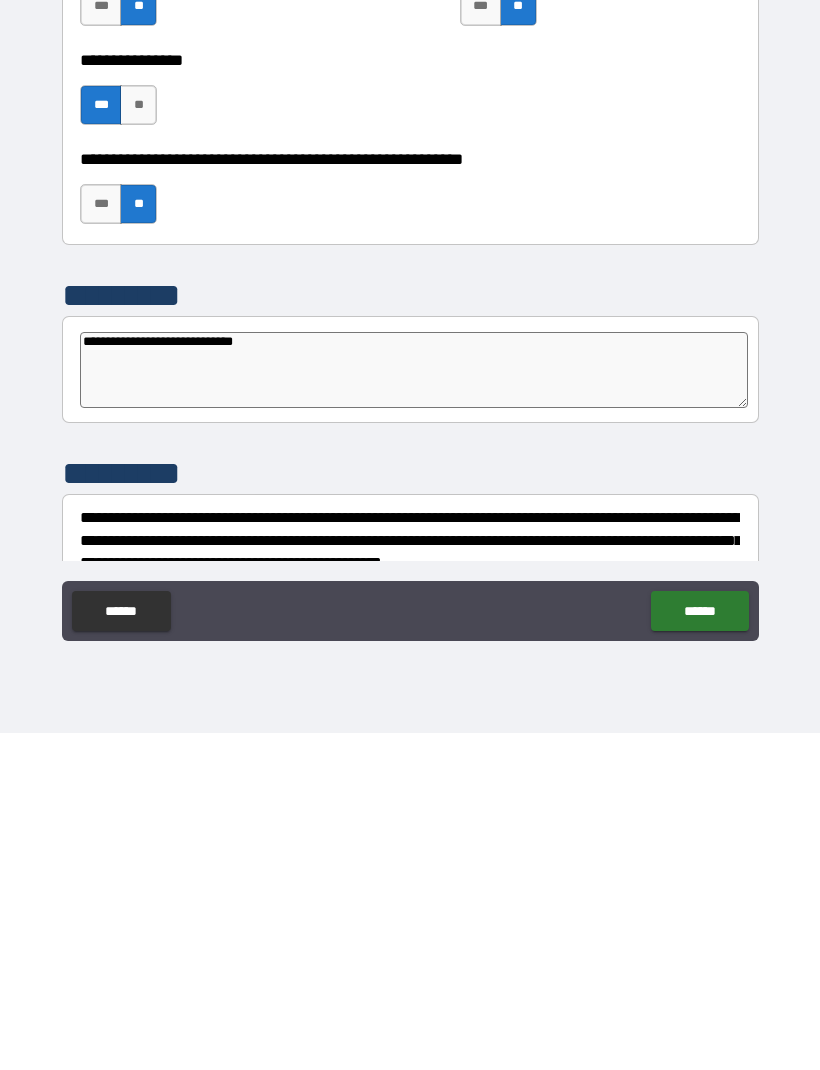 type on "*" 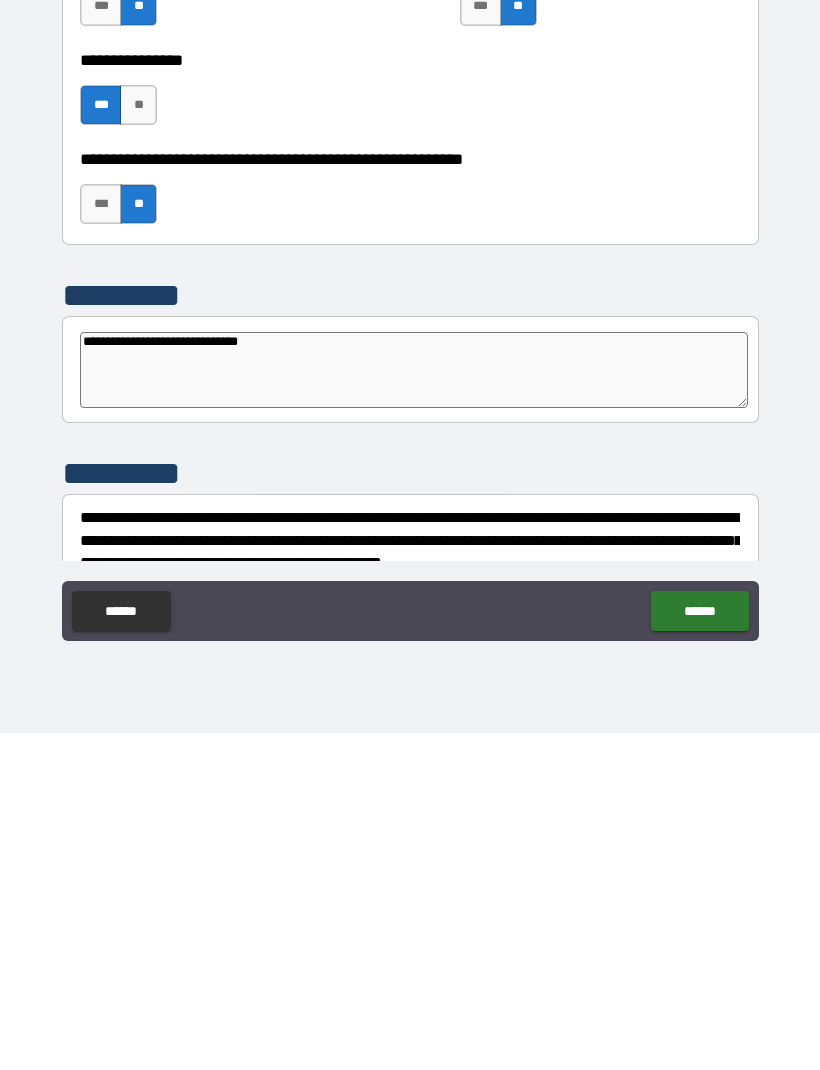 type on "*" 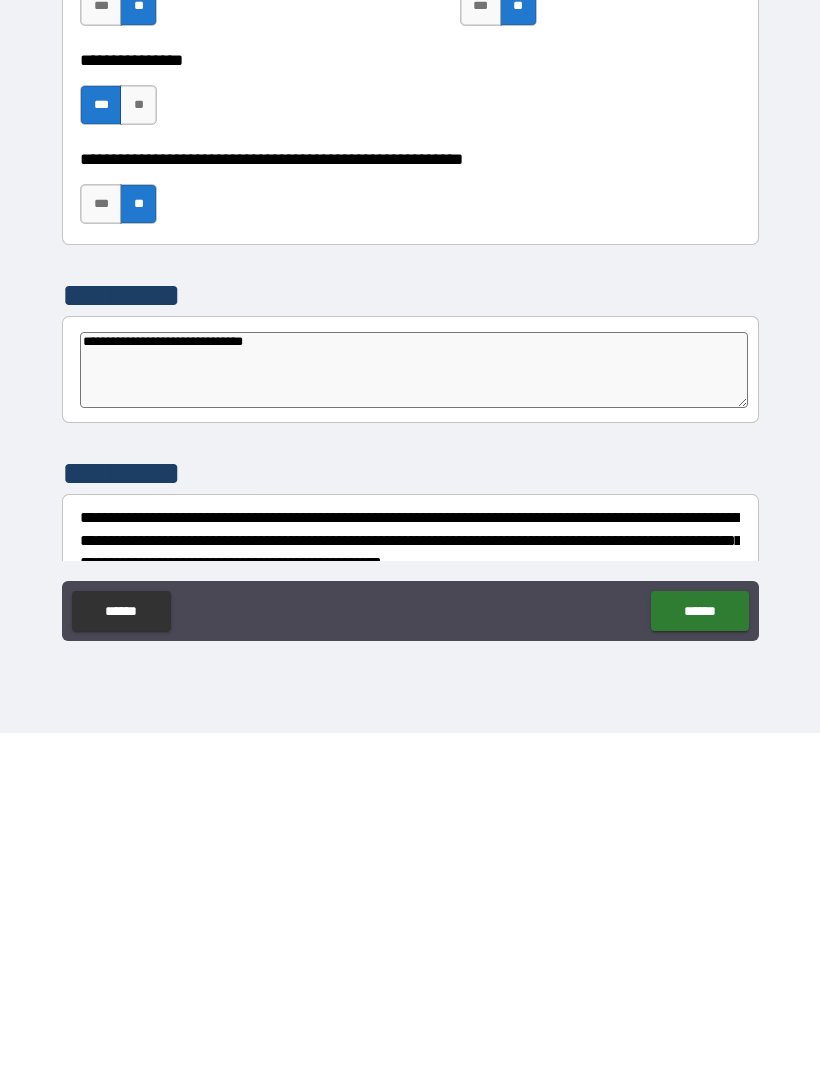 type on "*" 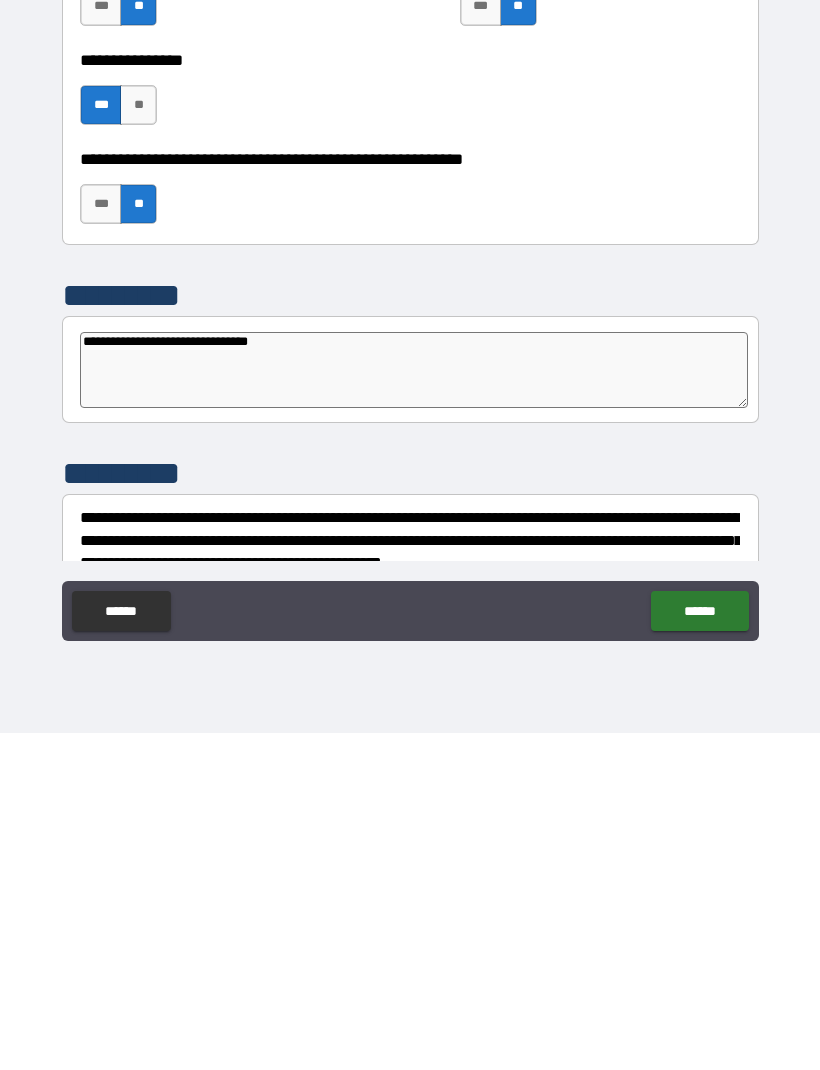 type on "*" 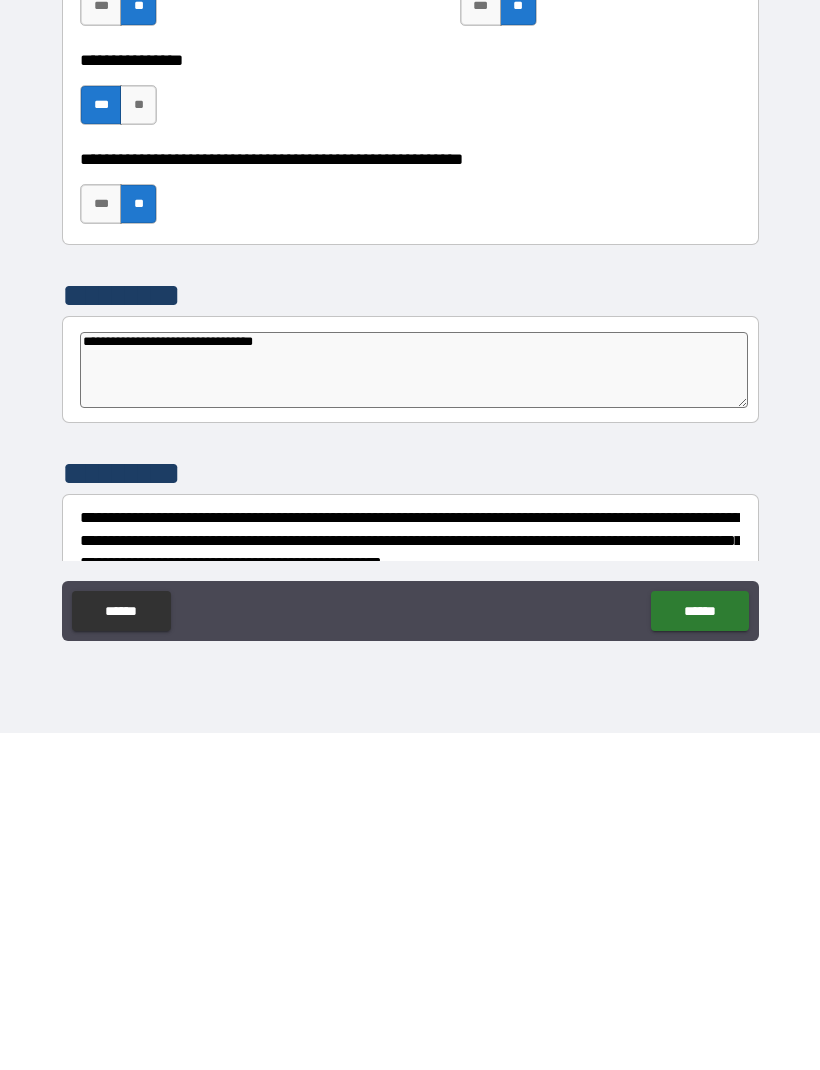 type on "*" 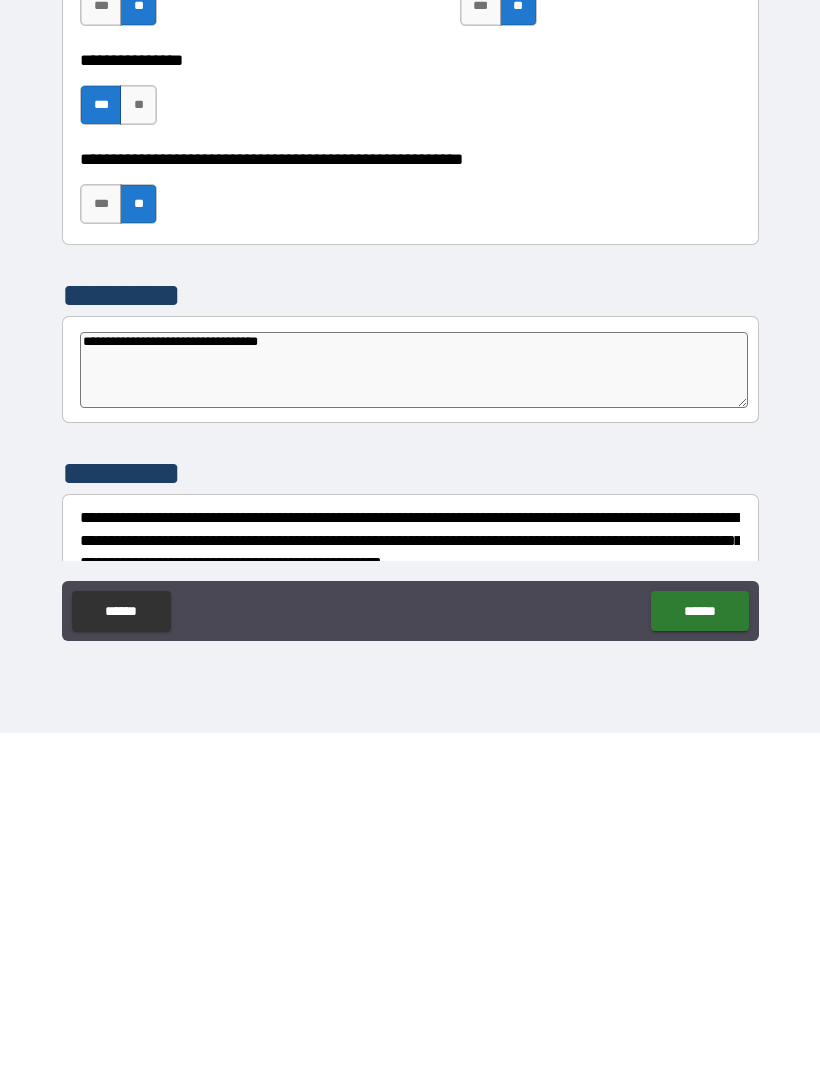 type on "*" 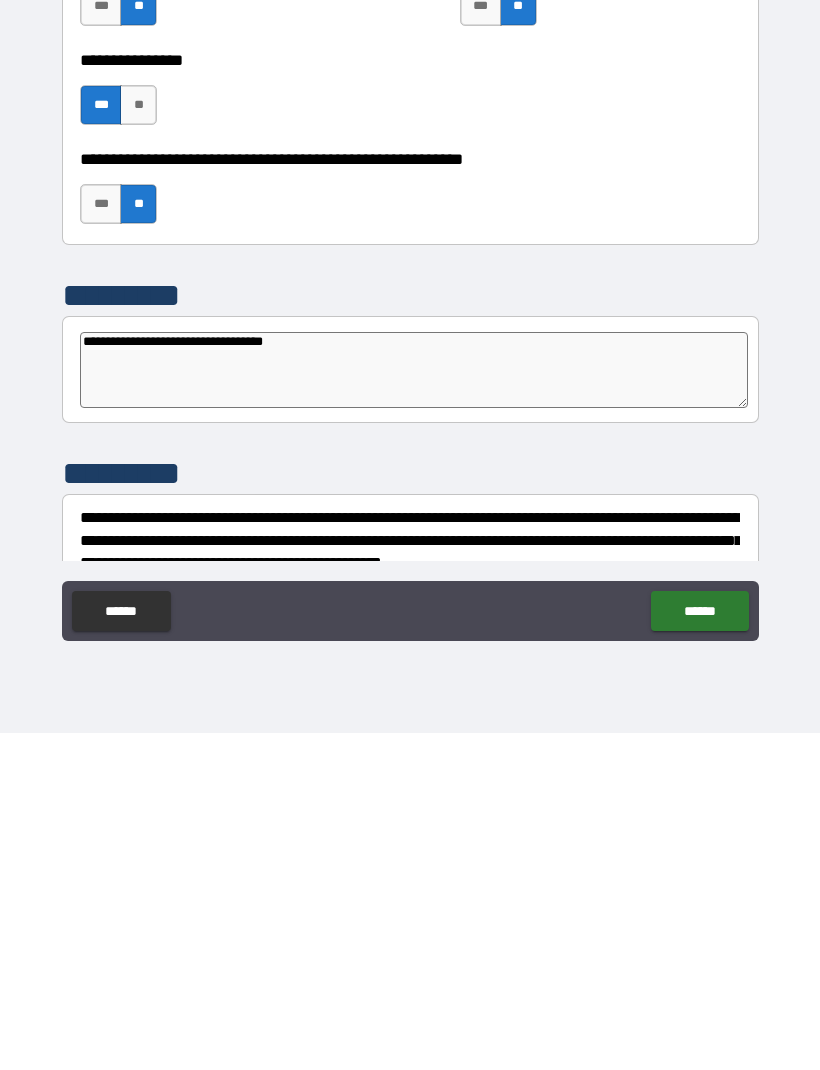 type on "*" 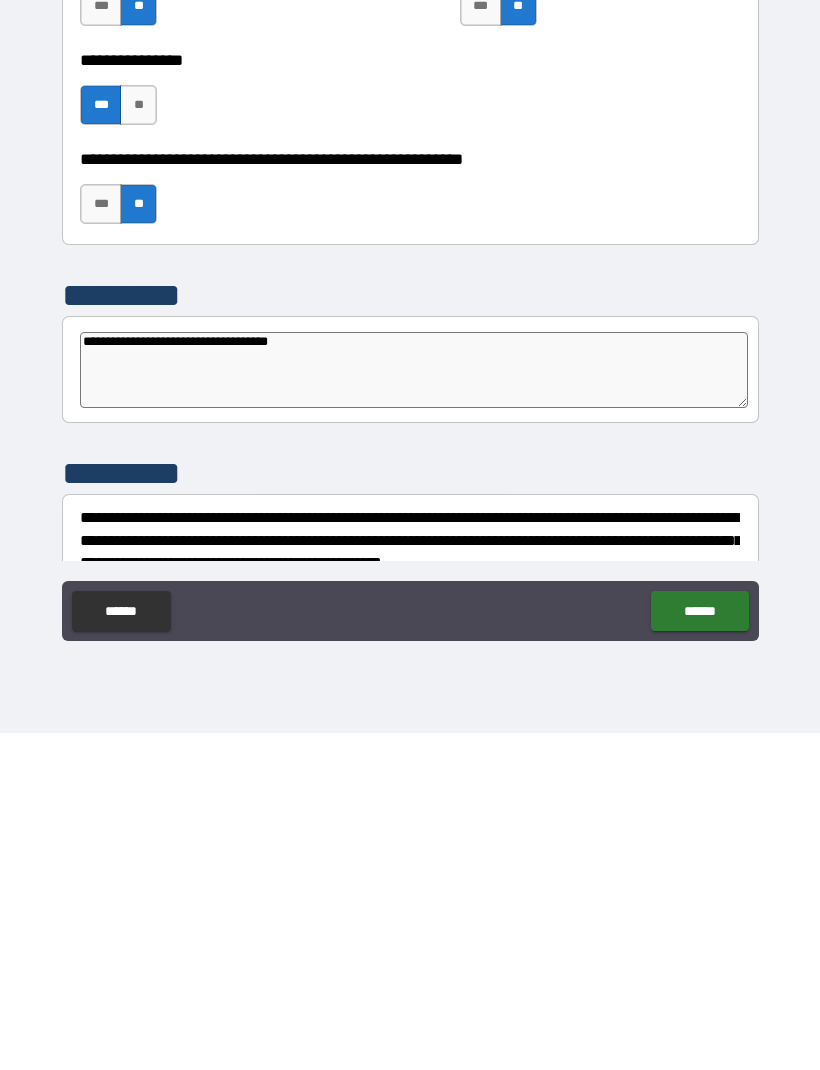 type on "*" 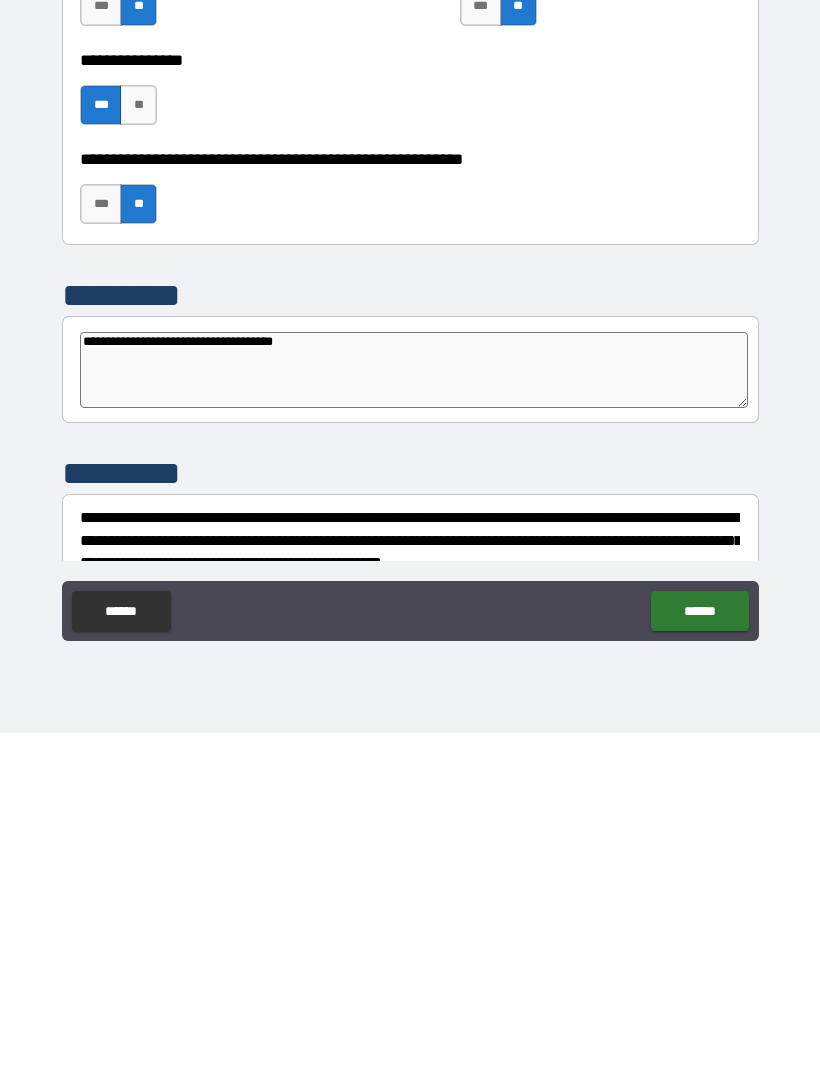 type on "*" 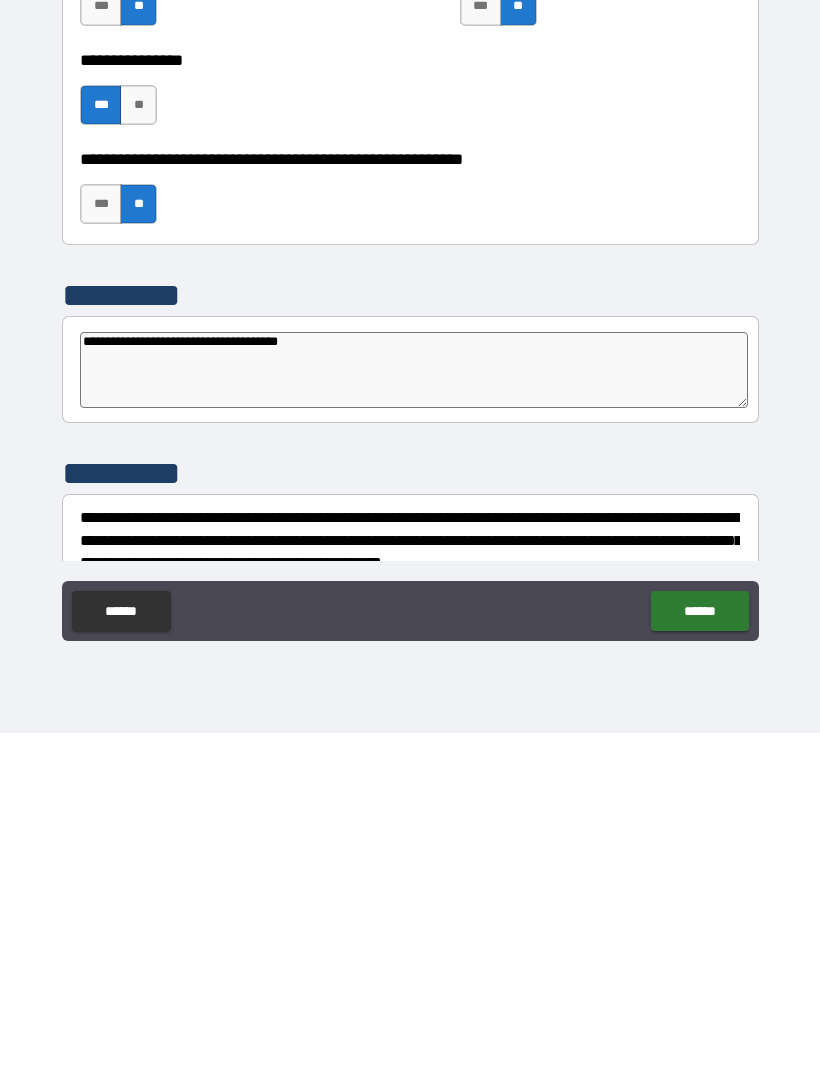 type on "*" 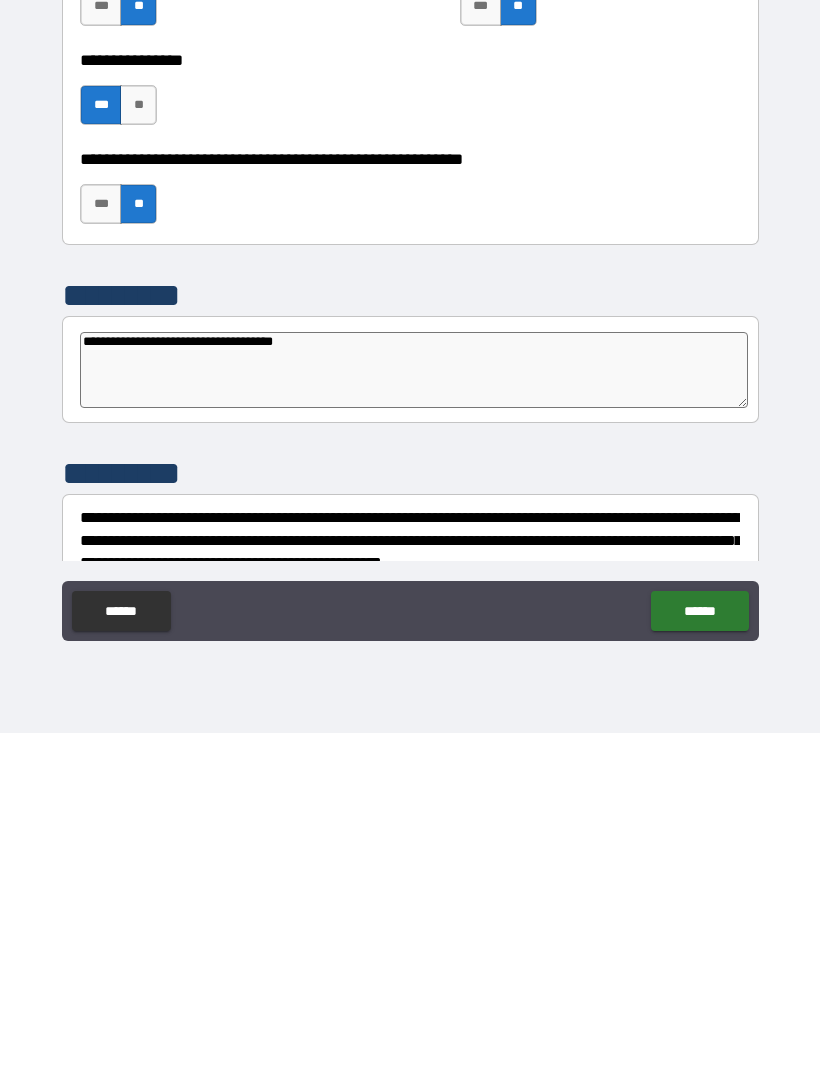 type on "*" 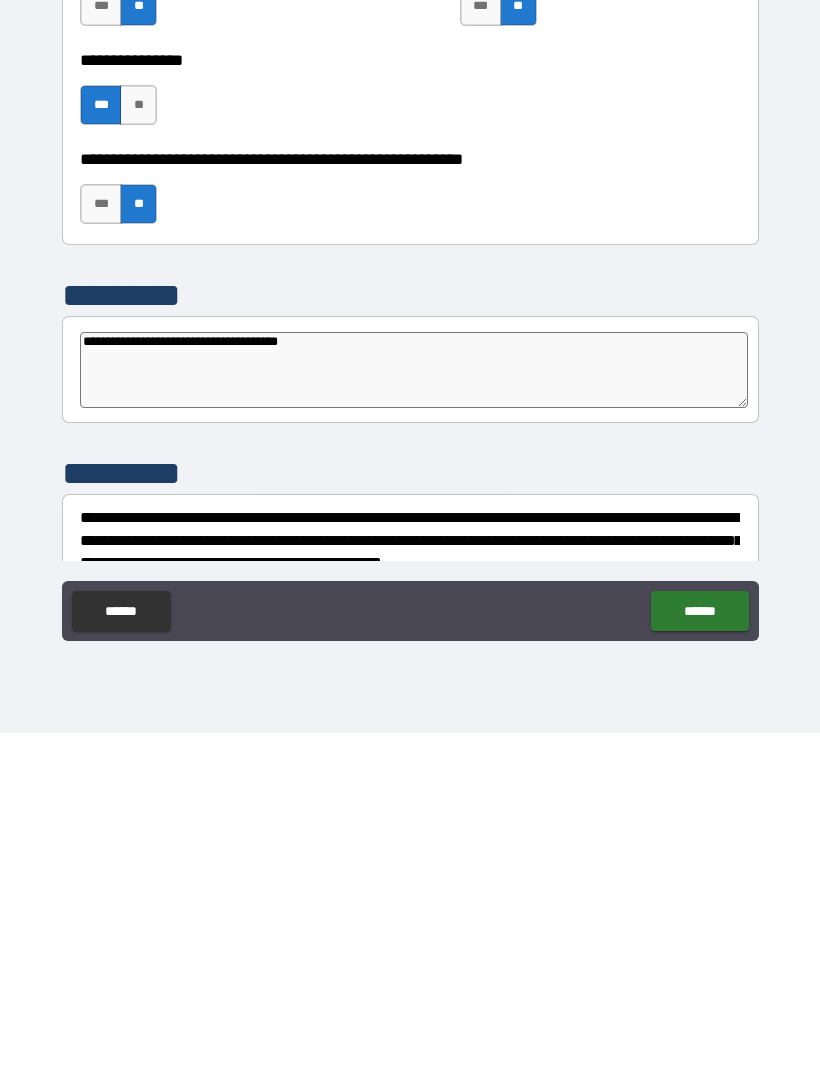 type on "*" 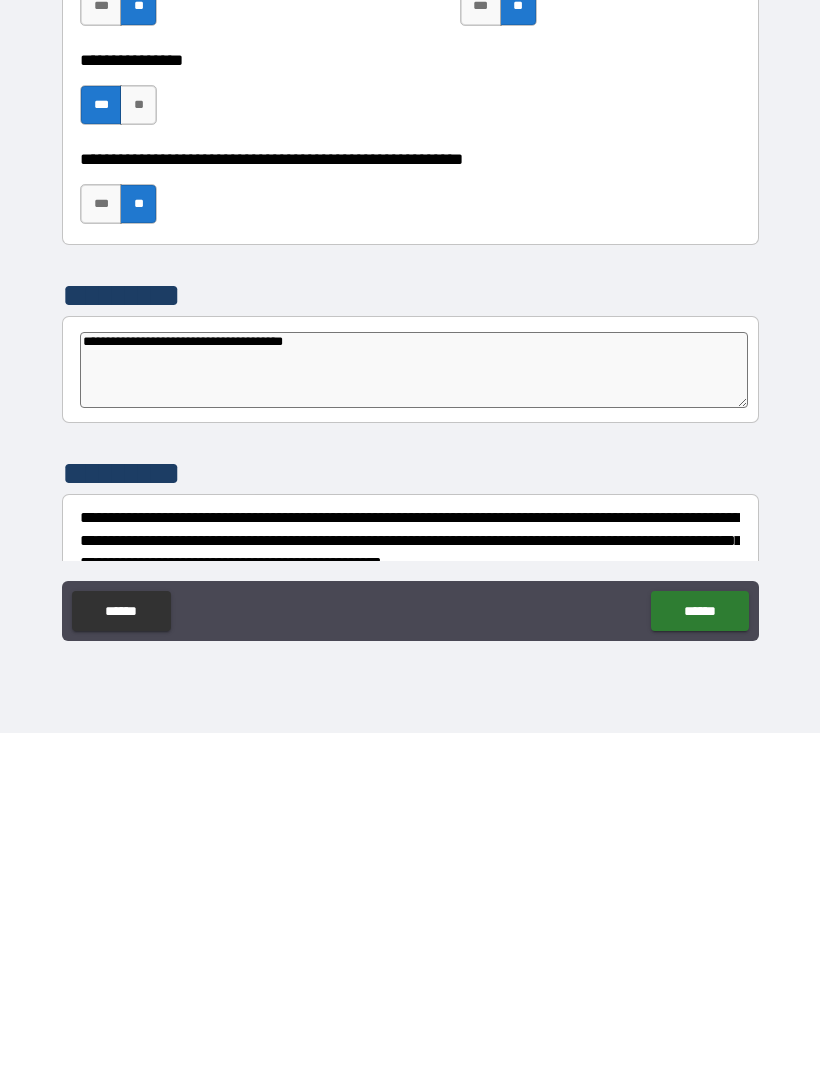 type on "*" 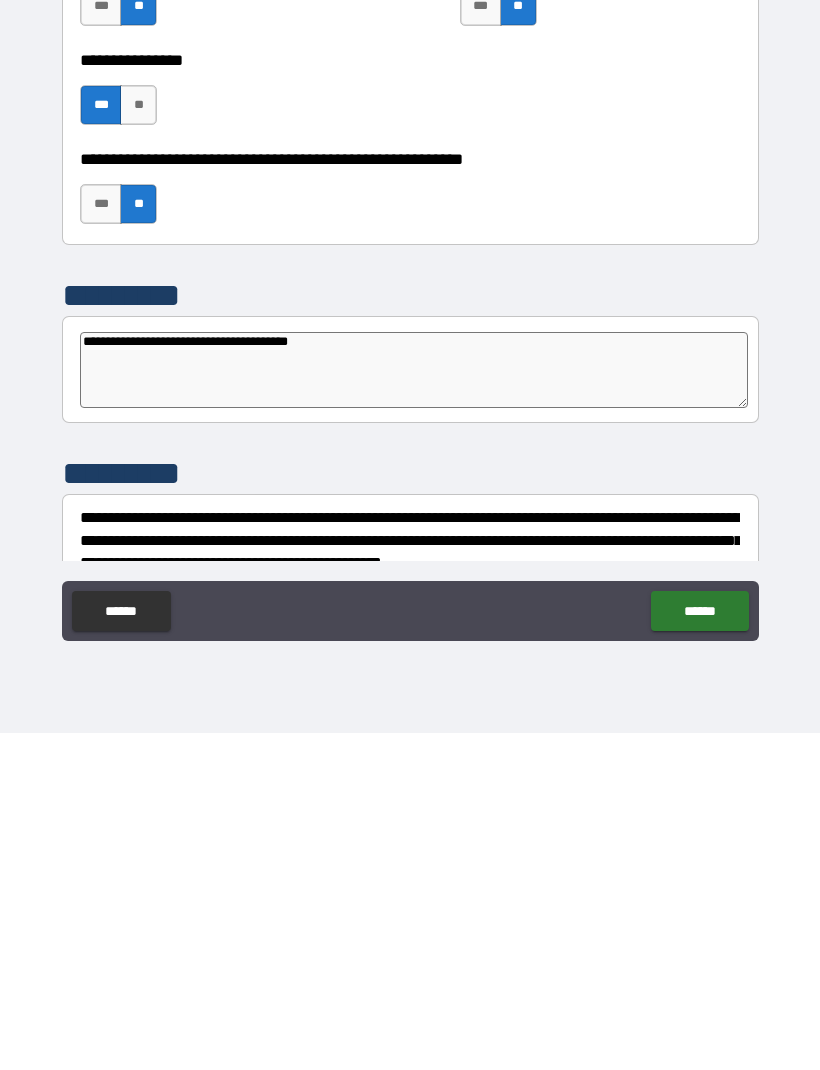 type on "*" 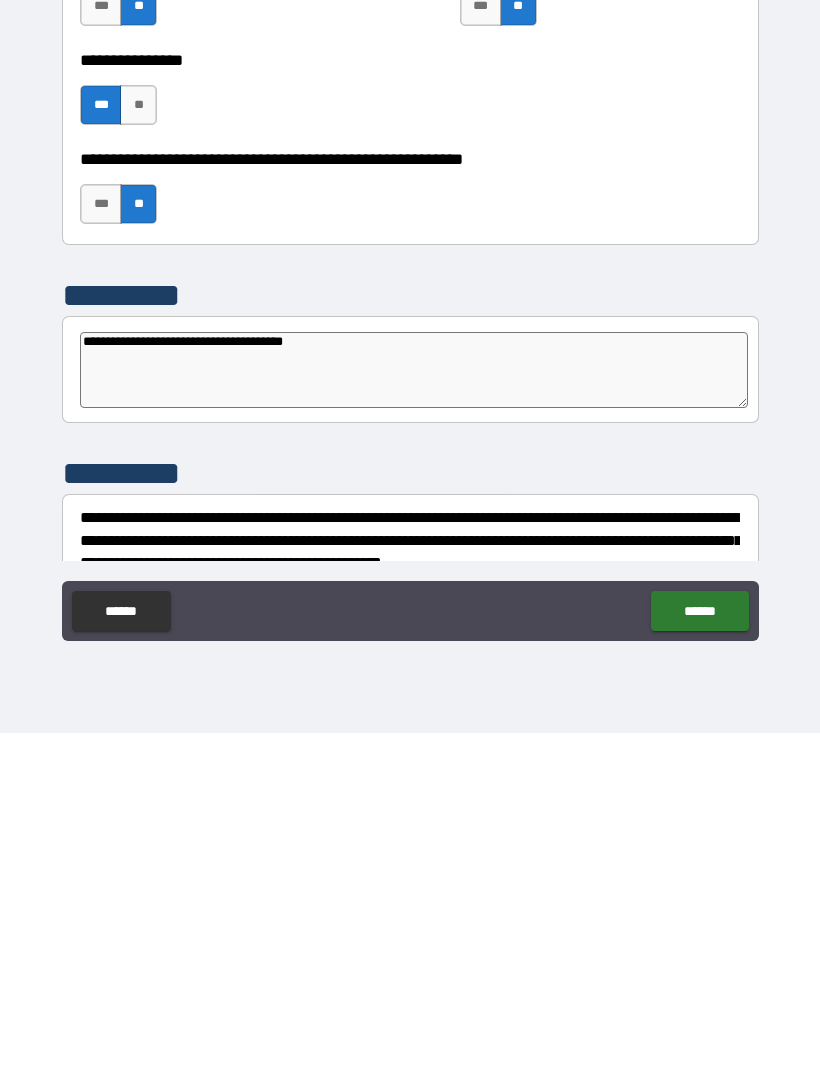 type on "*" 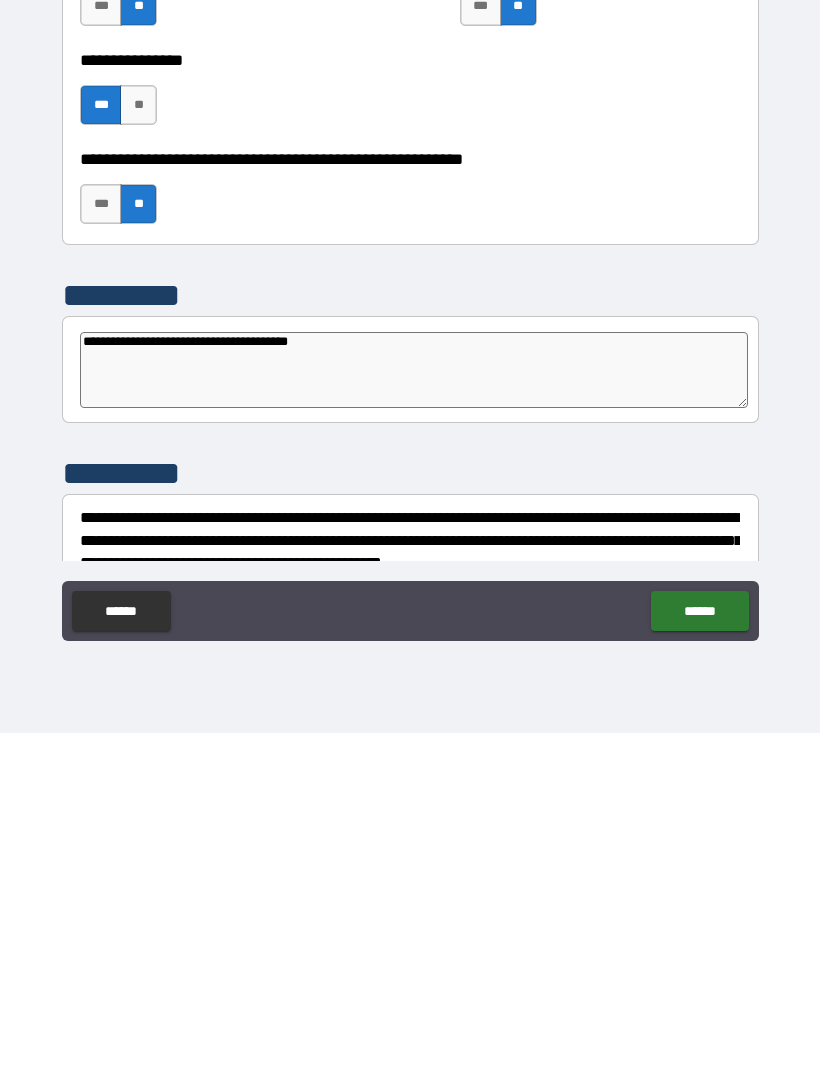 type on "*" 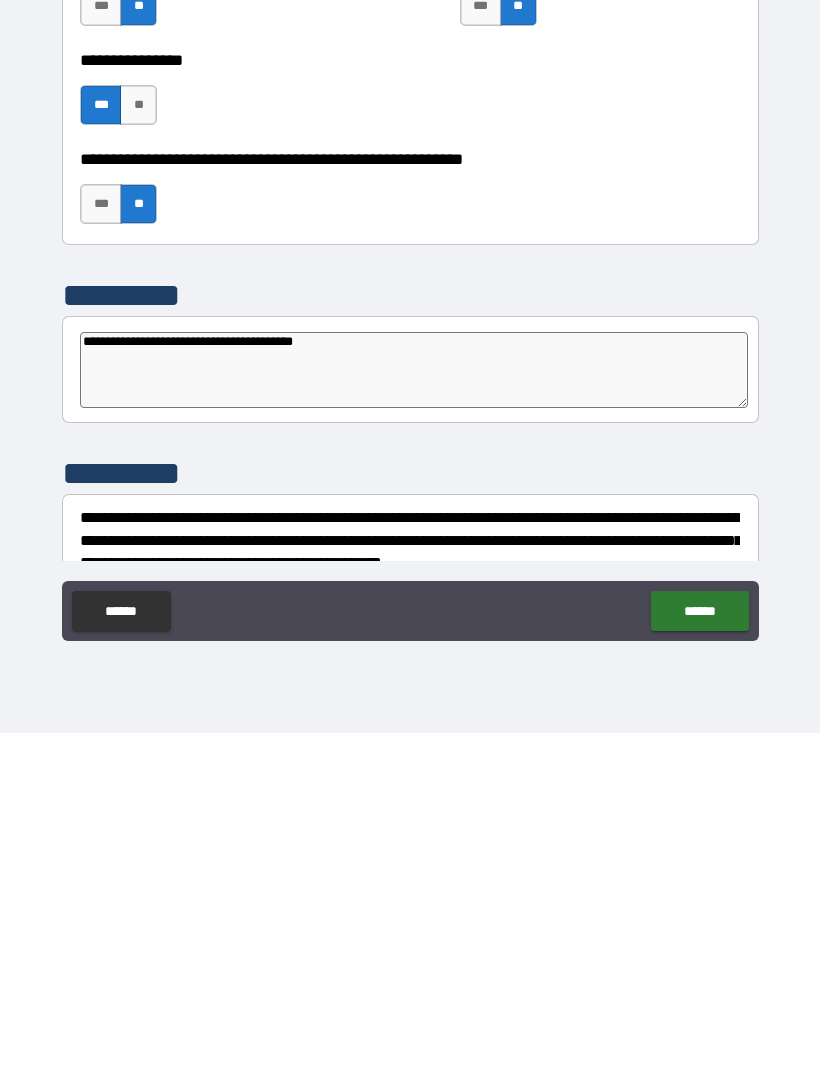 type on "*" 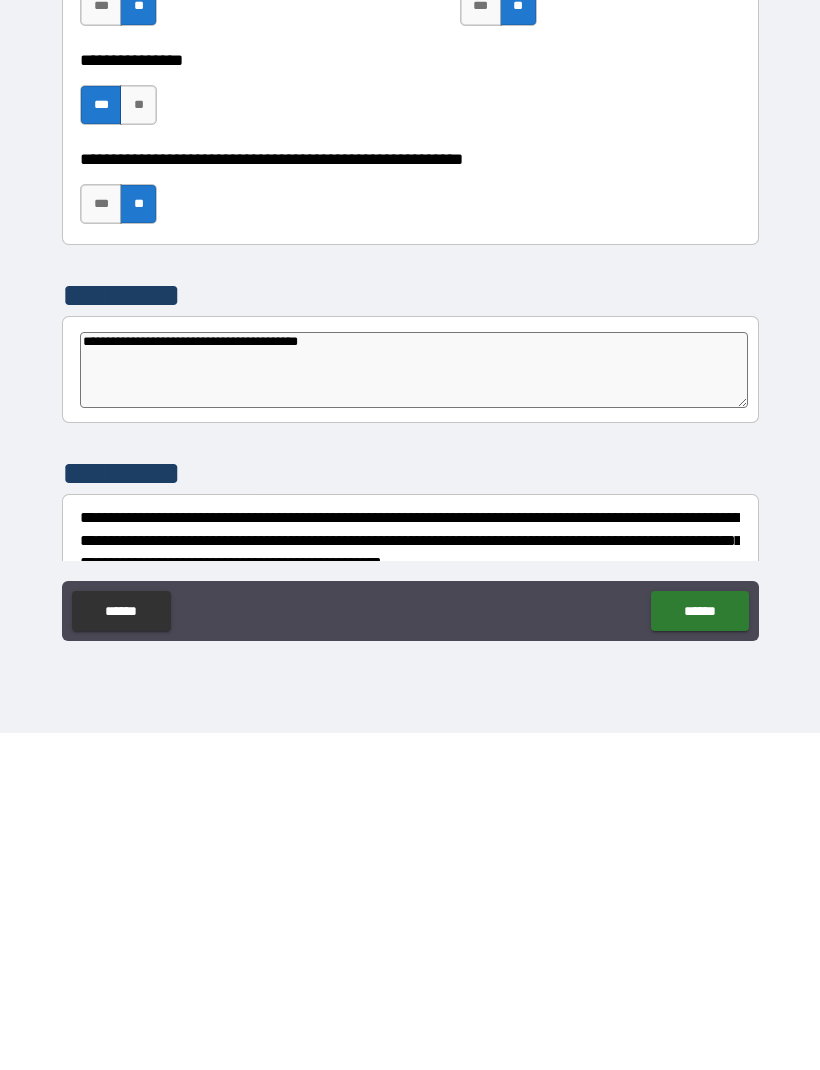 type on "*" 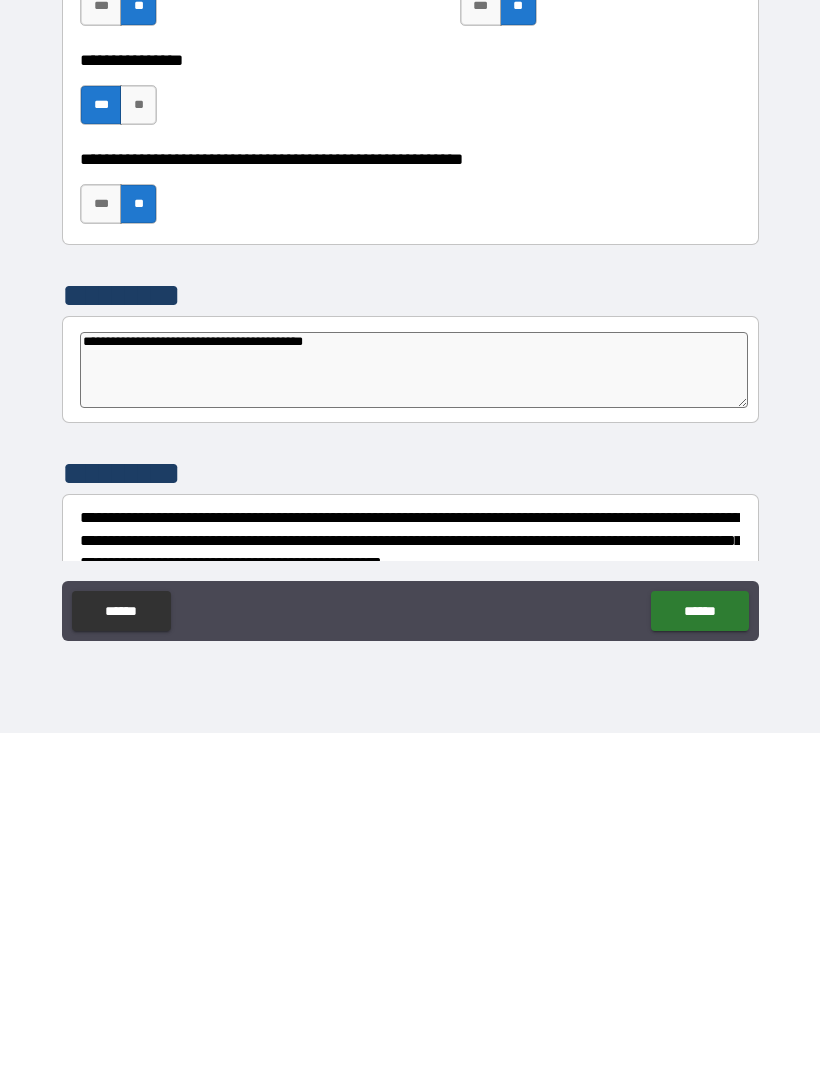 type on "*" 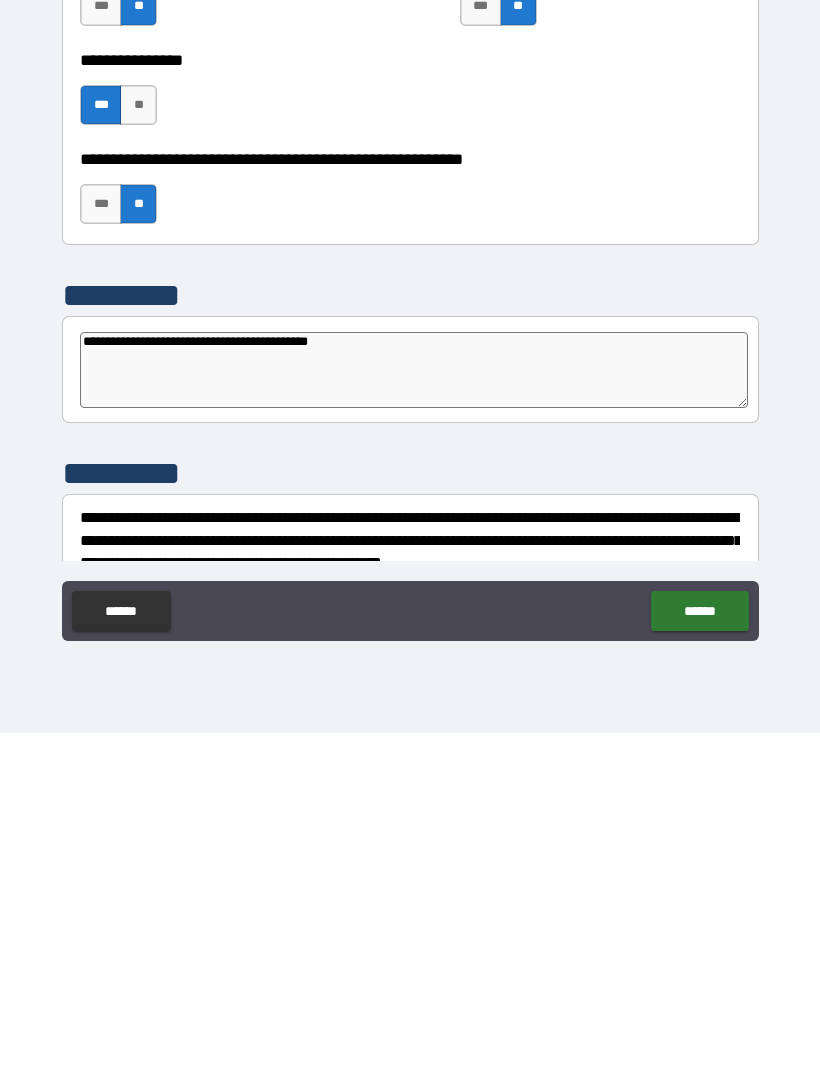 type on "*" 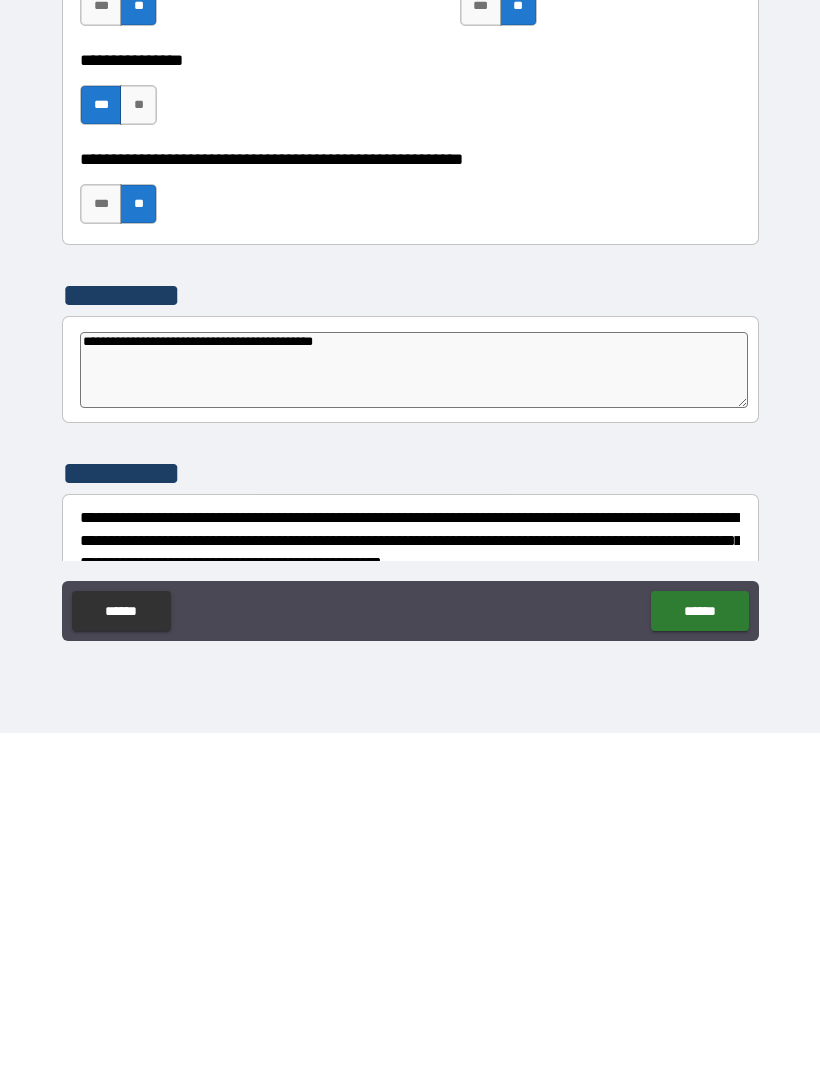 type on "*" 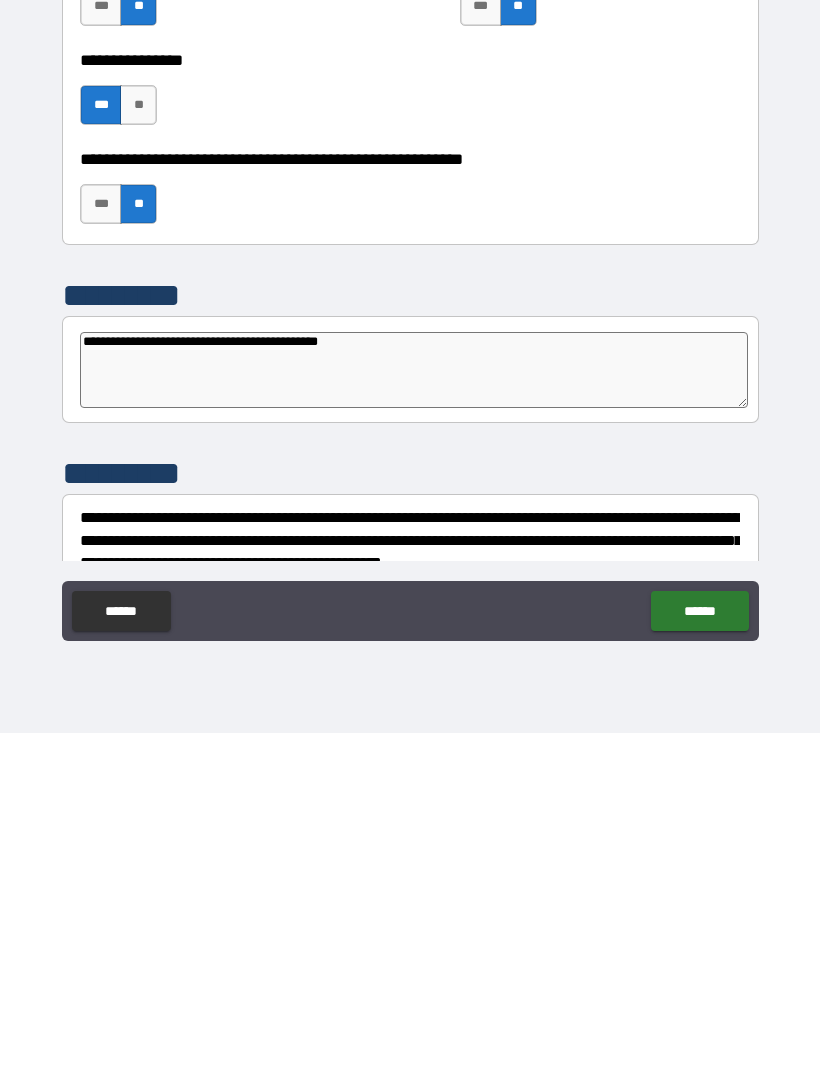 type on "*" 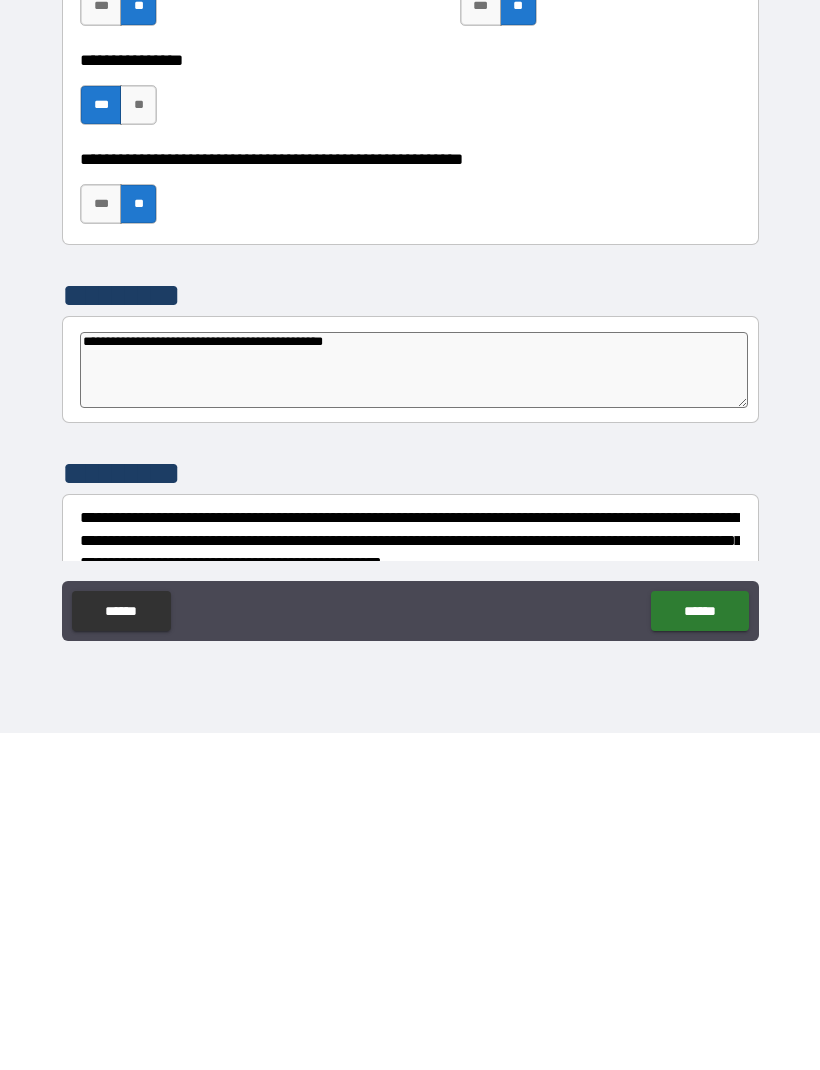 type on "*" 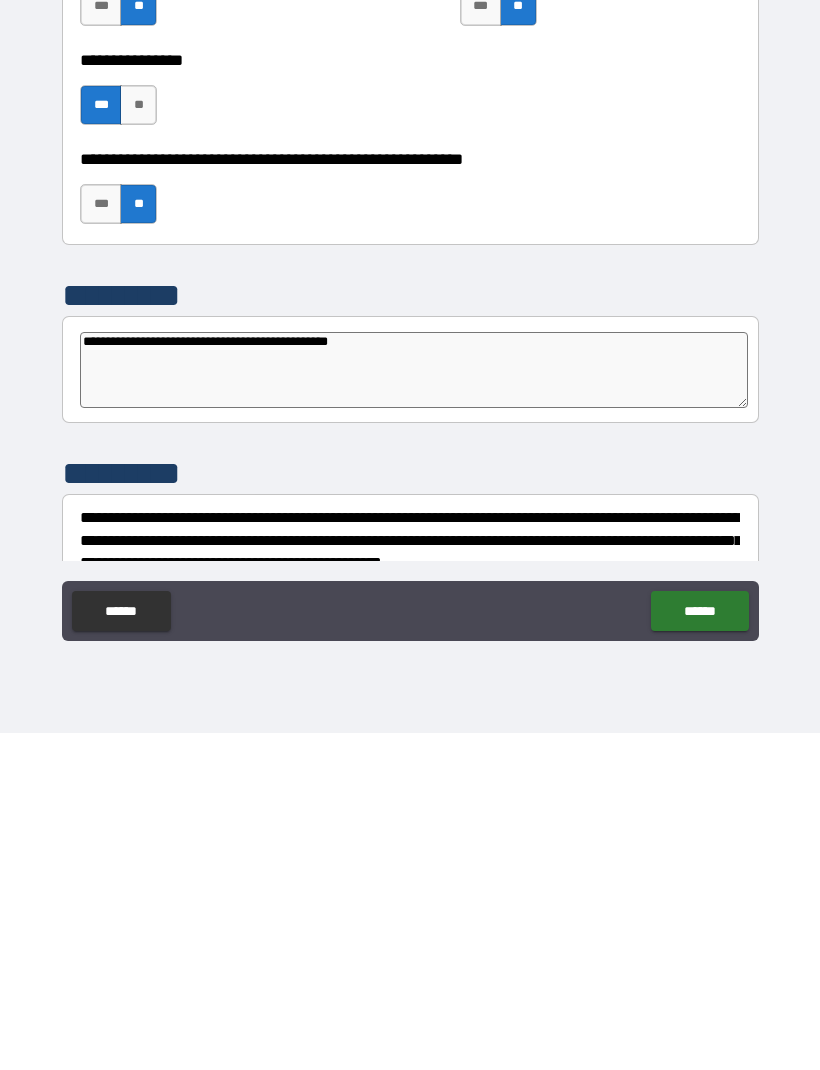 type on "**********" 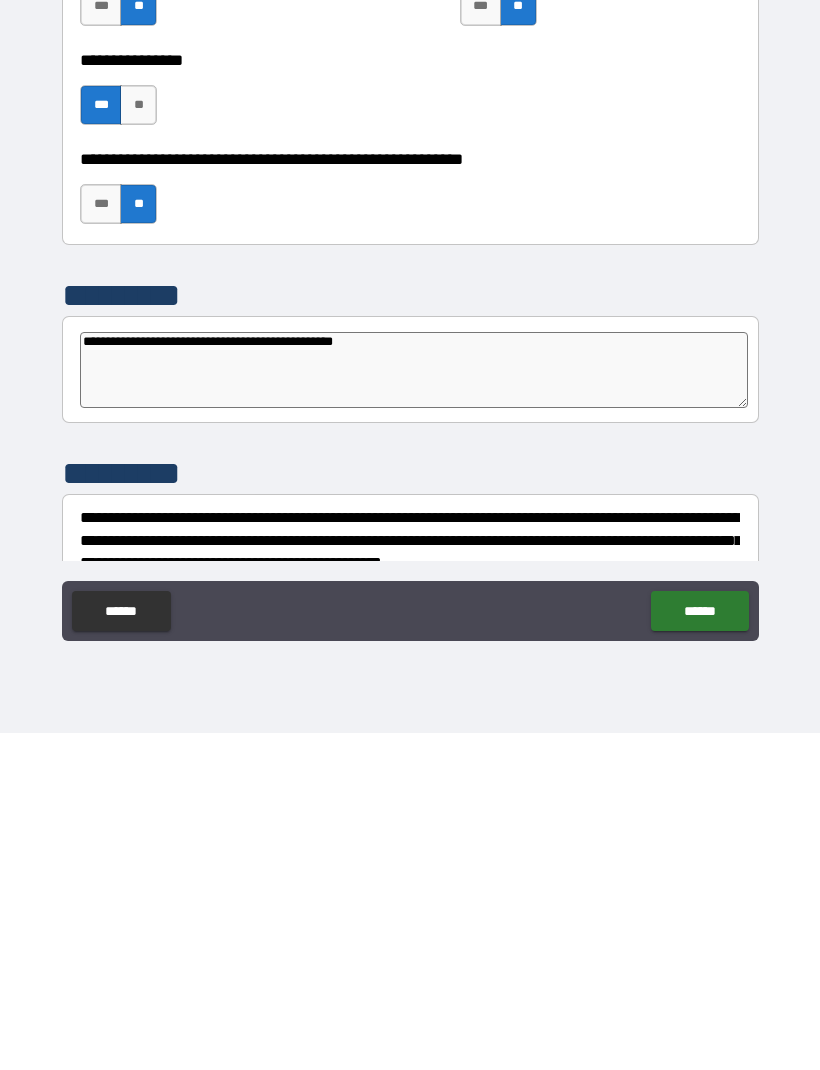 type on "*" 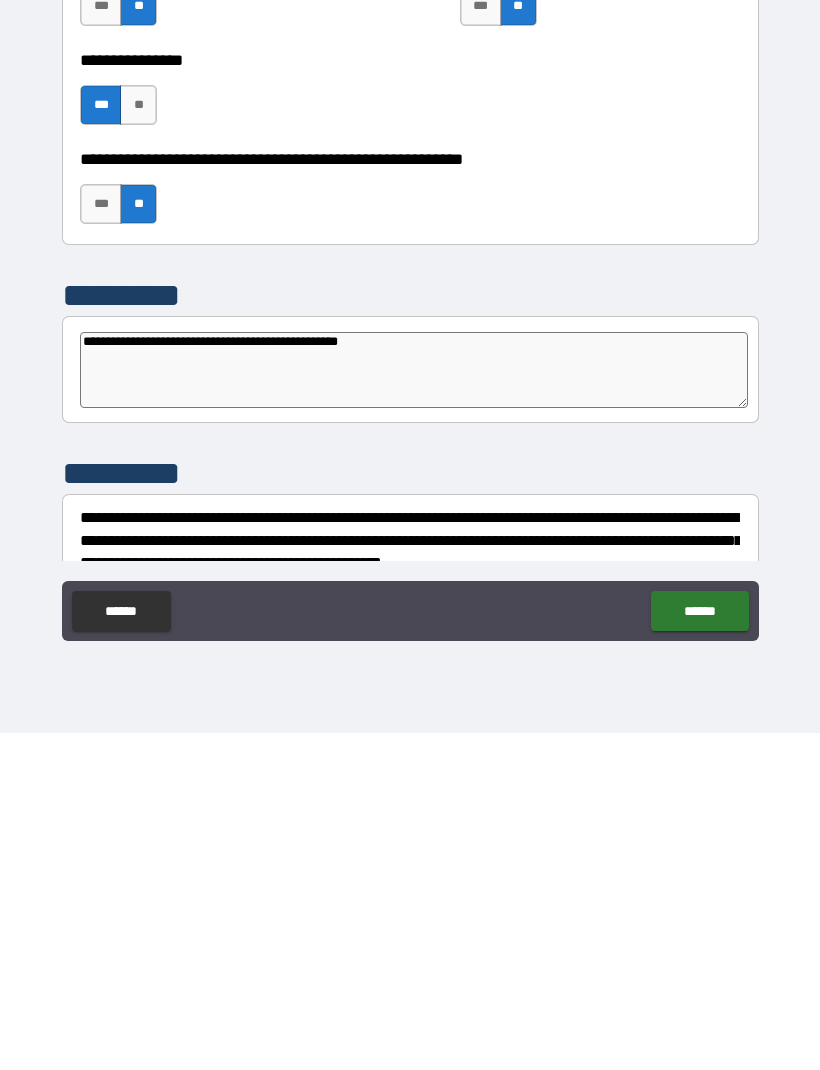 type on "*" 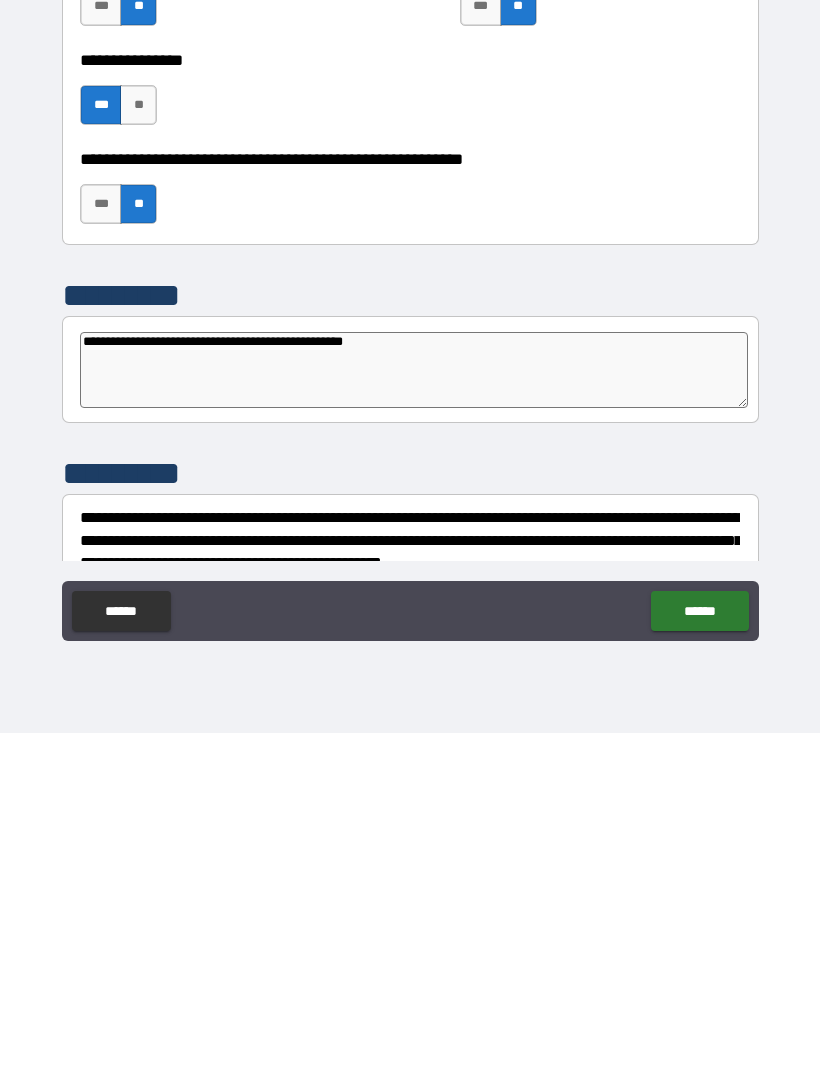 type on "*" 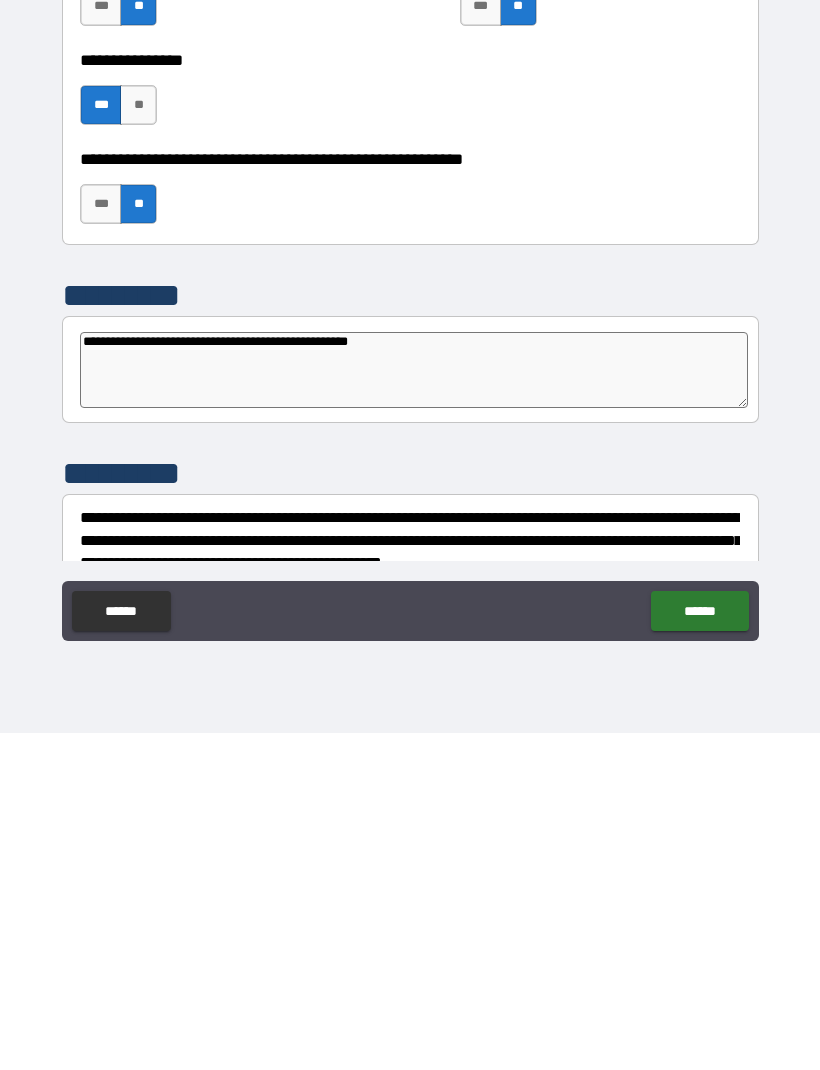 type on "*" 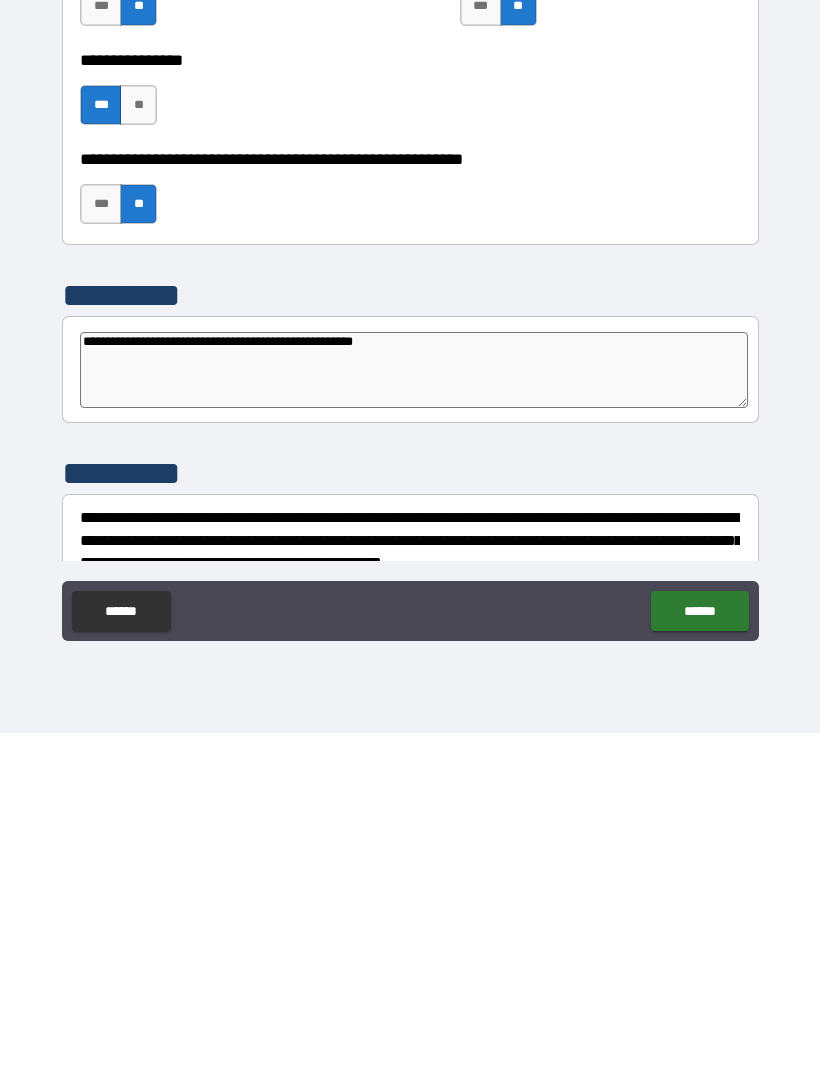 type on "*" 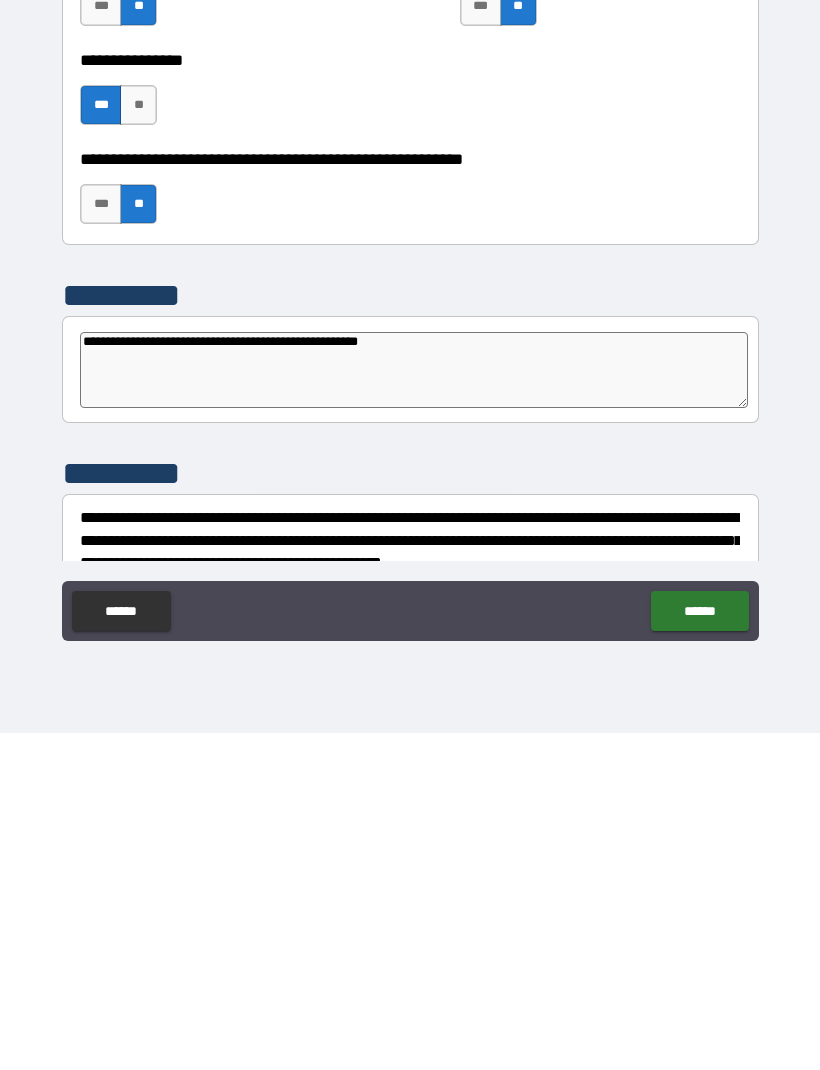 type on "*" 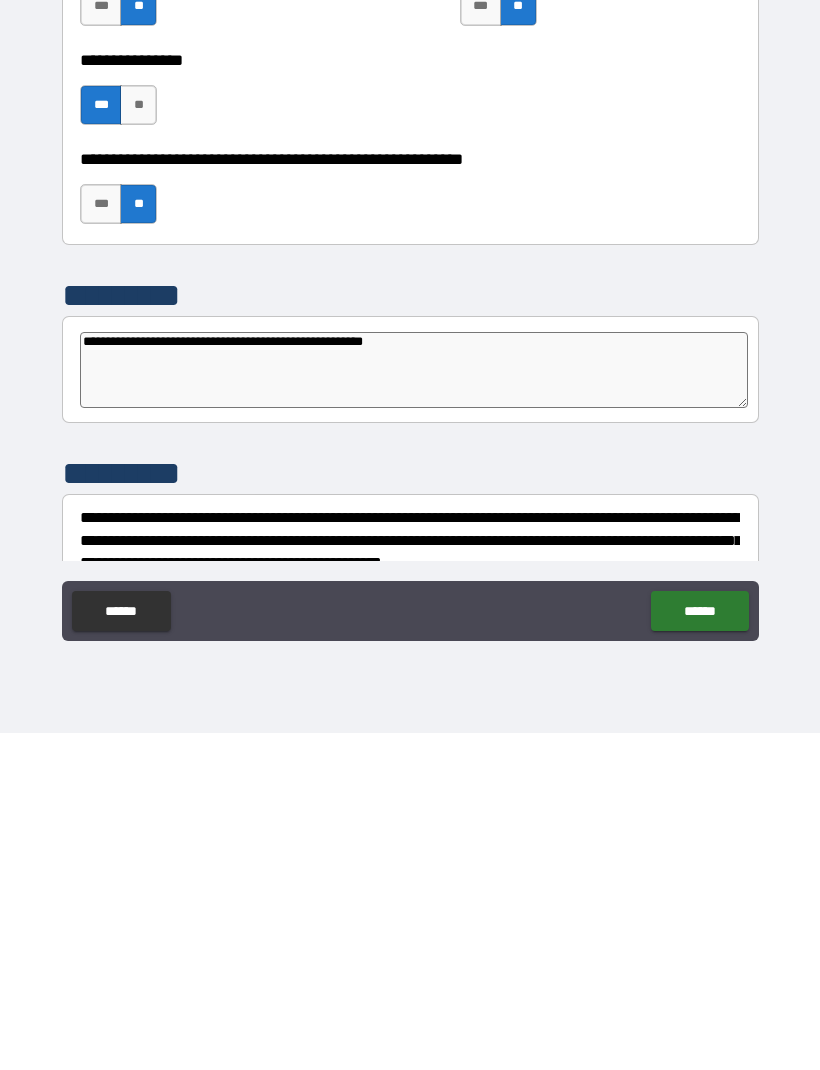 type on "*" 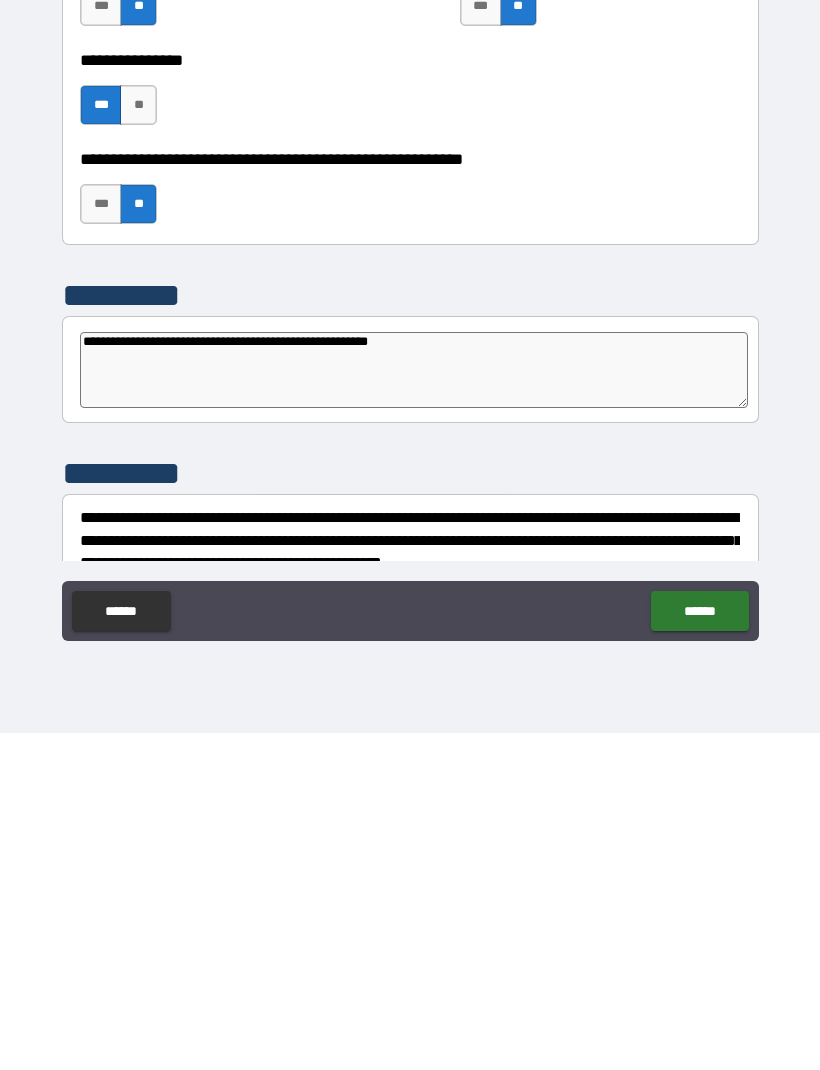 type on "*" 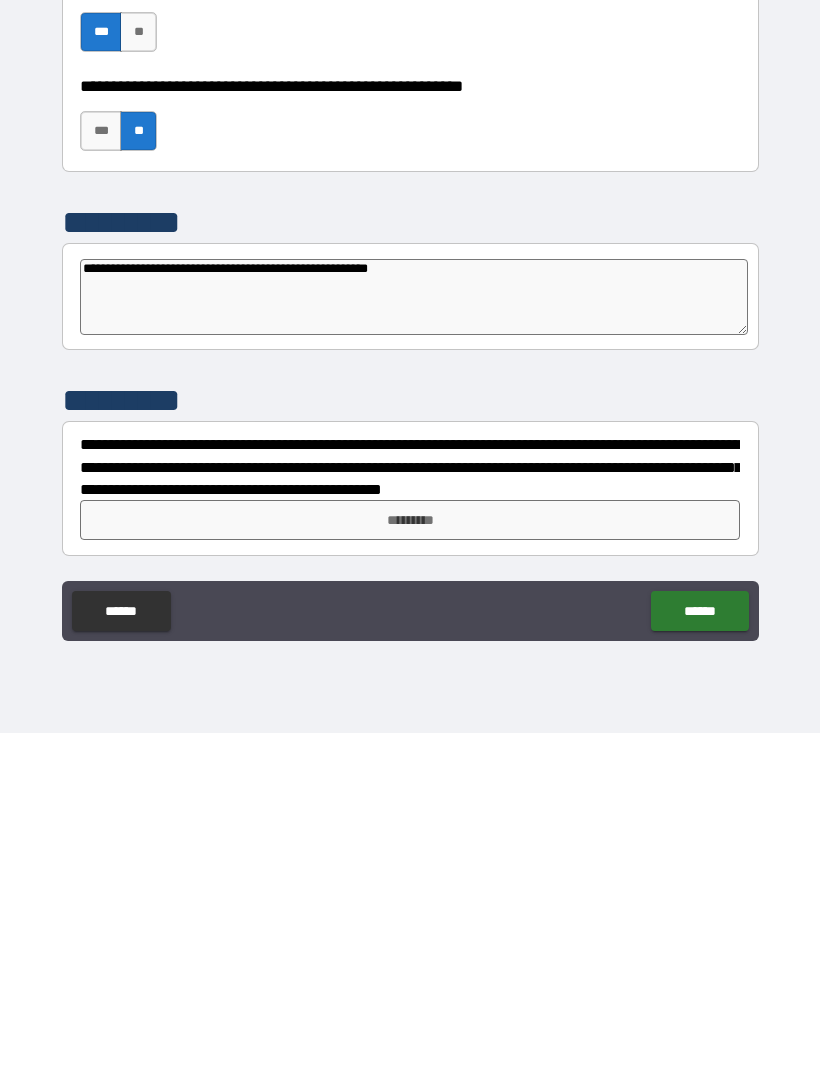 scroll, scrollTop: 5945, scrollLeft: 0, axis: vertical 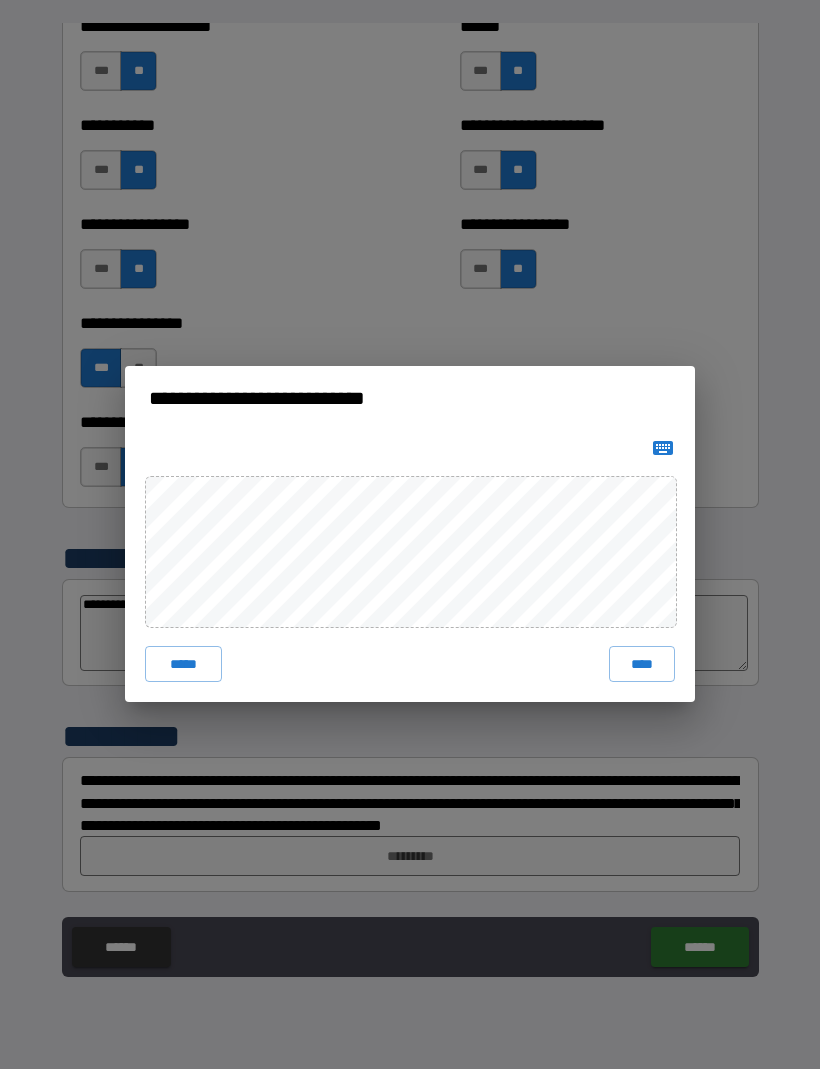 click on "*****" at bounding box center [183, 665] 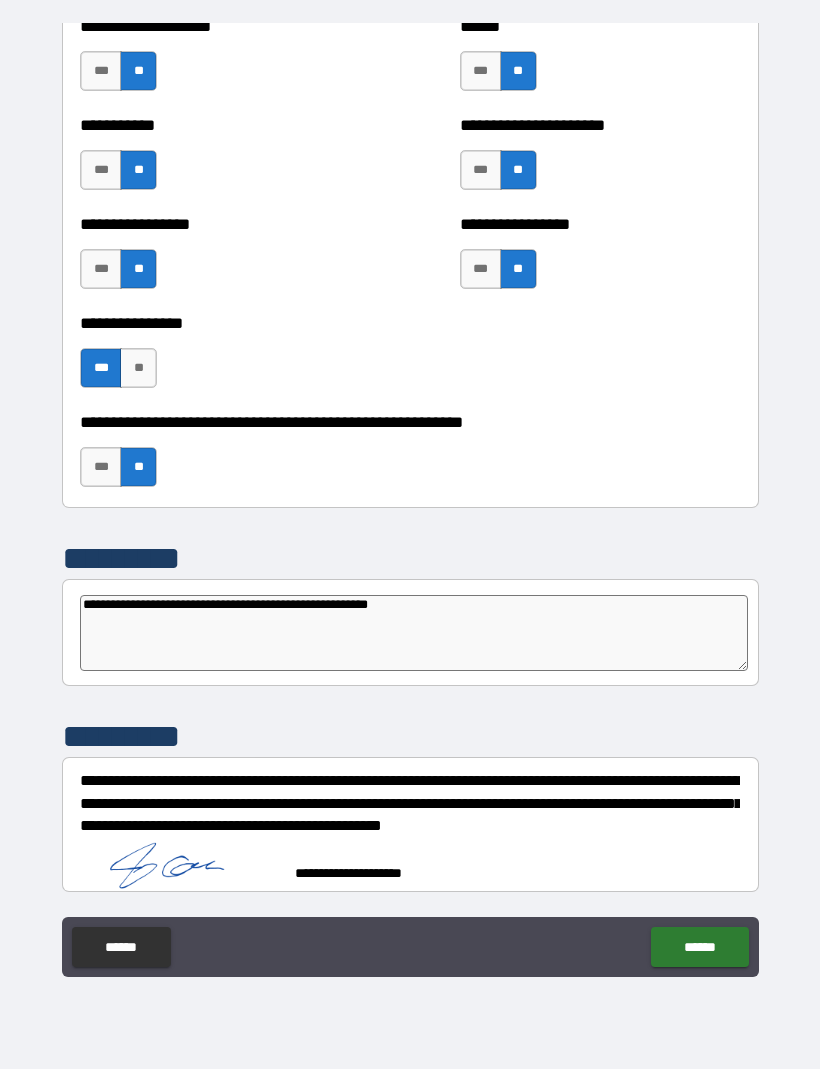 scroll, scrollTop: 5935, scrollLeft: 0, axis: vertical 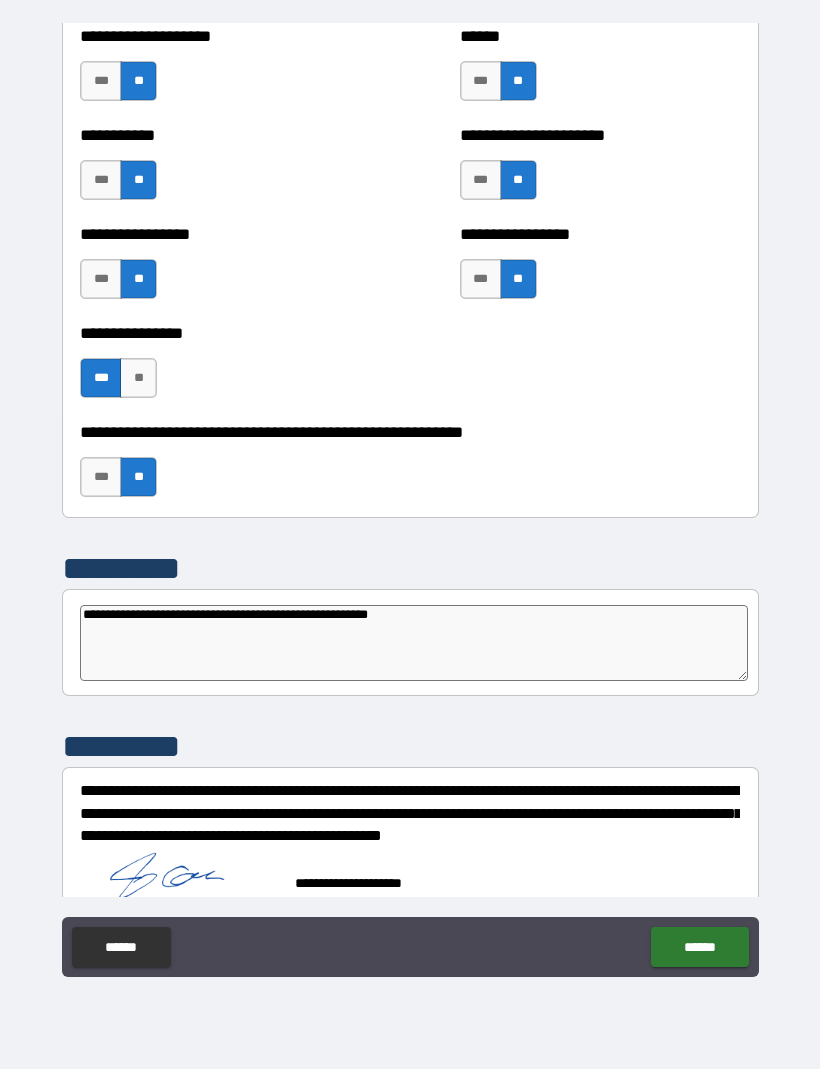 type on "*" 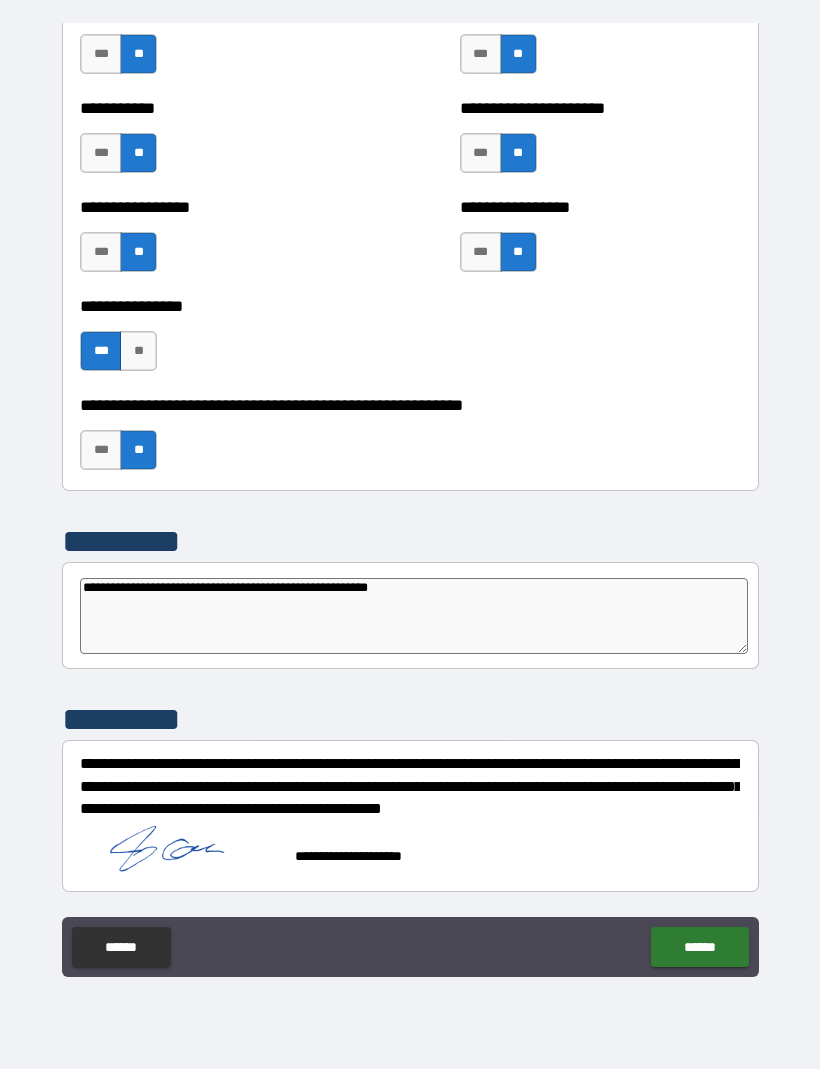 scroll, scrollTop: 5962, scrollLeft: 0, axis: vertical 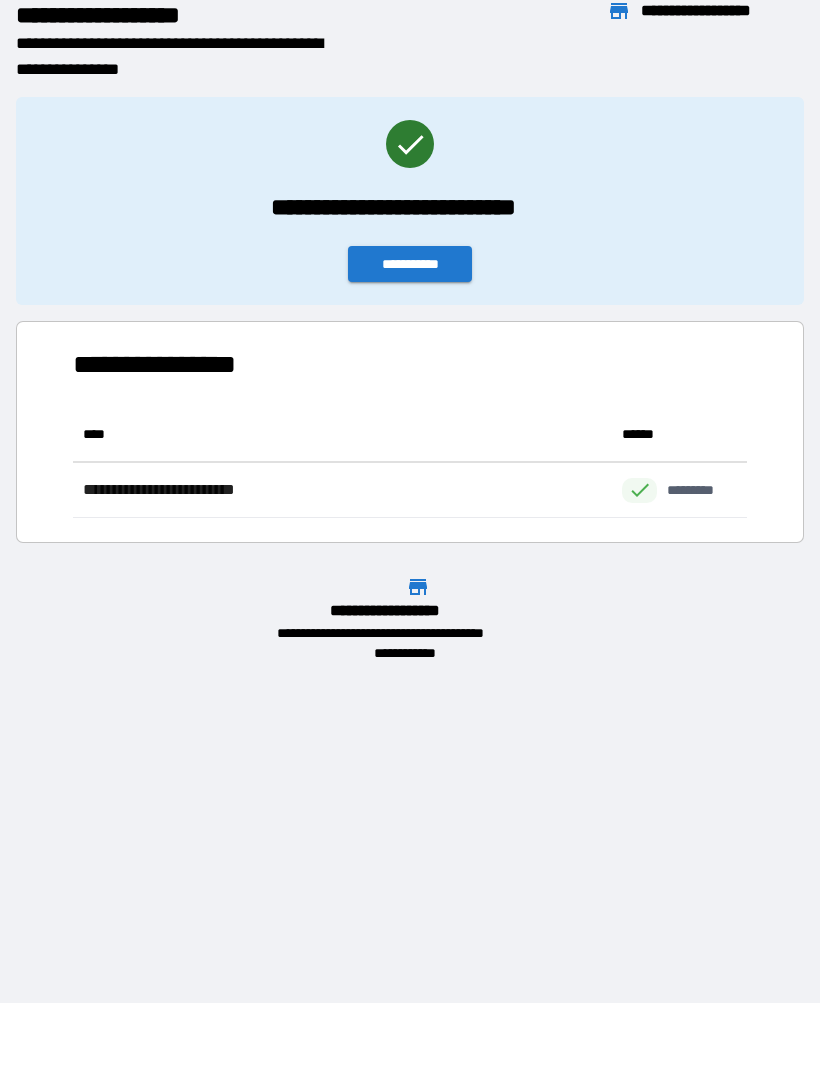 click on "**********" at bounding box center [410, 265] 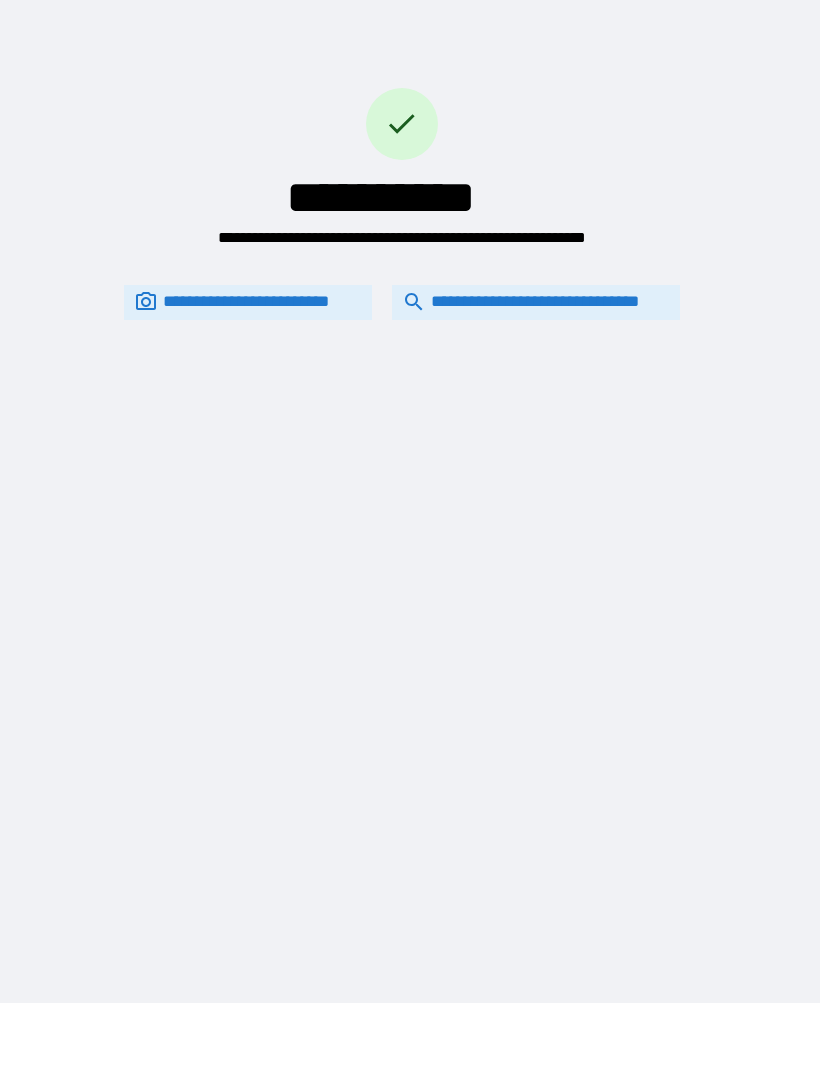 click on "**********" at bounding box center [410, 469] 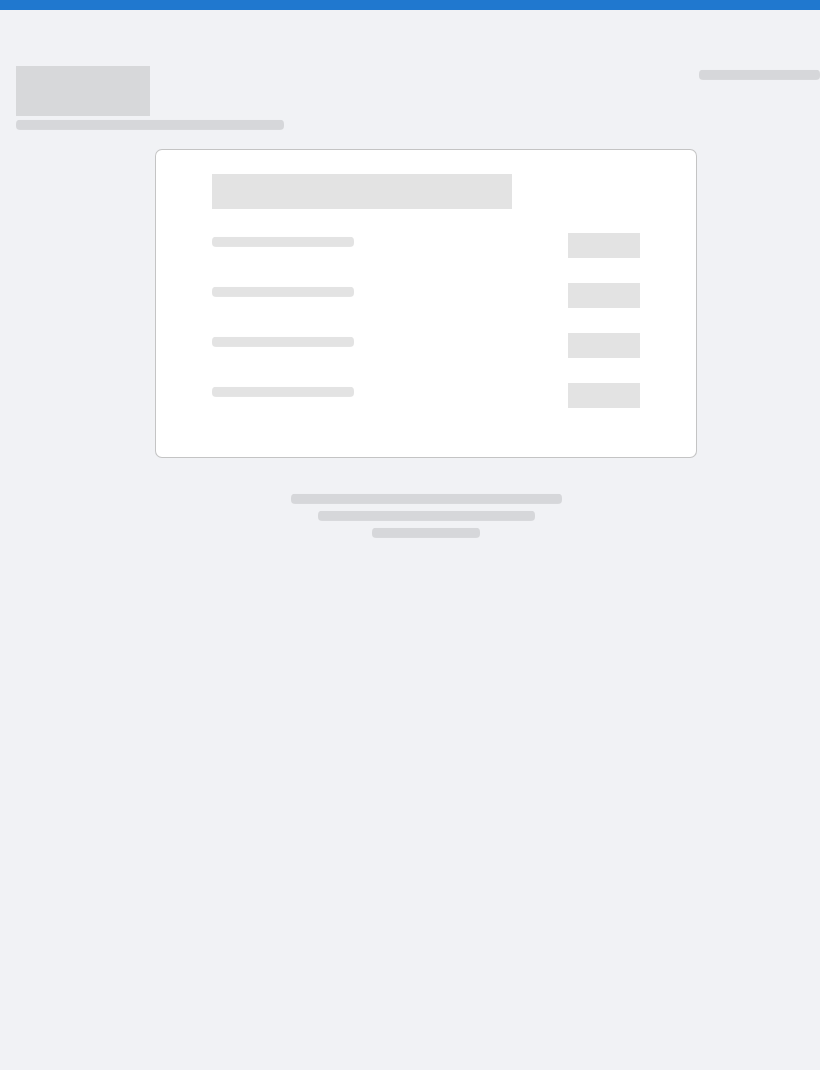 scroll, scrollTop: 0, scrollLeft: 0, axis: both 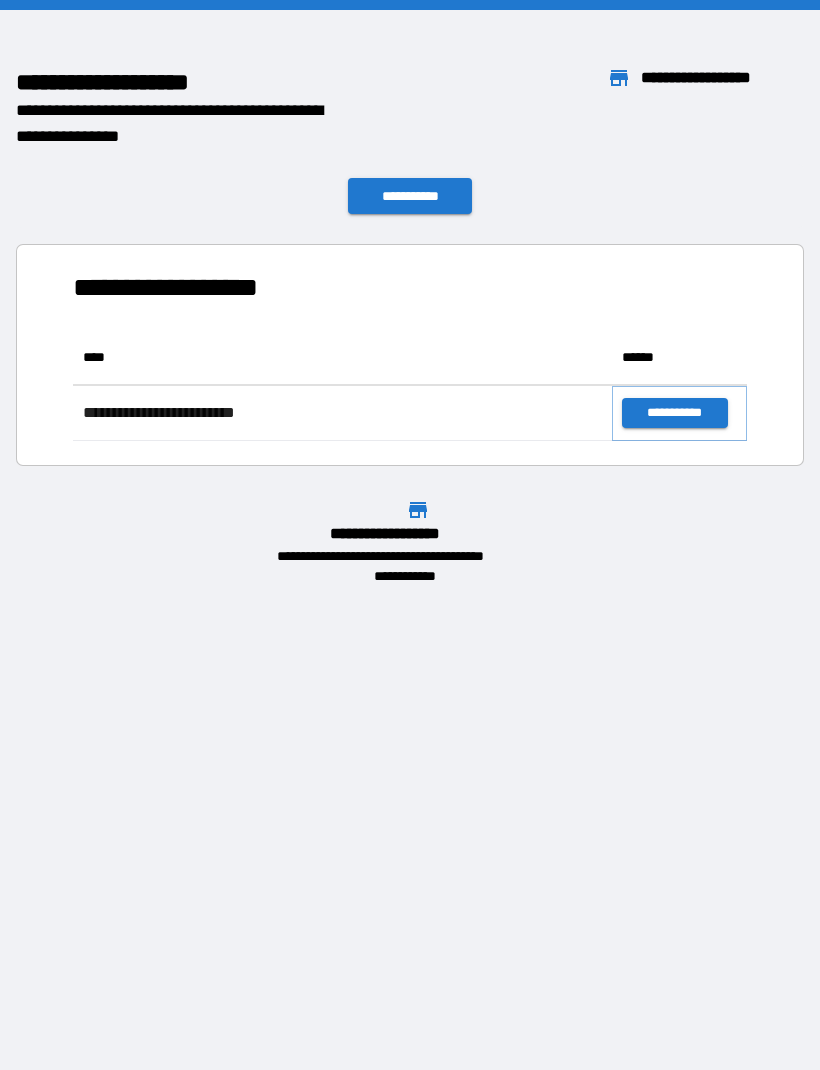 click on "**********" at bounding box center [674, 413] 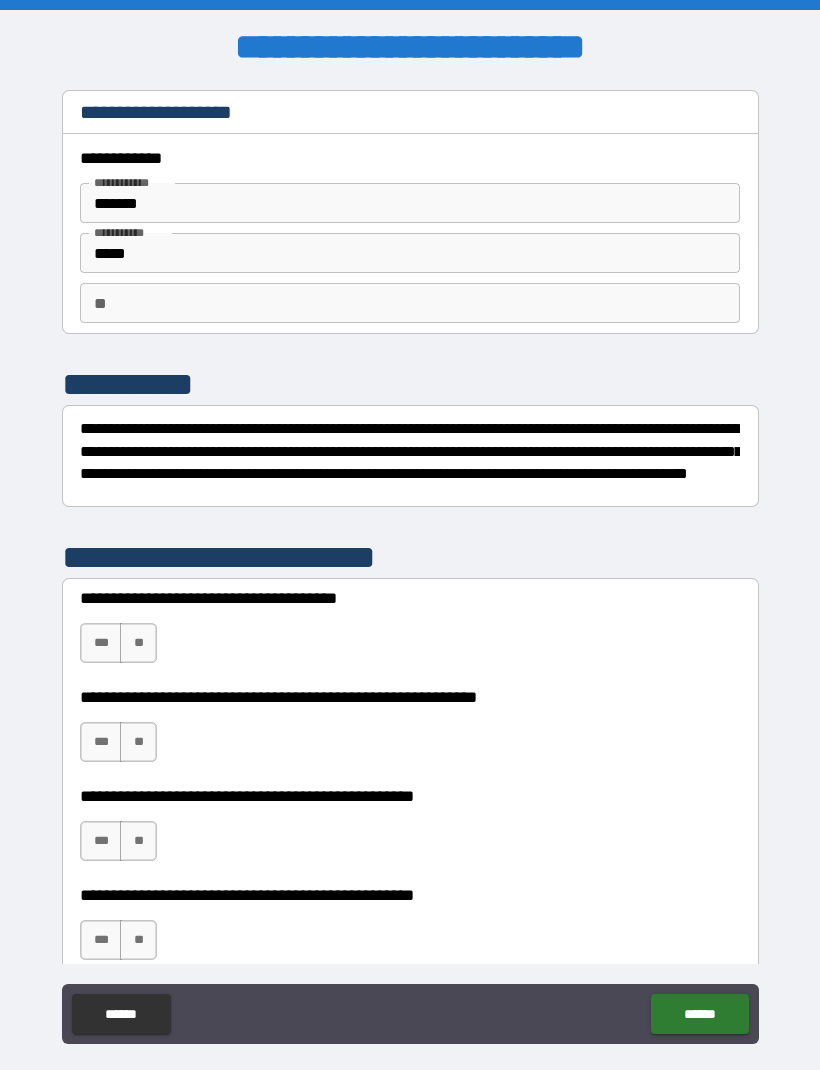 click on "**" at bounding box center [410, 303] 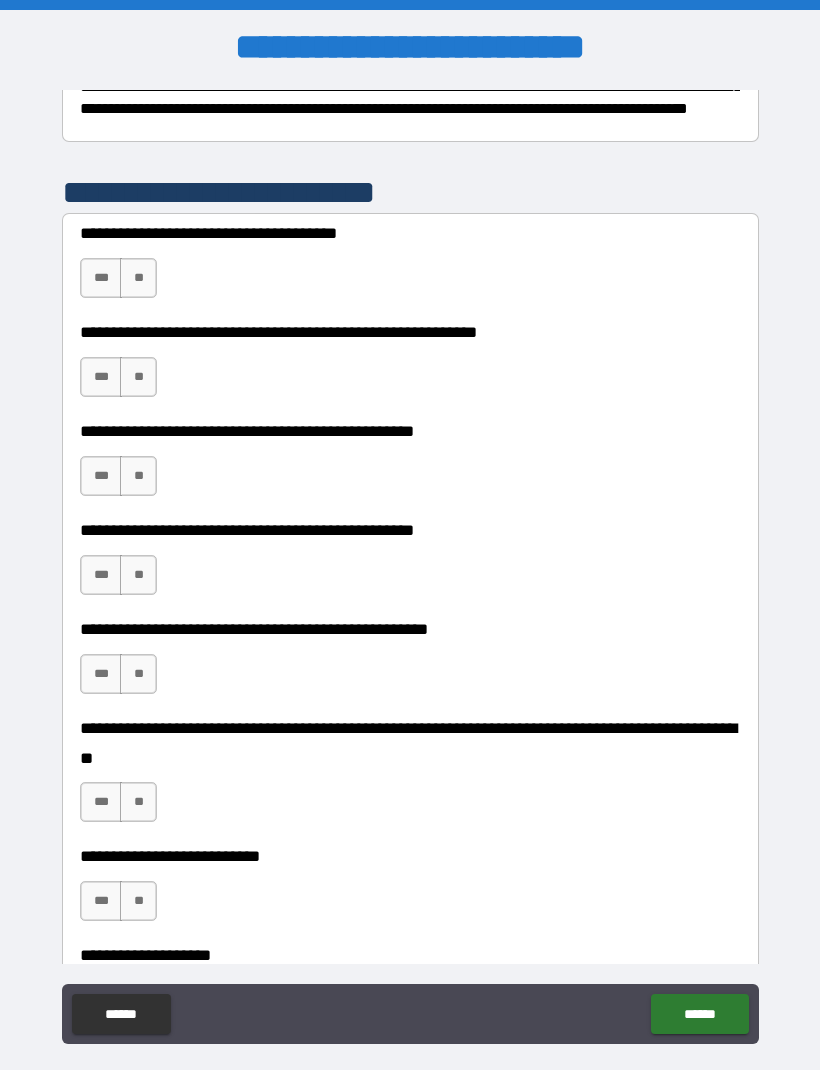 scroll, scrollTop: 362, scrollLeft: 0, axis: vertical 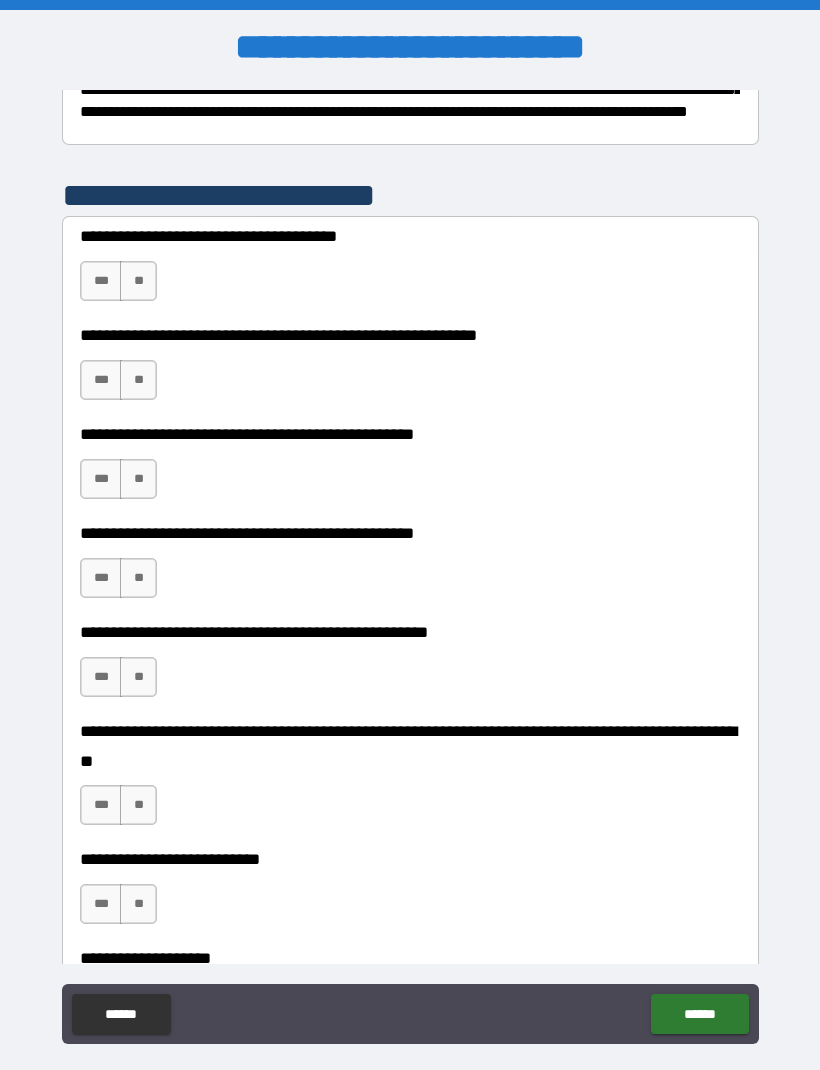 type on "*" 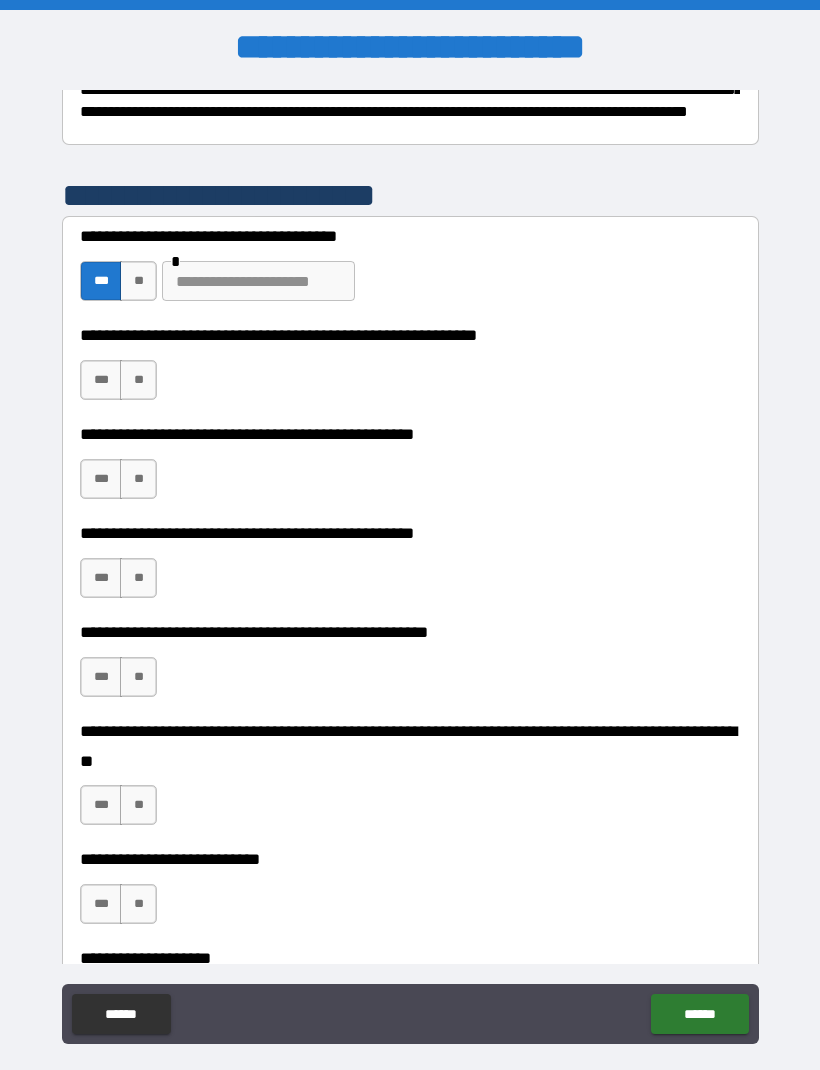 click at bounding box center (258, 281) 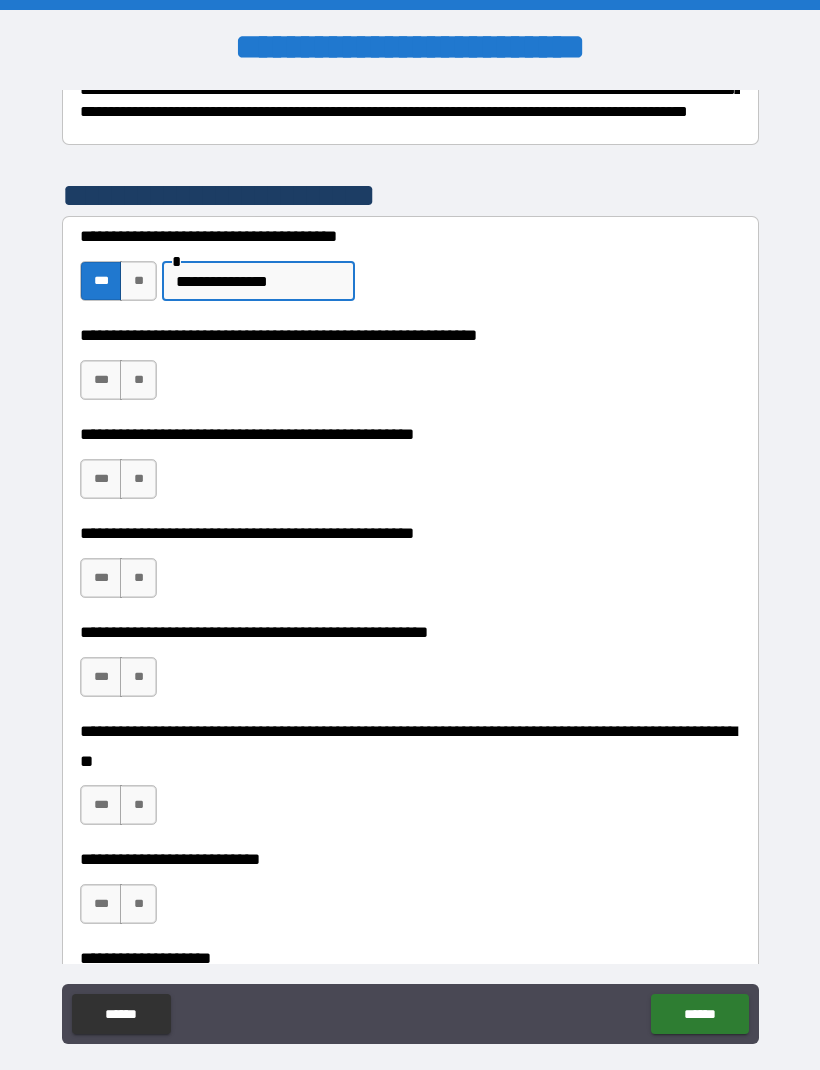 type on "**********" 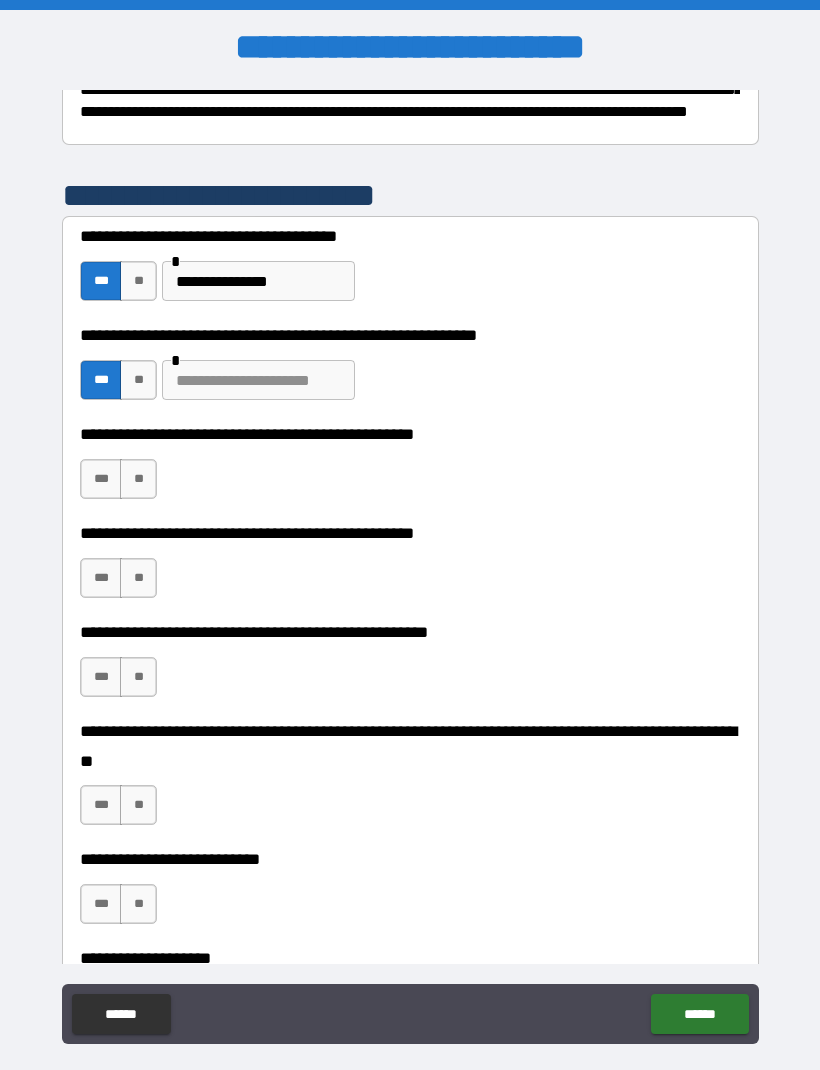 click at bounding box center (258, 380) 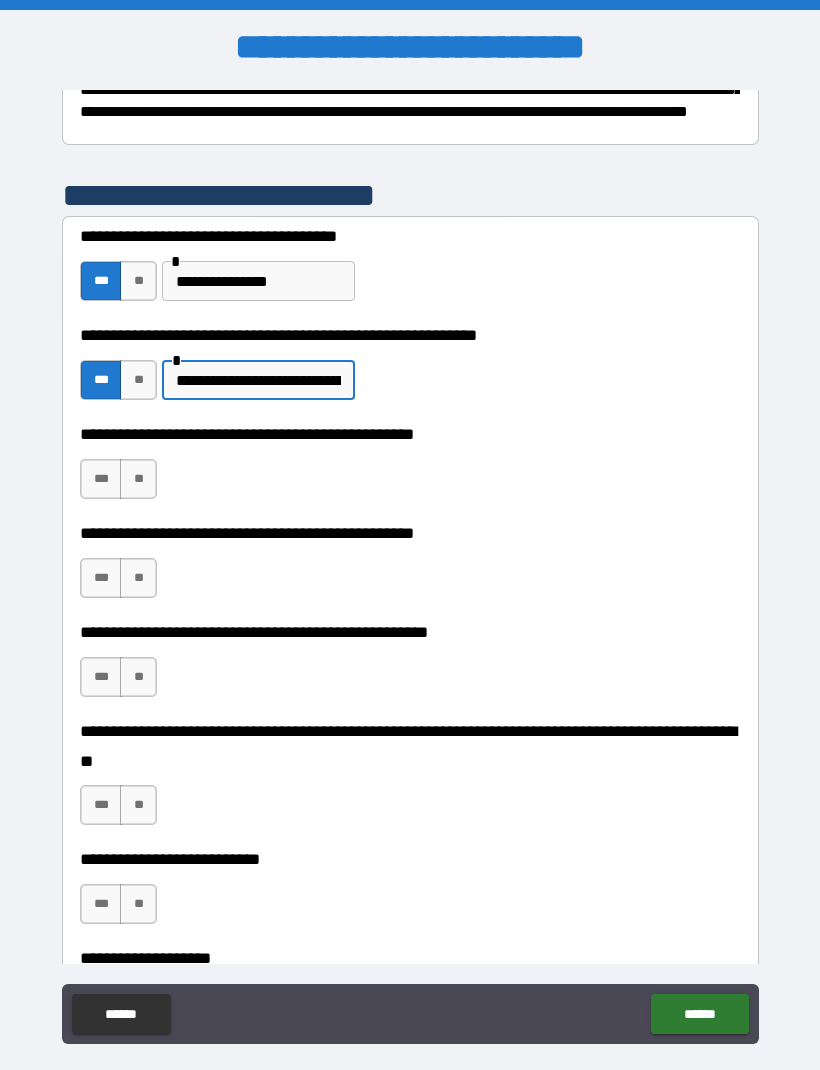 type on "**********" 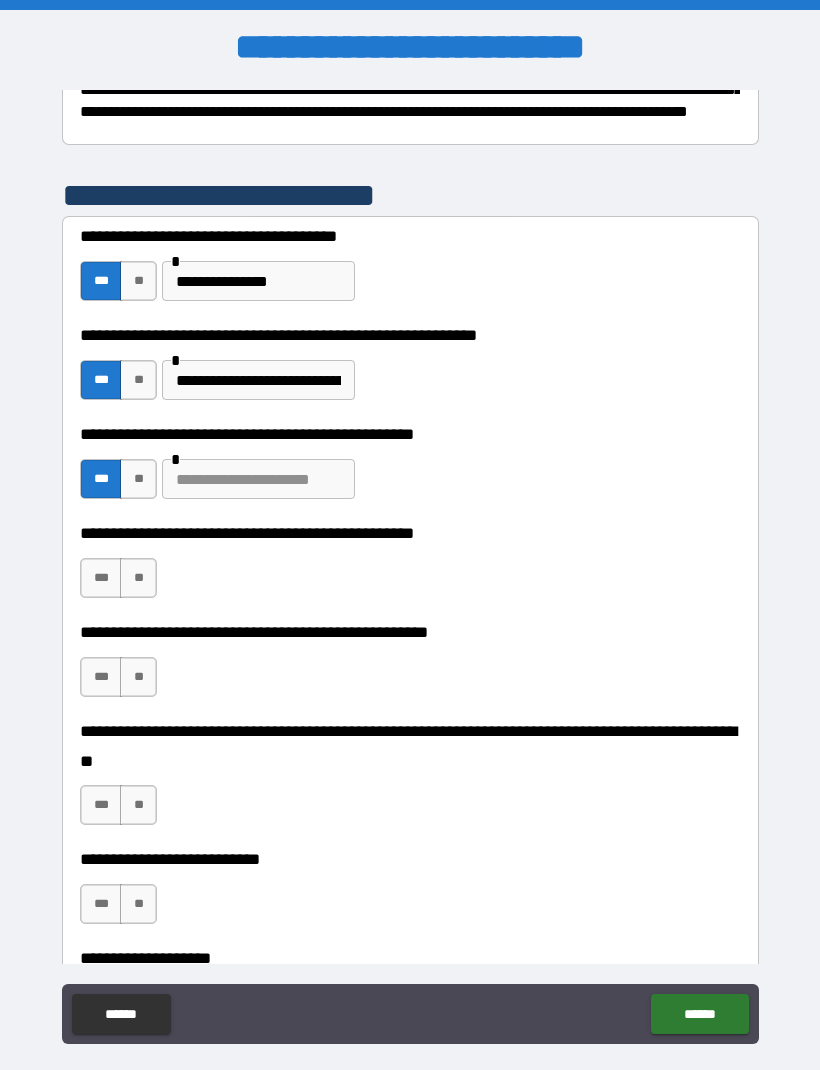 click at bounding box center (258, 479) 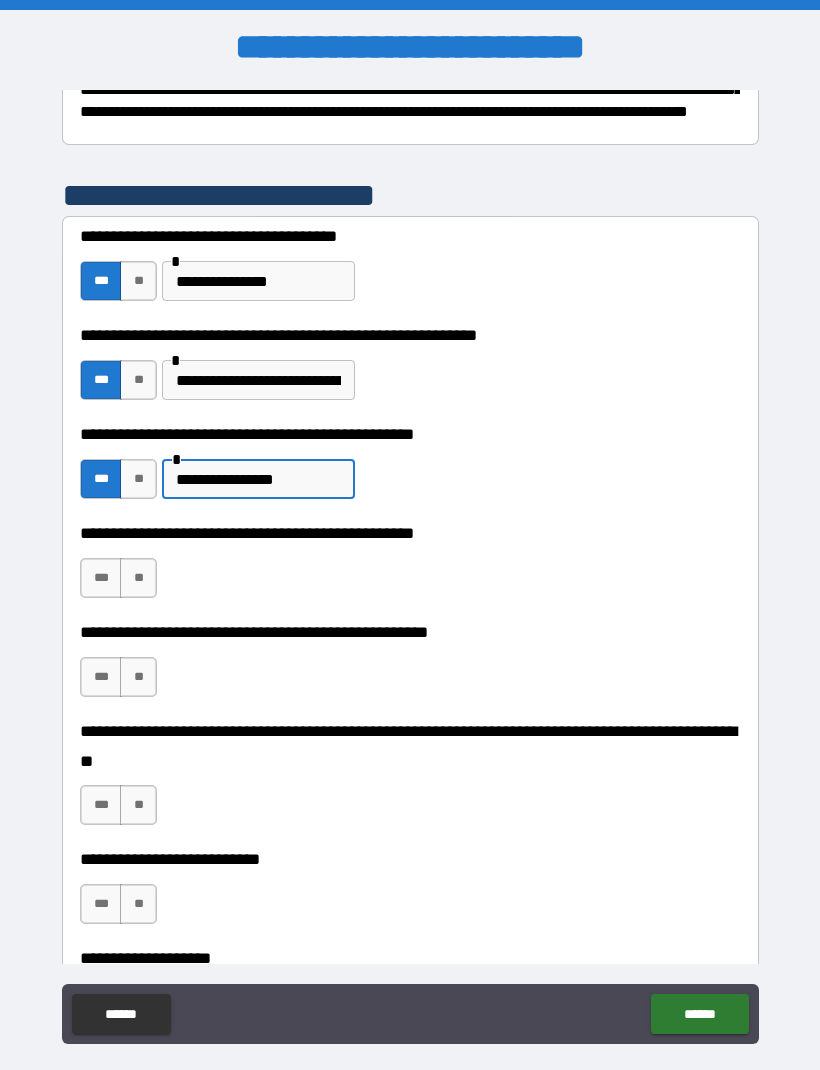 type on "**********" 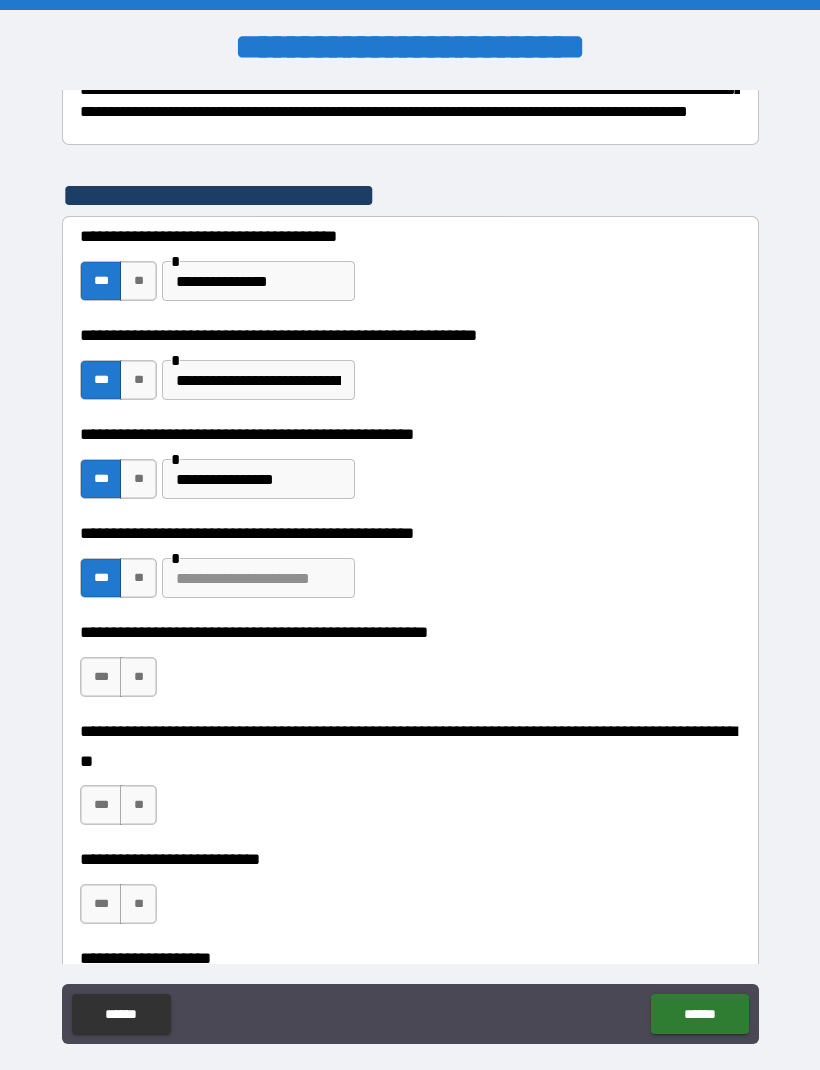 click at bounding box center [258, 578] 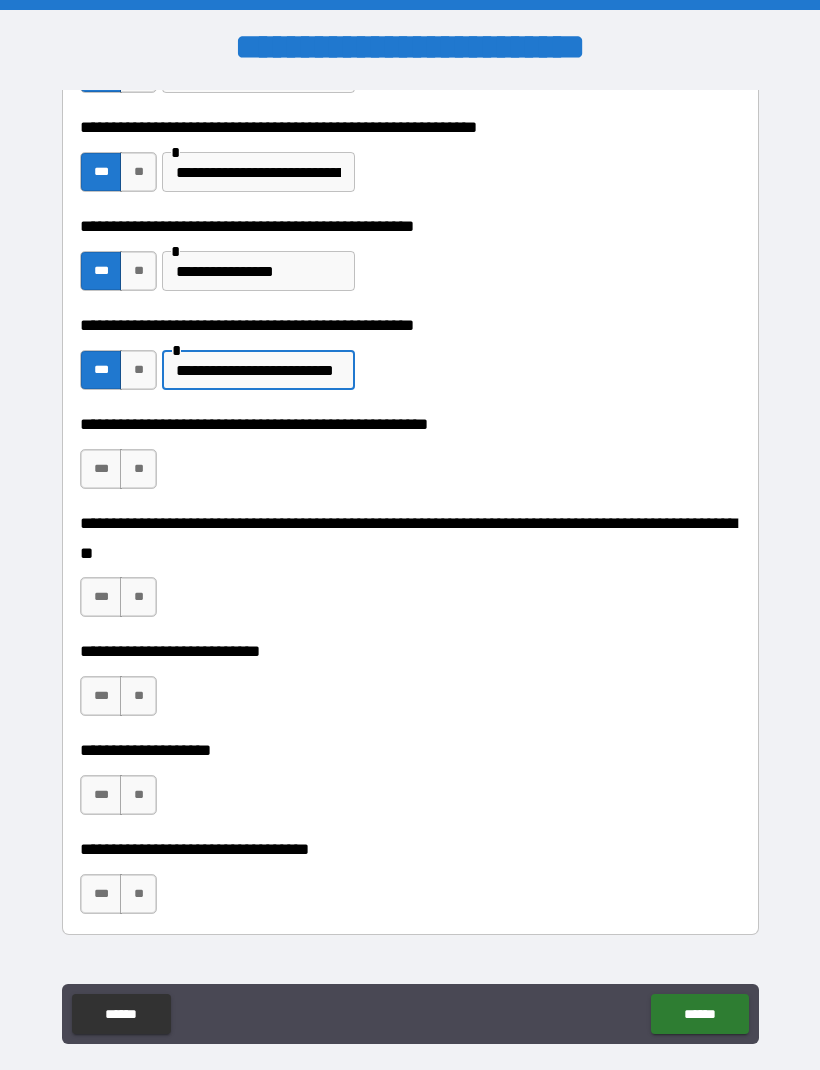 scroll, scrollTop: 576, scrollLeft: 0, axis: vertical 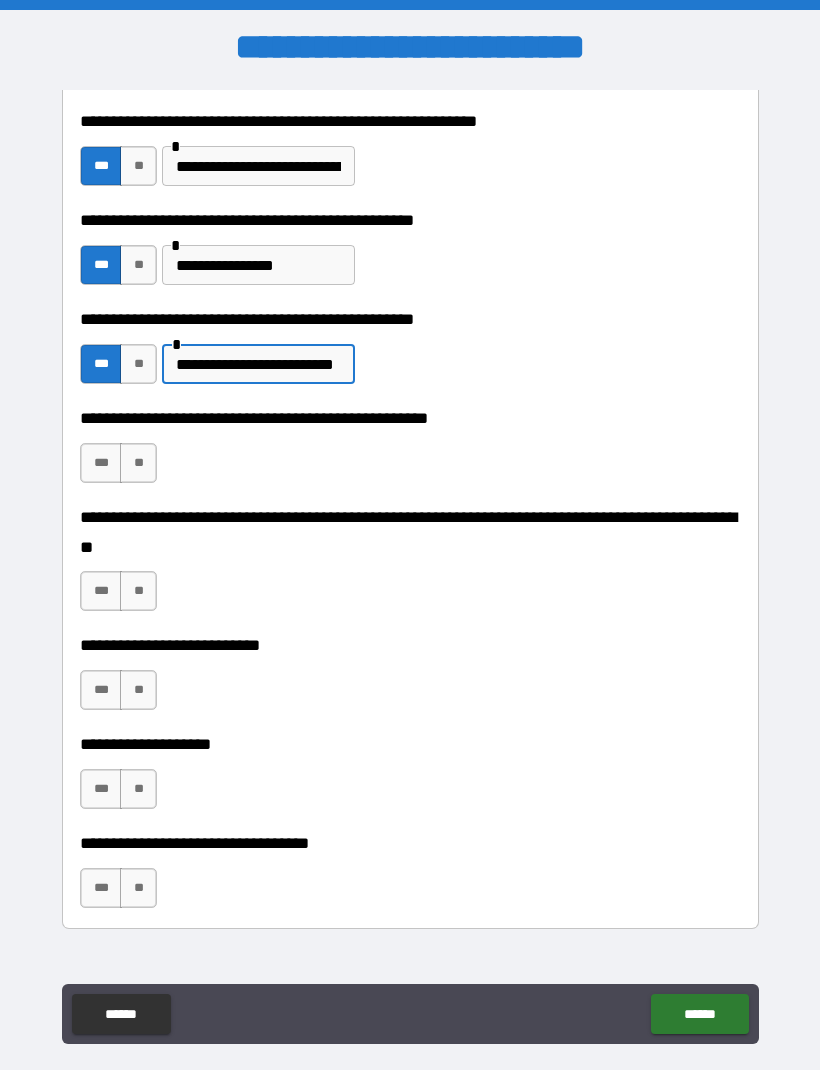 type on "**********" 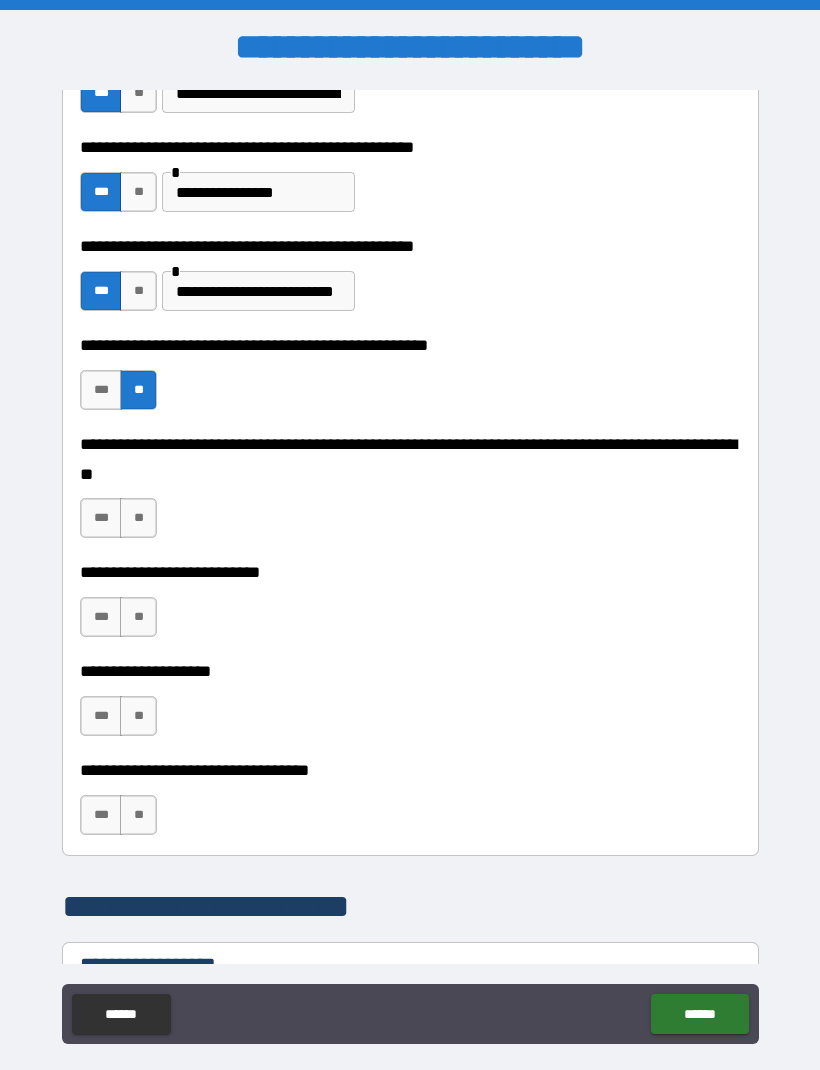 scroll, scrollTop: 680, scrollLeft: 0, axis: vertical 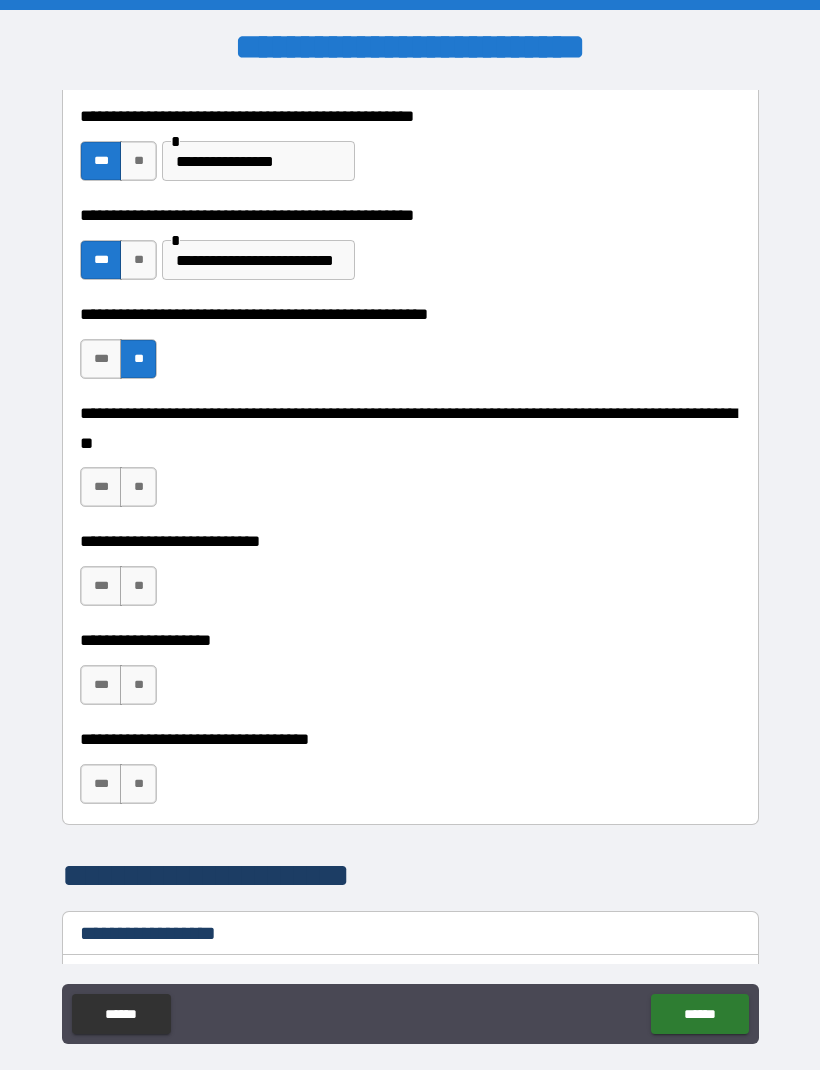 click on "**" at bounding box center [138, 487] 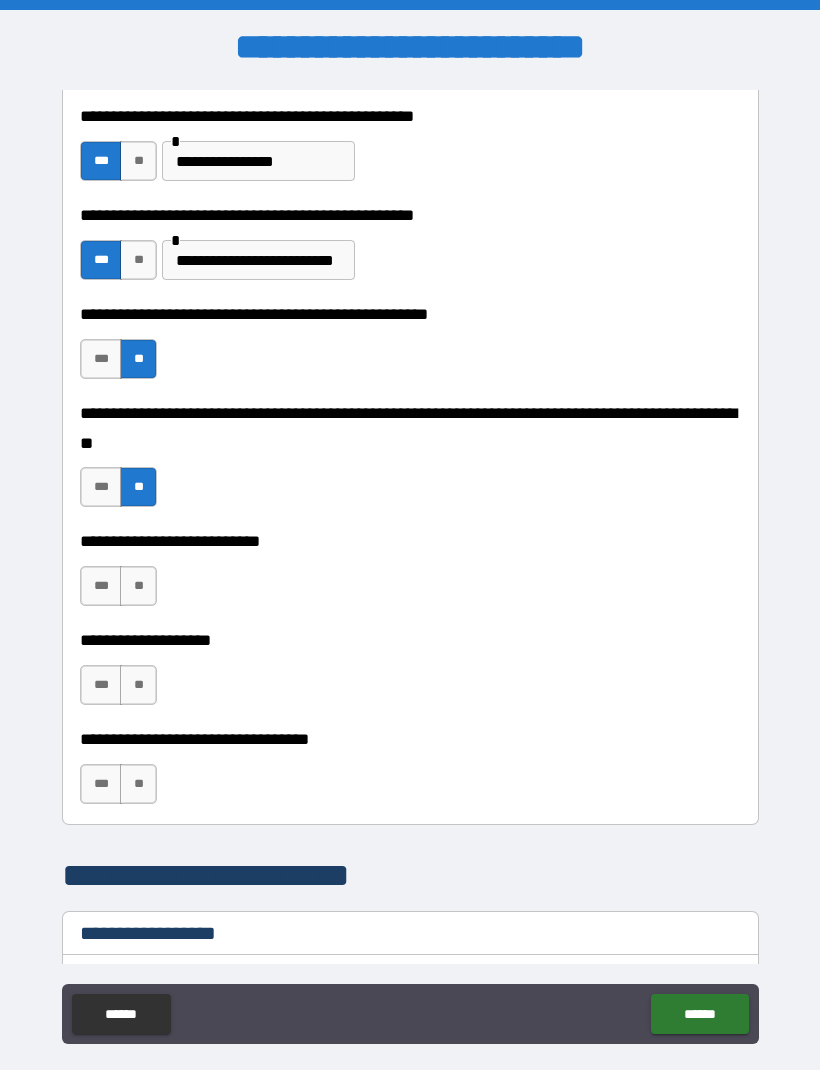 click on "**" at bounding box center (138, 586) 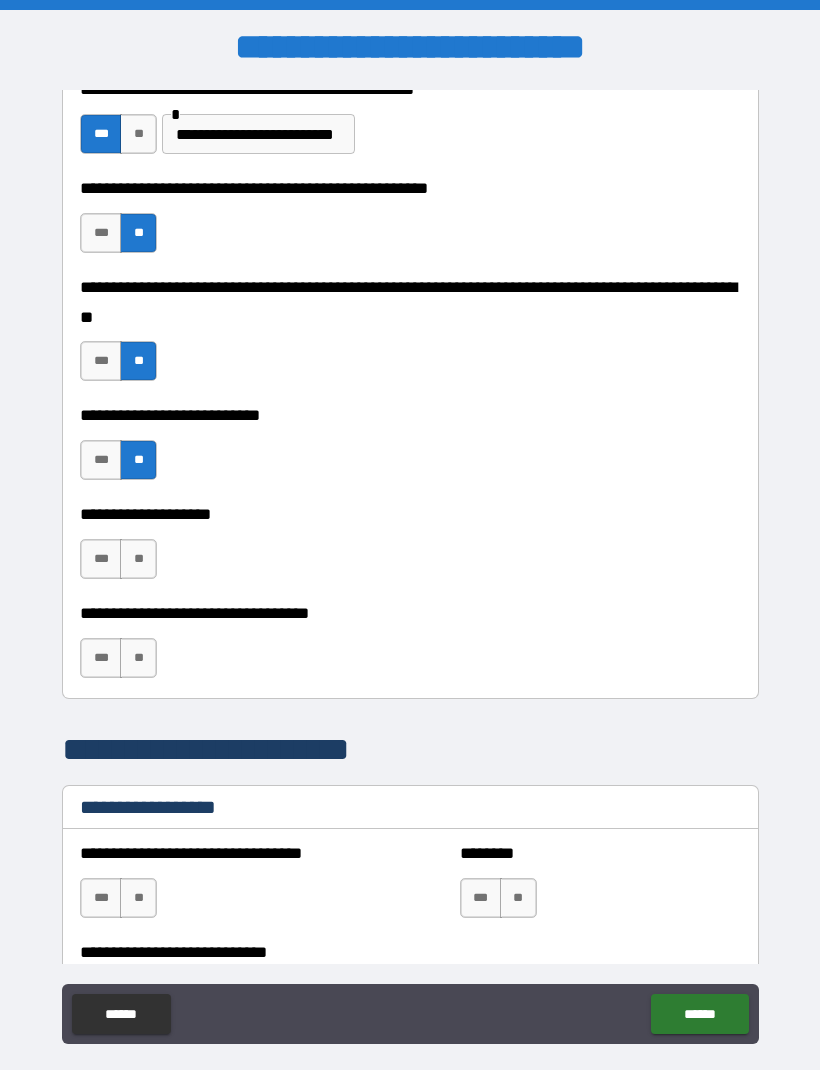 scroll, scrollTop: 810, scrollLeft: 0, axis: vertical 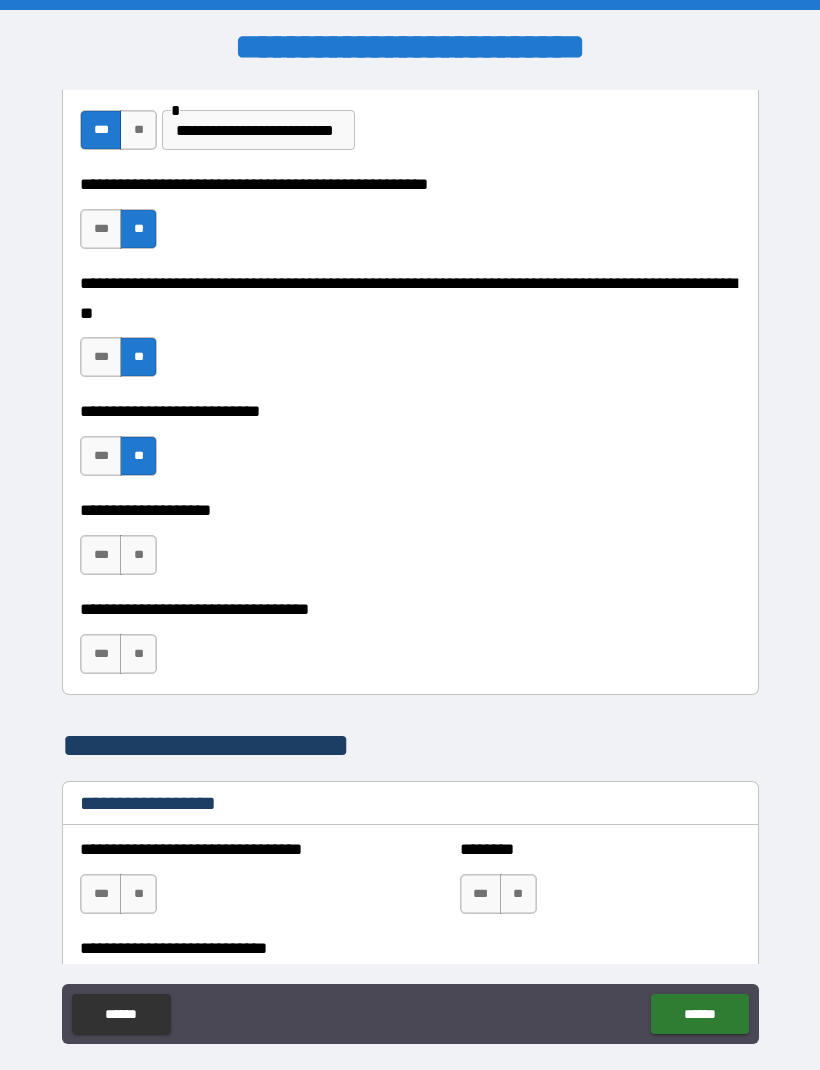 click on "**" at bounding box center [138, 555] 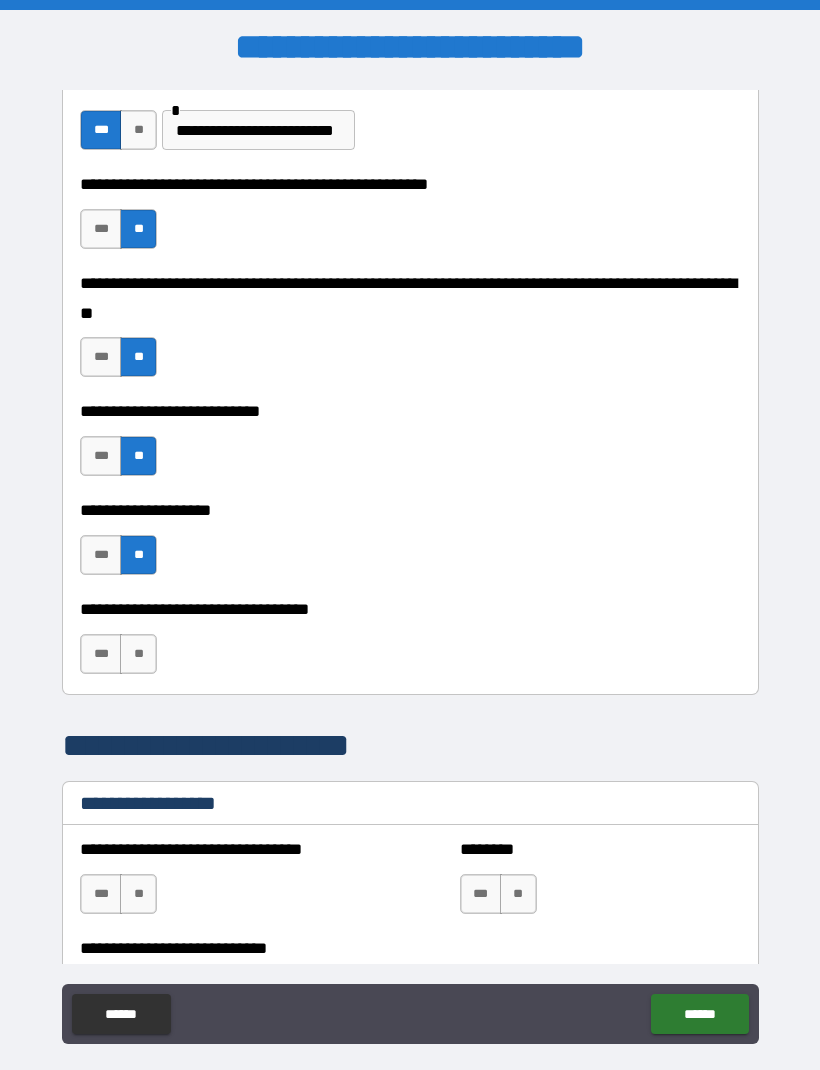click on "**" at bounding box center [138, 654] 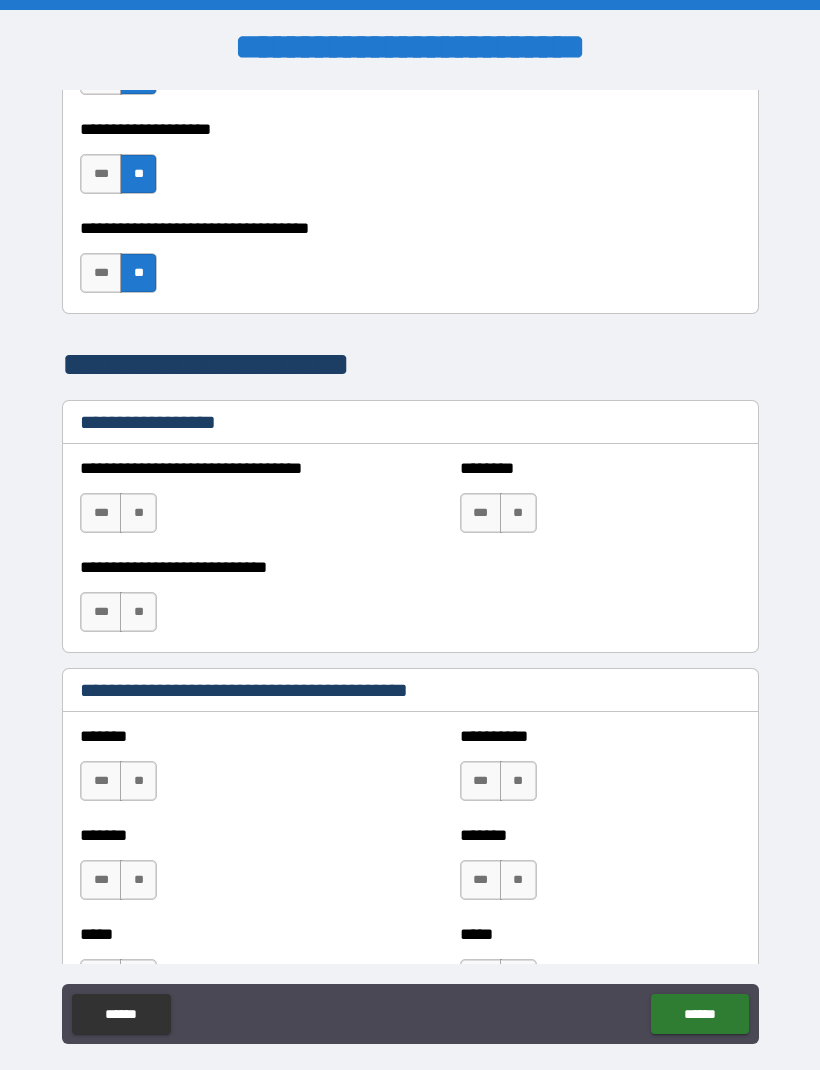 scroll, scrollTop: 1203, scrollLeft: 0, axis: vertical 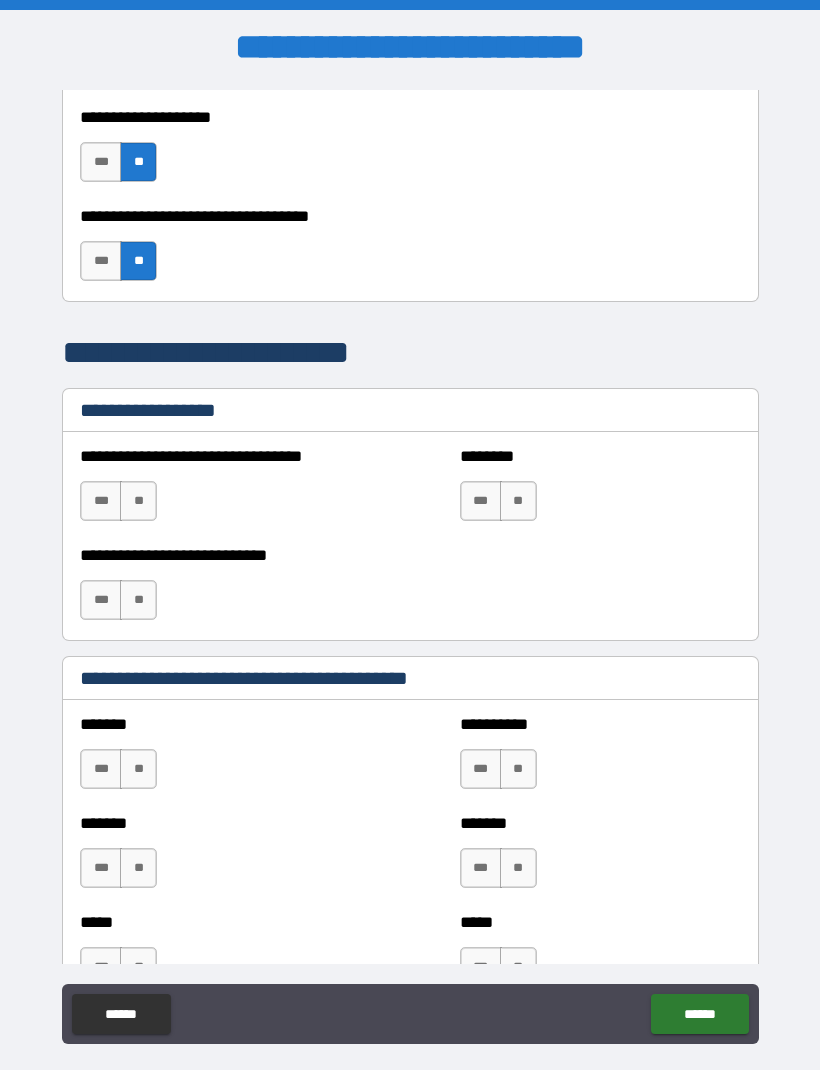 click on "**" at bounding box center (138, 501) 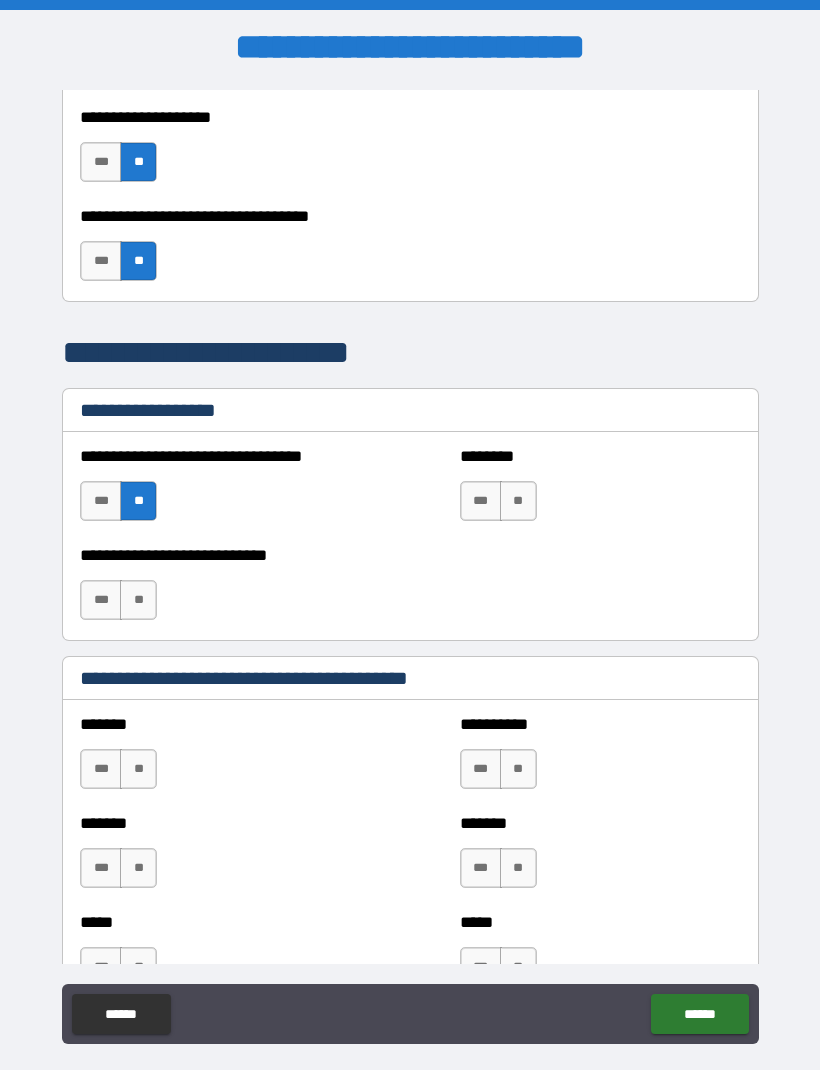click on "**" at bounding box center [138, 600] 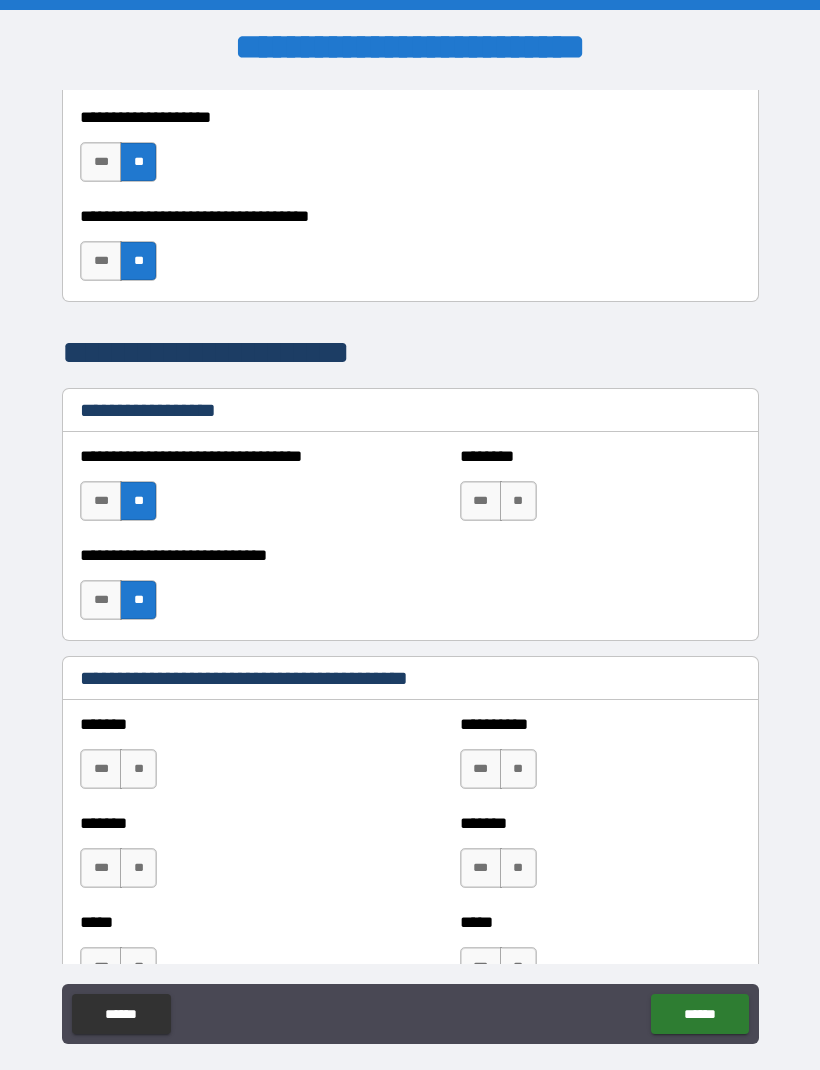 click on "**" at bounding box center (518, 501) 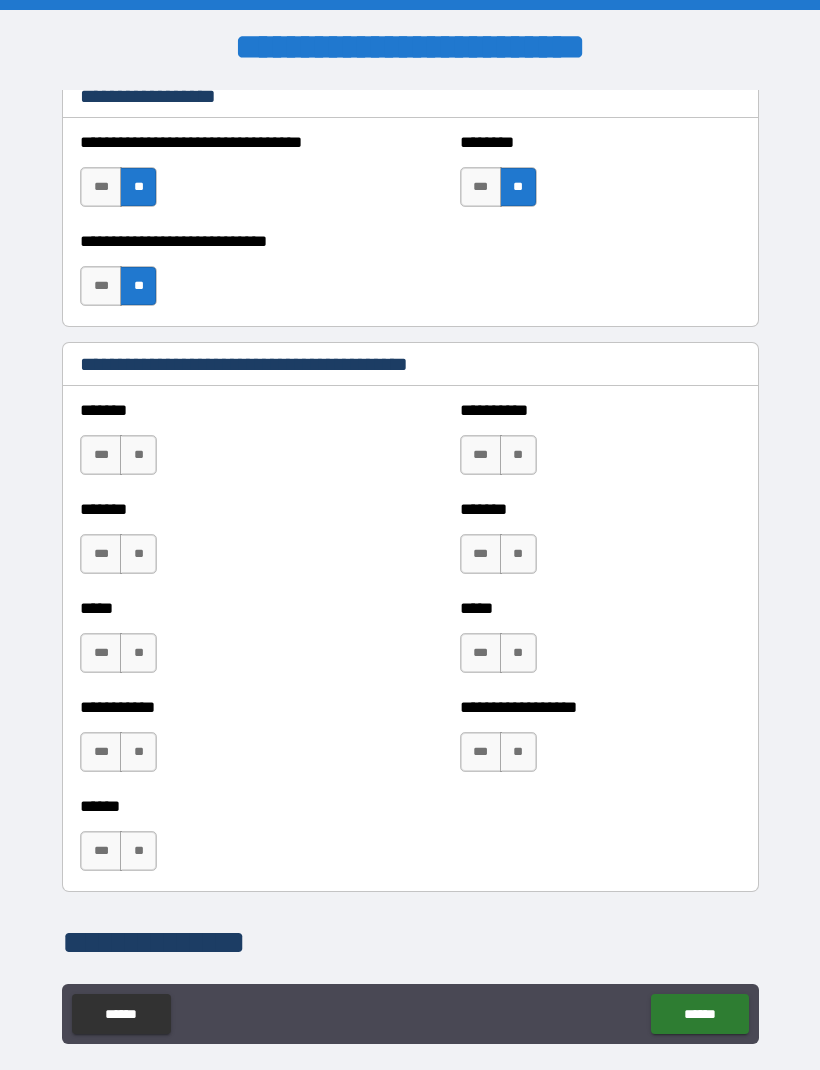 scroll, scrollTop: 1528, scrollLeft: 0, axis: vertical 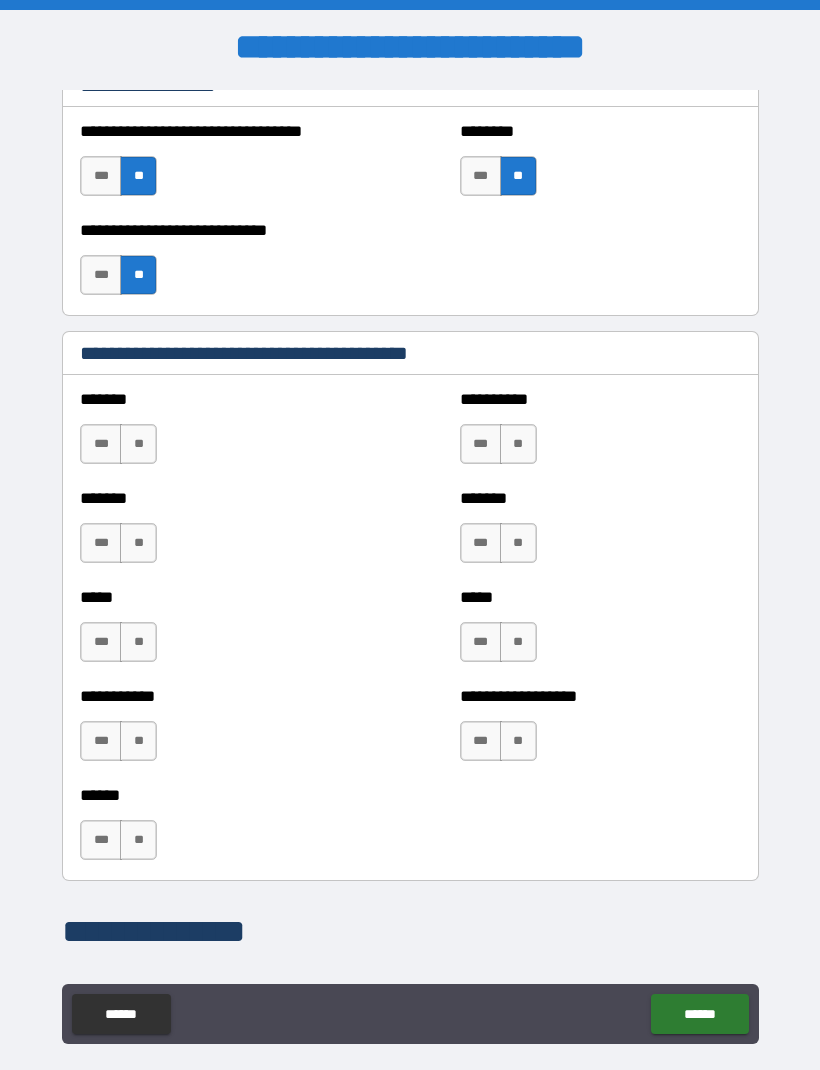 click on "**" at bounding box center (138, 444) 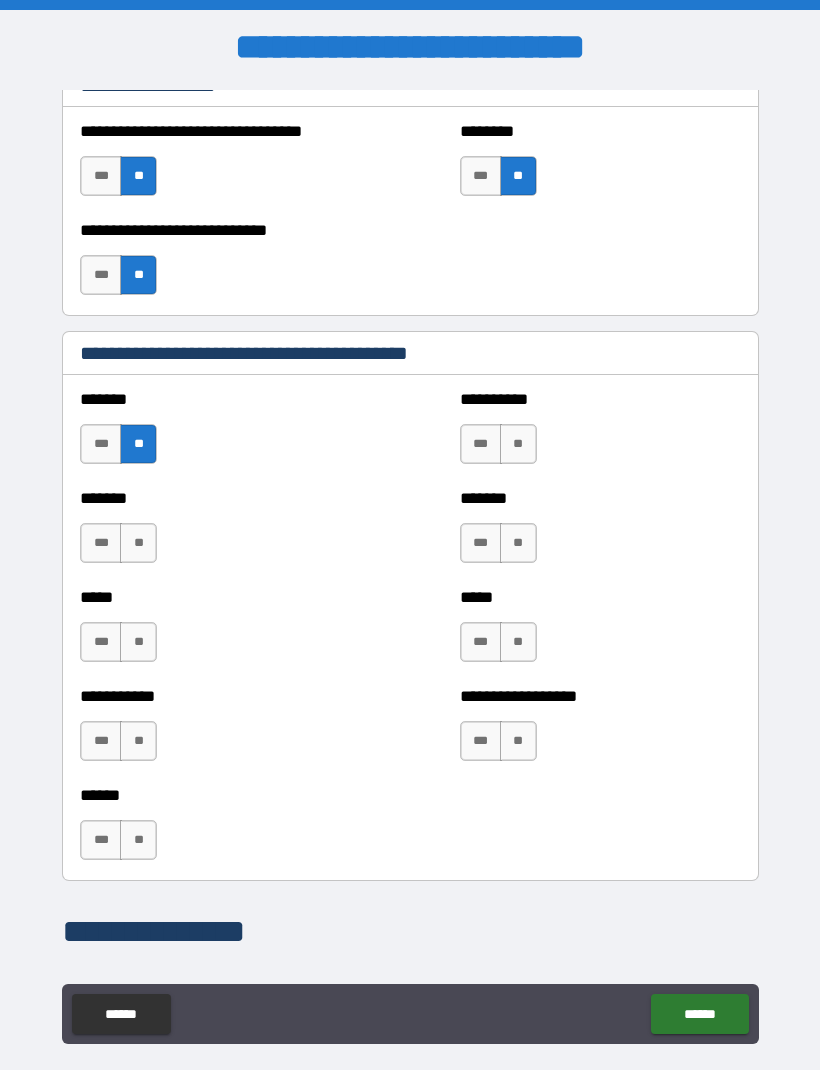 click on "**" at bounding box center (138, 543) 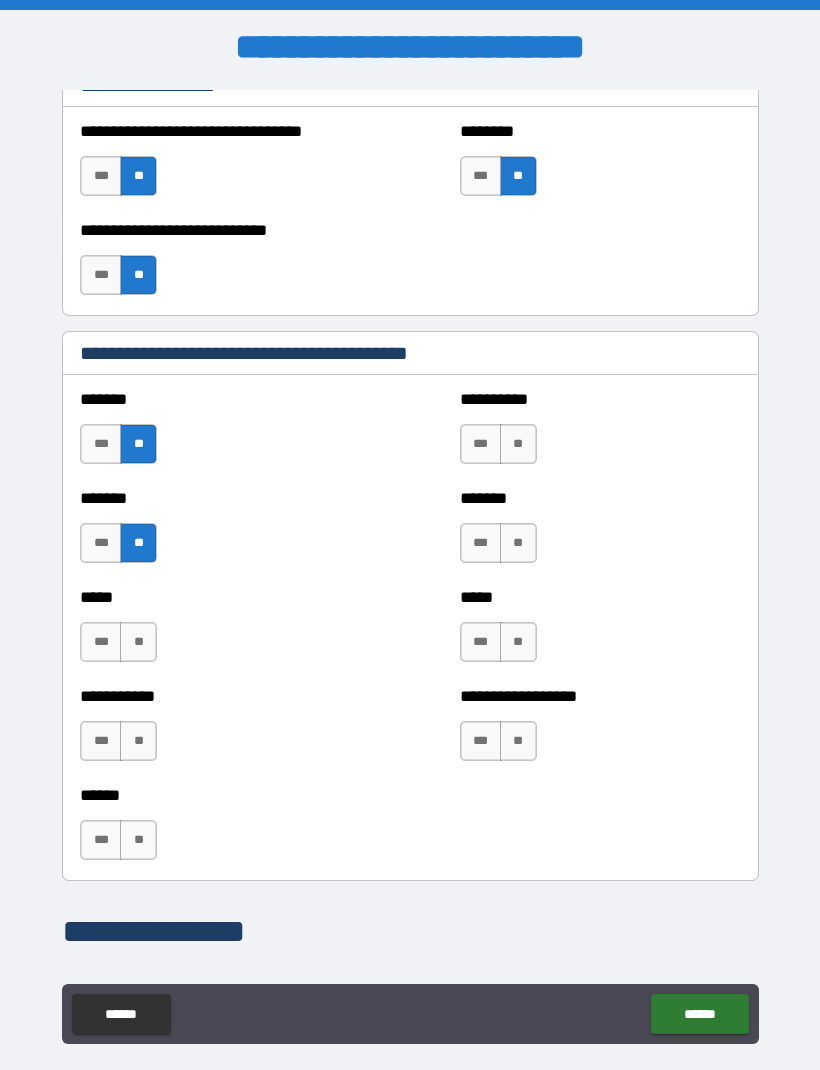 click on "**" at bounding box center (138, 642) 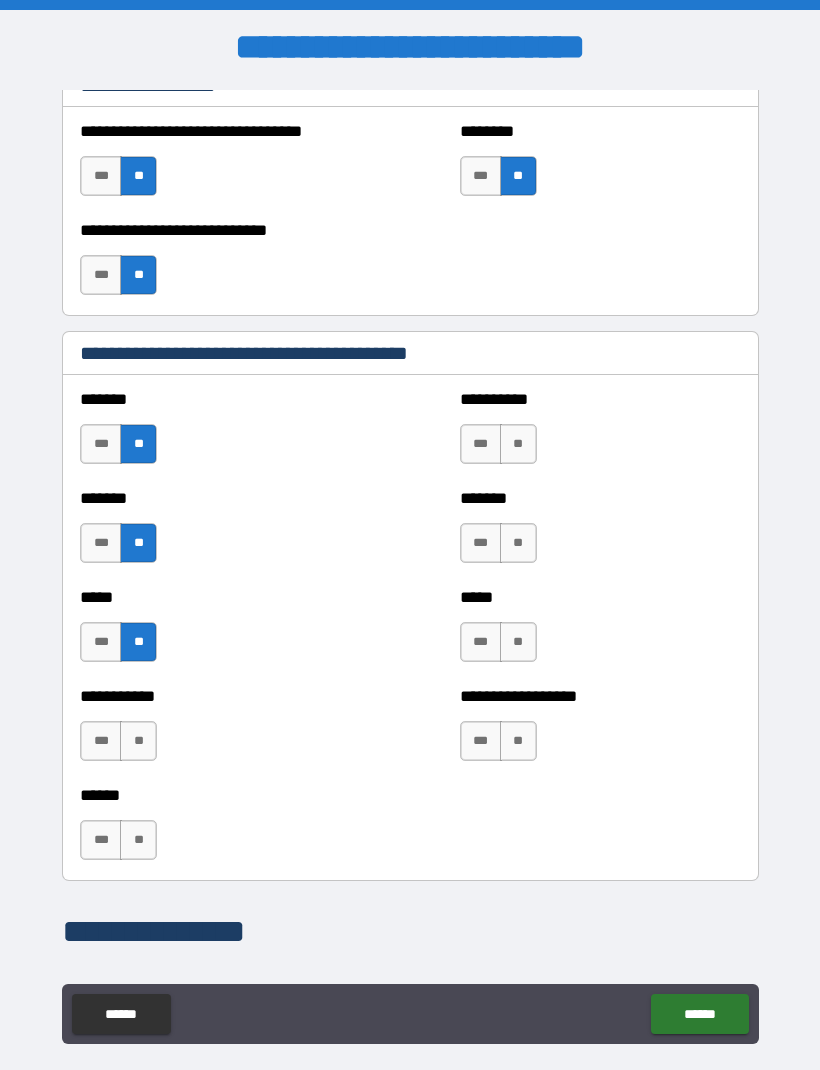 click on "**" at bounding box center (138, 741) 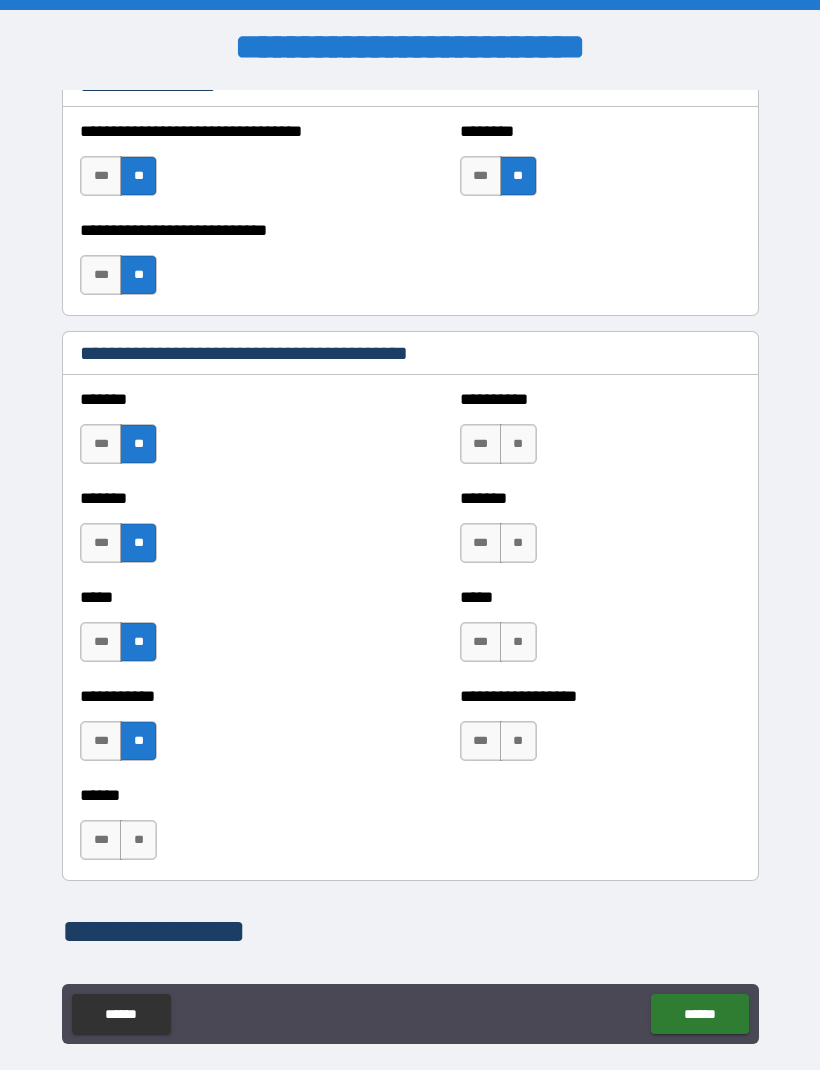 click on "**" at bounding box center [138, 840] 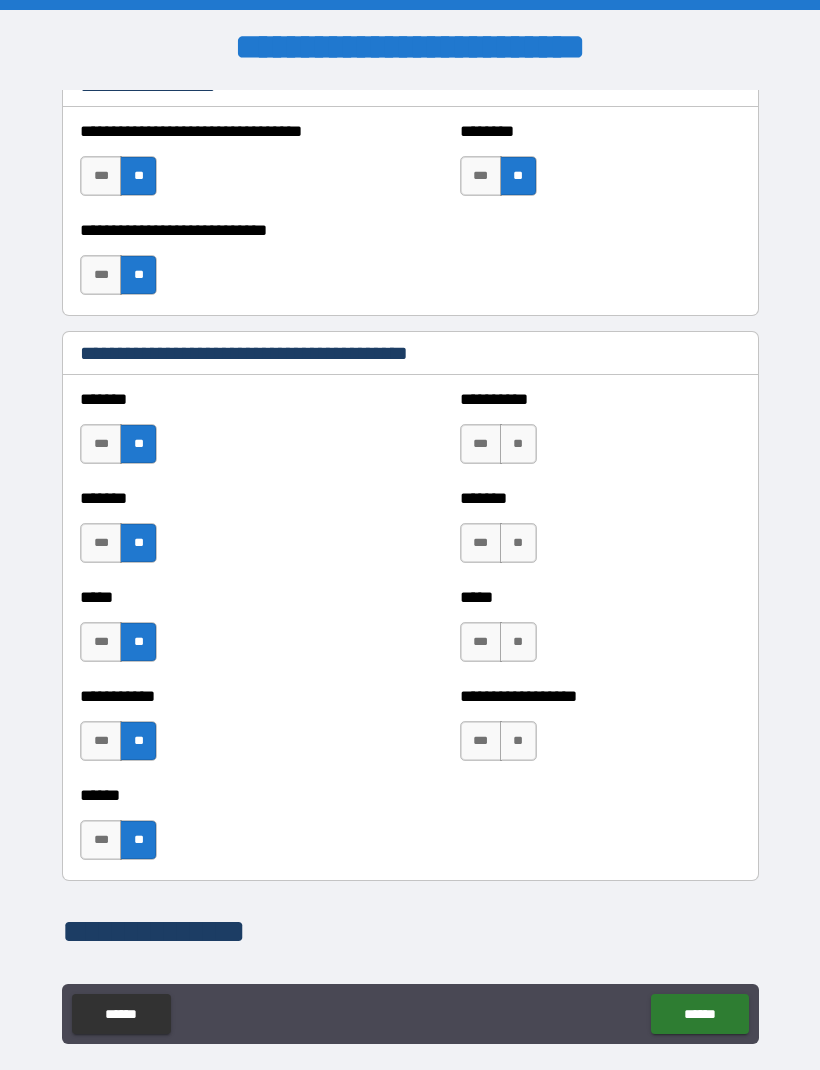 click on "**" at bounding box center [518, 444] 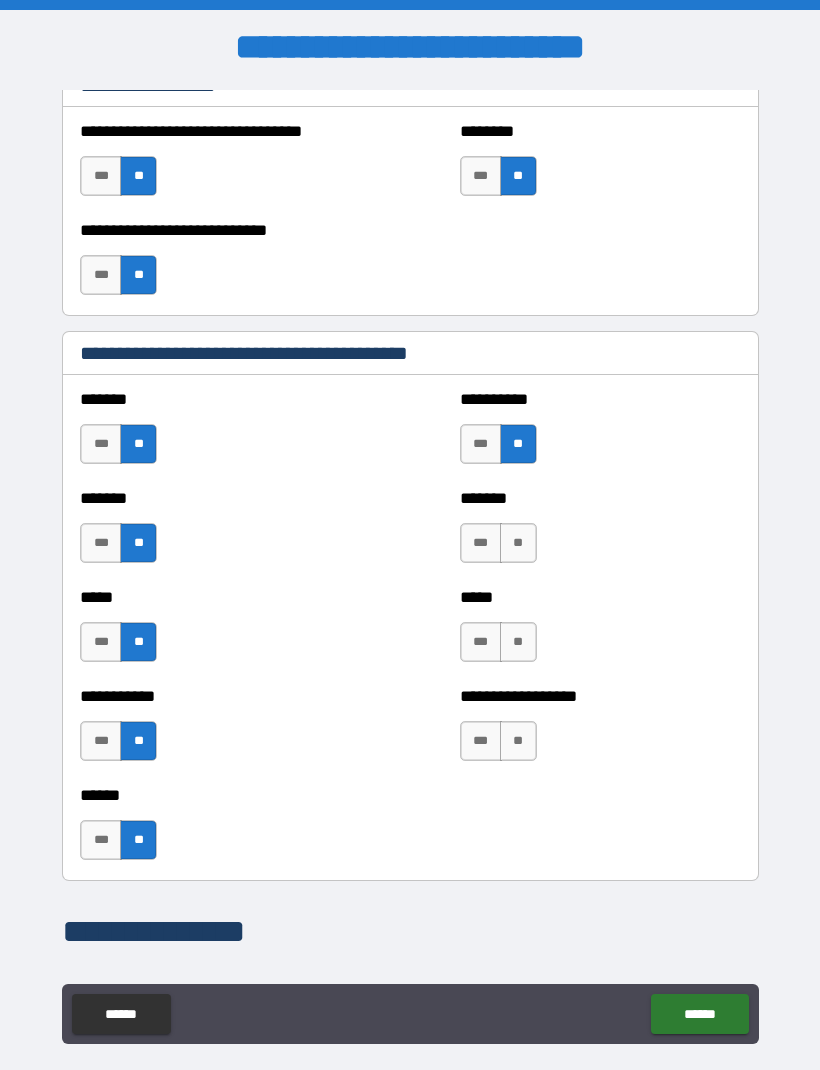 click on "**" at bounding box center (518, 543) 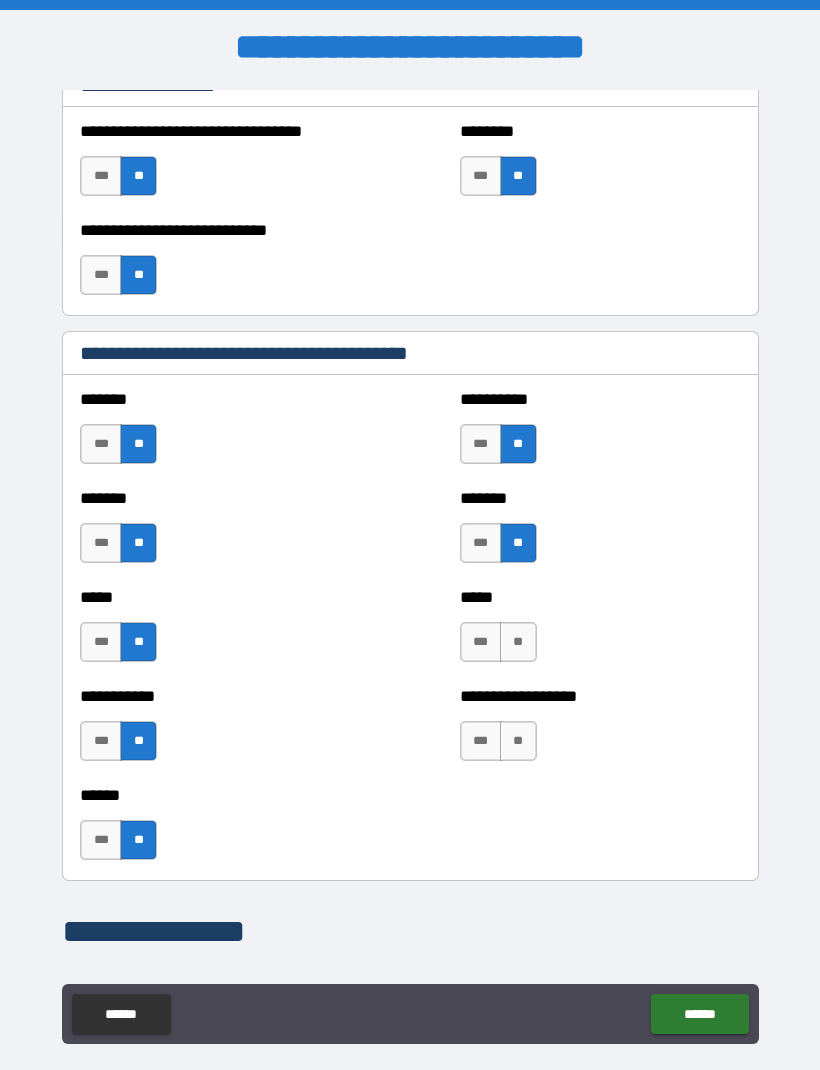 click on "**" at bounding box center [518, 642] 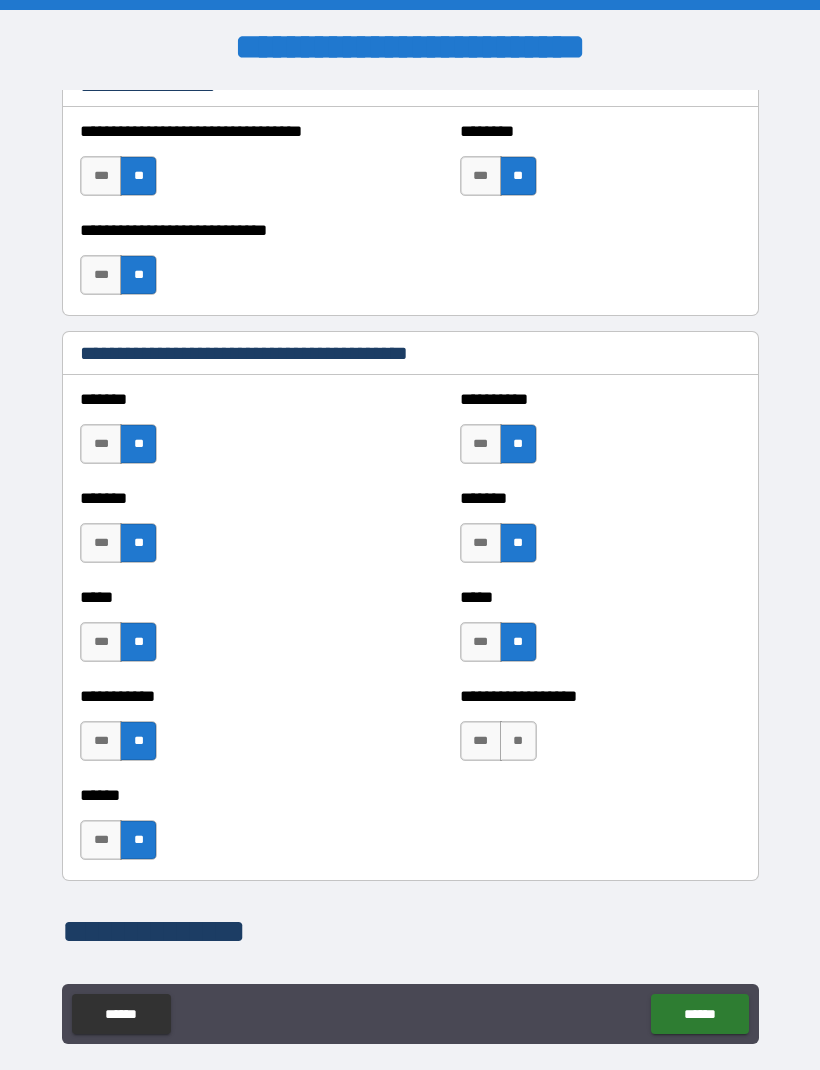 click on "**" at bounding box center (518, 741) 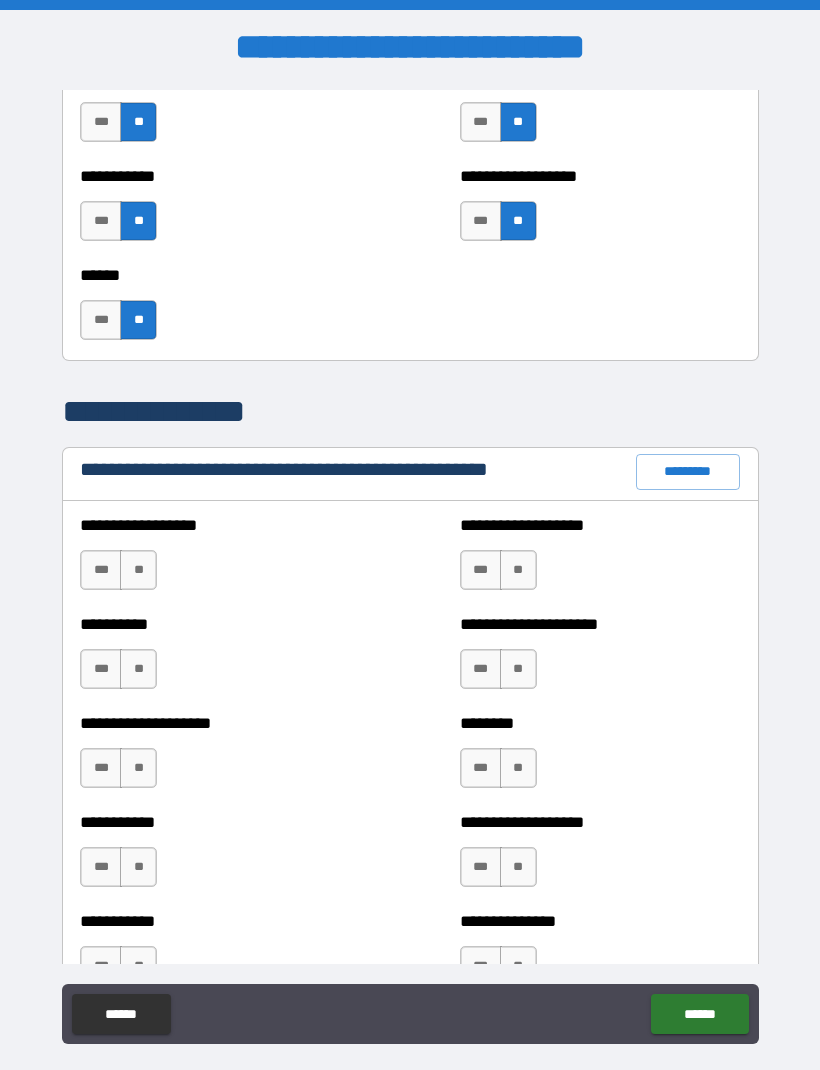 scroll, scrollTop: 2180, scrollLeft: 0, axis: vertical 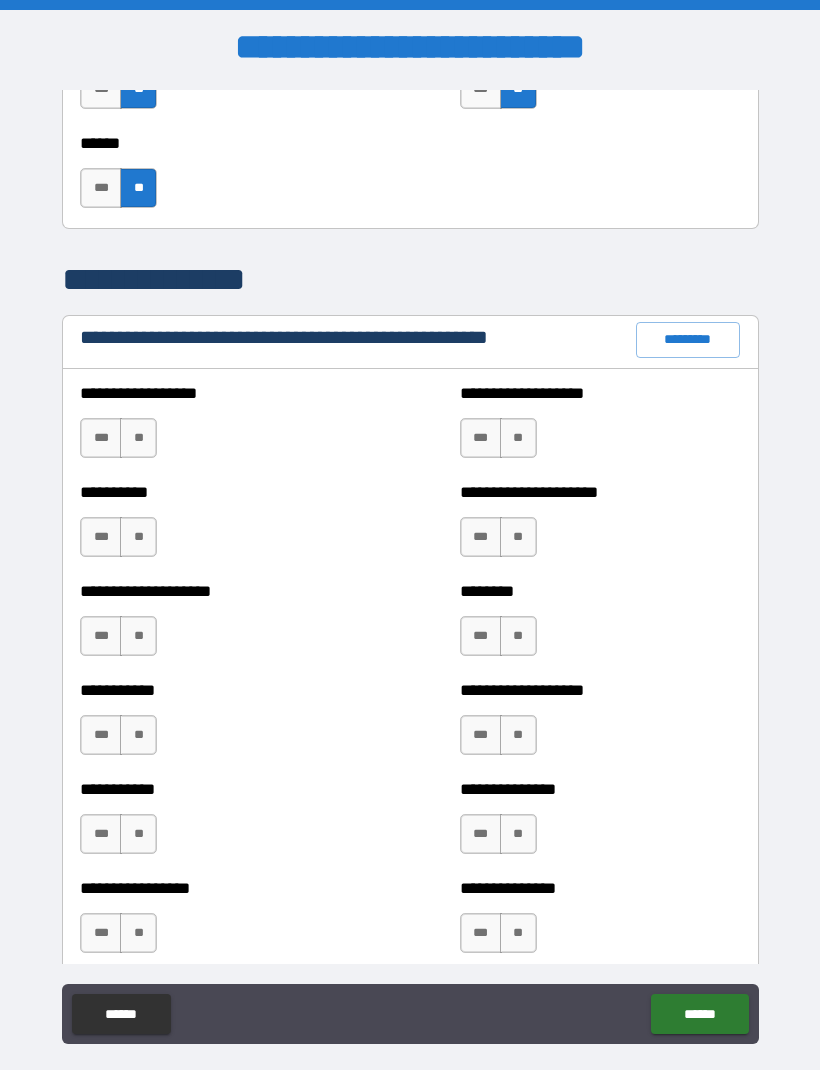 click on "**" at bounding box center (138, 438) 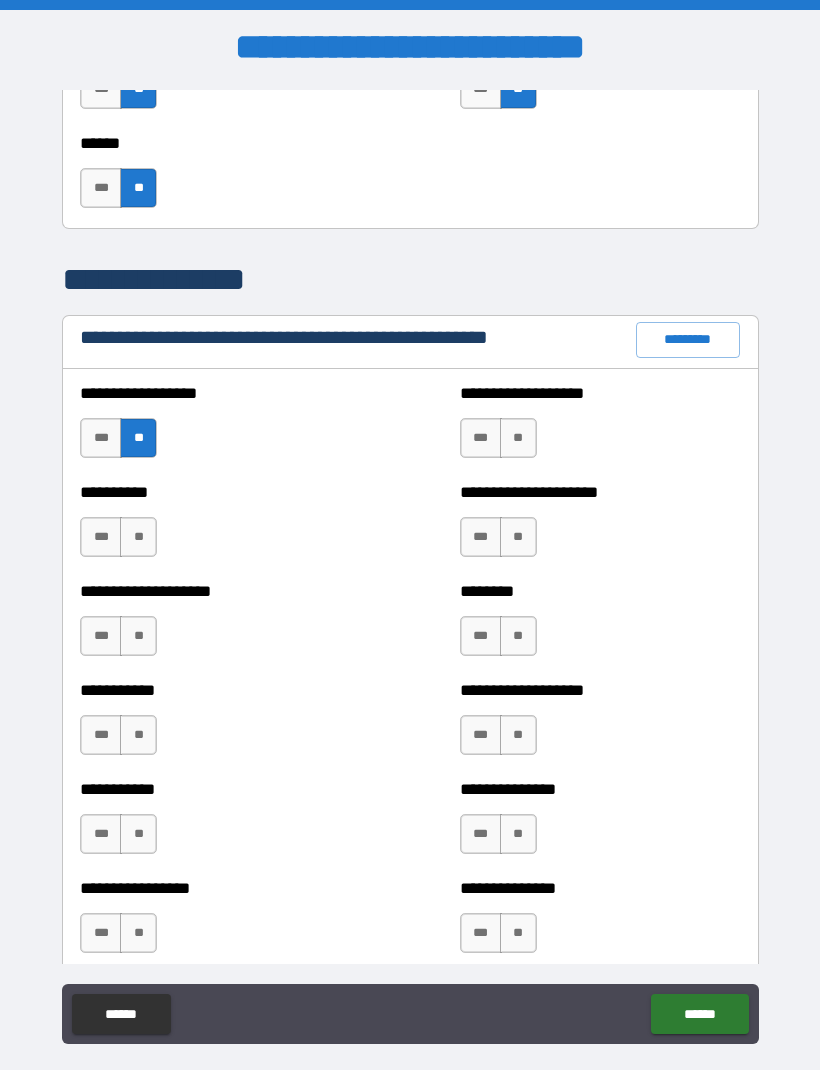 click on "**" at bounding box center (138, 537) 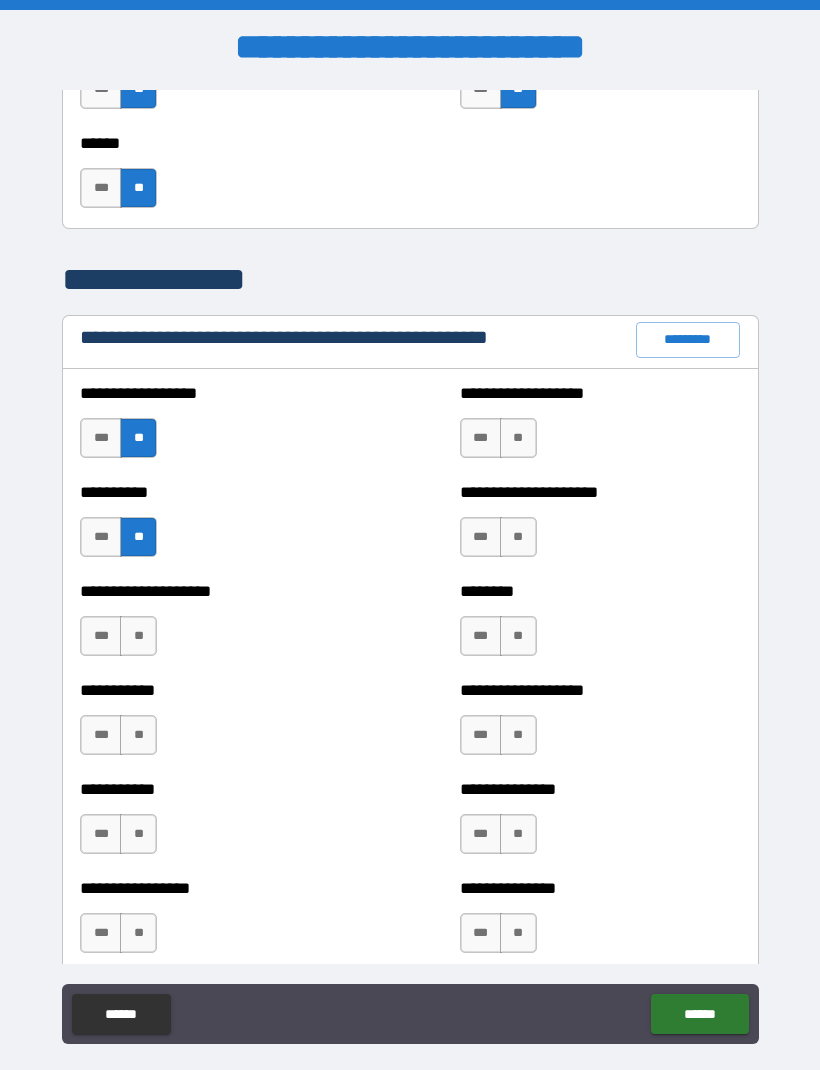 click on "**" at bounding box center (138, 636) 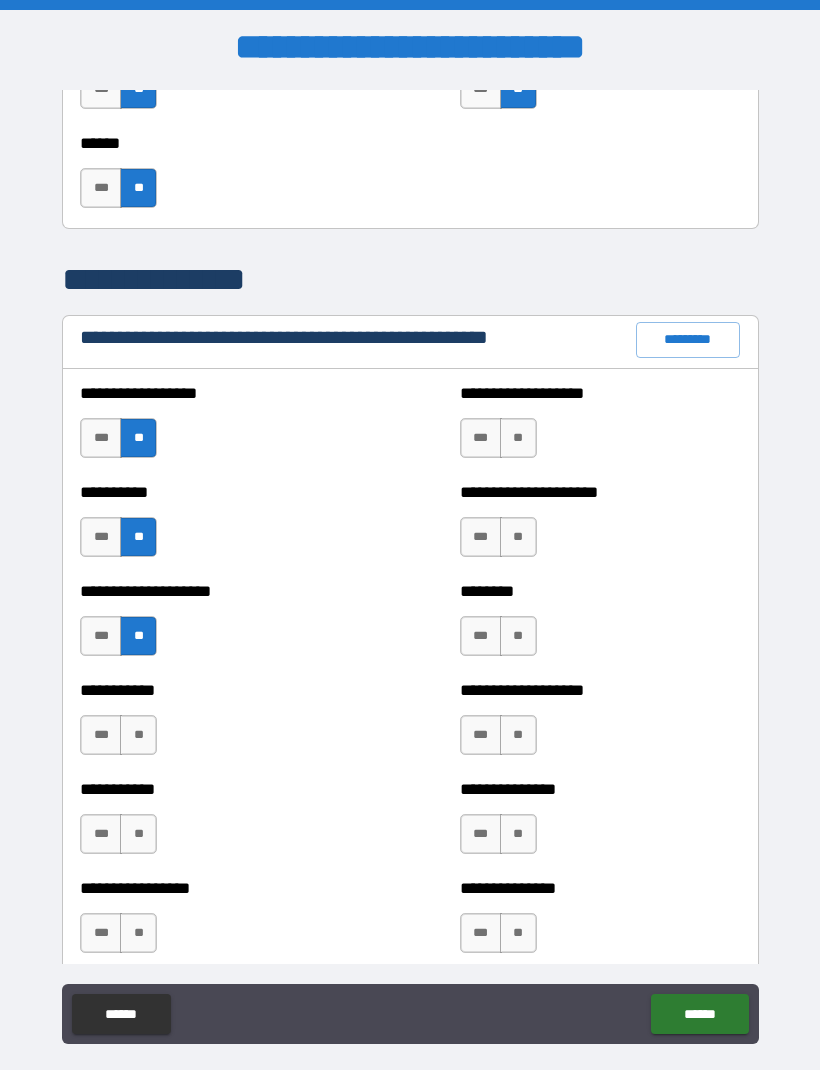 click on "**" at bounding box center (138, 735) 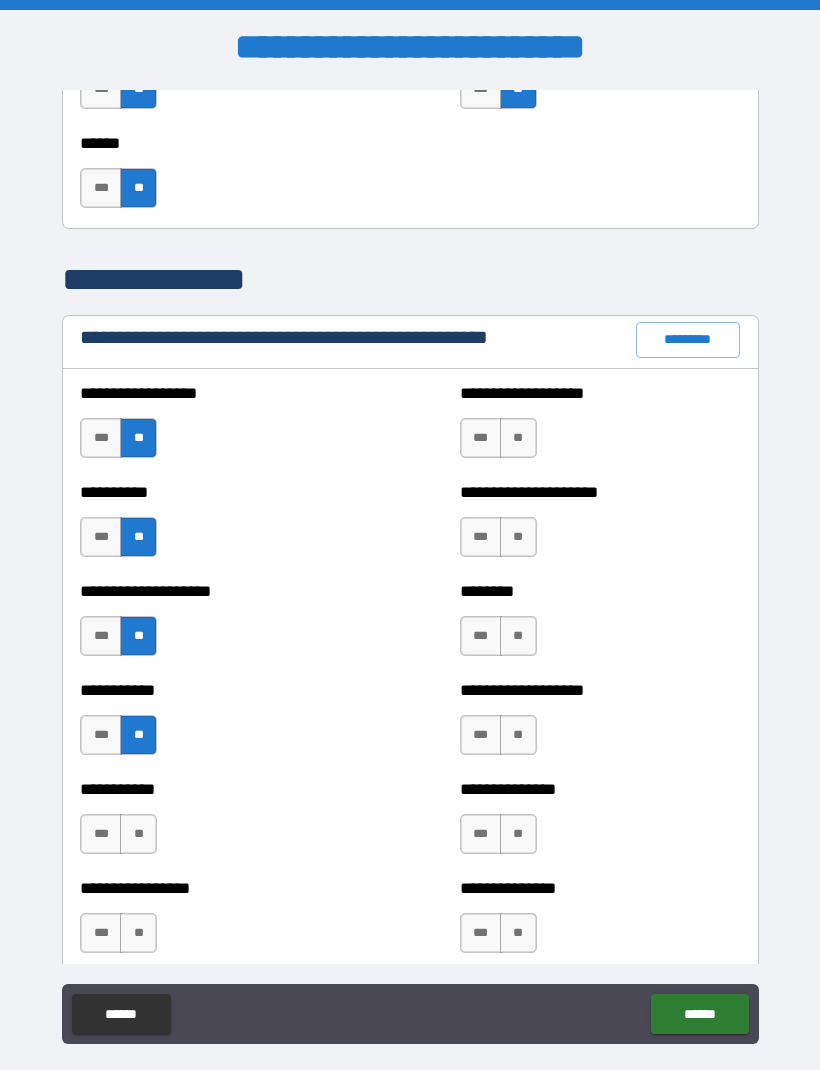 click on "**" at bounding box center [138, 834] 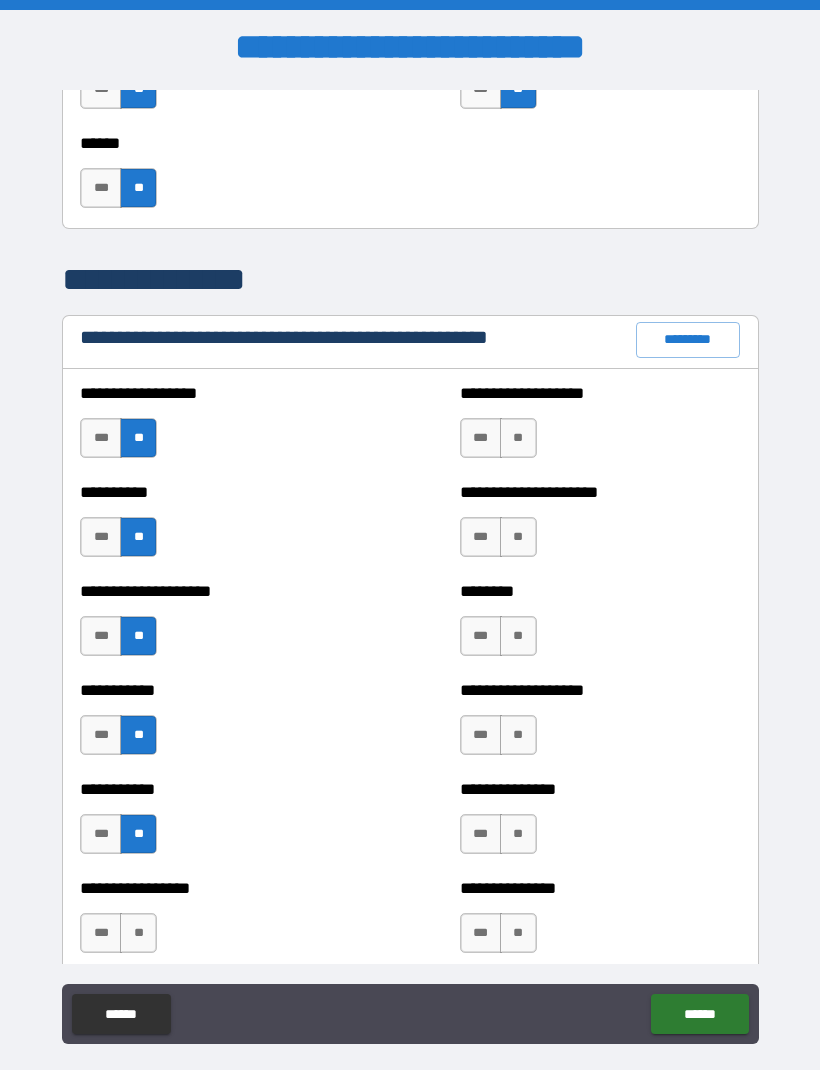 click on "**" at bounding box center (518, 438) 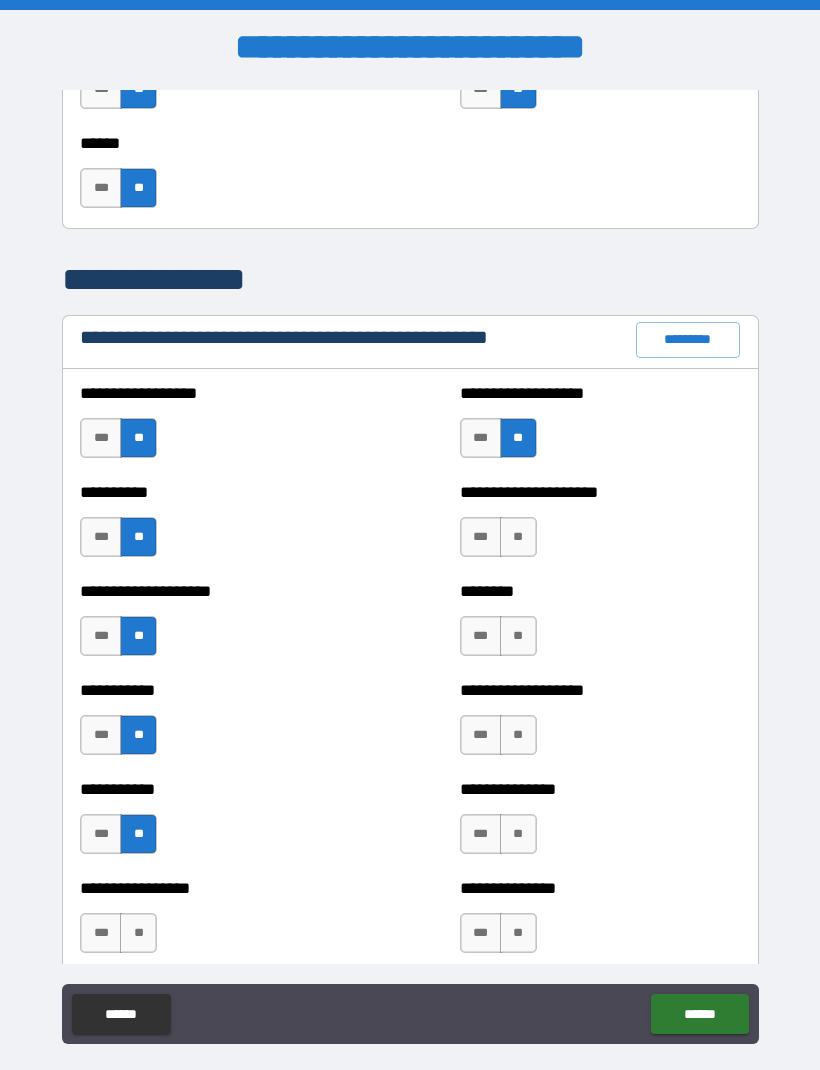 click on "**" at bounding box center (518, 537) 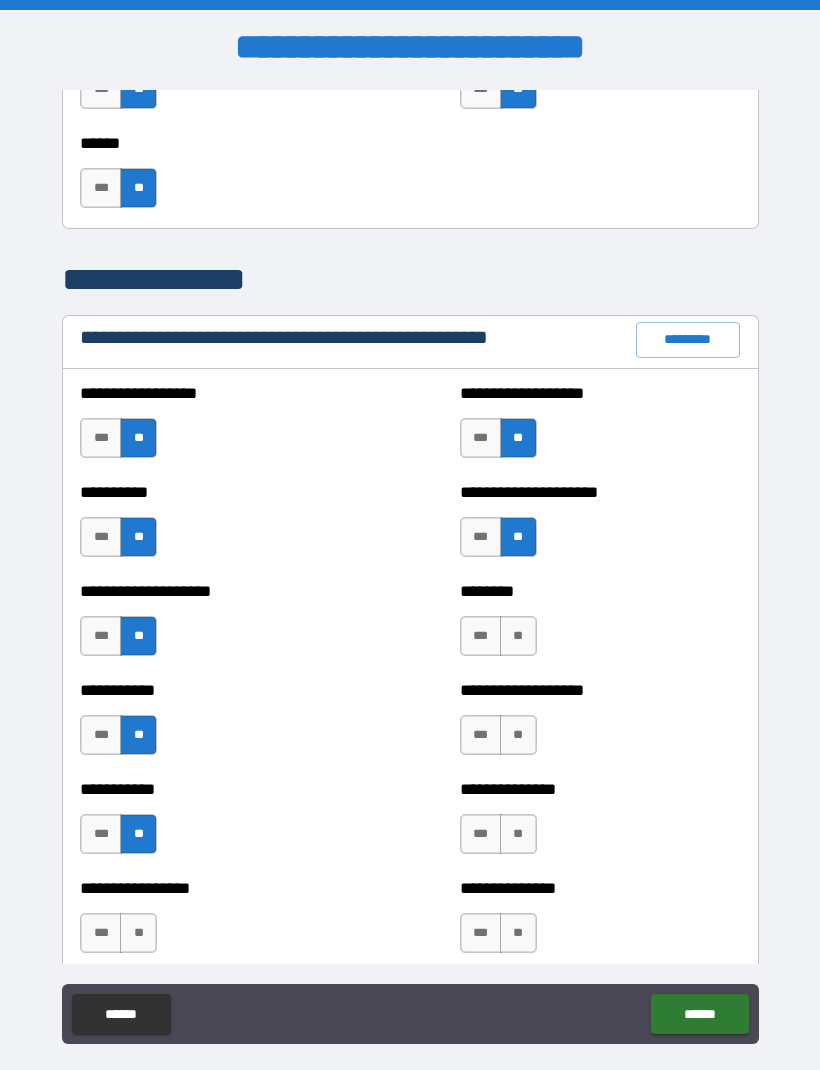 click on "**" at bounding box center [518, 636] 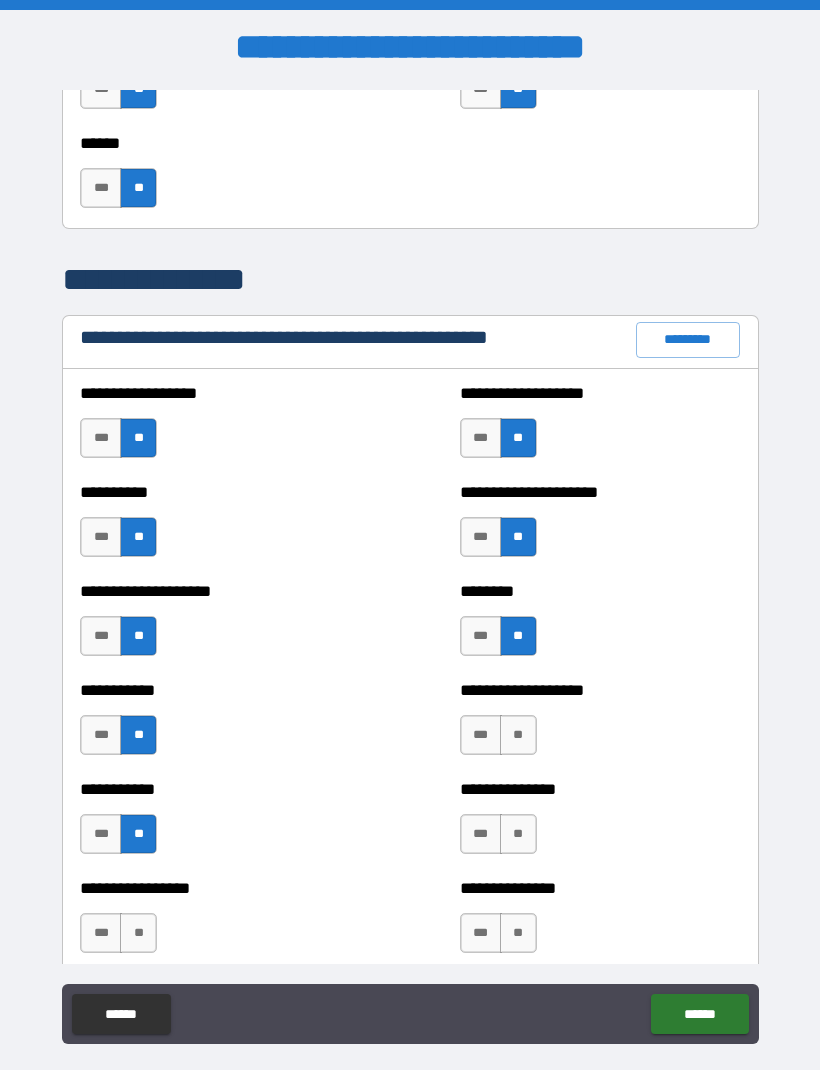 click on "**" at bounding box center [518, 735] 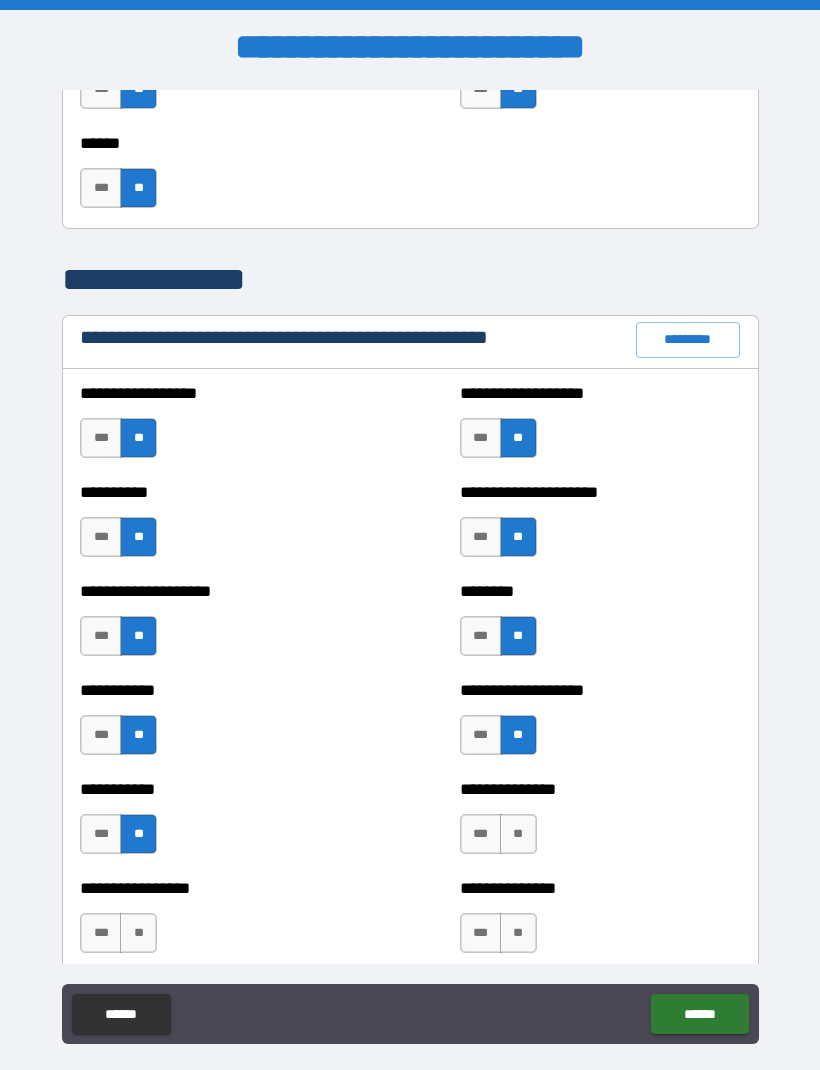 click on "**" at bounding box center [518, 834] 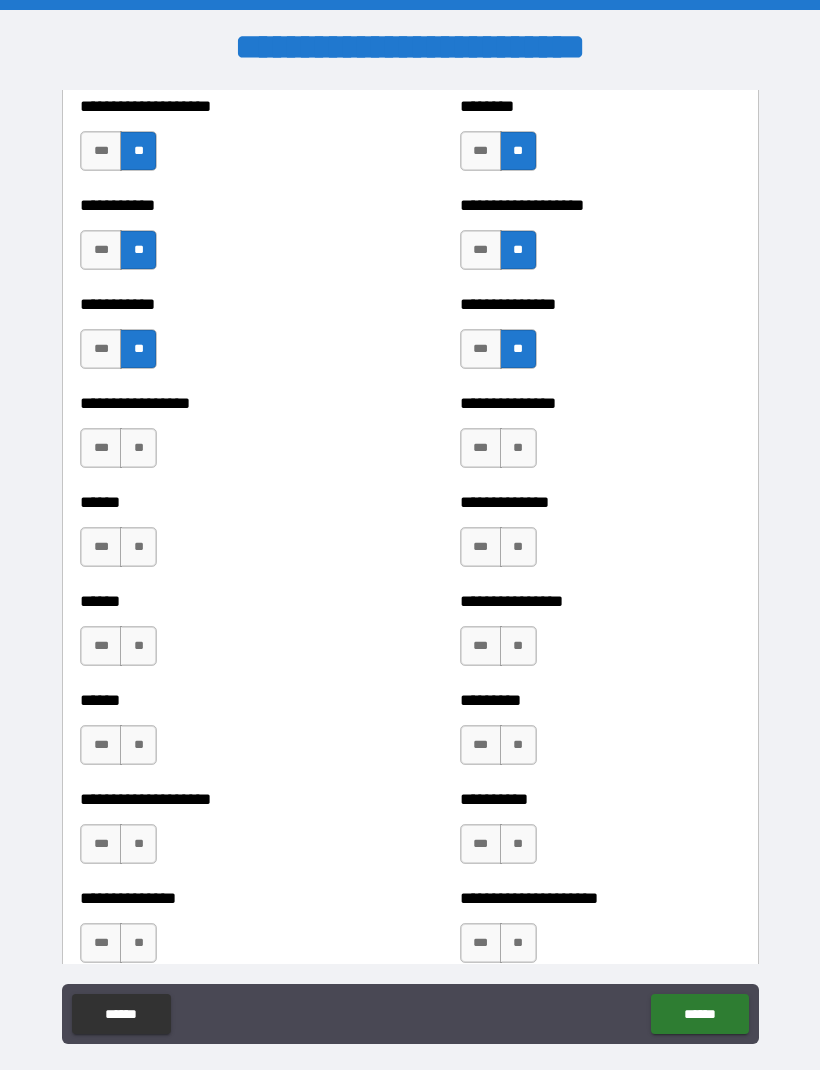 scroll, scrollTop: 2673, scrollLeft: 0, axis: vertical 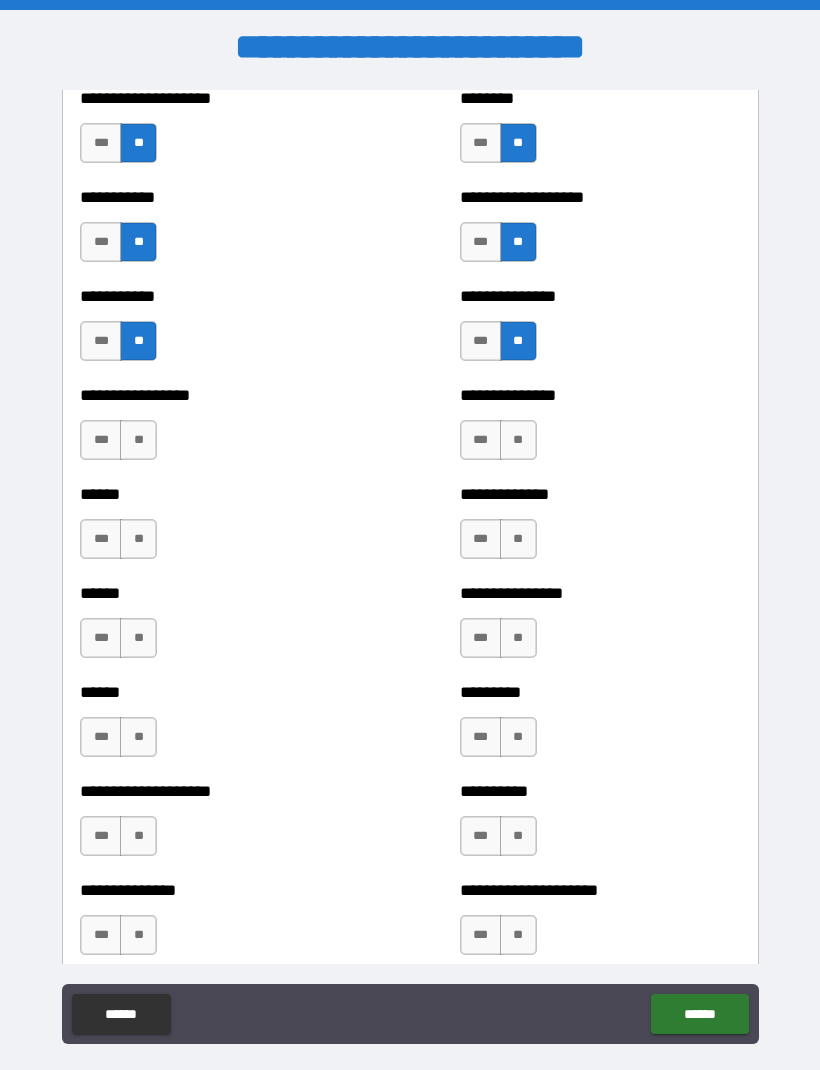 click on "**" at bounding box center (138, 440) 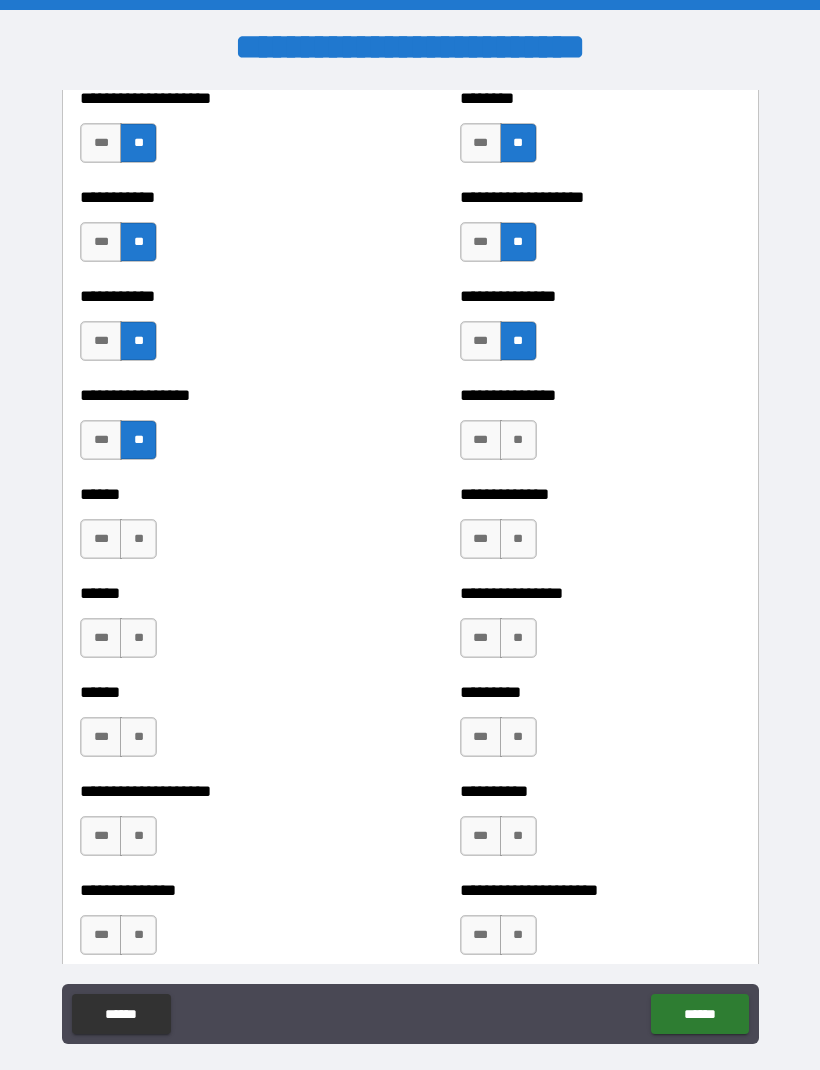 click on "**" at bounding box center (518, 440) 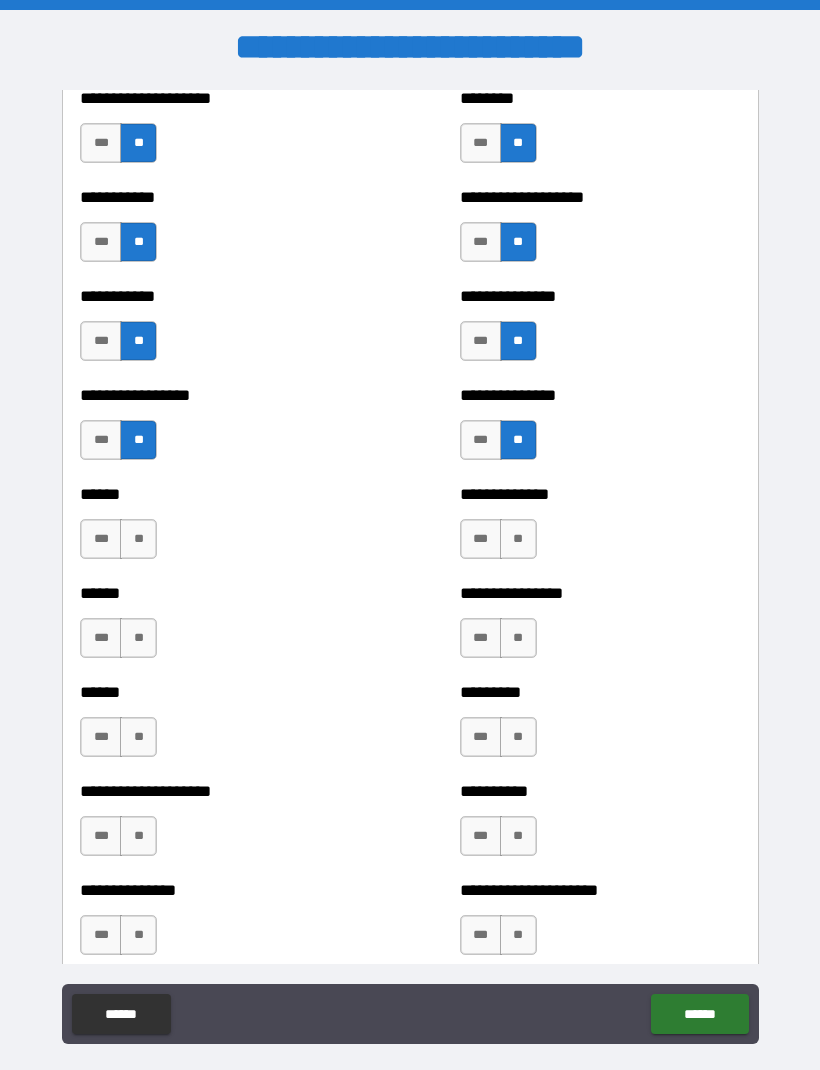 click on "**" at bounding box center (138, 539) 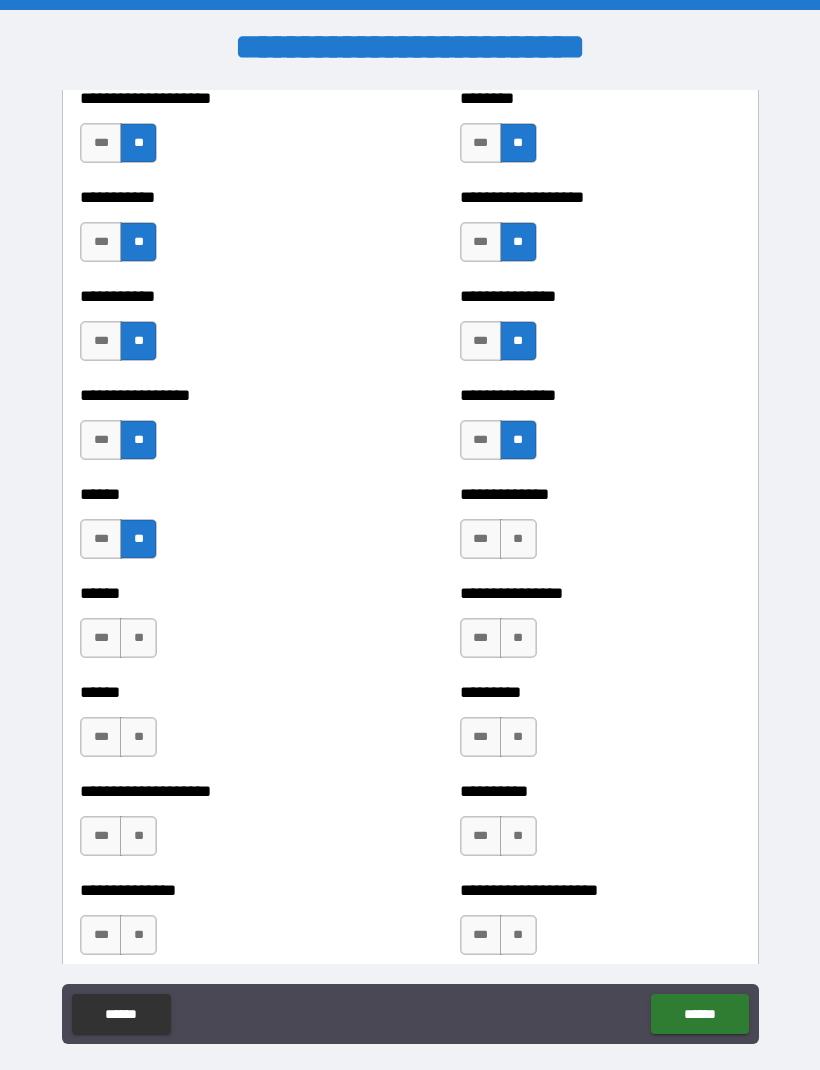click on "**" at bounding box center (518, 539) 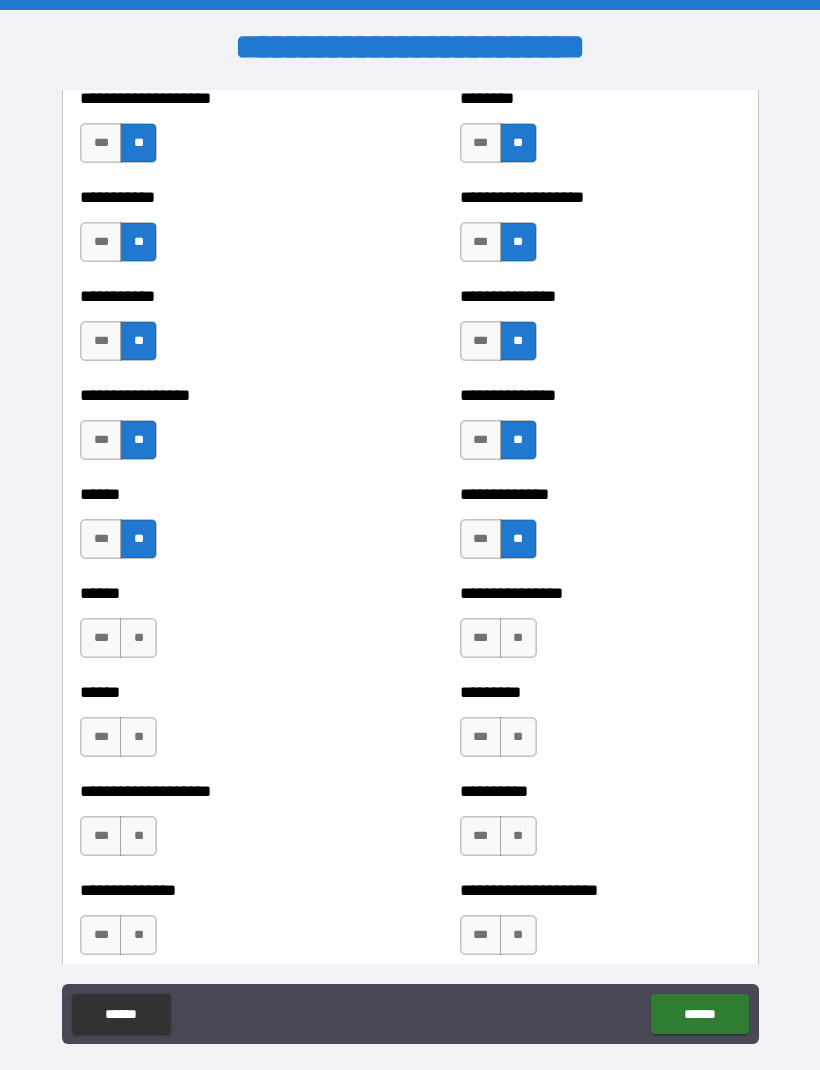 click on "**" at bounding box center [138, 638] 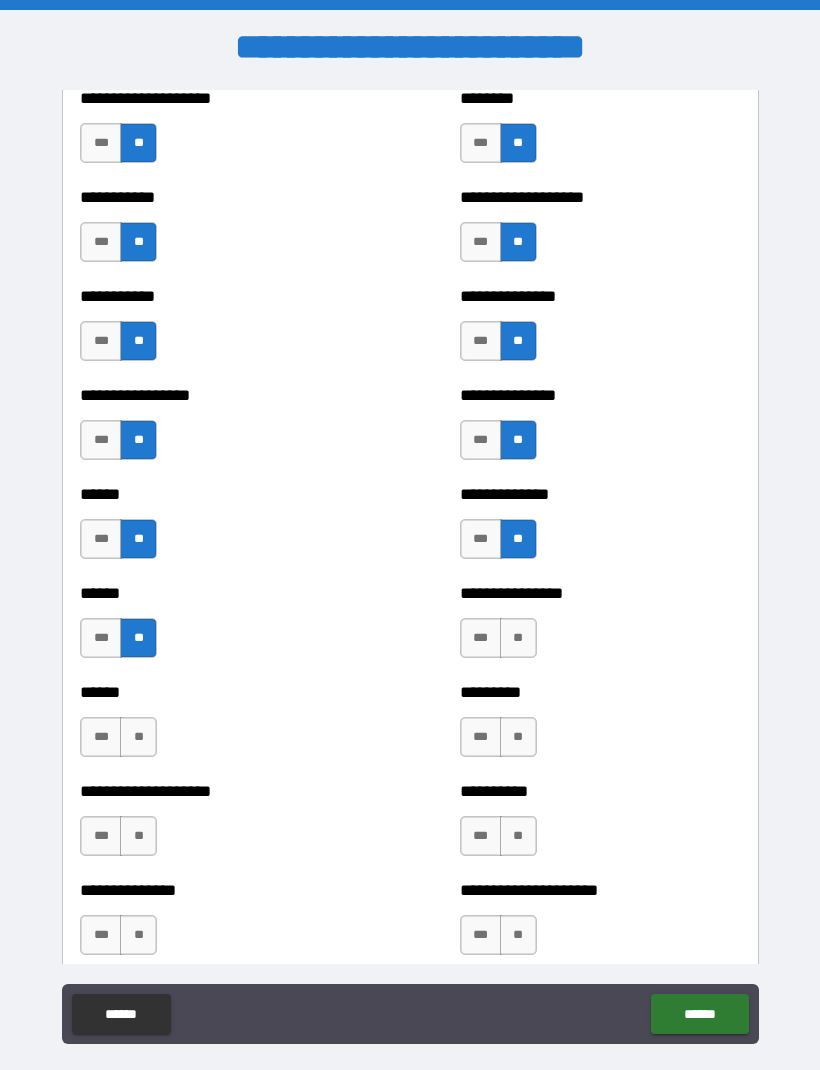 click on "**" at bounding box center (518, 638) 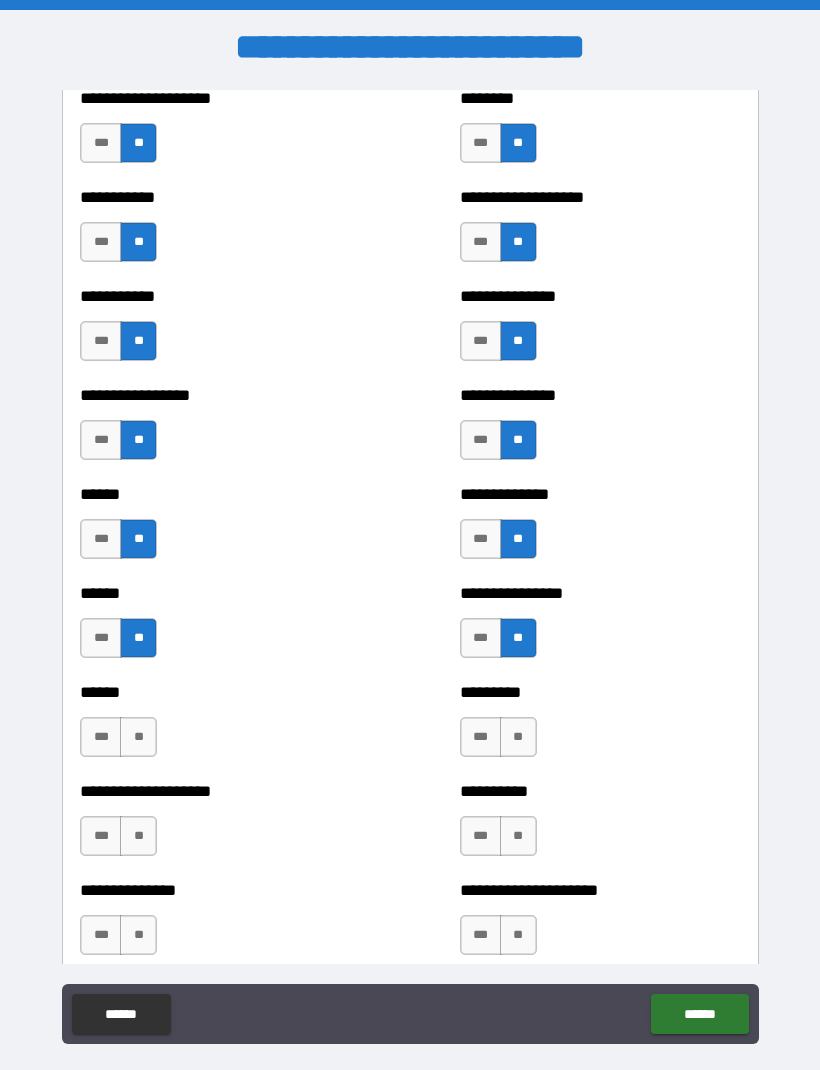 click on "**" at bounding box center [138, 737] 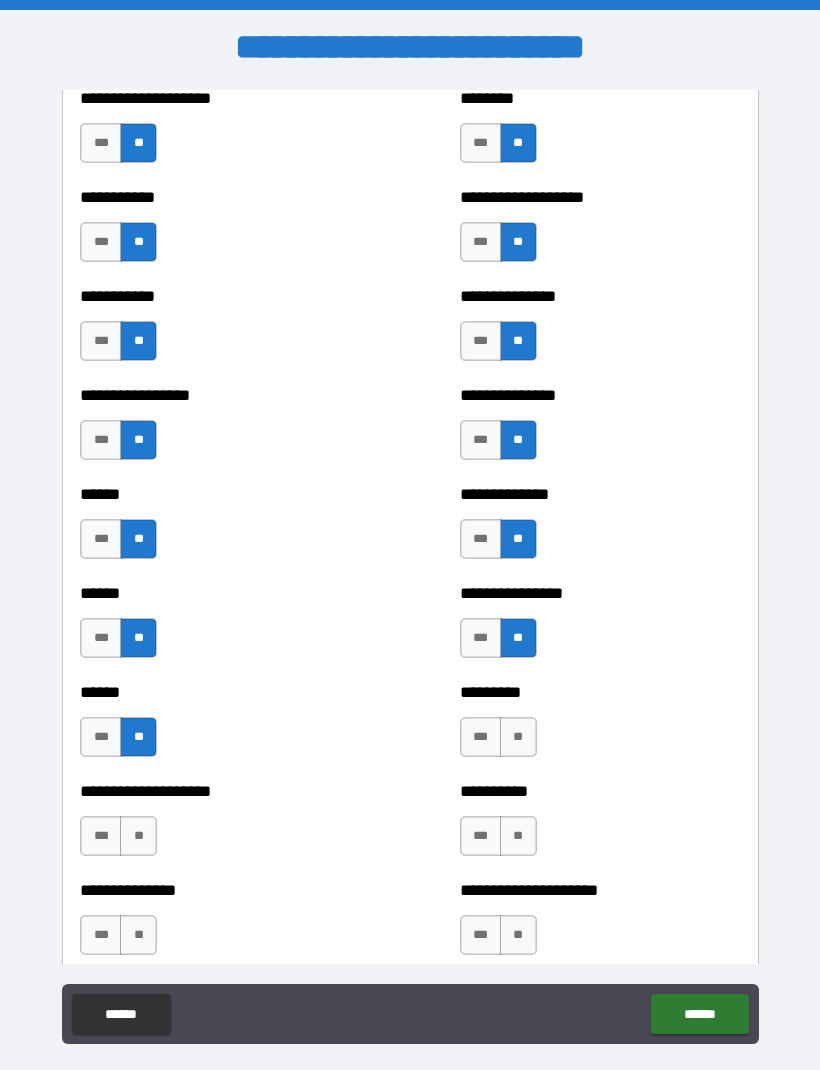 click on "**" at bounding box center (518, 737) 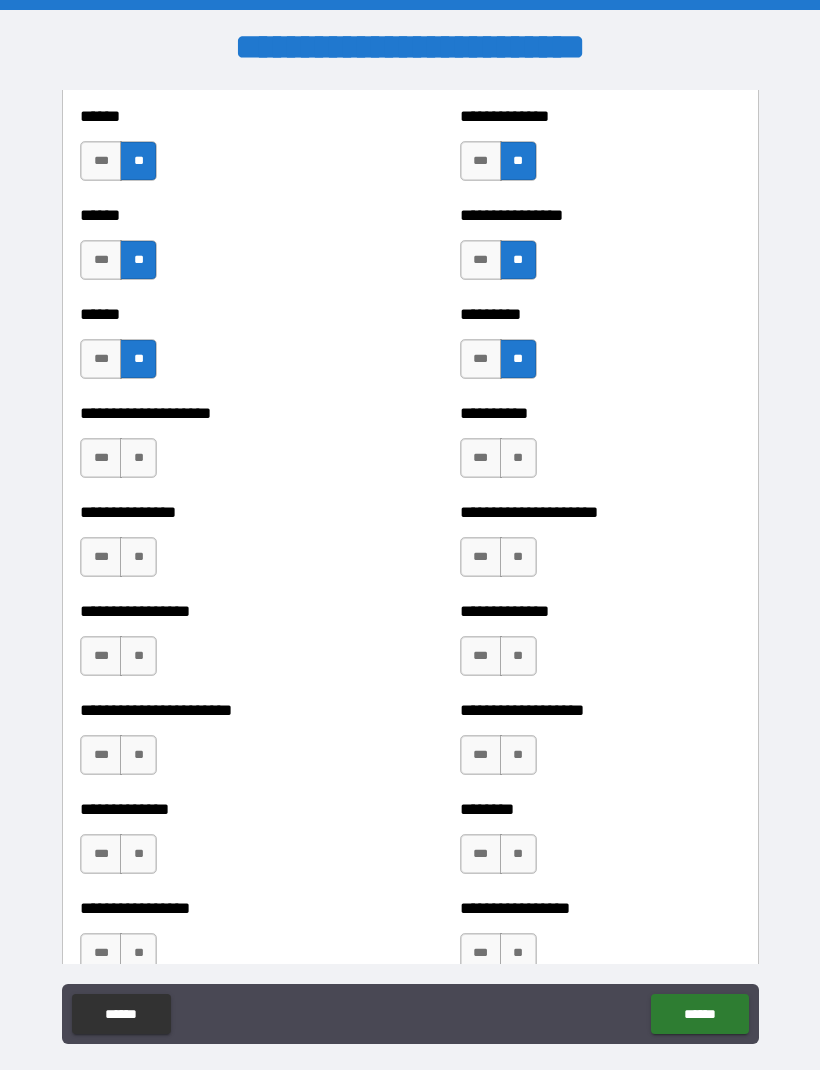 scroll, scrollTop: 3075, scrollLeft: 0, axis: vertical 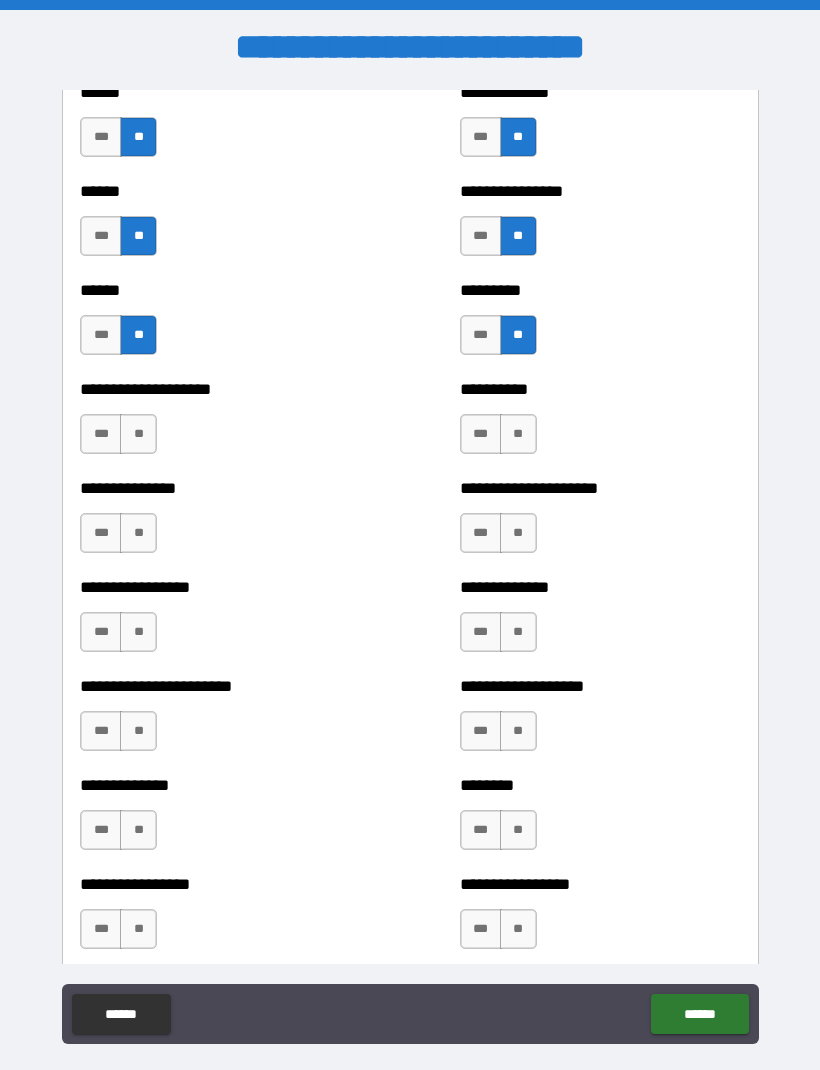 click on "**" at bounding box center (138, 434) 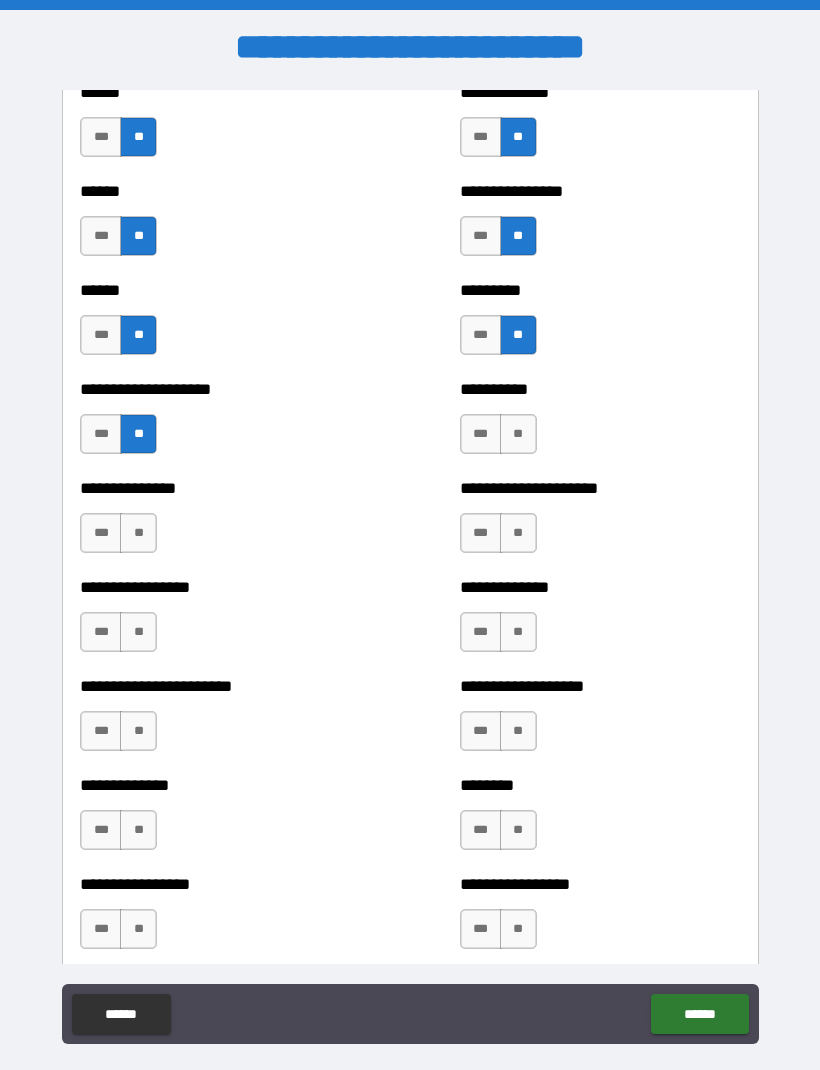 click on "**" at bounding box center (518, 434) 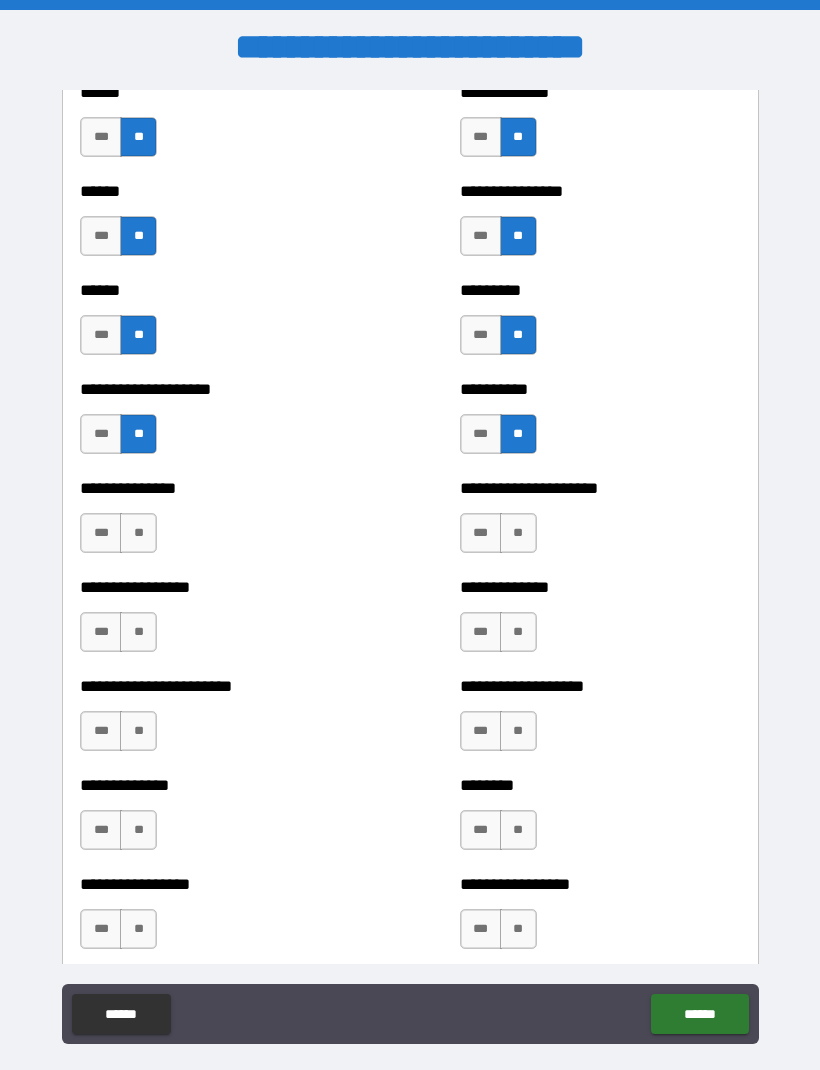 click on "**" at bounding box center [138, 533] 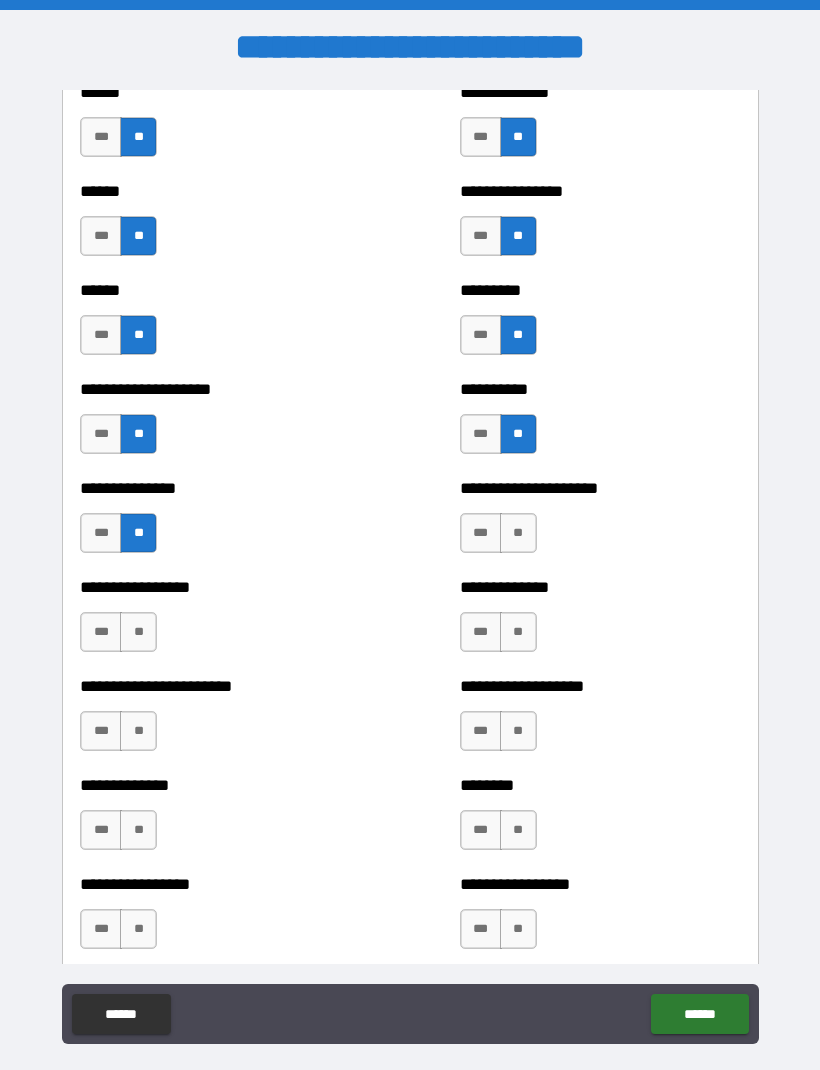 click on "**" at bounding box center (518, 533) 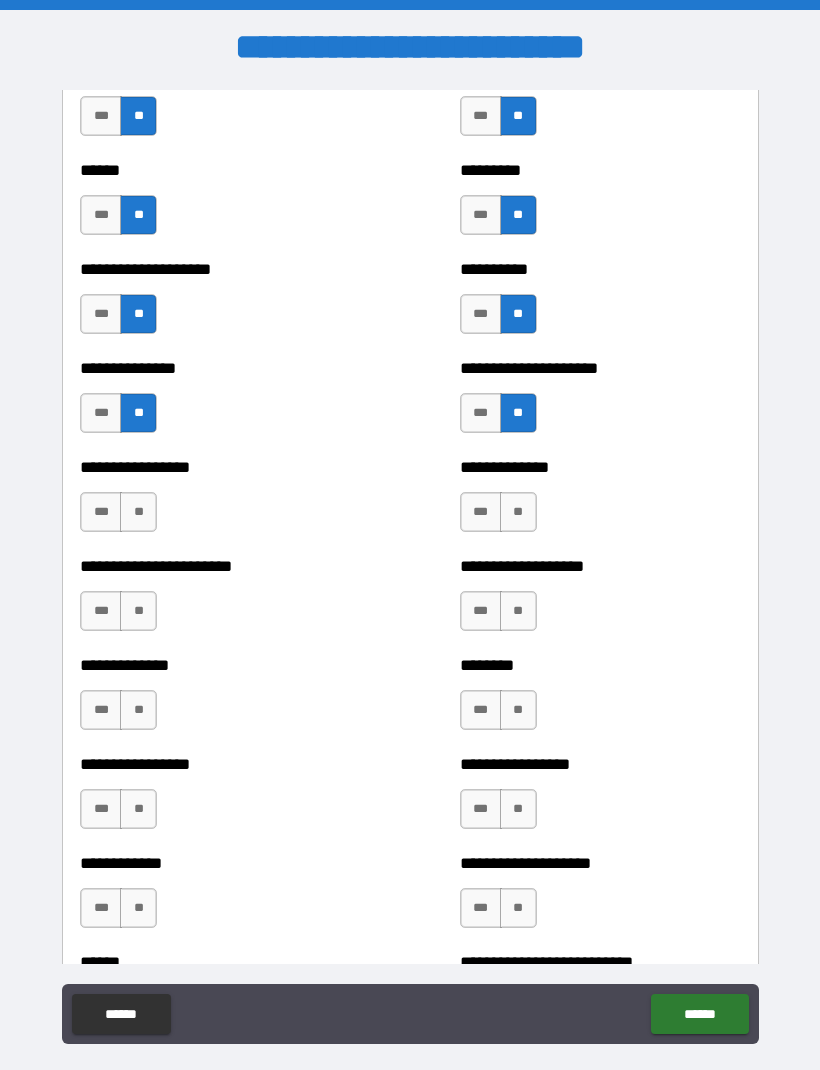 scroll, scrollTop: 3199, scrollLeft: 0, axis: vertical 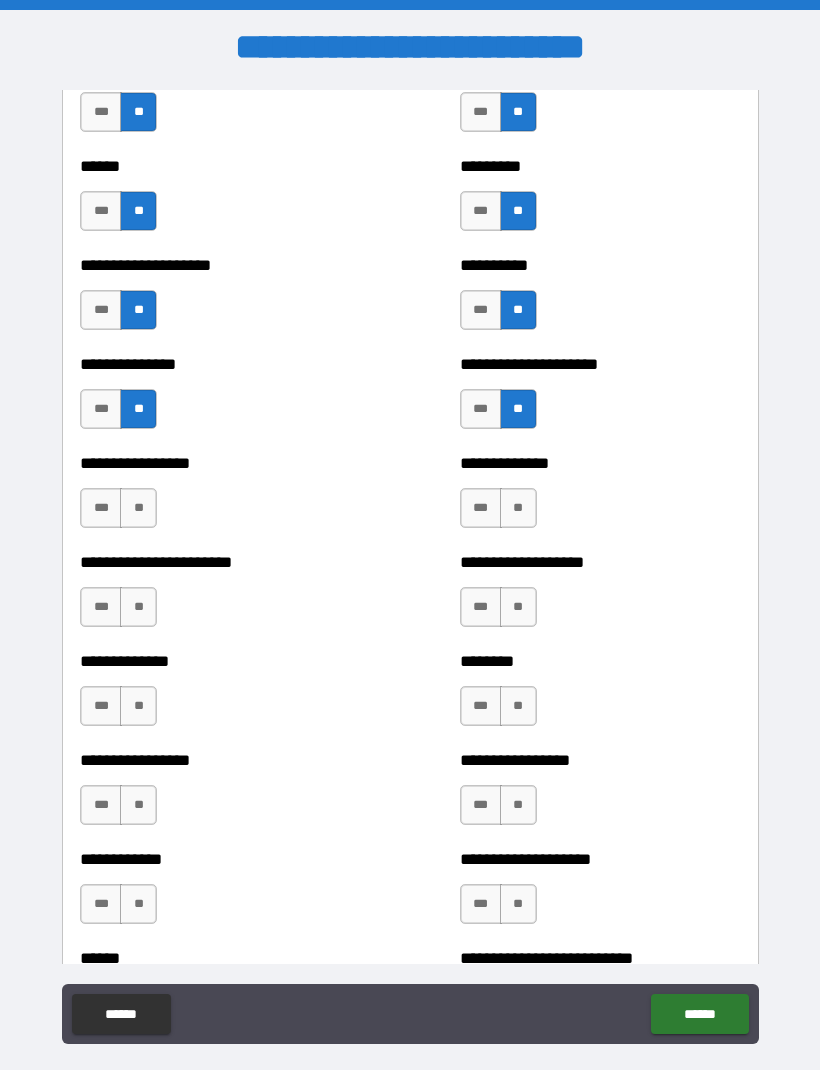 click on "***" at bounding box center [101, 508] 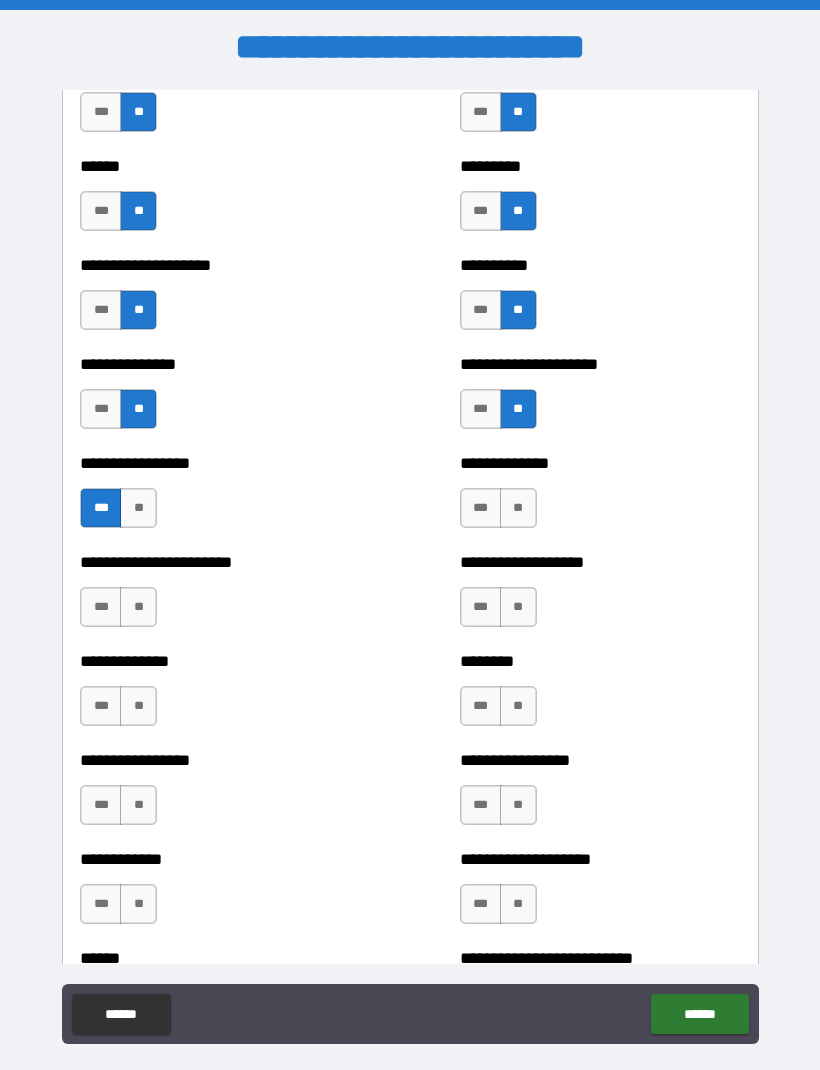 click on "**" at bounding box center (518, 508) 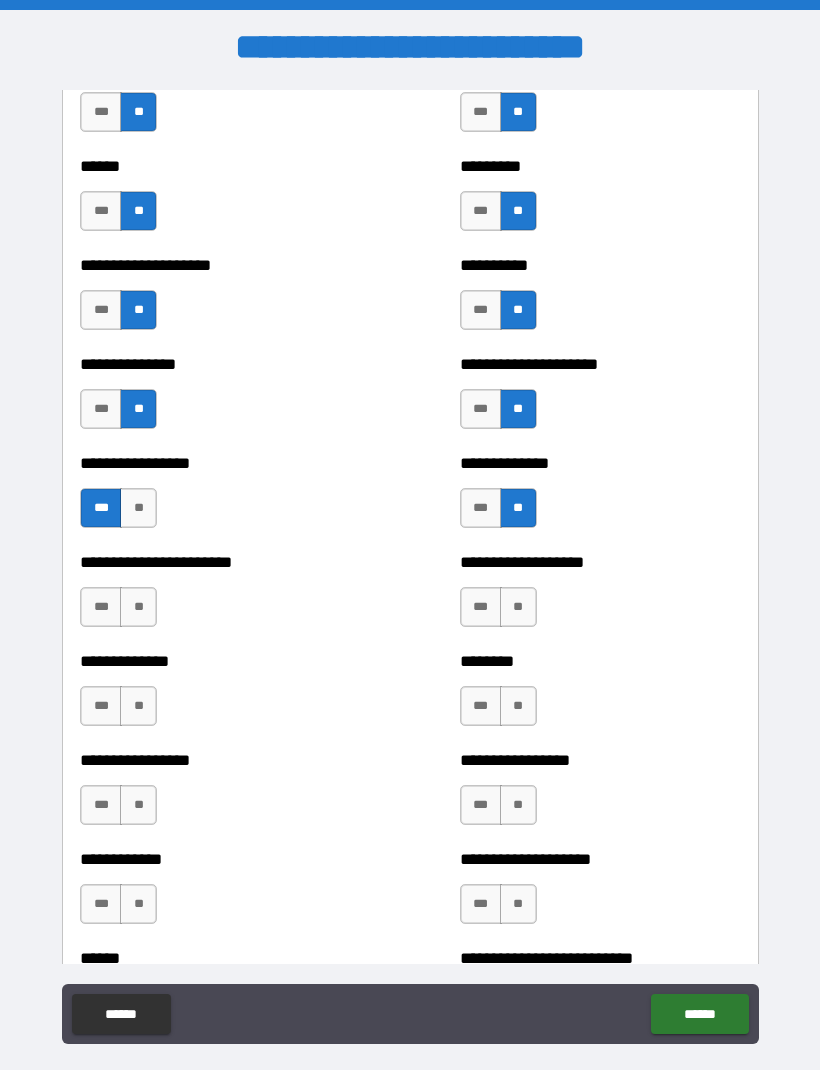 click on "**" at bounding box center (138, 607) 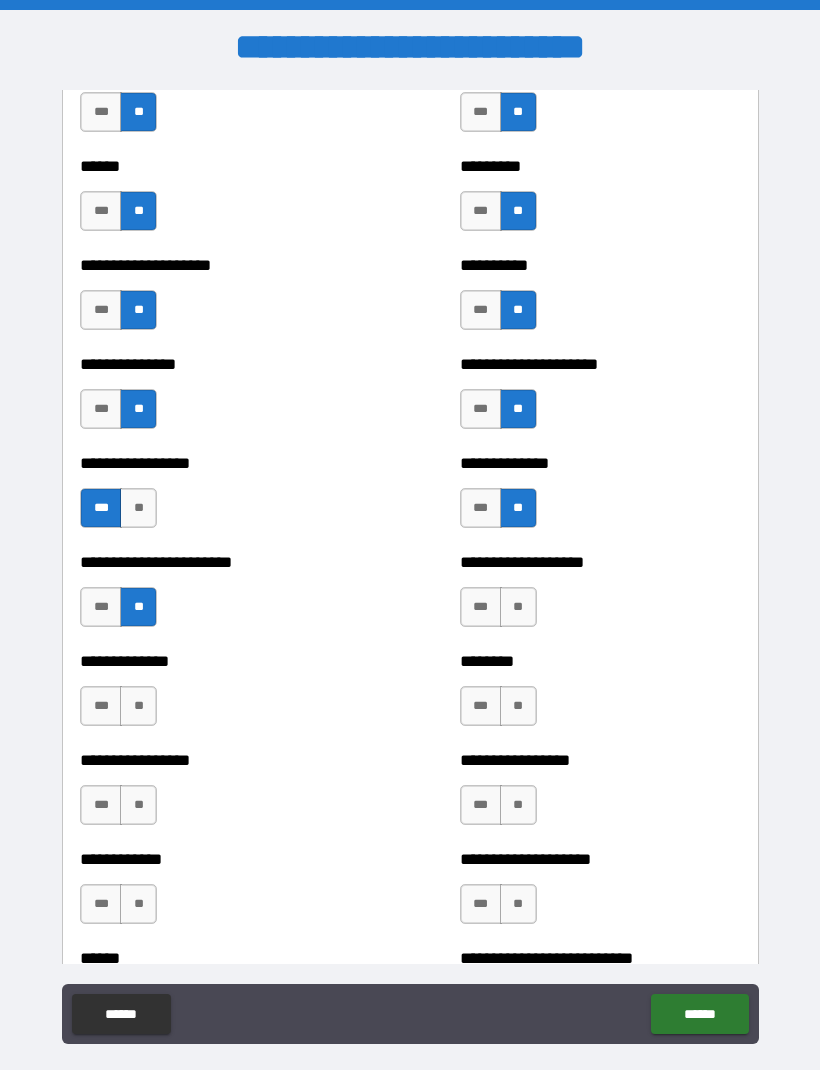 click on "**" at bounding box center [518, 607] 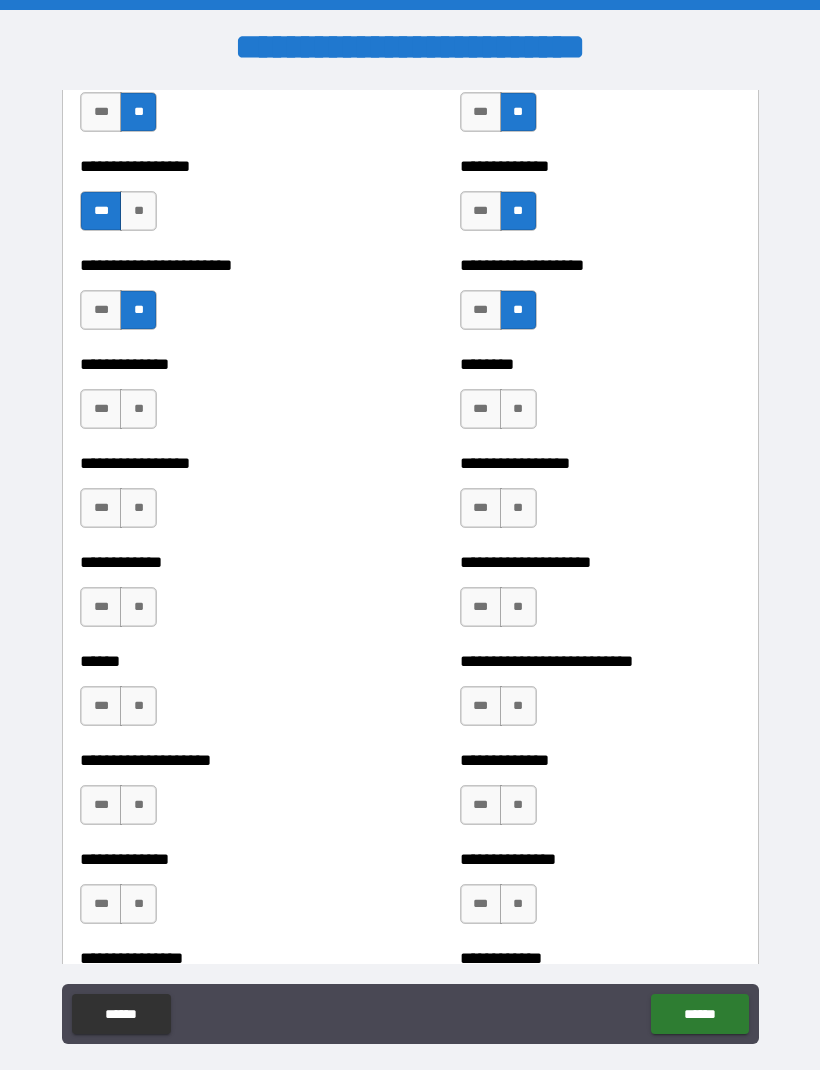 scroll, scrollTop: 3497, scrollLeft: 0, axis: vertical 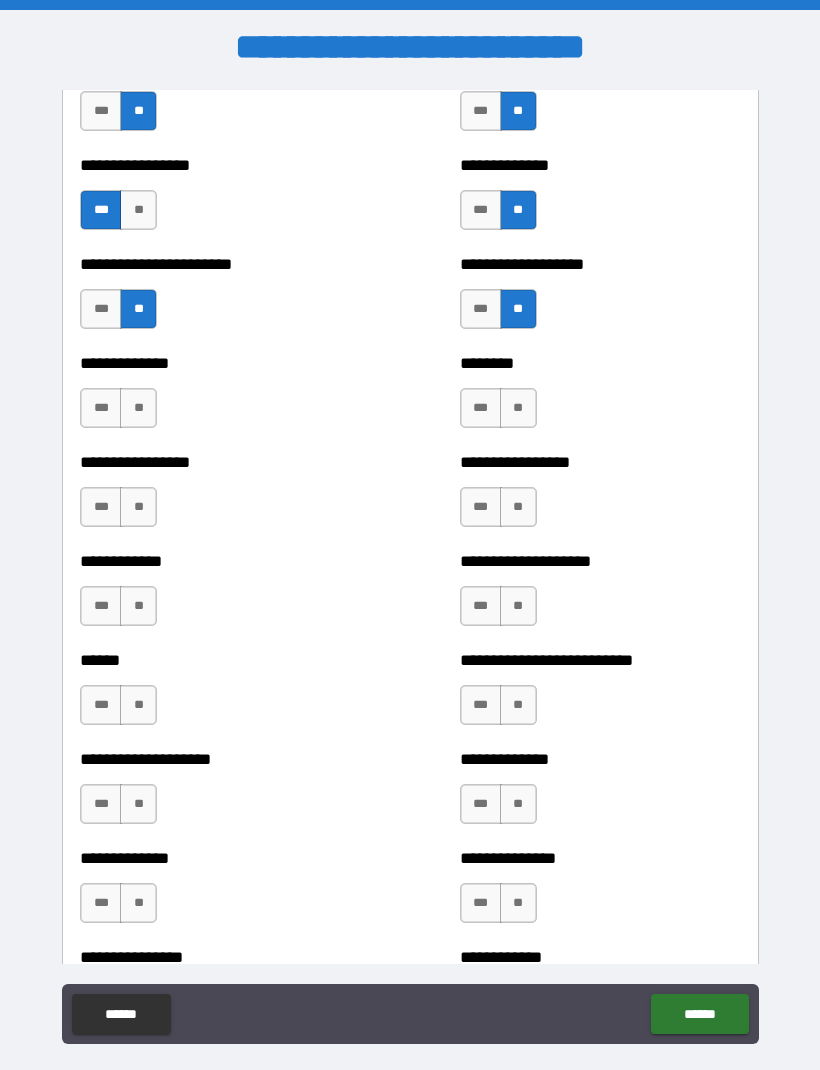 click on "**" at bounding box center (138, 408) 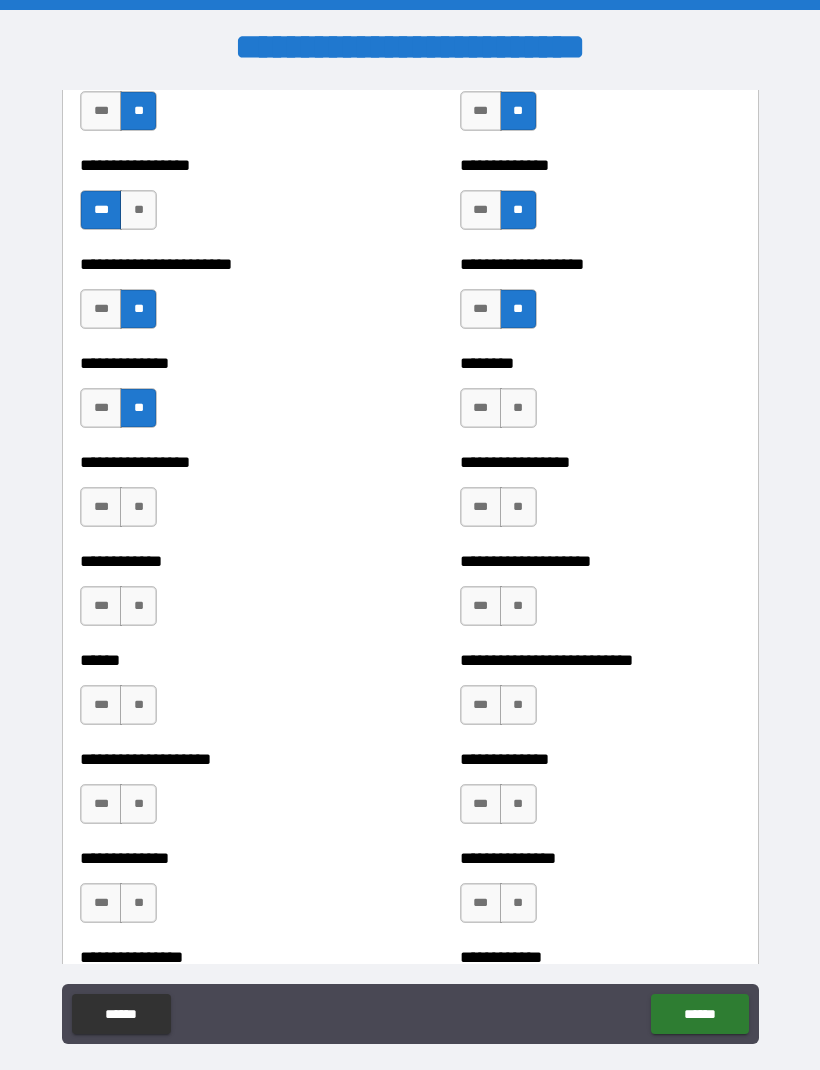 click on "**" at bounding box center [518, 408] 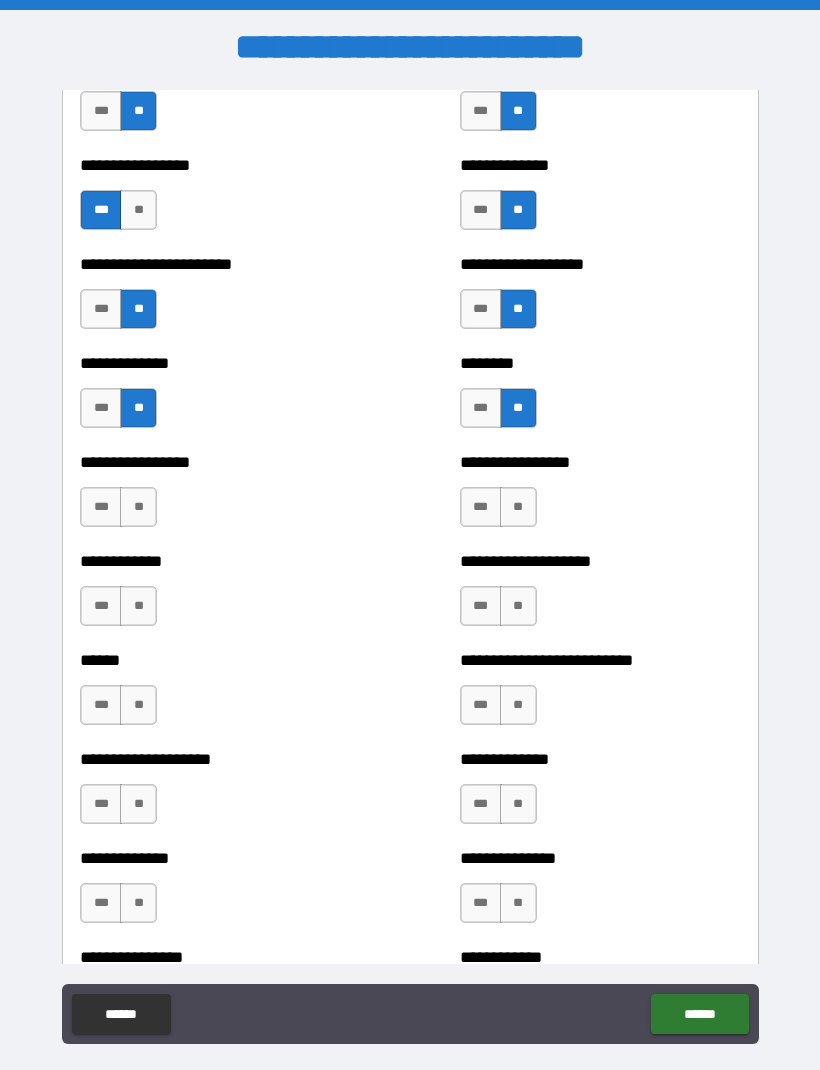 click on "**" at bounding box center [138, 507] 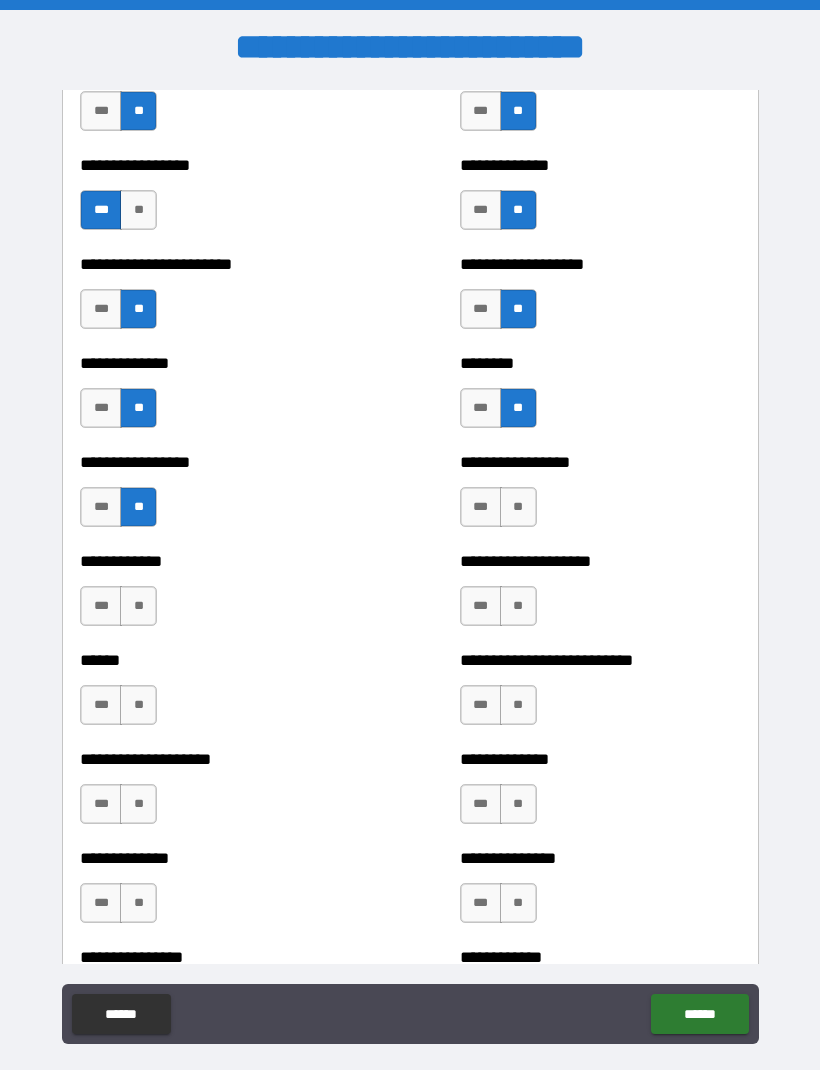 click on "**" at bounding box center [518, 507] 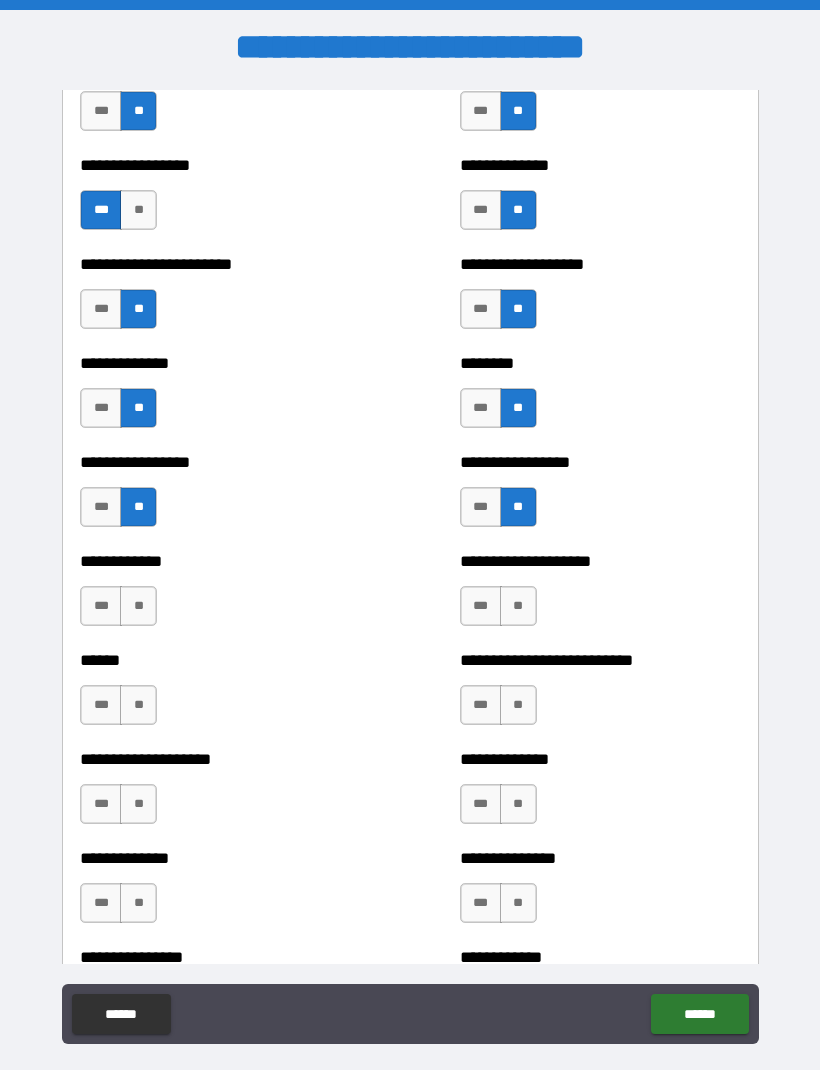 click on "**" at bounding box center (138, 606) 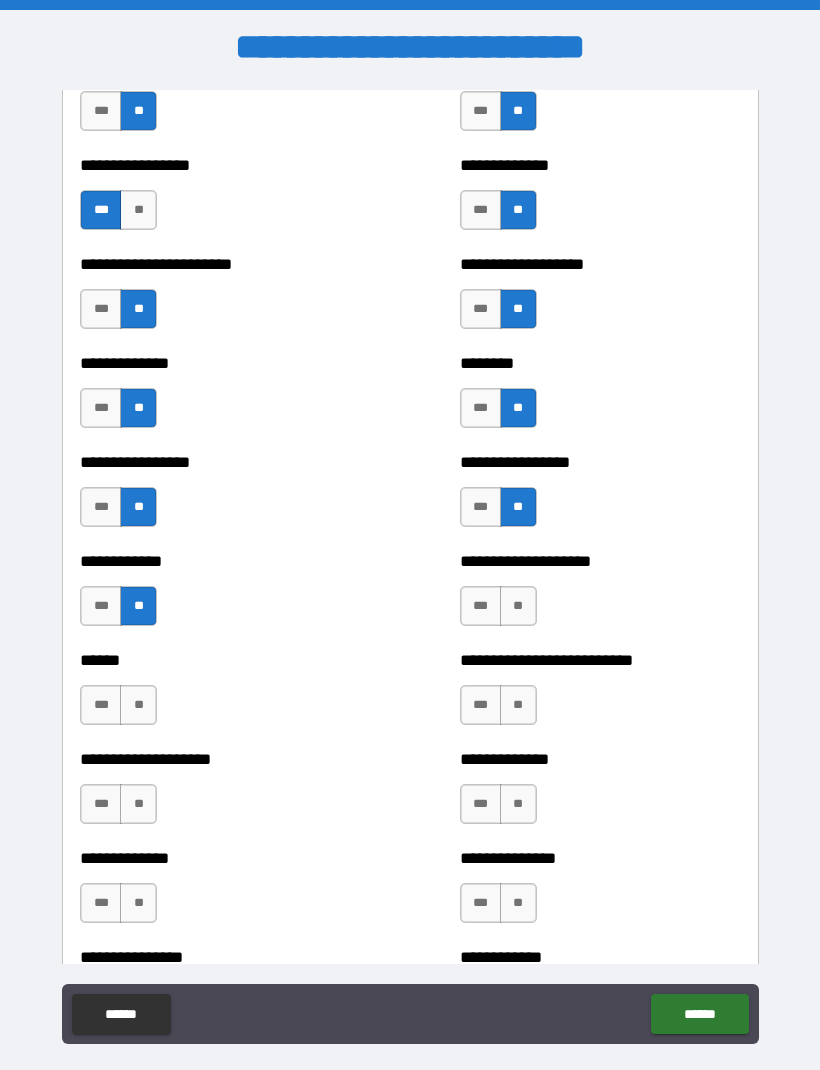 click on "**" at bounding box center [518, 606] 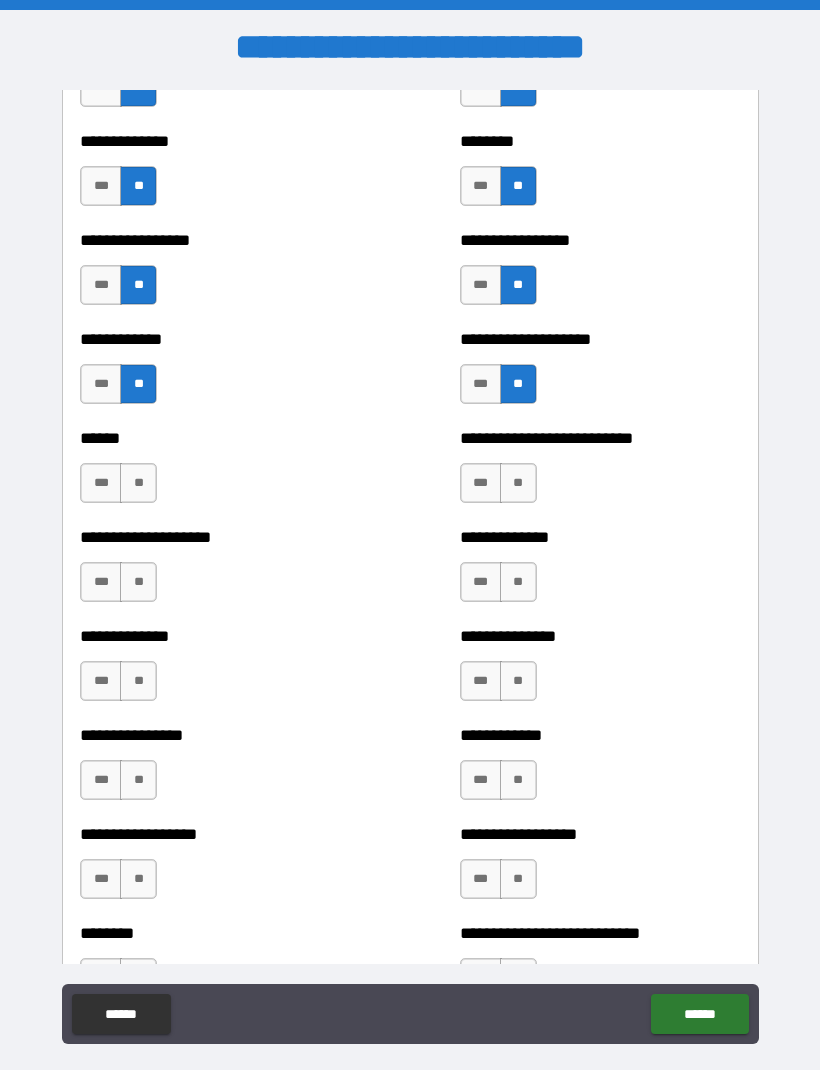 scroll, scrollTop: 3725, scrollLeft: 0, axis: vertical 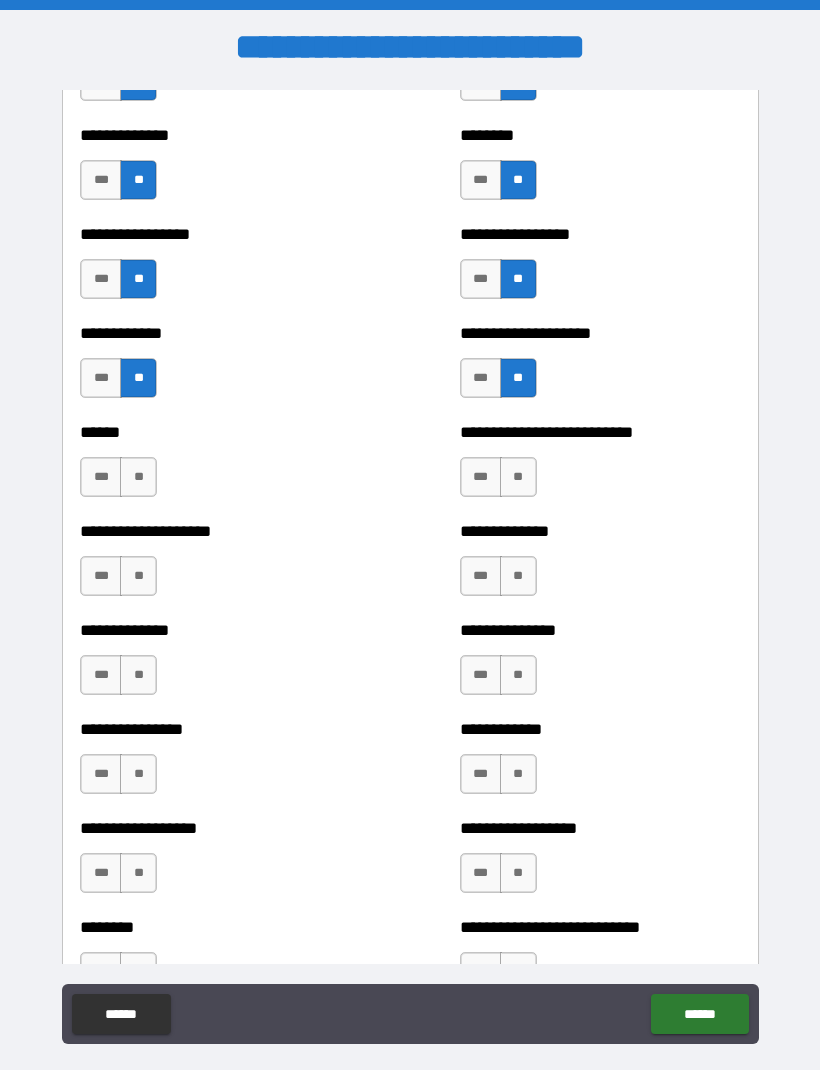 click on "**" at bounding box center (138, 477) 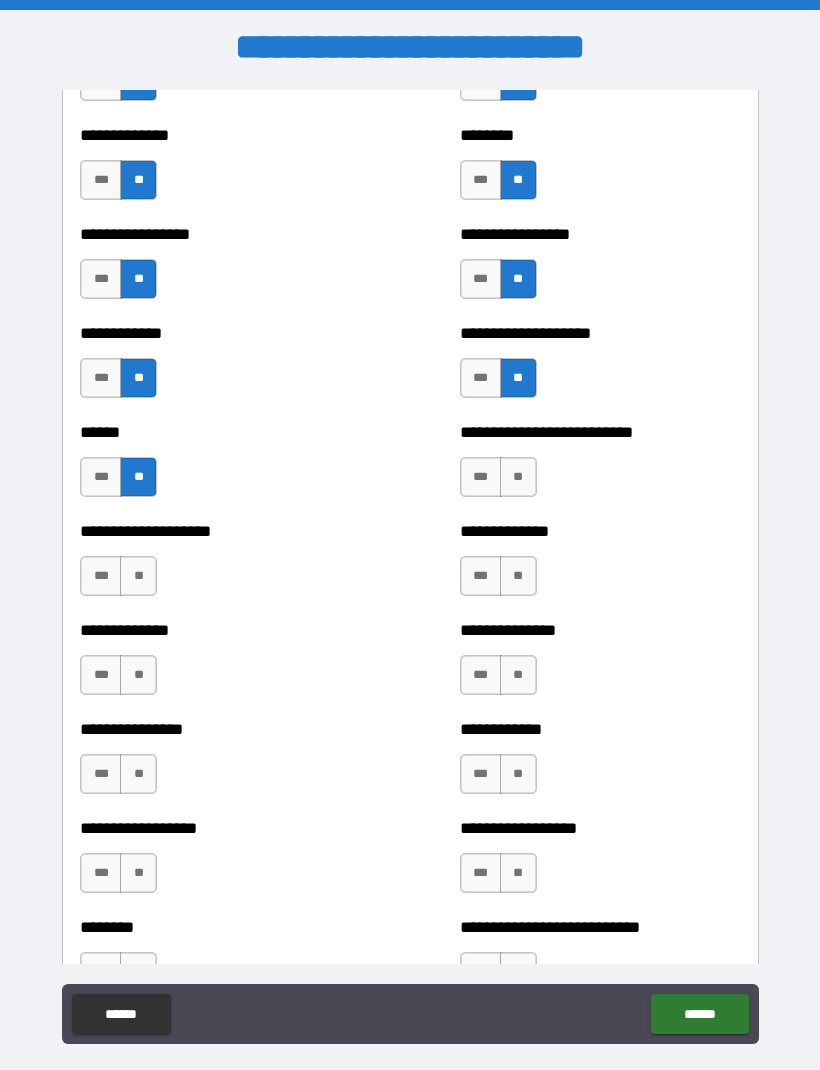 click on "**" at bounding box center (518, 477) 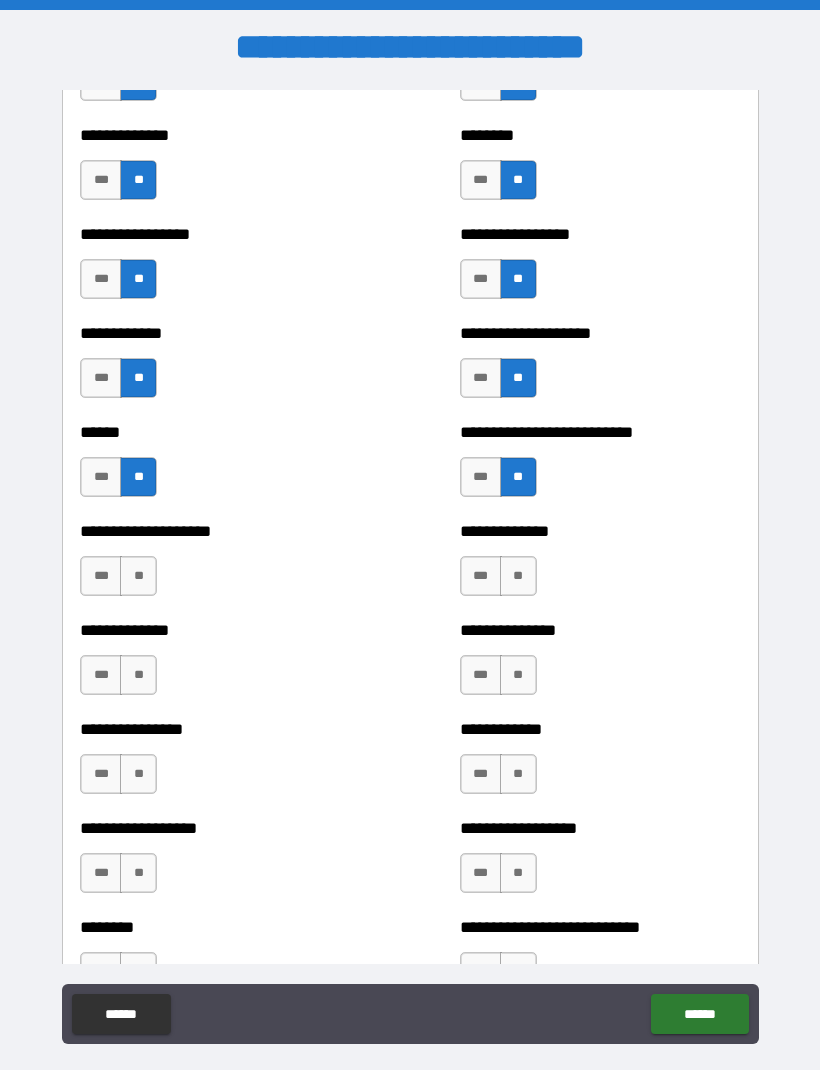 click on "**" at bounding box center (138, 576) 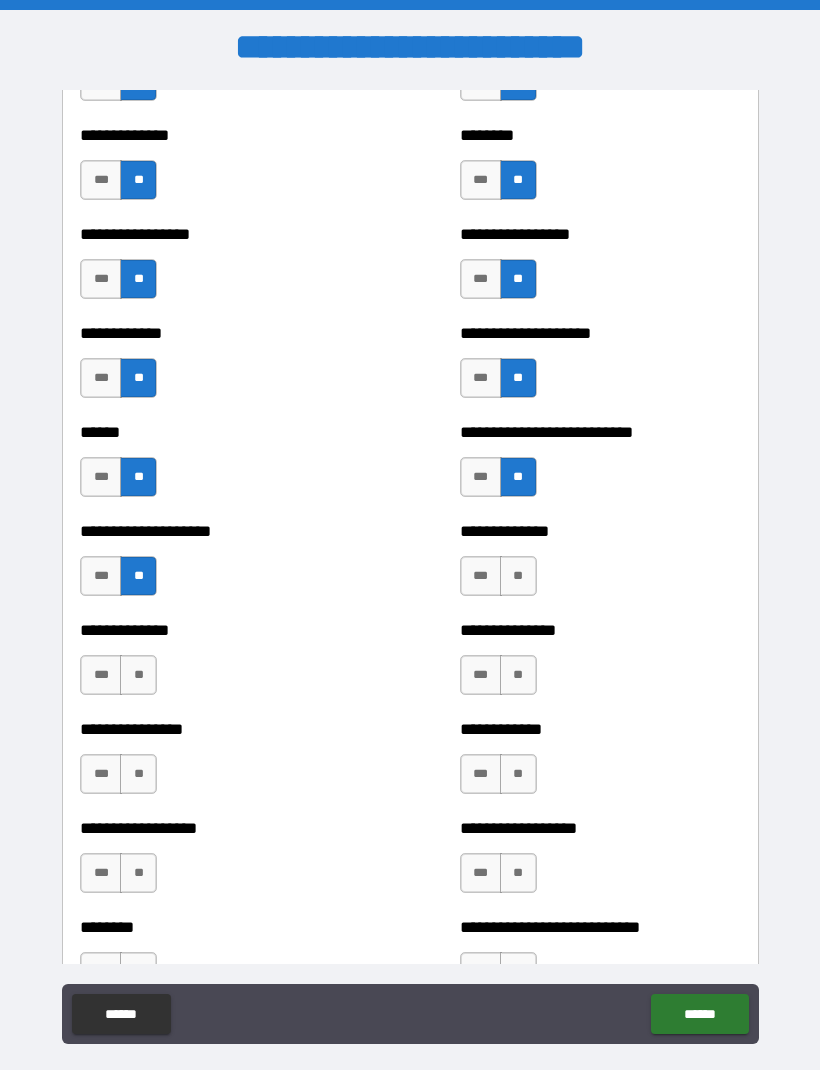 click on "**" at bounding box center [518, 576] 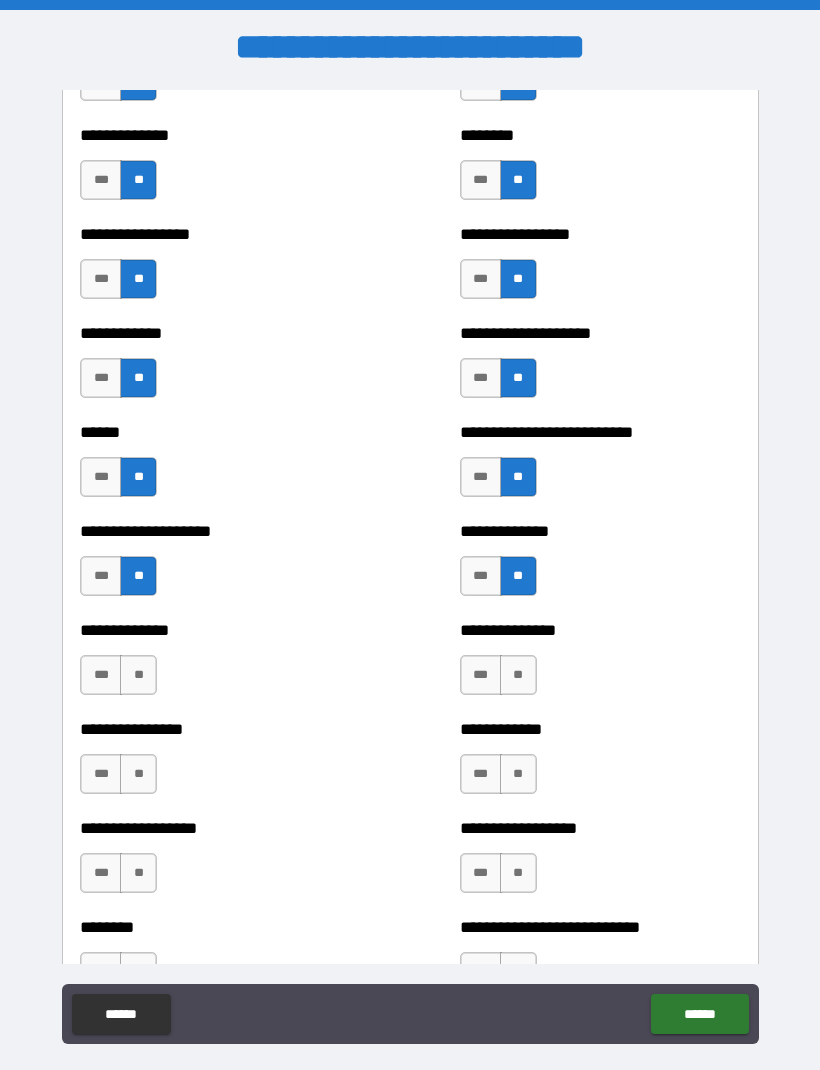 click on "**" at bounding box center [138, 675] 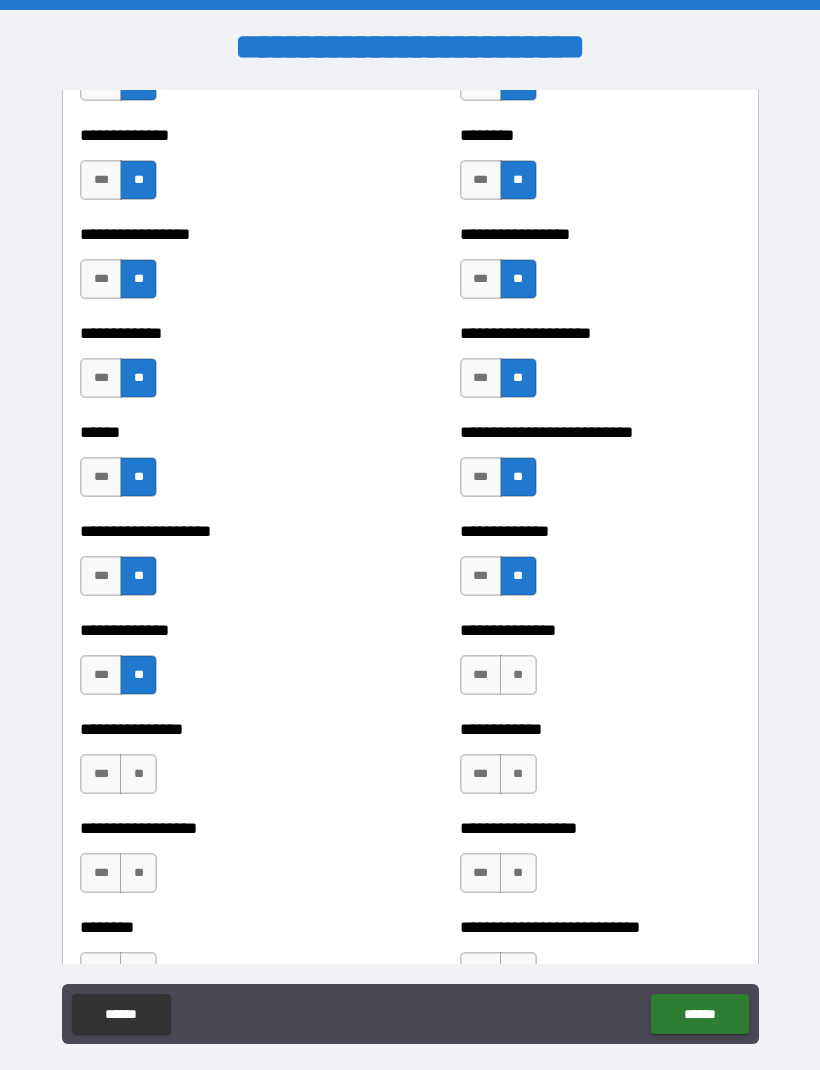 click on "**" at bounding box center [518, 675] 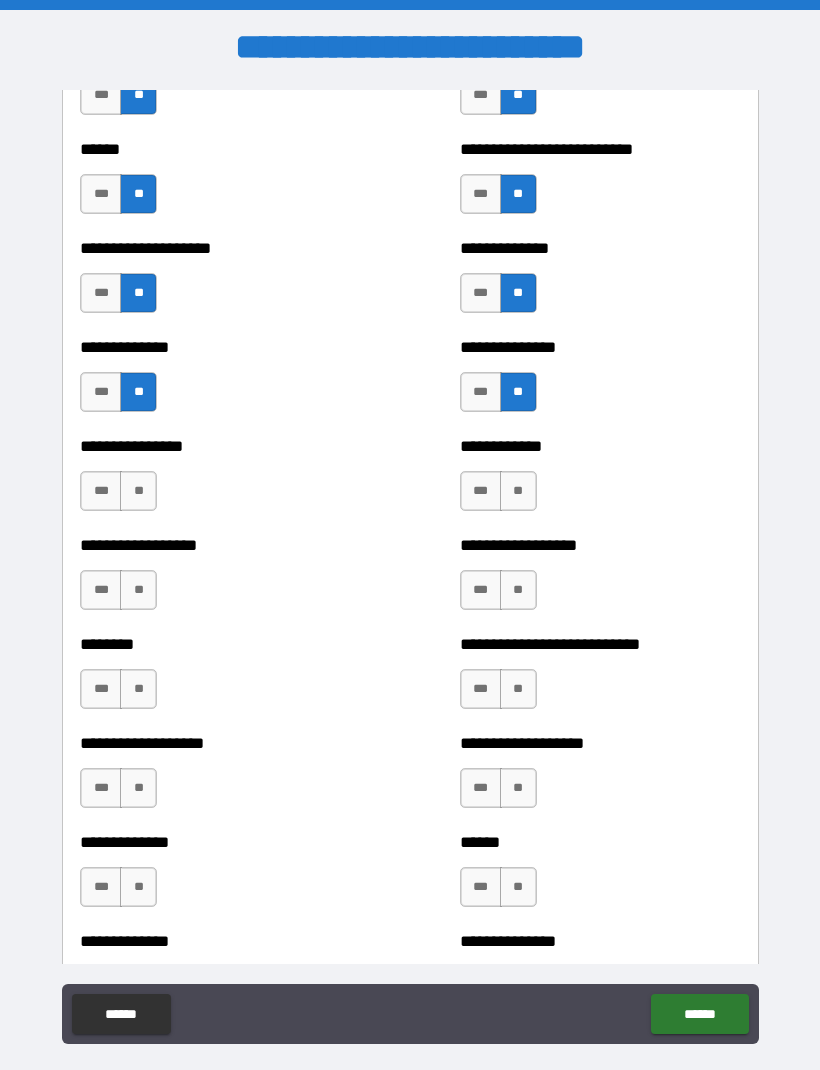 scroll, scrollTop: 4011, scrollLeft: 0, axis: vertical 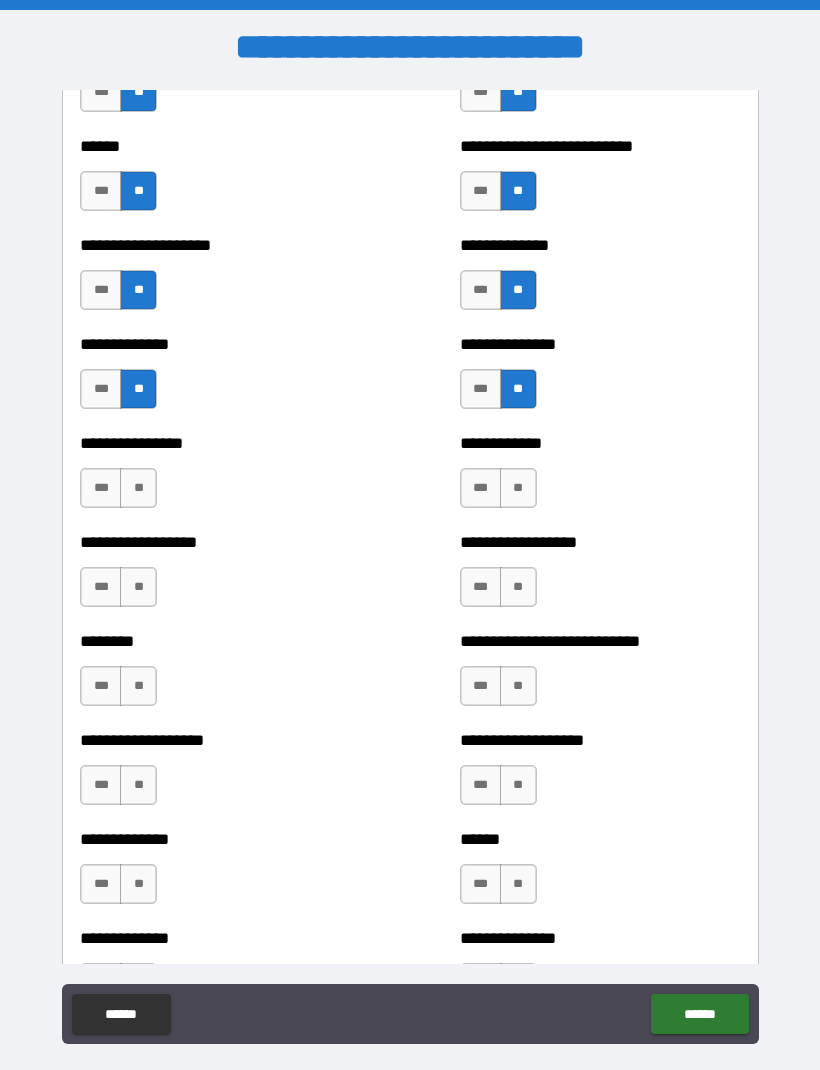 click on "**" at bounding box center [138, 488] 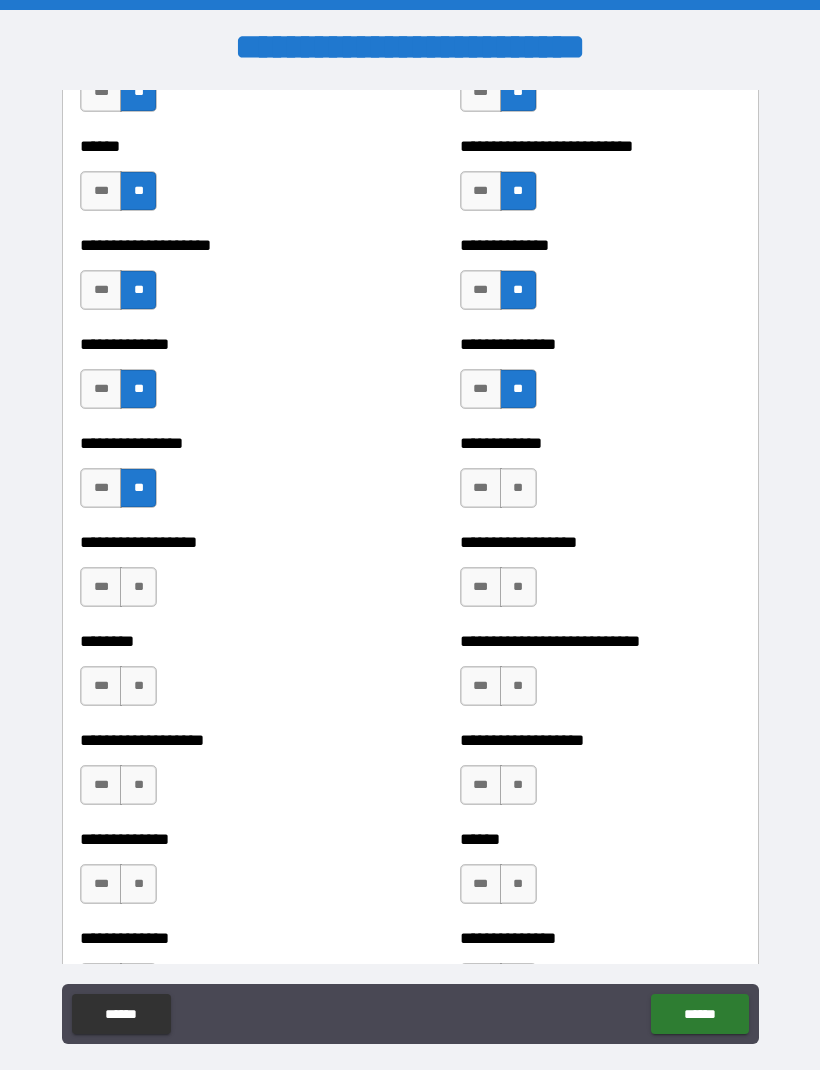 click on "**" at bounding box center (518, 488) 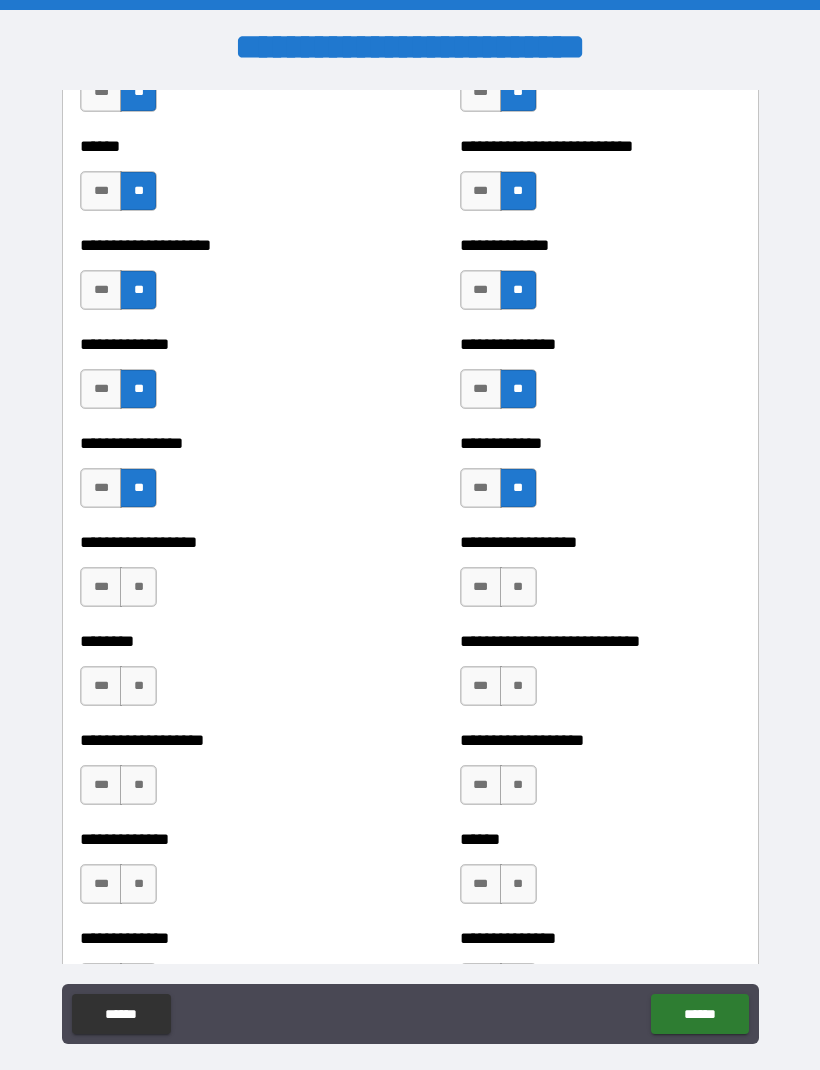 click on "**" at bounding box center (138, 587) 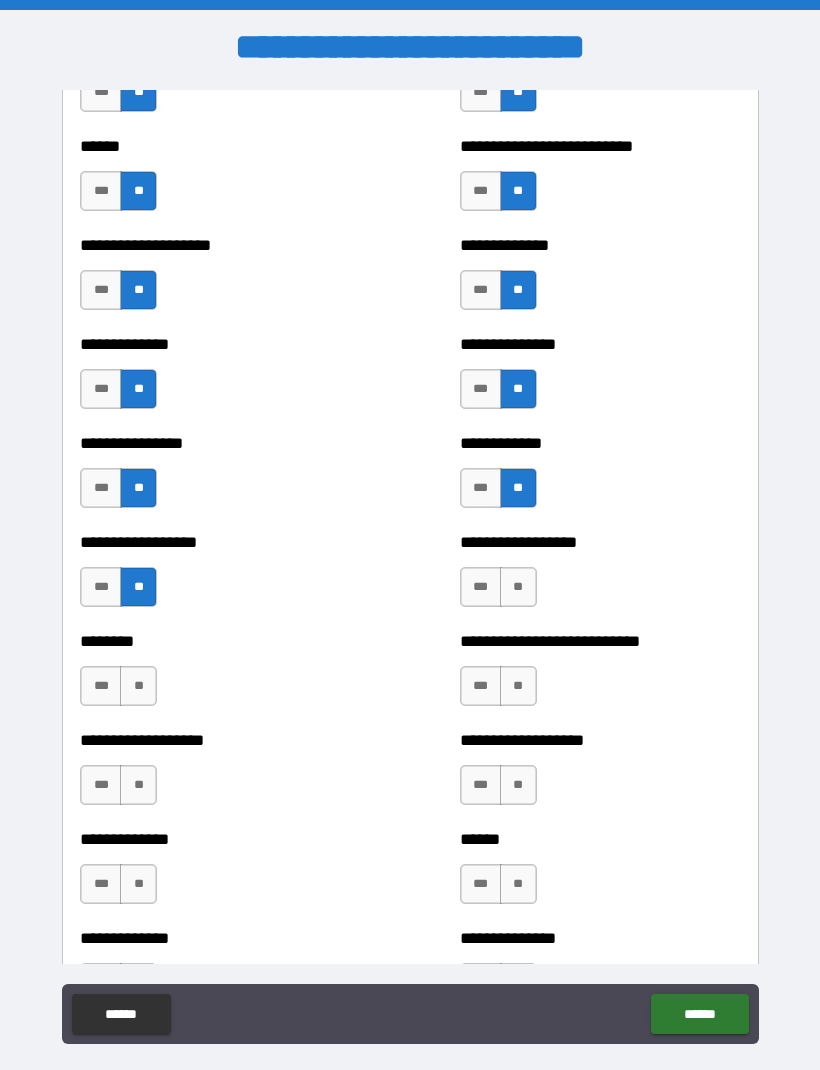click on "**" at bounding box center (518, 587) 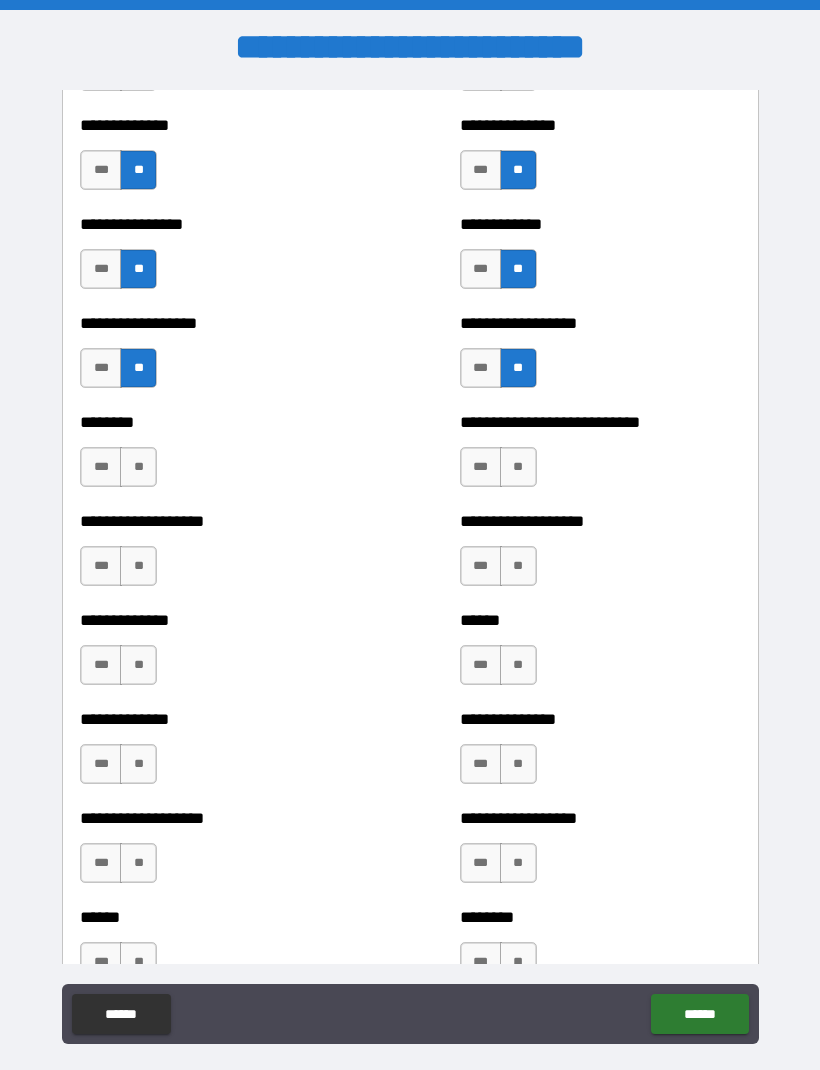 scroll, scrollTop: 4232, scrollLeft: 0, axis: vertical 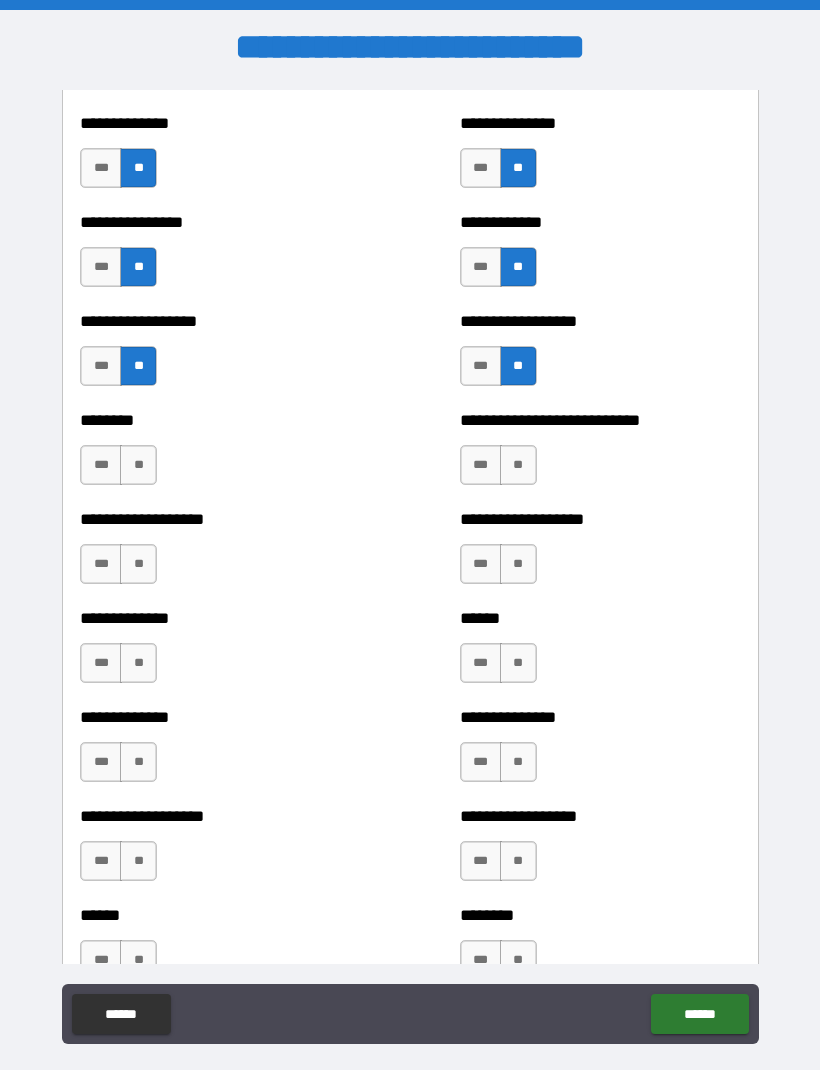 click on "**" at bounding box center [138, 465] 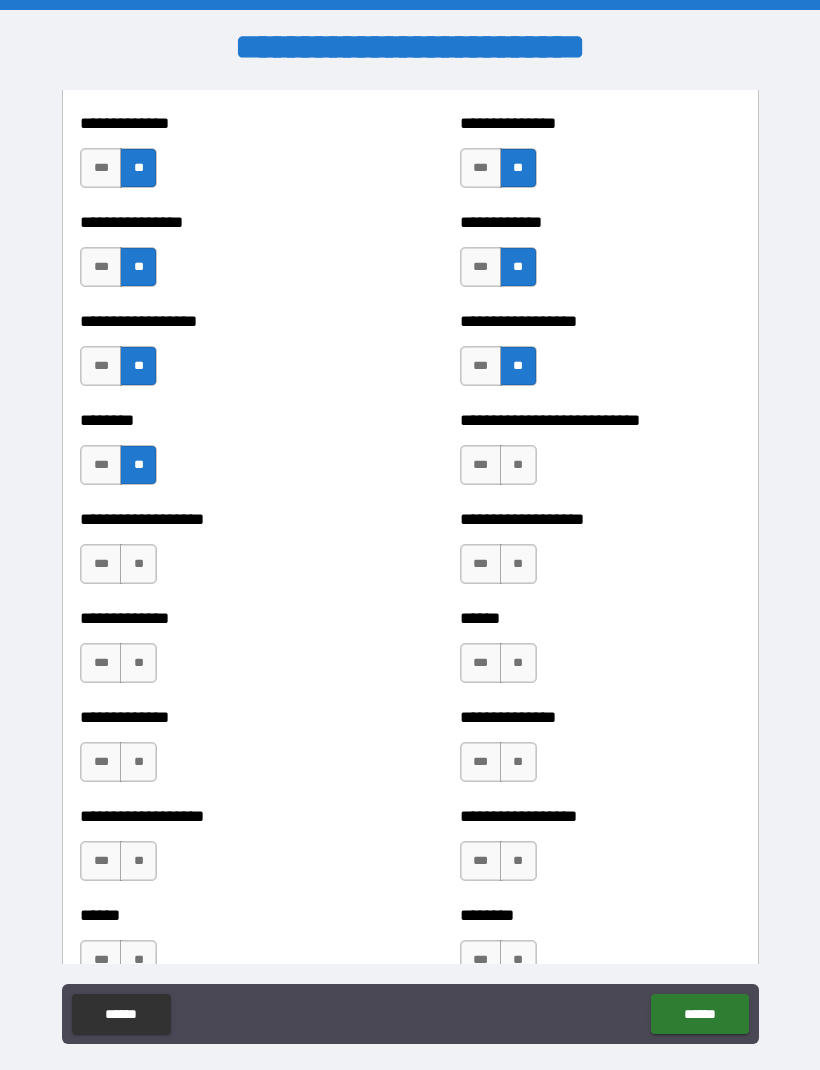 click on "***" at bounding box center (481, 465) 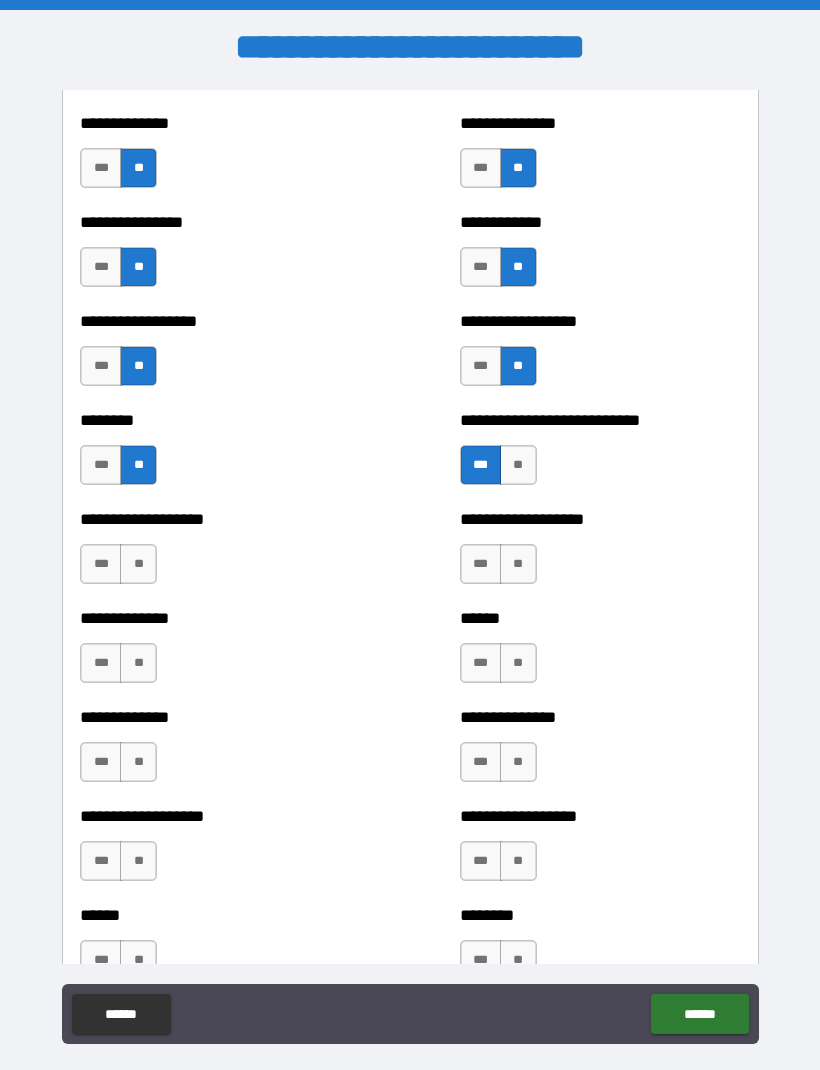 click on "**" at bounding box center (138, 564) 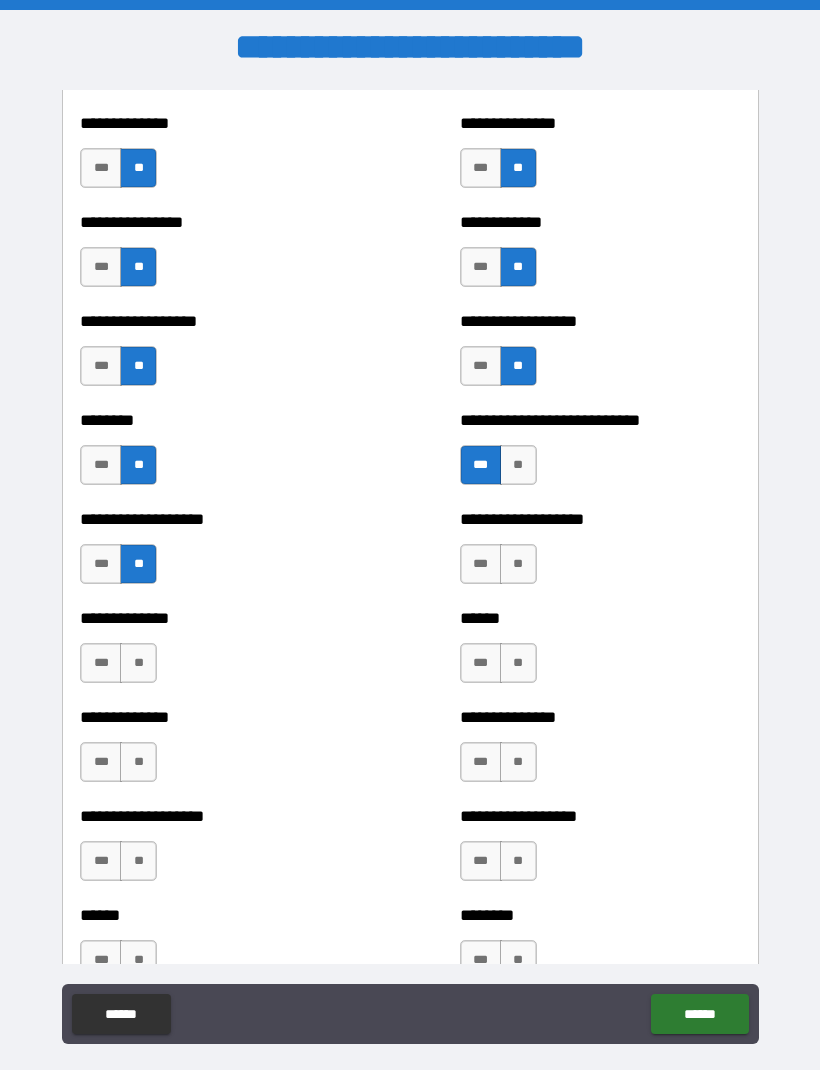 click on "**" at bounding box center [518, 564] 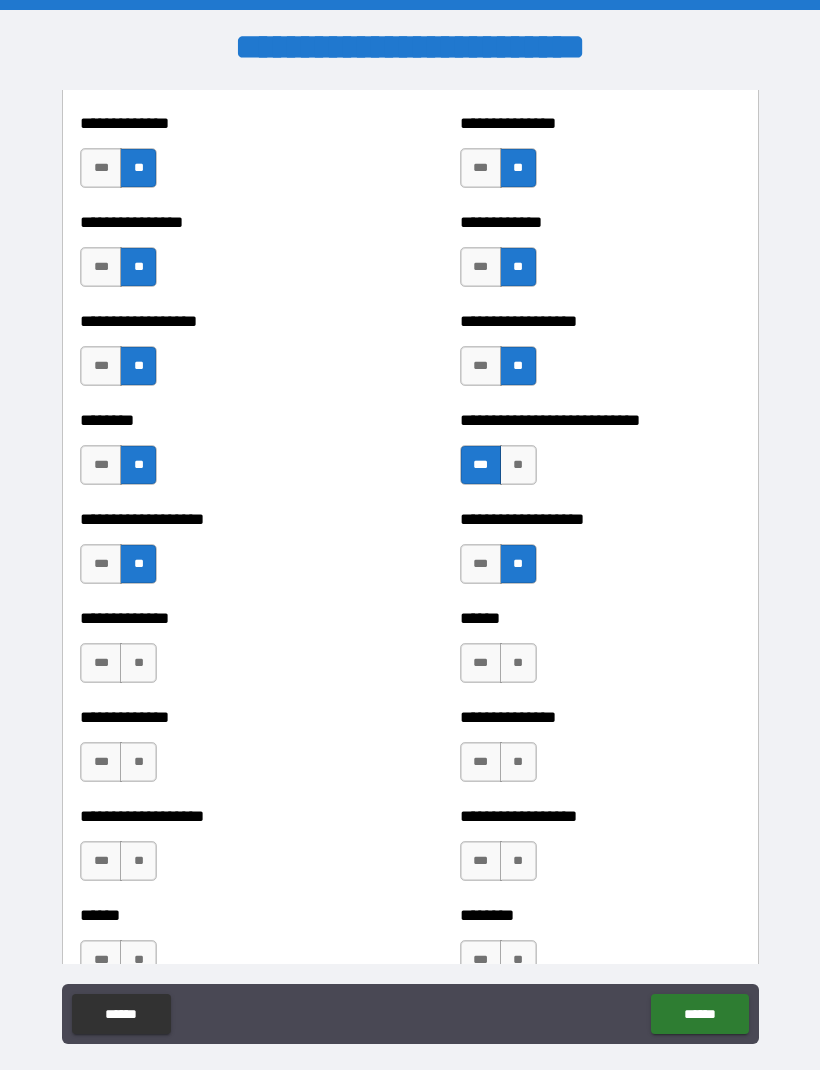 click on "***" at bounding box center (481, 564) 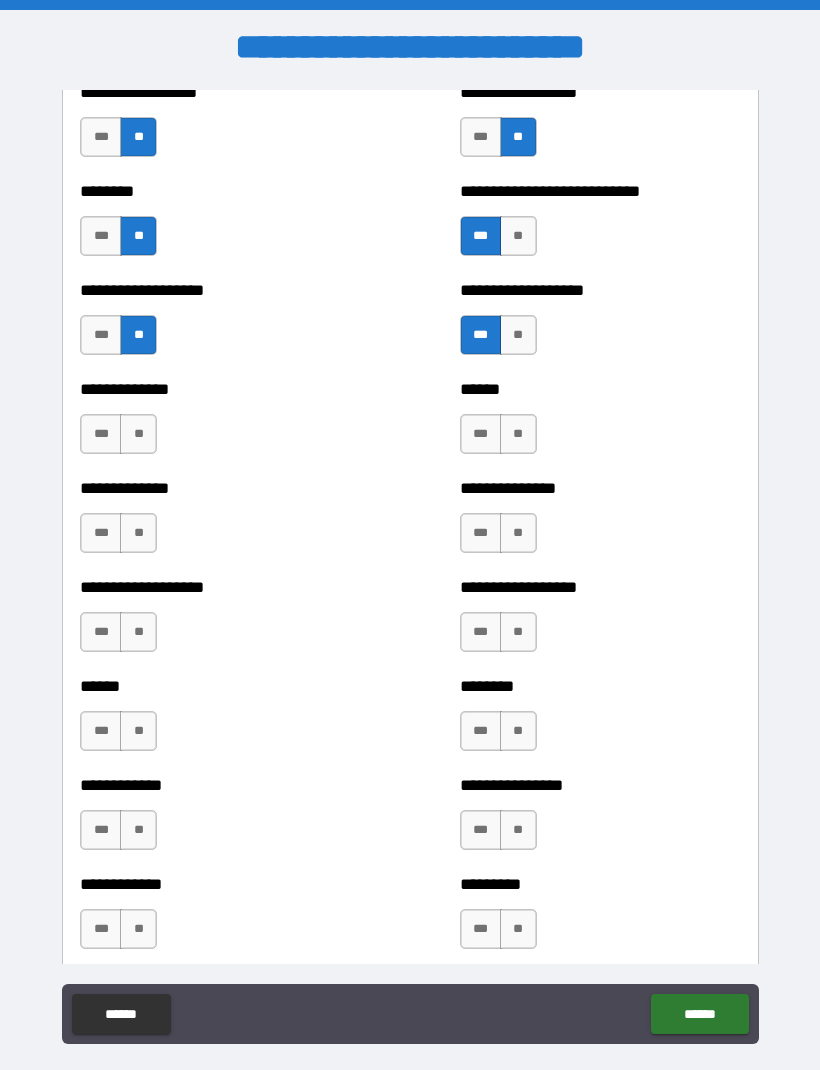 scroll, scrollTop: 4463, scrollLeft: 0, axis: vertical 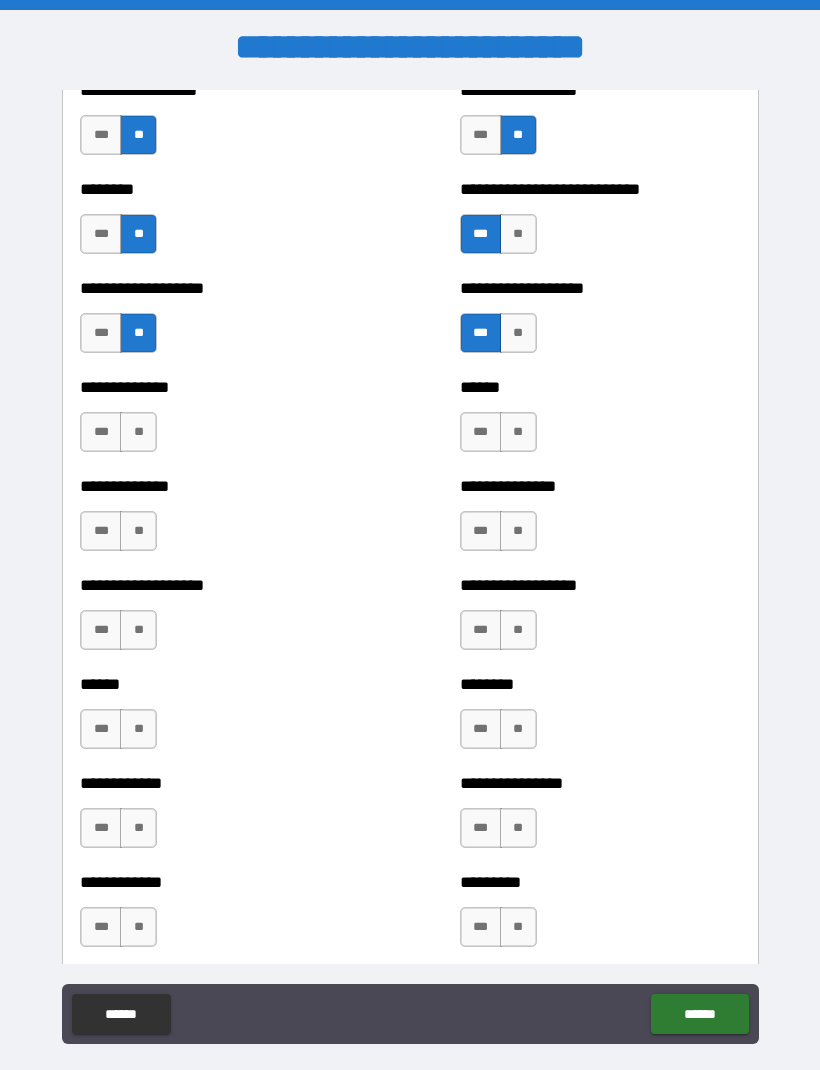 click on "**" at bounding box center [138, 432] 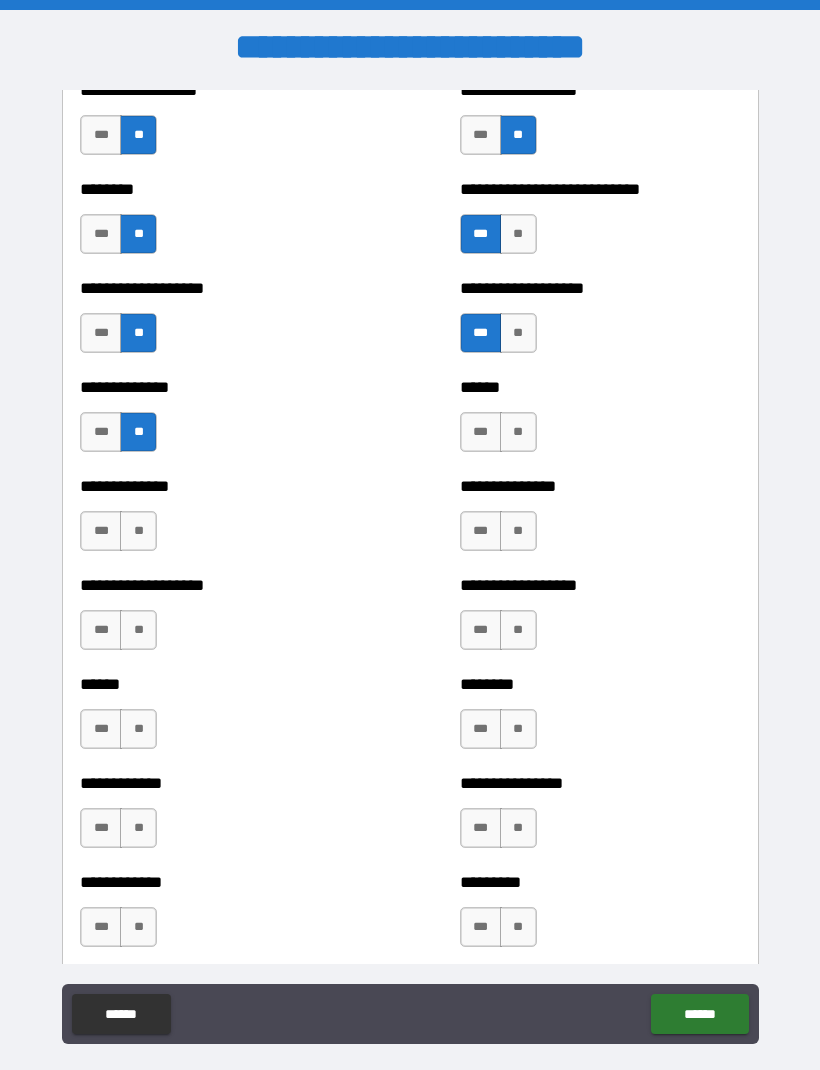 click on "**" at bounding box center [518, 432] 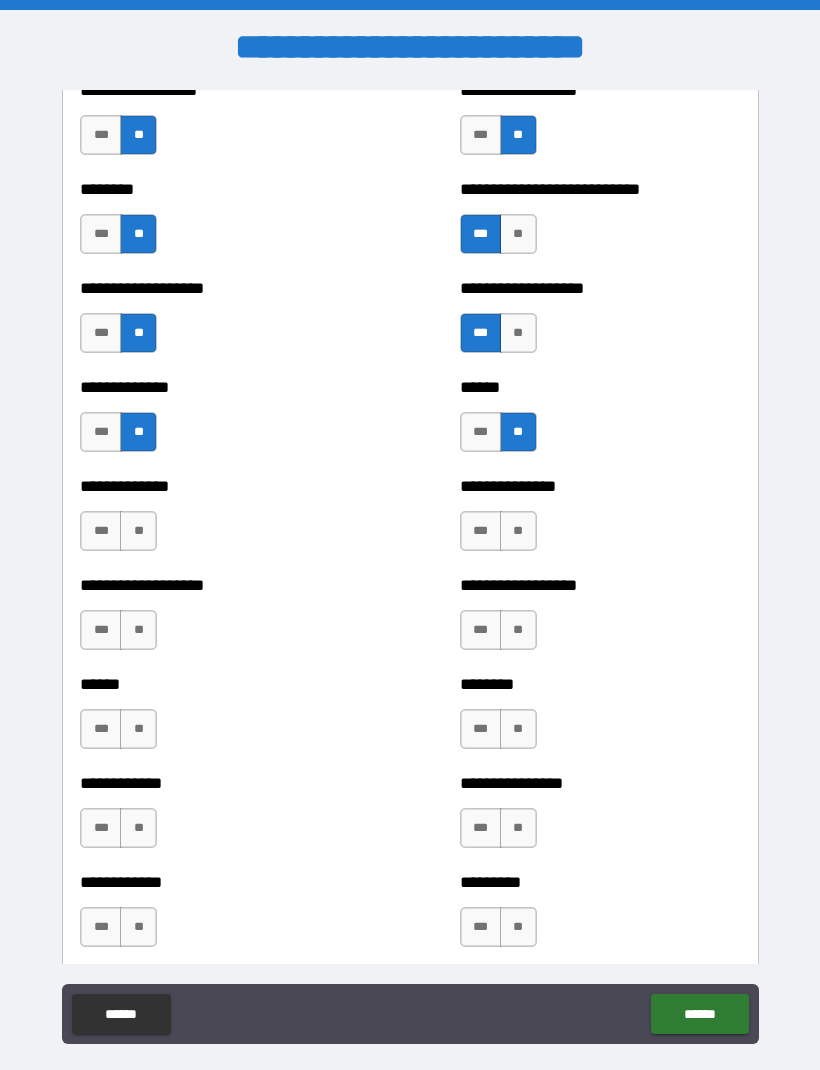 click on "**" at bounding box center (138, 531) 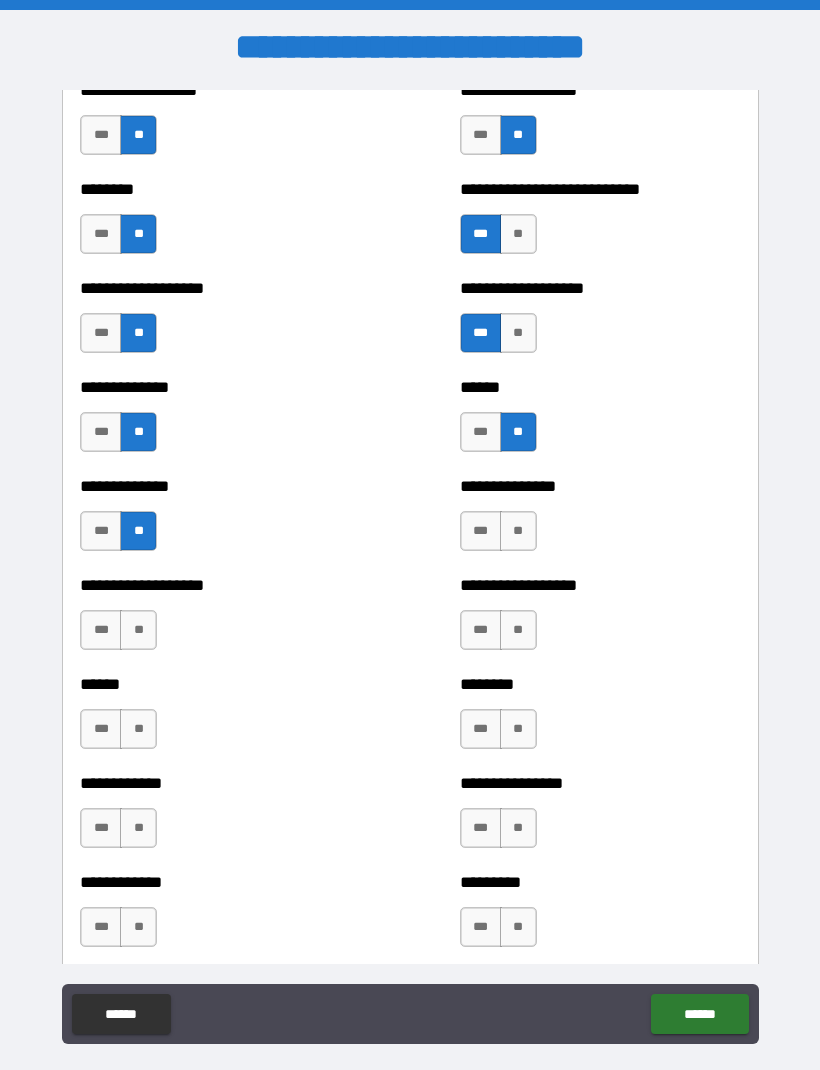 click on "**" at bounding box center (518, 531) 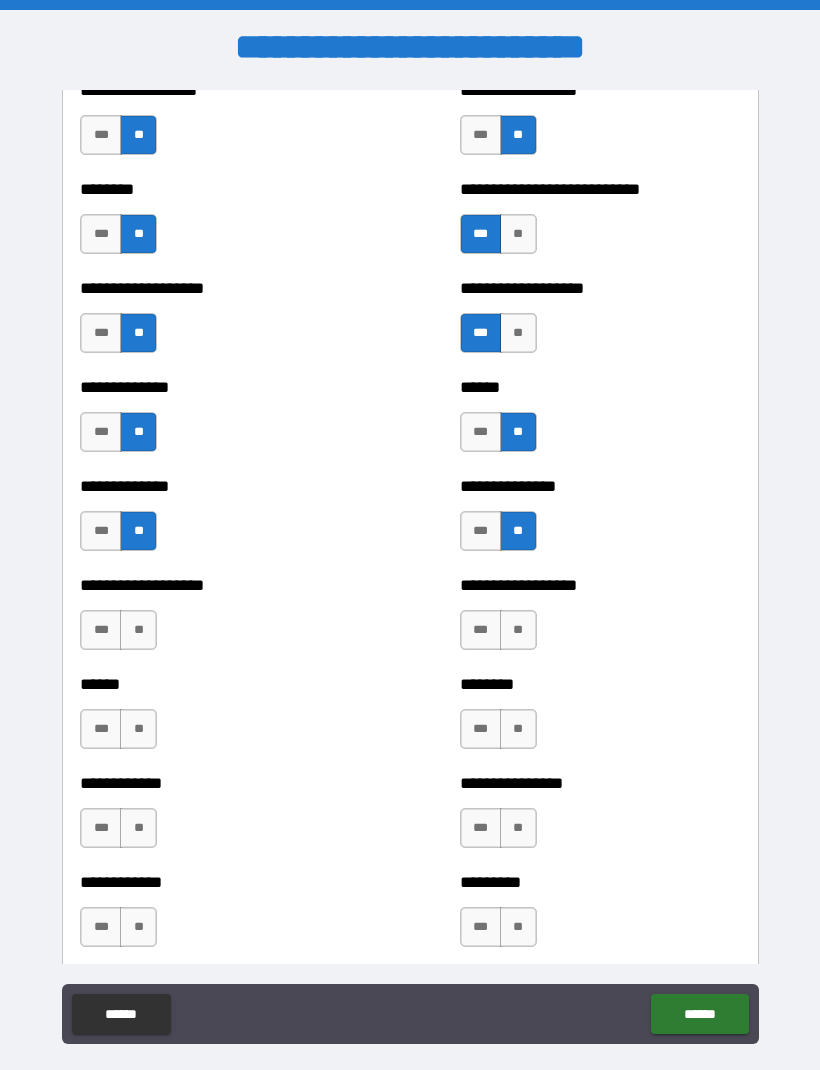 click on "**" at bounding box center [138, 630] 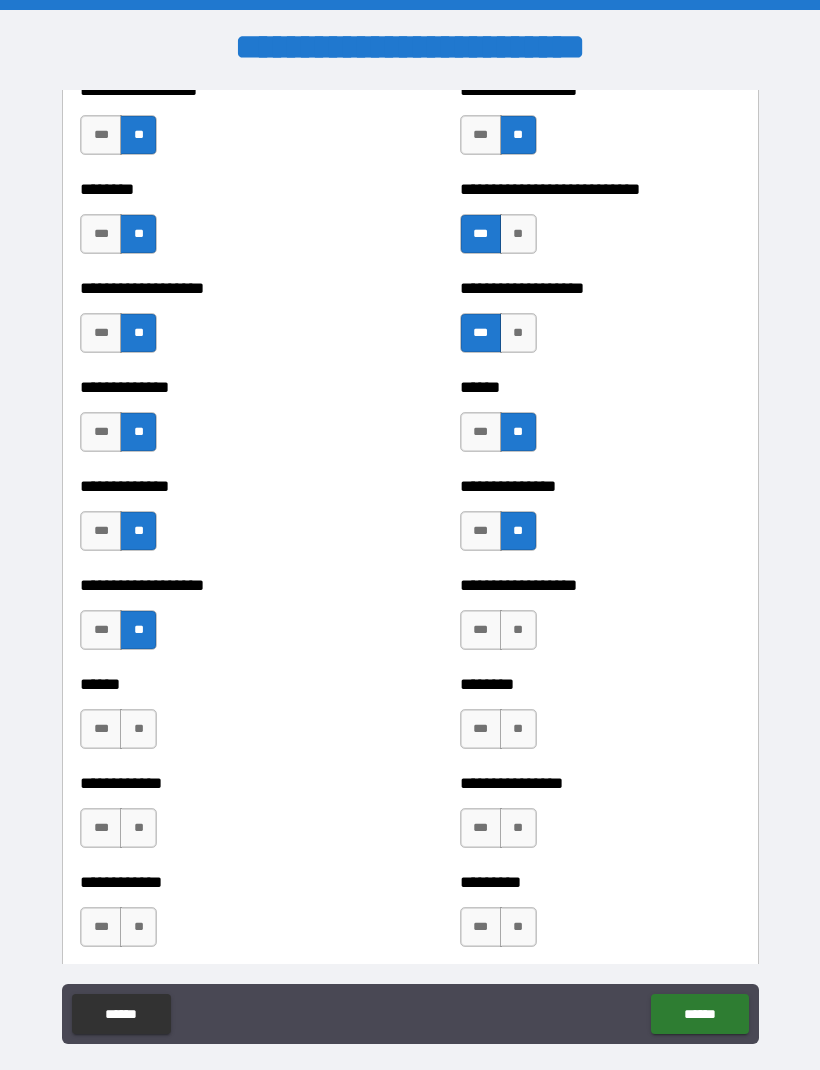 click on "**" at bounding box center [518, 630] 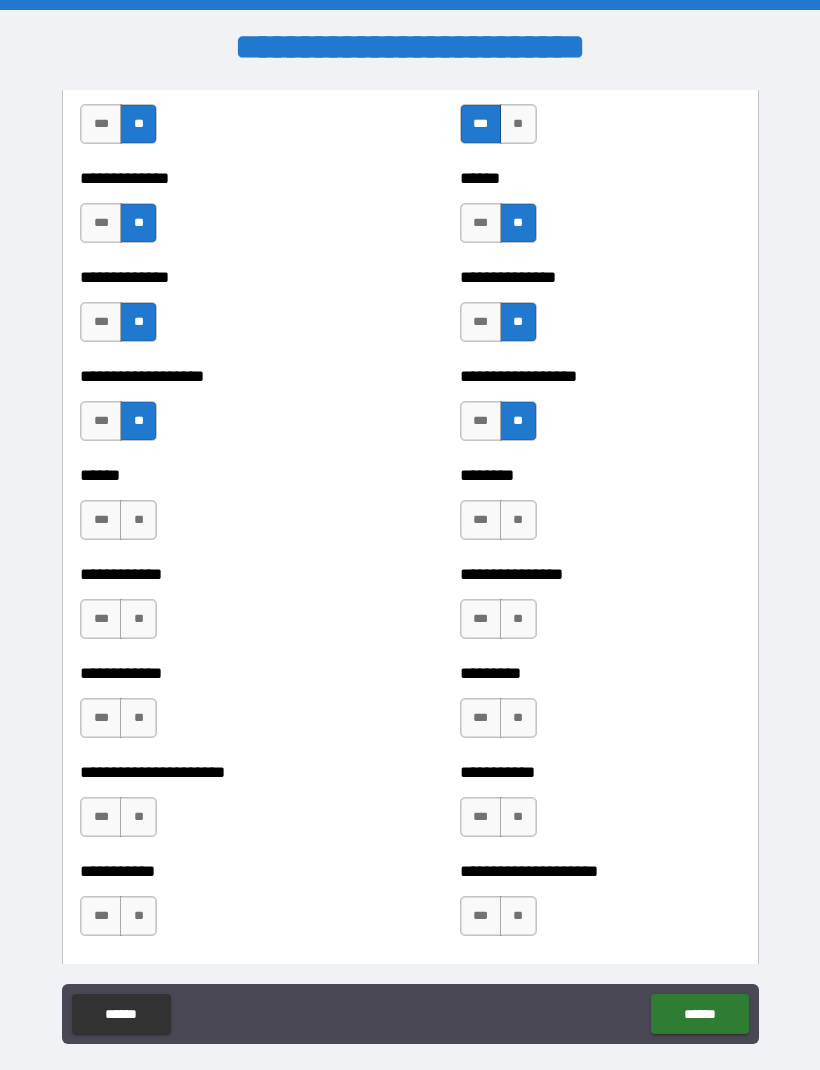 scroll, scrollTop: 4673, scrollLeft: 0, axis: vertical 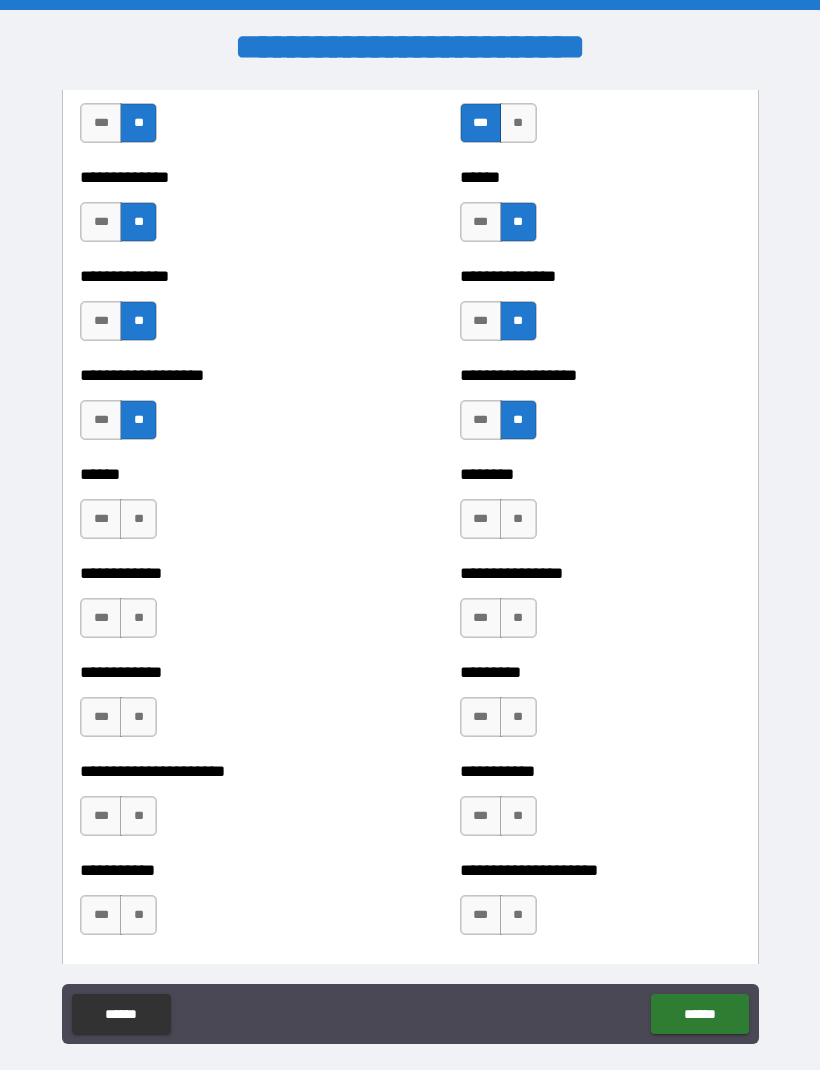 click on "**" at bounding box center (138, 519) 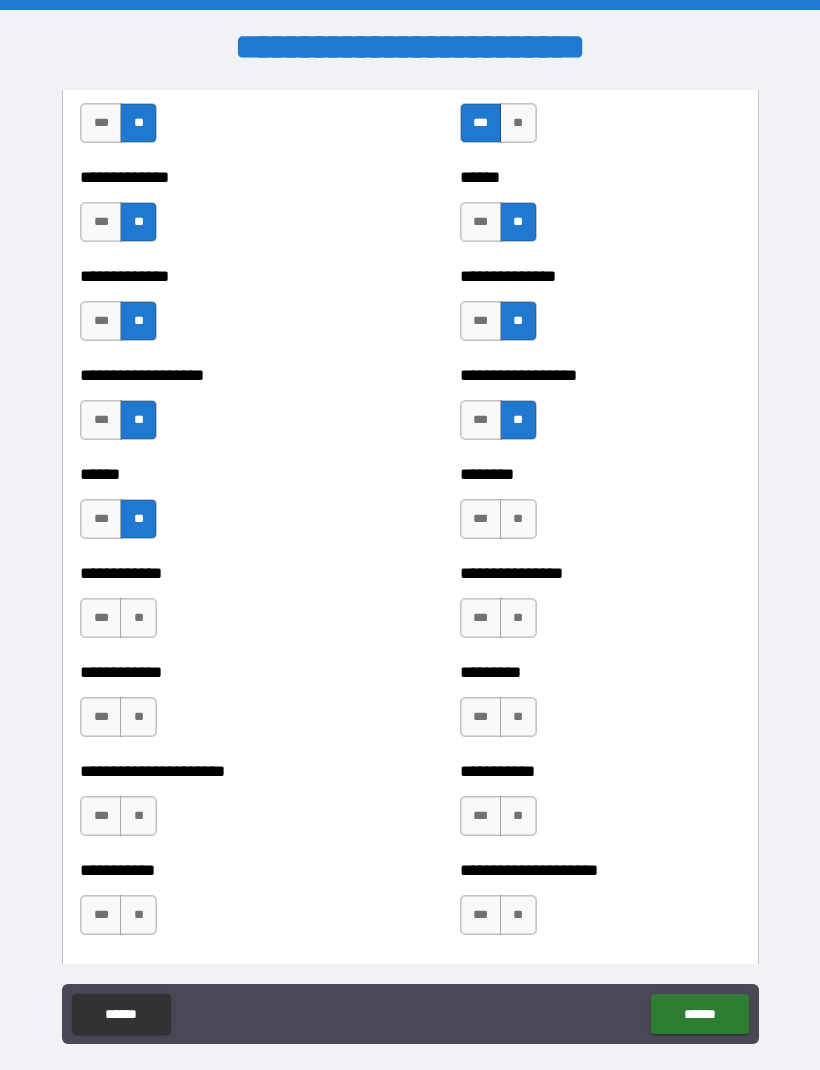 click on "**" at bounding box center (518, 519) 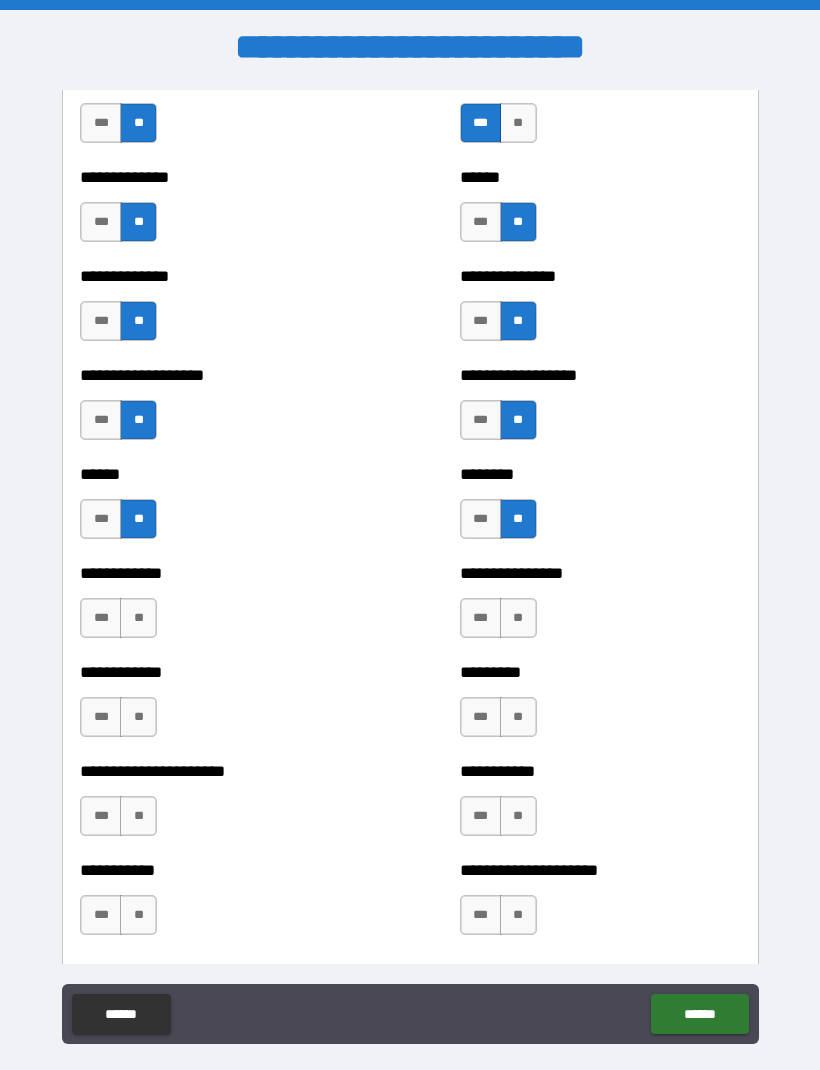 click on "**" at bounding box center [138, 618] 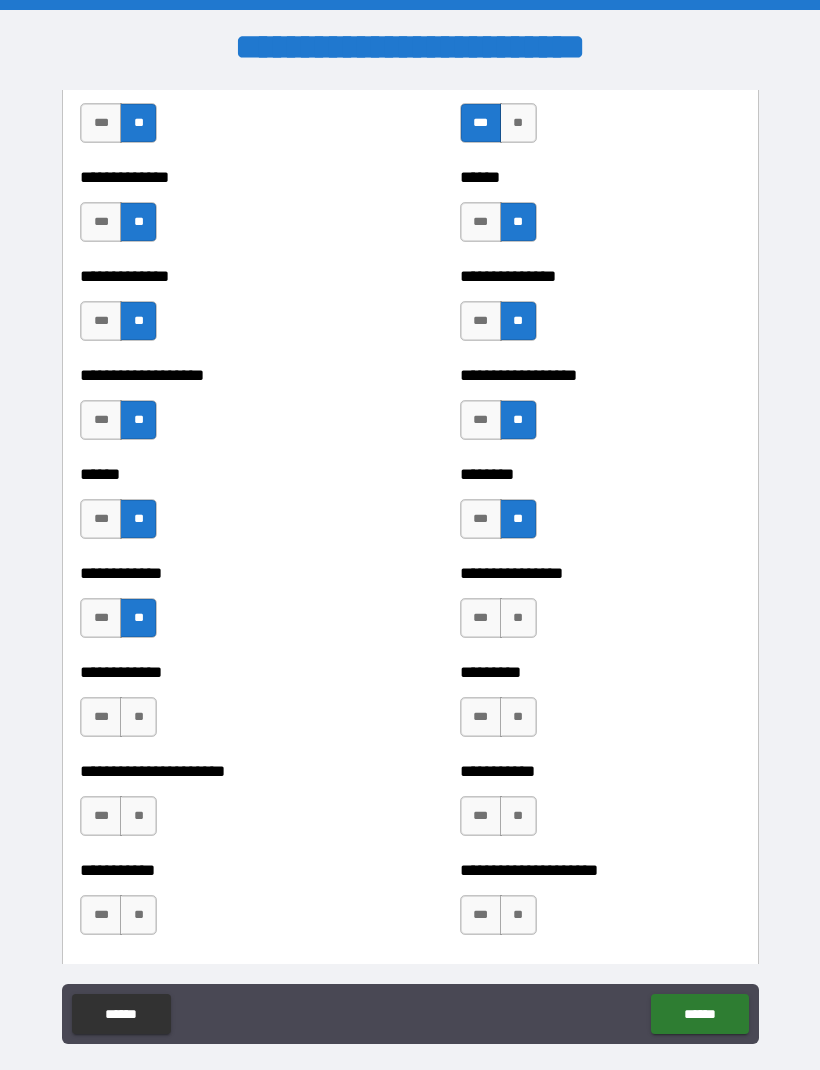 click on "**" at bounding box center (518, 618) 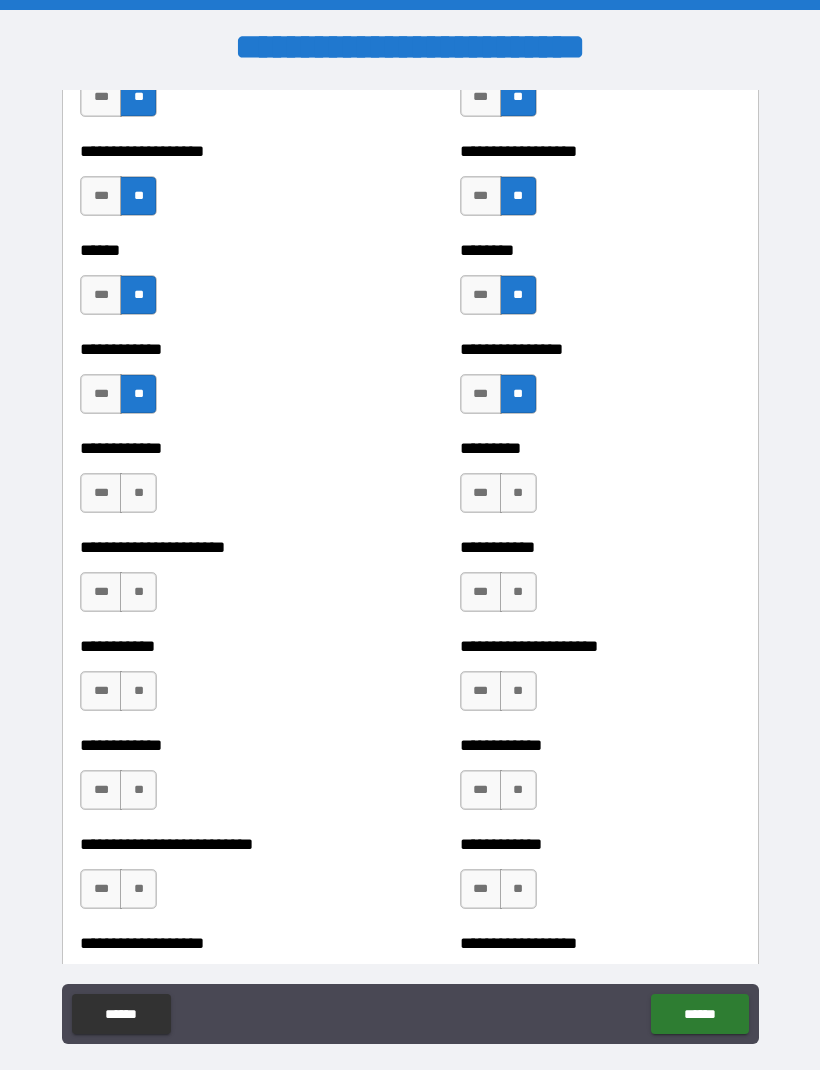 scroll, scrollTop: 4900, scrollLeft: 0, axis: vertical 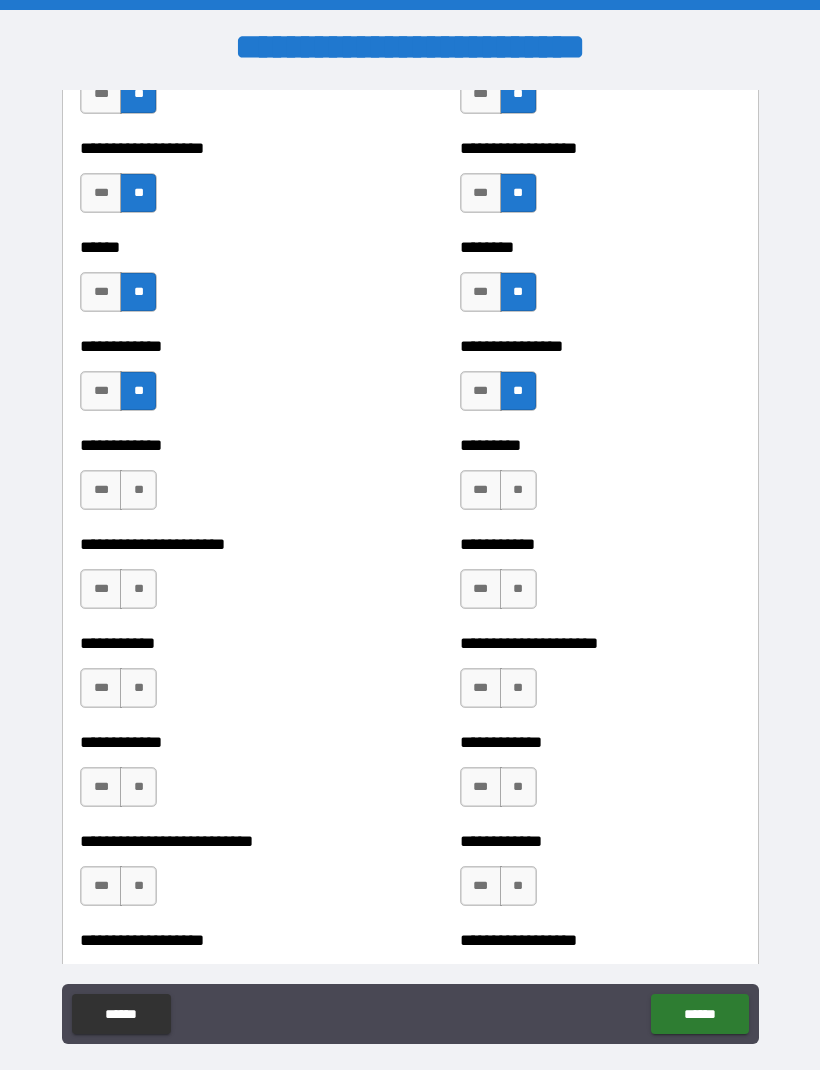 click on "**" at bounding box center [138, 490] 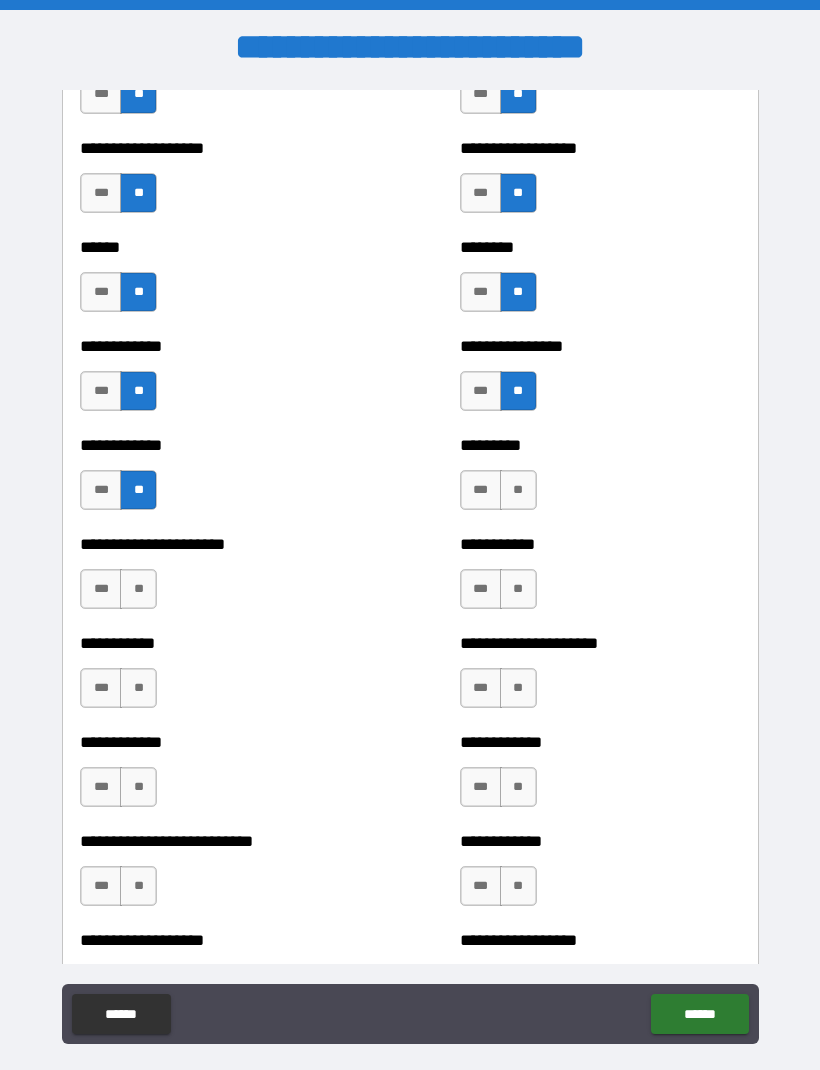 click on "**" at bounding box center (518, 490) 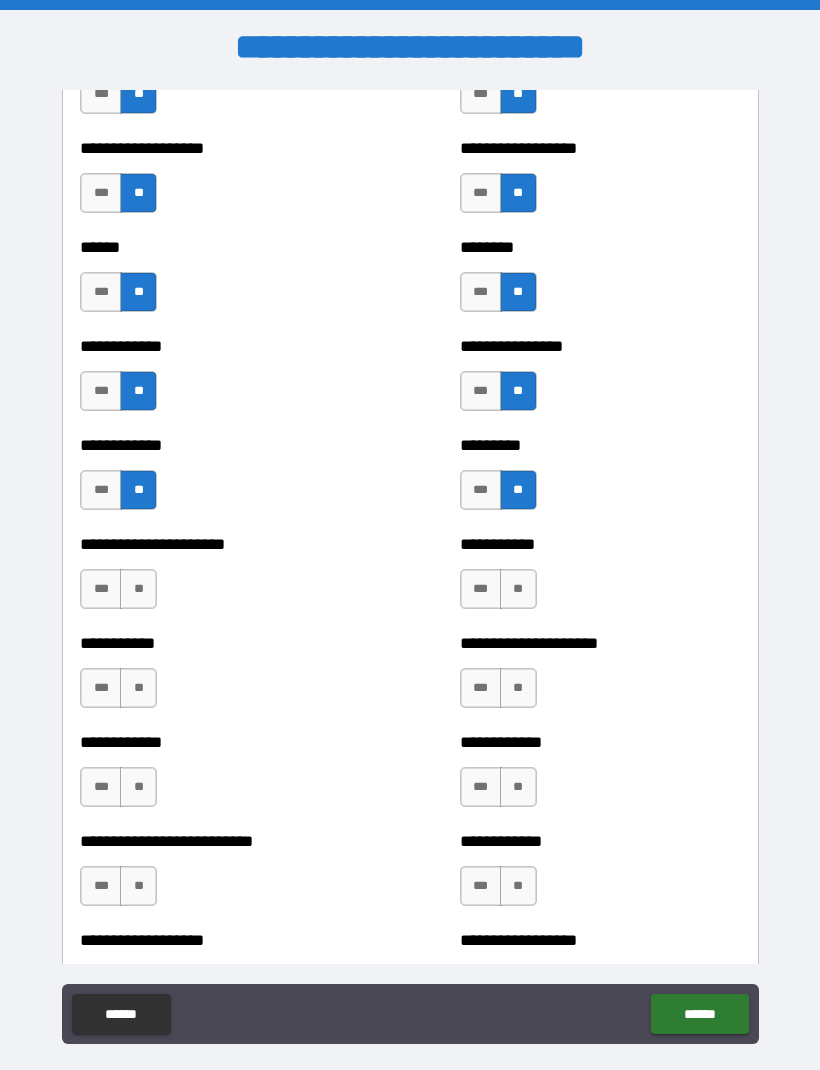click on "**" at bounding box center [138, 589] 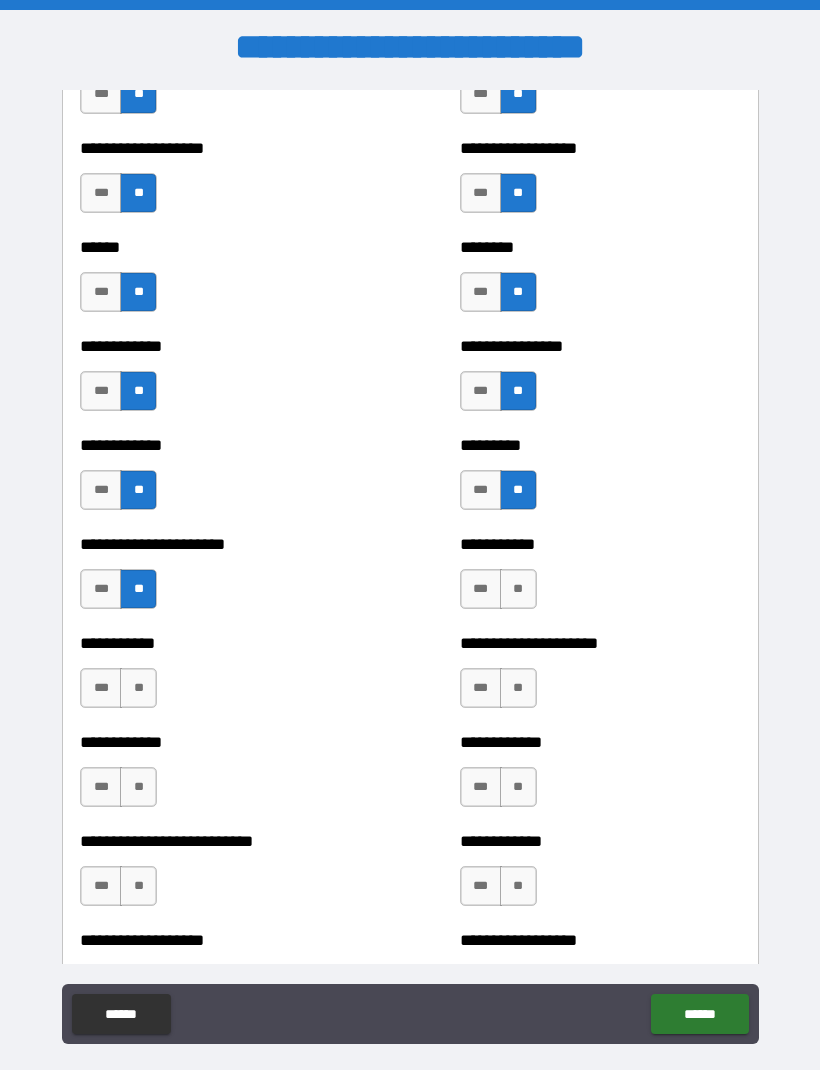 click on "**" at bounding box center (518, 589) 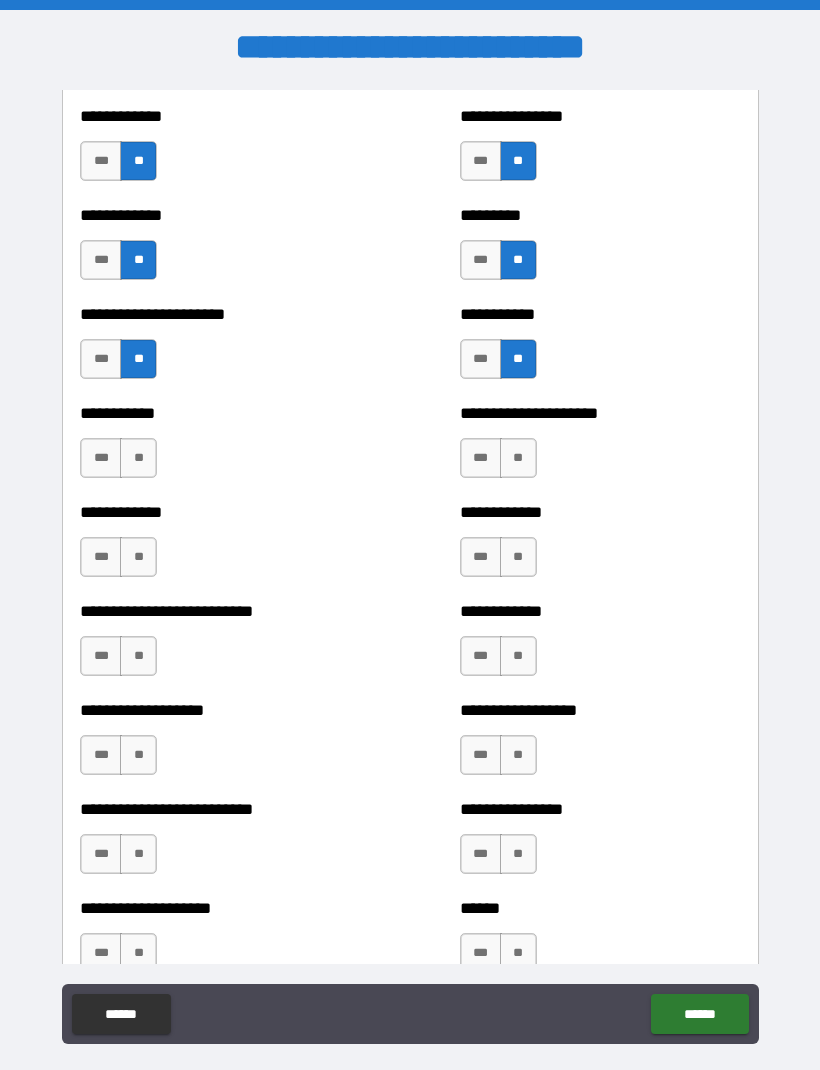 scroll, scrollTop: 5135, scrollLeft: 0, axis: vertical 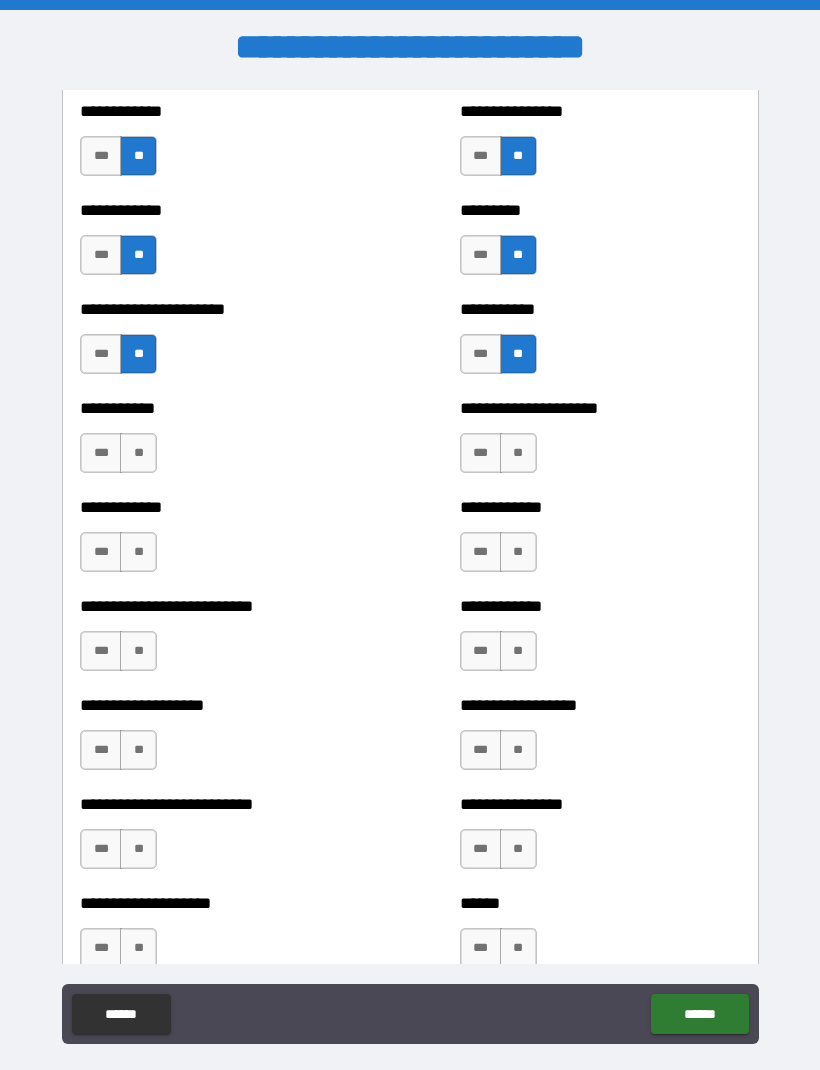 click on "**" at bounding box center (138, 453) 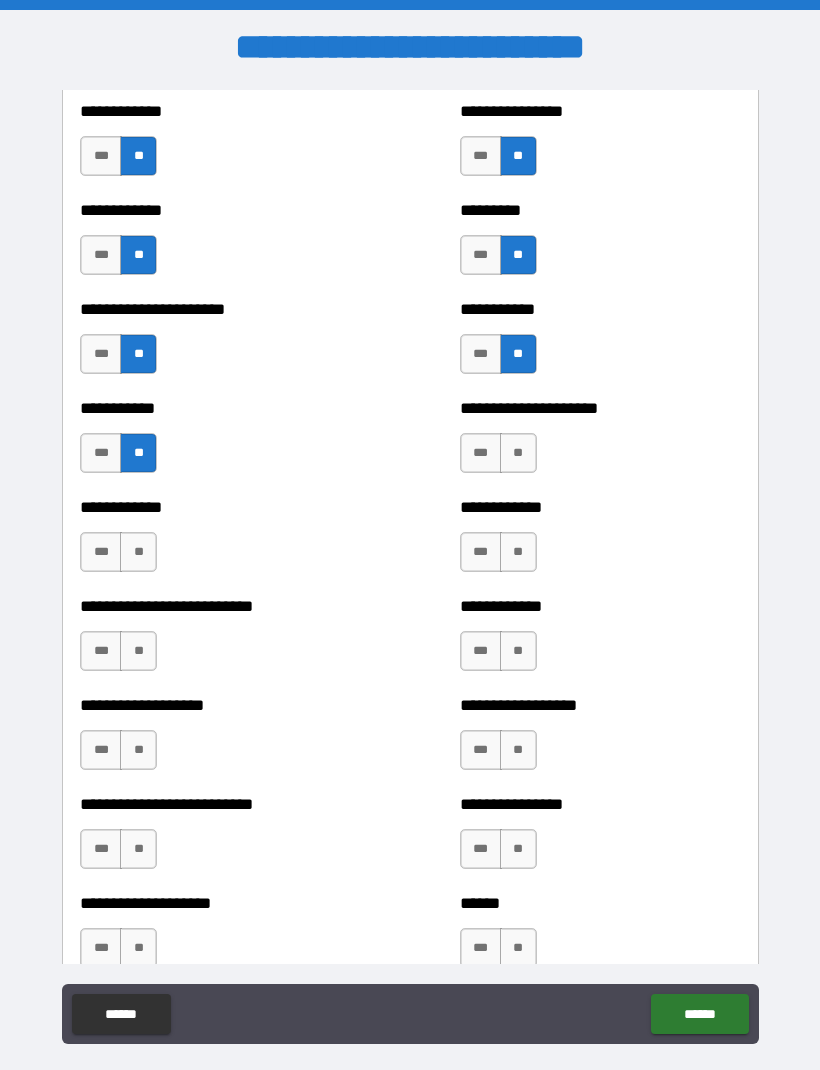 click on "**" at bounding box center (518, 453) 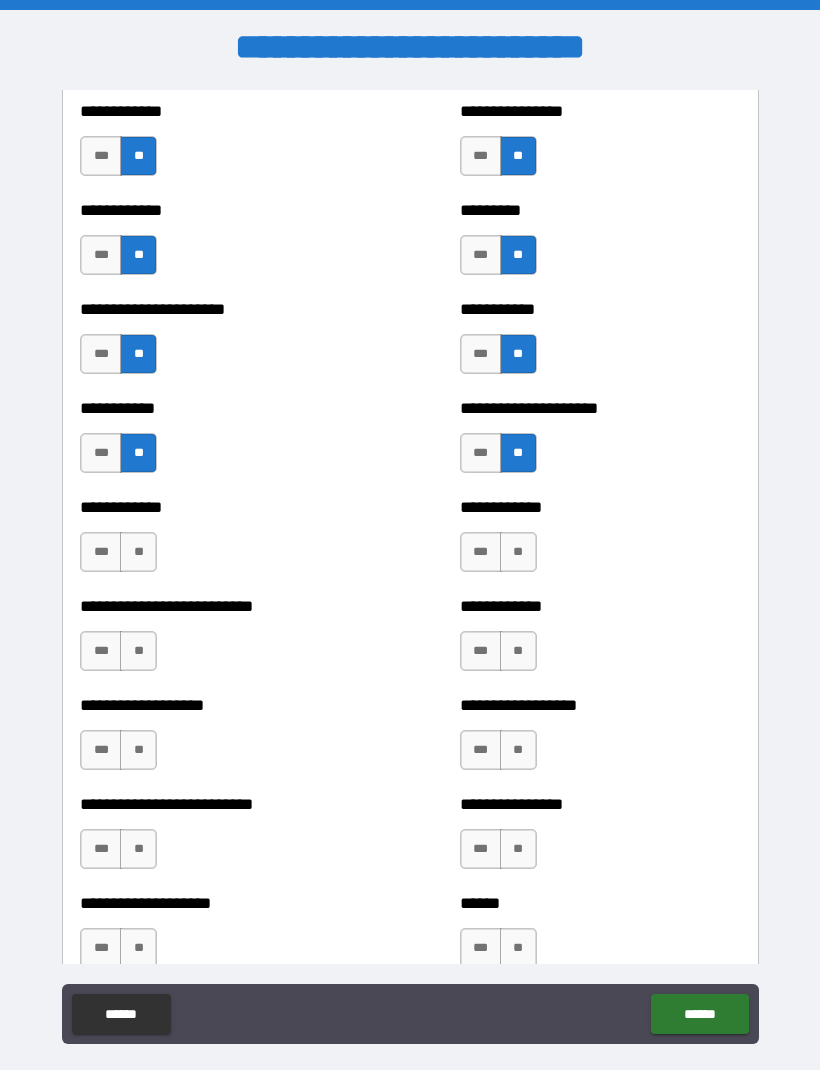 click on "**" at bounding box center (138, 552) 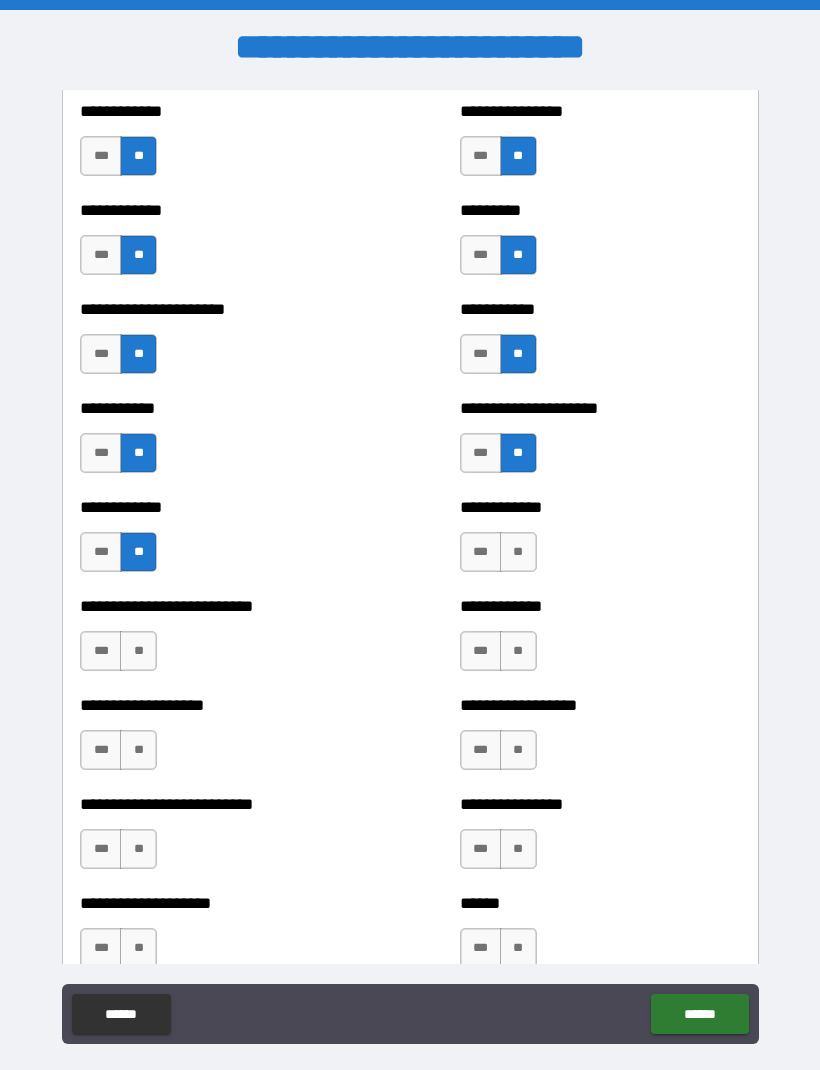 click on "**" at bounding box center (518, 552) 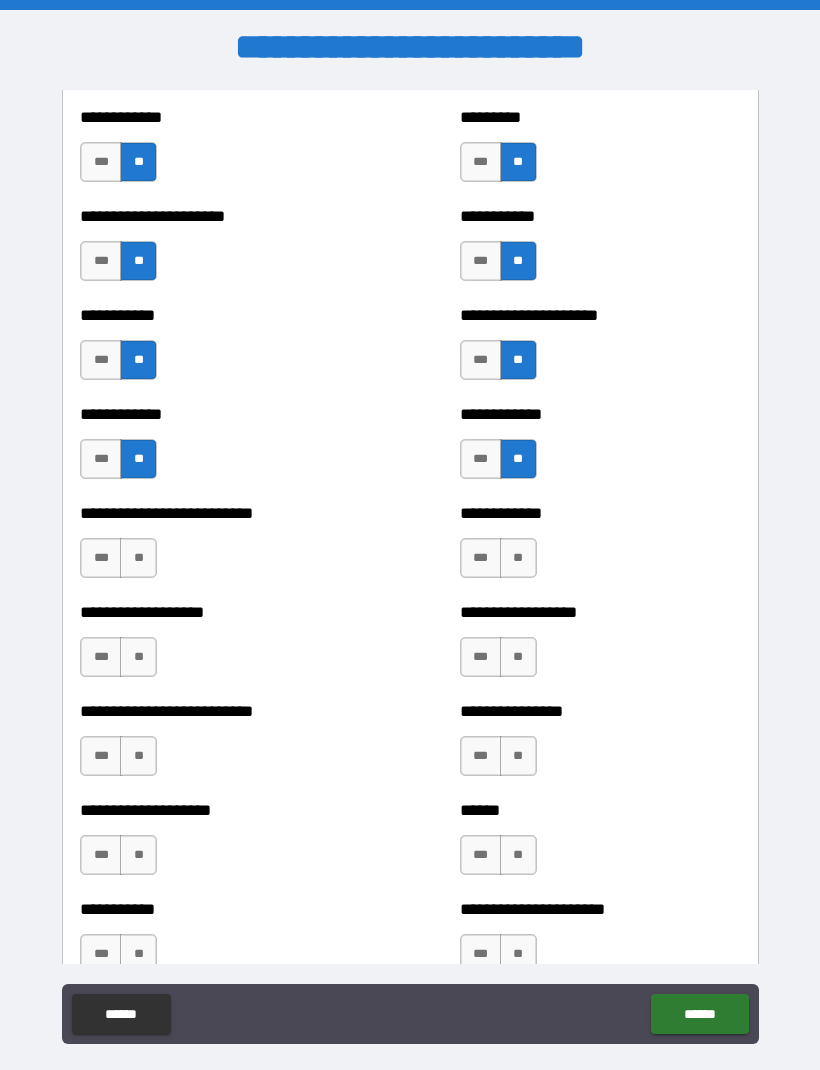 scroll, scrollTop: 5314, scrollLeft: 0, axis: vertical 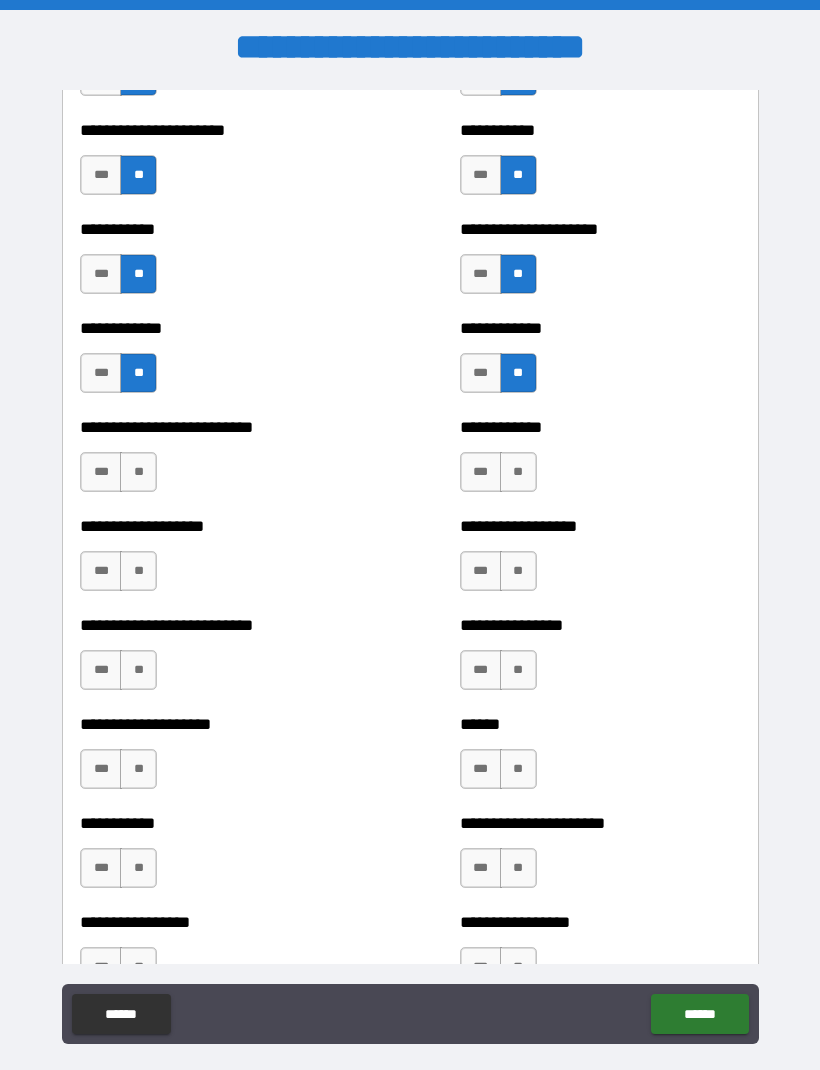 click on "**" at bounding box center [138, 472] 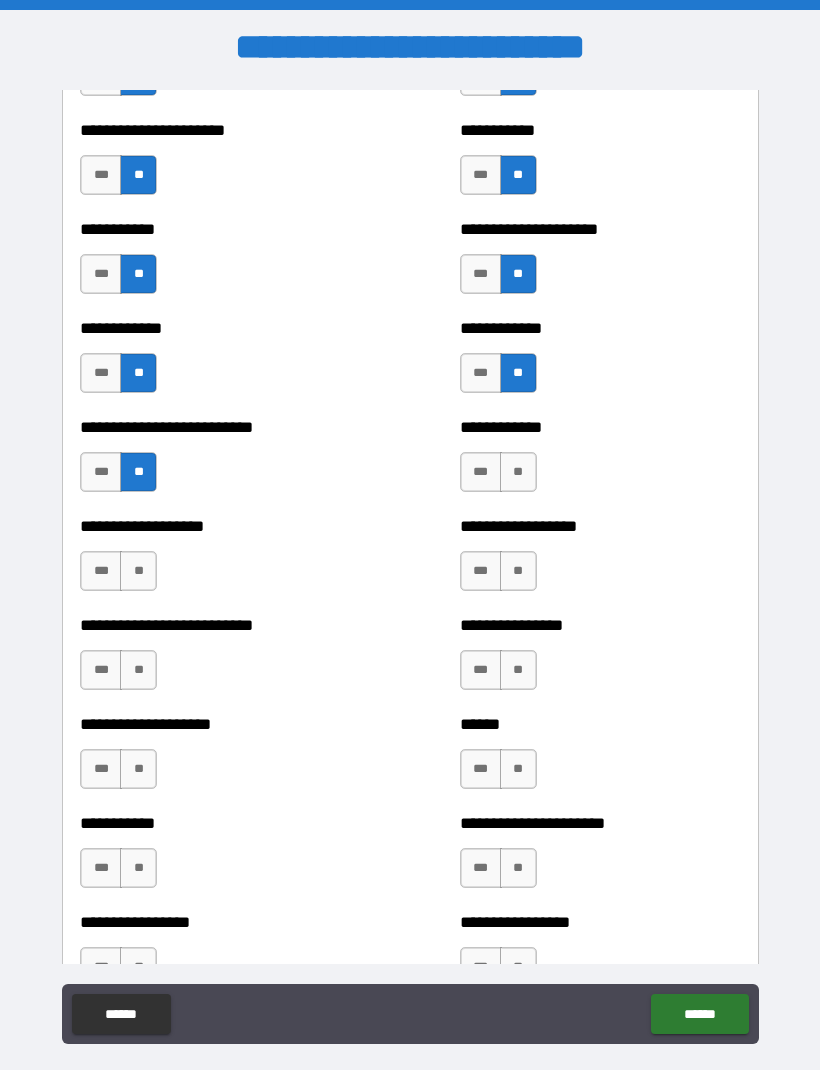 click on "**" at bounding box center [518, 472] 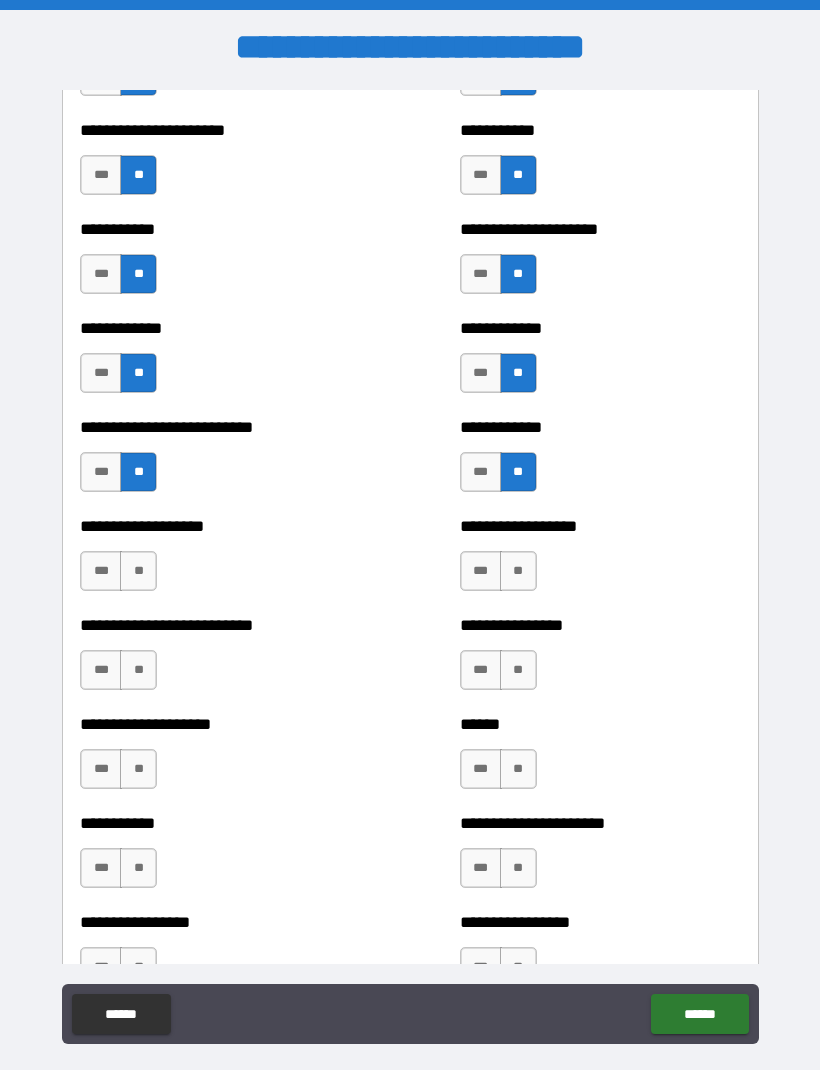 click on "**" at bounding box center (138, 571) 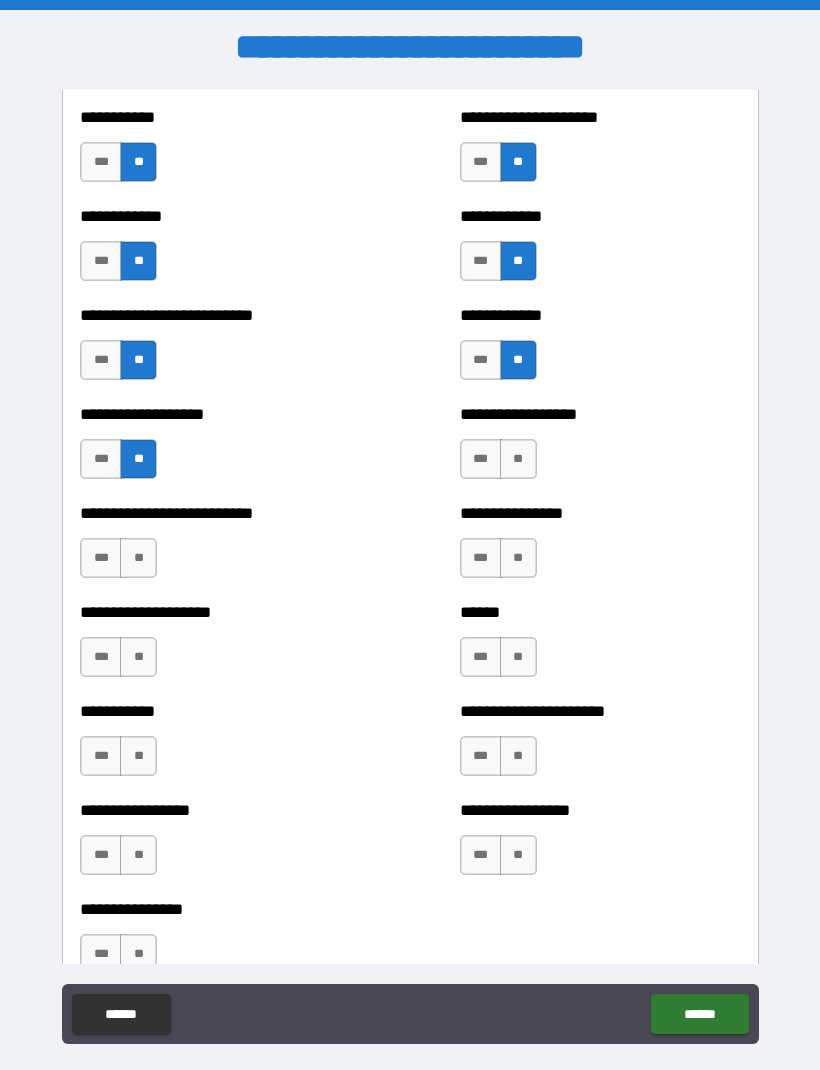 scroll, scrollTop: 5429, scrollLeft: 0, axis: vertical 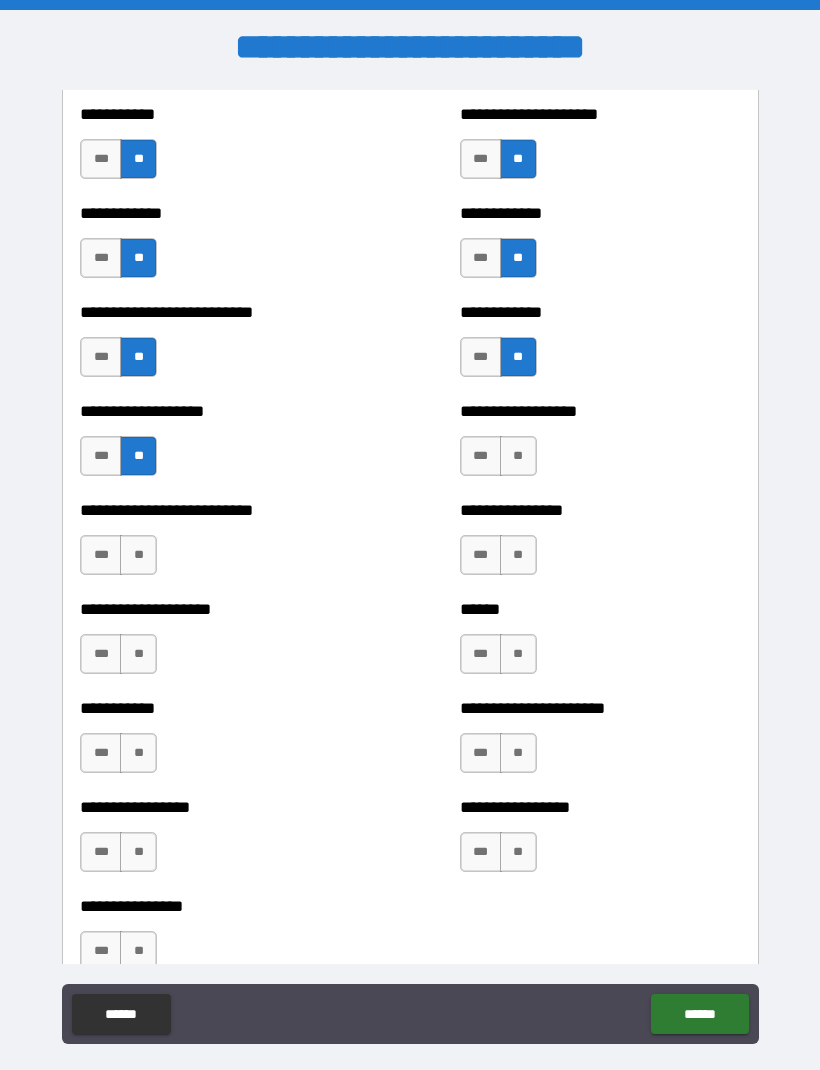 click on "***" at bounding box center [101, 456] 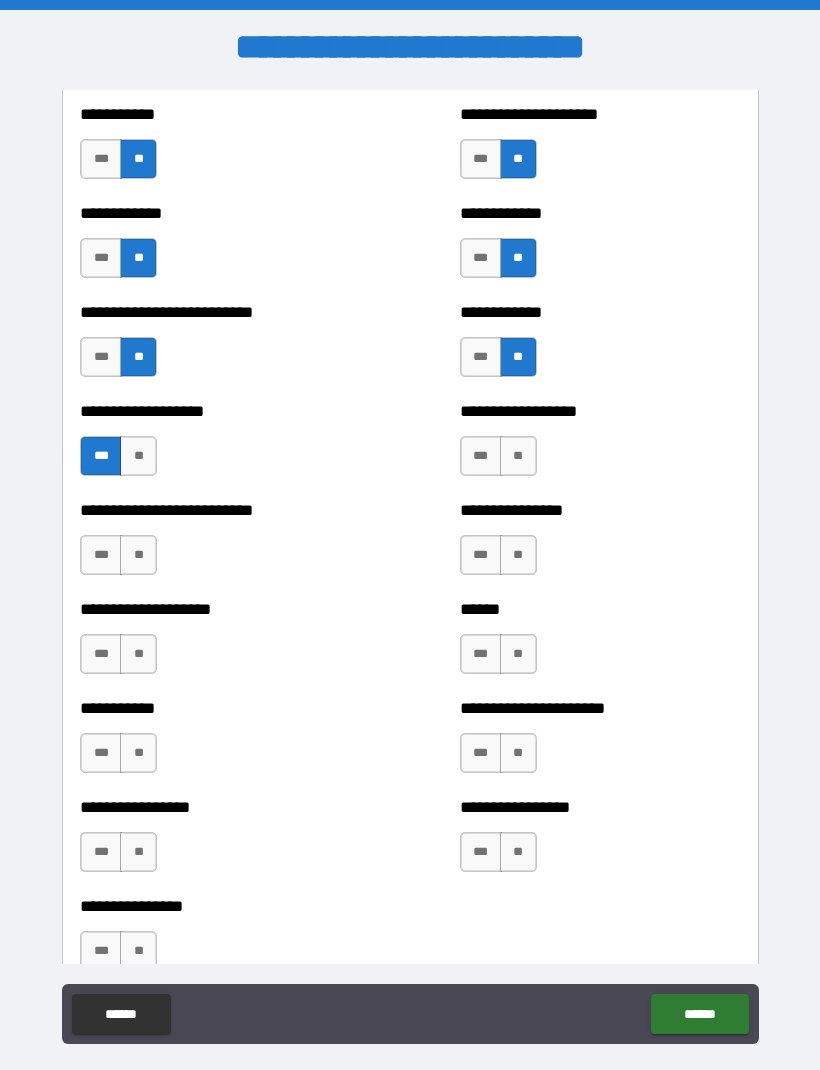 click on "**" at bounding box center [518, 456] 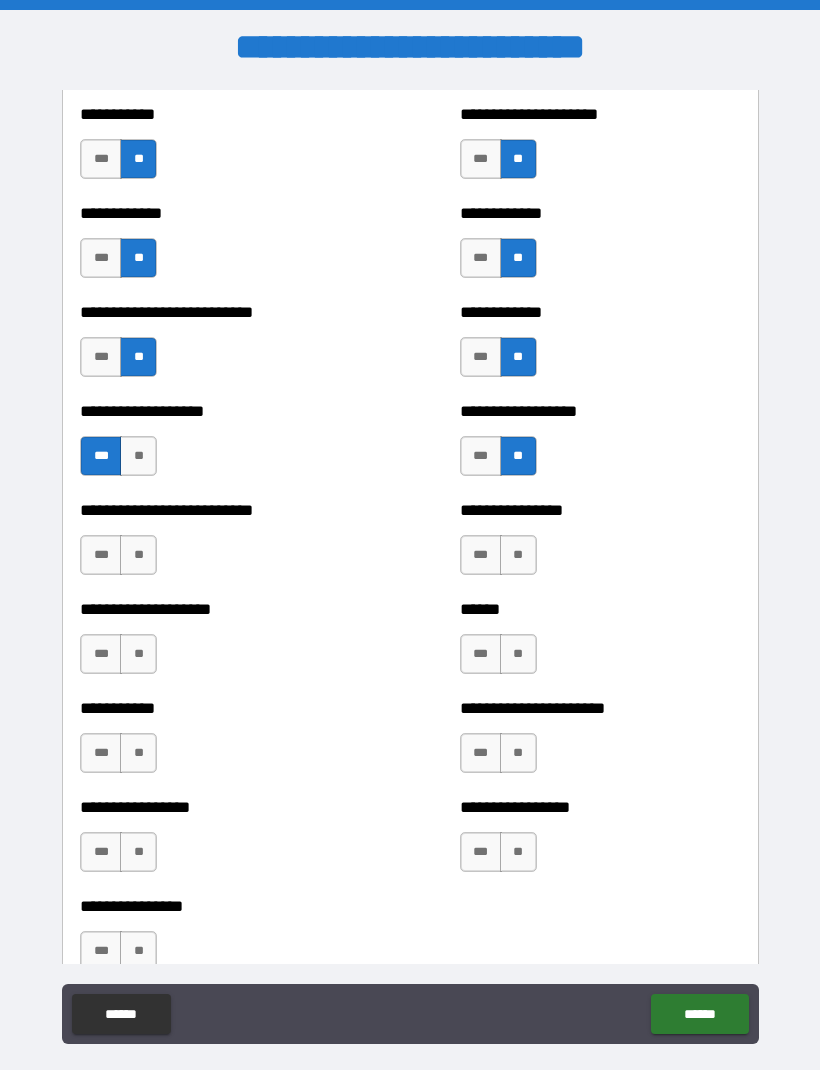 click on "**" at bounding box center [138, 555] 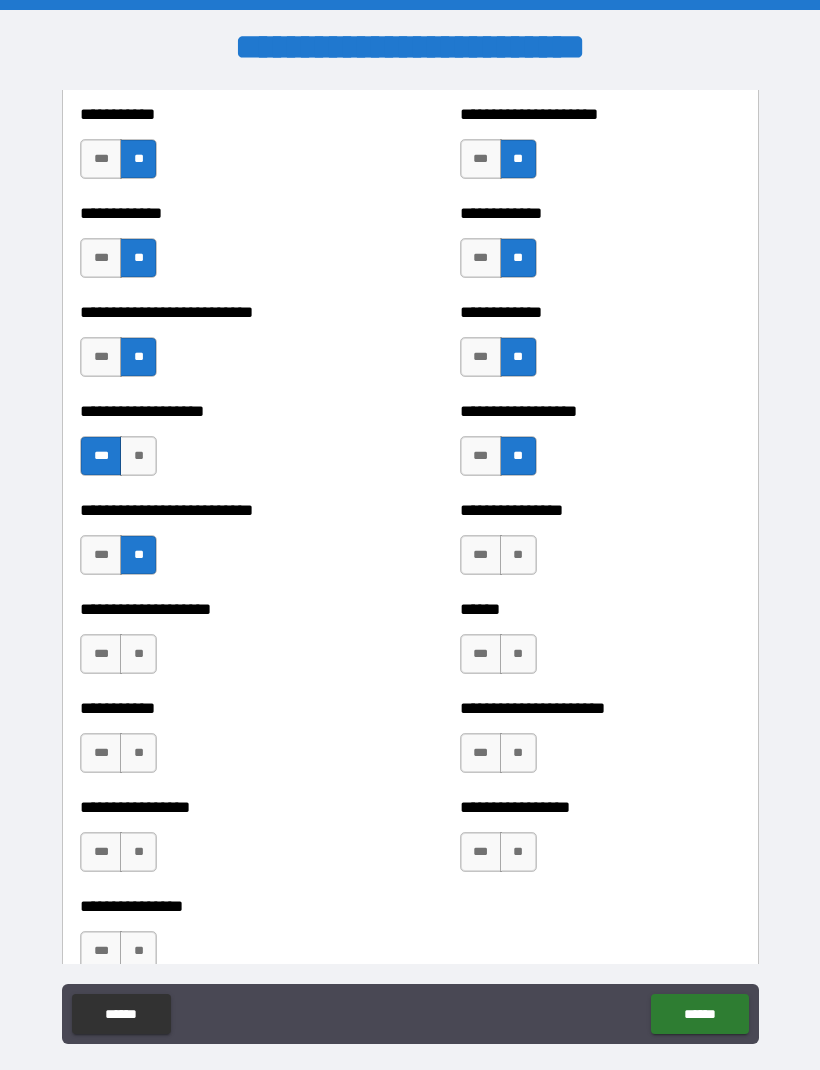 click on "**" at bounding box center [518, 555] 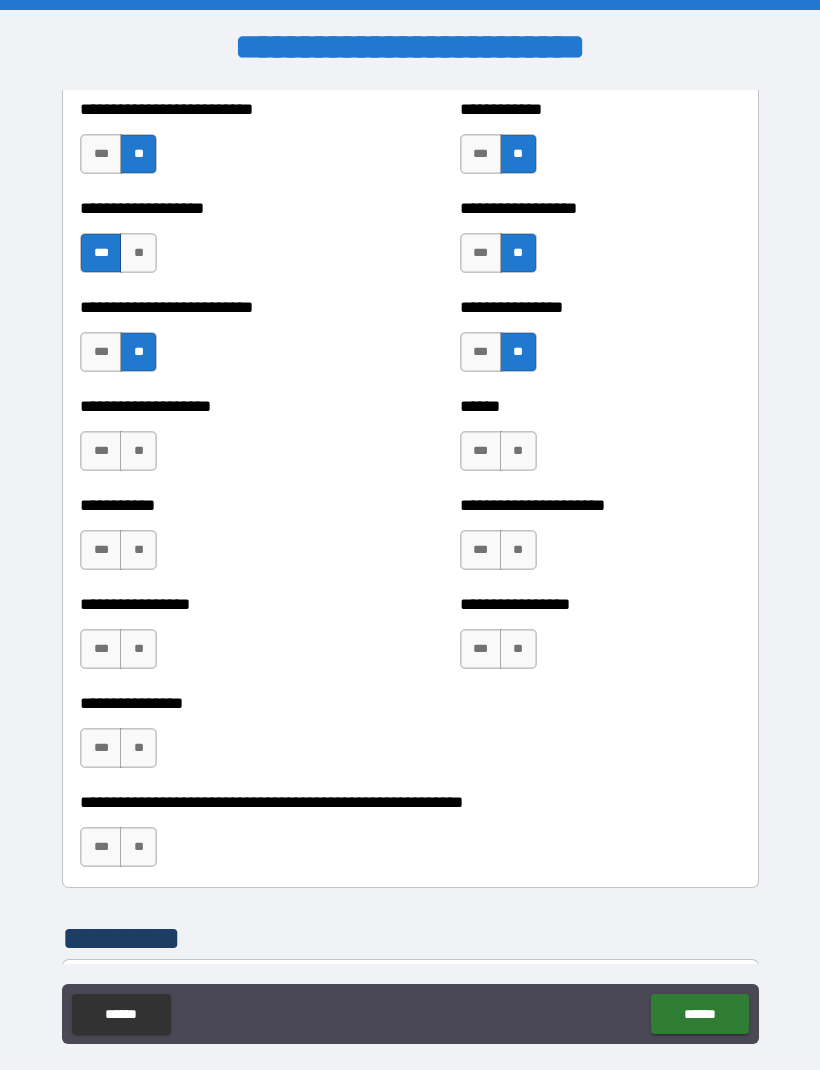 scroll, scrollTop: 5633, scrollLeft: 0, axis: vertical 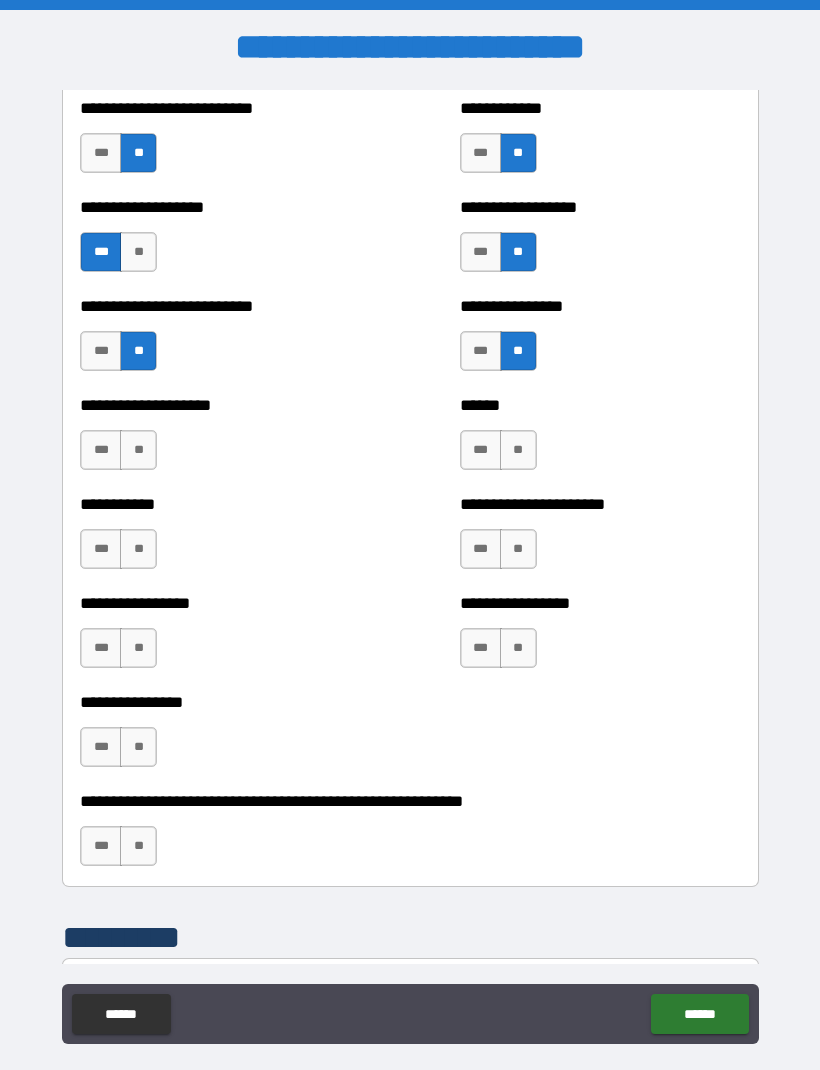 click on "**" at bounding box center (138, 450) 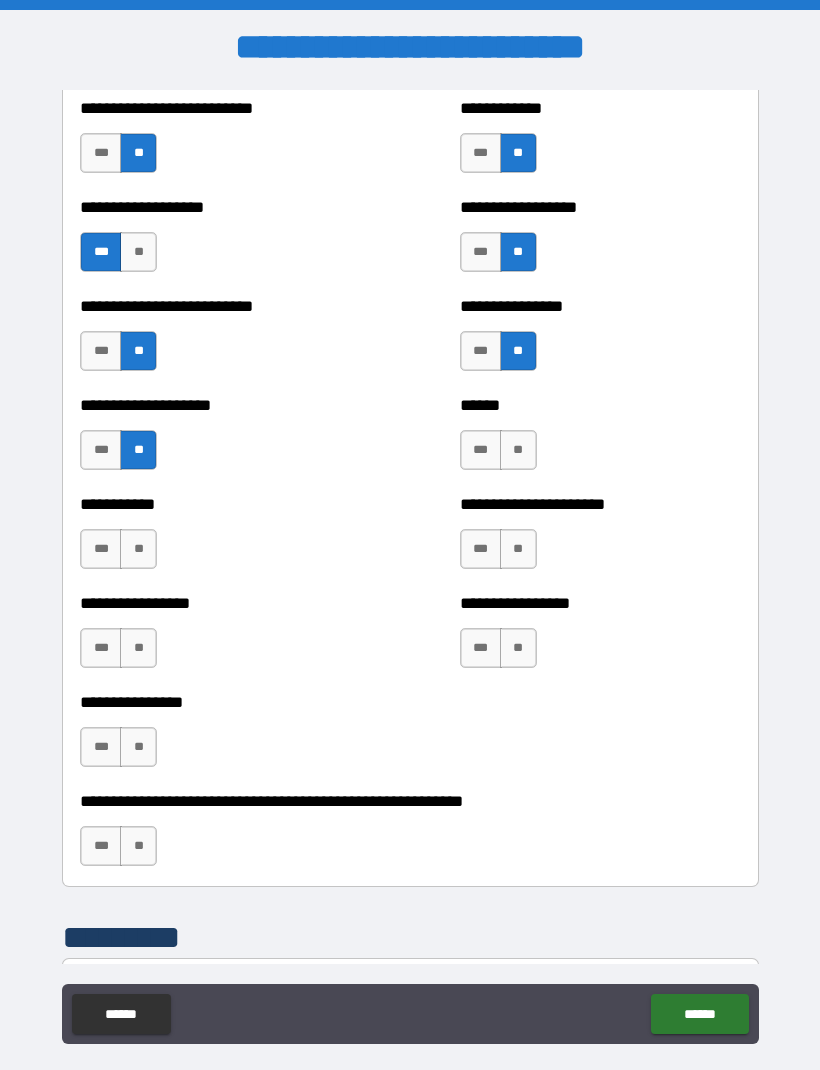 click on "**" at bounding box center [518, 450] 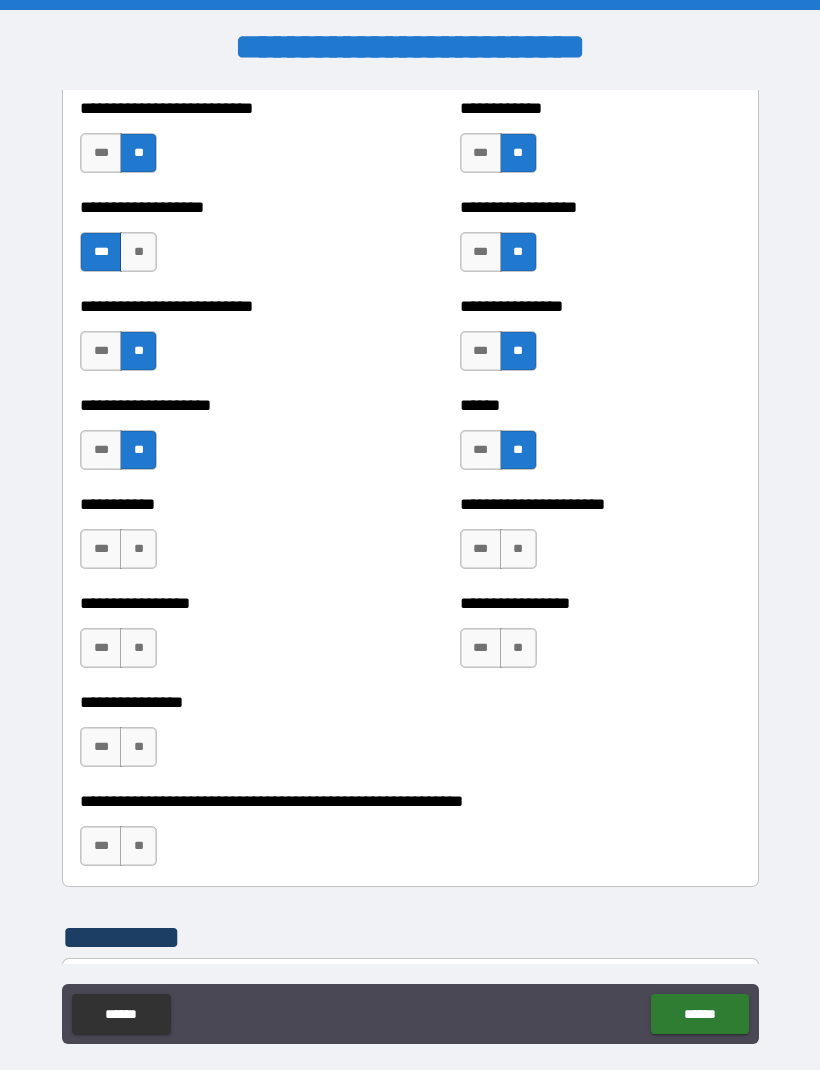 click on "**" at bounding box center [138, 549] 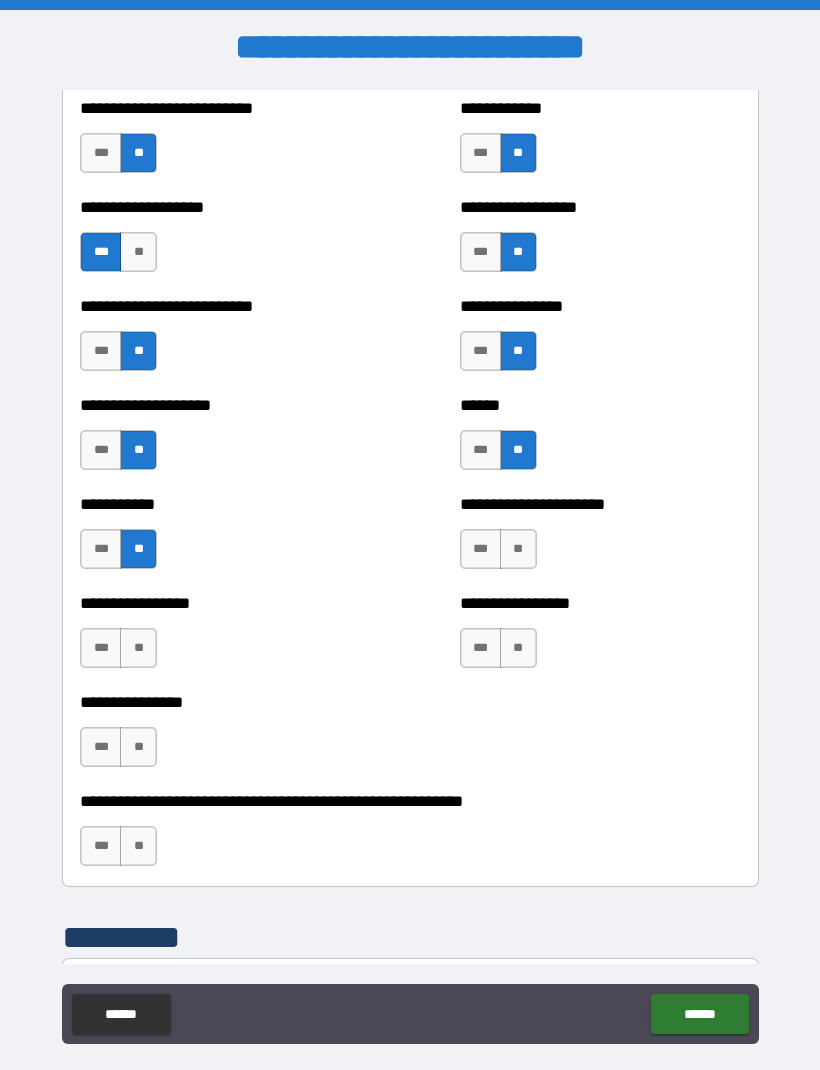 click on "**" at bounding box center (518, 549) 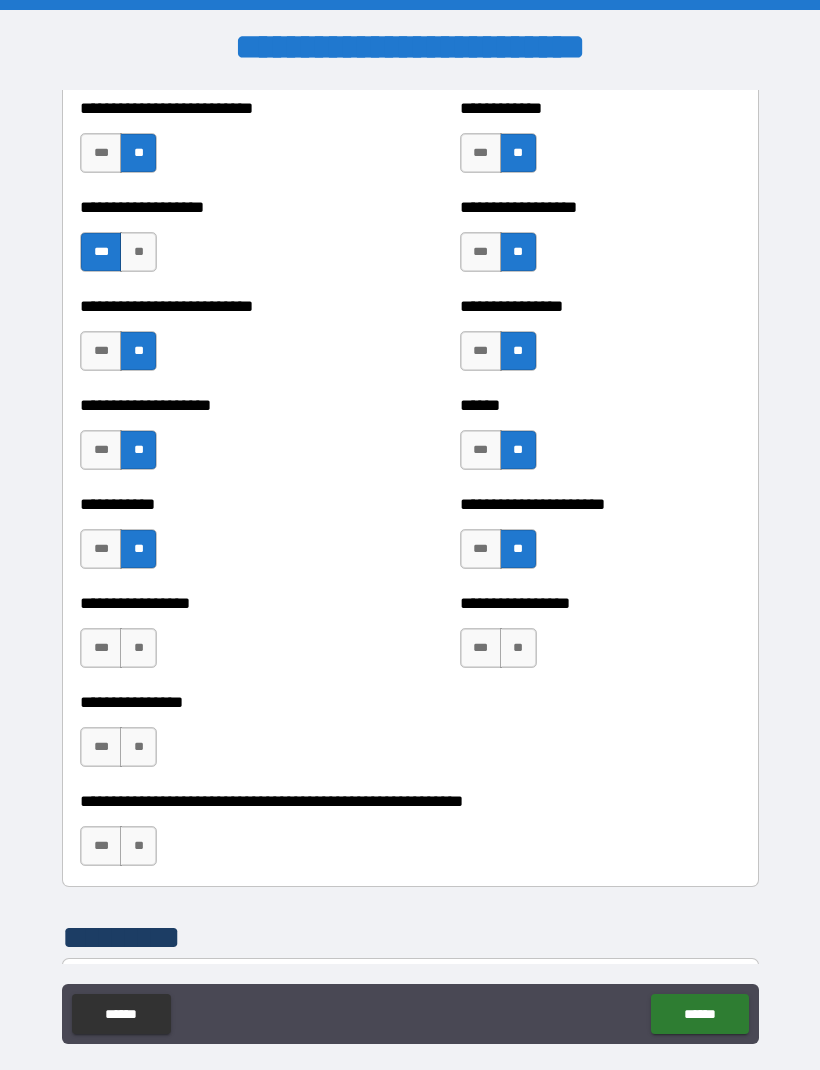 click on "**" at bounding box center (138, 648) 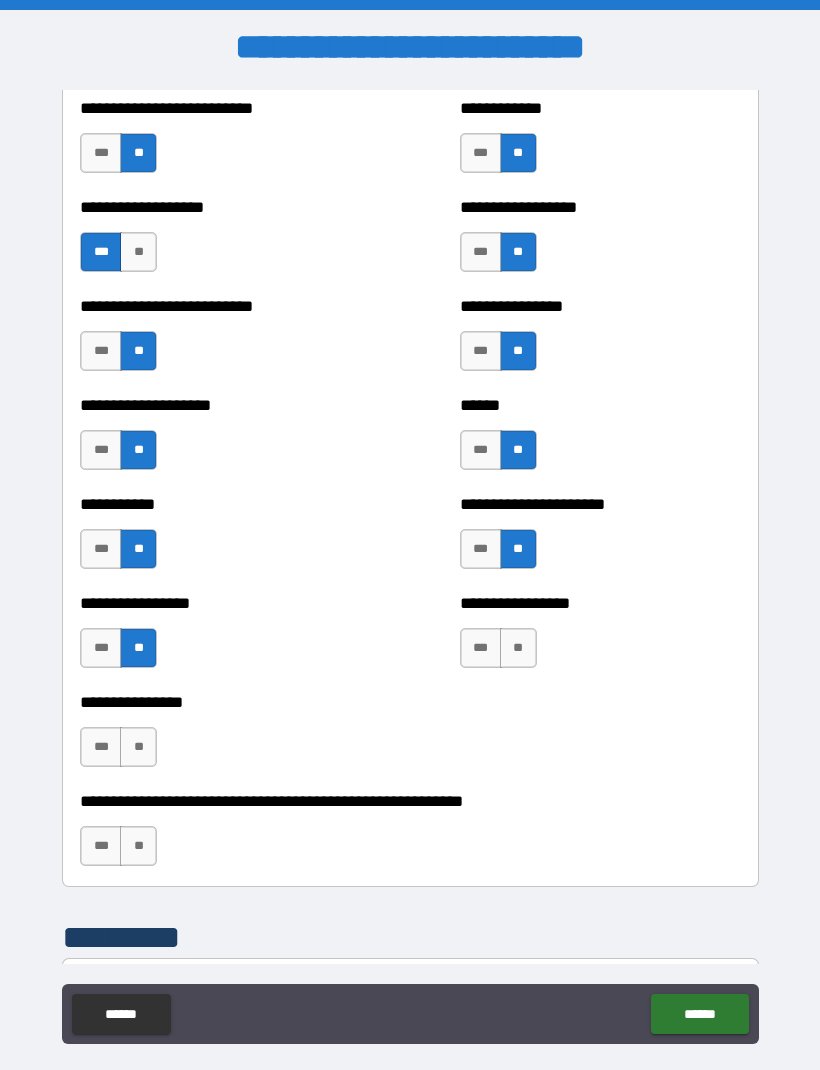 click on "***" at bounding box center (101, 648) 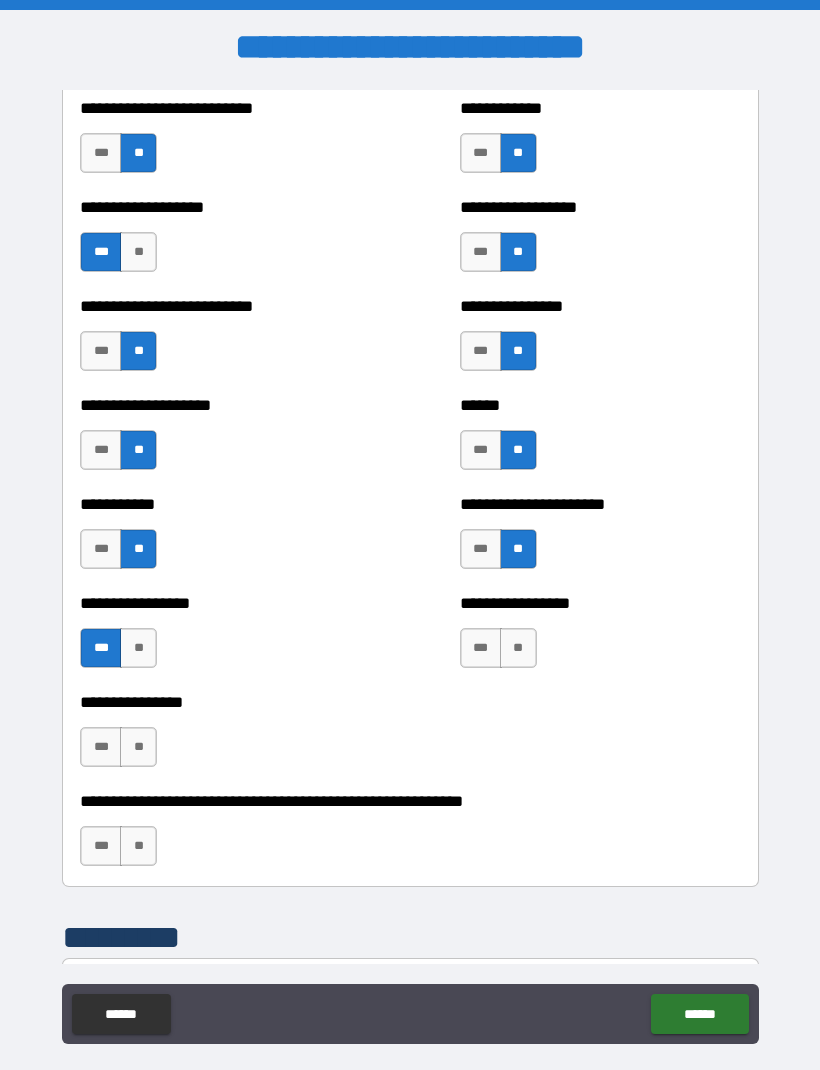 click on "**" at bounding box center (518, 648) 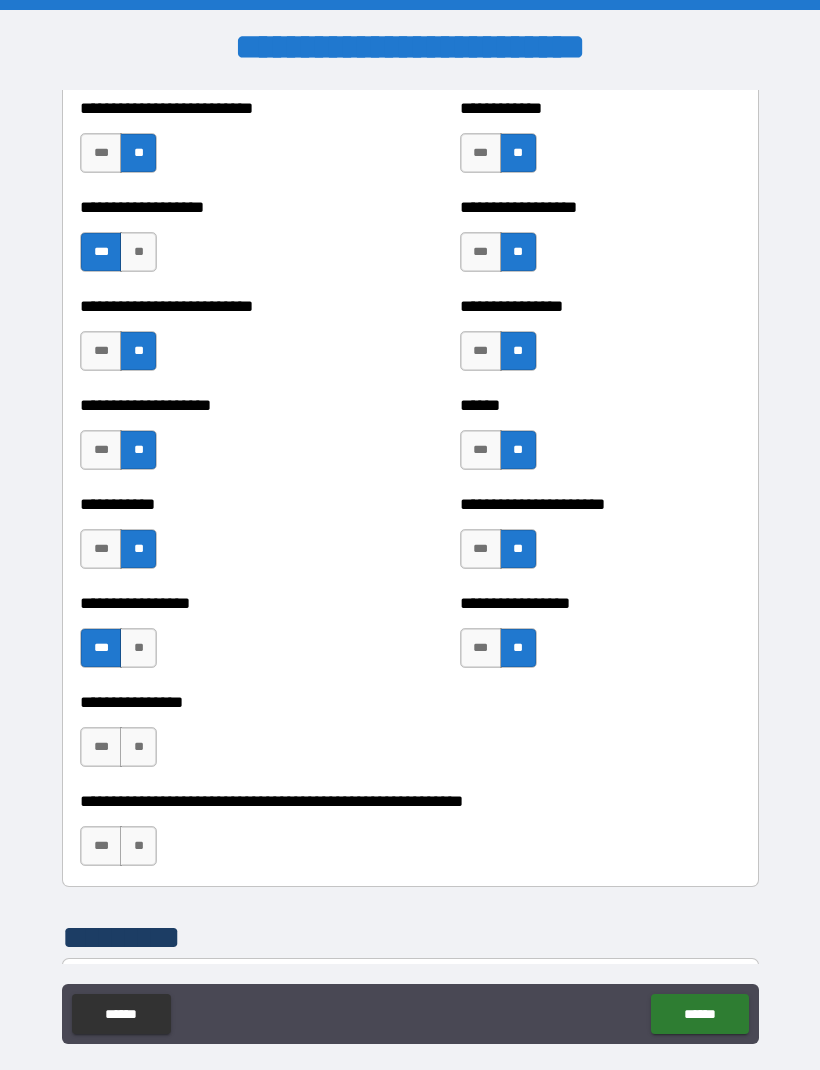 click on "**" at bounding box center [138, 747] 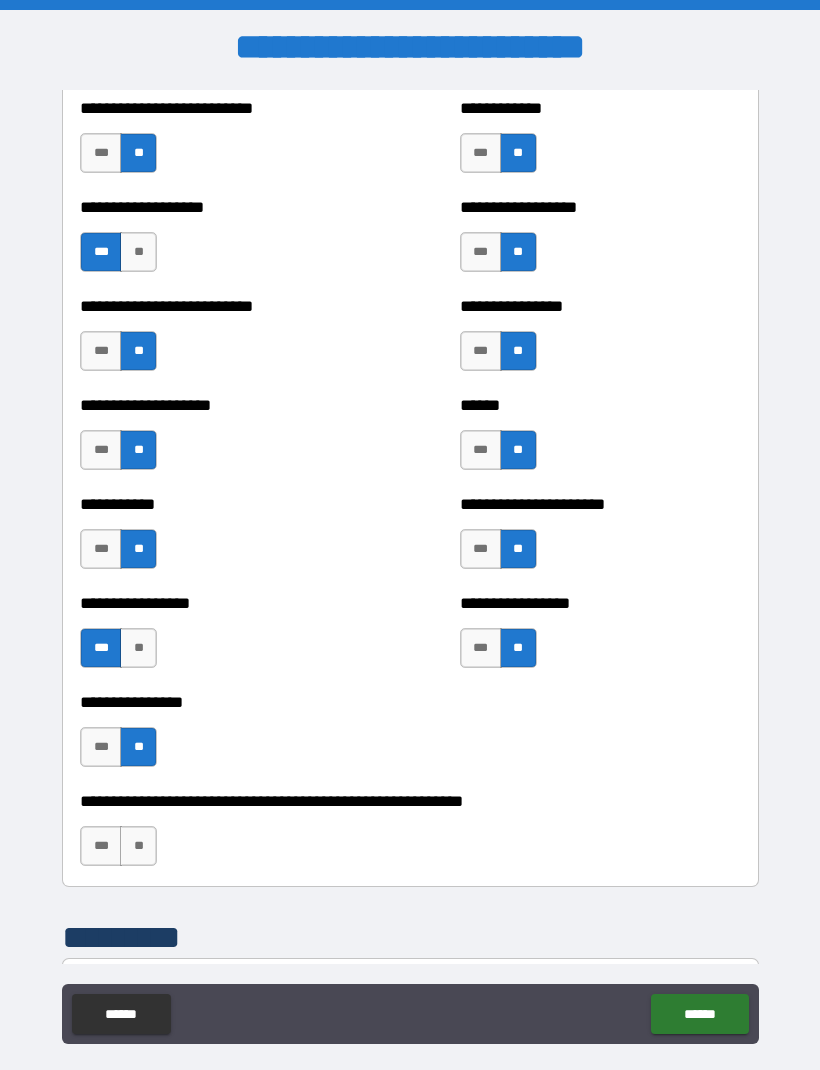 click on "**" at bounding box center [138, 846] 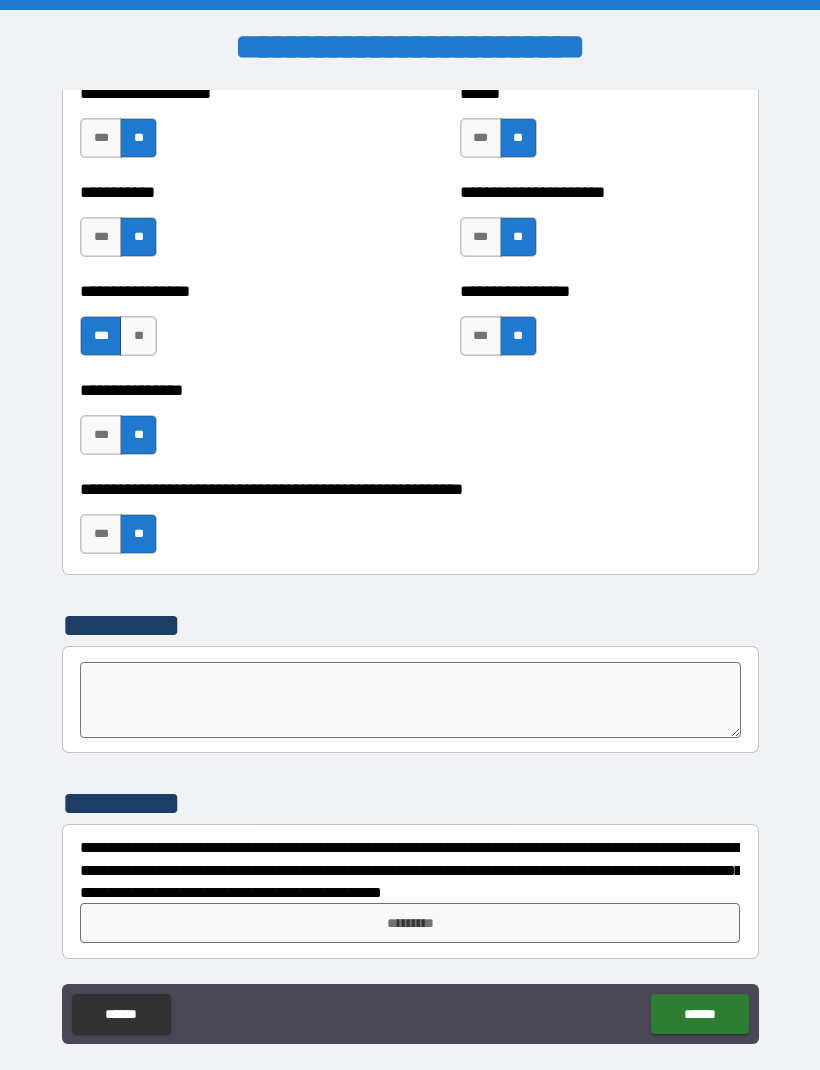 scroll, scrollTop: 5945, scrollLeft: 0, axis: vertical 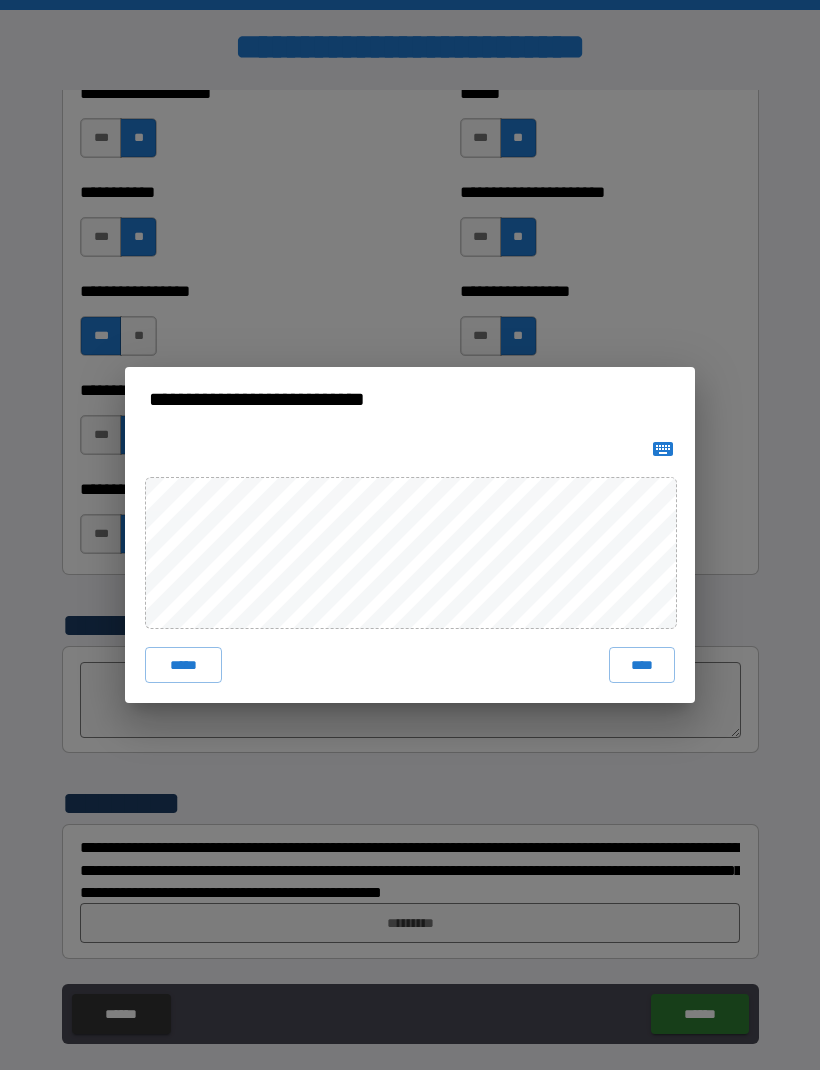 click on "****" at bounding box center [642, 665] 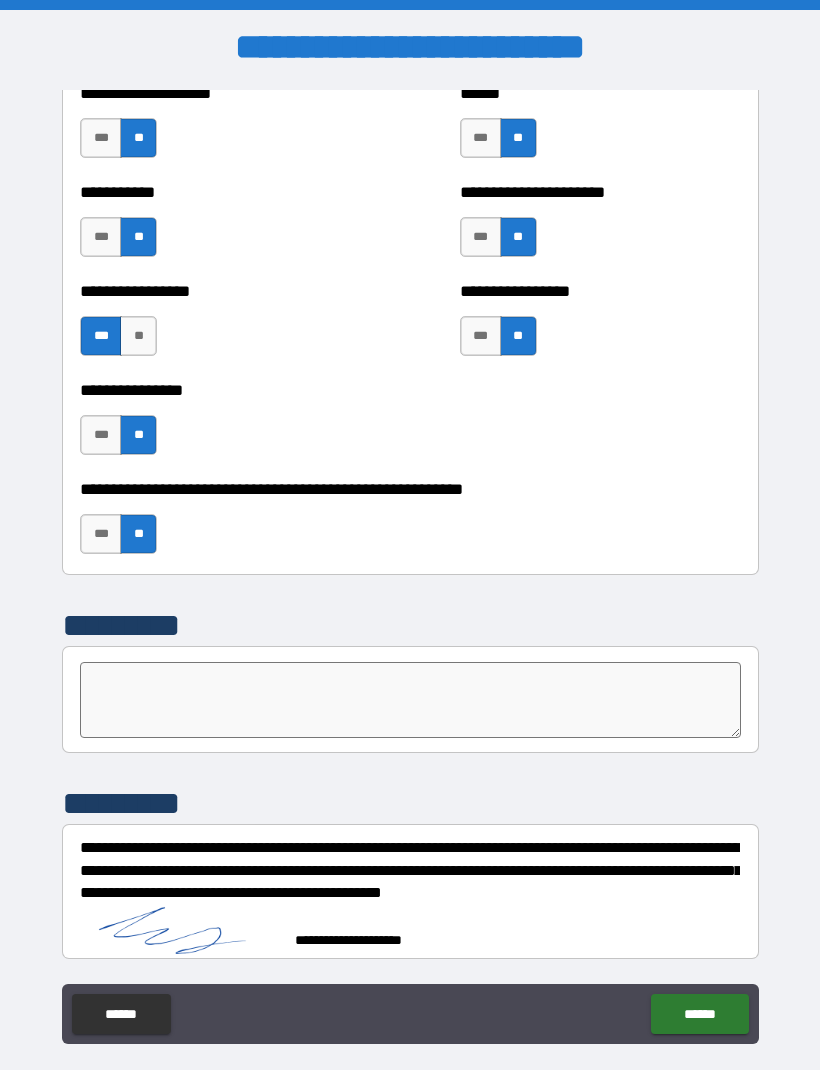 scroll, scrollTop: 5935, scrollLeft: 0, axis: vertical 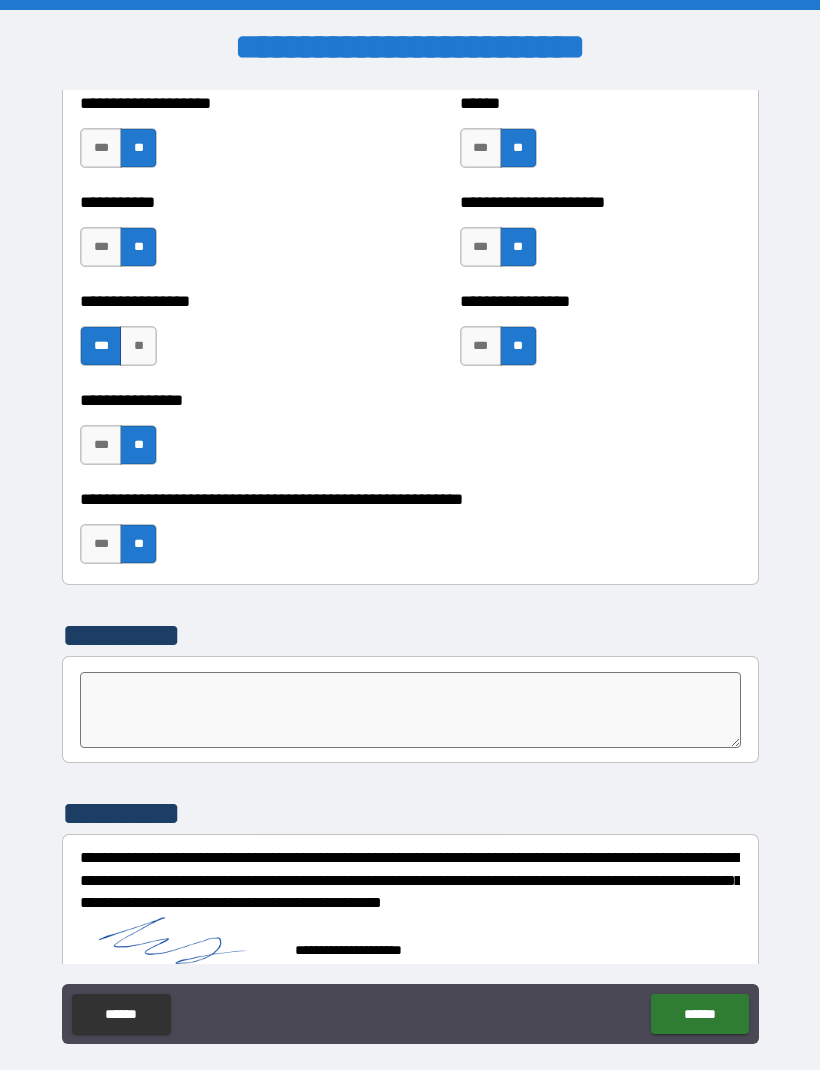 click on "******" at bounding box center (699, 1014) 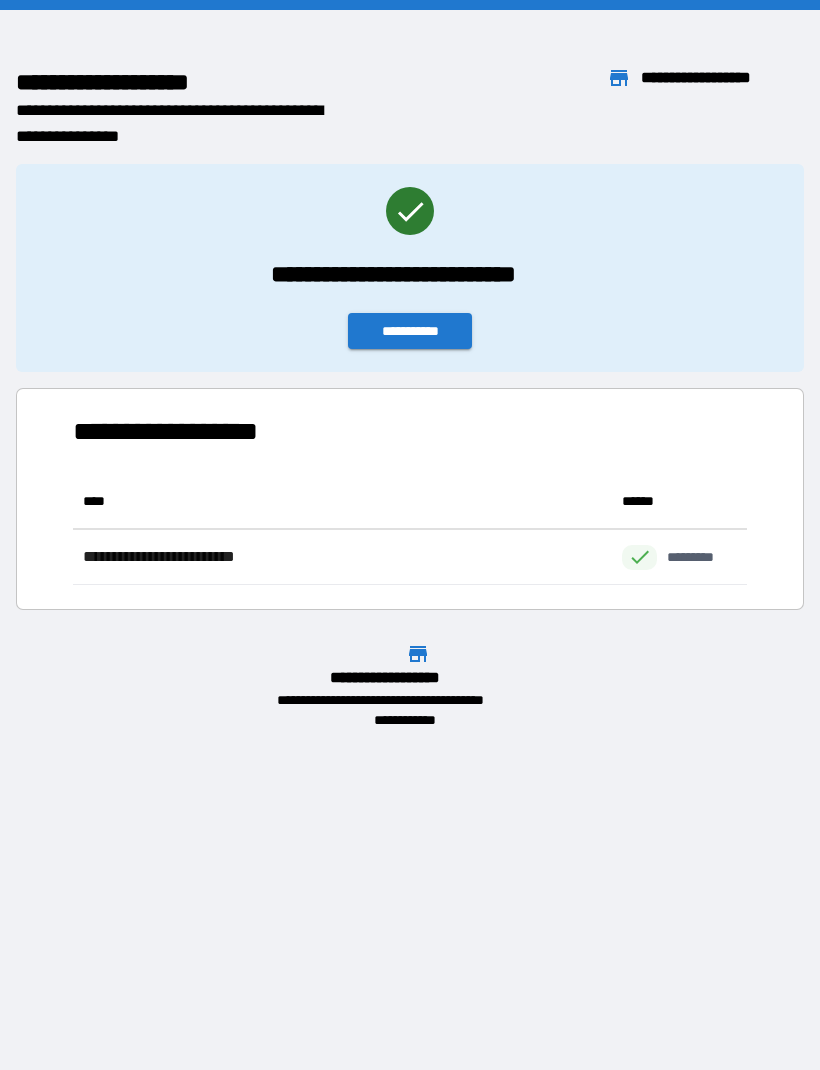 scroll, scrollTop: 111, scrollLeft: 674, axis: both 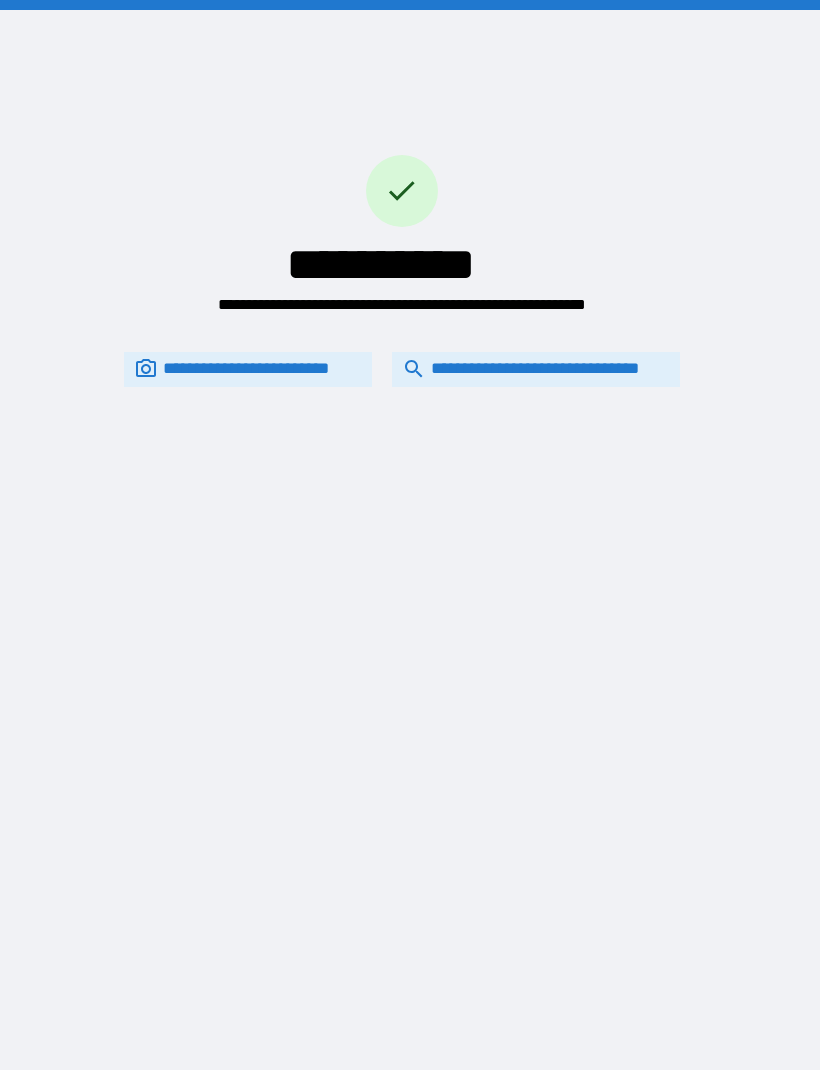 click on "**********" at bounding box center [536, 369] 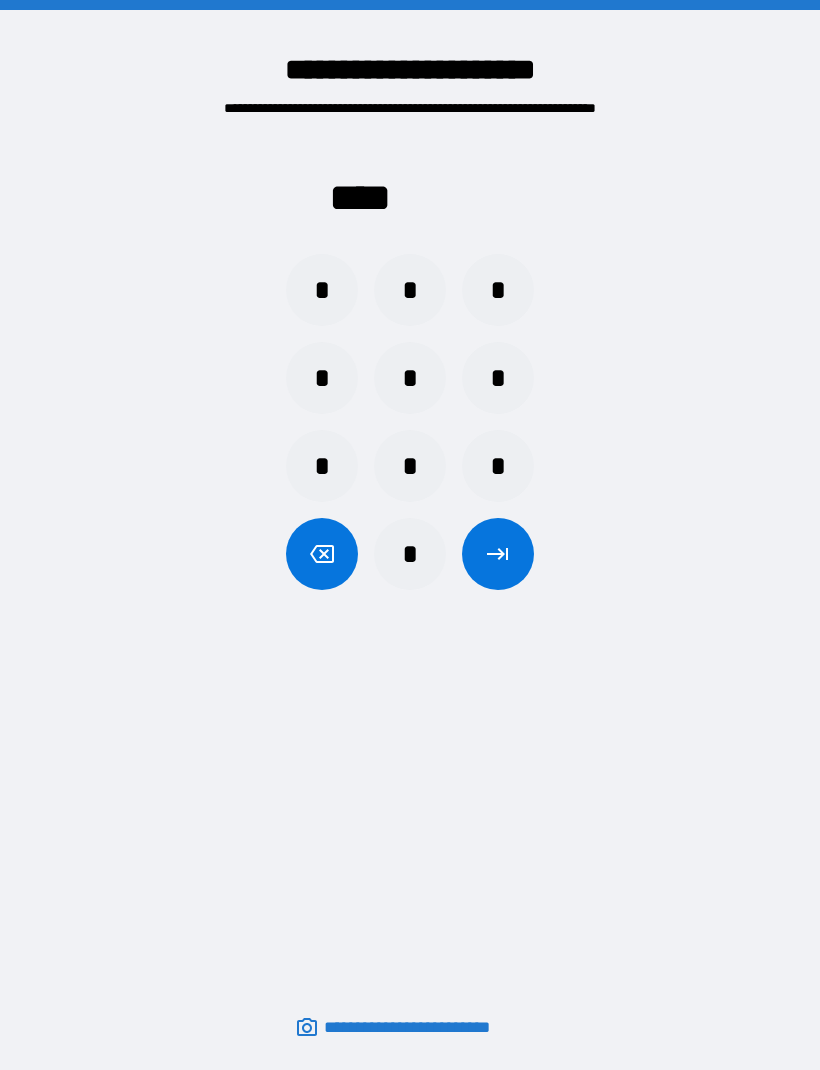 click 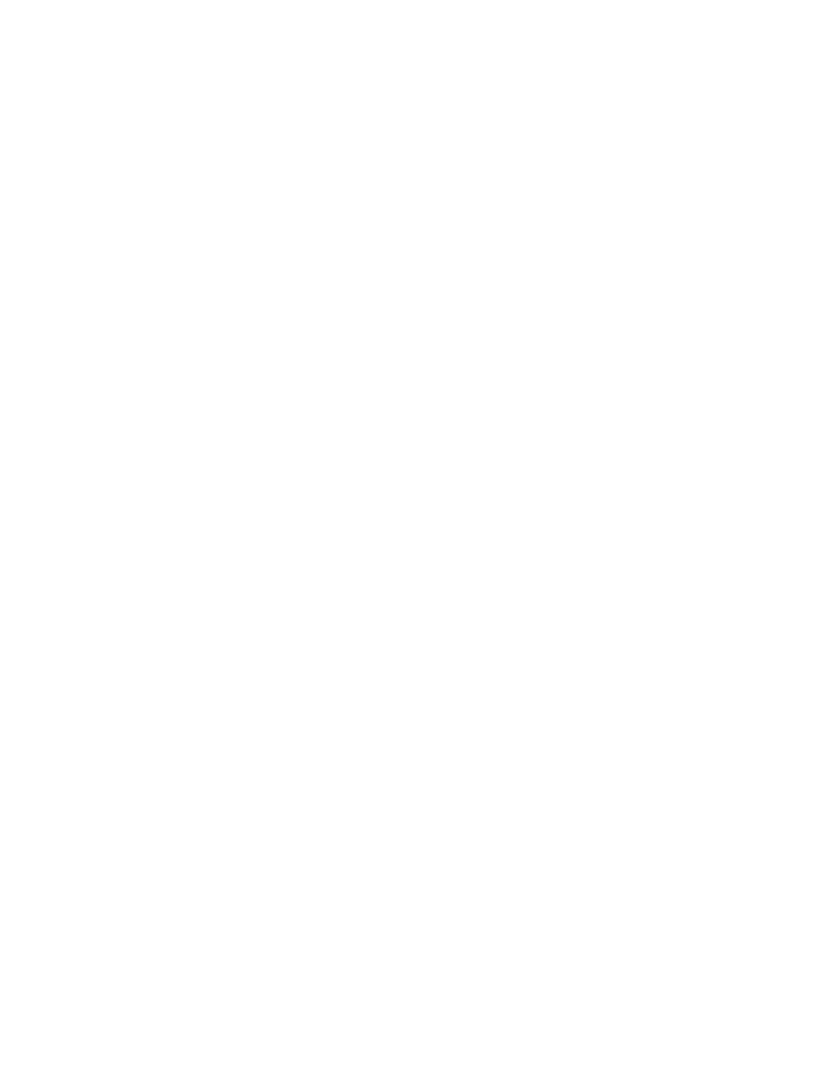scroll, scrollTop: 0, scrollLeft: 0, axis: both 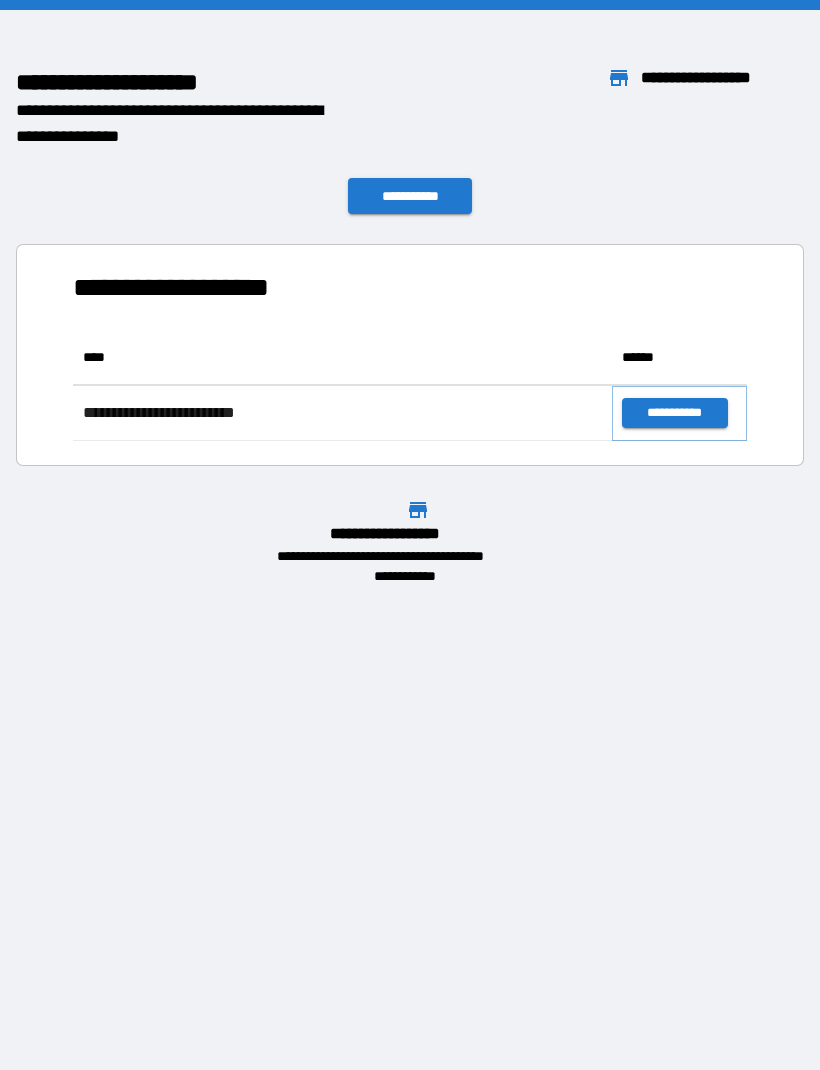 click on "**********" at bounding box center [674, 413] 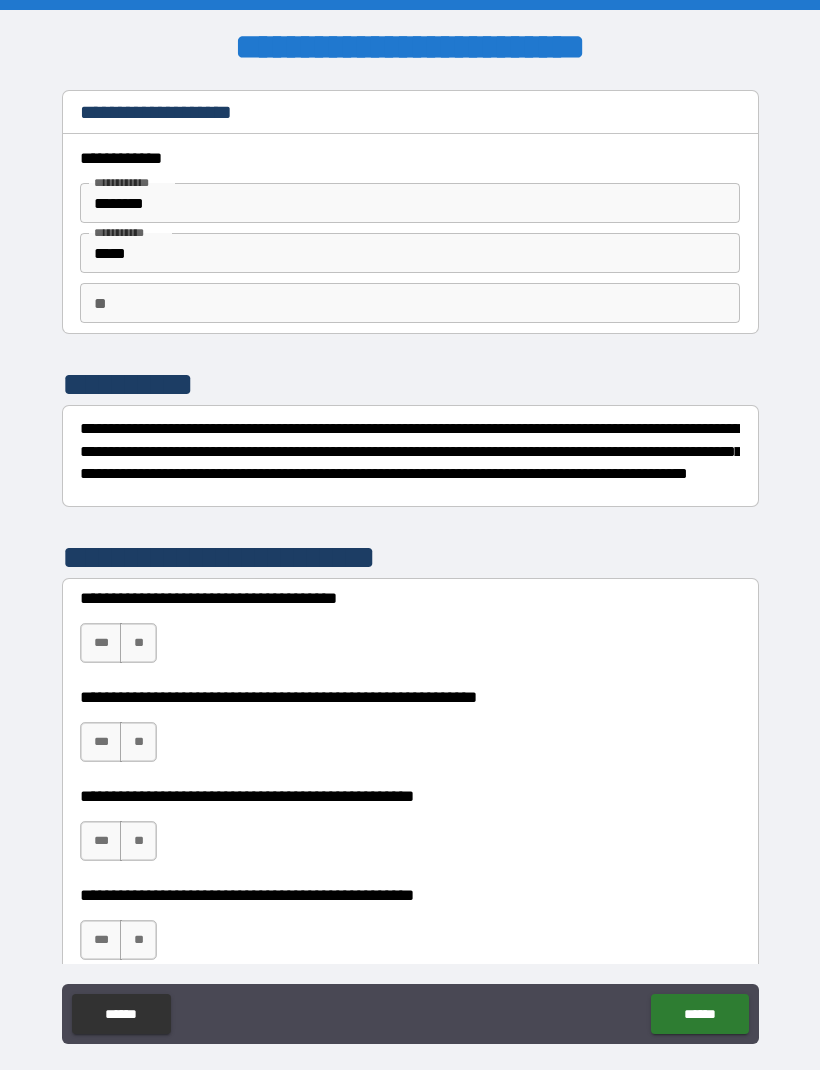 click on "**" at bounding box center [410, 303] 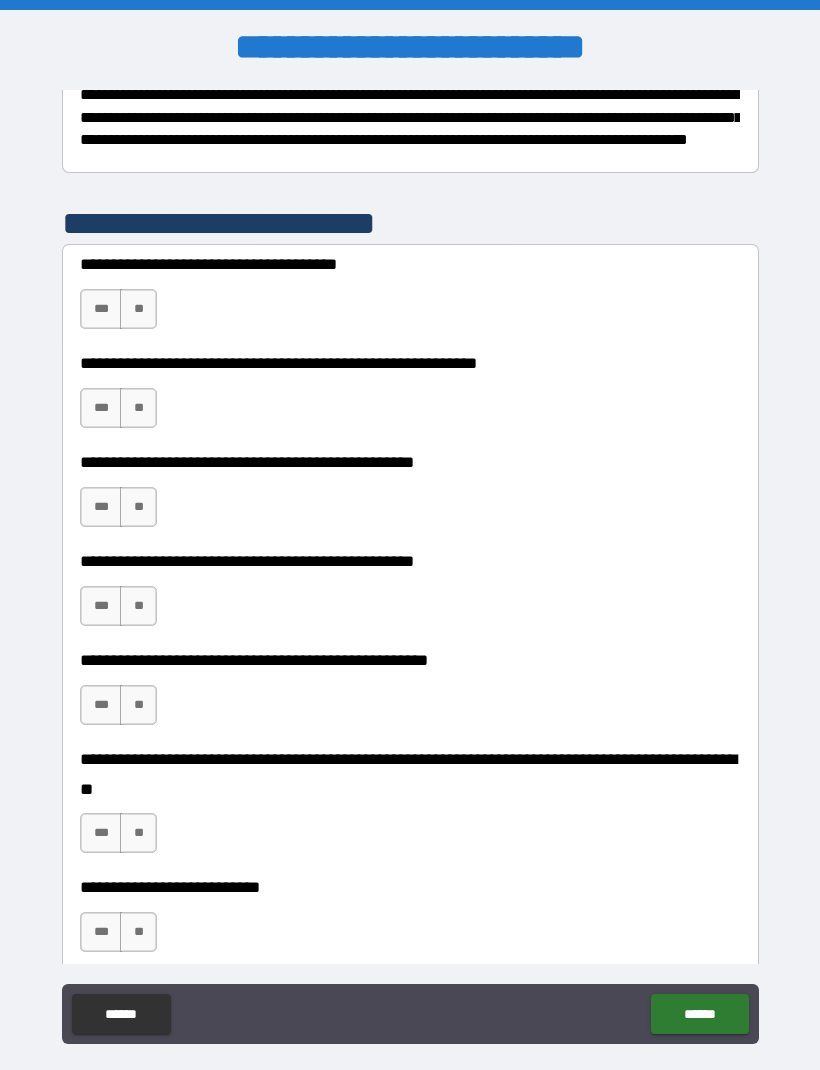 scroll, scrollTop: 336, scrollLeft: 0, axis: vertical 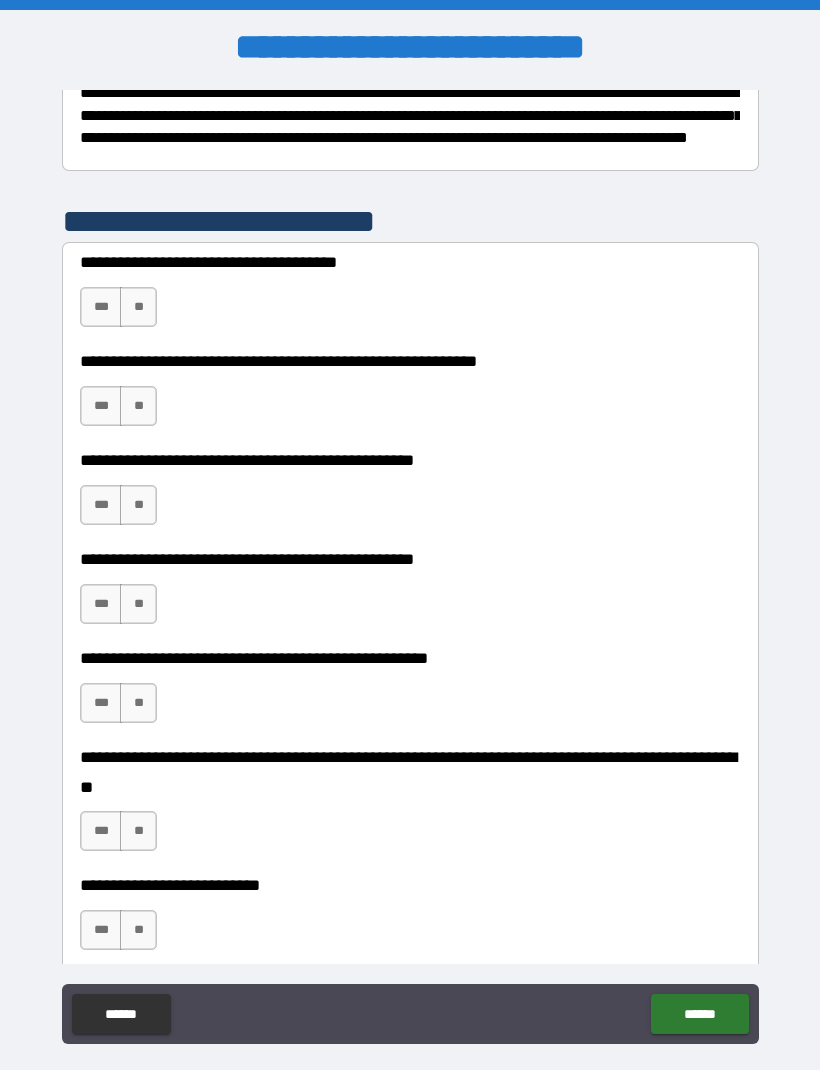 type on "*" 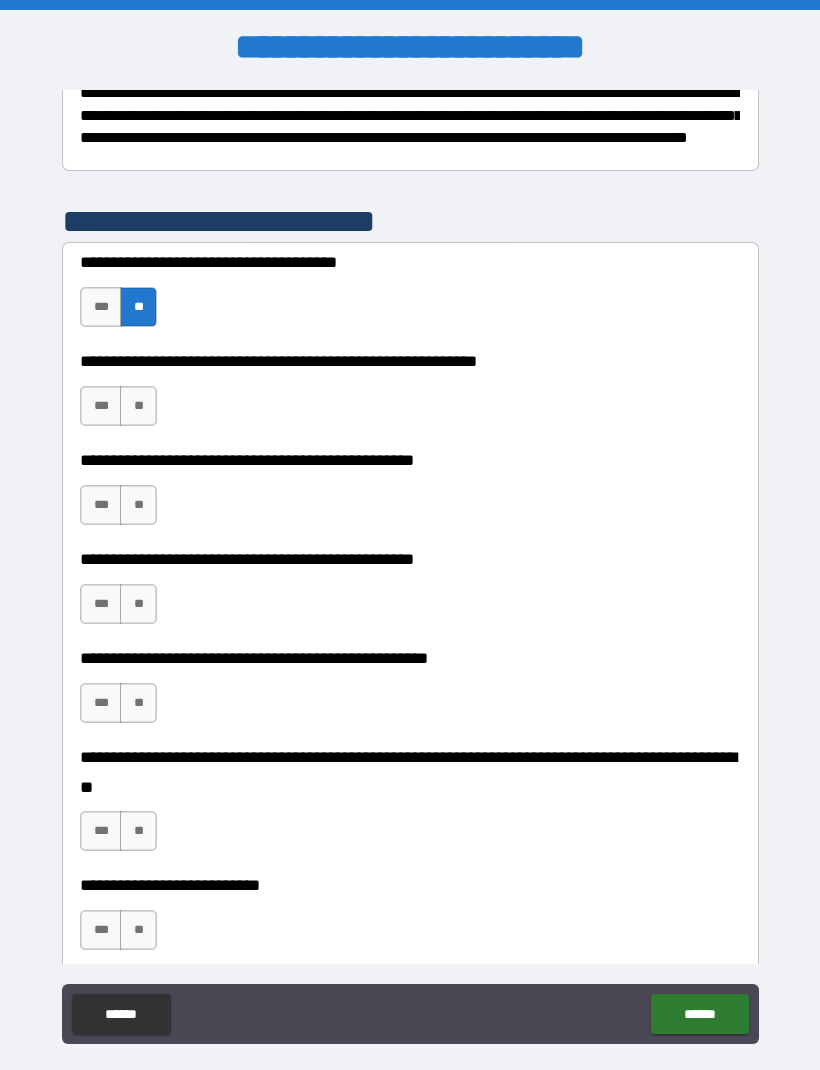 click on "**" at bounding box center (138, 406) 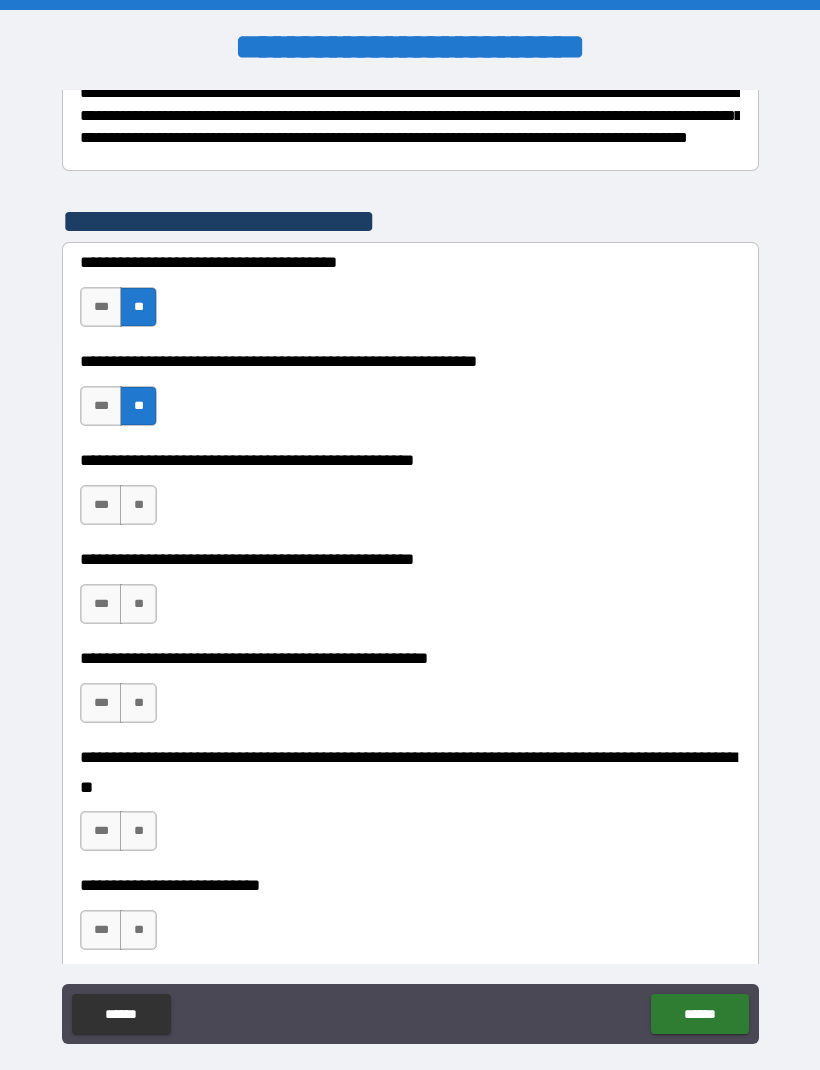 click on "**" at bounding box center (138, 505) 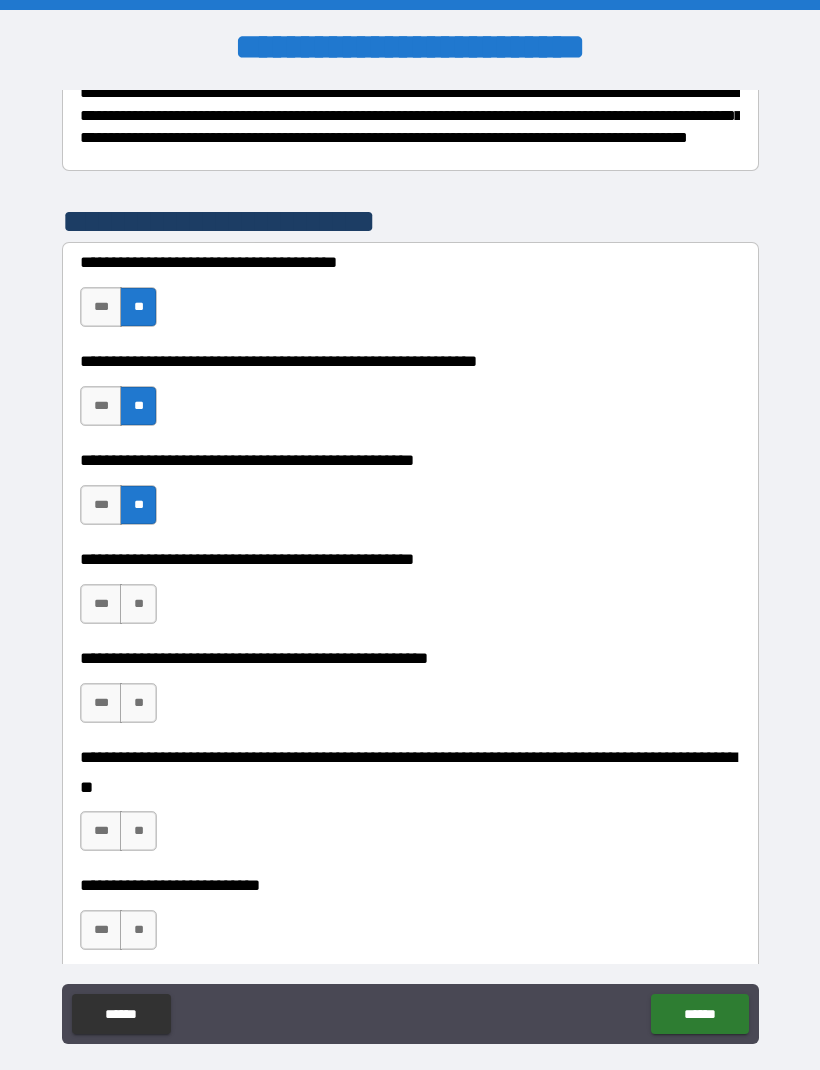 click on "**" at bounding box center [138, 604] 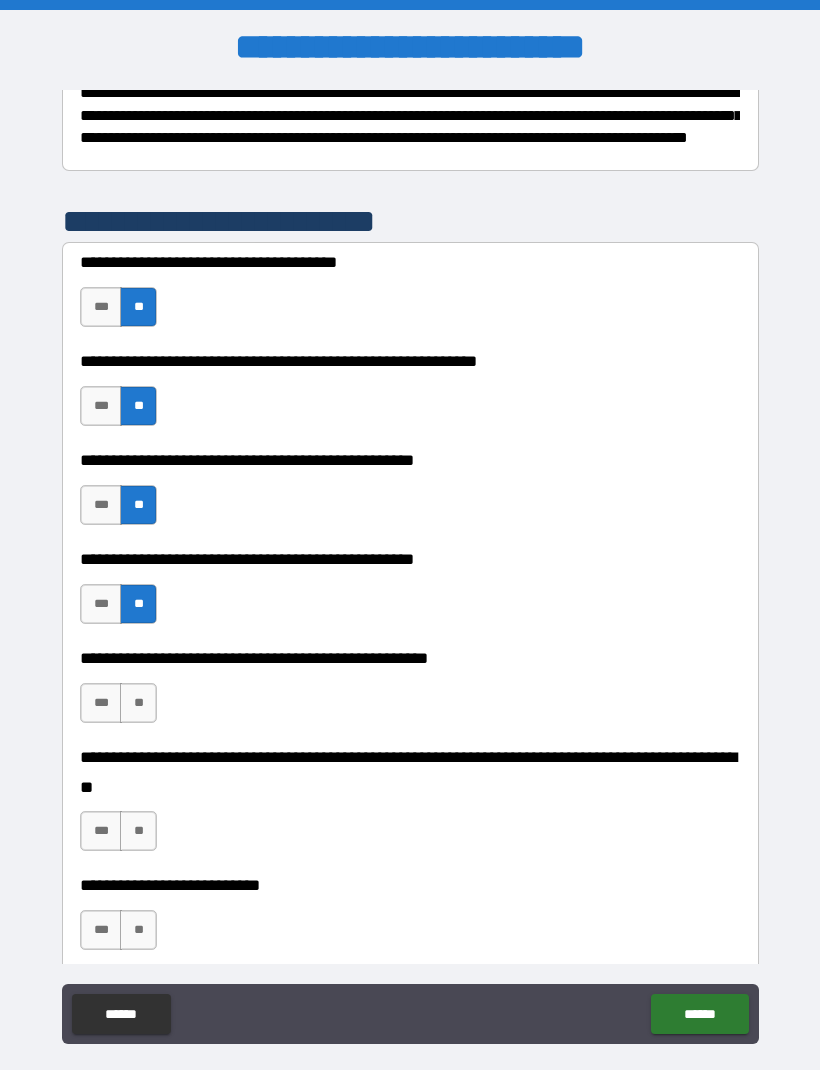 click on "**" at bounding box center [138, 703] 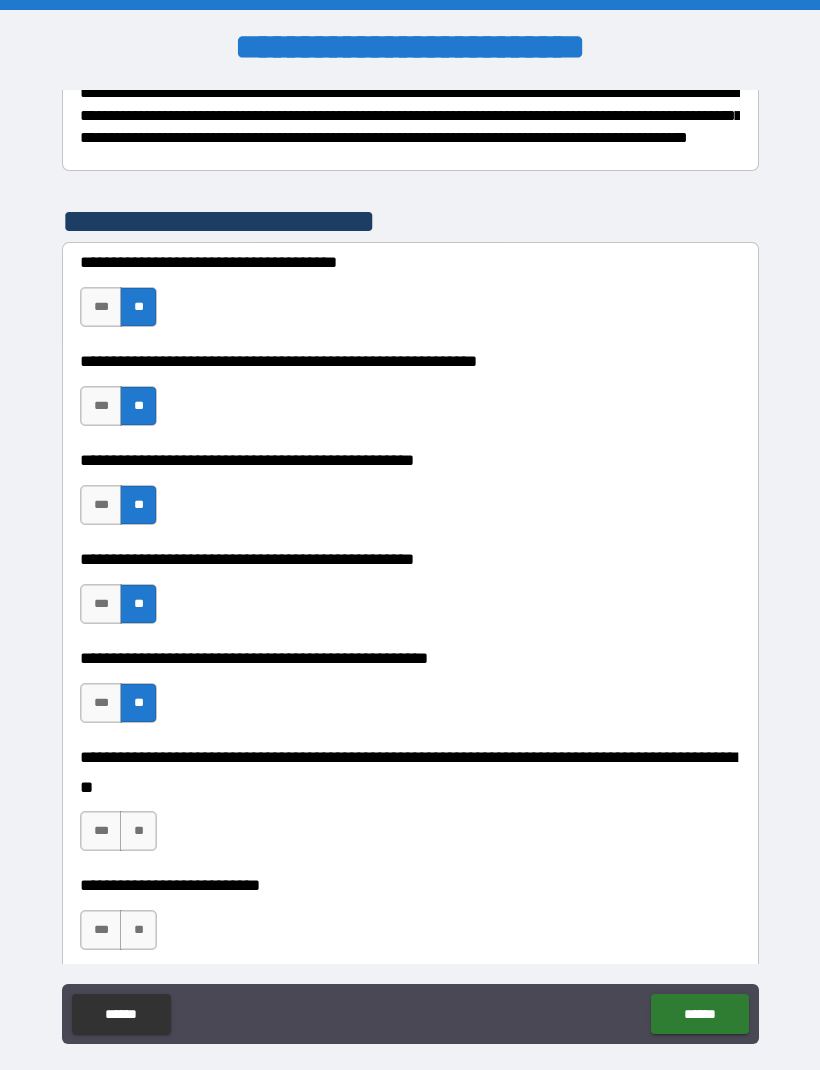 click on "**" at bounding box center (138, 831) 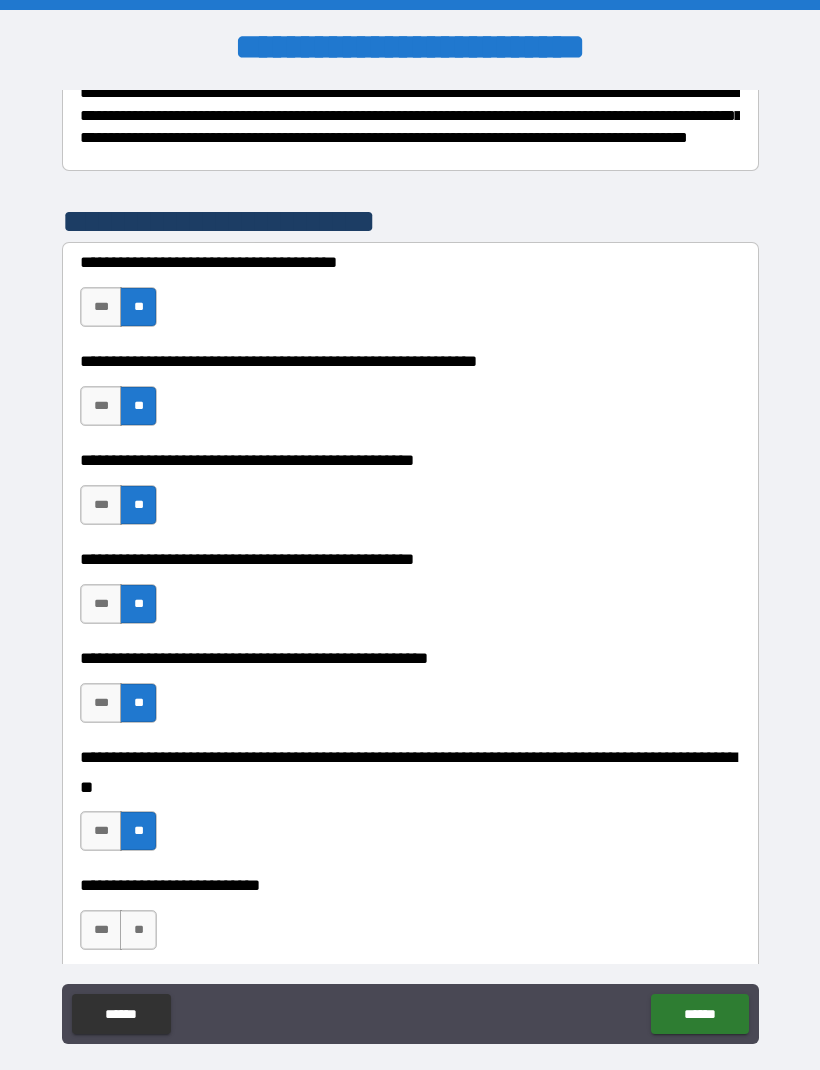 click on "**" at bounding box center [138, 930] 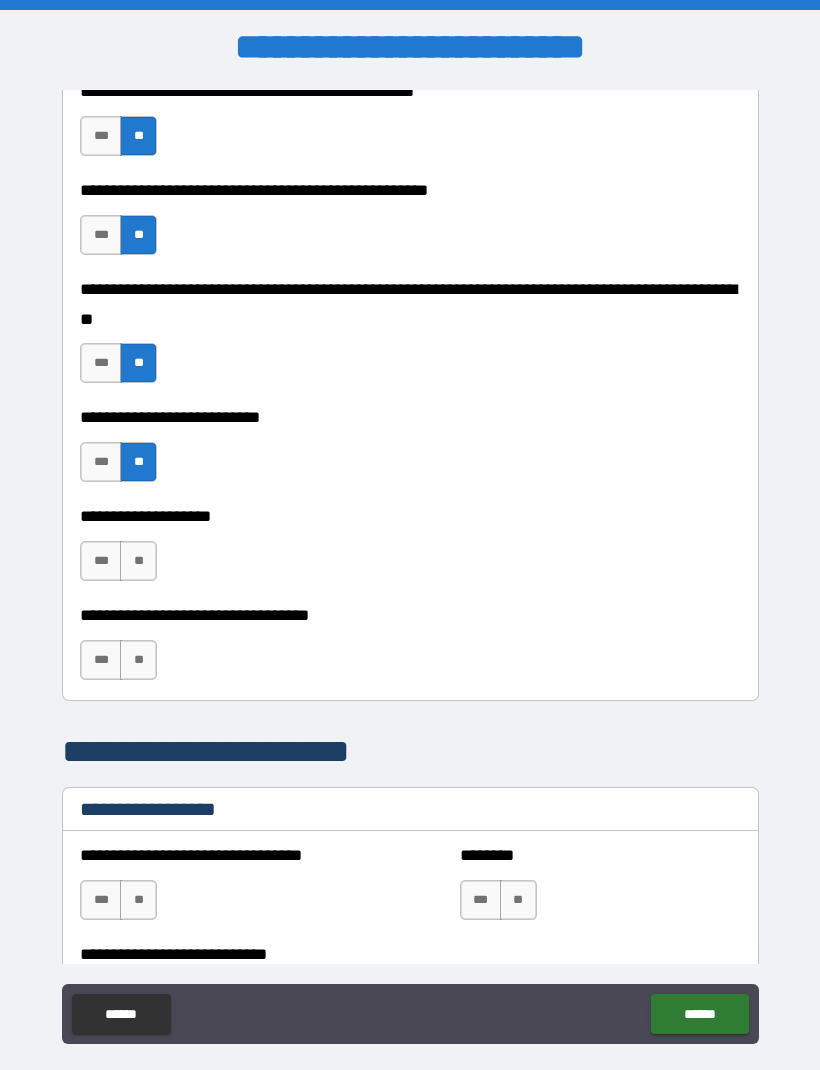 scroll, scrollTop: 826, scrollLeft: 0, axis: vertical 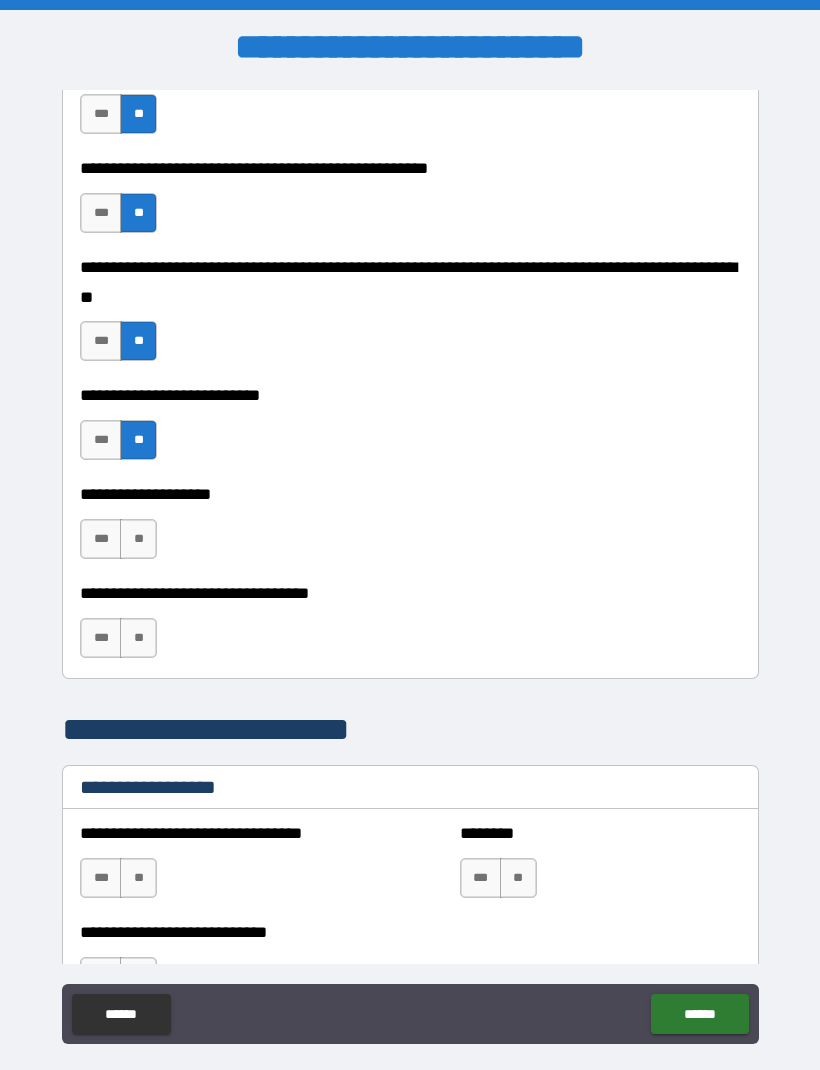click on "**" at bounding box center (138, 539) 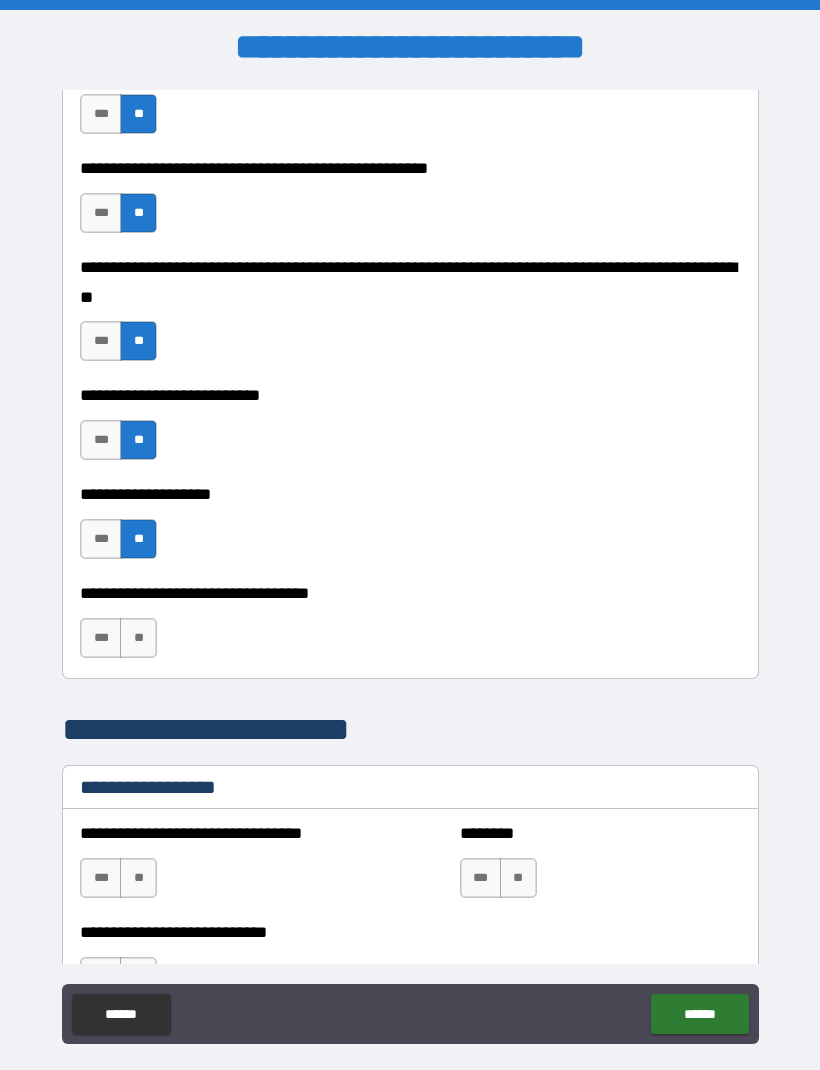 click on "**" at bounding box center (138, 638) 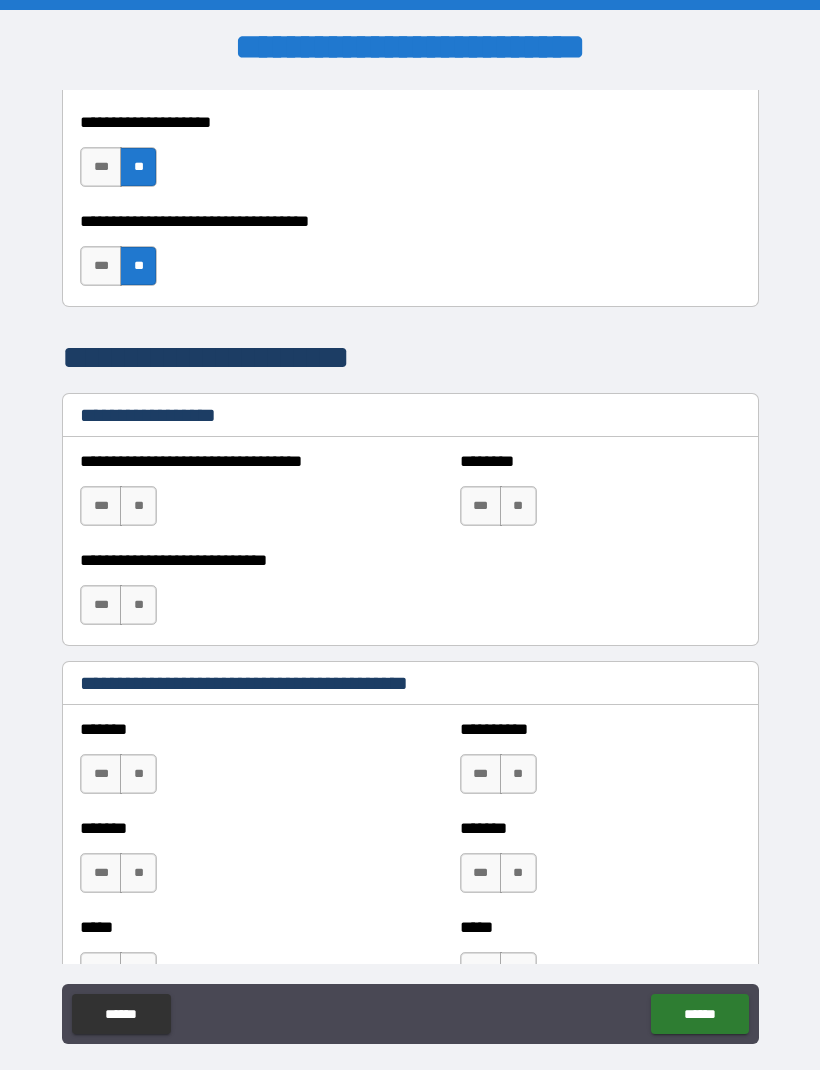 scroll, scrollTop: 1195, scrollLeft: 0, axis: vertical 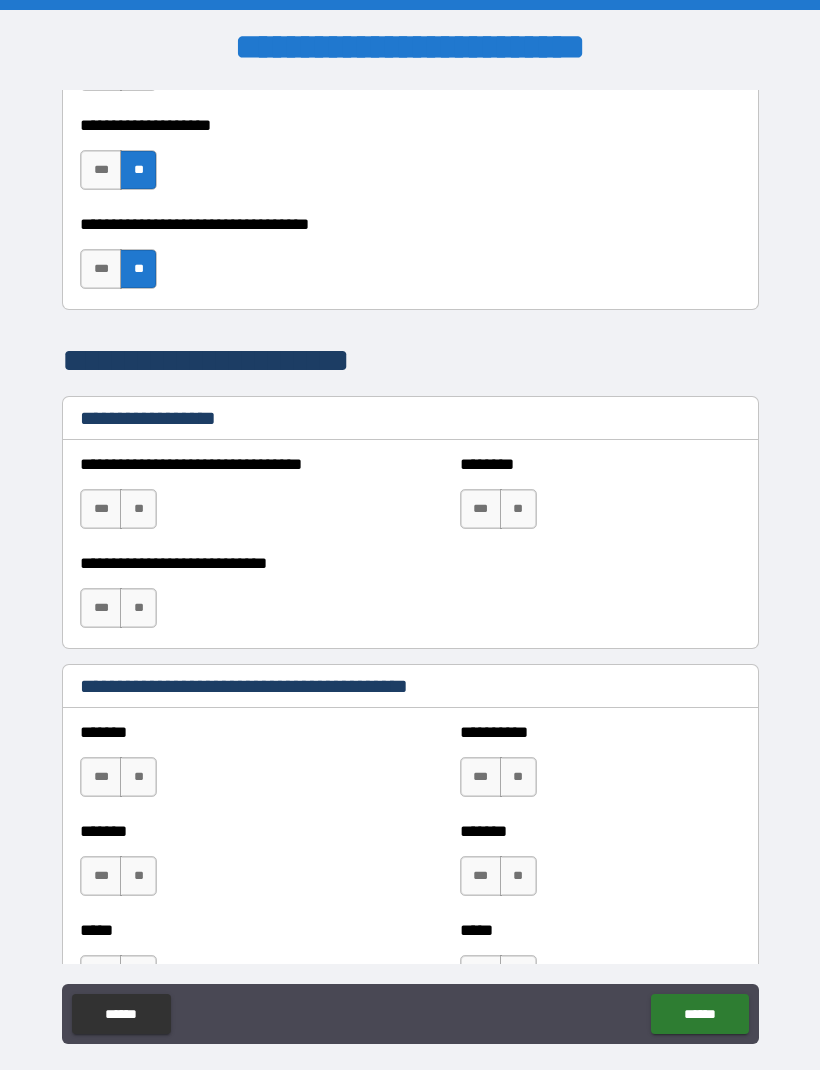 click on "**" at bounding box center [138, 509] 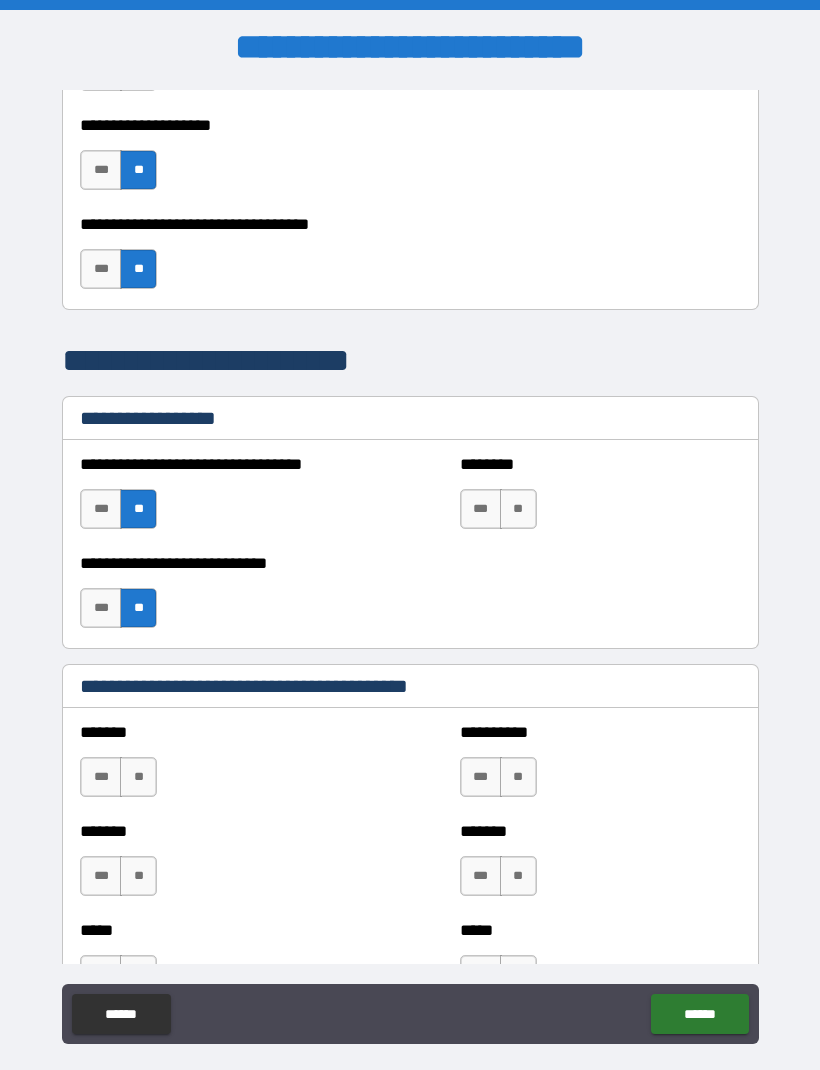 click on "**" at bounding box center (518, 509) 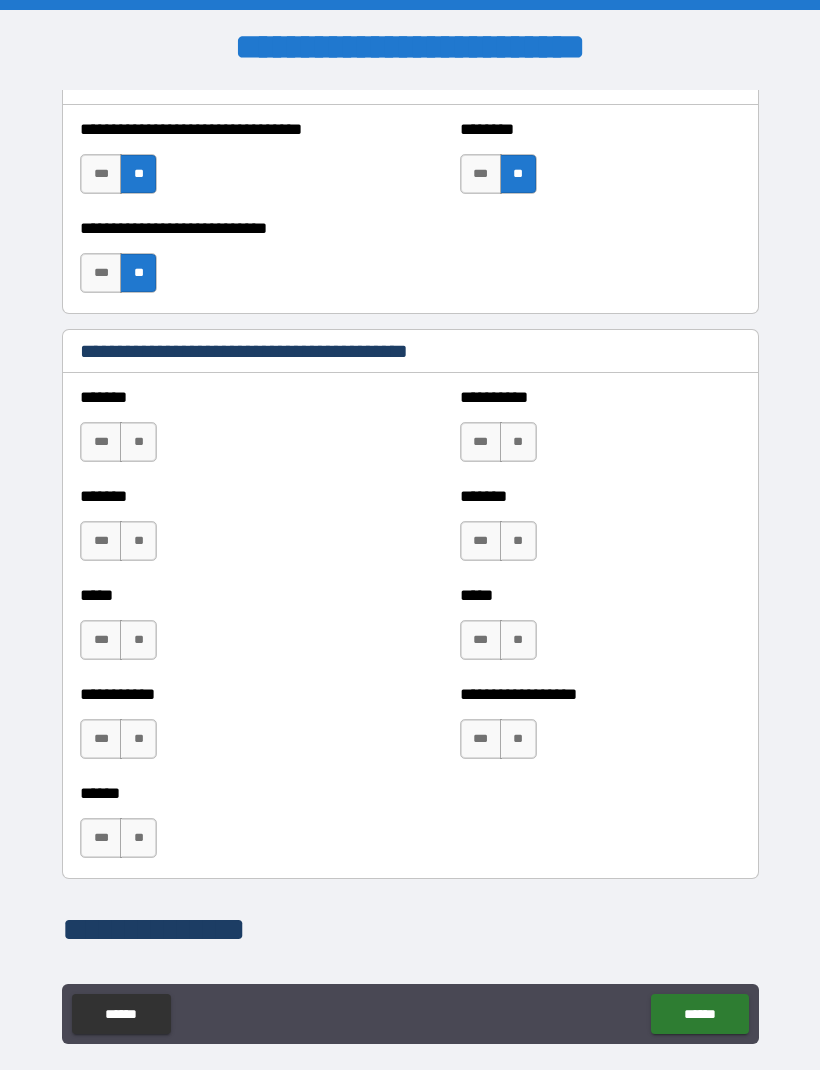 scroll, scrollTop: 1539, scrollLeft: 0, axis: vertical 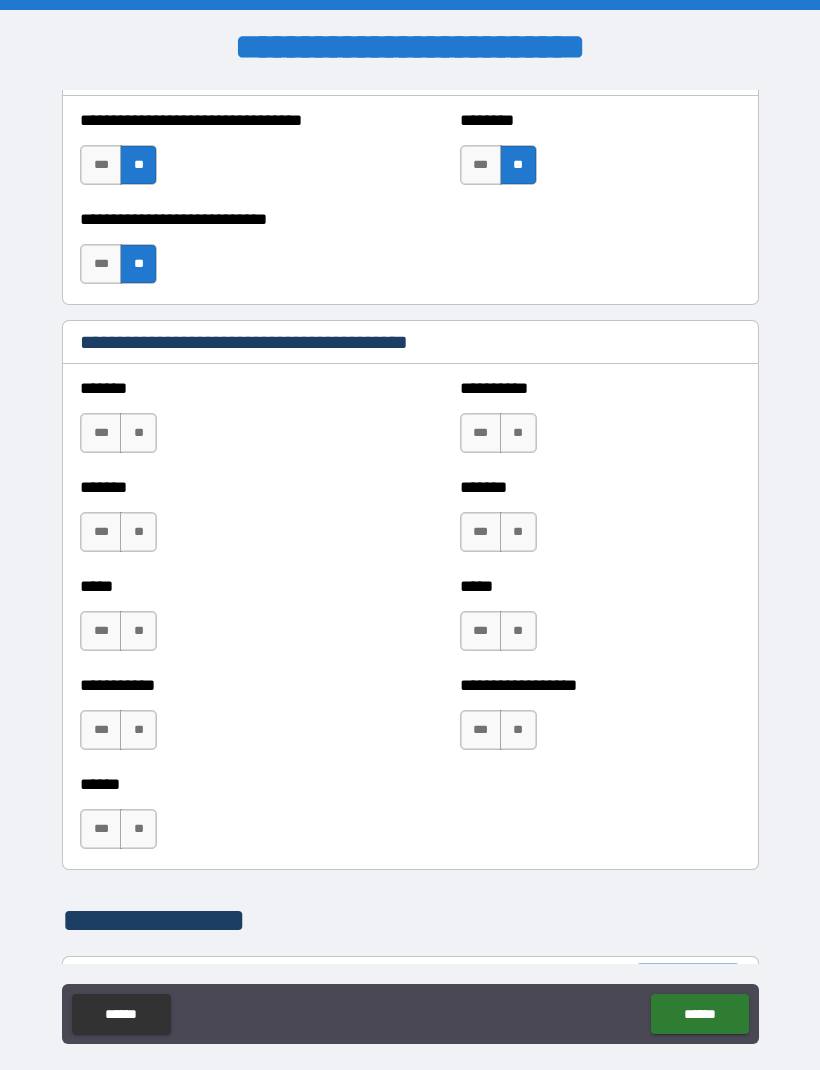 click on "**" at bounding box center (138, 433) 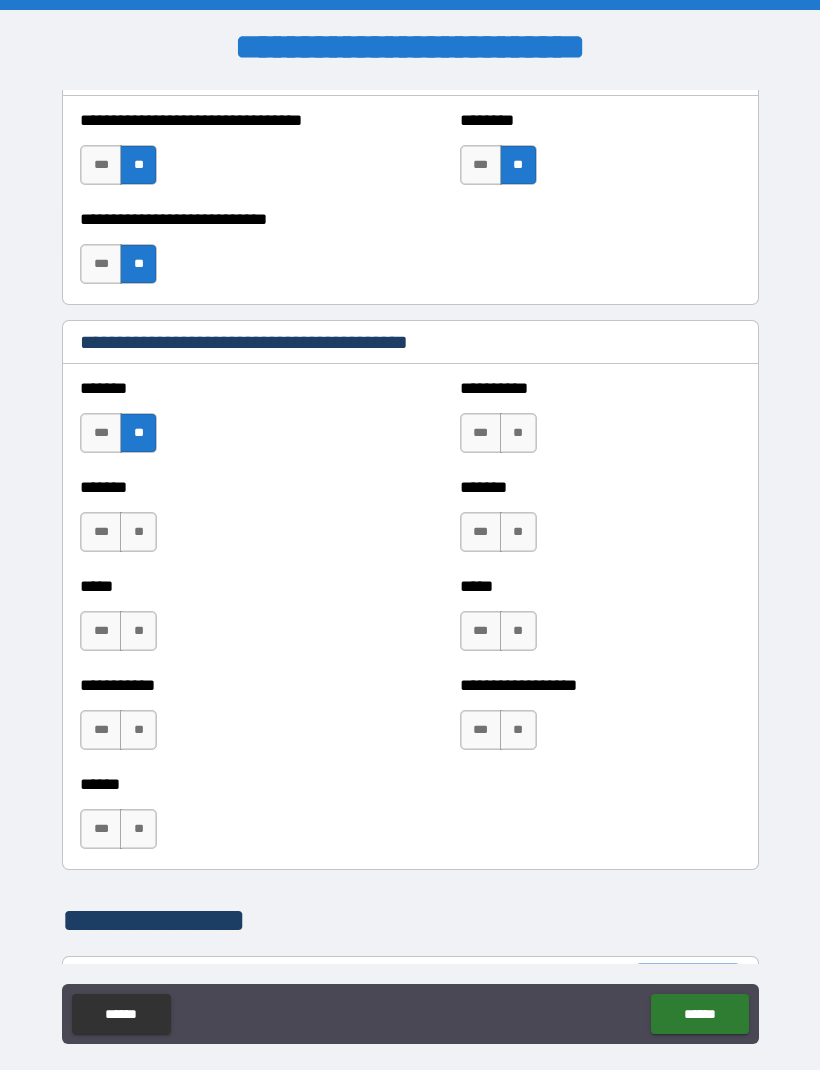 click on "**" at bounding box center (138, 532) 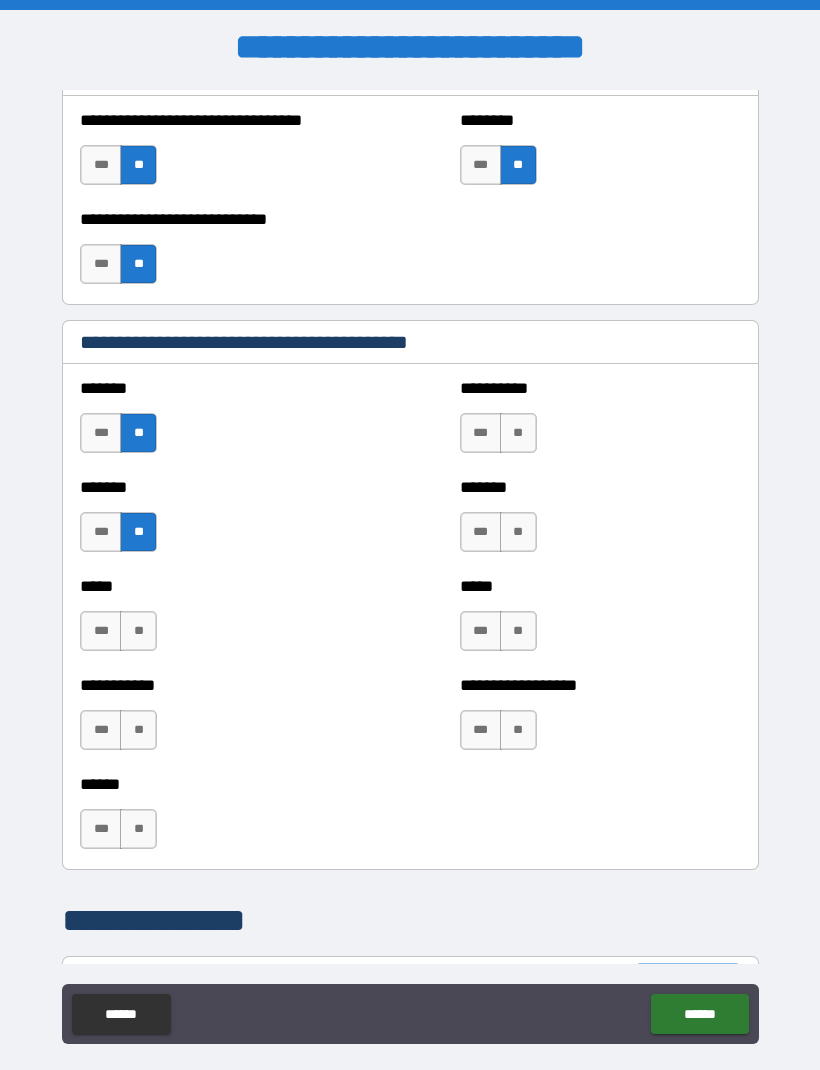 click on "**" at bounding box center (138, 631) 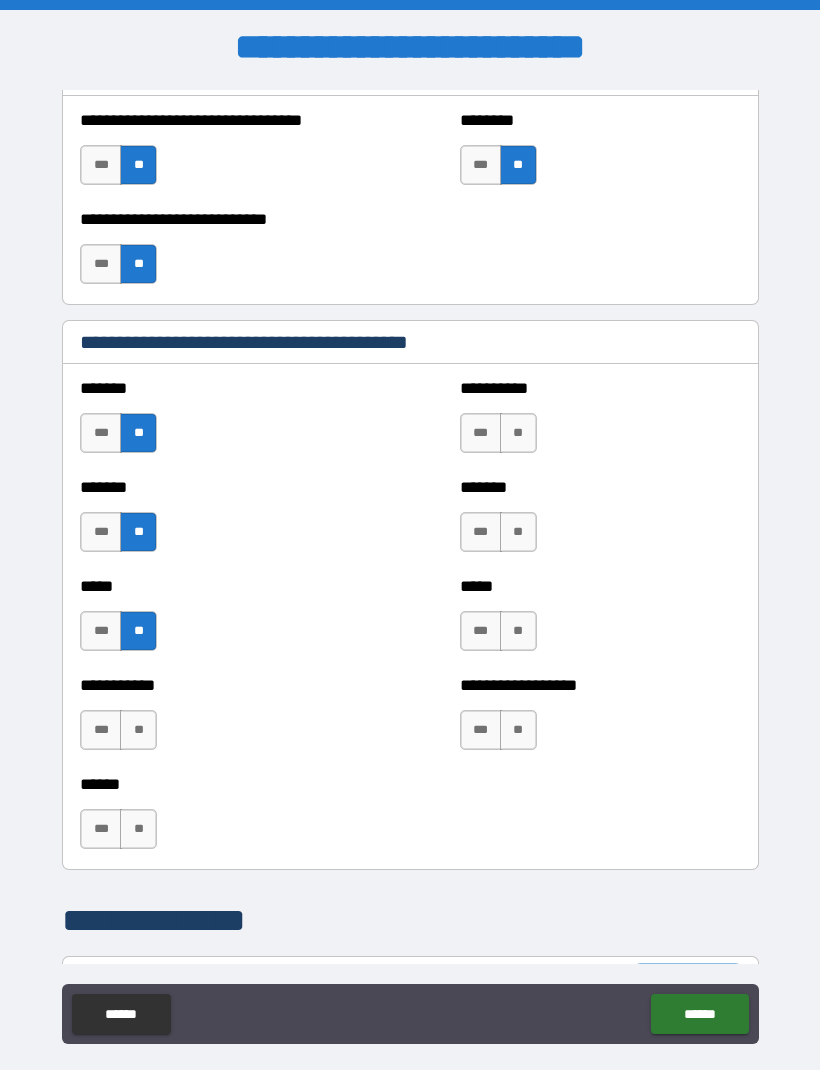 click on "**" at bounding box center (138, 730) 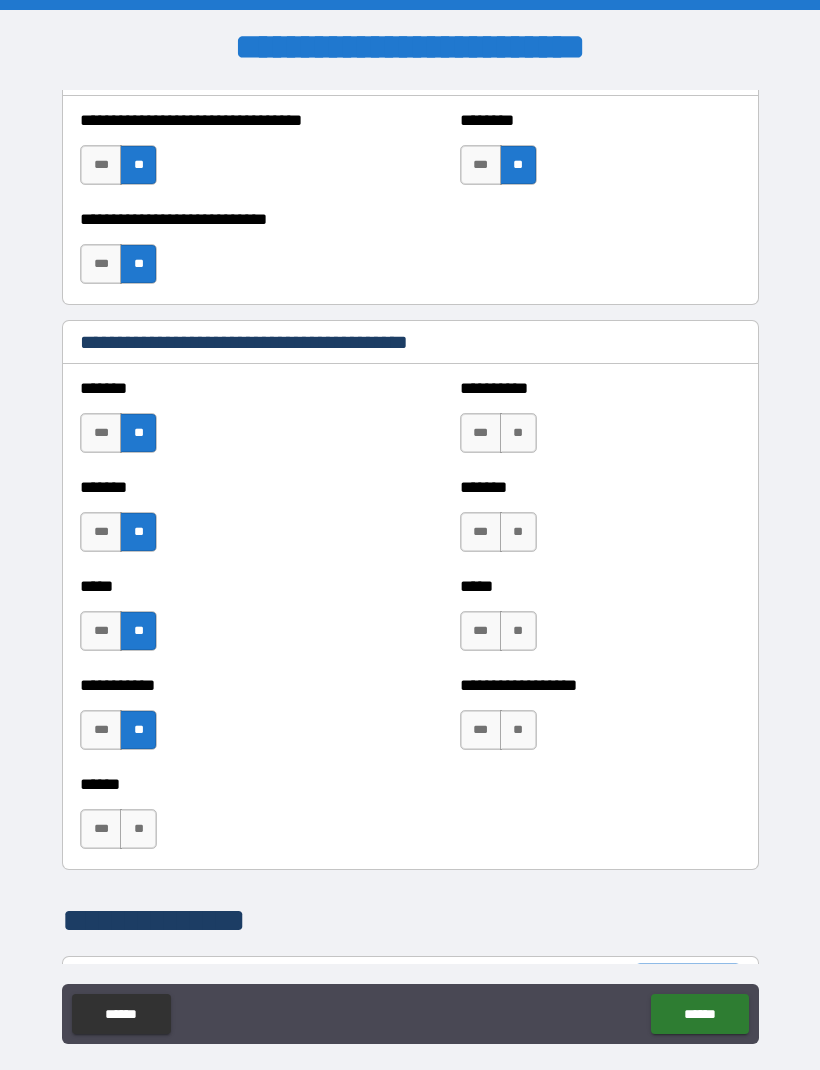 click on "**" at bounding box center (138, 829) 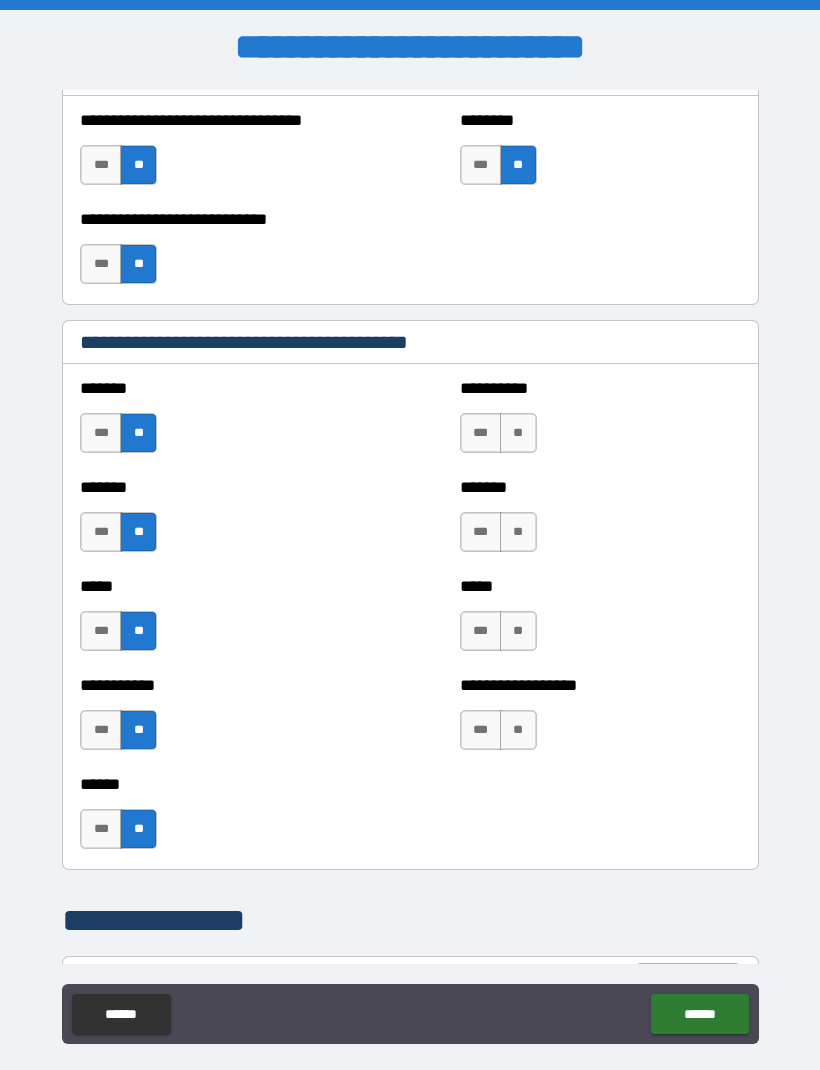 click on "**" at bounding box center (518, 433) 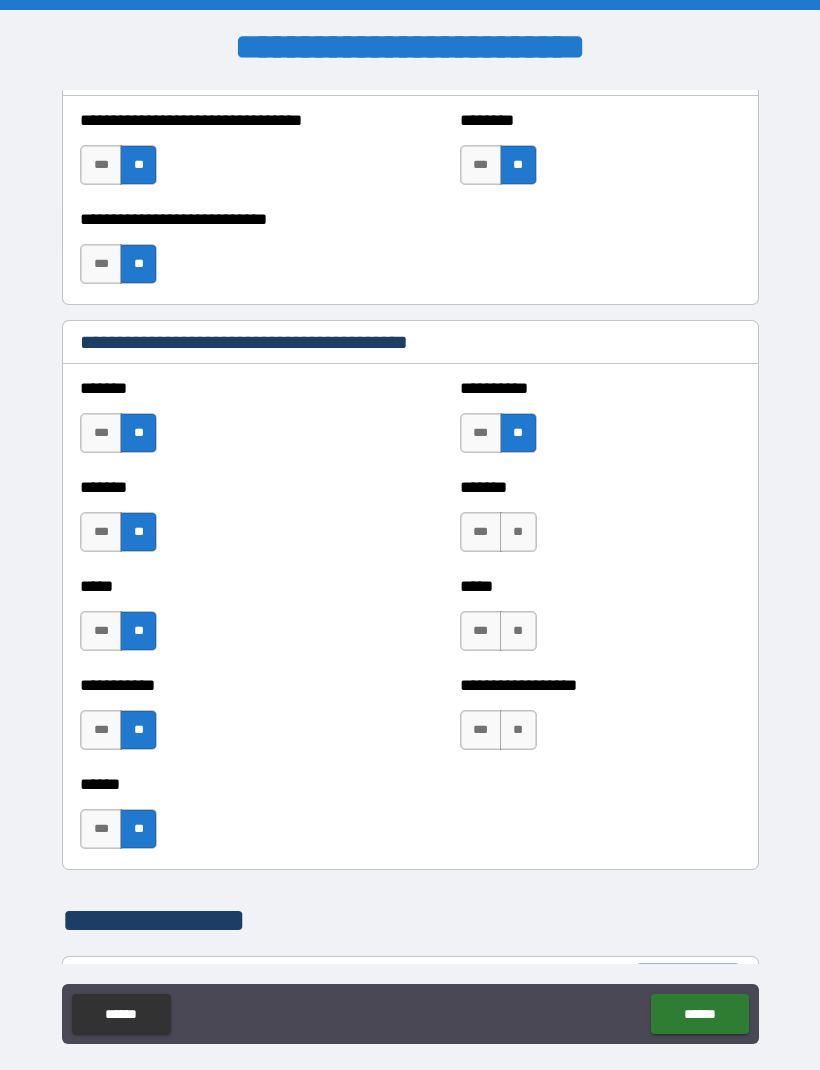 click on "**" at bounding box center (518, 532) 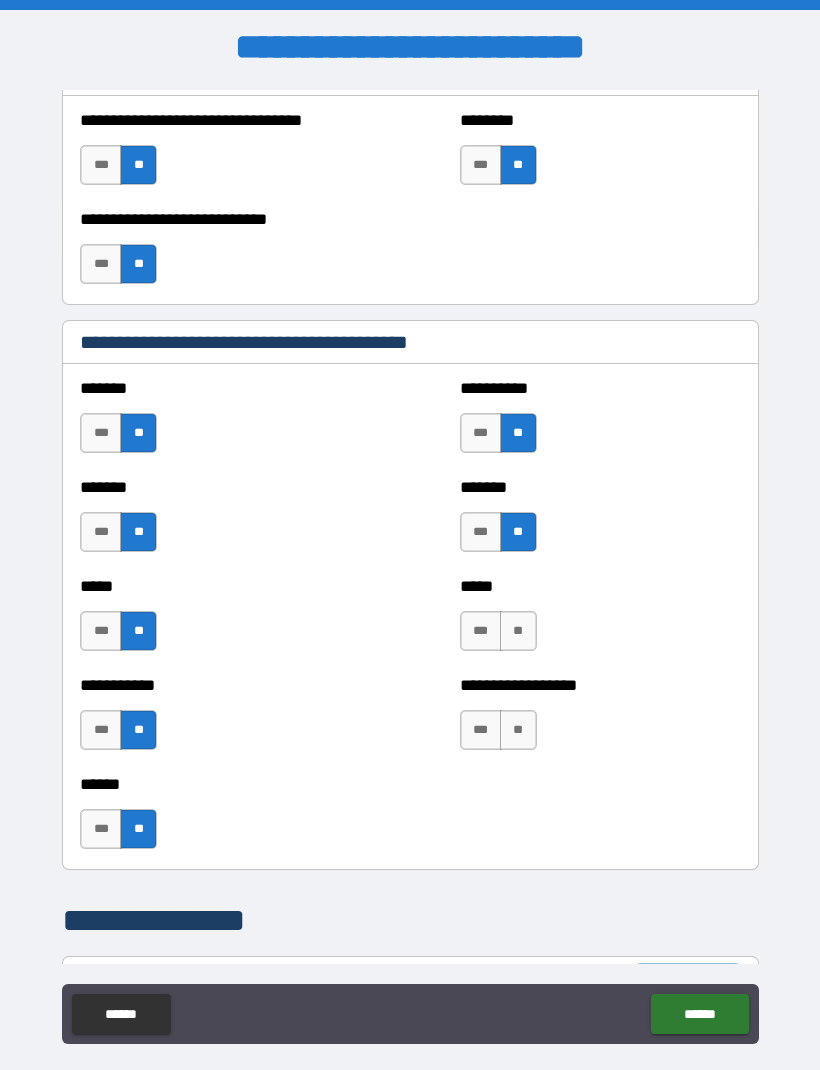 click on "**" at bounding box center [518, 631] 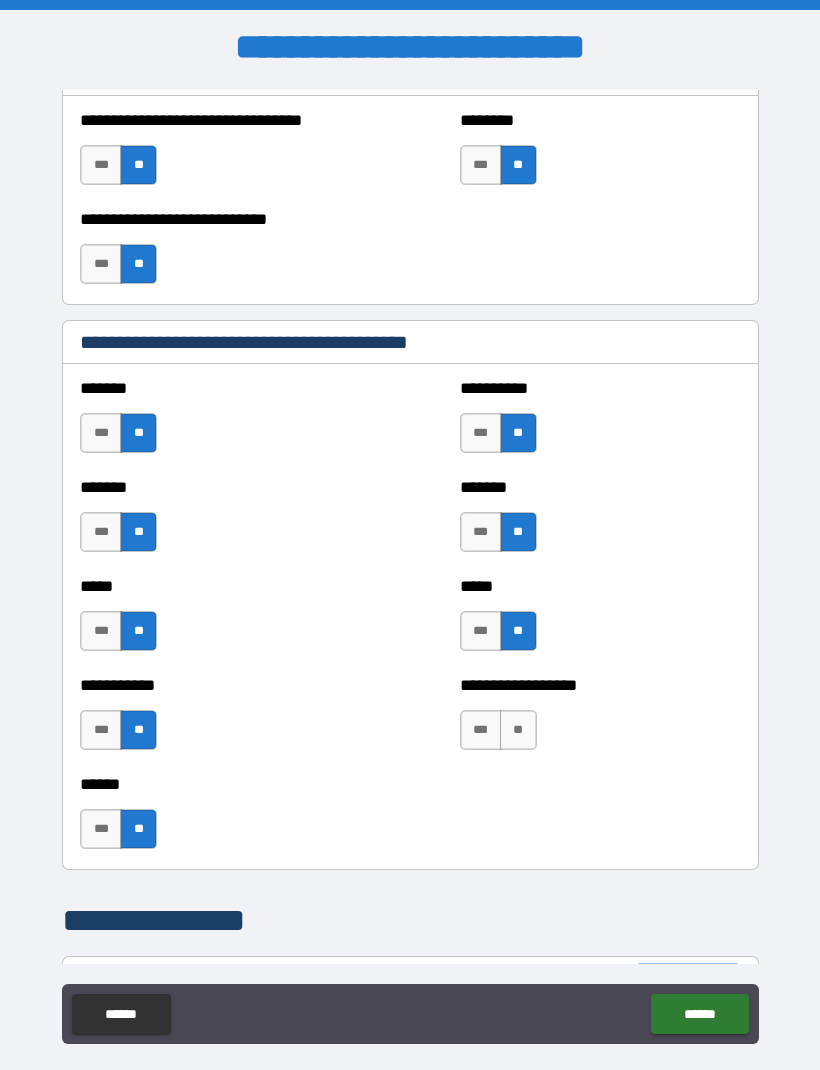 click on "**" at bounding box center [518, 730] 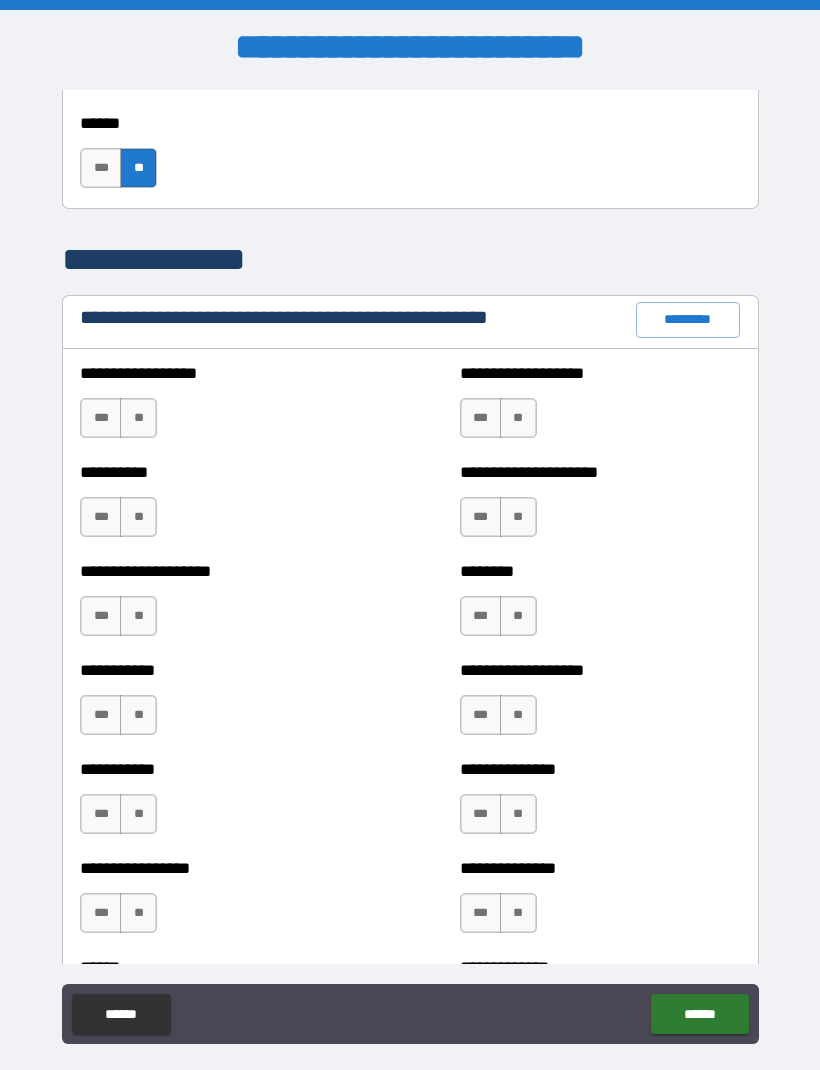 scroll, scrollTop: 2202, scrollLeft: 0, axis: vertical 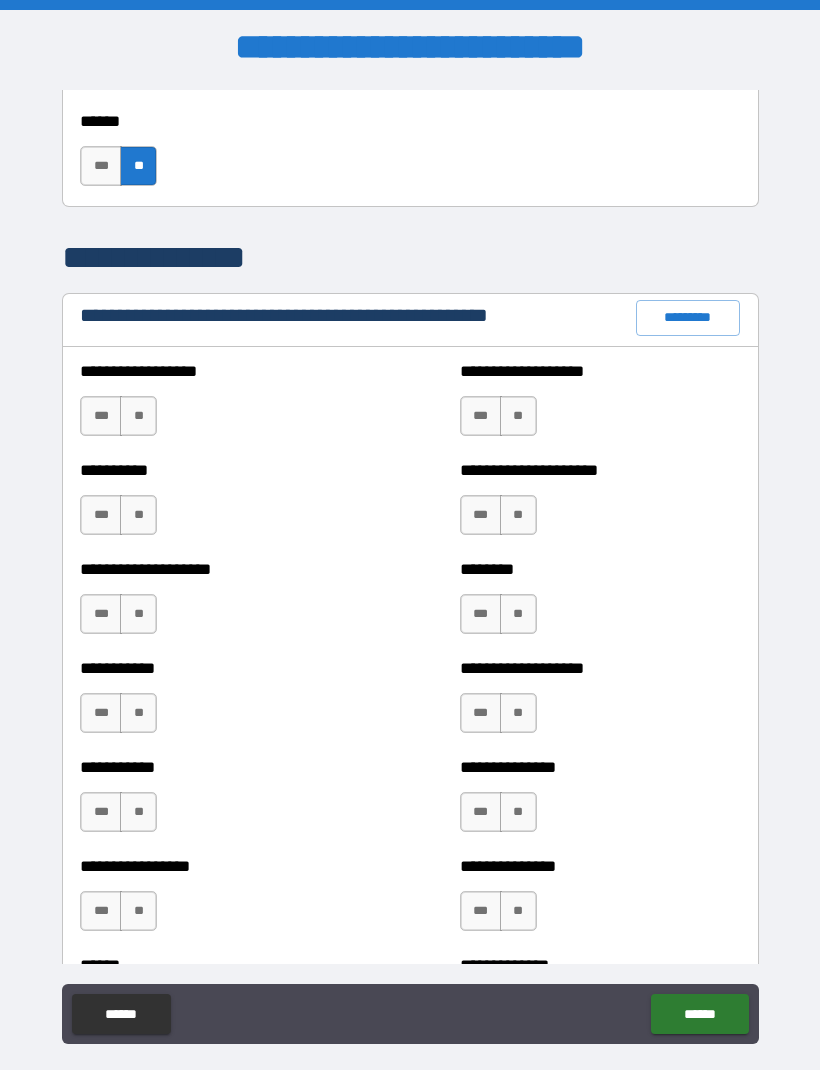 click on "**" at bounding box center (138, 416) 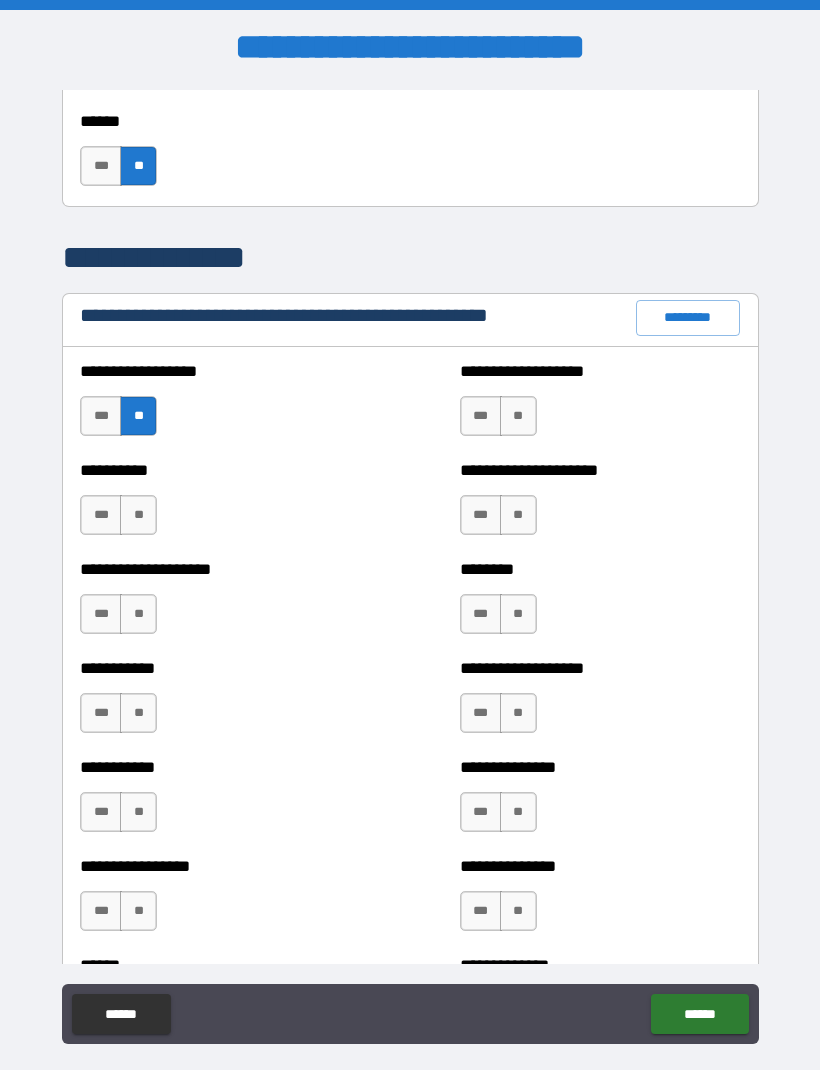click on "**" at bounding box center (138, 515) 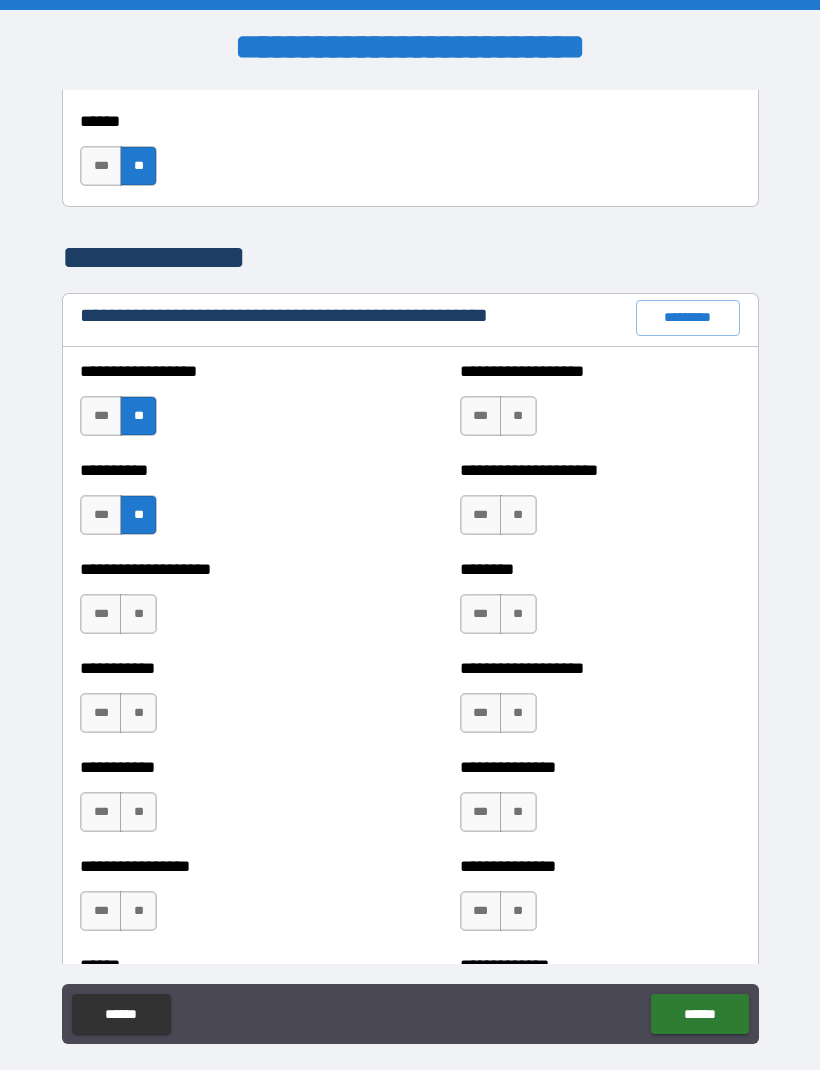 click on "**" at bounding box center (138, 614) 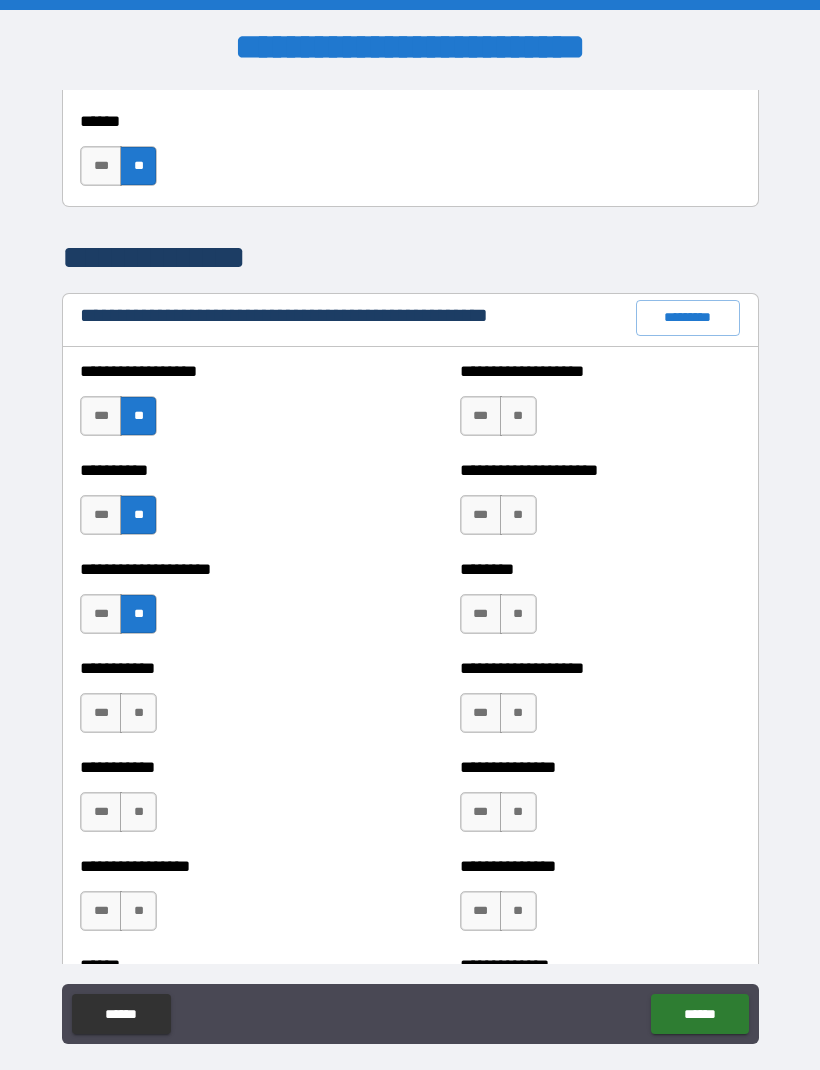 click on "**" at bounding box center [138, 713] 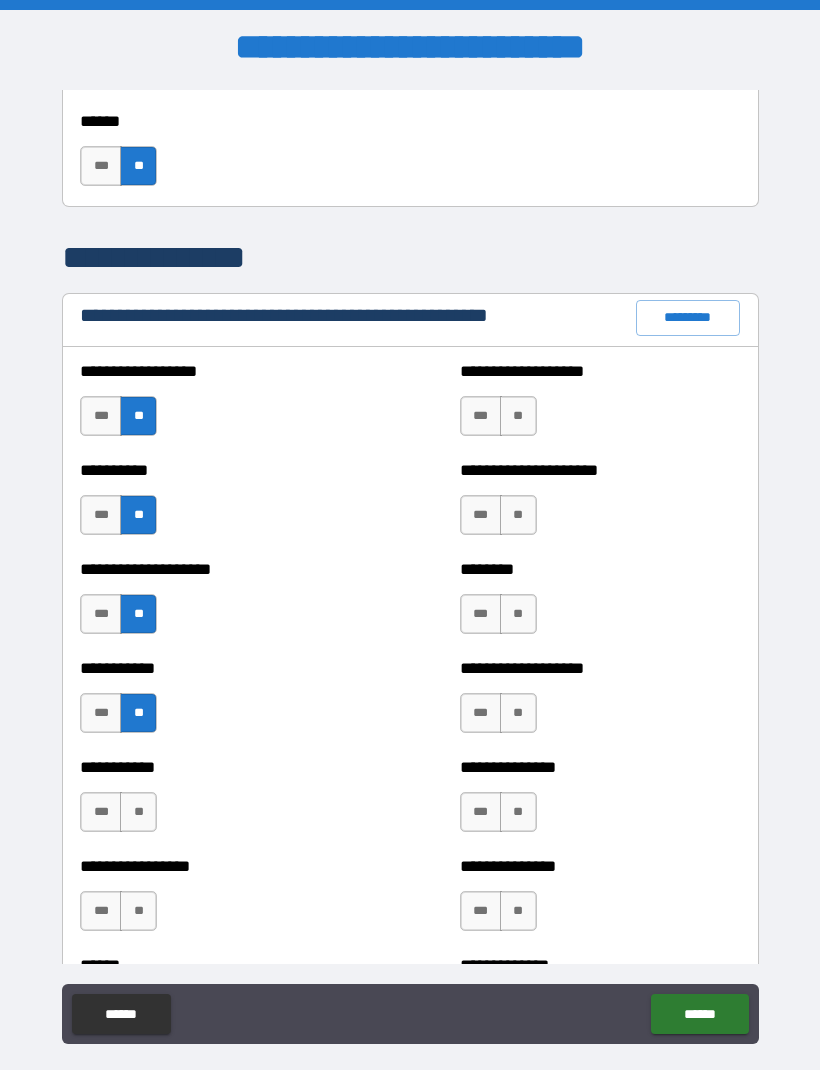 click on "**" at bounding box center (138, 812) 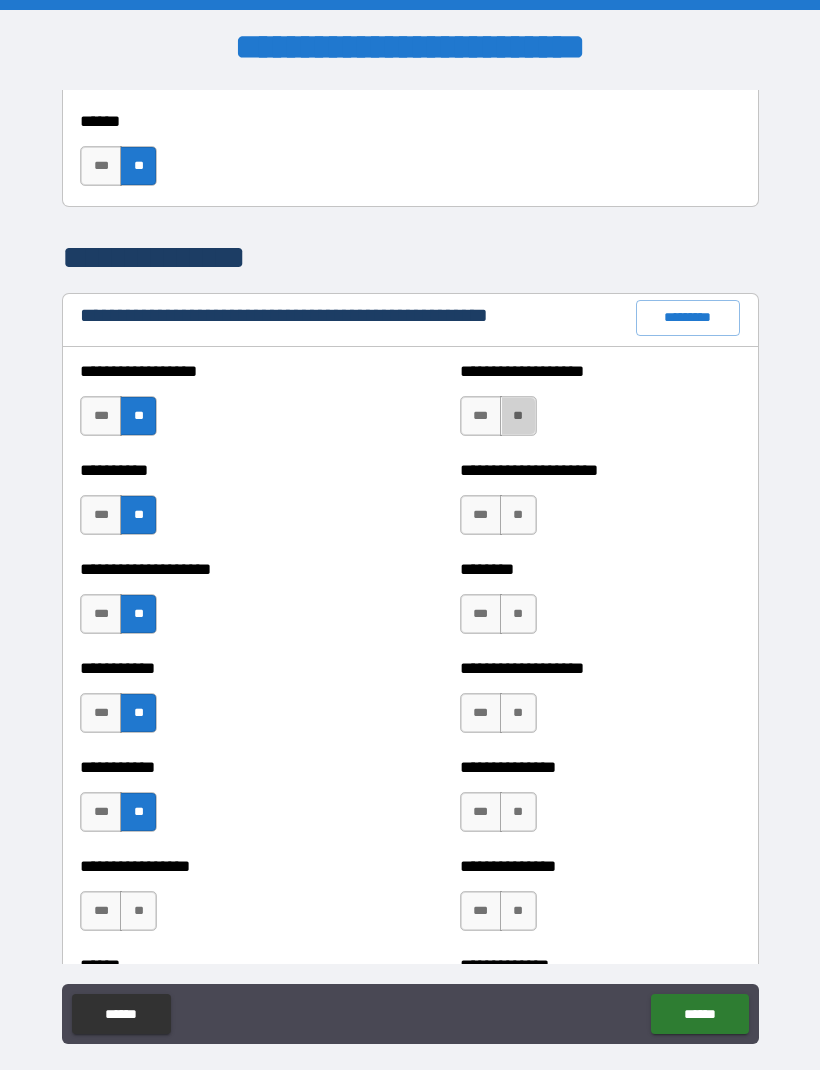 click on "**" at bounding box center (518, 416) 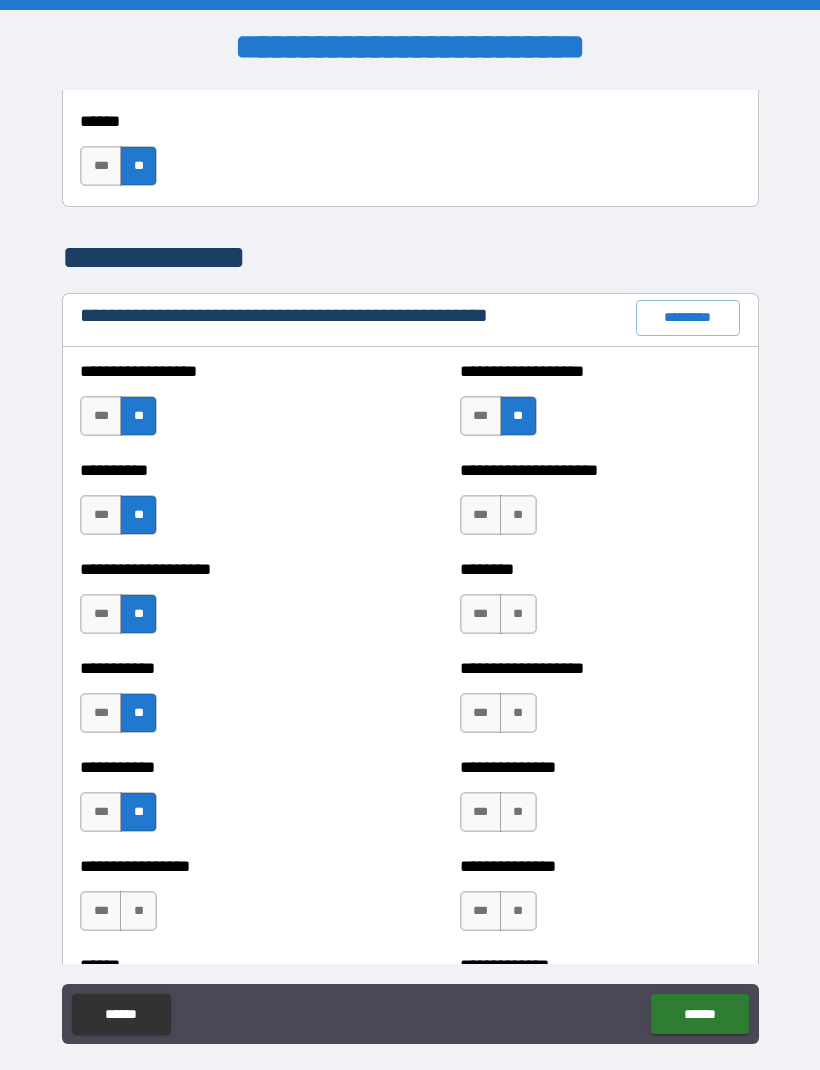 click on "**" at bounding box center (518, 515) 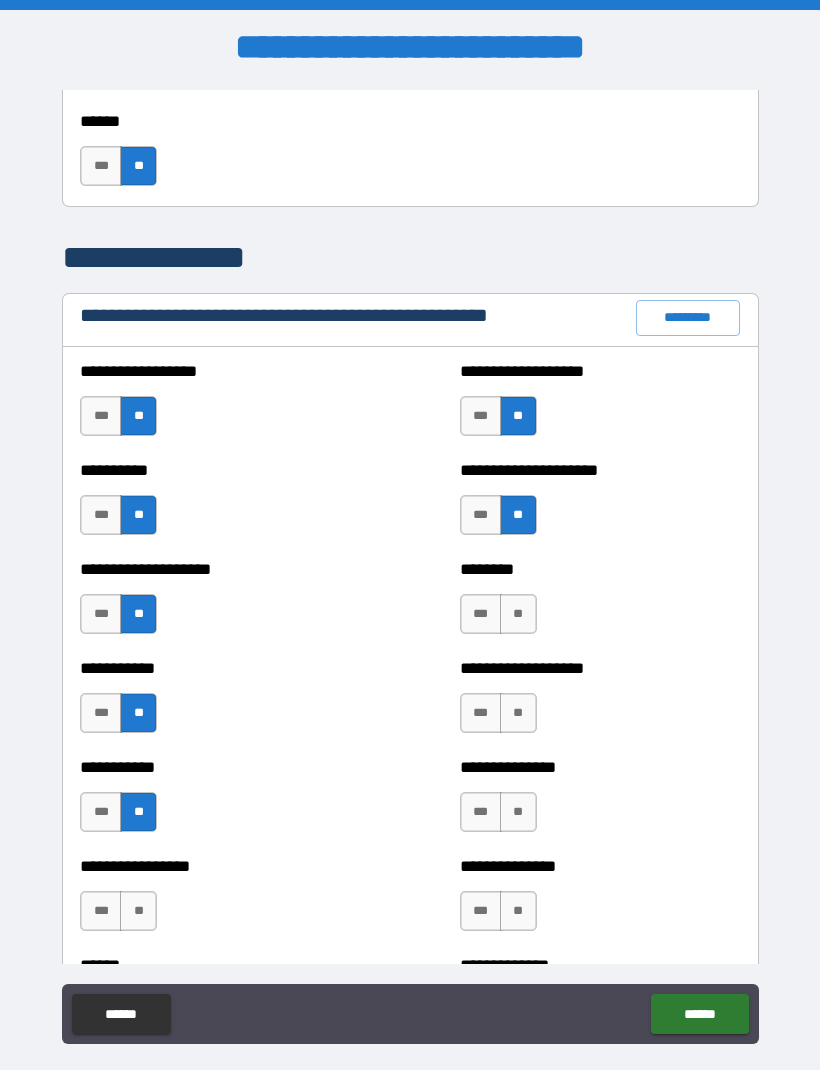click on "**" at bounding box center (518, 614) 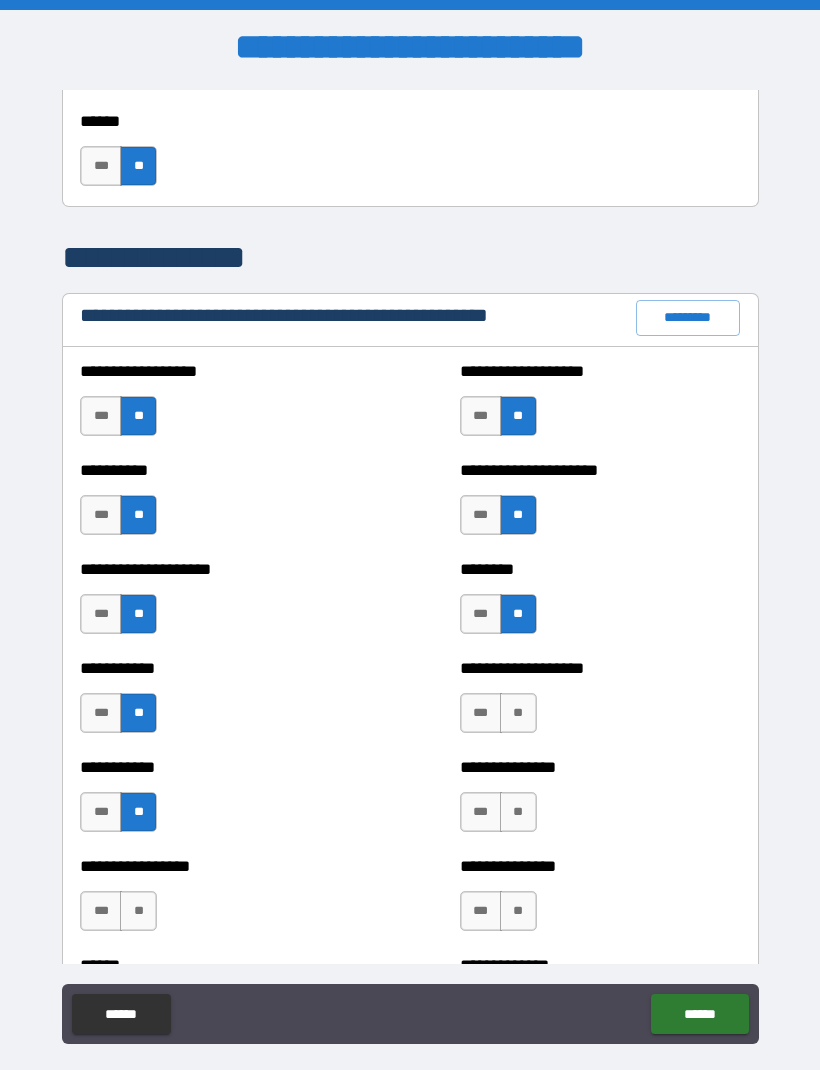 click on "**" at bounding box center (518, 713) 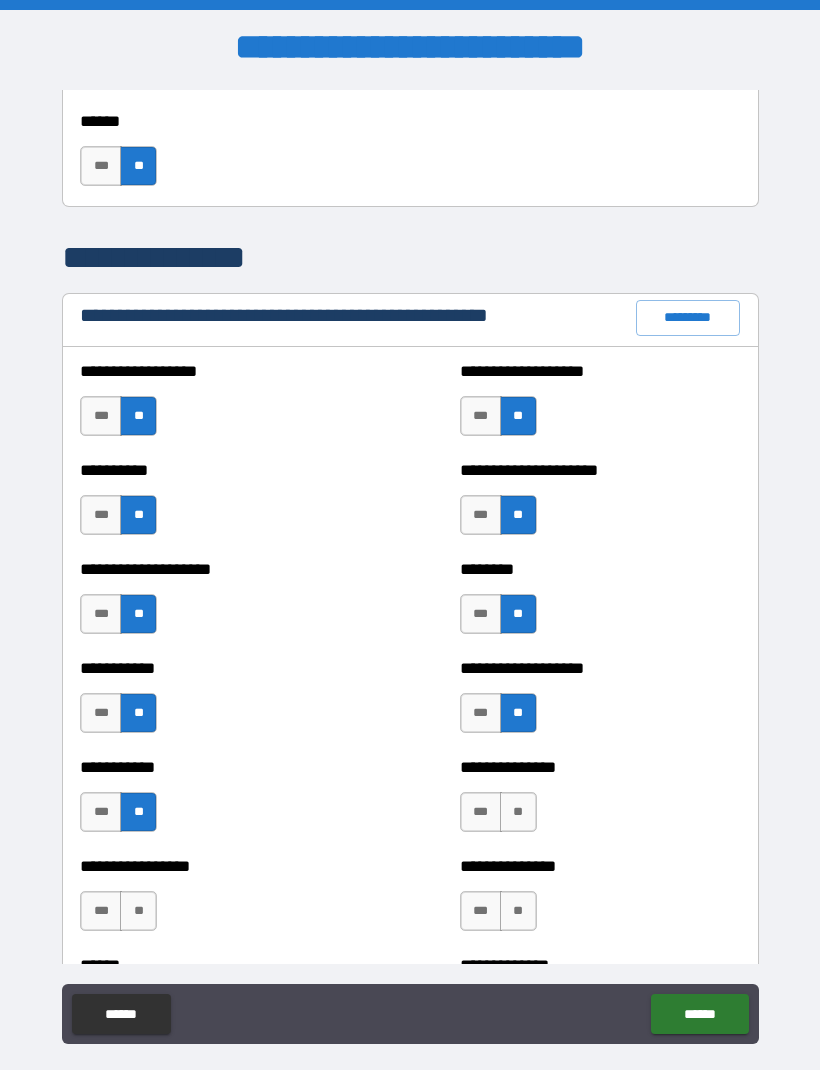 click on "**" at bounding box center (518, 812) 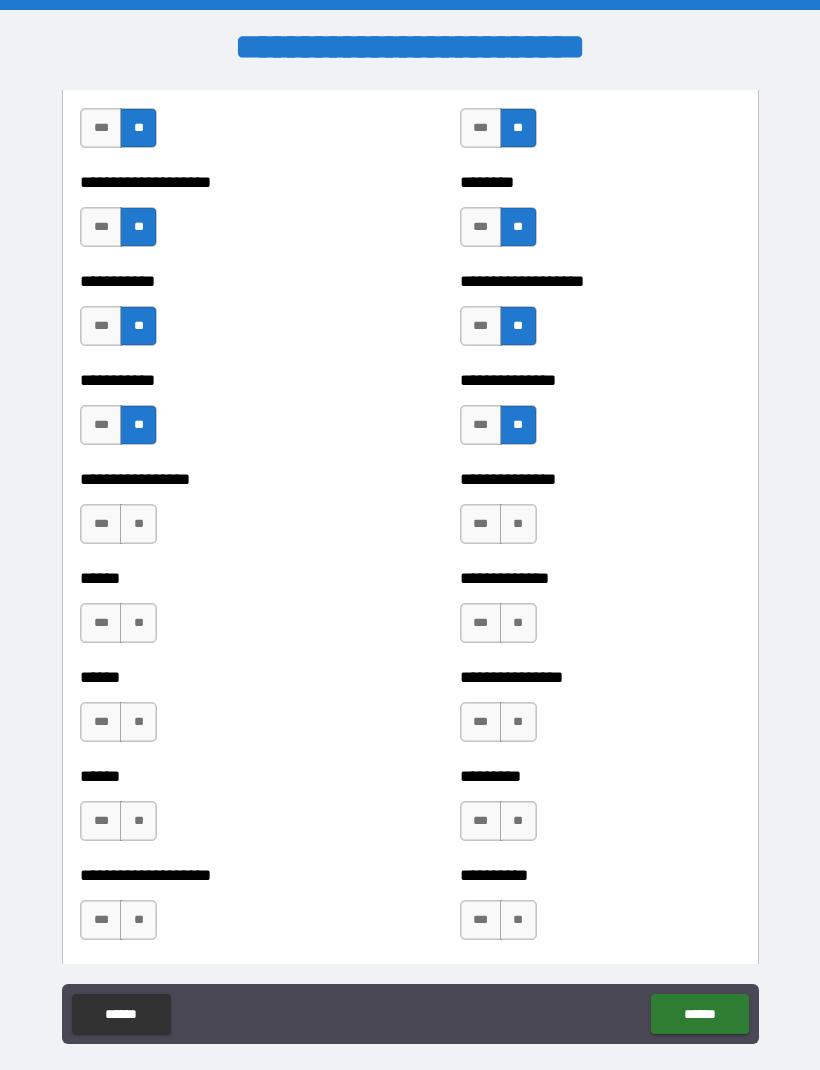 scroll, scrollTop: 2597, scrollLeft: 0, axis: vertical 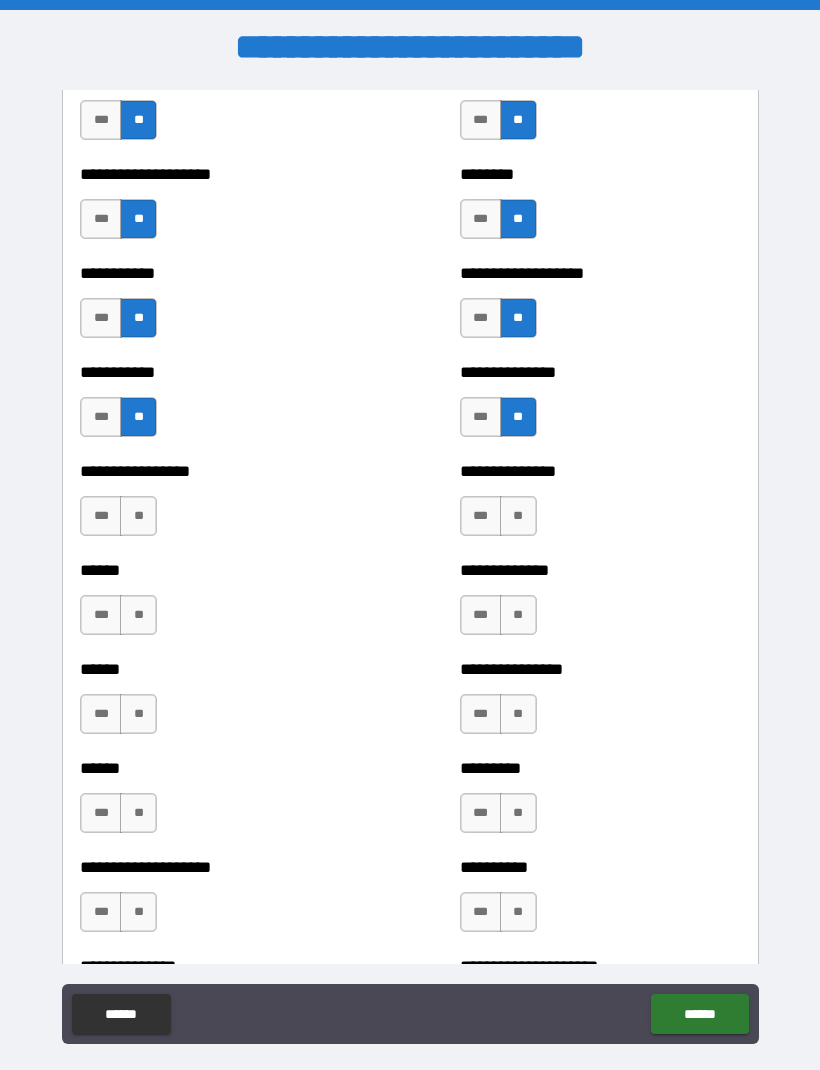 click on "**" at bounding box center [138, 516] 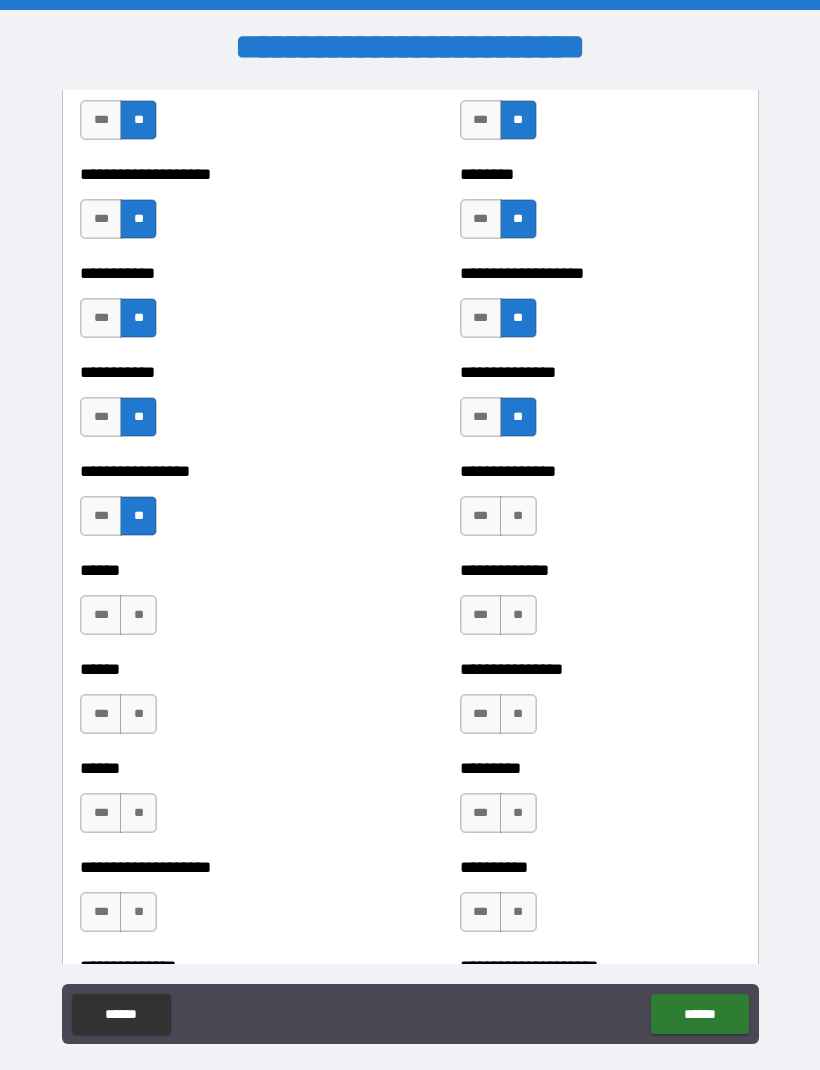 click on "**" at bounding box center (138, 615) 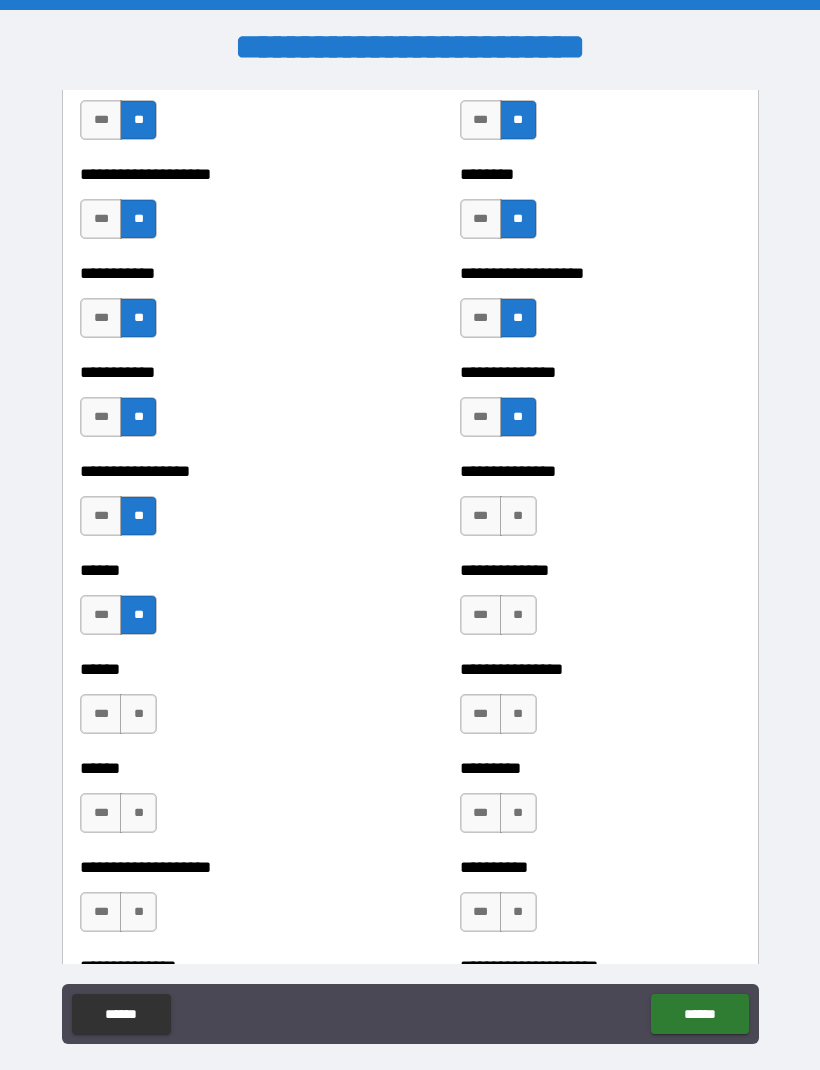 click on "**" at bounding box center (138, 714) 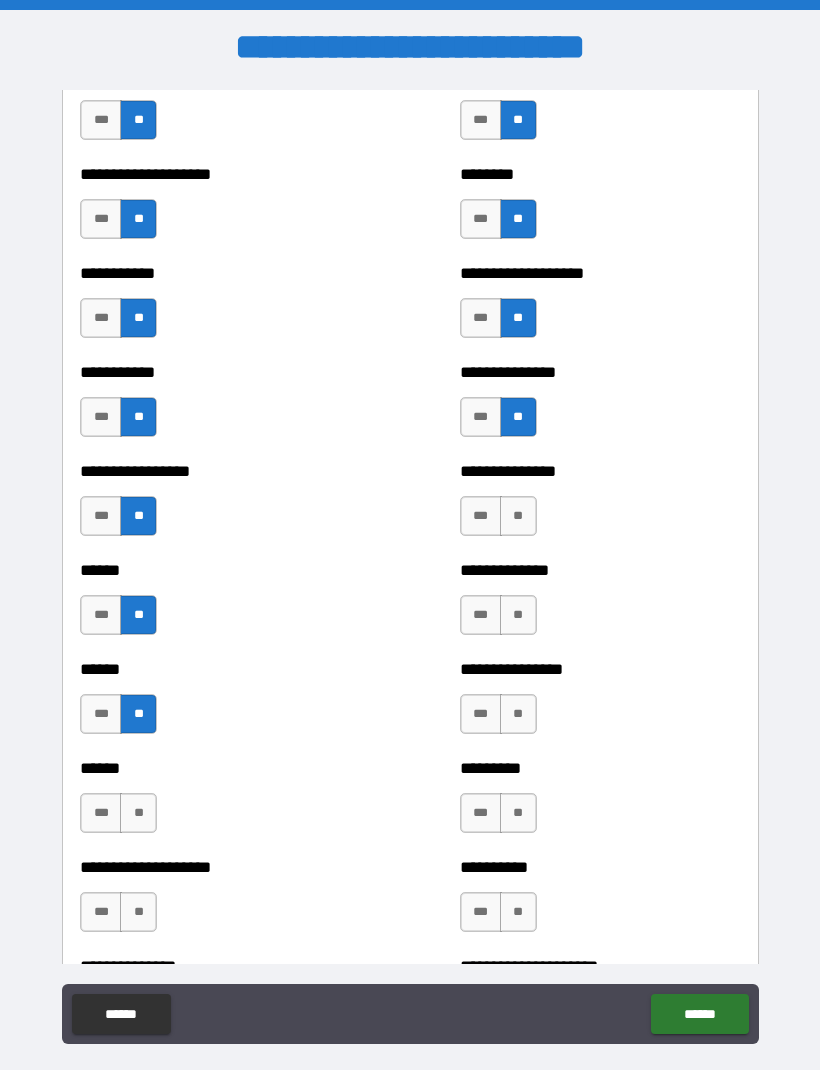click on "**" at bounding box center (138, 813) 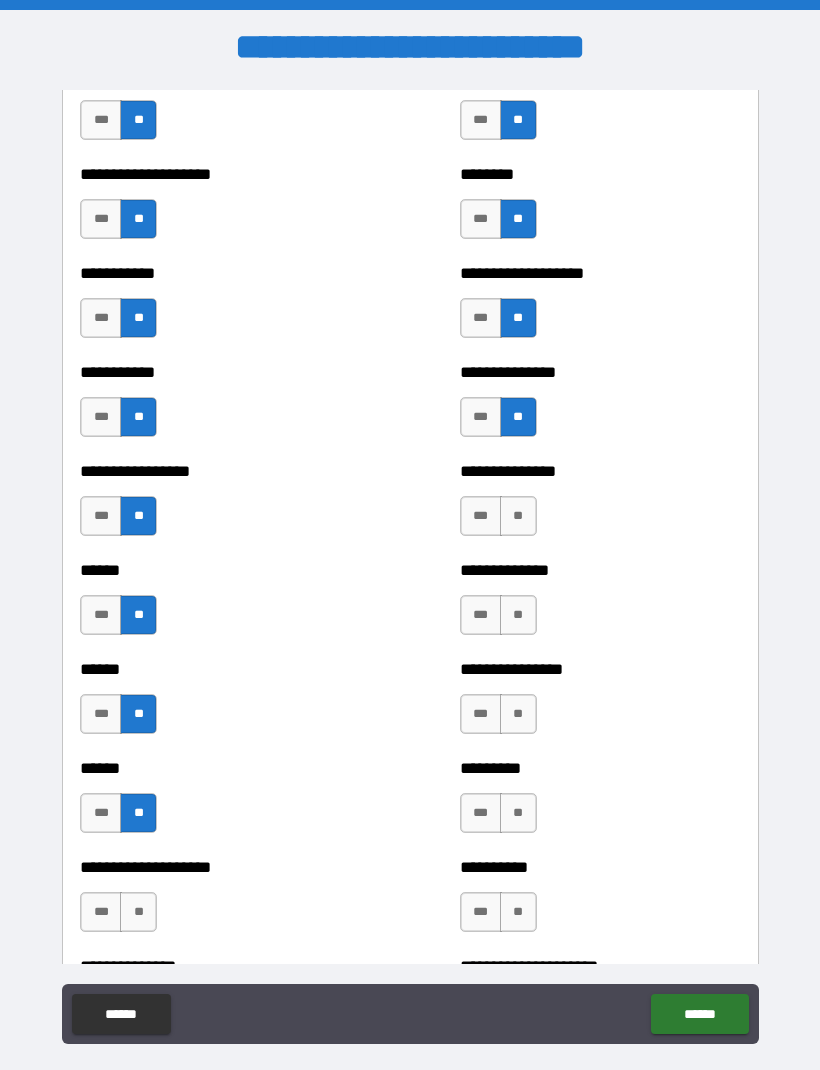 click on "**" at bounding box center (518, 516) 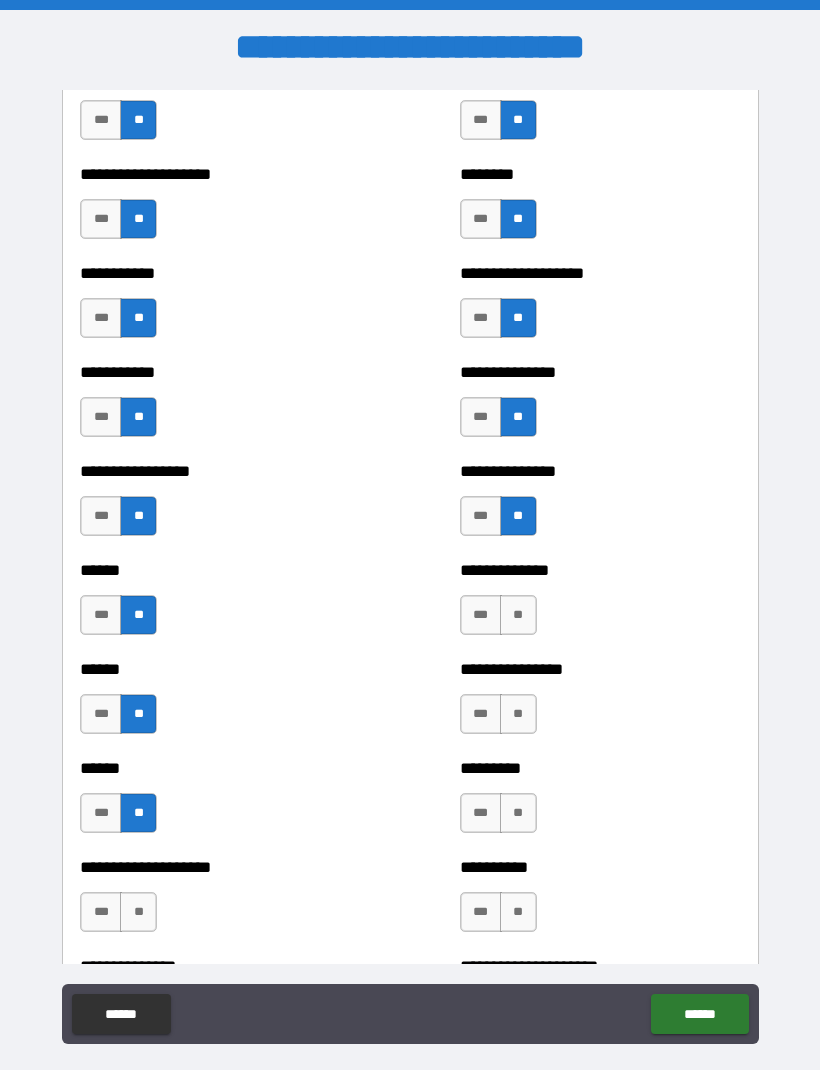 click on "**" at bounding box center (518, 615) 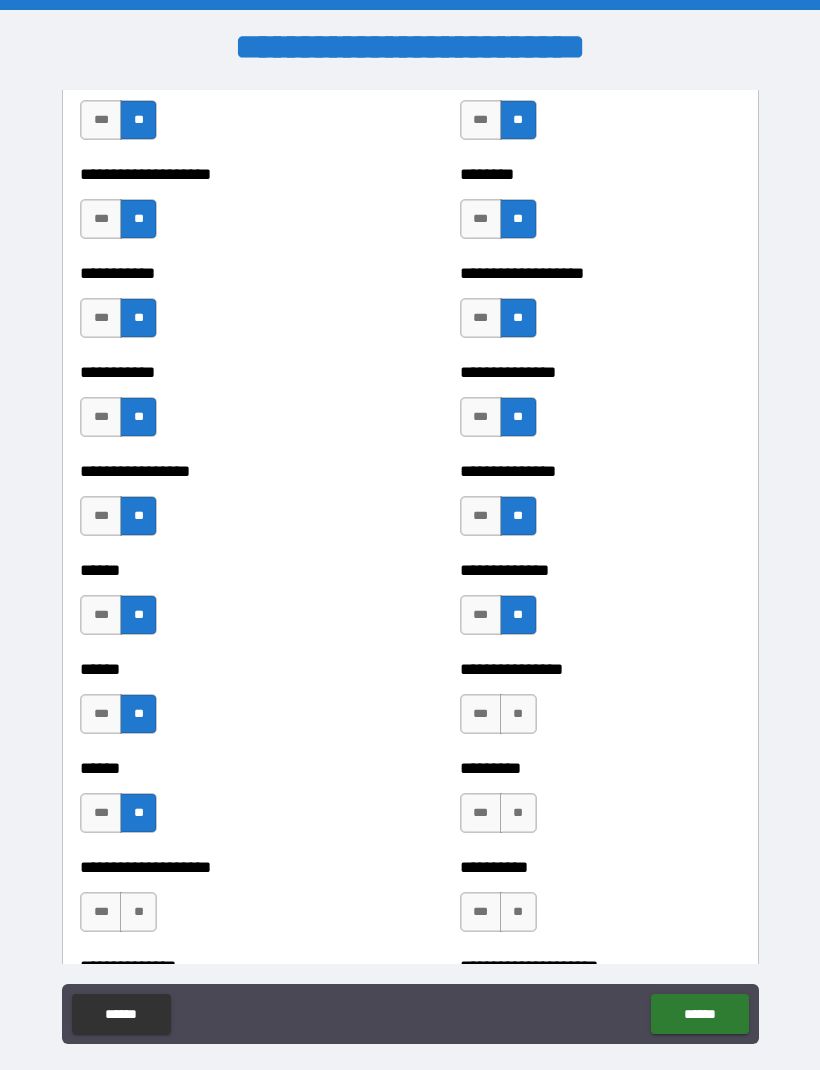 click on "**" at bounding box center [518, 714] 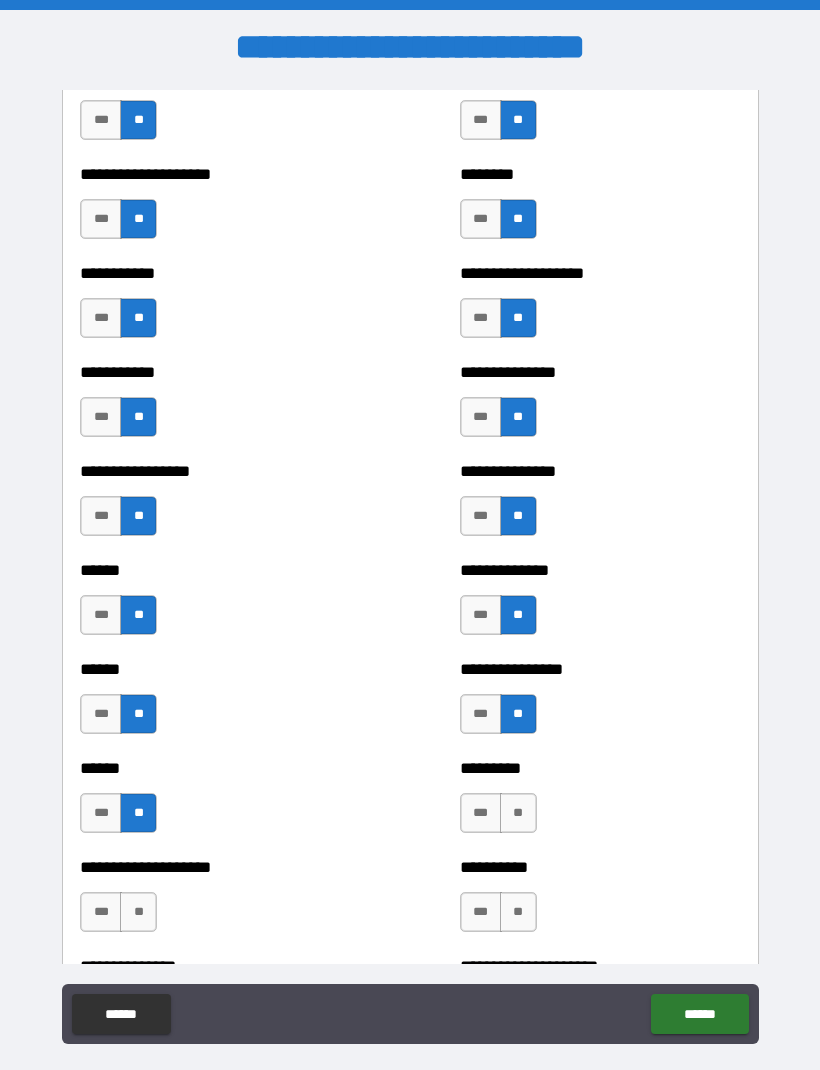 click on "**" at bounding box center [518, 813] 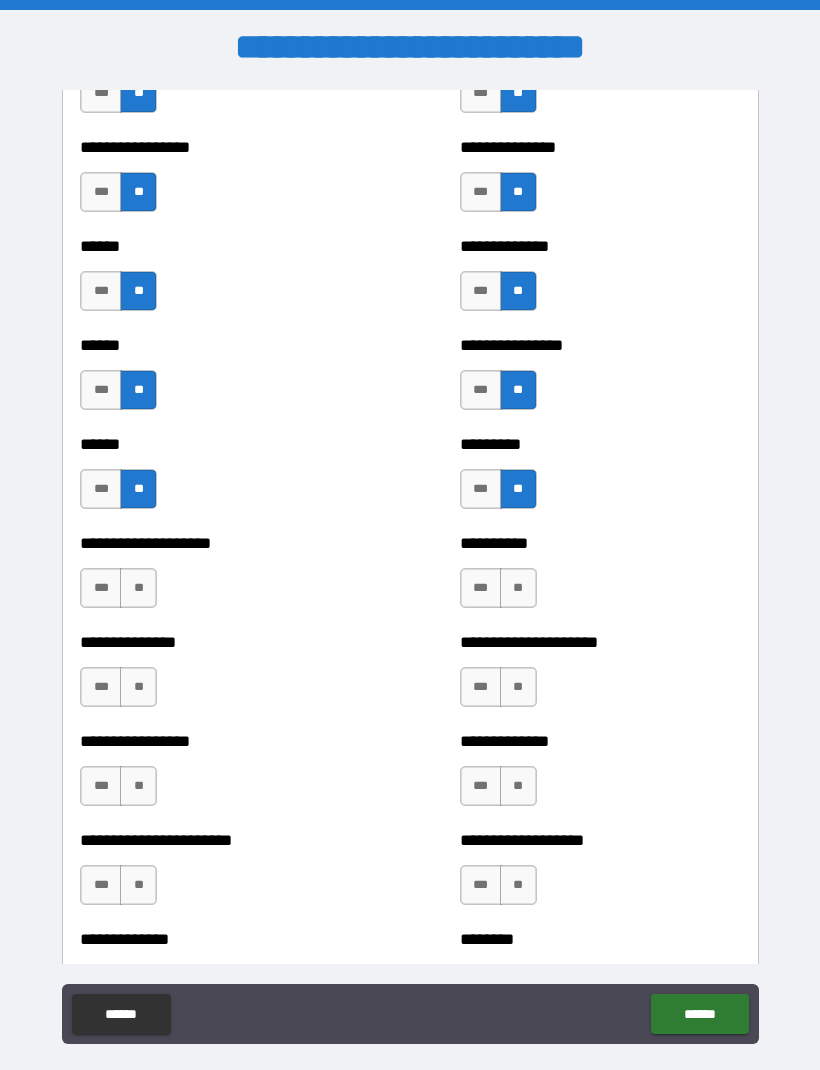 scroll, scrollTop: 2973, scrollLeft: 0, axis: vertical 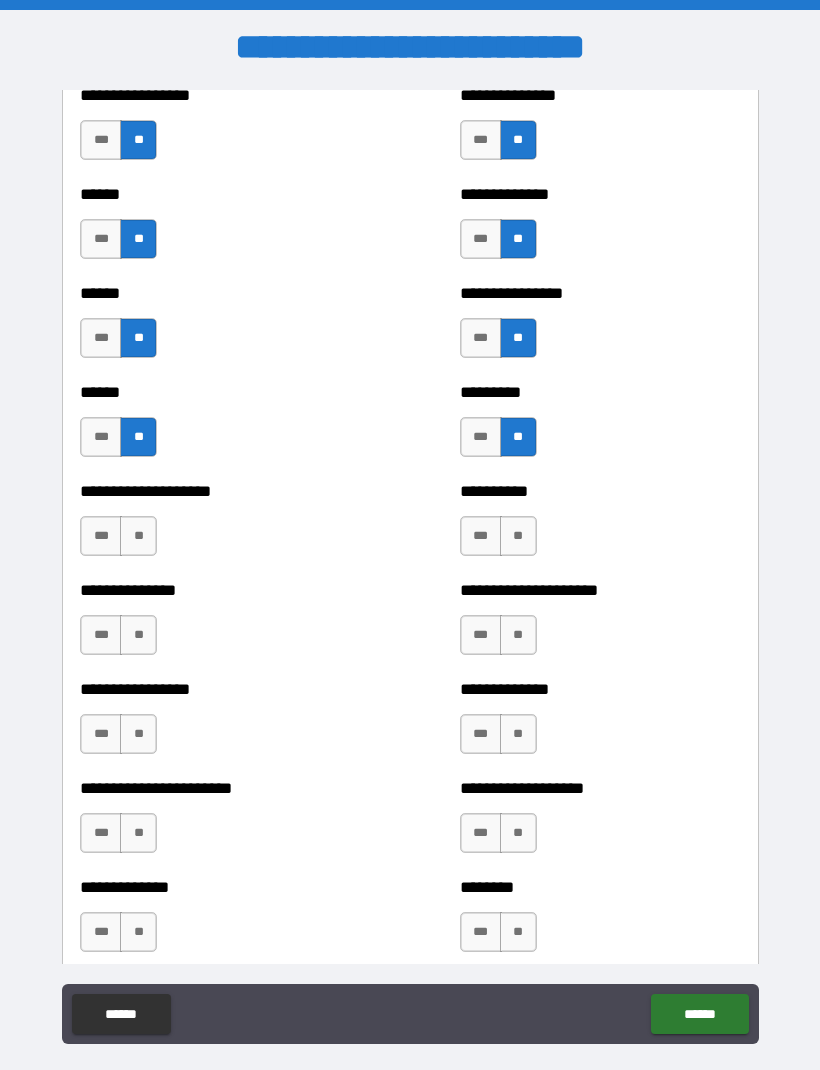click on "**" at bounding box center [138, 536] 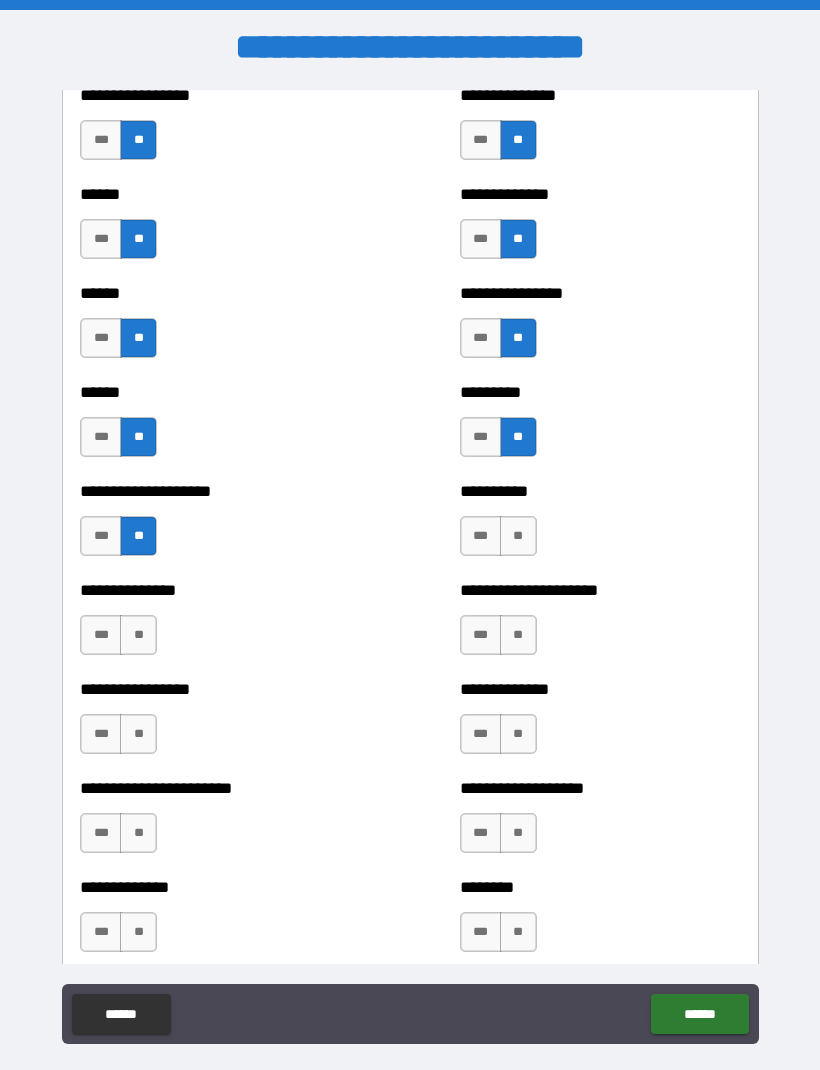 click on "**" at bounding box center [138, 635] 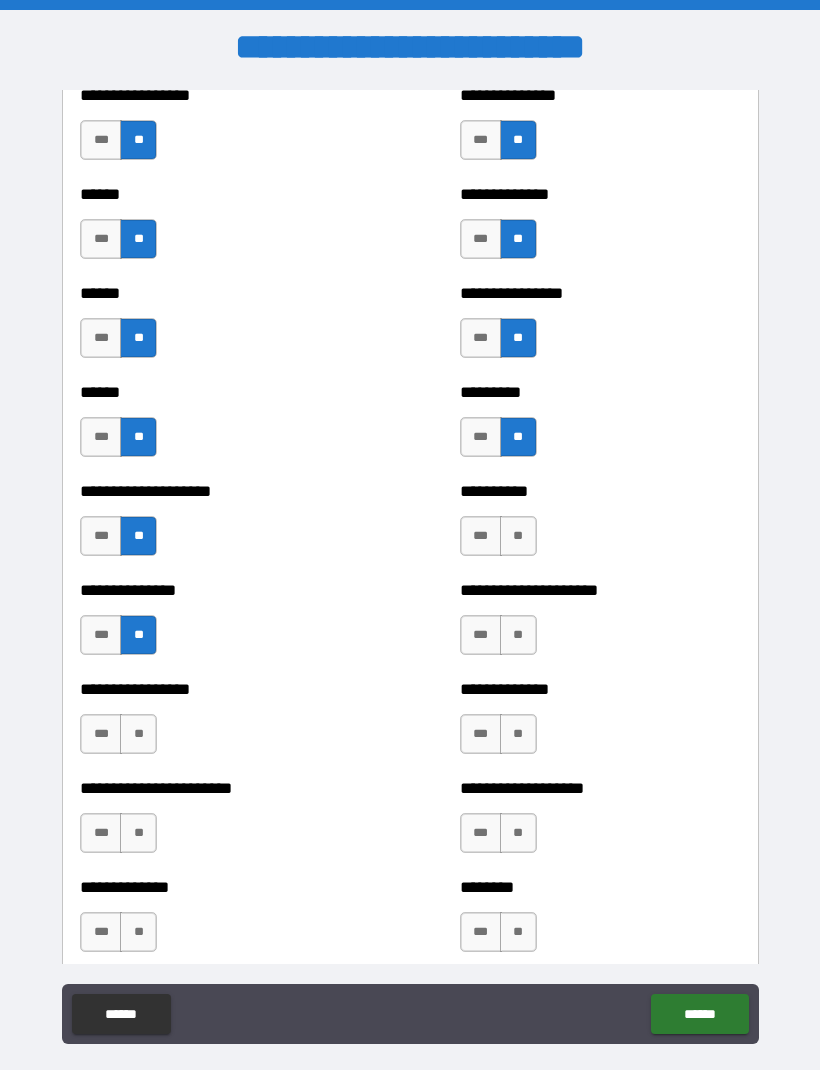 click on "**" at bounding box center (138, 734) 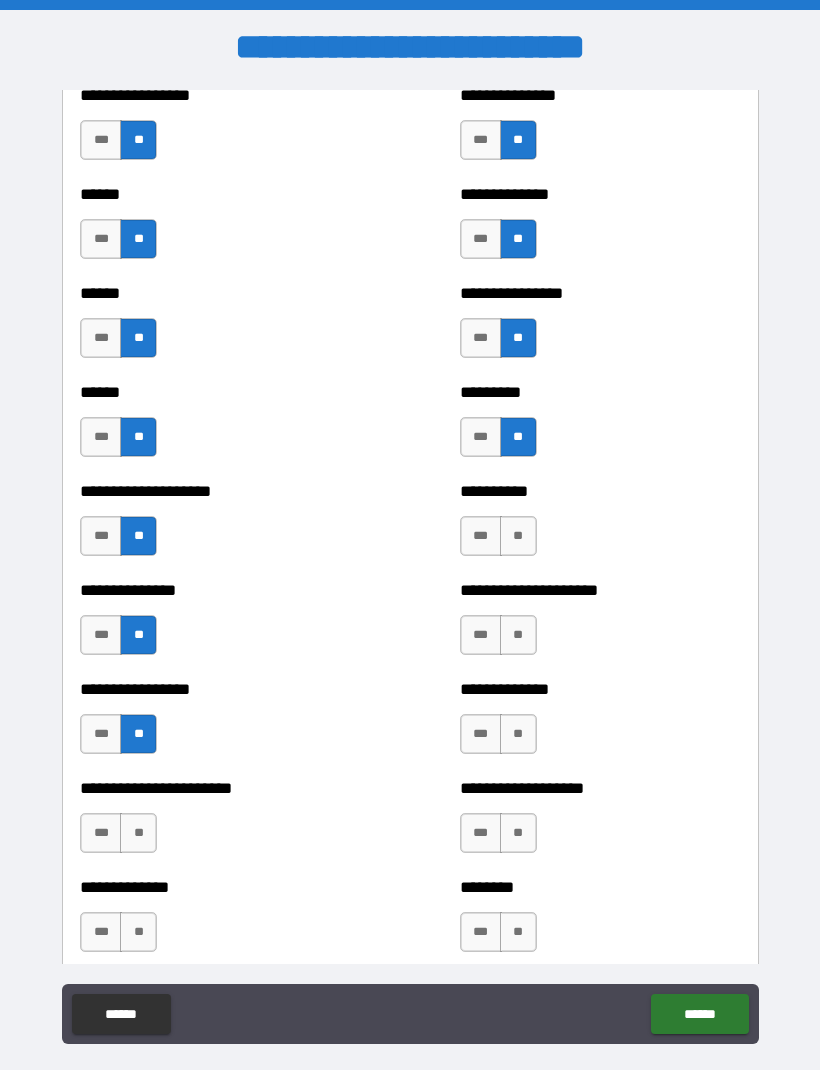 click on "**" at bounding box center (138, 833) 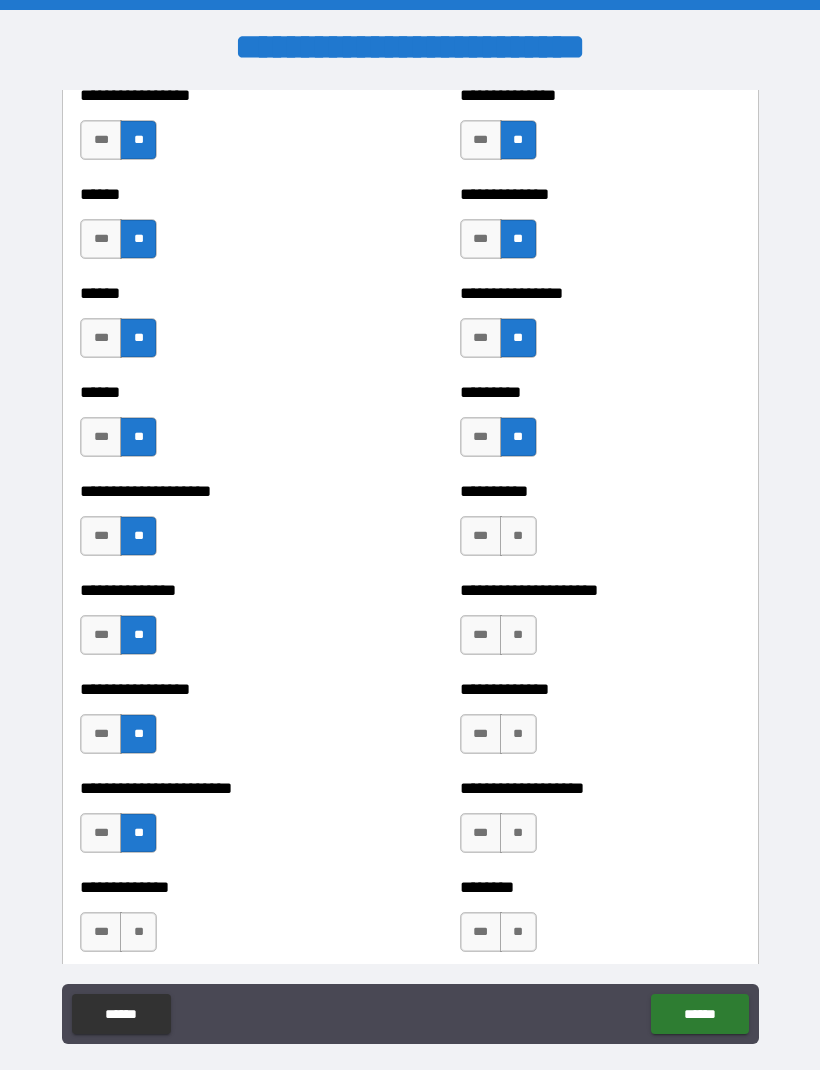 click on "**" at bounding box center (518, 536) 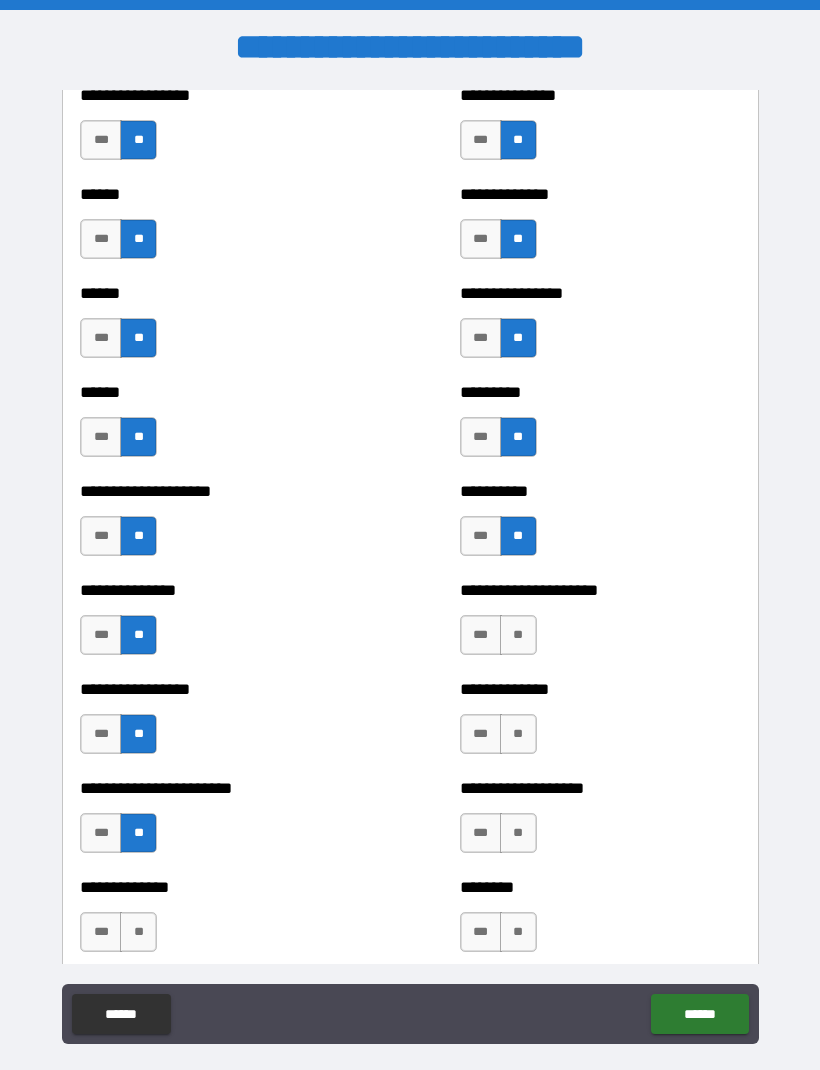 click on "**" at bounding box center (518, 635) 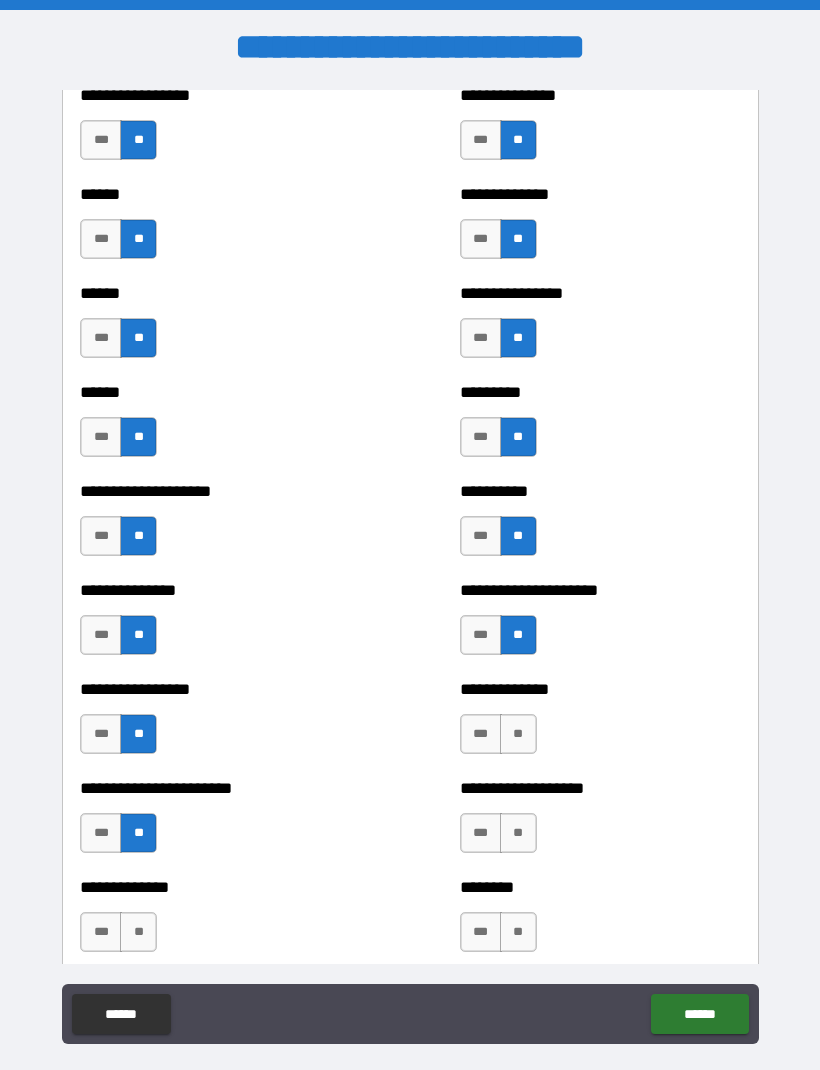 click on "**" at bounding box center (518, 734) 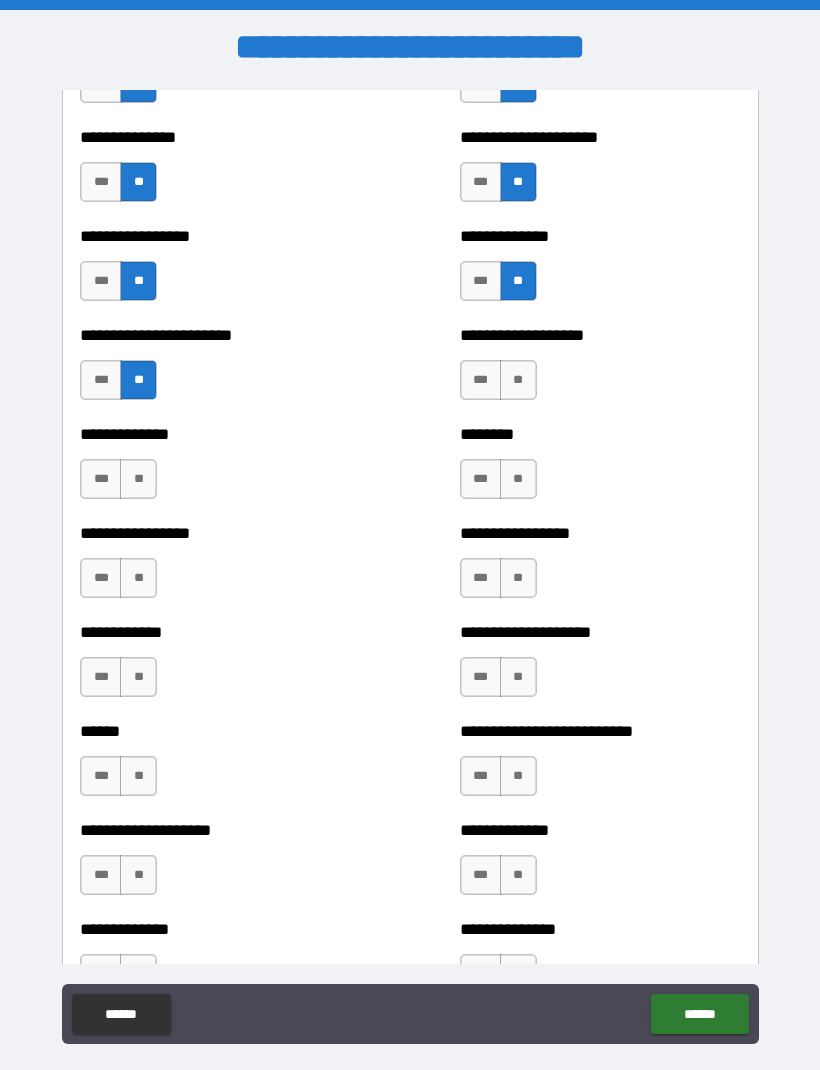scroll, scrollTop: 3427, scrollLeft: 0, axis: vertical 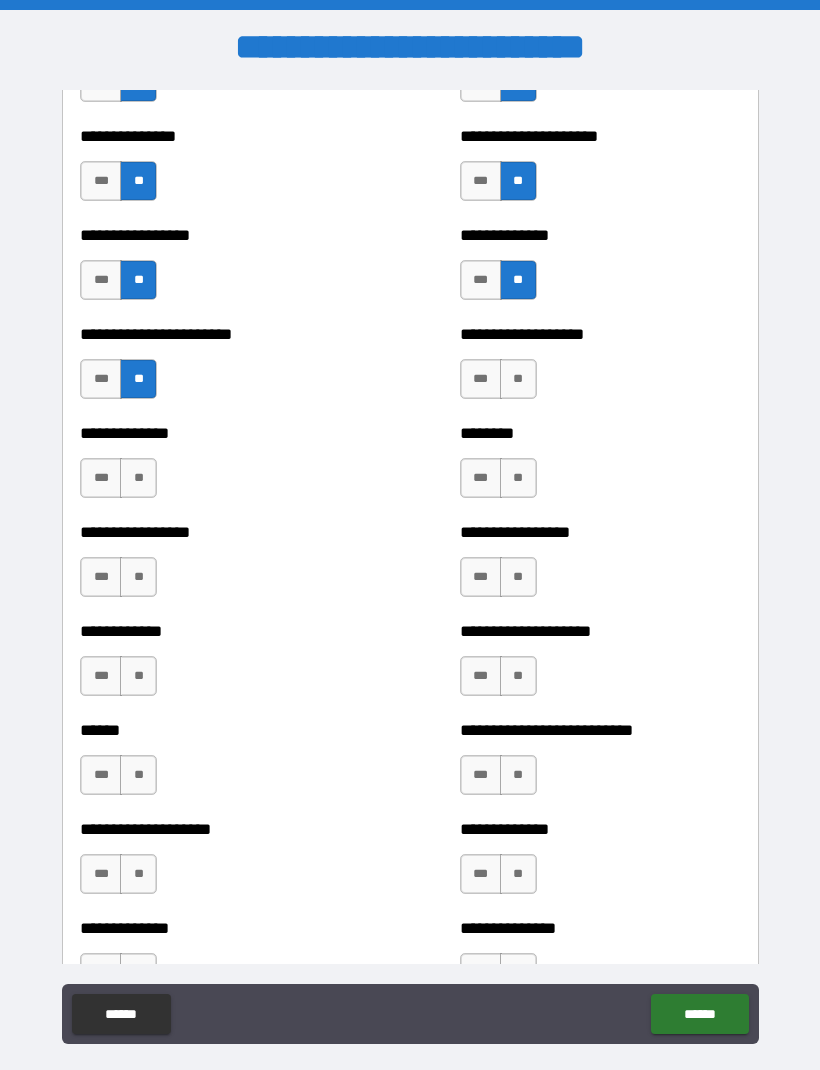 click on "**" at bounding box center [518, 379] 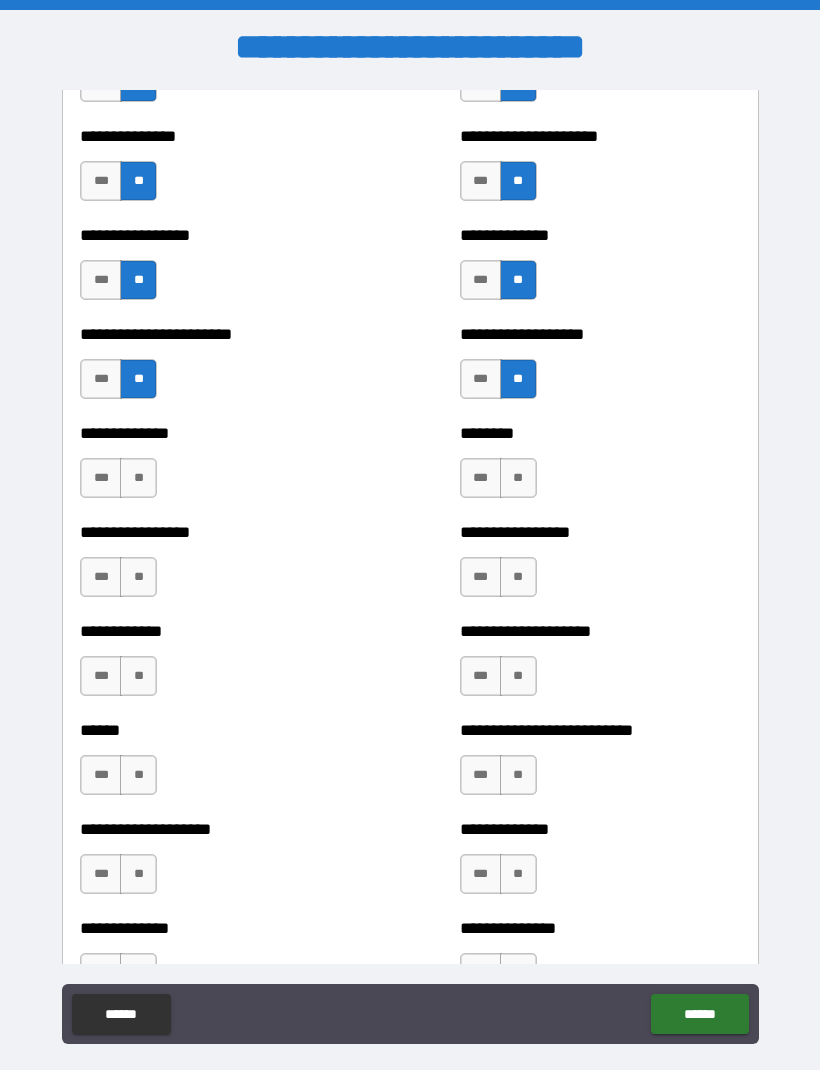 click on "**" at bounding box center [138, 478] 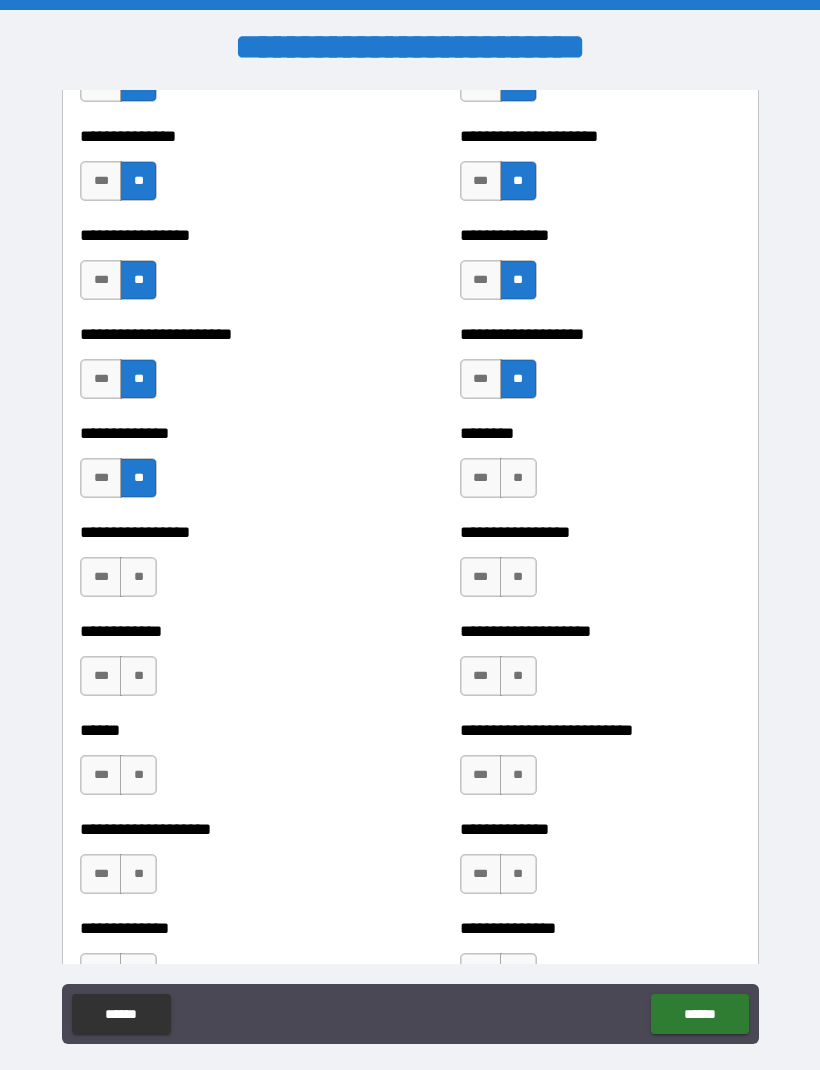 click on "**" at bounding box center (138, 577) 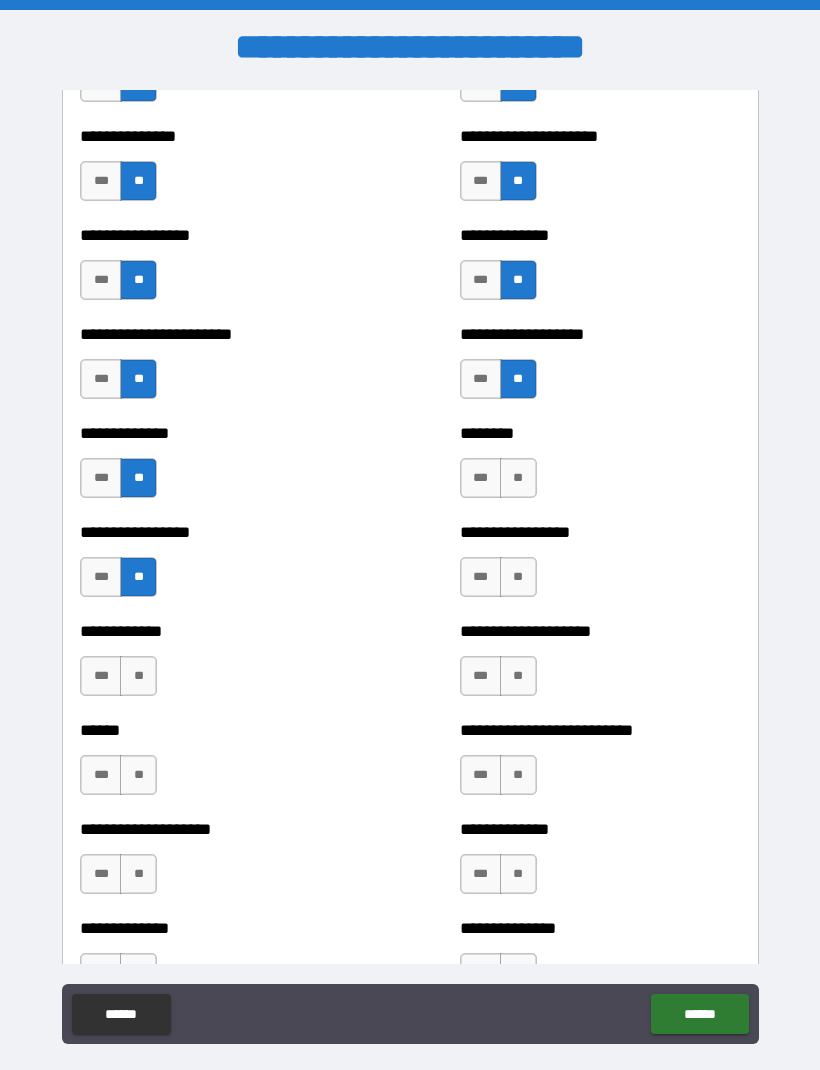 click on "**" at bounding box center (138, 676) 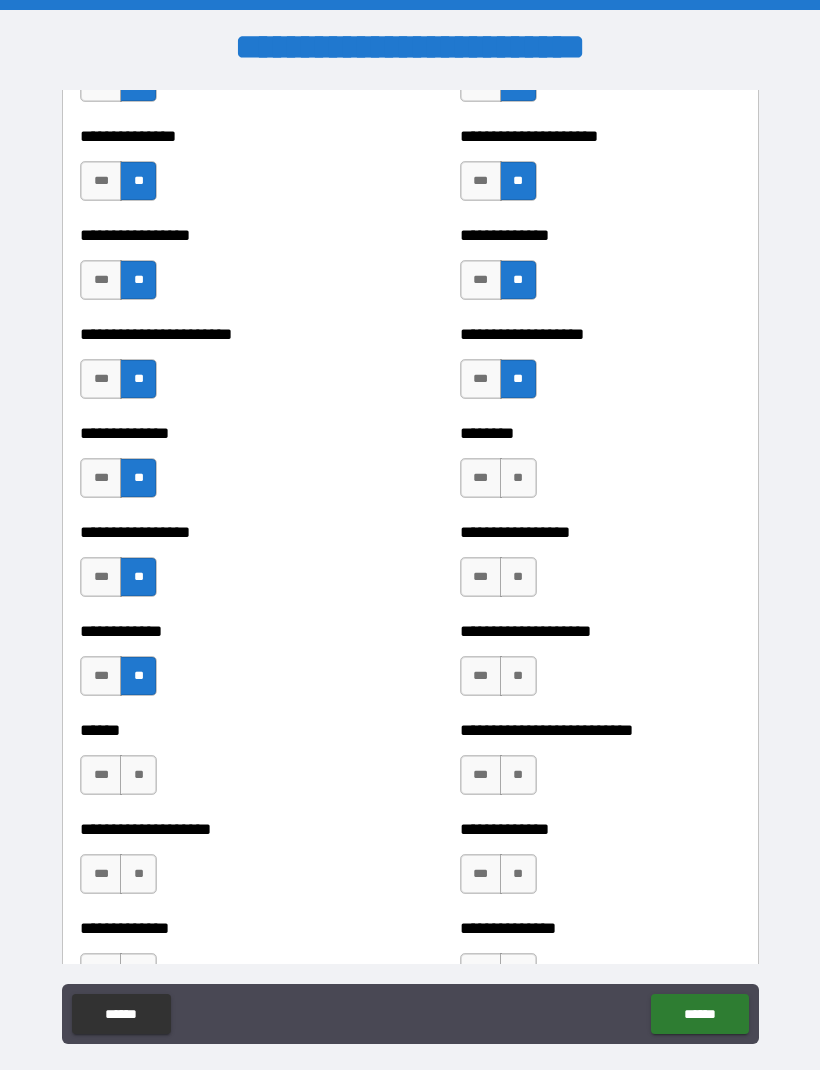 click on "**" at bounding box center [138, 775] 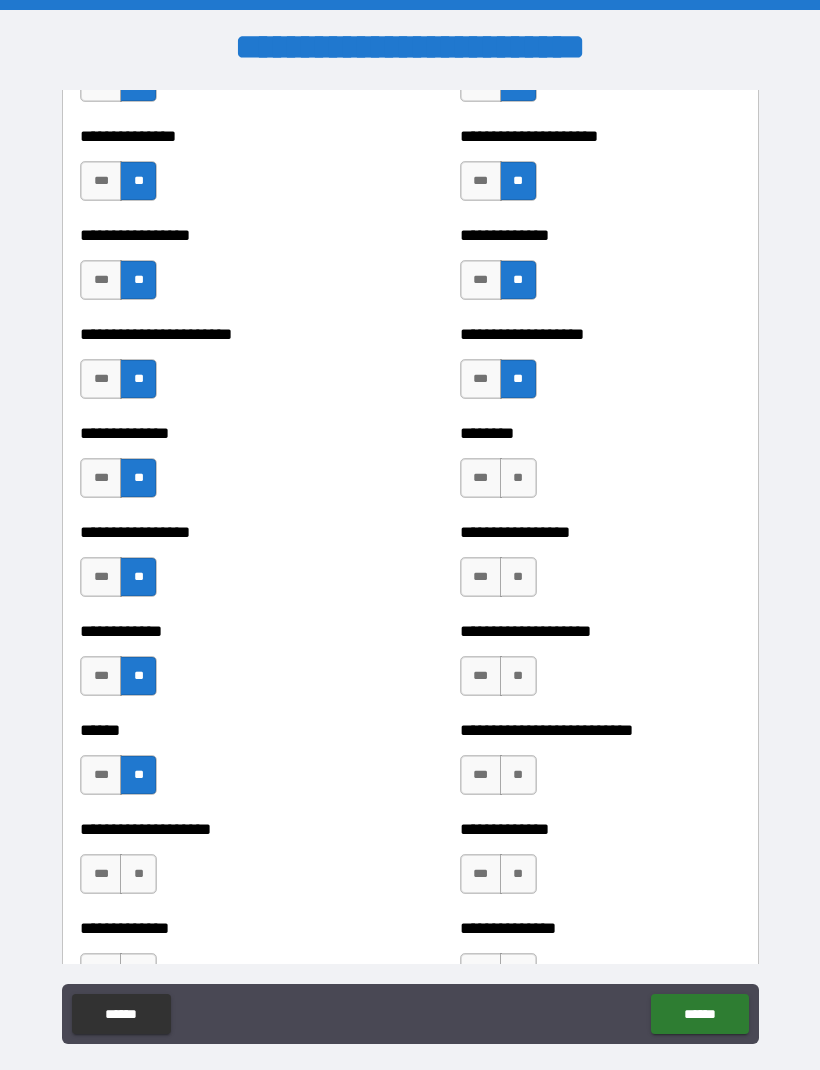click on "**" at bounding box center [518, 478] 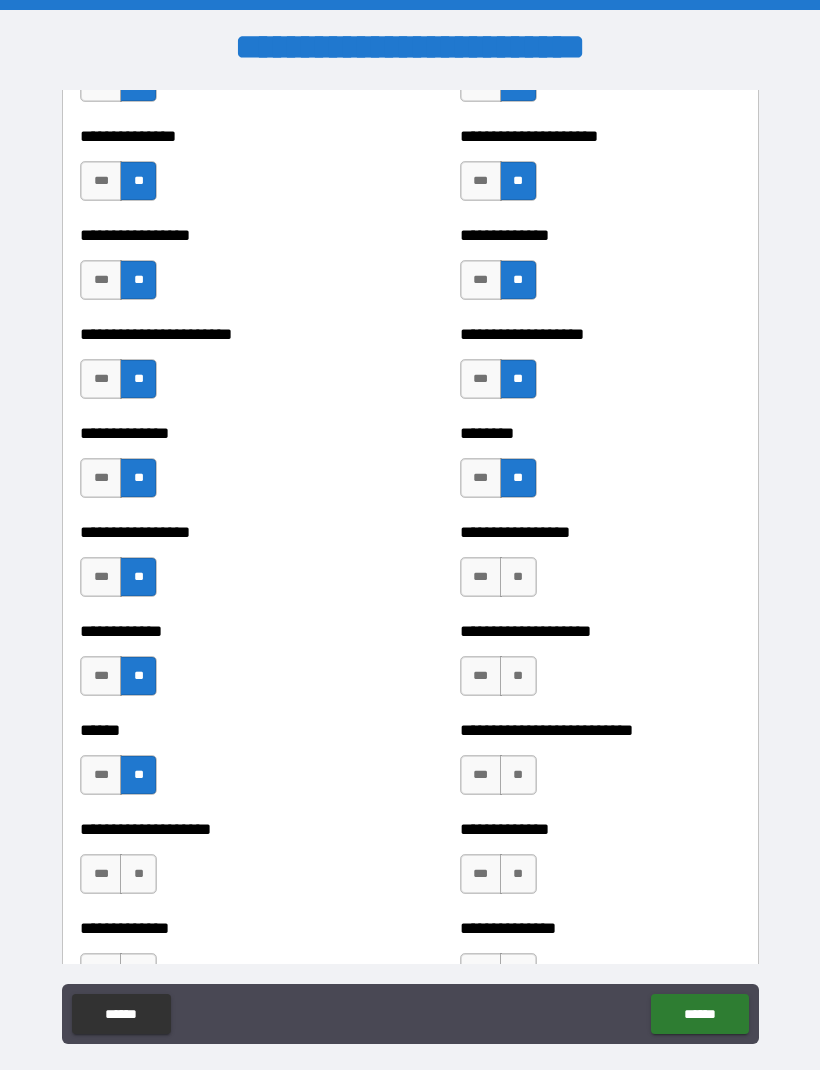 click on "**" at bounding box center [518, 577] 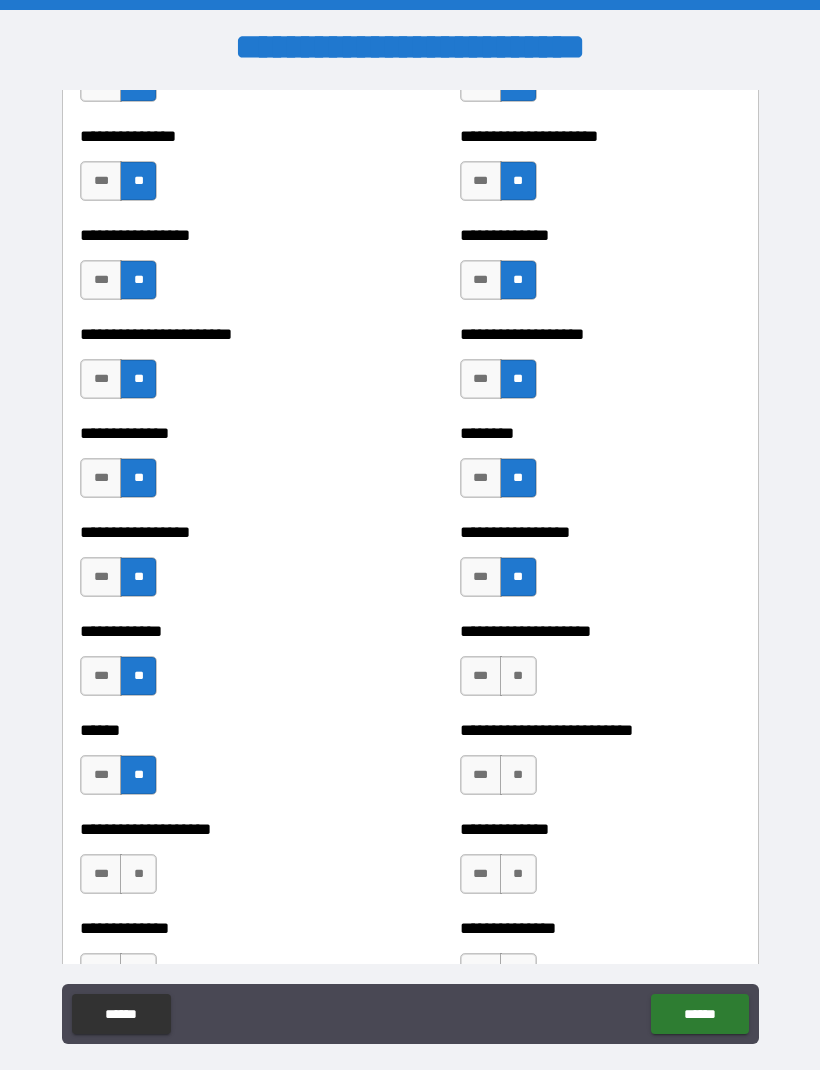 click on "**" at bounding box center (518, 676) 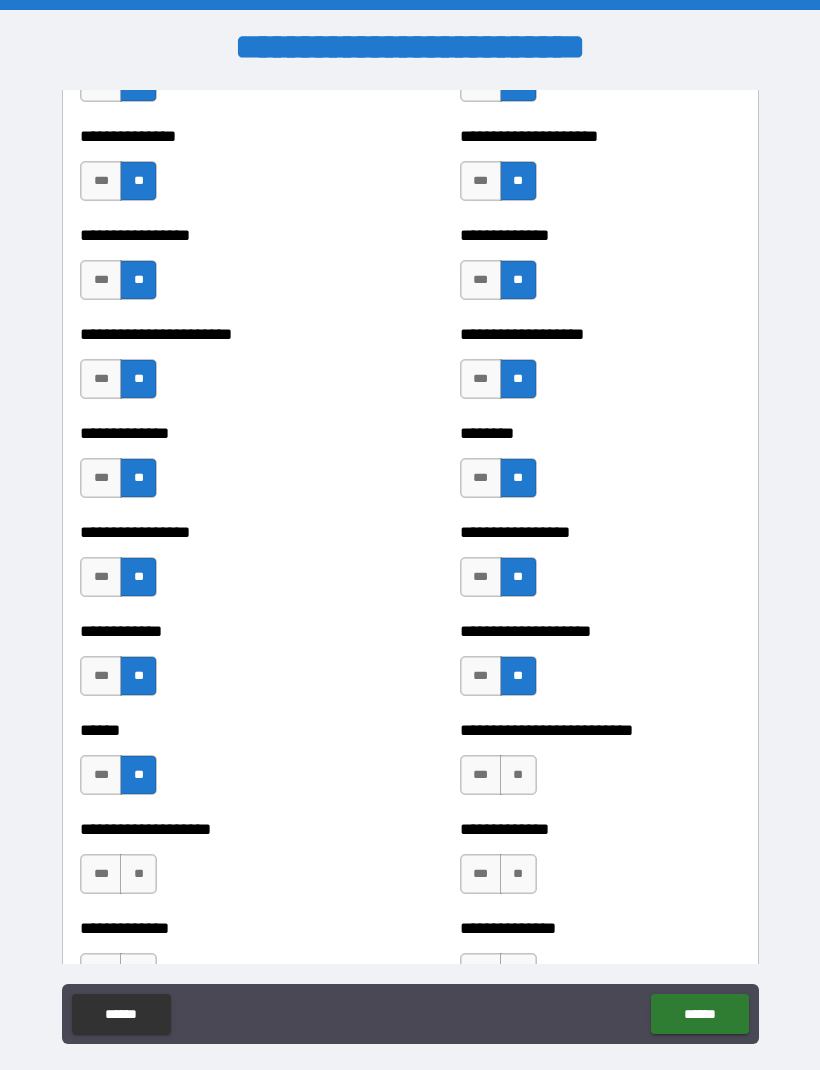 click on "**" at bounding box center [518, 775] 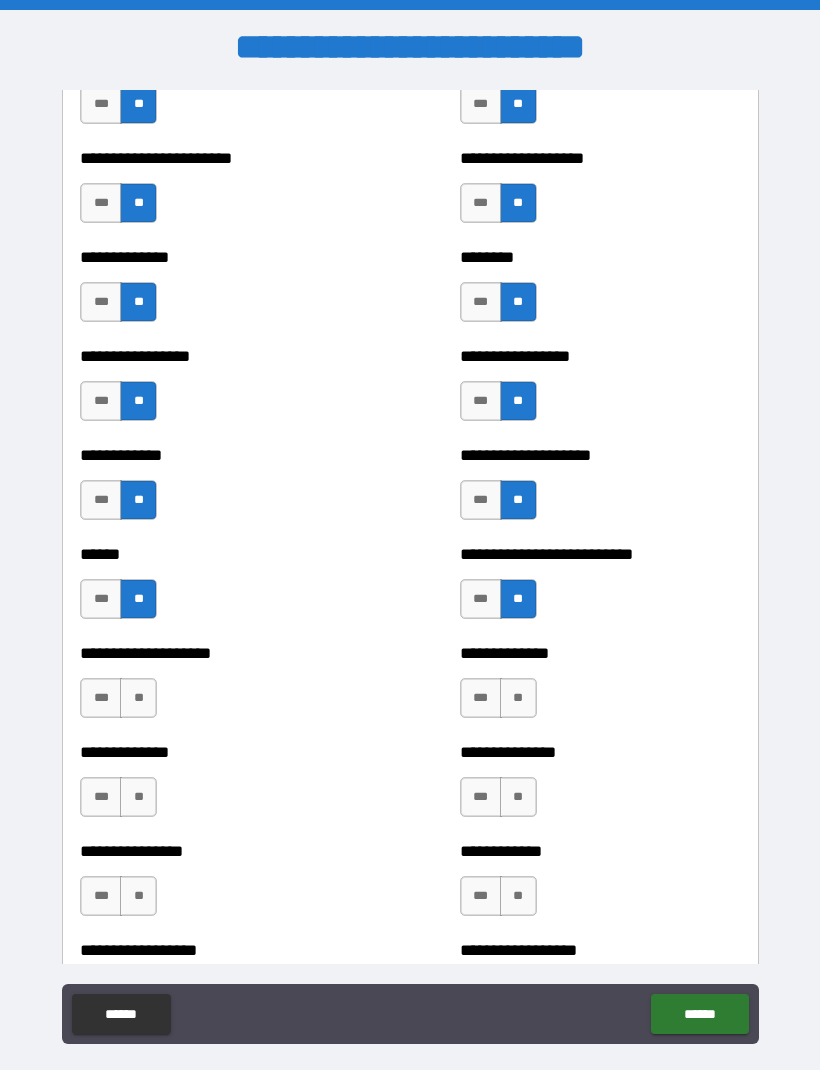 scroll, scrollTop: 3818, scrollLeft: 0, axis: vertical 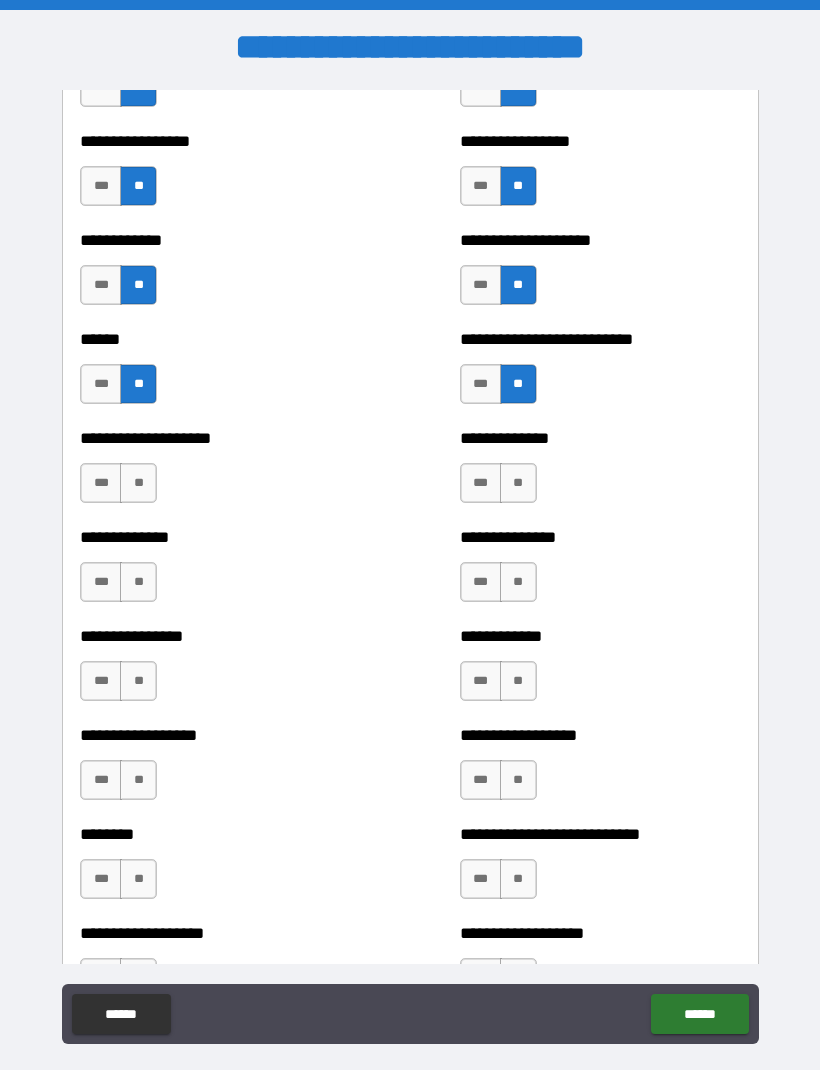 click on "**" at bounding box center [138, 483] 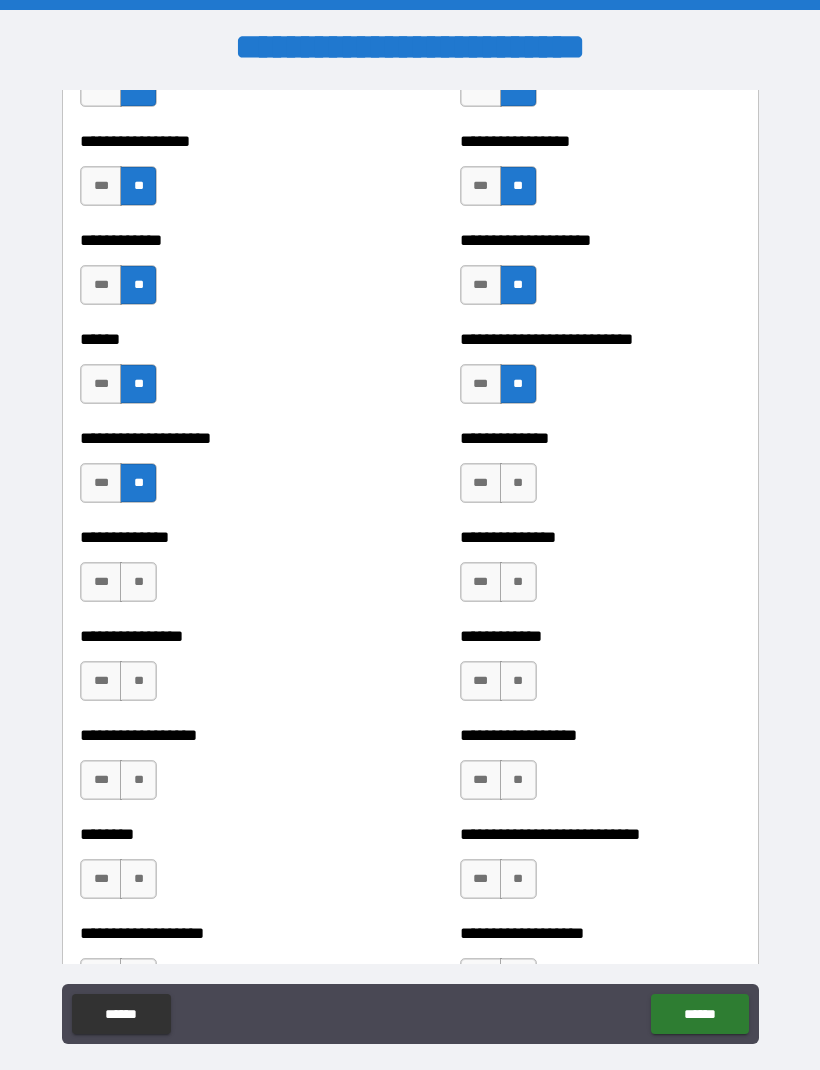 click on "**" at bounding box center (138, 582) 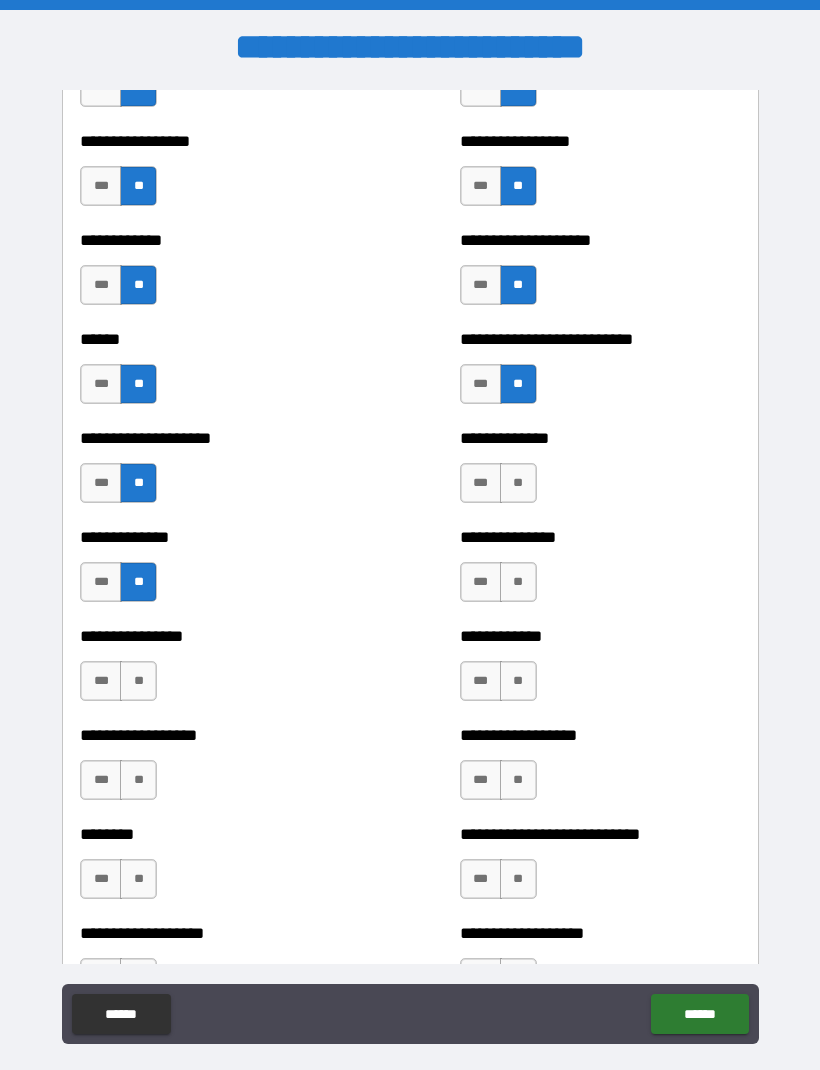 click on "**" at bounding box center [138, 681] 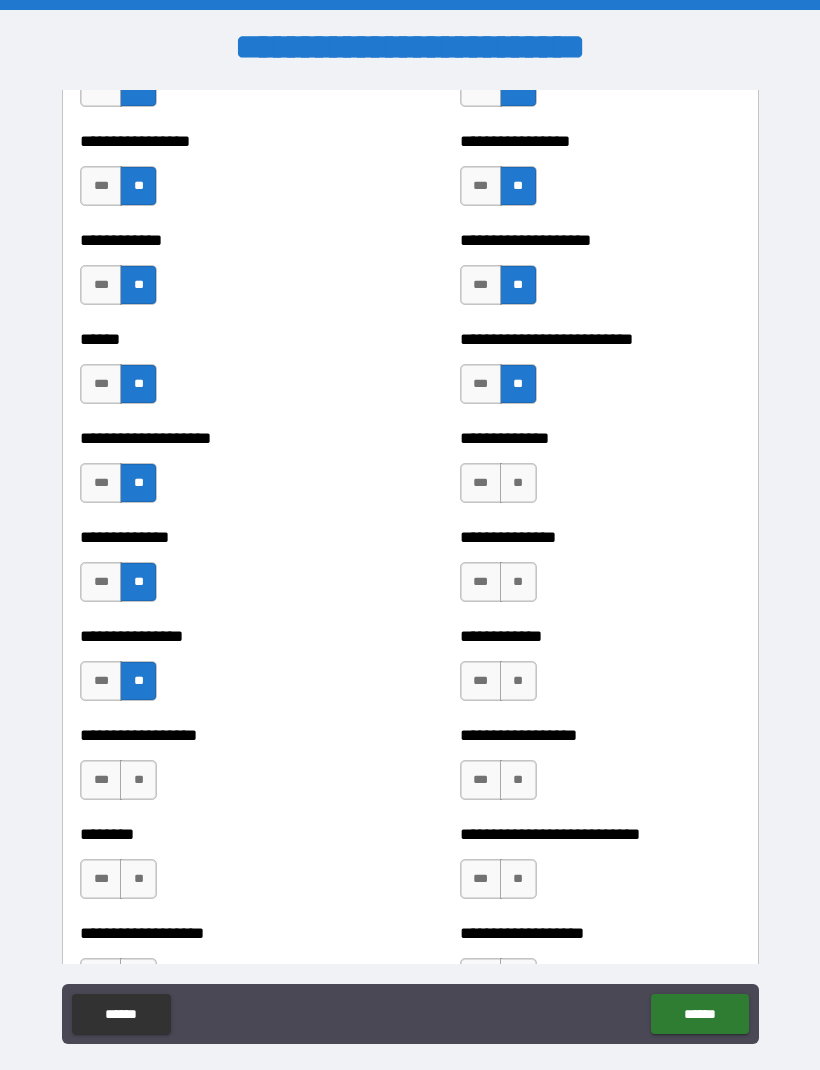 click on "**" at bounding box center (138, 780) 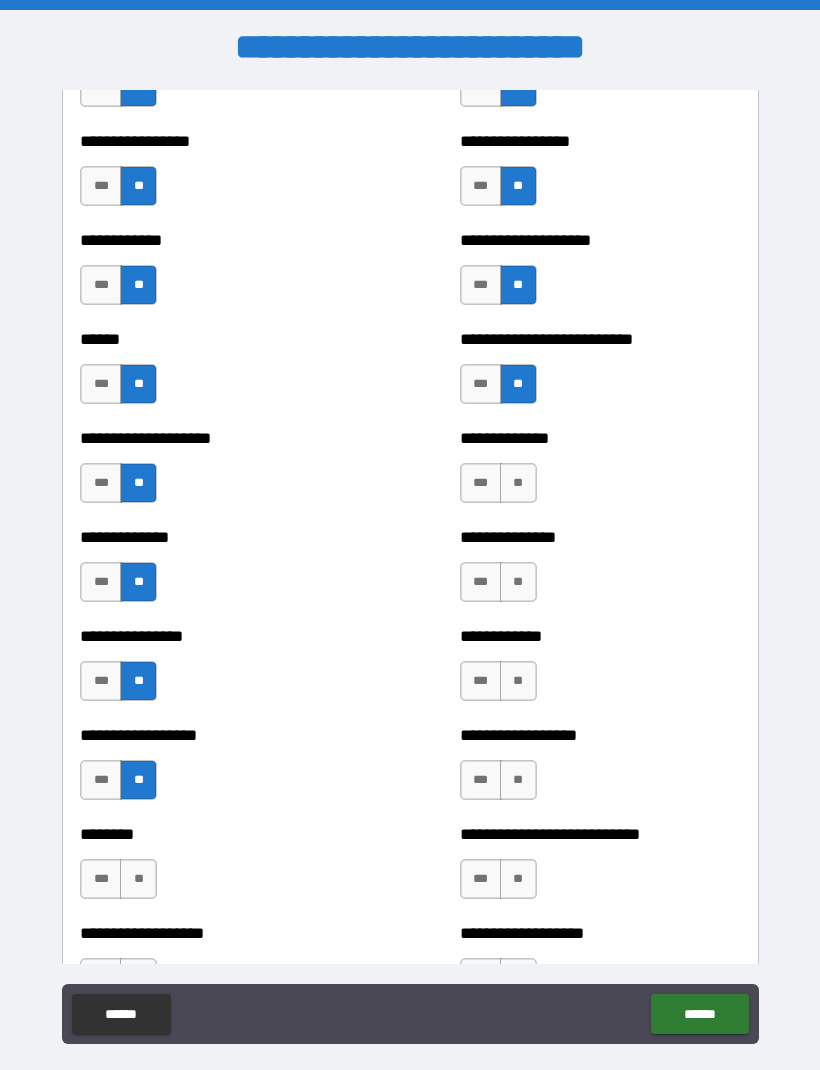 click on "**" at bounding box center (518, 483) 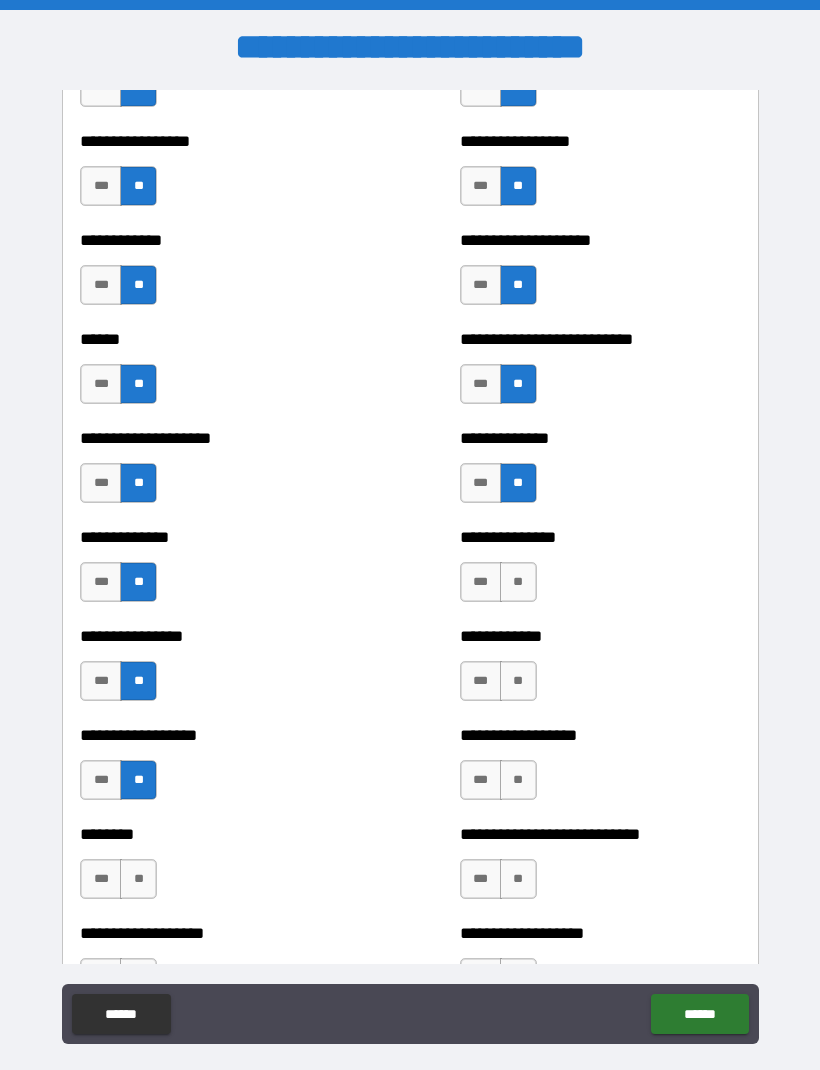 click on "**" at bounding box center [518, 582] 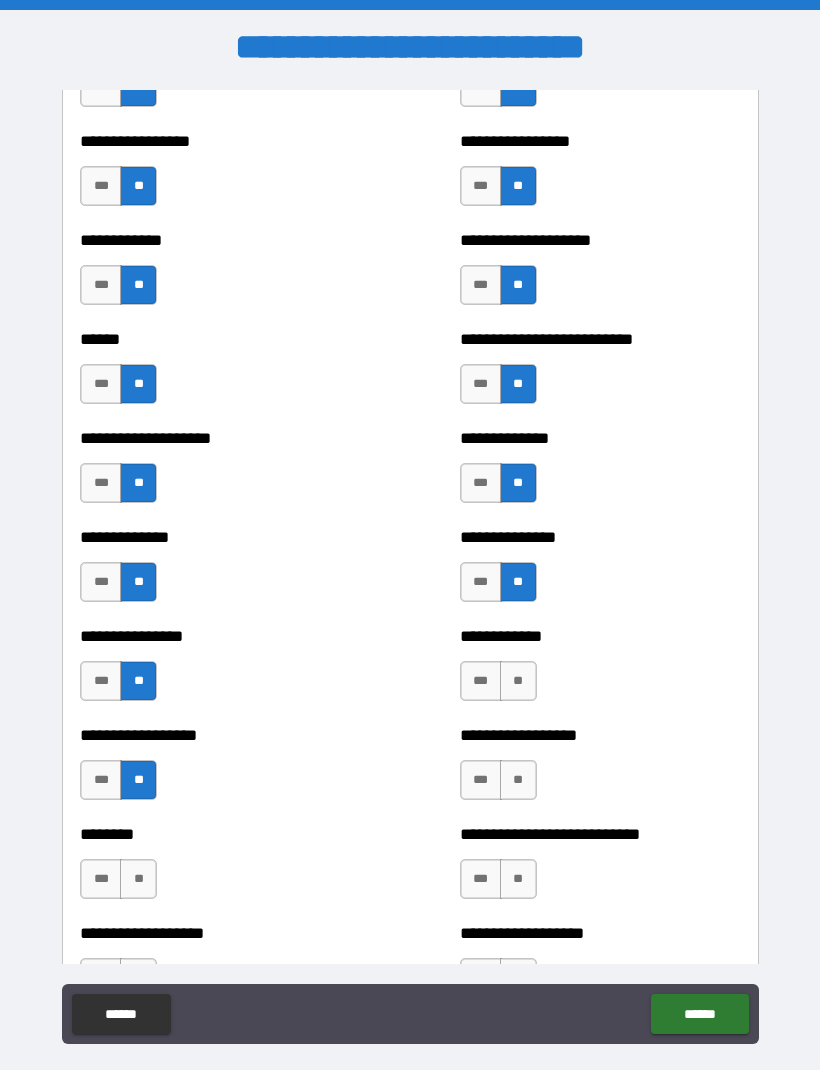 click on "**" at bounding box center [518, 681] 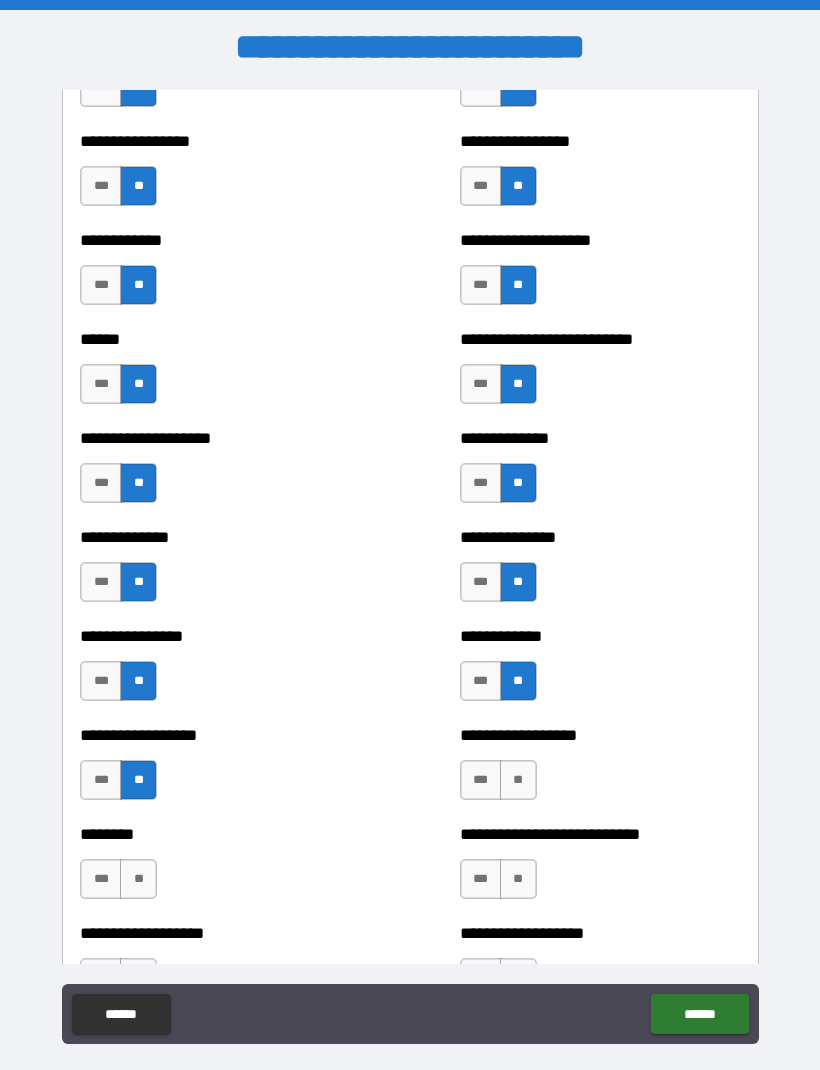click on "**" at bounding box center [518, 780] 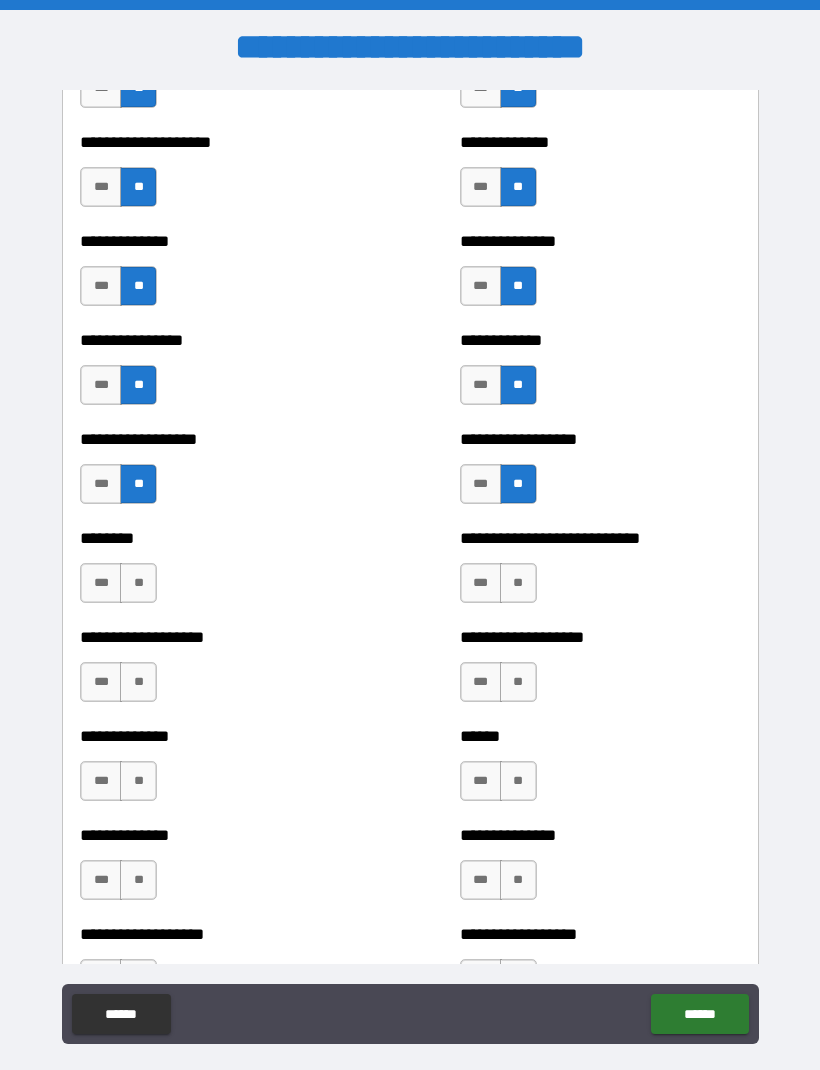 scroll, scrollTop: 4123, scrollLeft: 0, axis: vertical 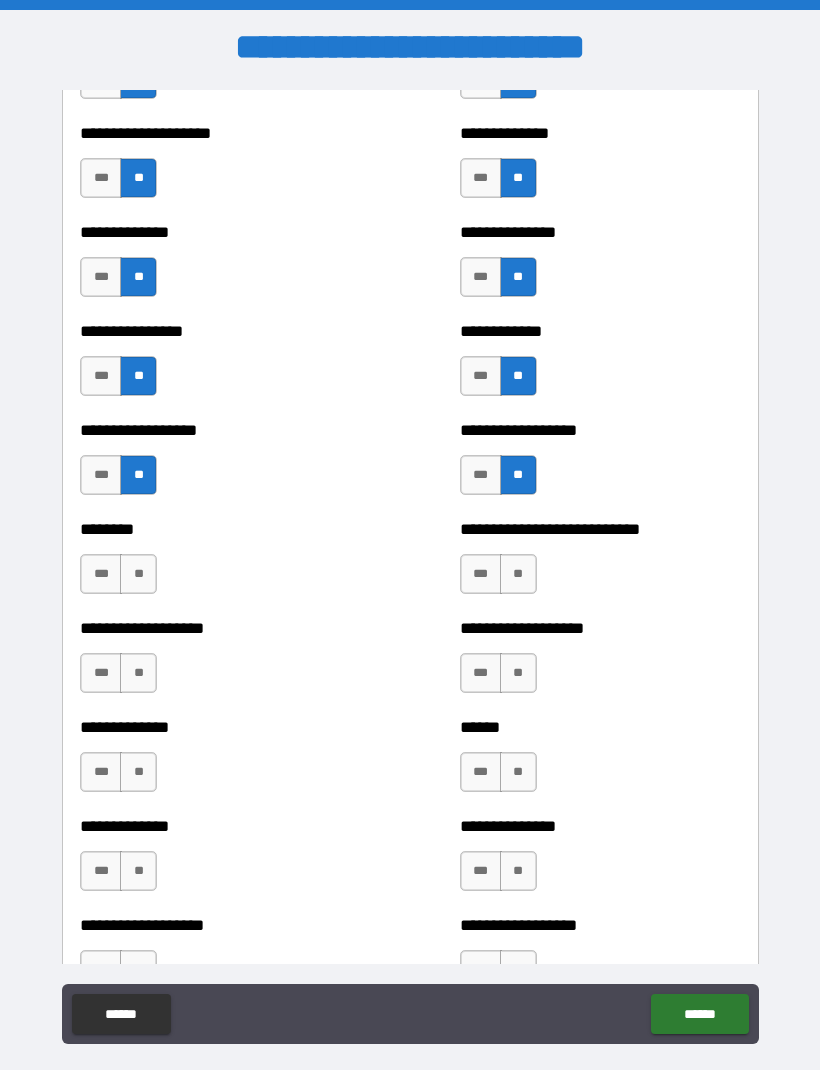 click on "***" at bounding box center (481, 574) 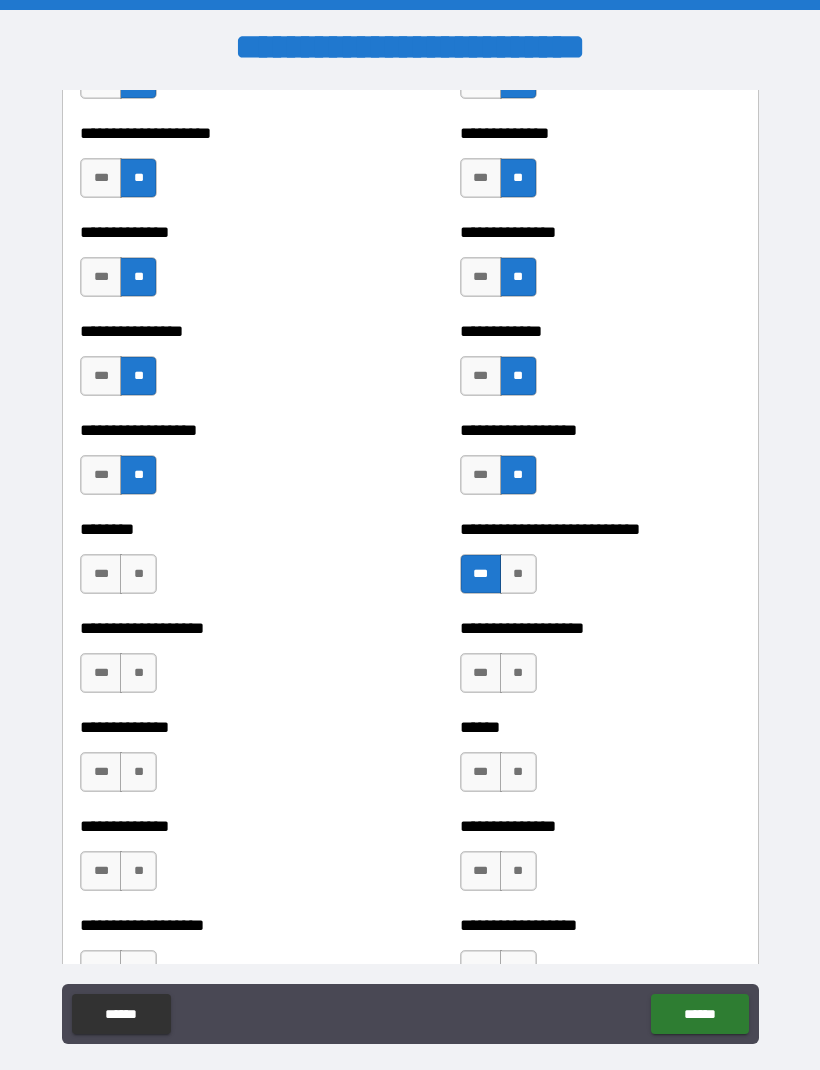 click on "**" at bounding box center [138, 574] 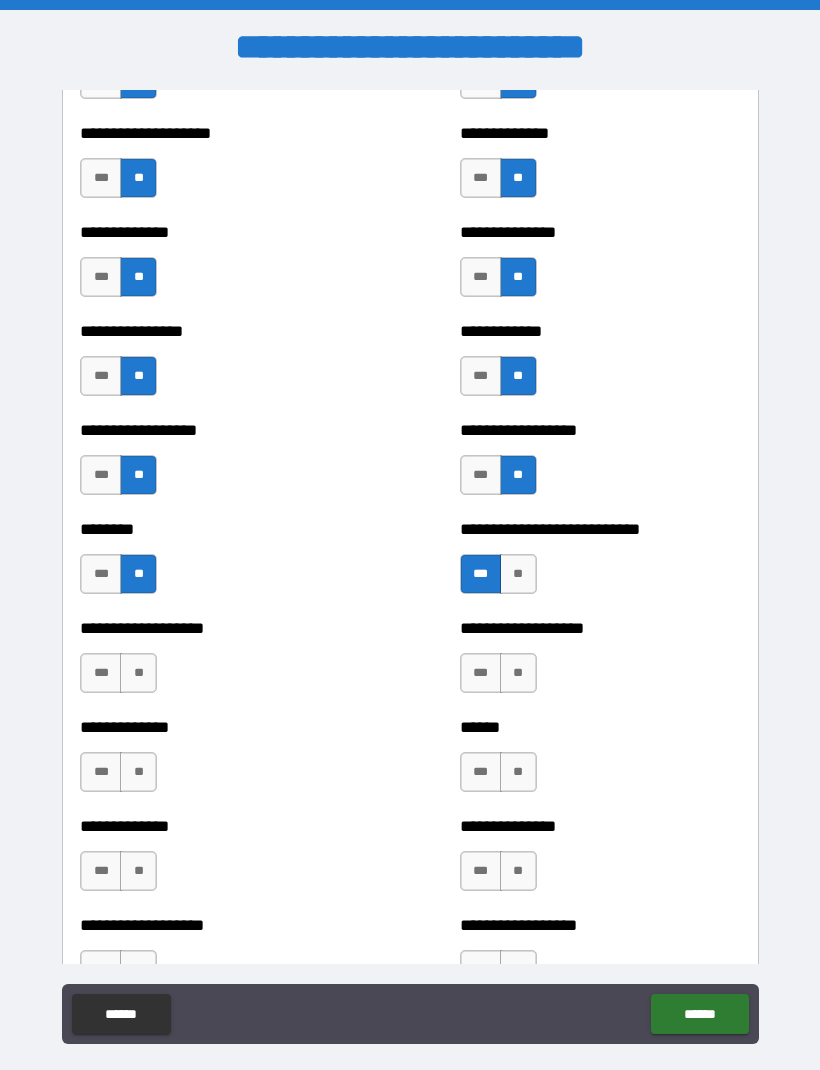 click on "**" at bounding box center [138, 673] 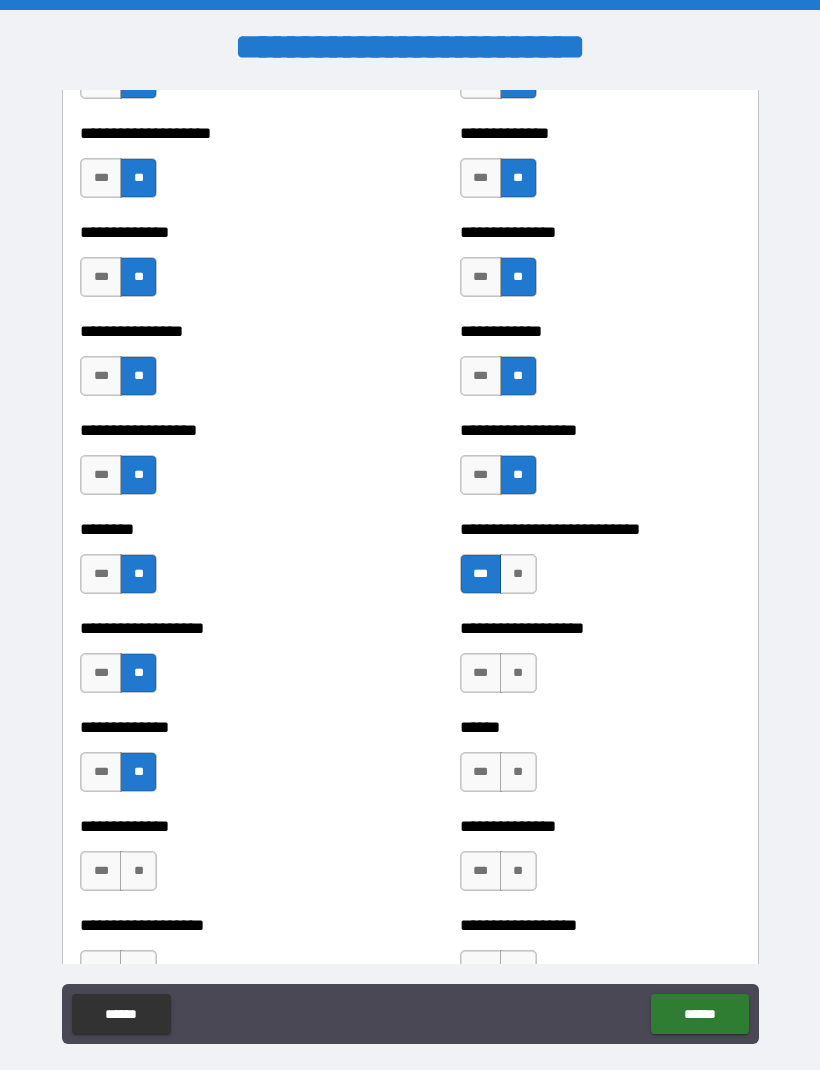 click on "**" at bounding box center (518, 673) 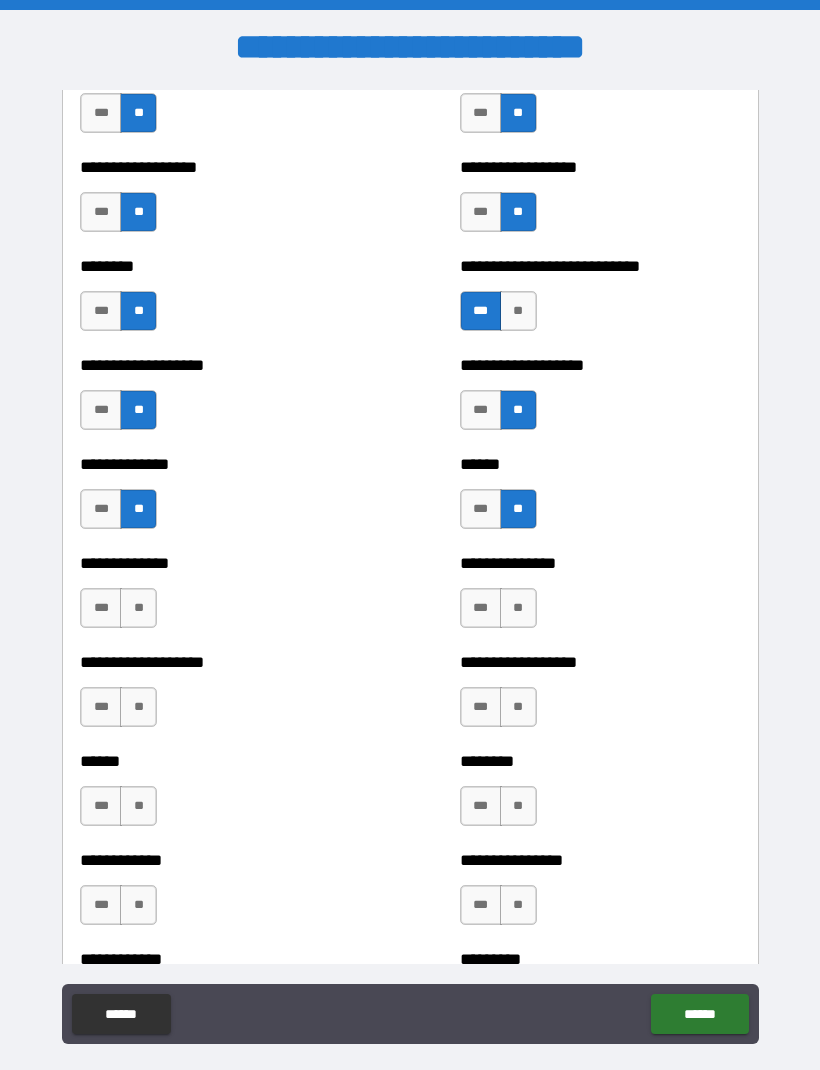 scroll, scrollTop: 4387, scrollLeft: 0, axis: vertical 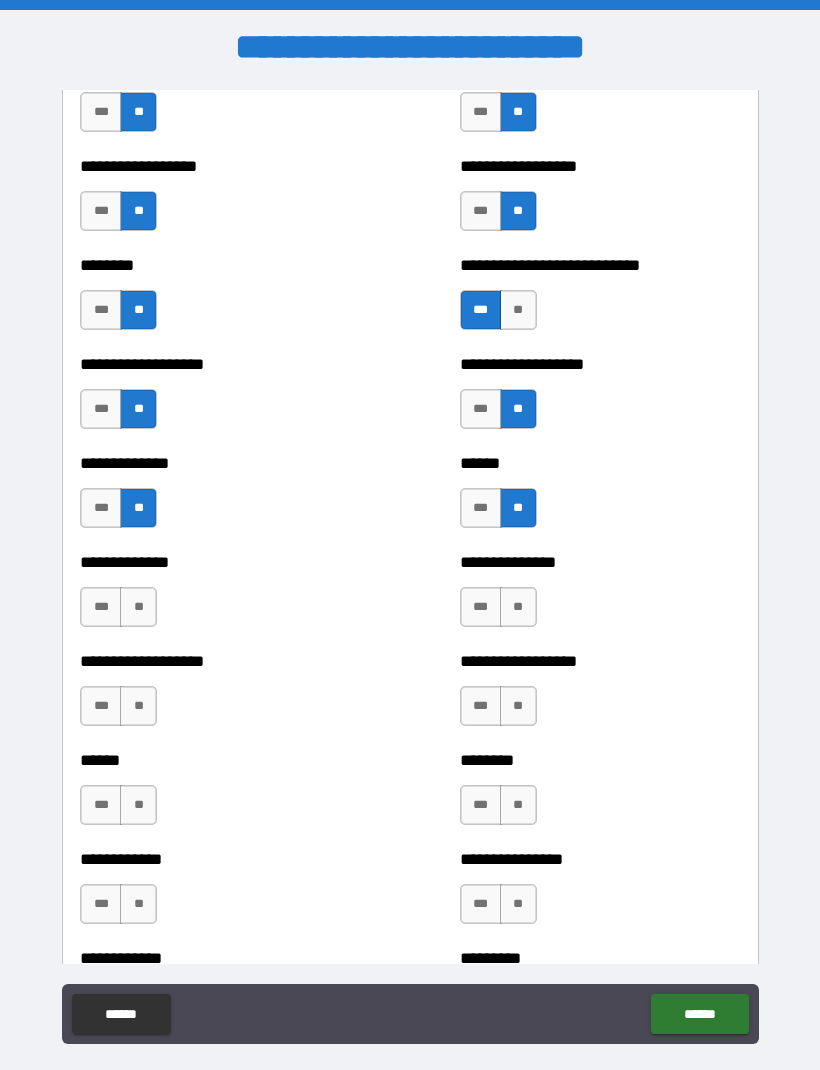 click on "***" at bounding box center (481, 409) 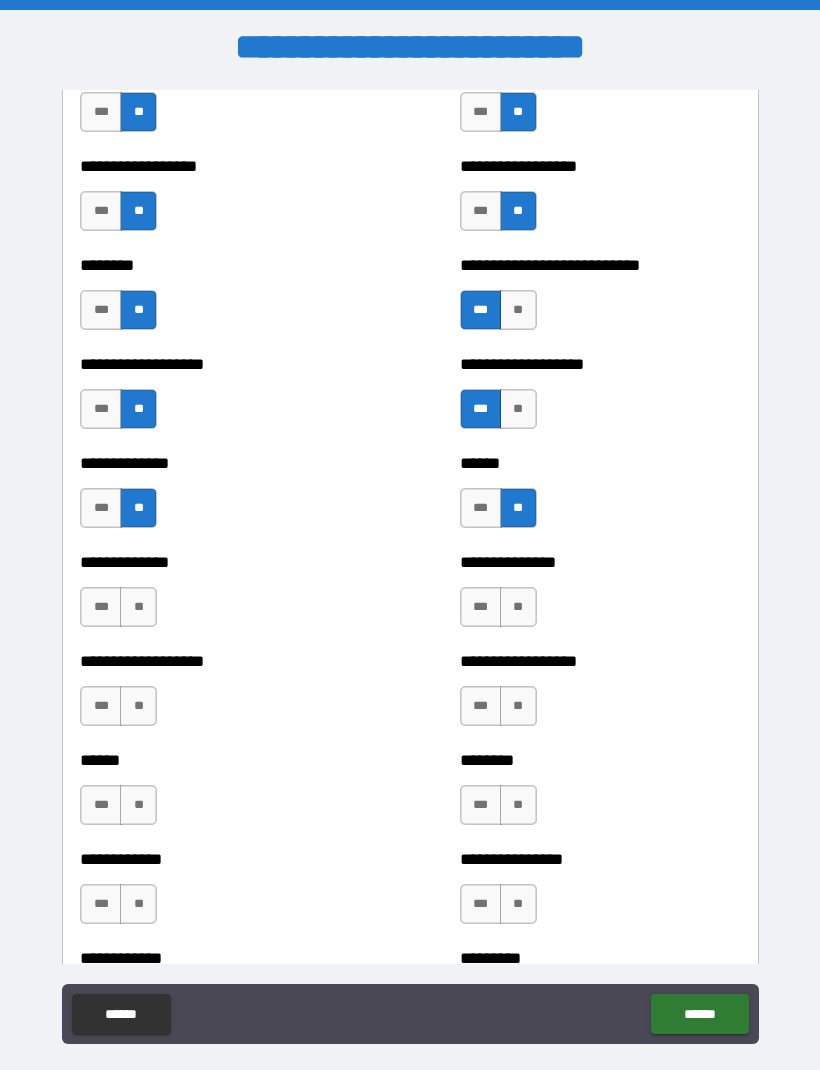 click on "**" at bounding box center (518, 607) 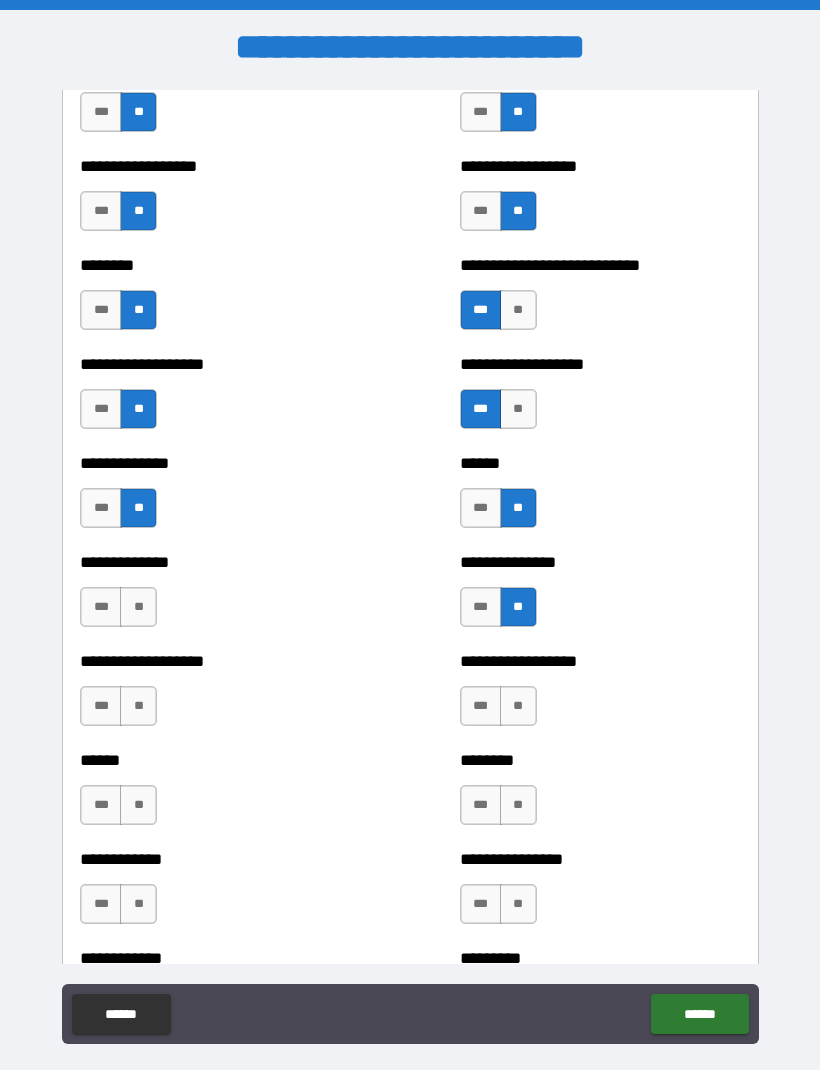 click on "**" at bounding box center [138, 607] 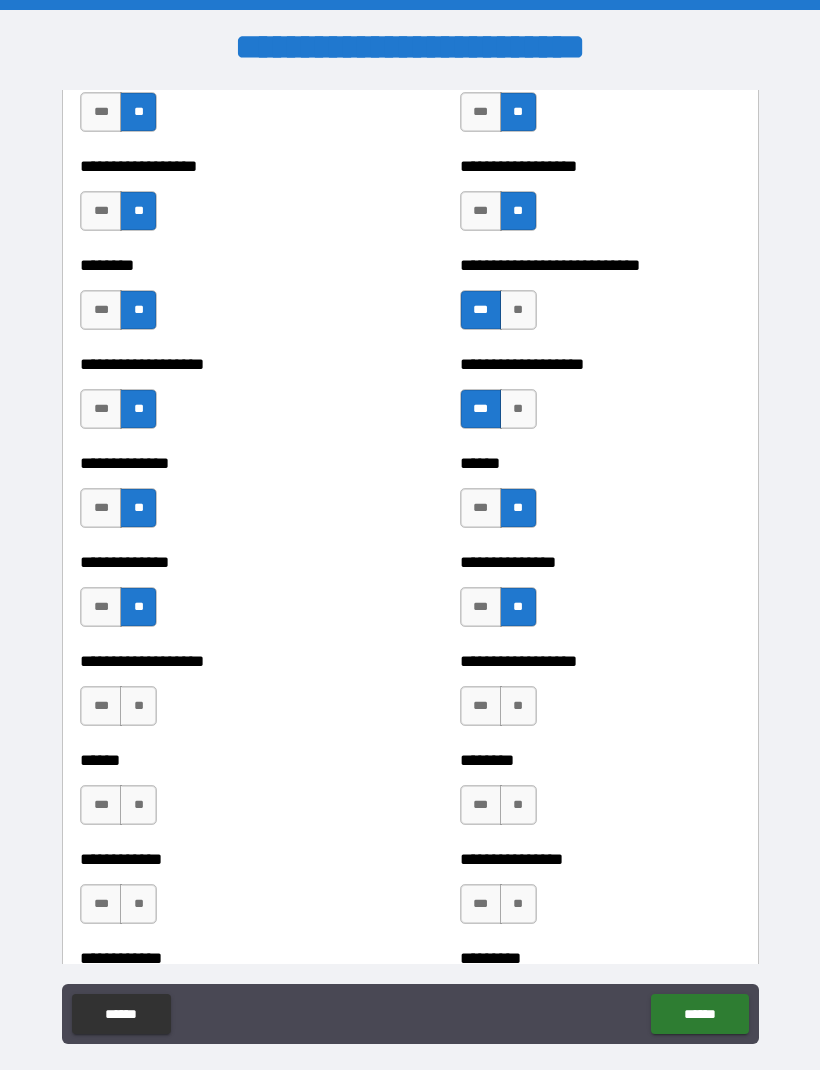 click on "**" at bounding box center (138, 706) 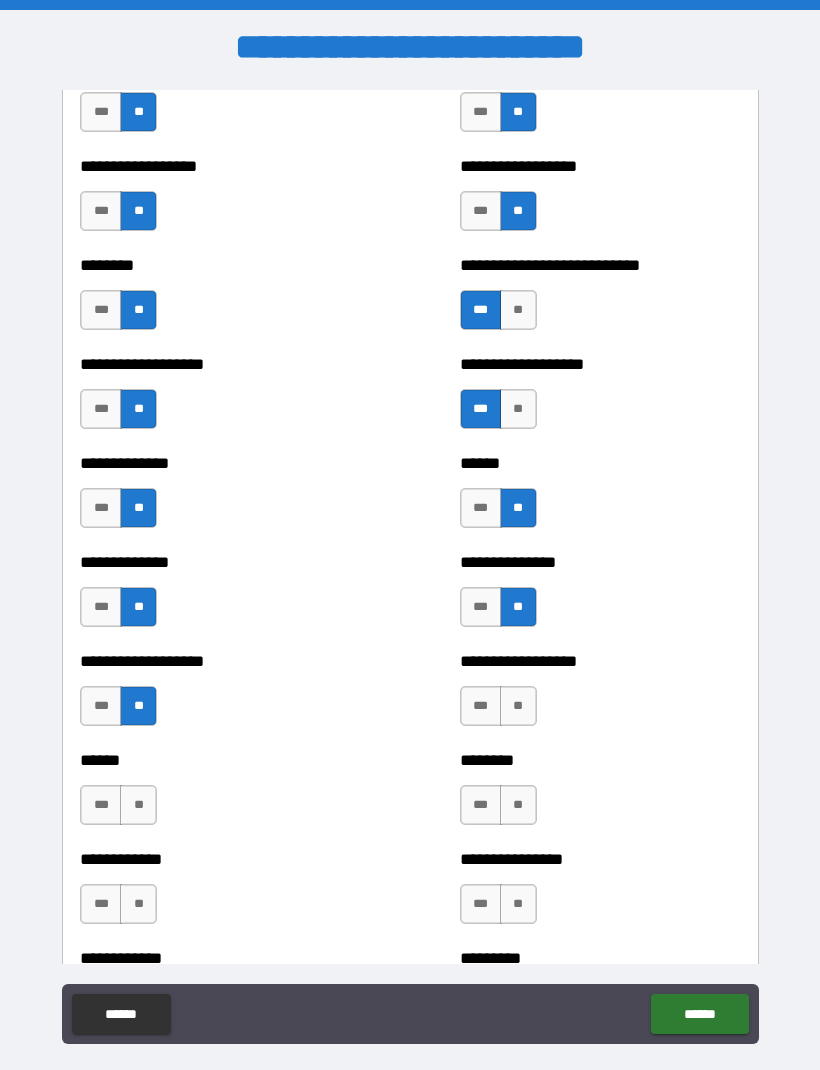 click on "**" at bounding box center [138, 805] 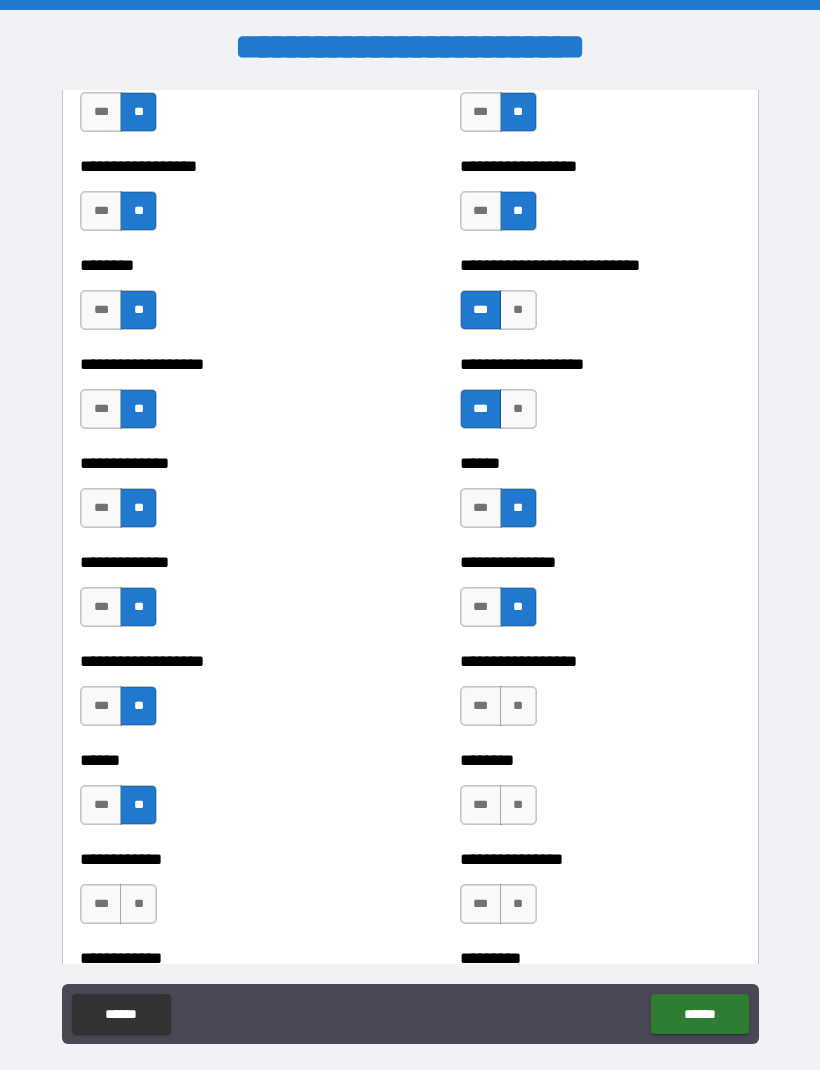 click on "**" at bounding box center [518, 706] 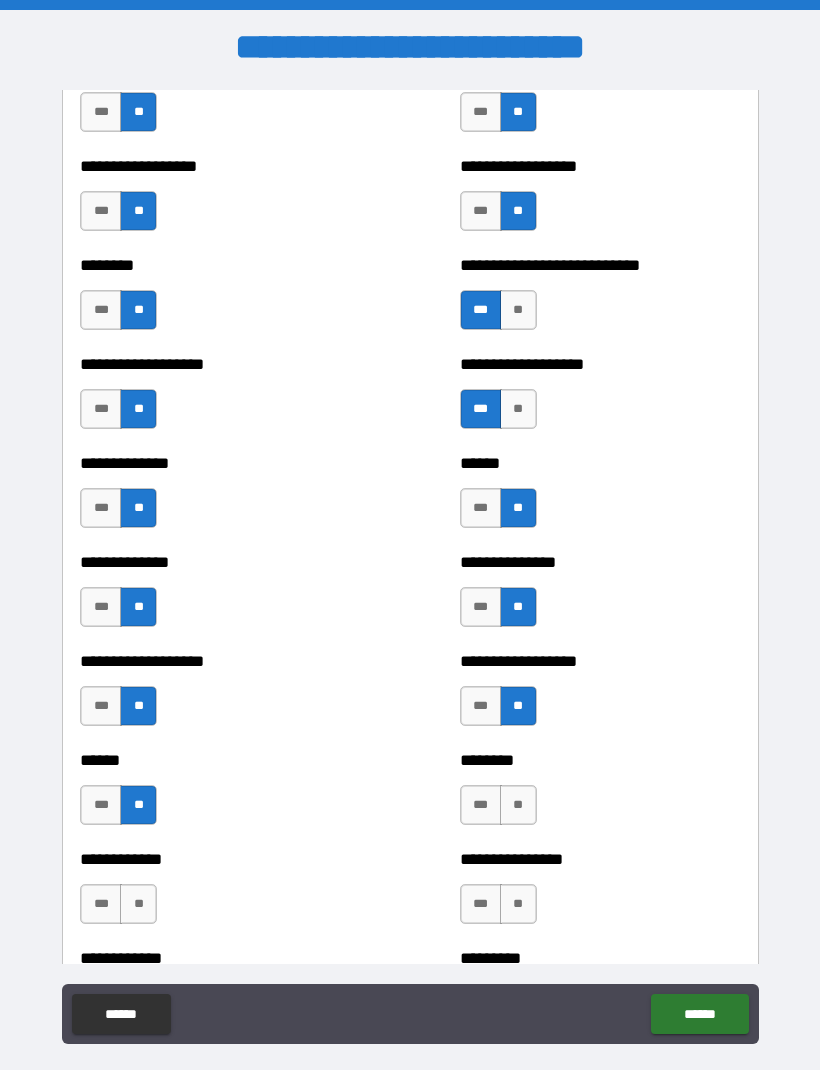 click on "**" at bounding box center (518, 805) 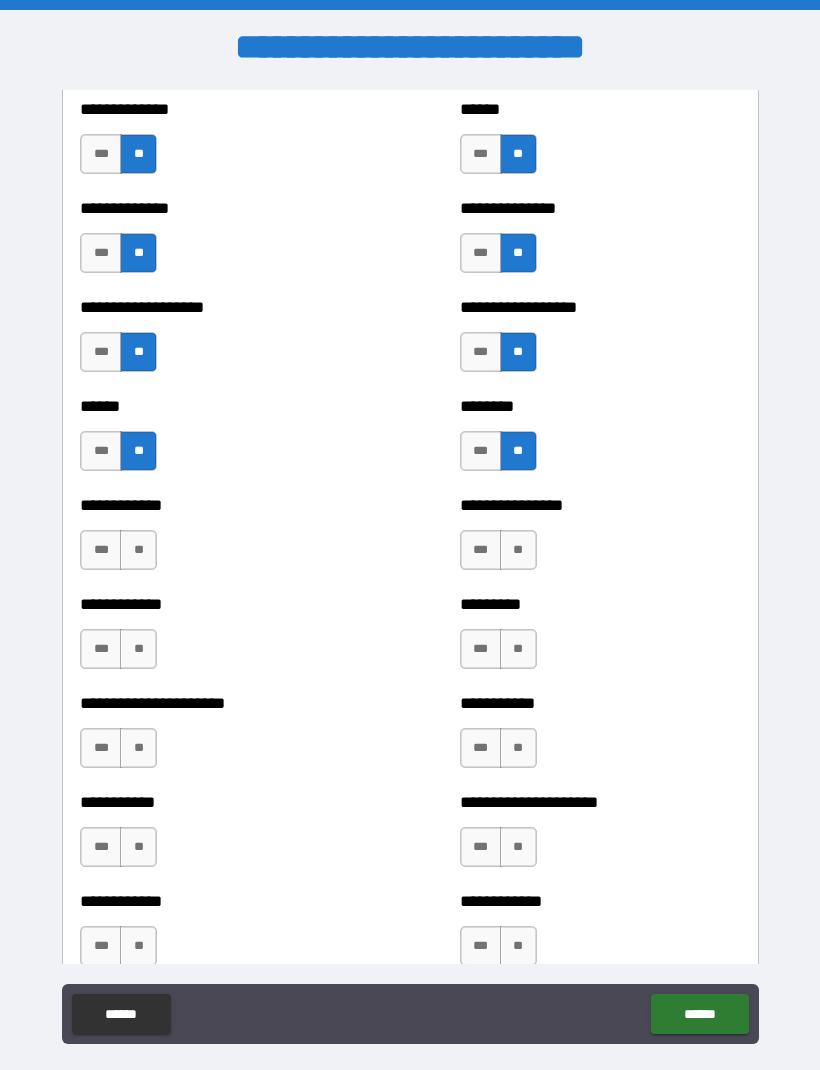 scroll, scrollTop: 4758, scrollLeft: 0, axis: vertical 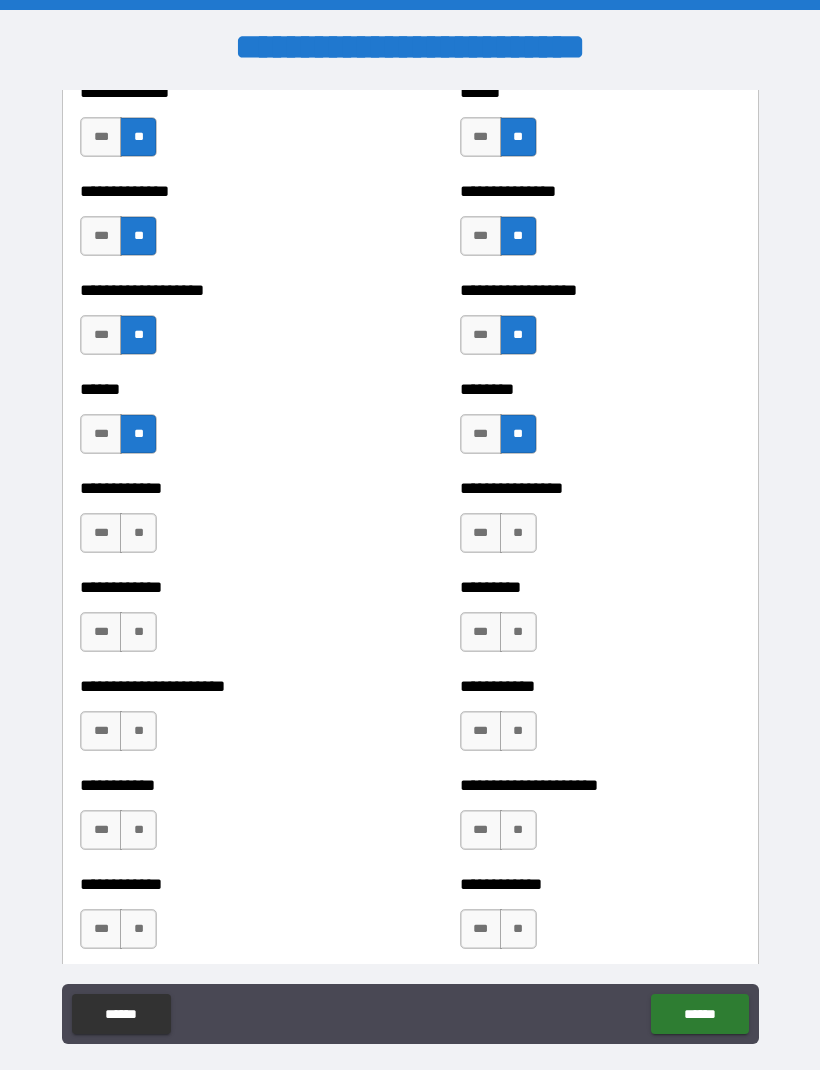 click on "**" at bounding box center (138, 533) 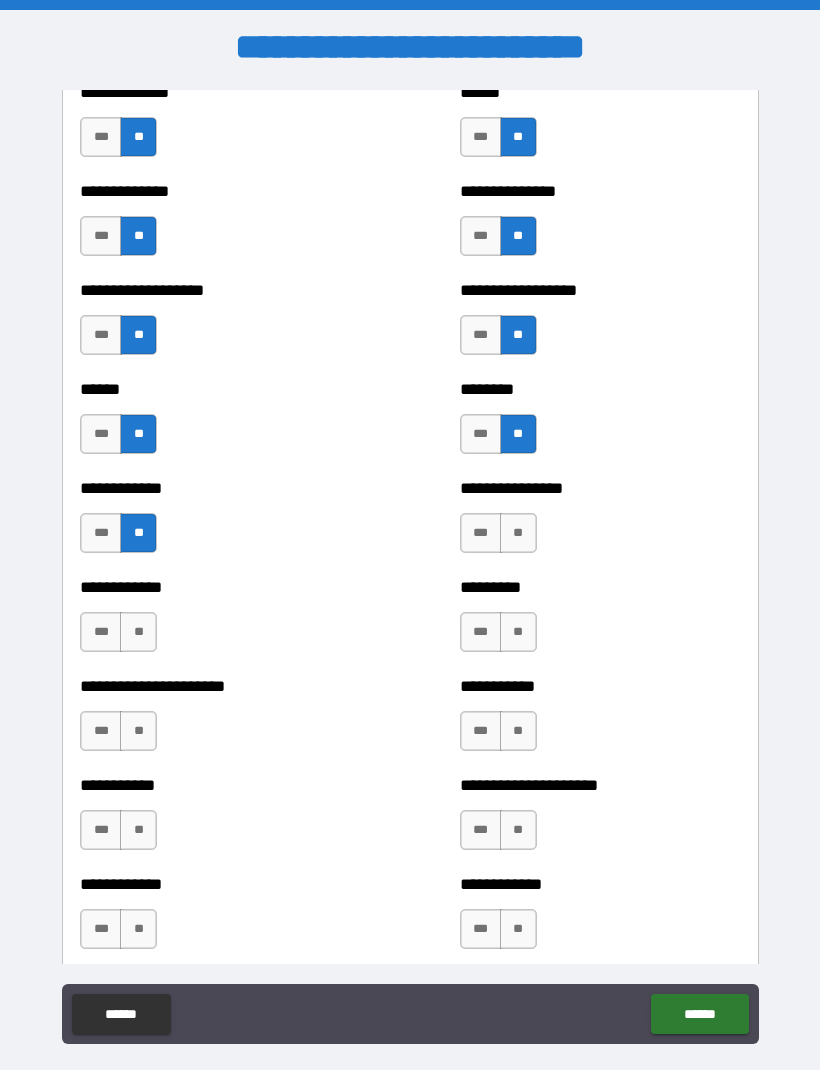click on "**" at bounding box center [138, 632] 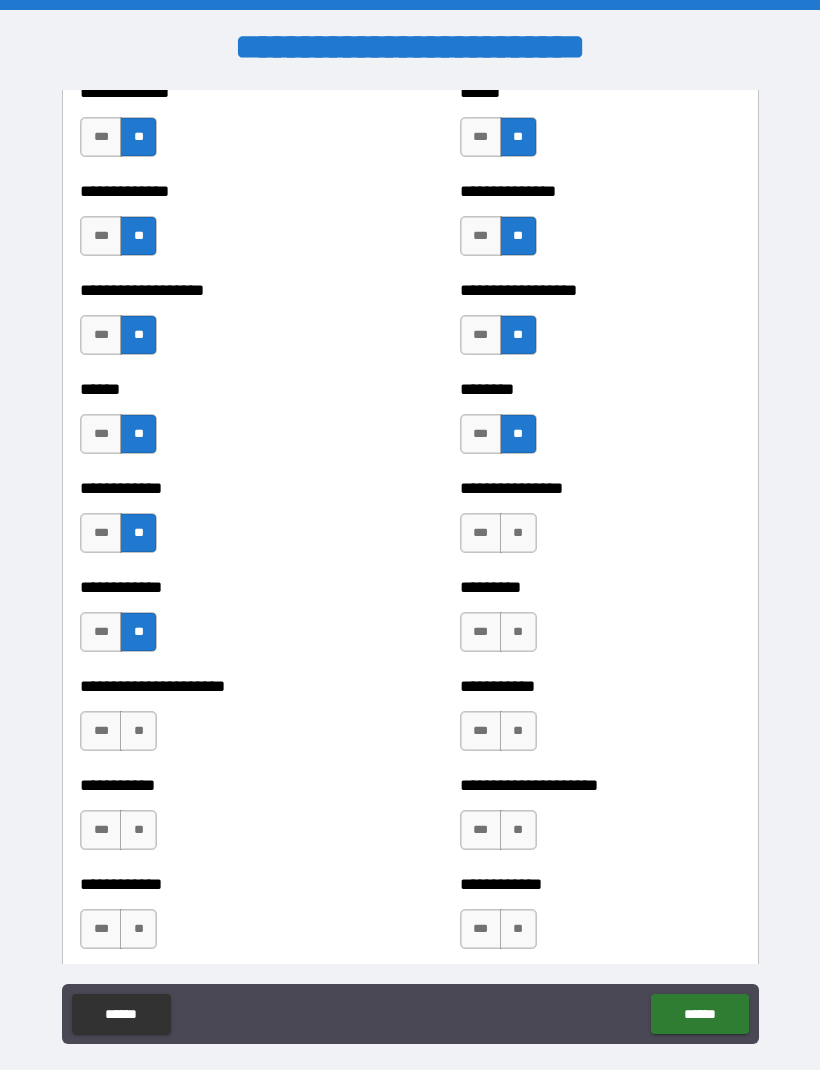 click on "**" at bounding box center [138, 731] 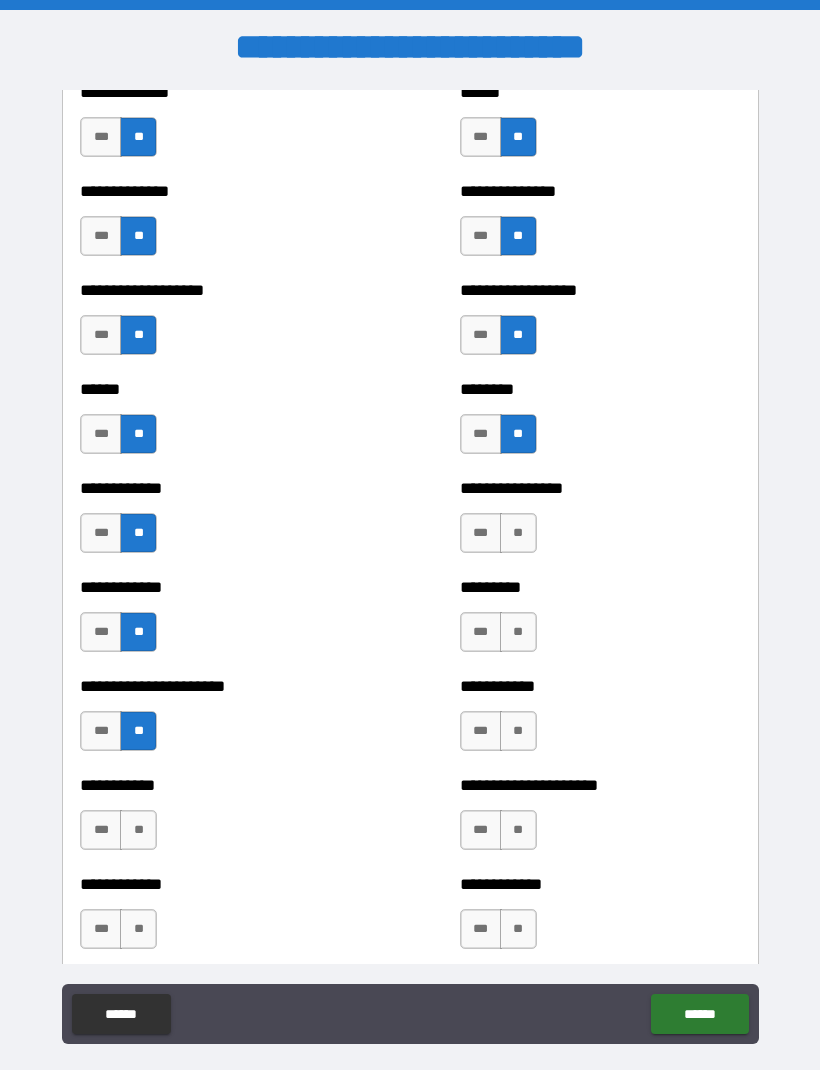 click on "**" at bounding box center (138, 830) 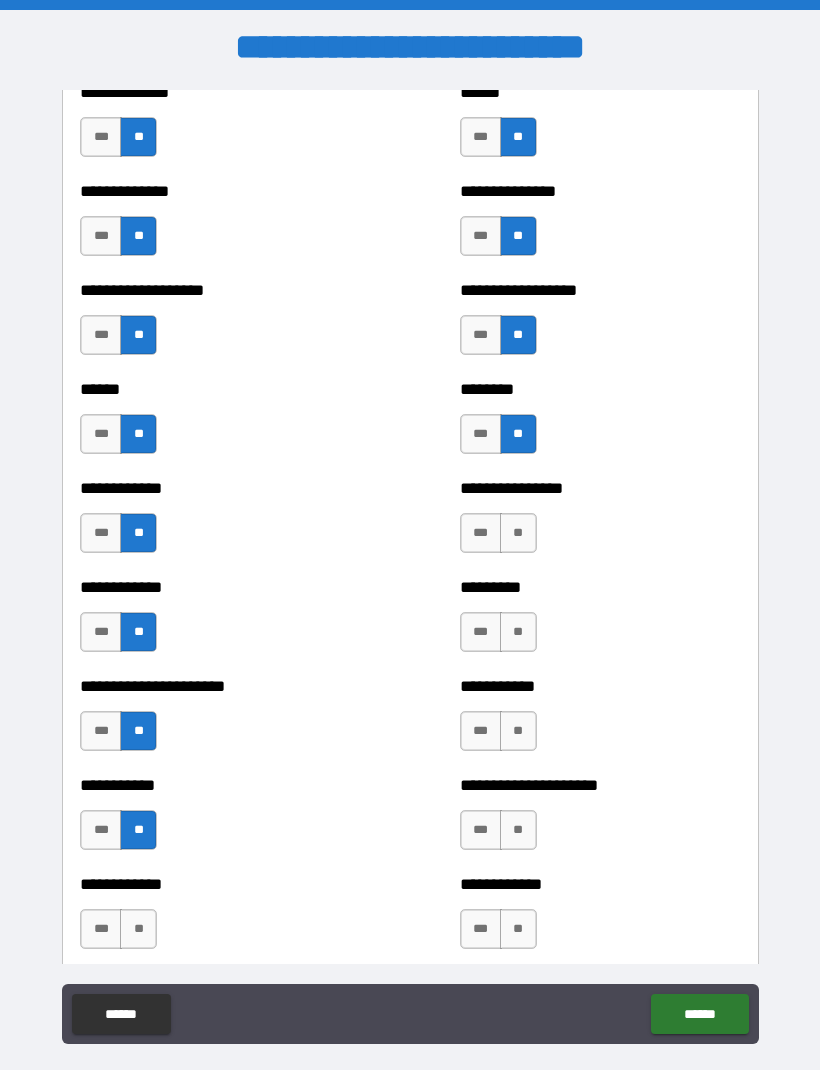 click on "**" at bounding box center (518, 533) 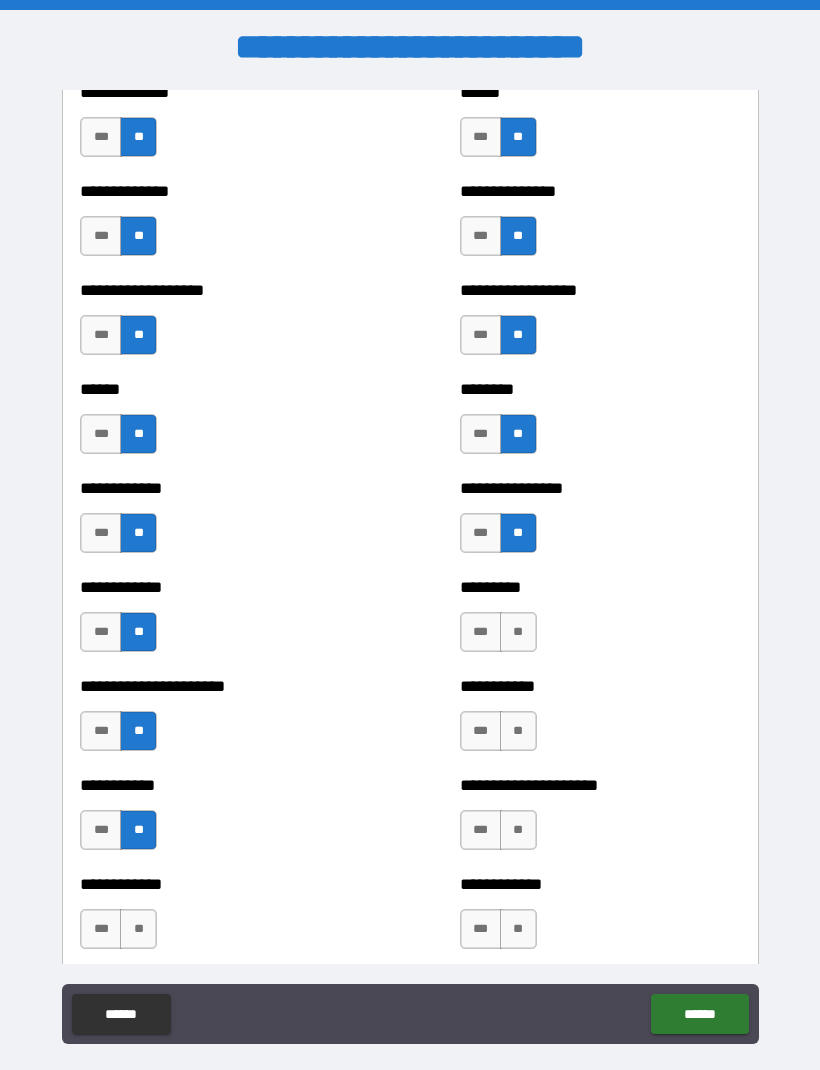click on "**" at bounding box center (518, 632) 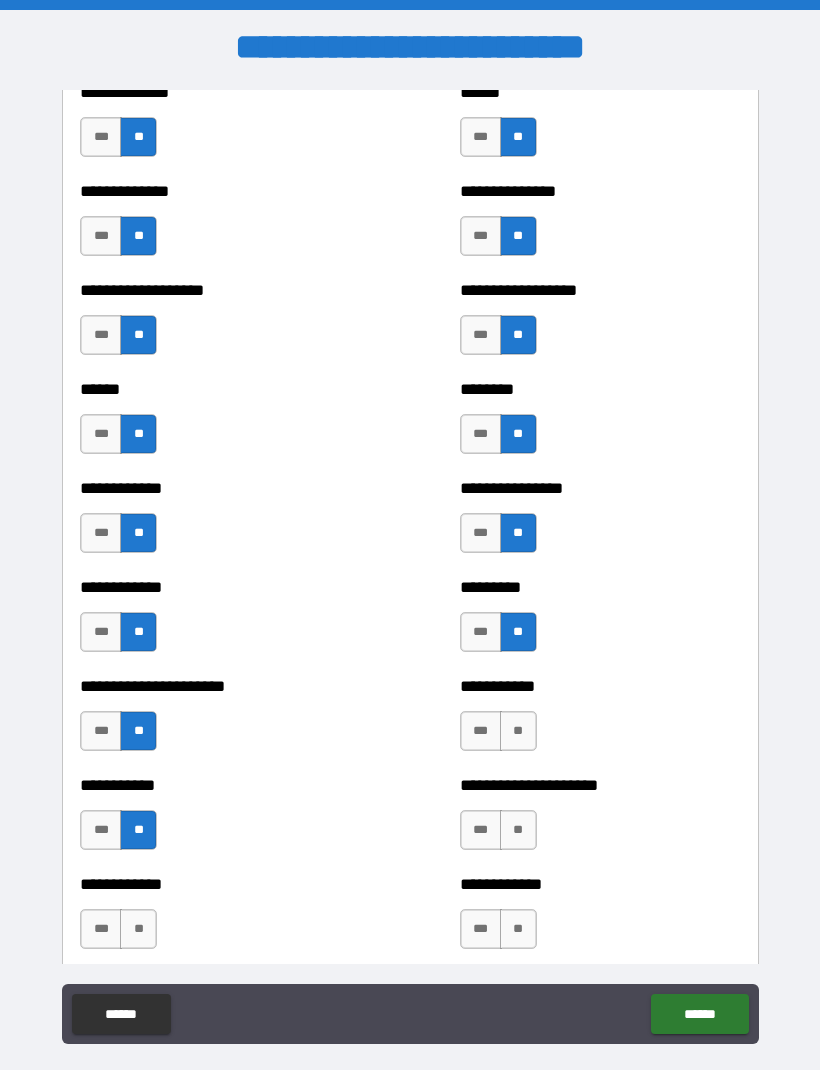 click on "**" at bounding box center (518, 731) 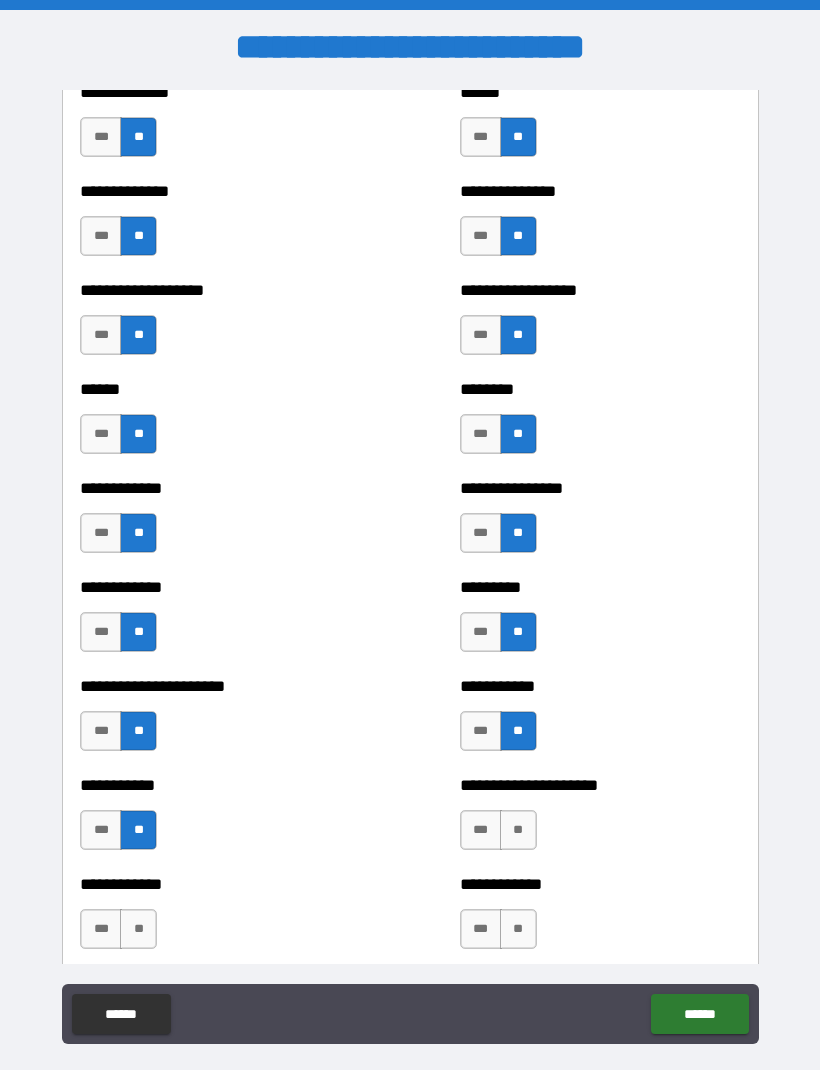 click on "**" at bounding box center [518, 830] 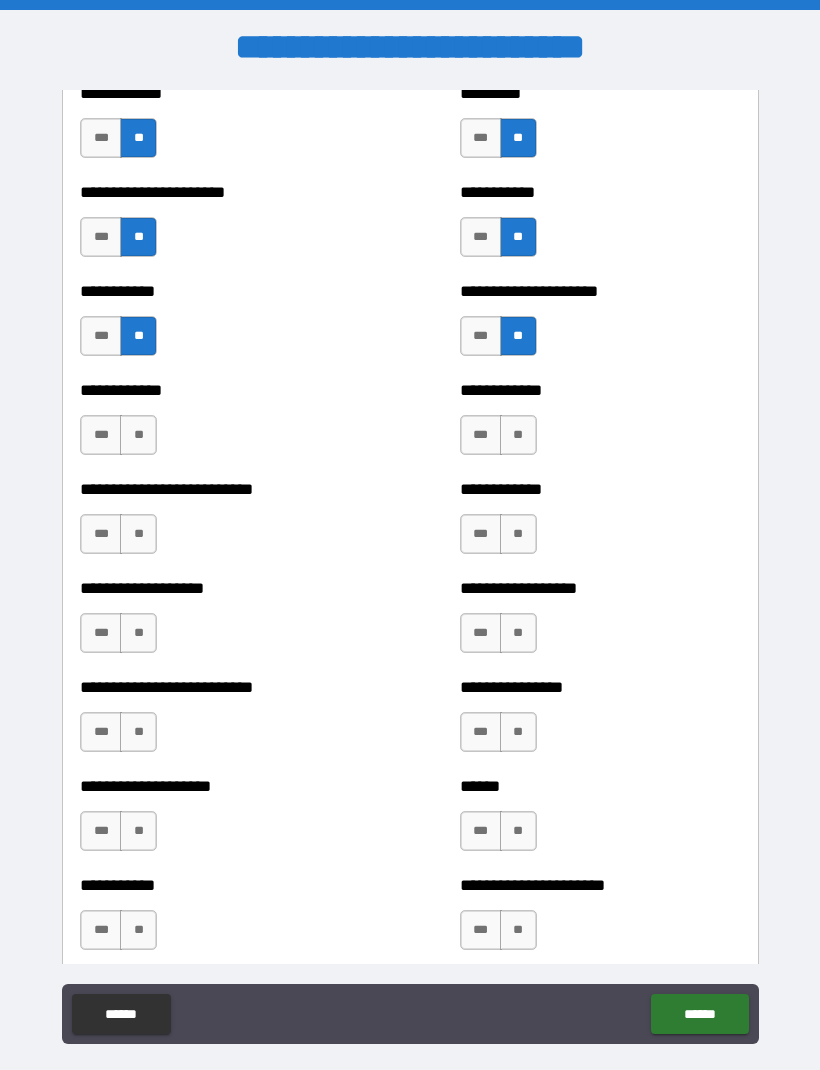scroll, scrollTop: 5283, scrollLeft: 0, axis: vertical 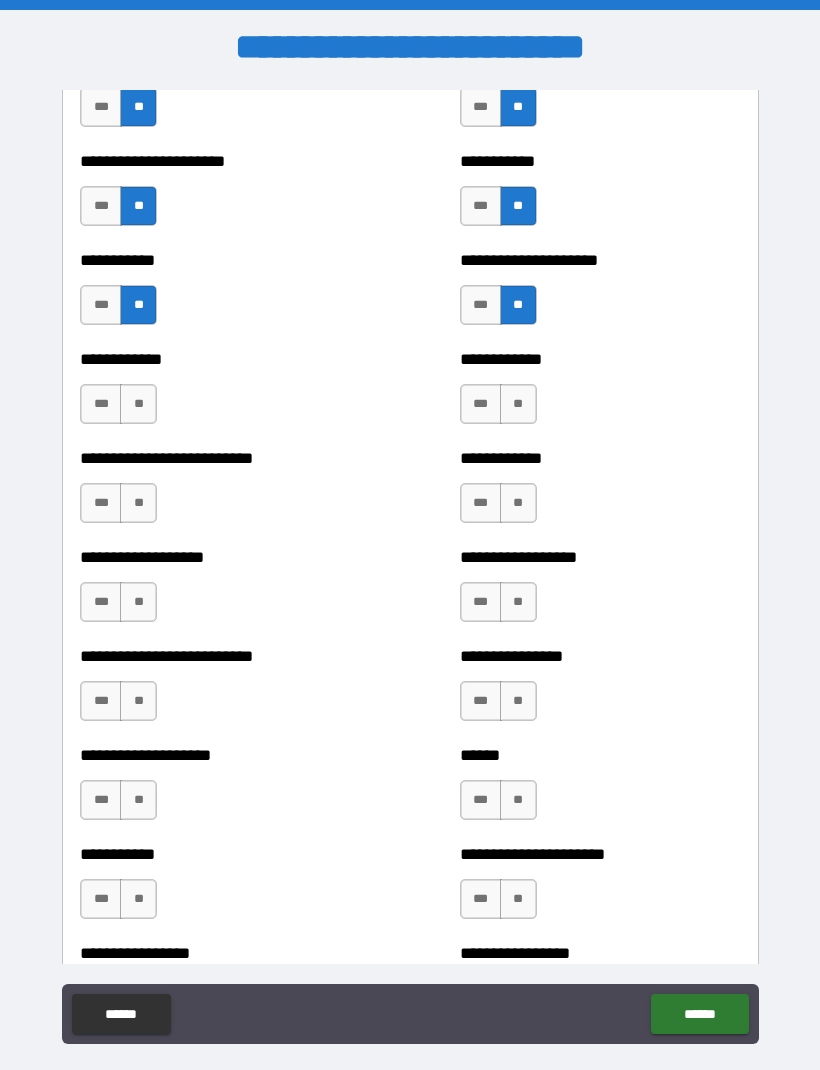 click on "**" at bounding box center [138, 404] 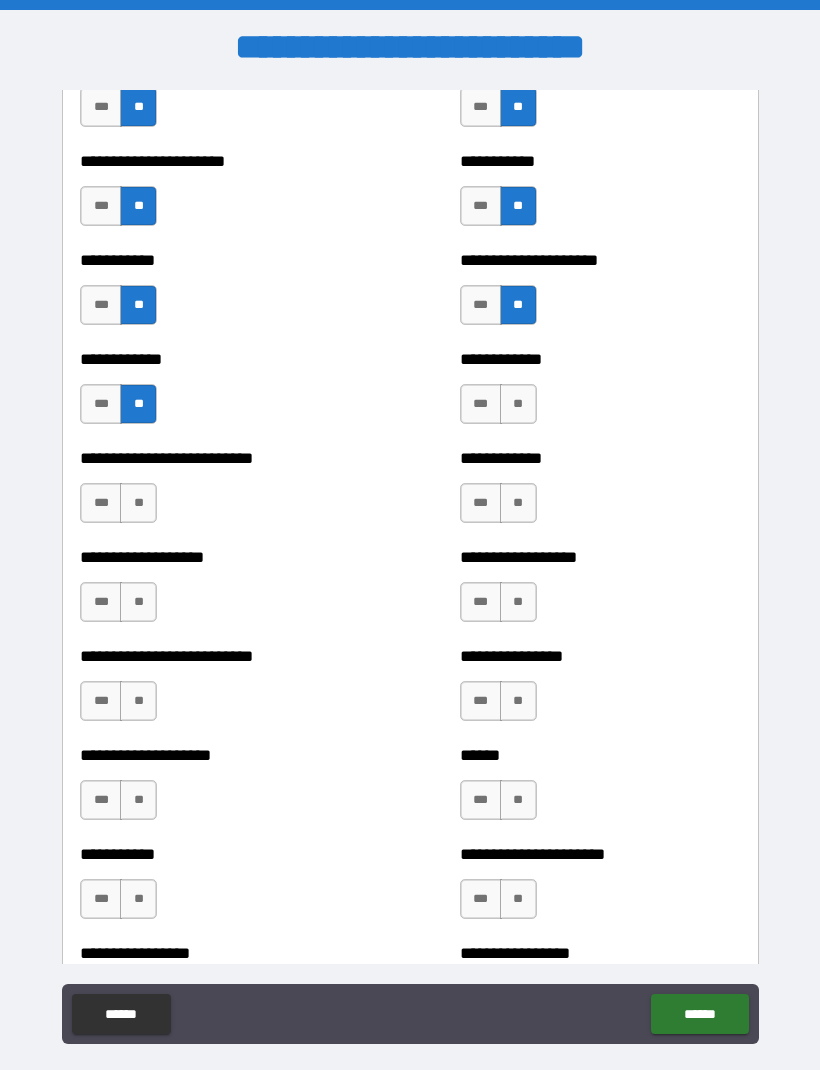 click on "**" at bounding box center [138, 503] 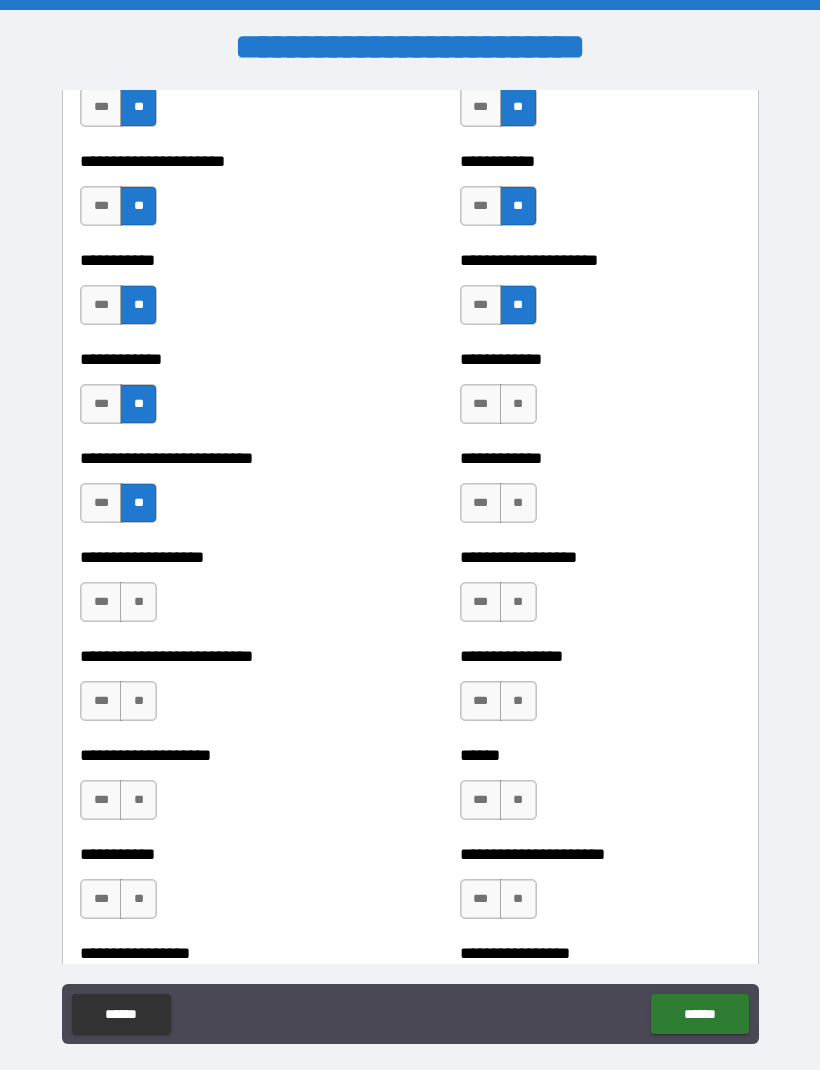 click on "**" at bounding box center (138, 602) 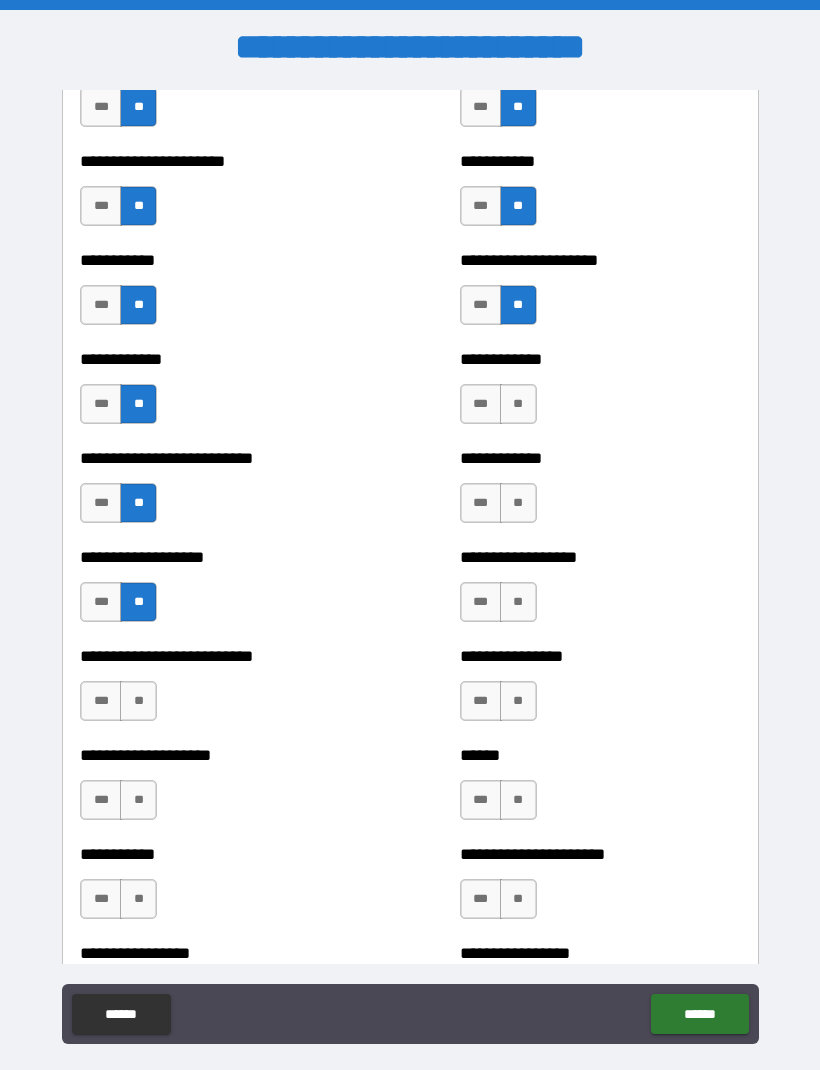 click on "**" at bounding box center (138, 701) 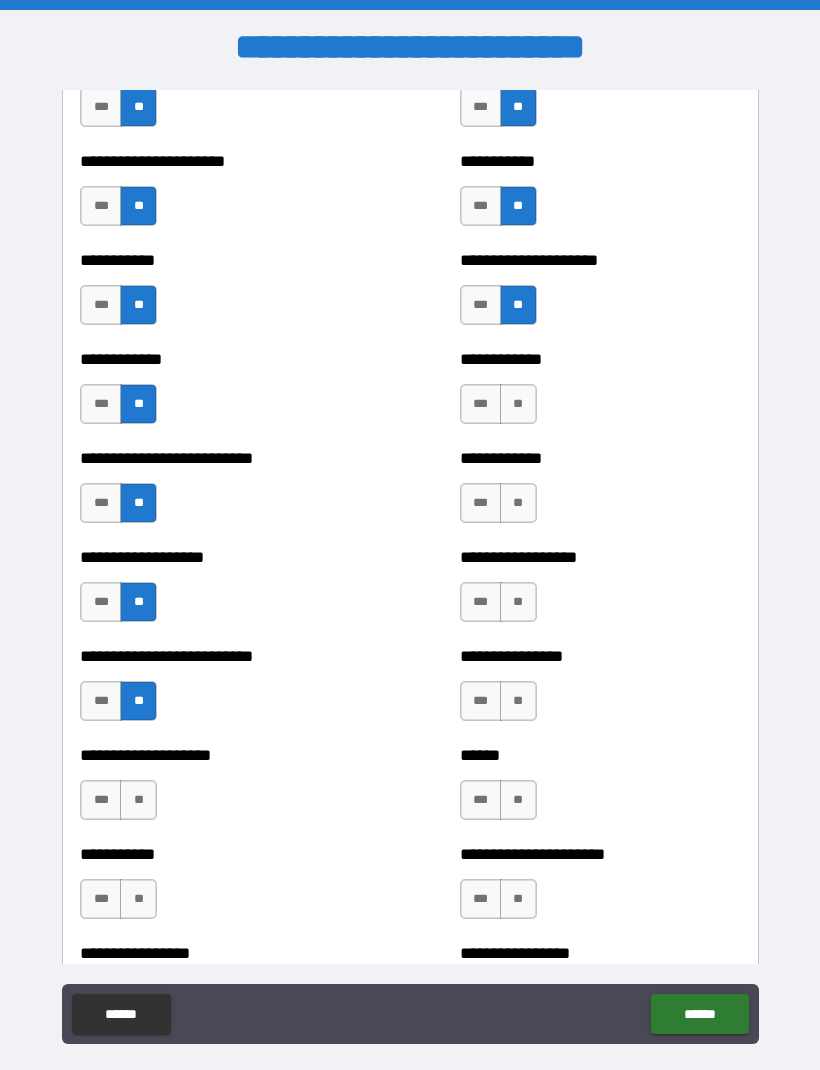 click on "**" at bounding box center (138, 800) 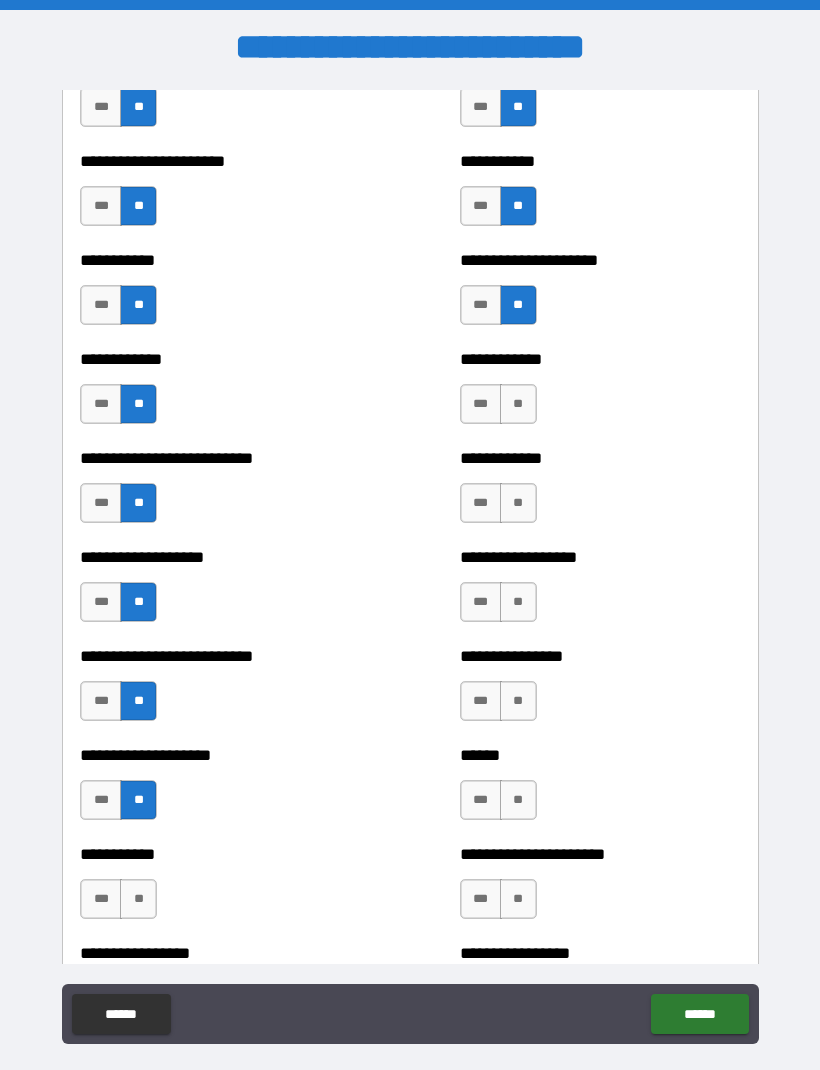 click on "**" at bounding box center [518, 404] 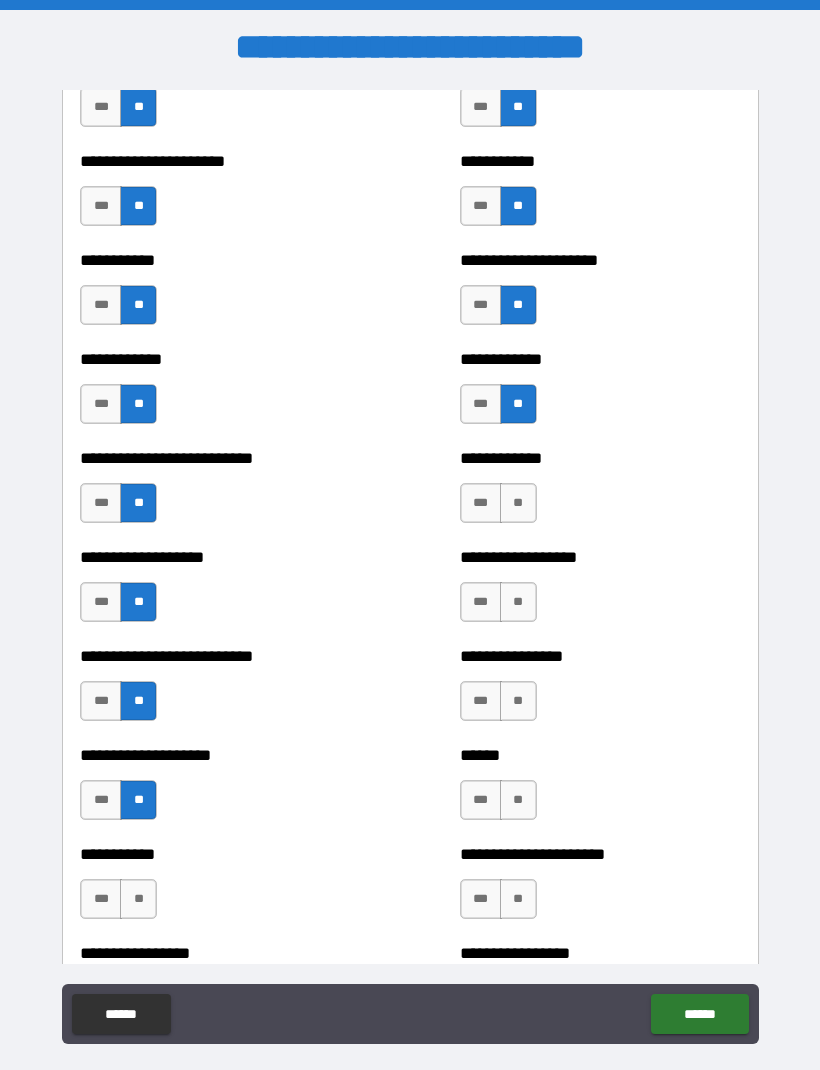 click on "**" at bounding box center [518, 503] 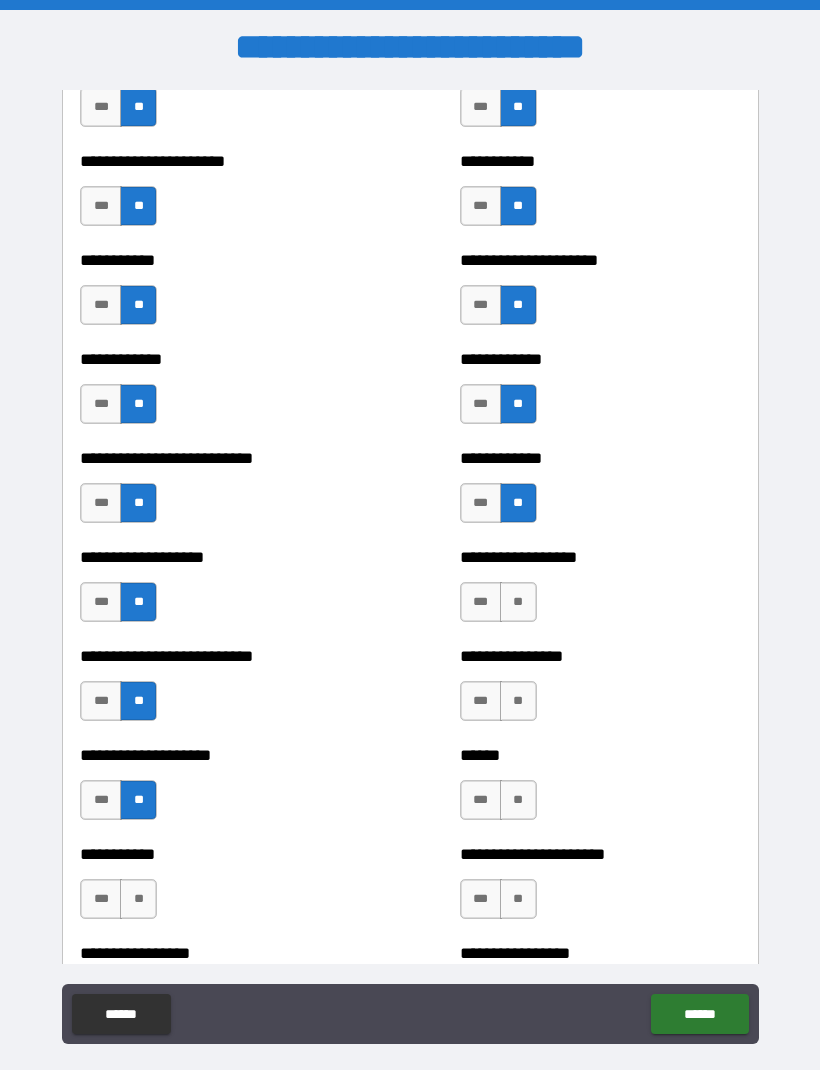 click on "**" at bounding box center [518, 602] 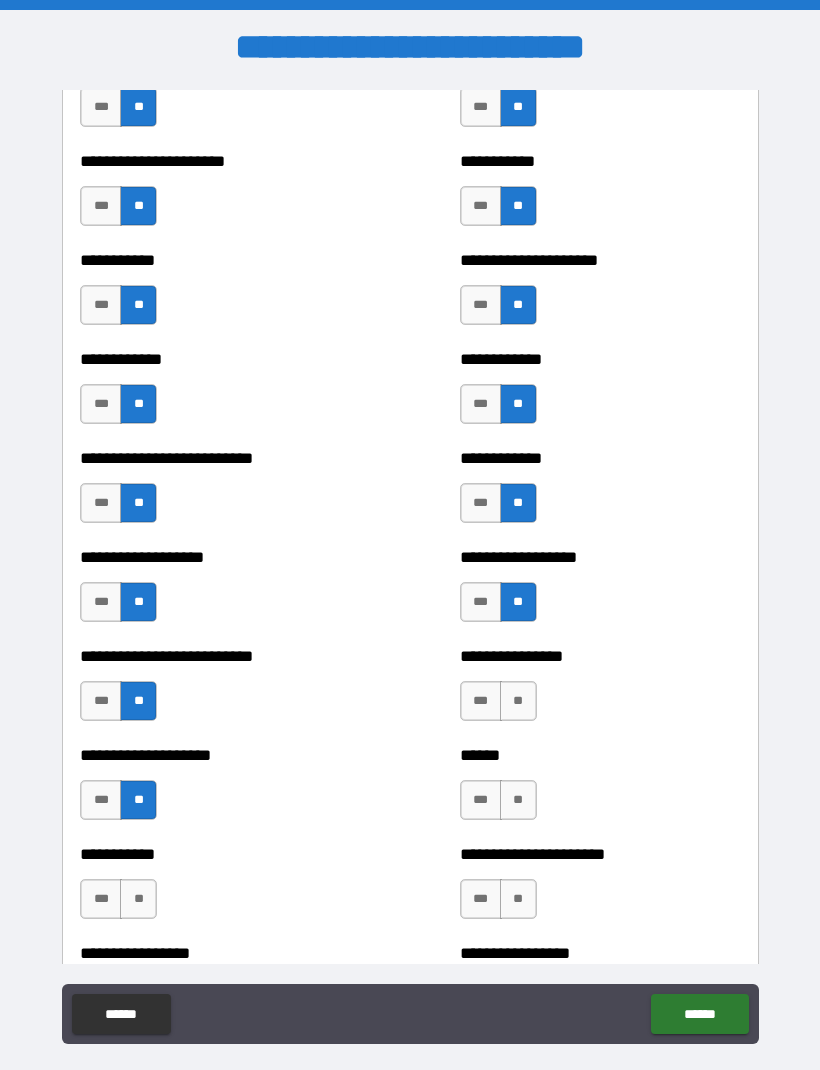 click on "**" at bounding box center [518, 701] 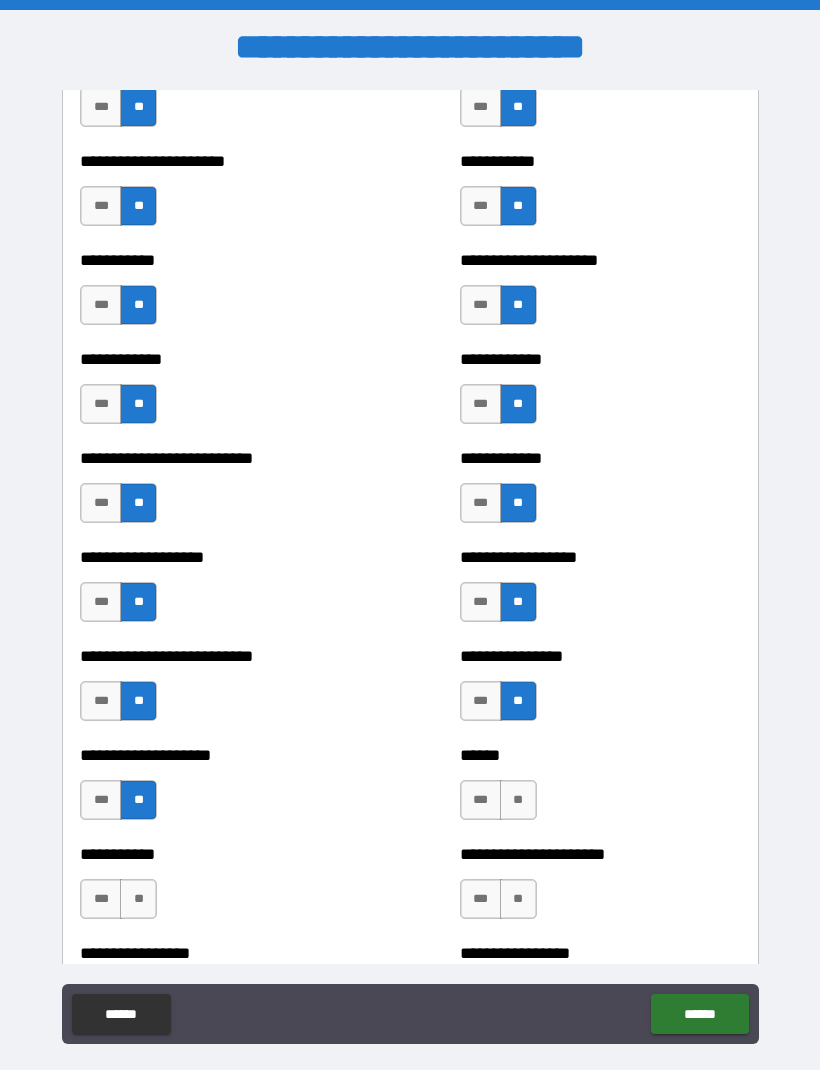 click on "**" at bounding box center [518, 800] 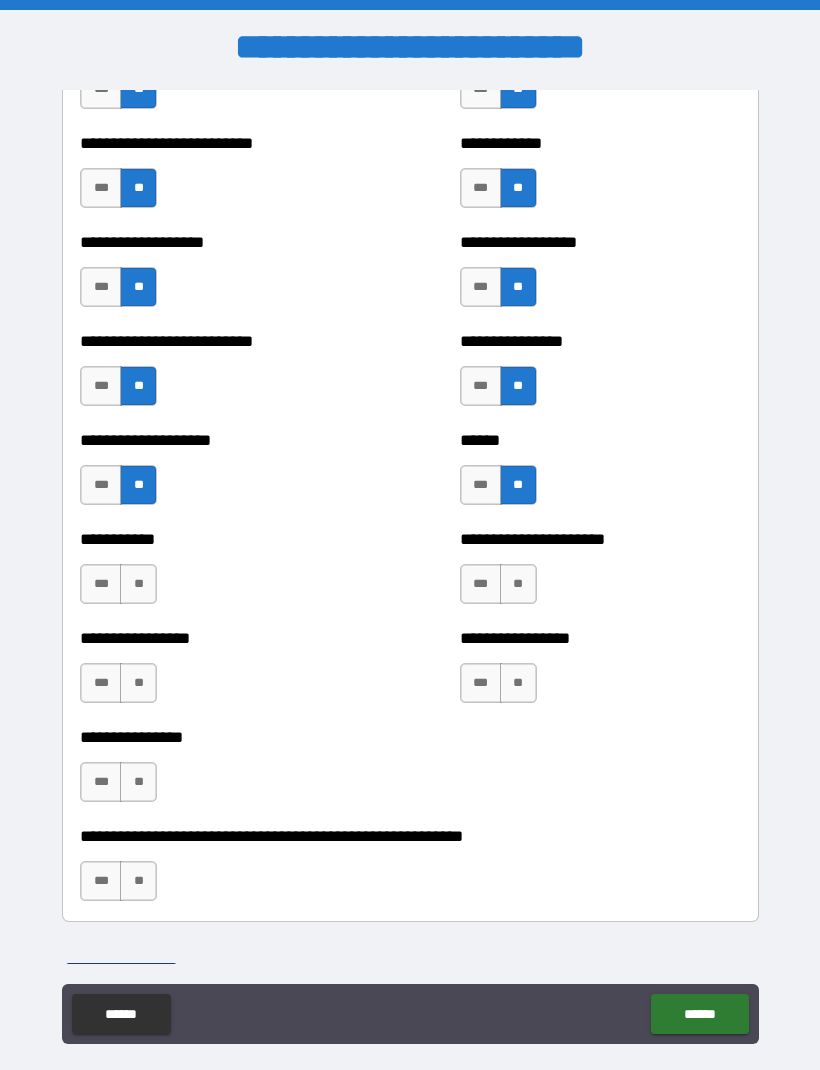 scroll, scrollTop: 5599, scrollLeft: 0, axis: vertical 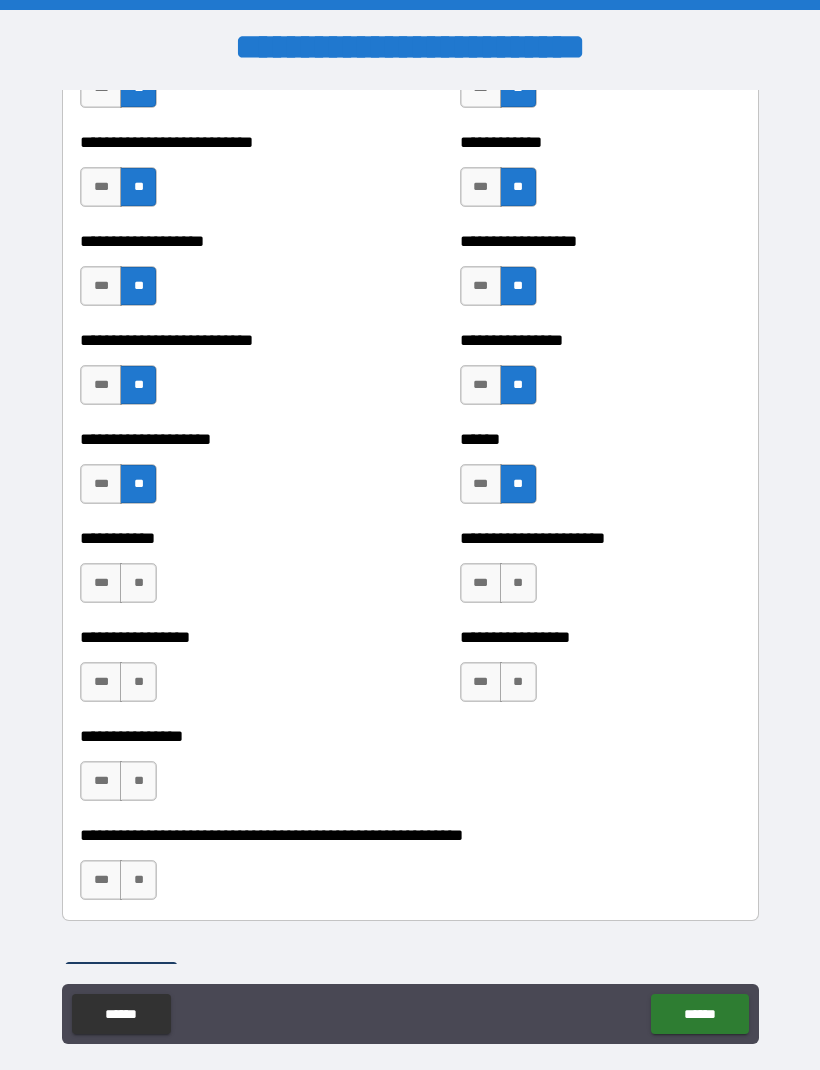 click on "**" at bounding box center [138, 583] 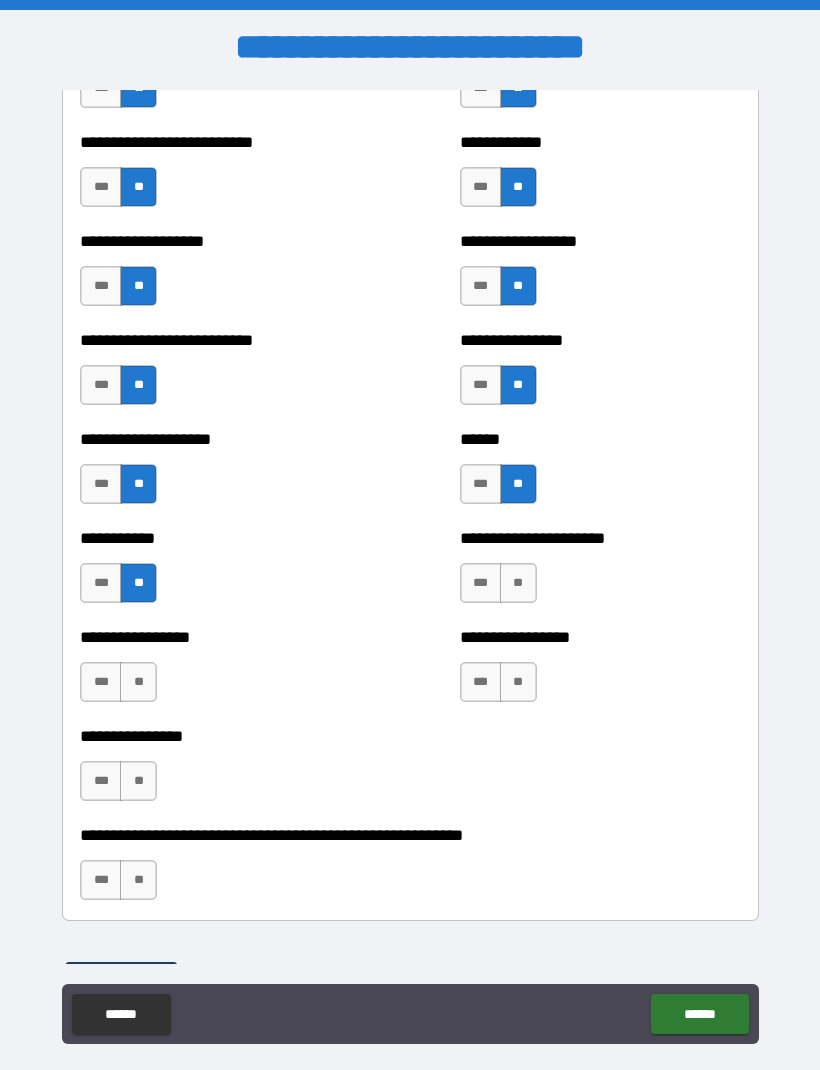 click on "**" at bounding box center [138, 682] 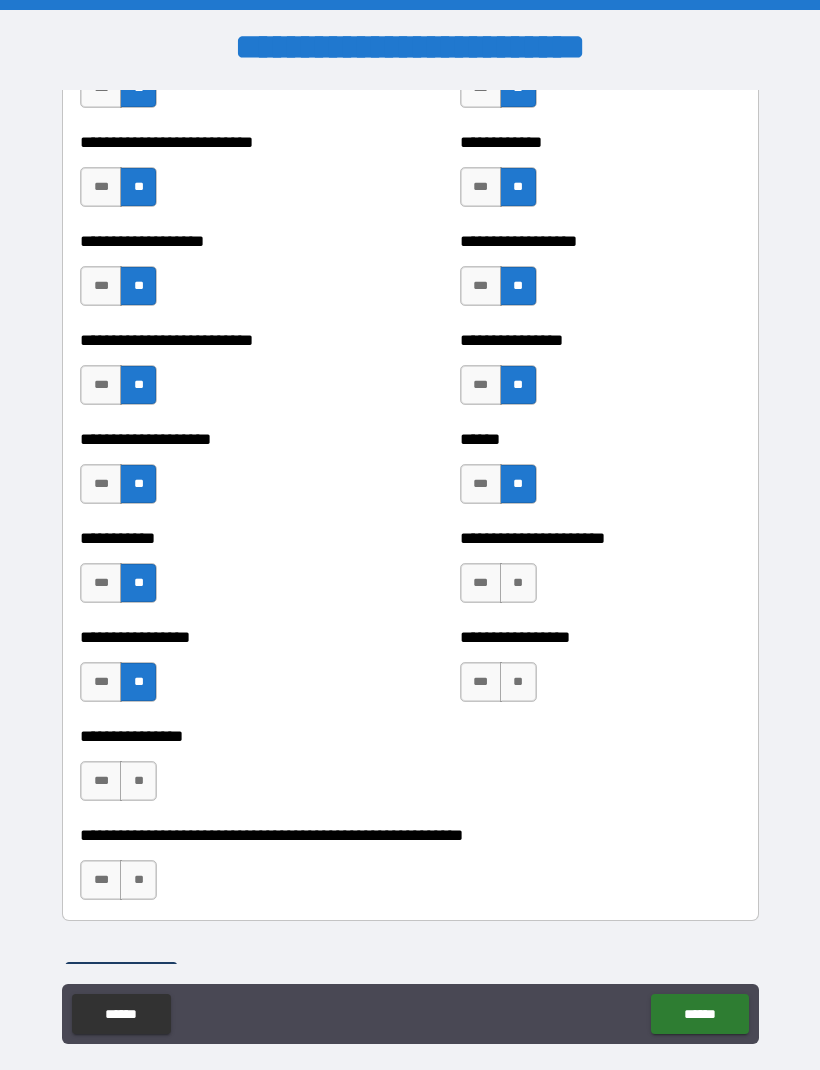 click on "**" at bounding box center [138, 781] 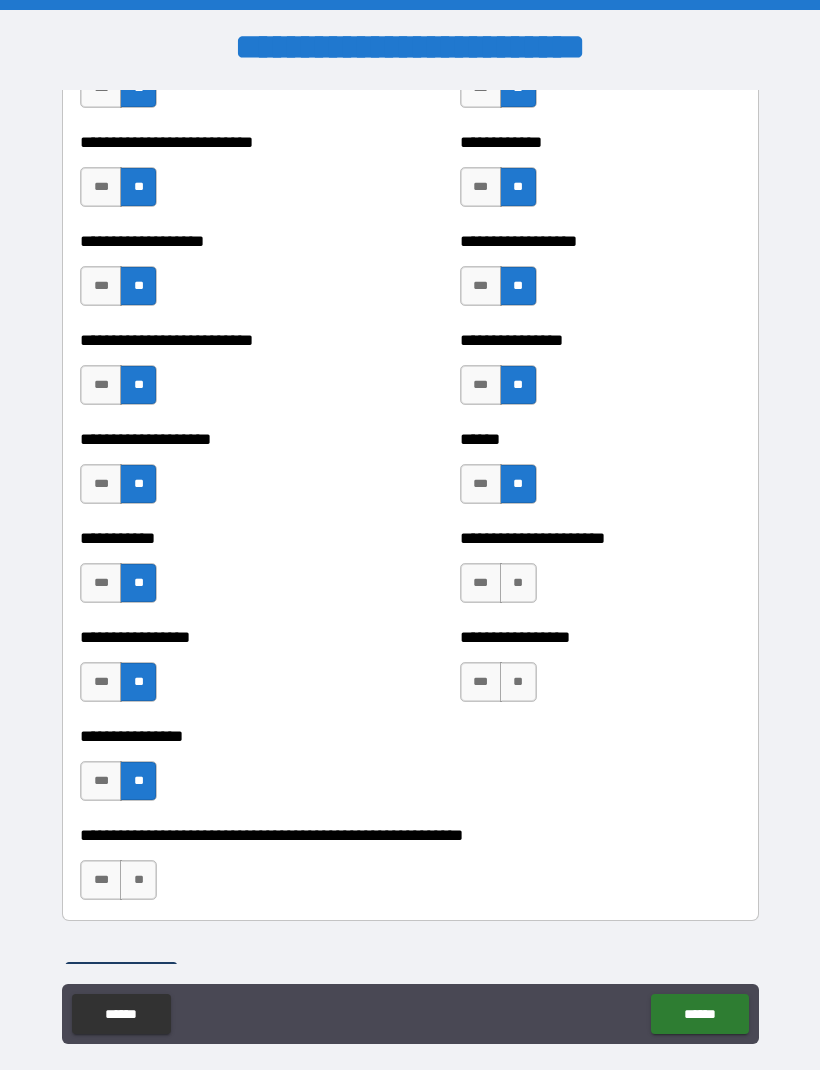 click on "**" at bounding box center (518, 583) 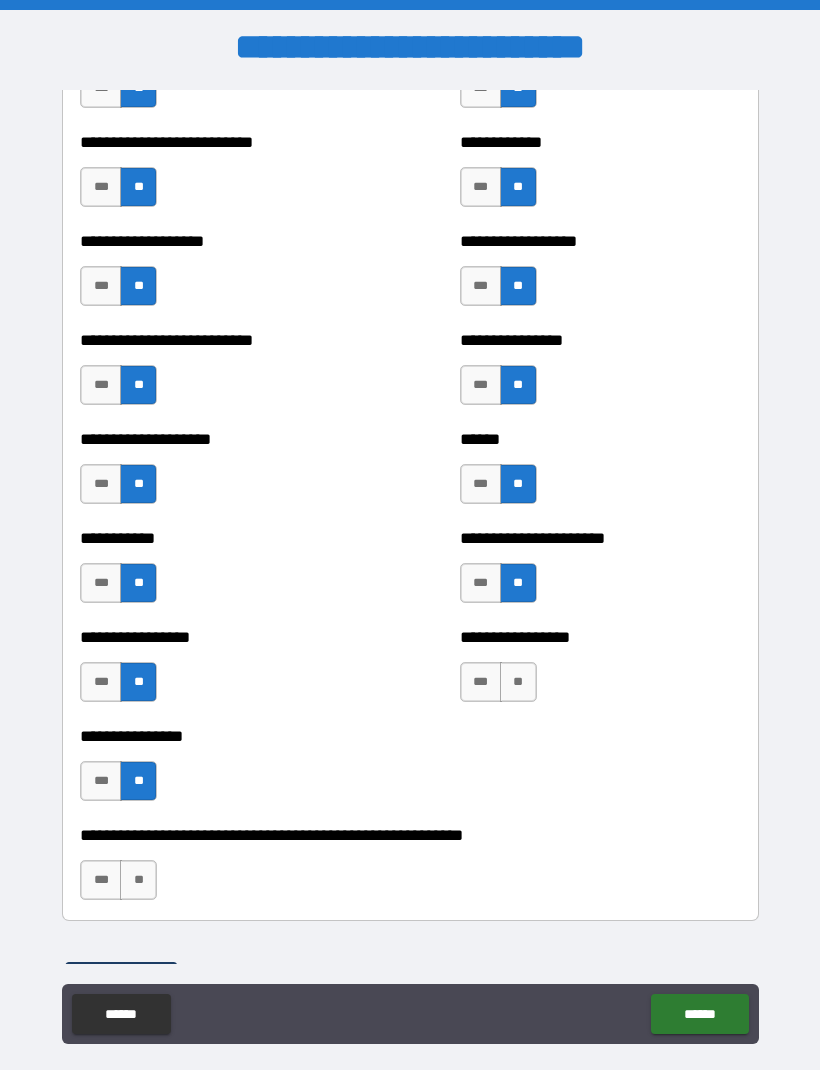 click on "**" at bounding box center (518, 682) 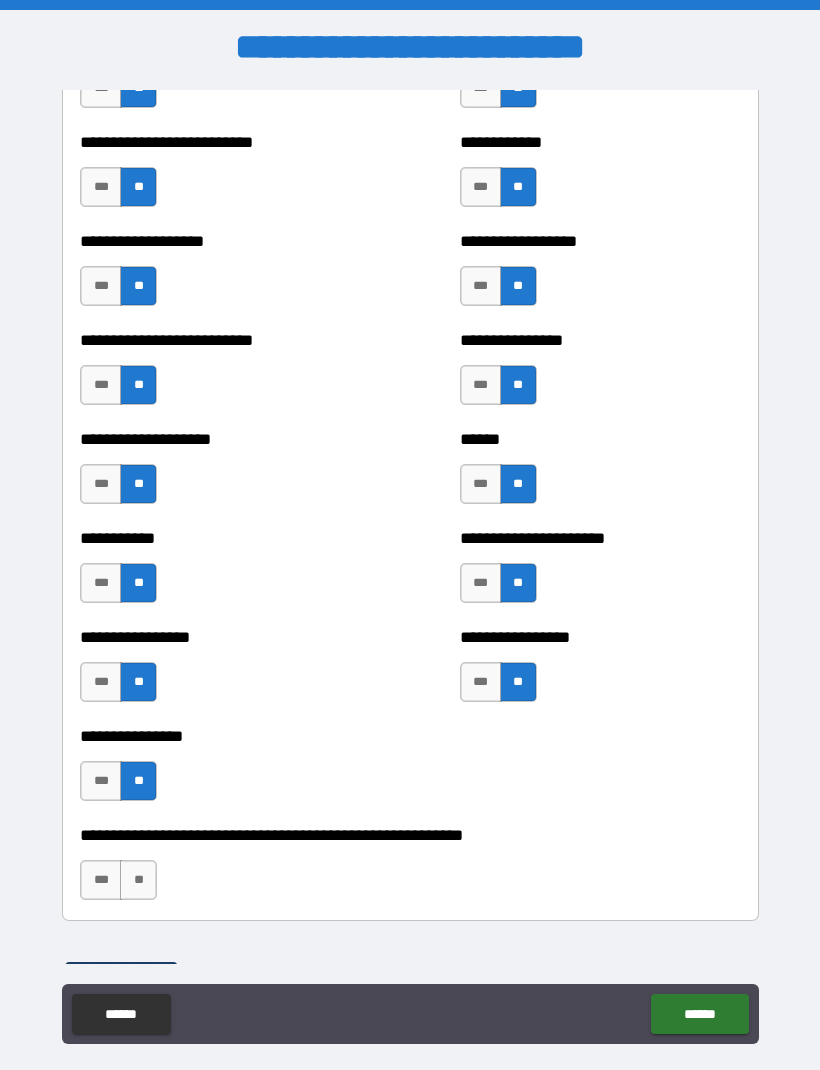 click on "**" at bounding box center [138, 880] 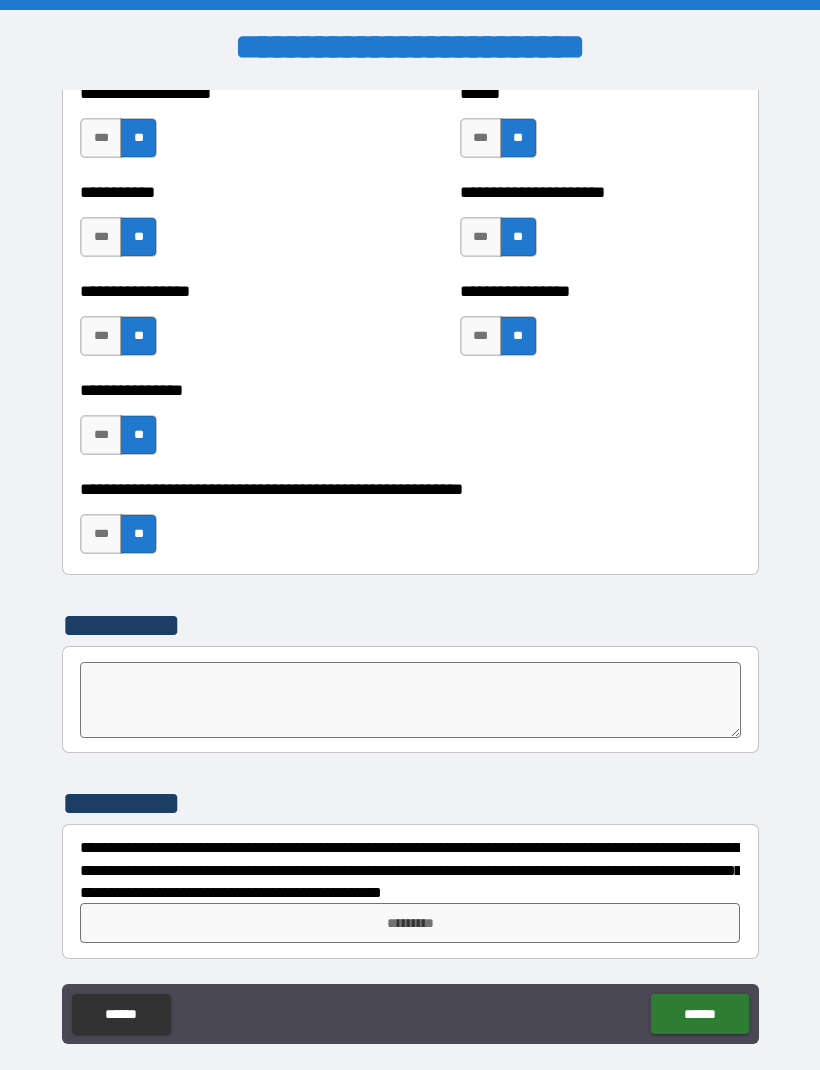scroll, scrollTop: 5945, scrollLeft: 0, axis: vertical 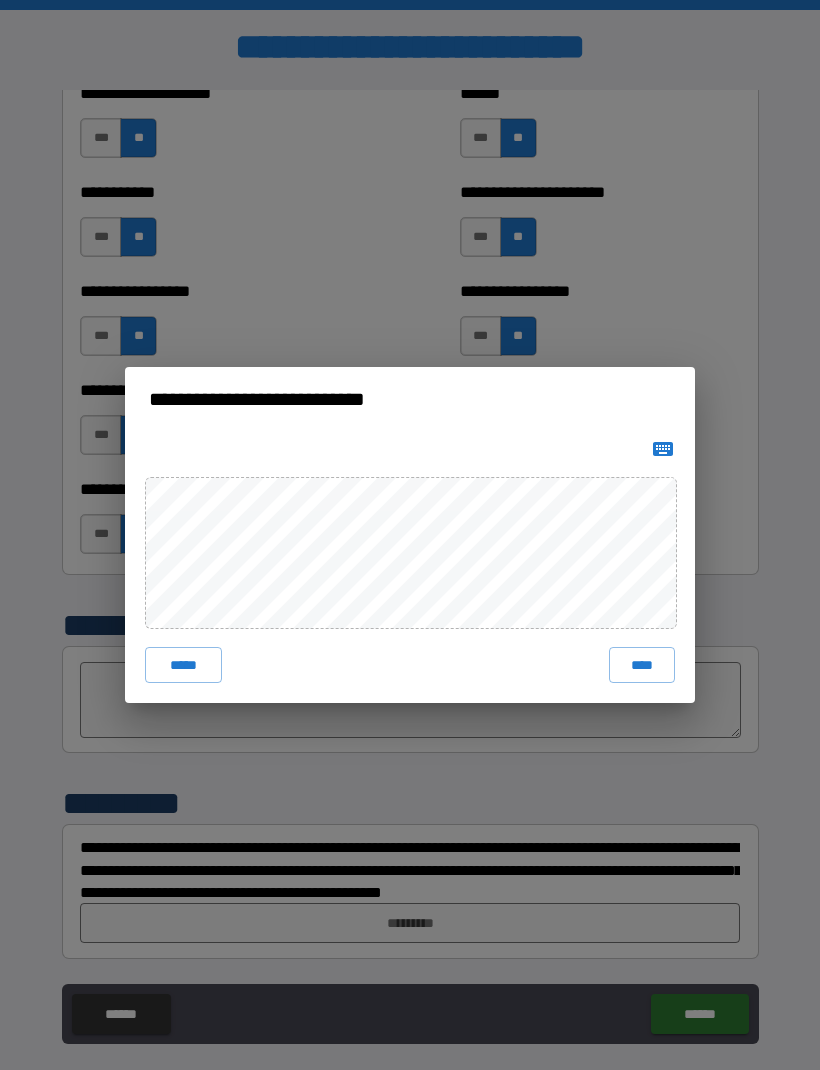 click on "****" at bounding box center (642, 665) 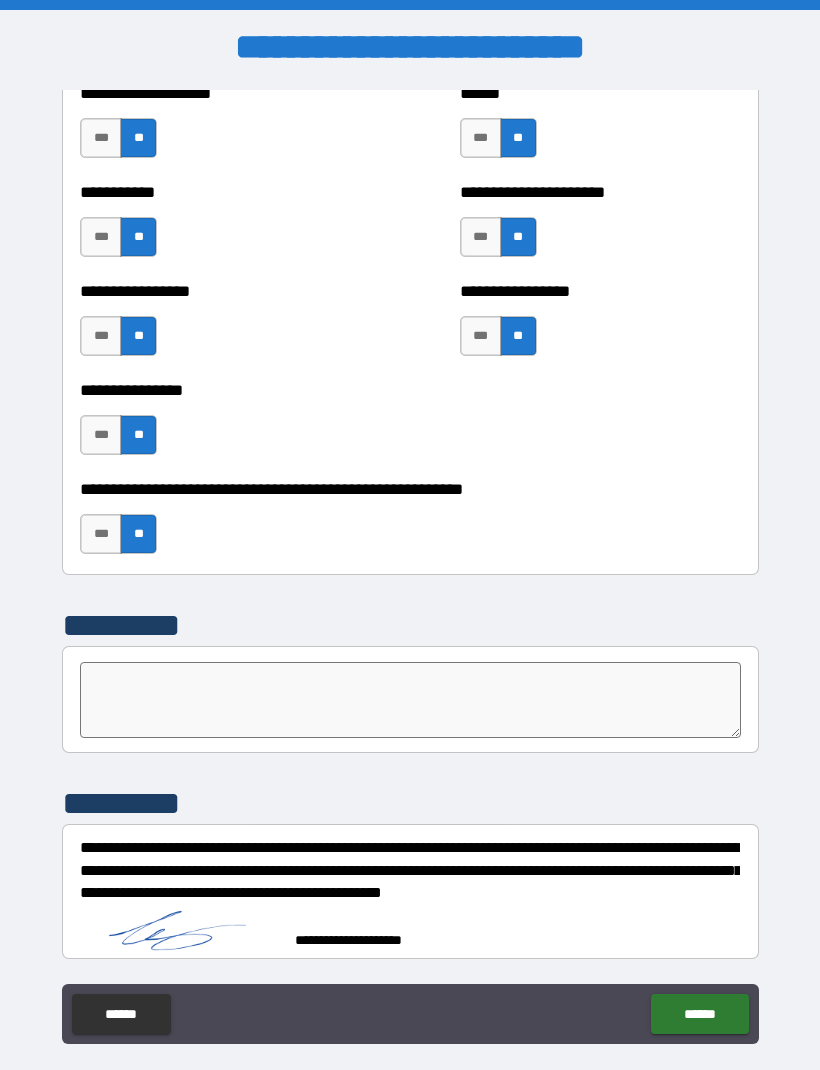 scroll, scrollTop: 5935, scrollLeft: 0, axis: vertical 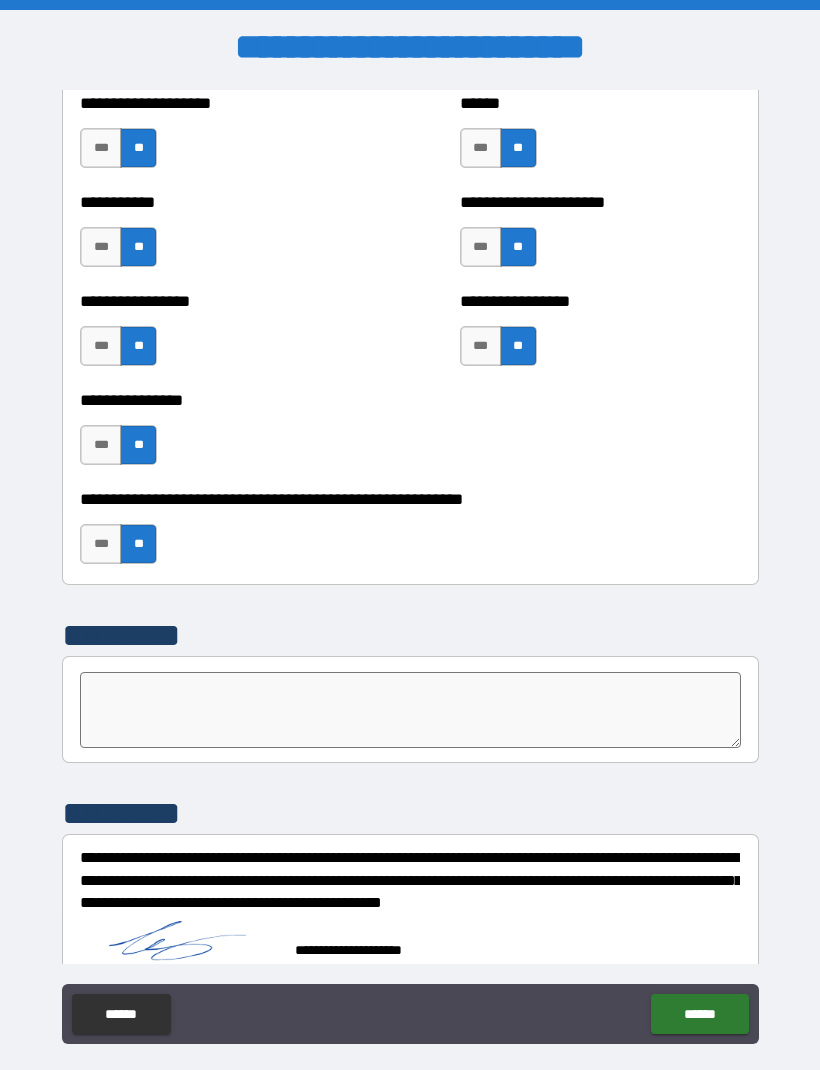click on "******" at bounding box center (699, 1014) 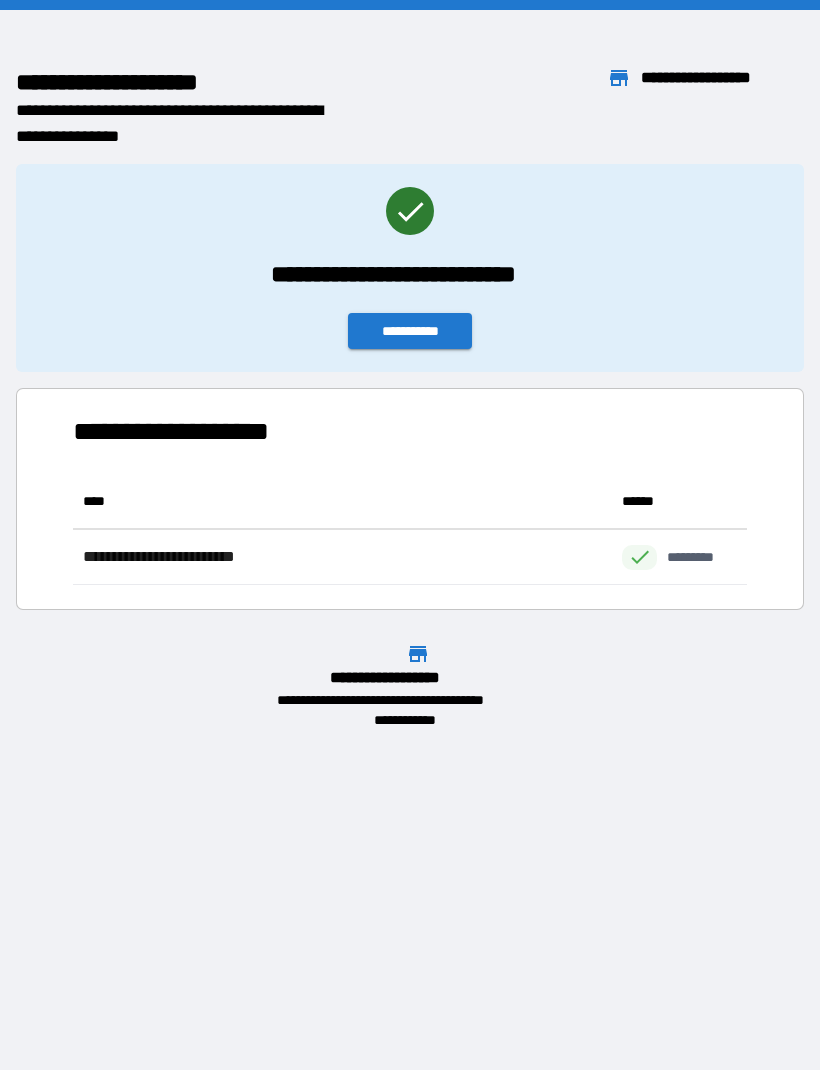 scroll, scrollTop: 111, scrollLeft: 674, axis: both 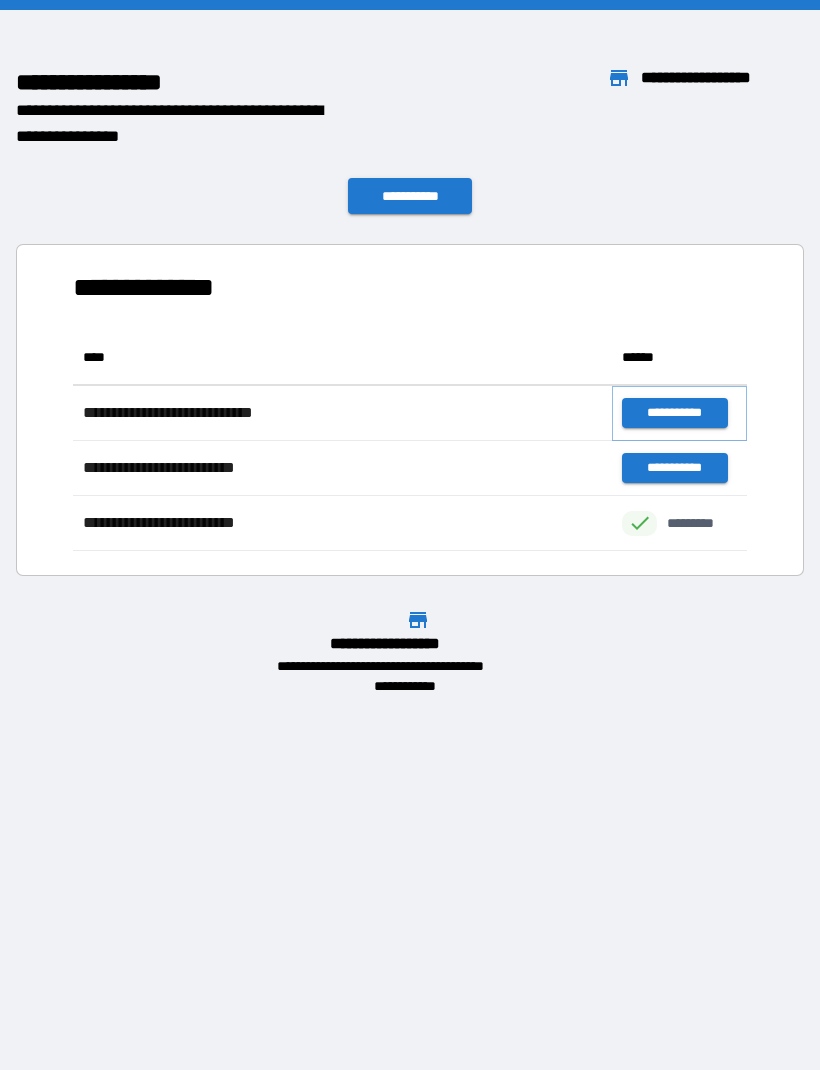 click on "**********" at bounding box center (674, 413) 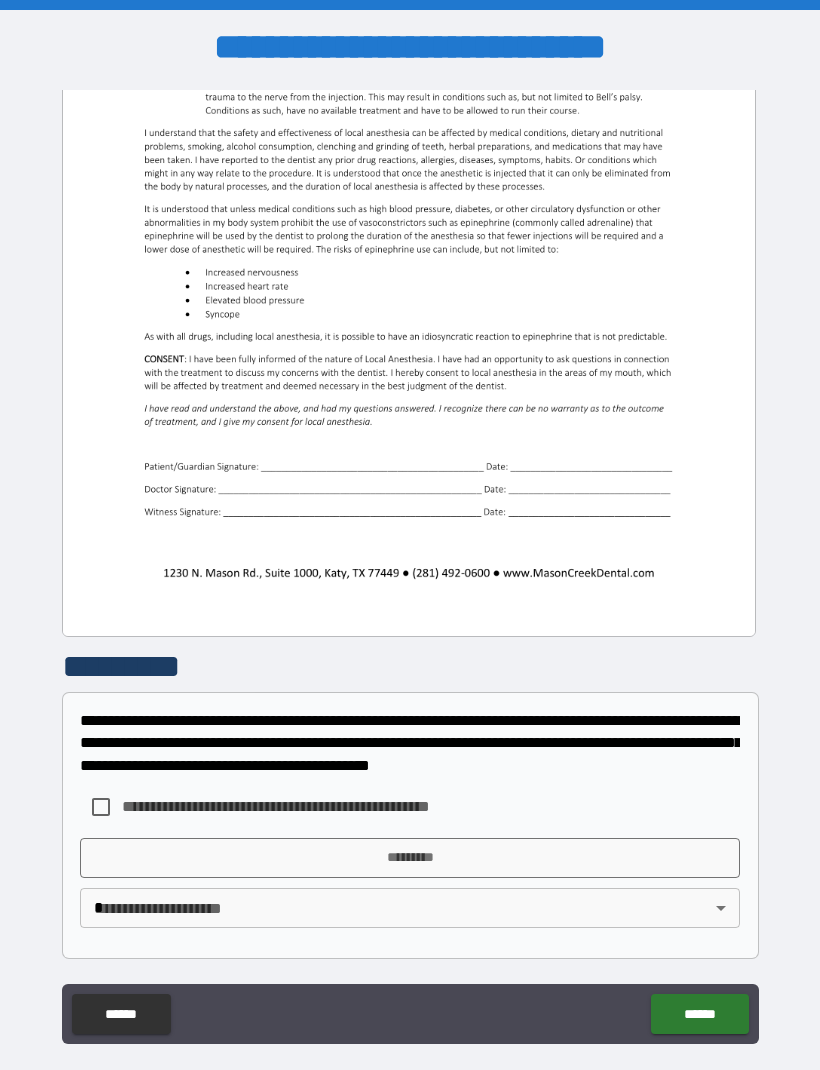 scroll, scrollTop: 381, scrollLeft: 0, axis: vertical 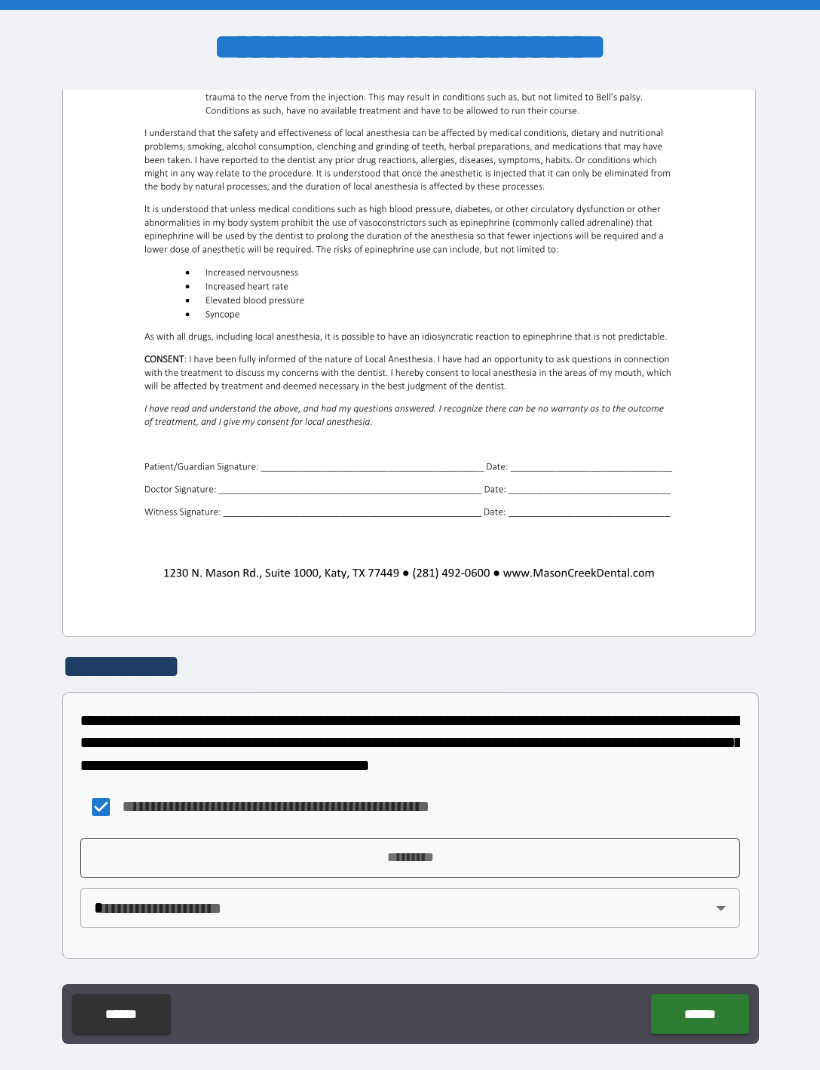 click on "*********" at bounding box center (410, 858) 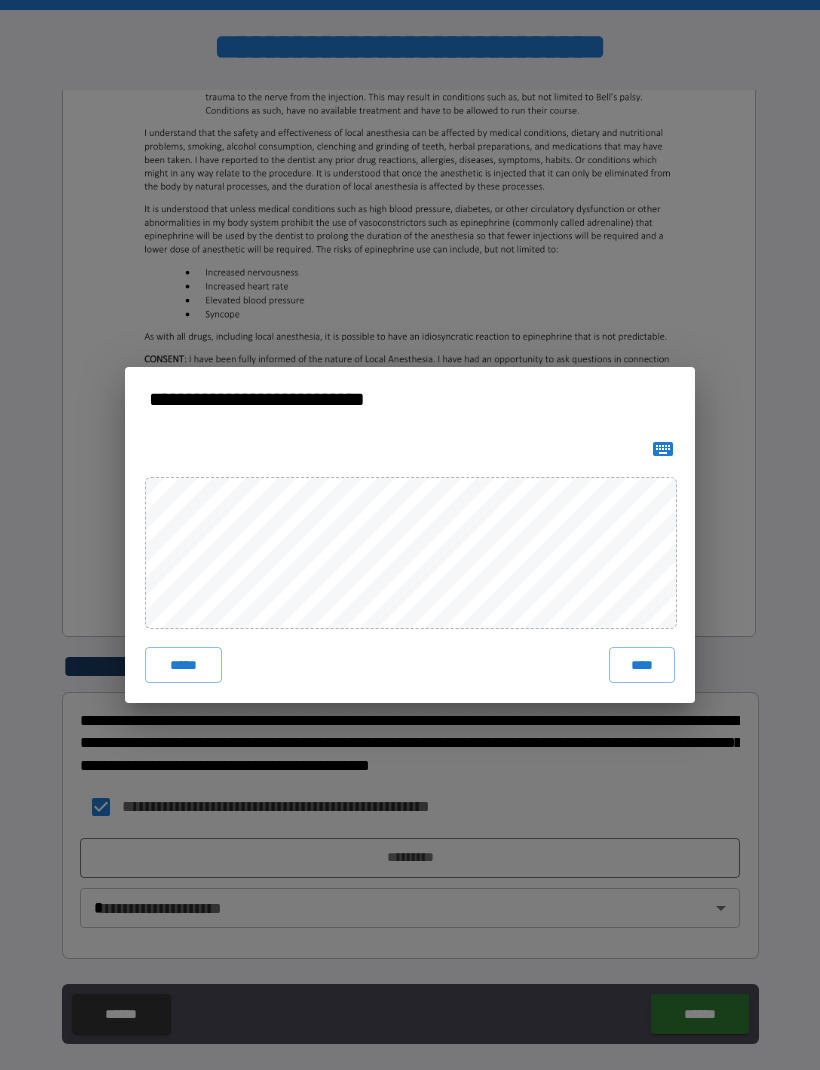 click on "****" at bounding box center (642, 665) 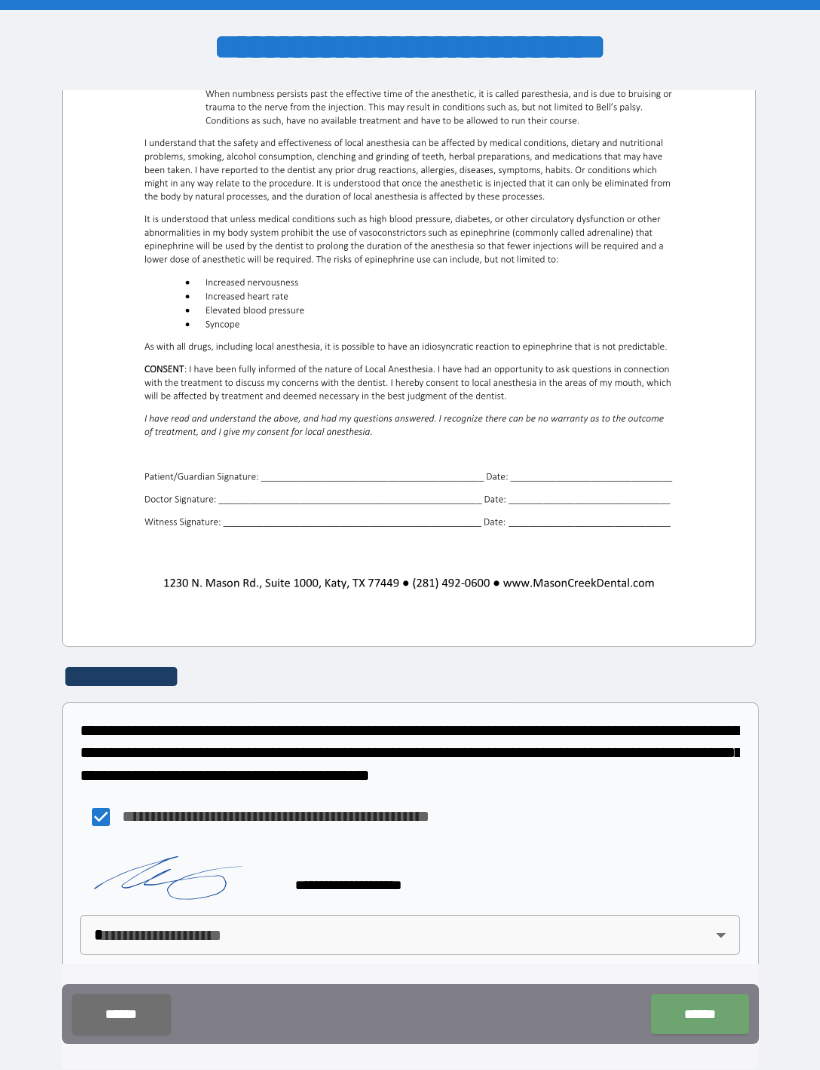 click on "******" at bounding box center [699, 1014] 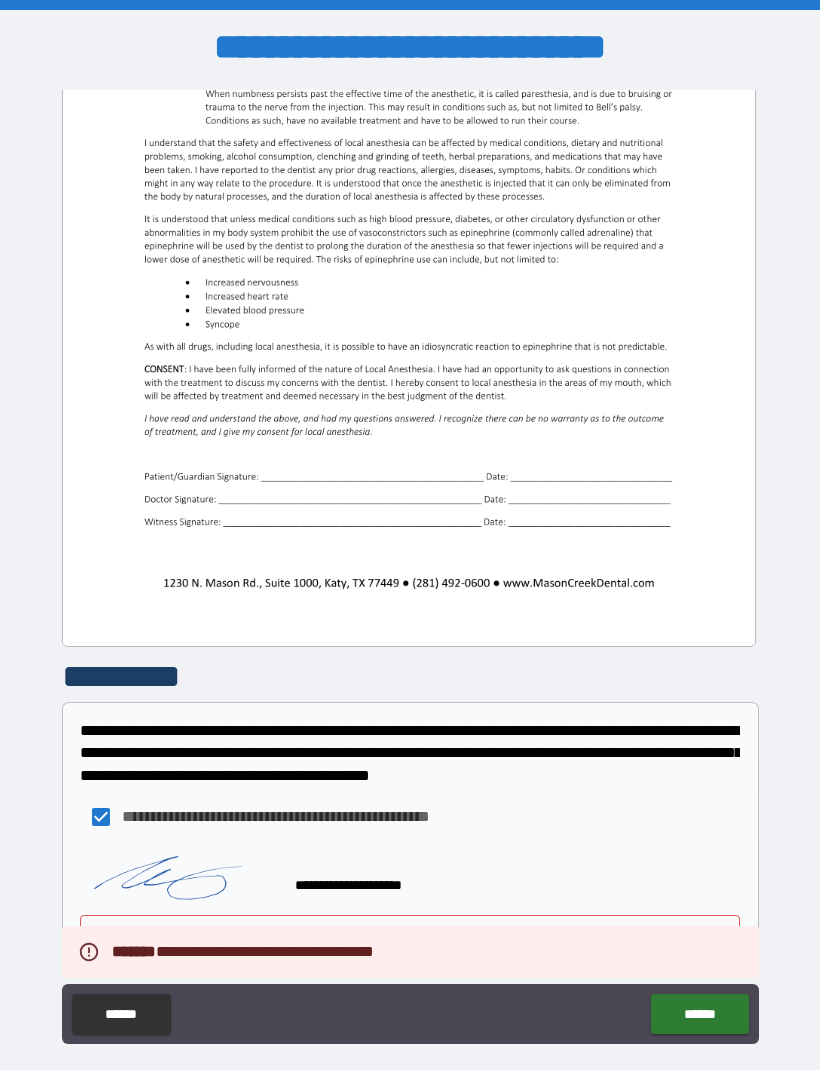 click at bounding box center [409, 198] 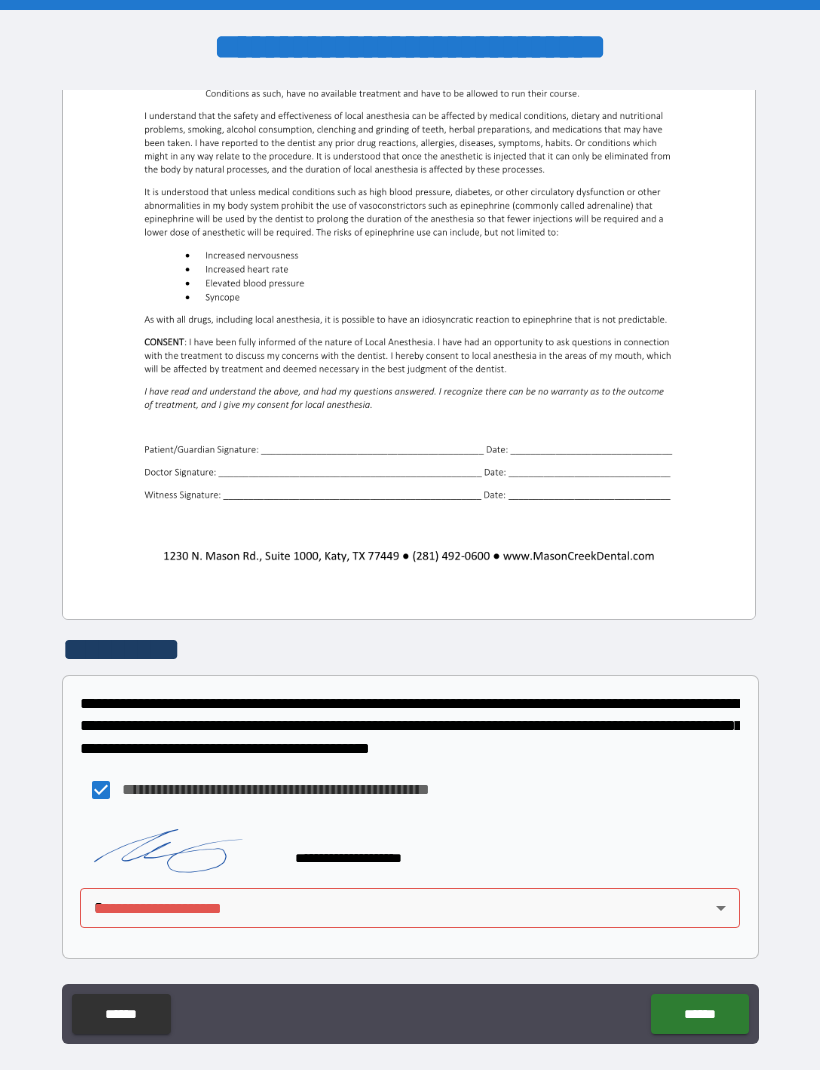 scroll, scrollTop: 398, scrollLeft: 0, axis: vertical 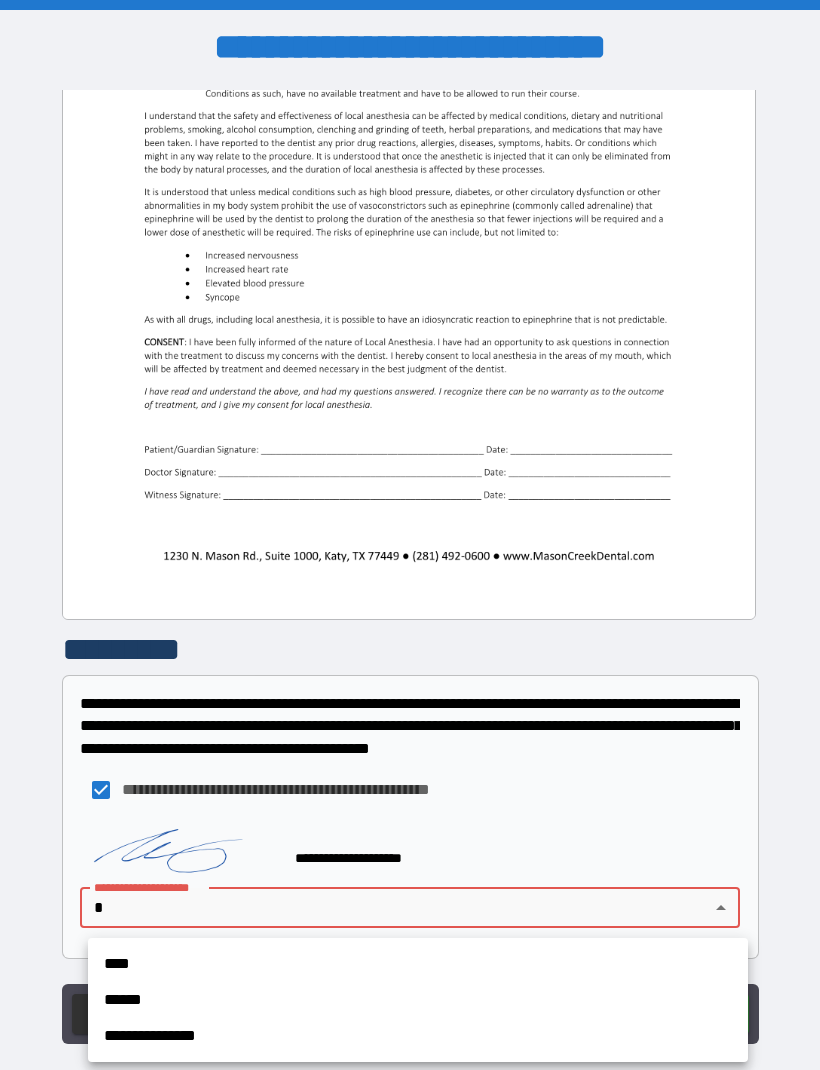 click on "**********" at bounding box center (418, 1036) 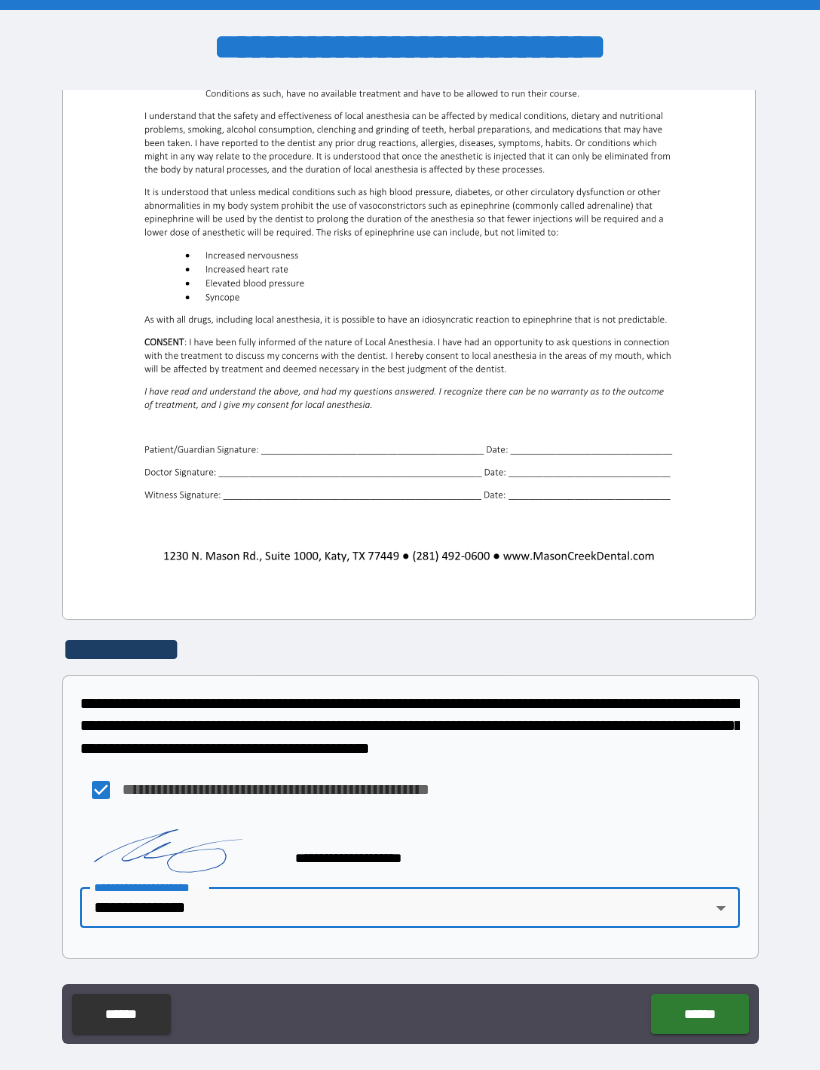 click on "******" at bounding box center [699, 1014] 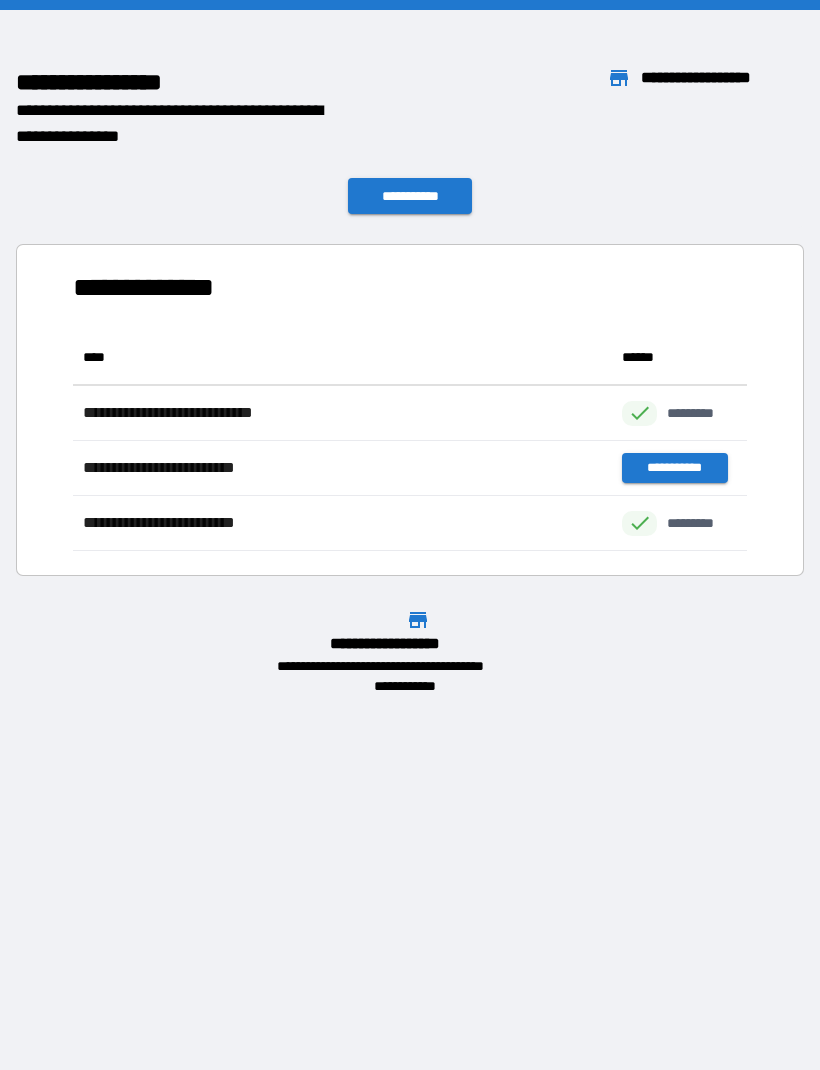 scroll, scrollTop: 1, scrollLeft: 1, axis: both 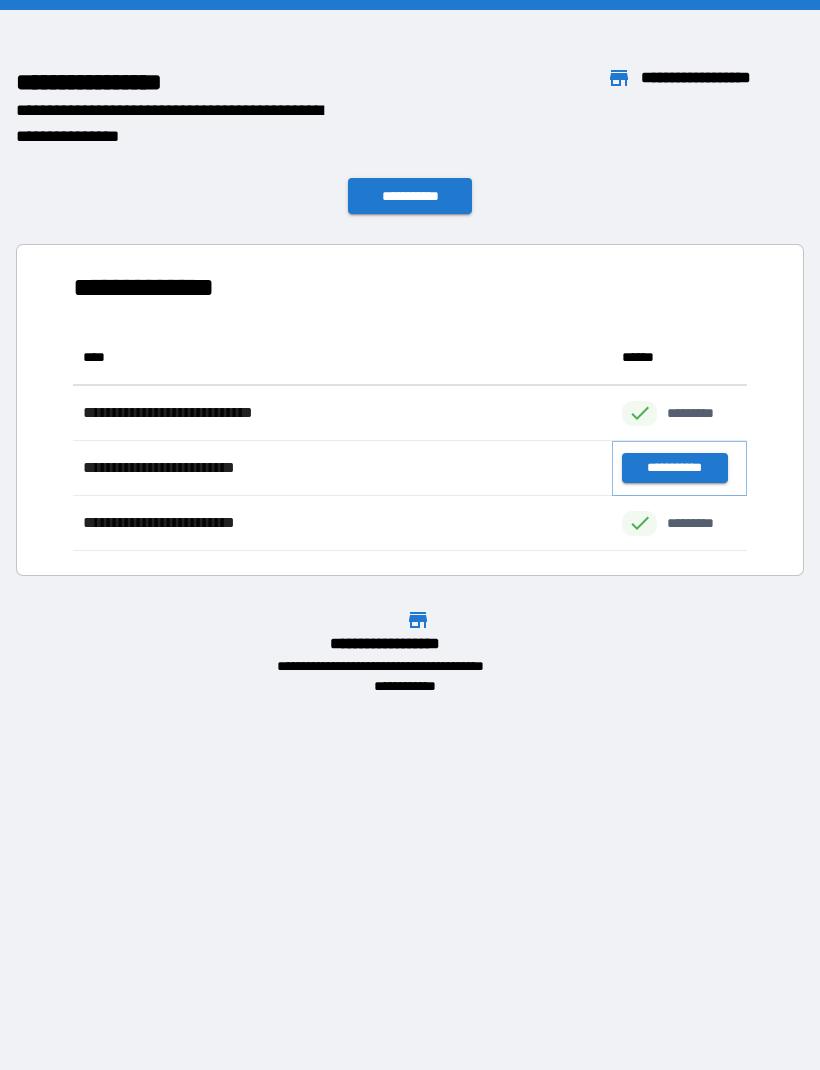 click on "**********" at bounding box center [674, 468] 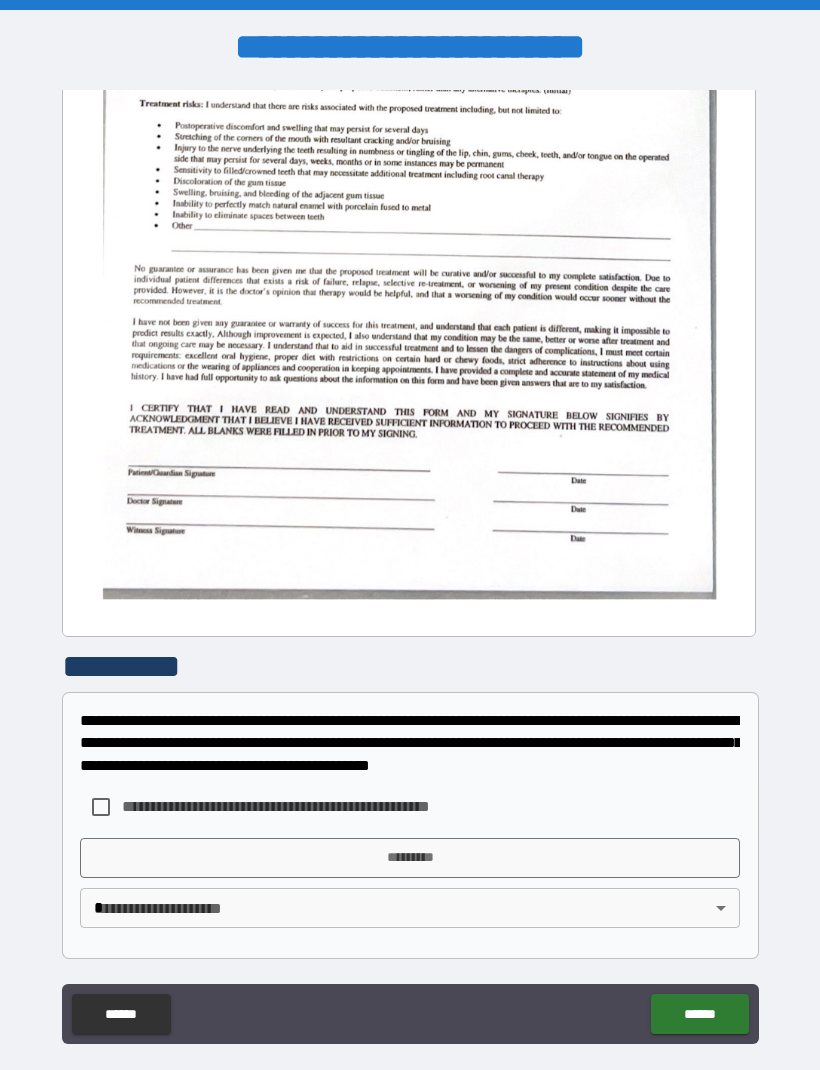 scroll, scrollTop: 381, scrollLeft: 0, axis: vertical 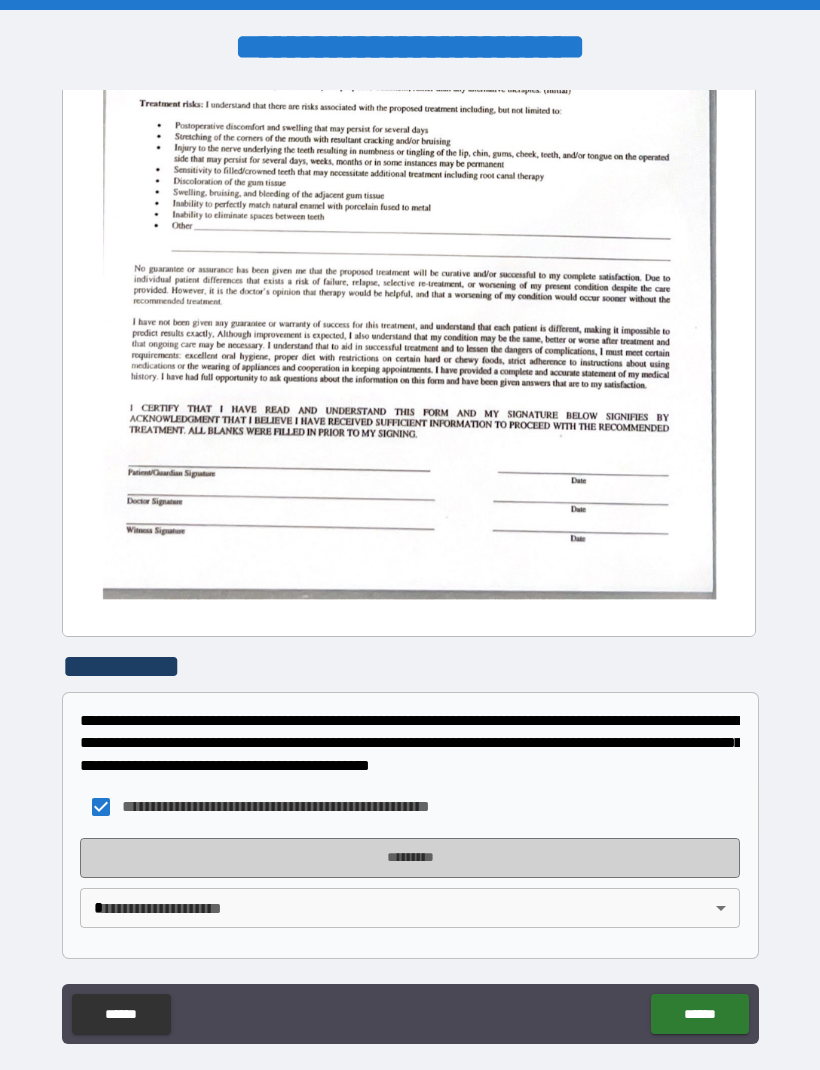 click on "*********" at bounding box center (410, 858) 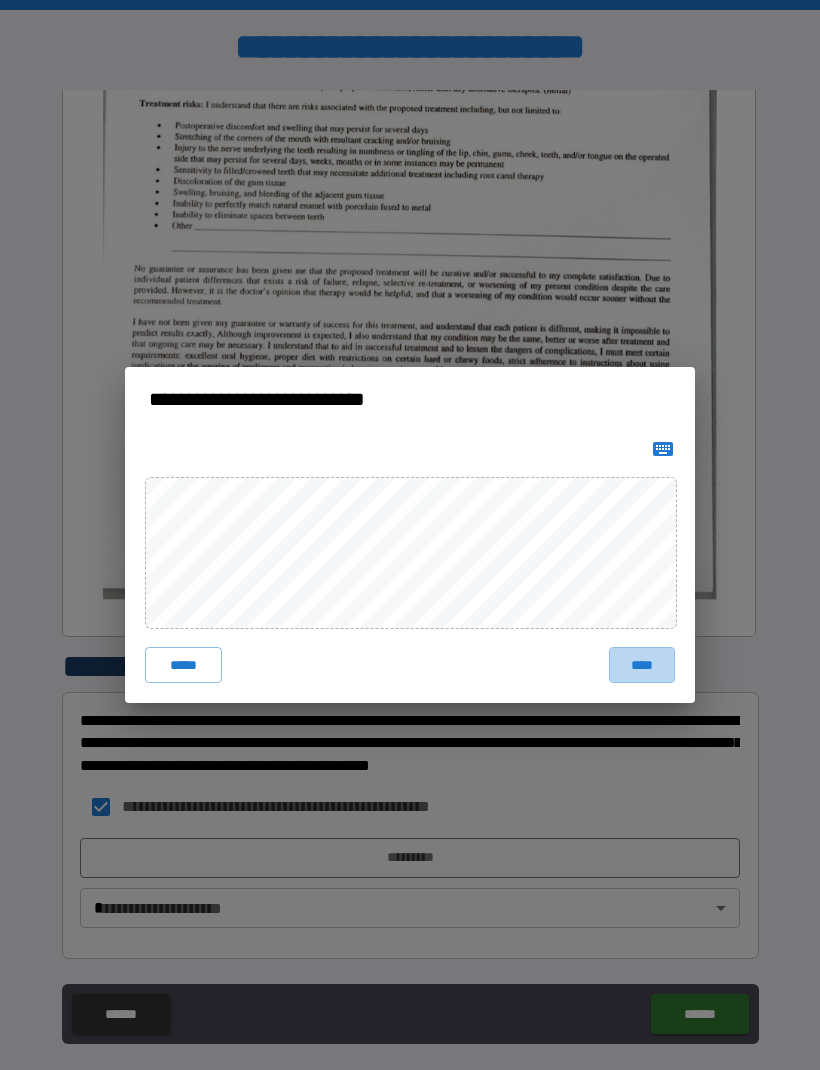 click on "****" at bounding box center (642, 665) 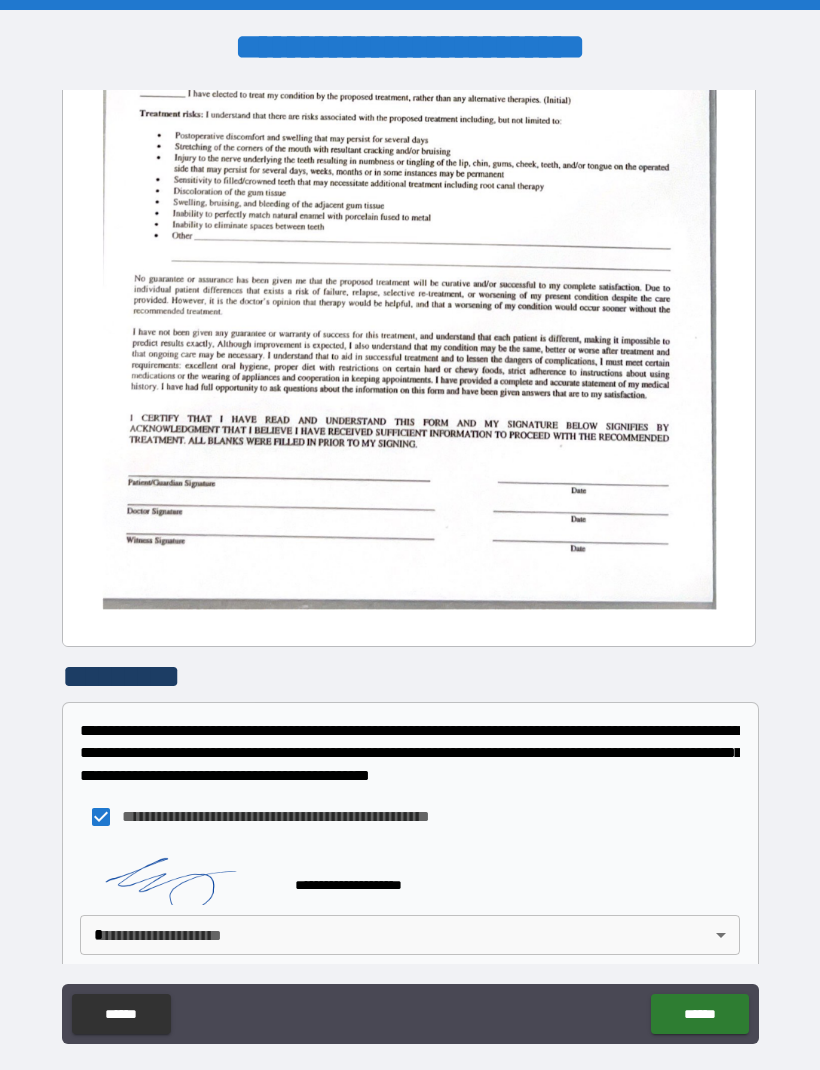click on "**********" at bounding box center [410, 568] 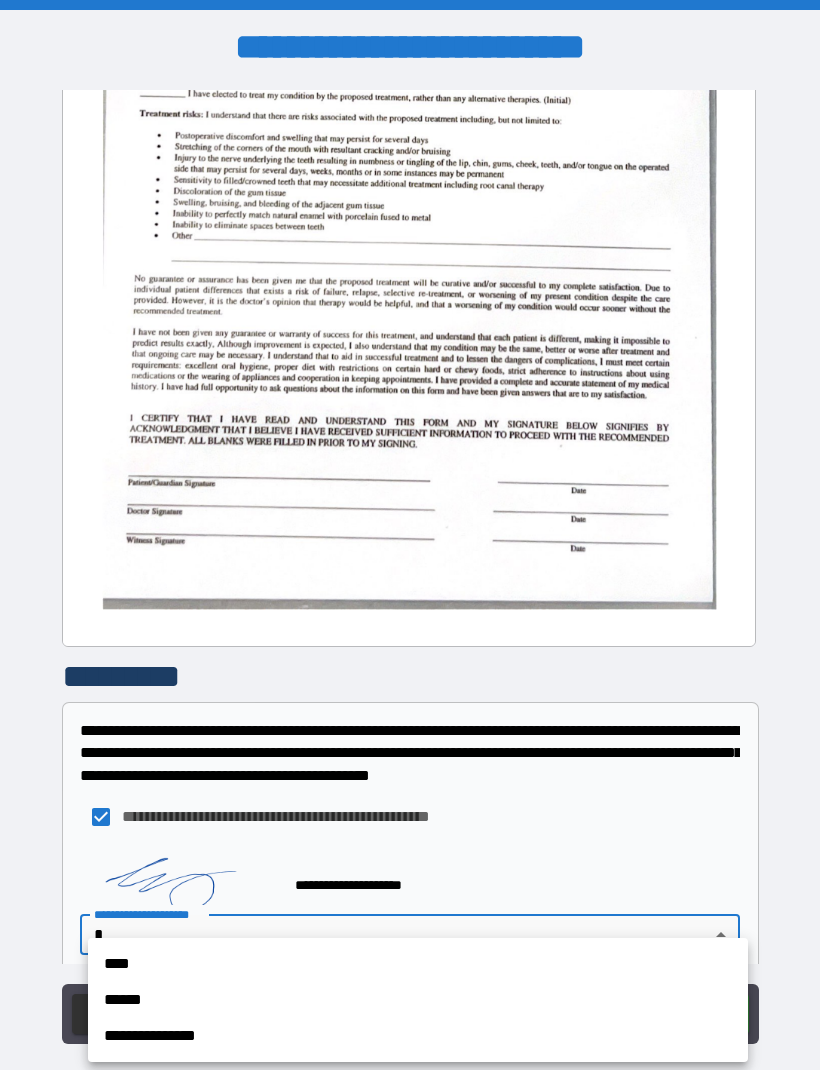 click on "**********" at bounding box center [418, 1036] 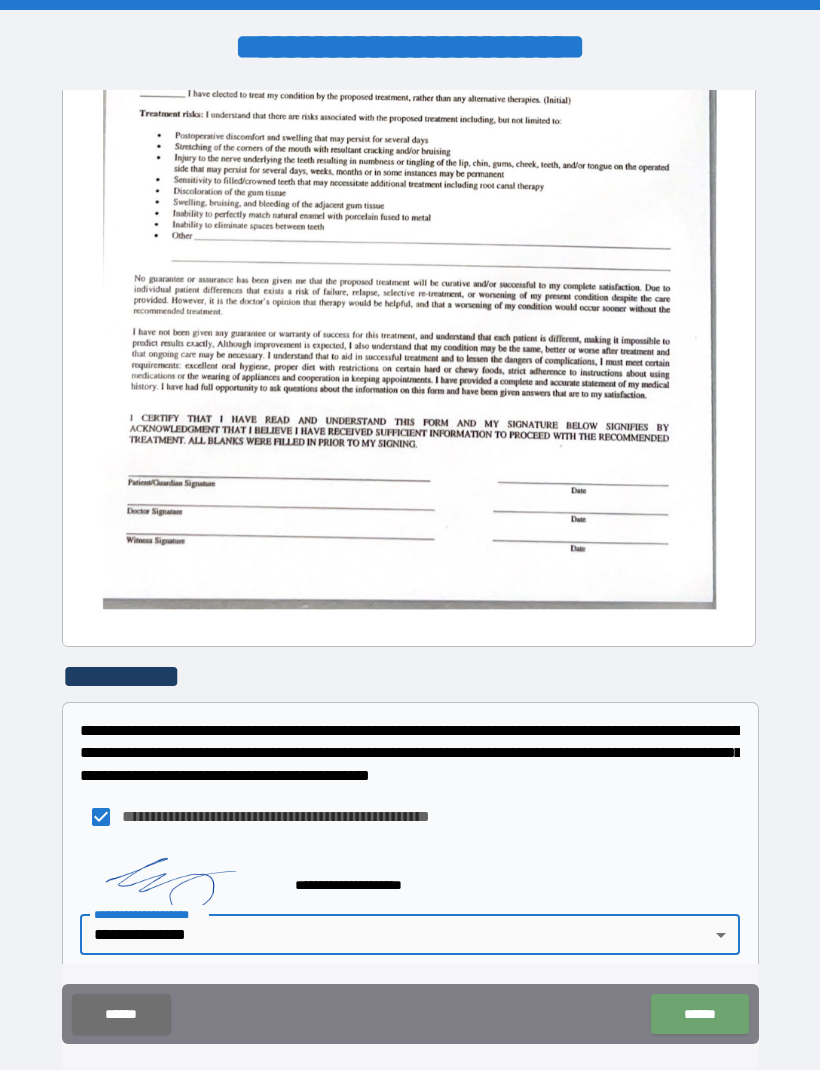 click on "******" at bounding box center [699, 1014] 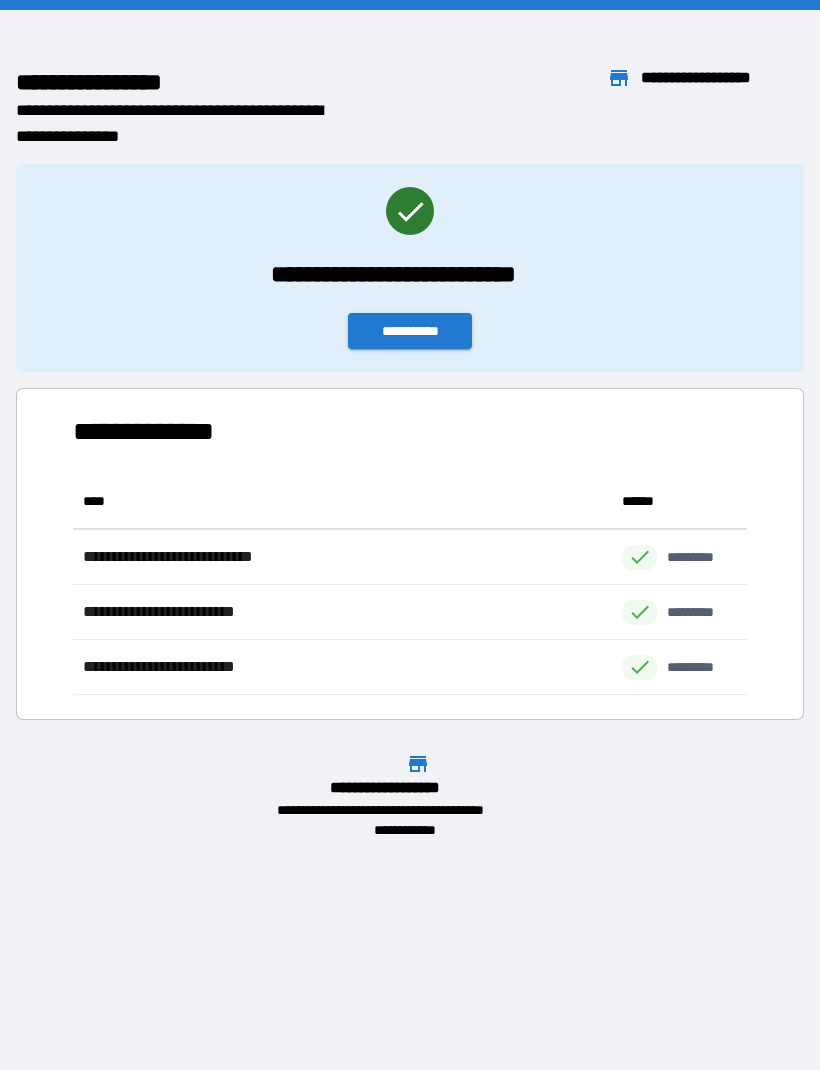 scroll, scrollTop: 221, scrollLeft: 674, axis: both 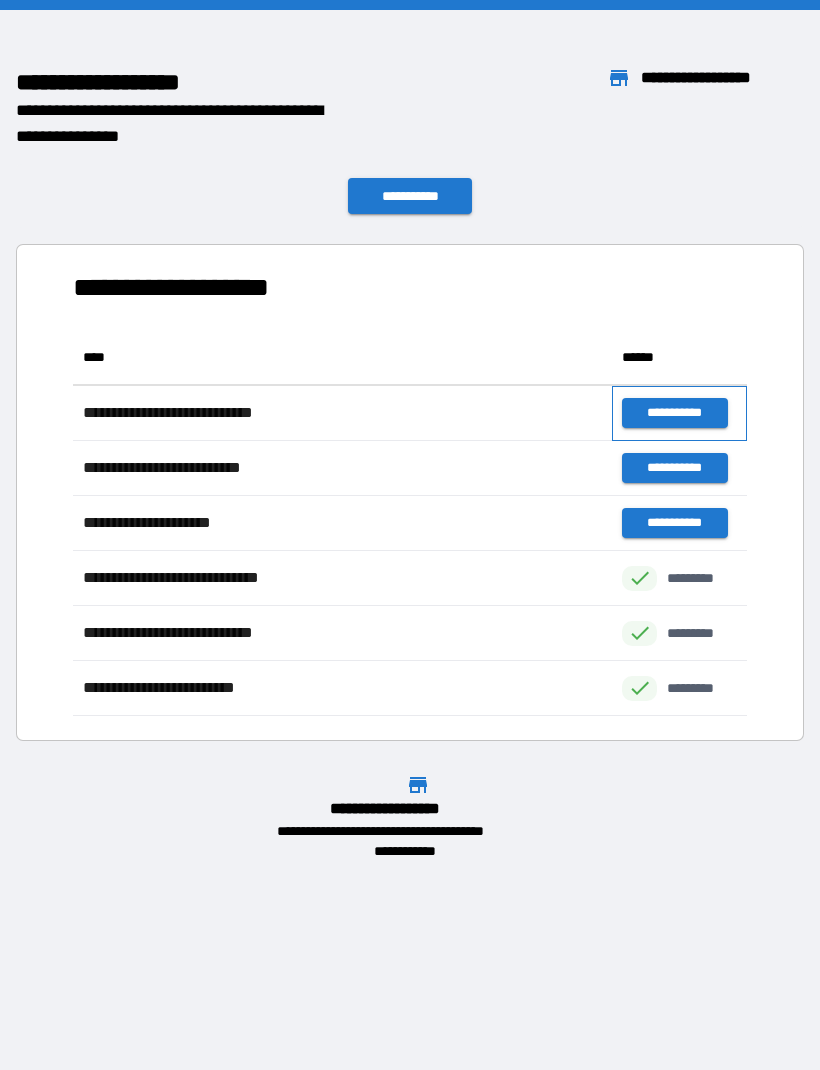click on "**********" at bounding box center [679, 413] 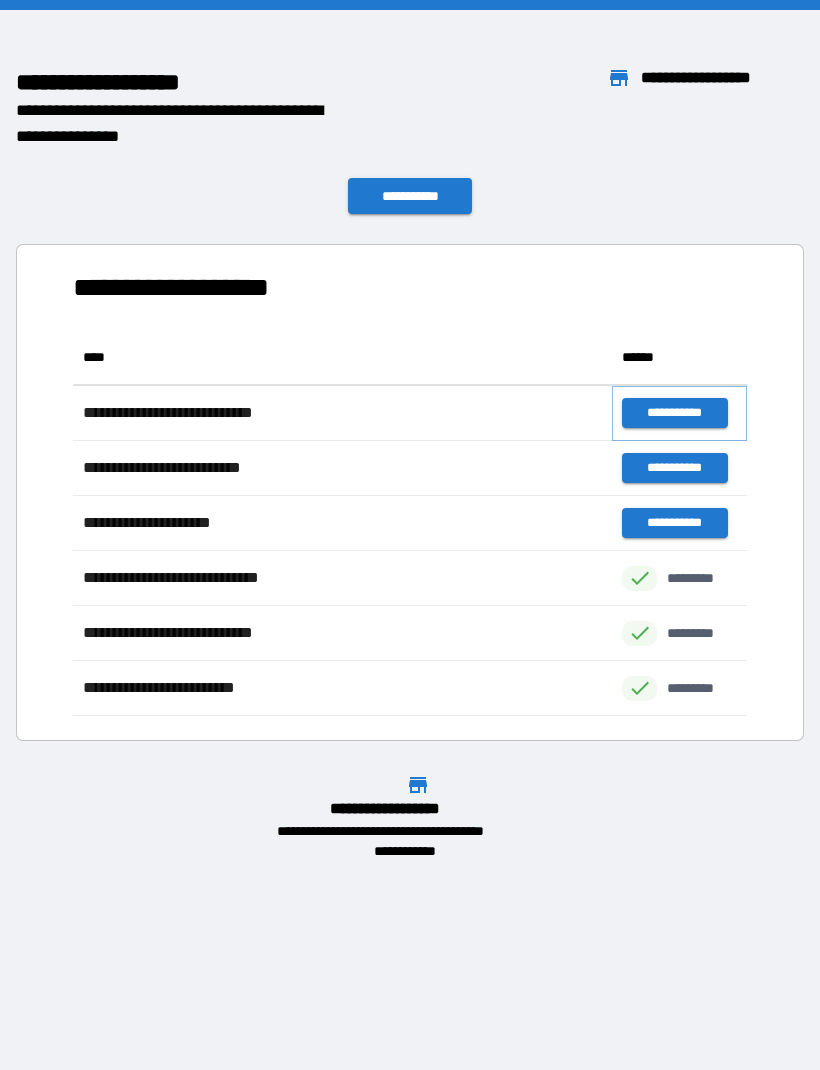 click on "**********" at bounding box center (674, 413) 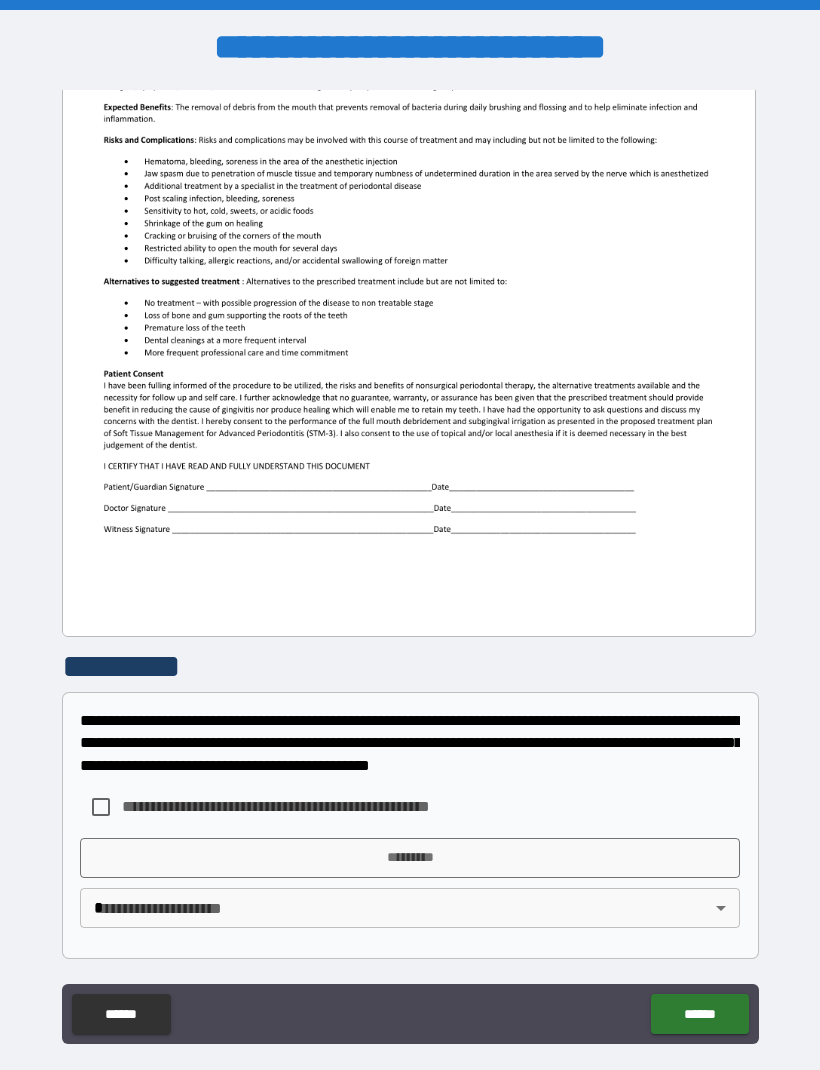 scroll, scrollTop: 381, scrollLeft: 0, axis: vertical 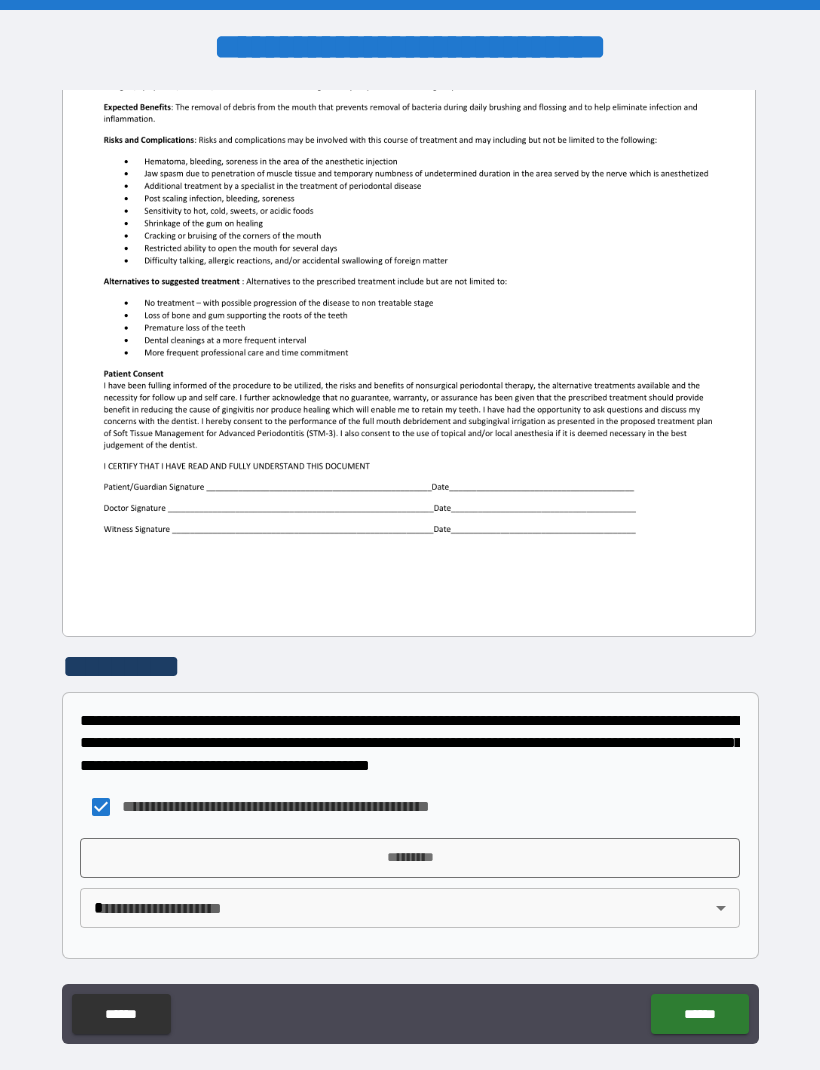 click on "*********" at bounding box center (410, 858) 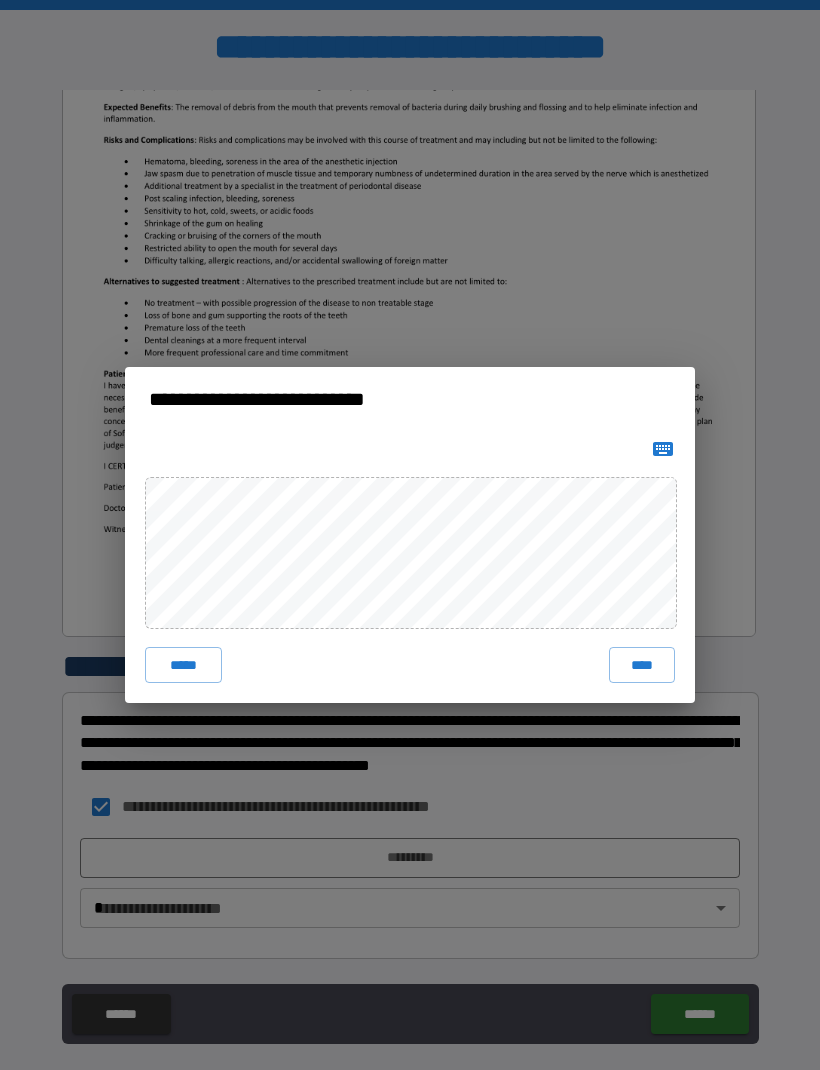 click on "****" at bounding box center [642, 665] 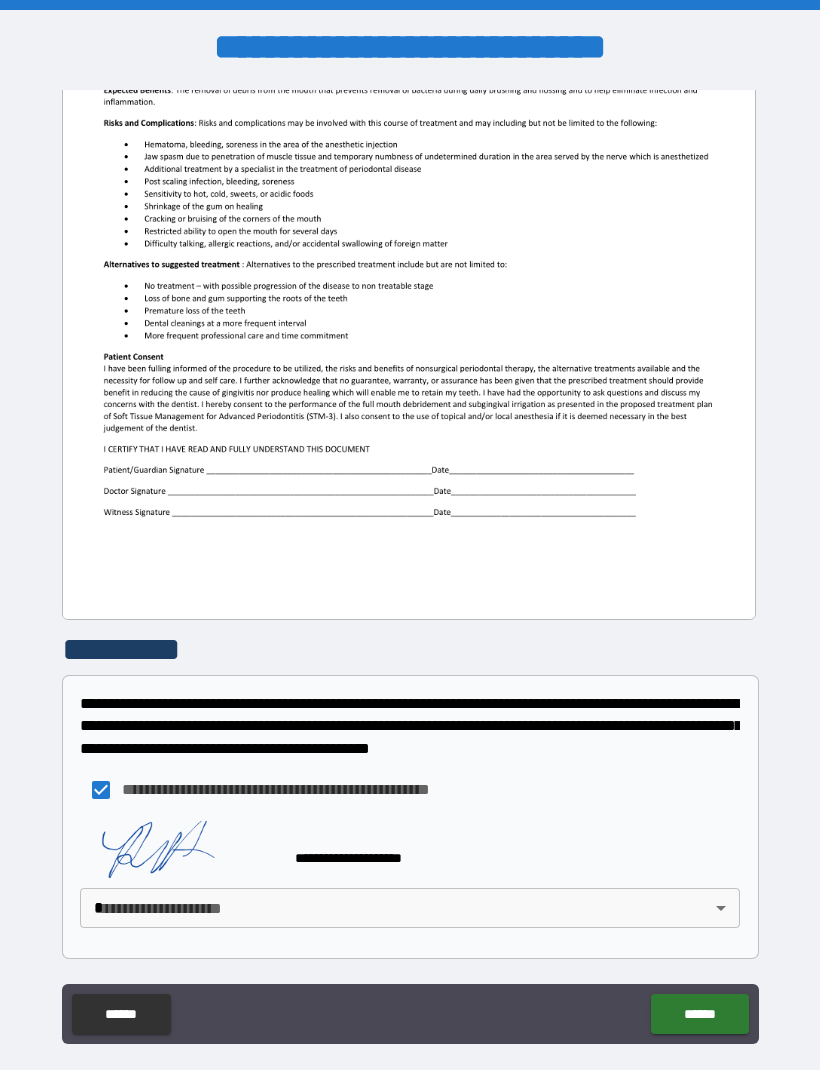 scroll, scrollTop: 398, scrollLeft: 0, axis: vertical 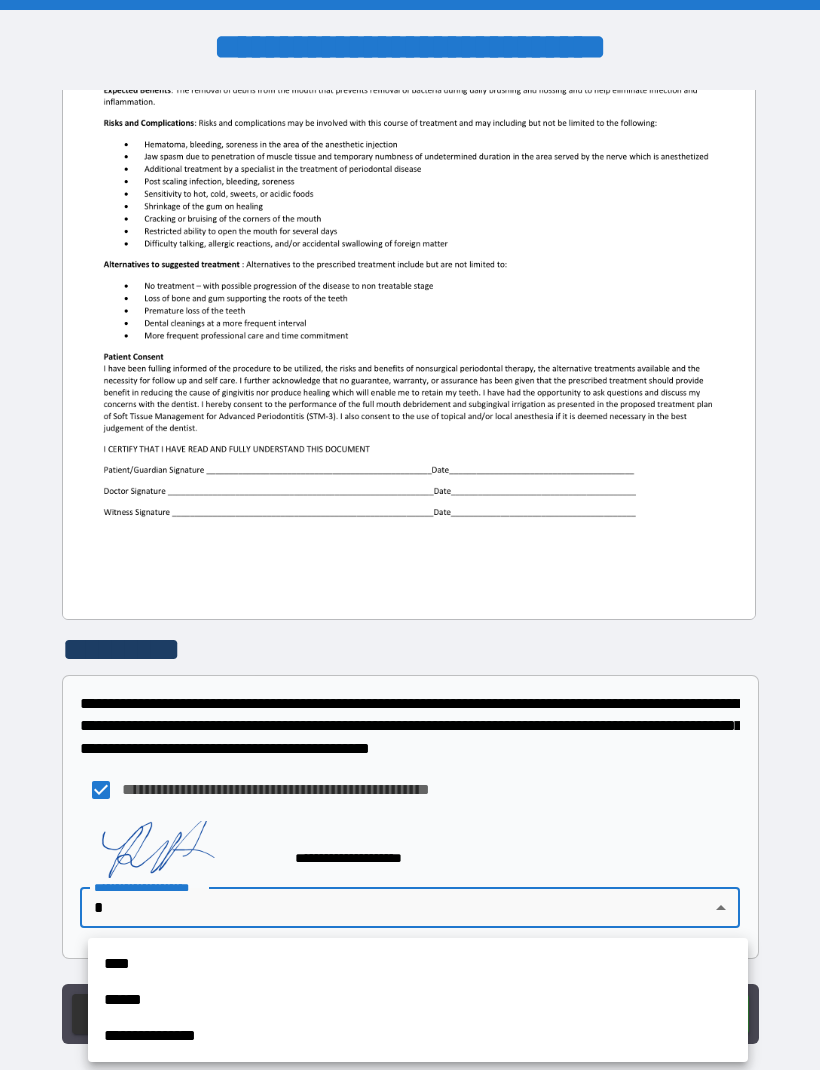 click on "****" at bounding box center (418, 964) 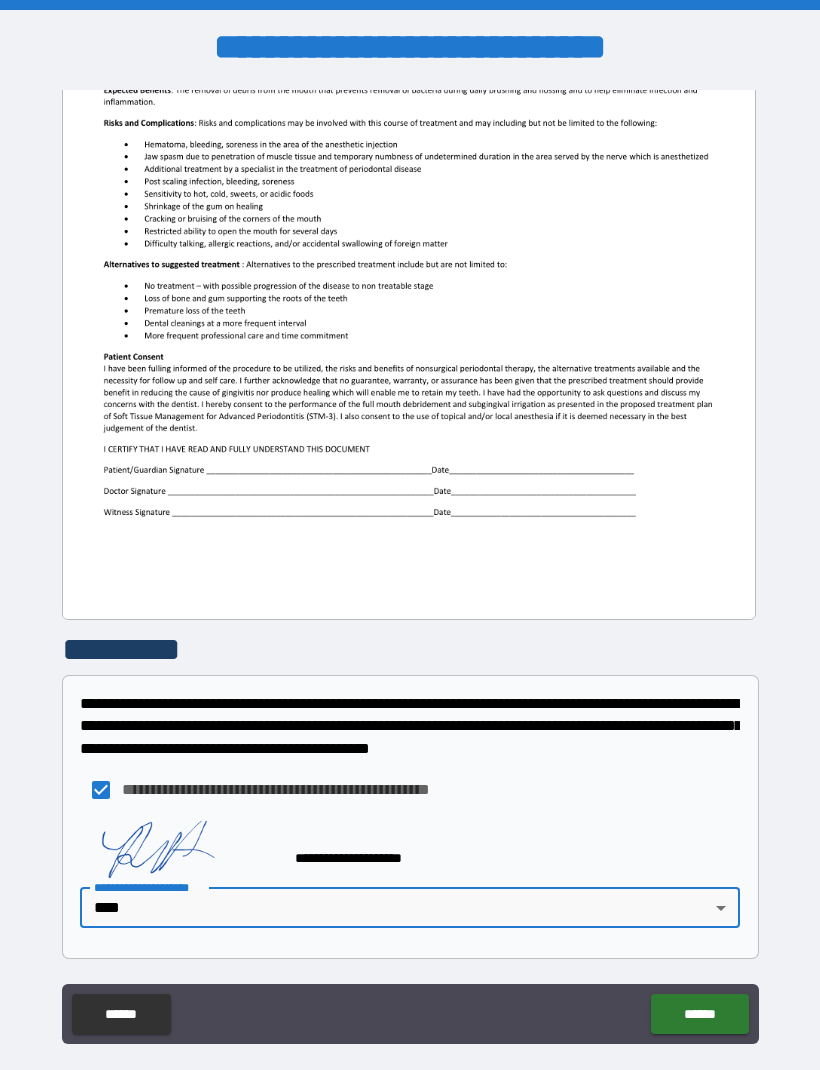 click on "******" at bounding box center (699, 1014) 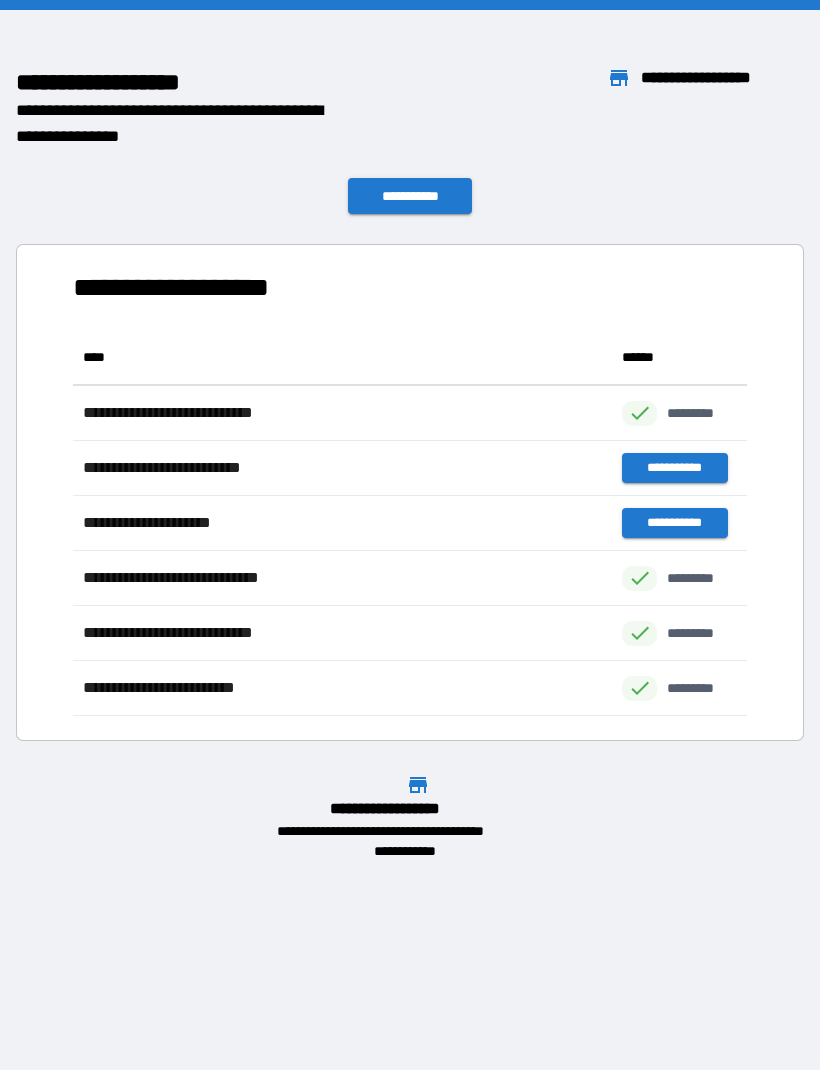 scroll, scrollTop: 1, scrollLeft: 1, axis: both 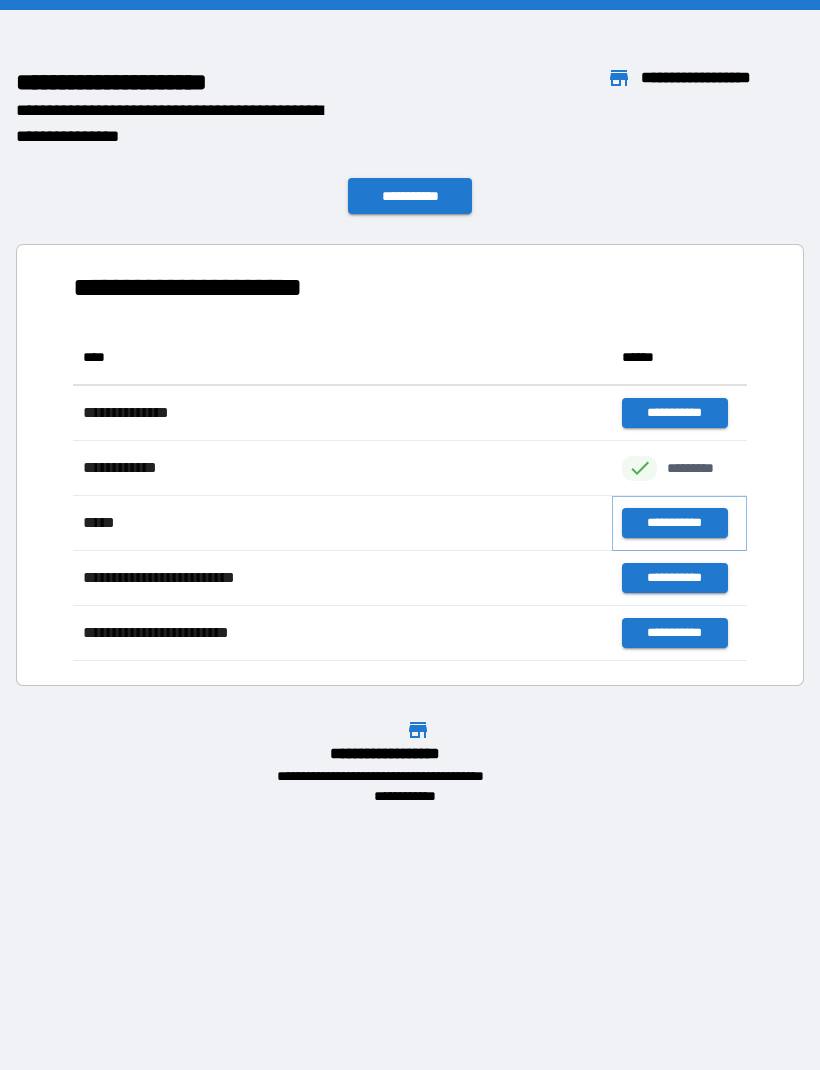 click on "**********" at bounding box center [674, 523] 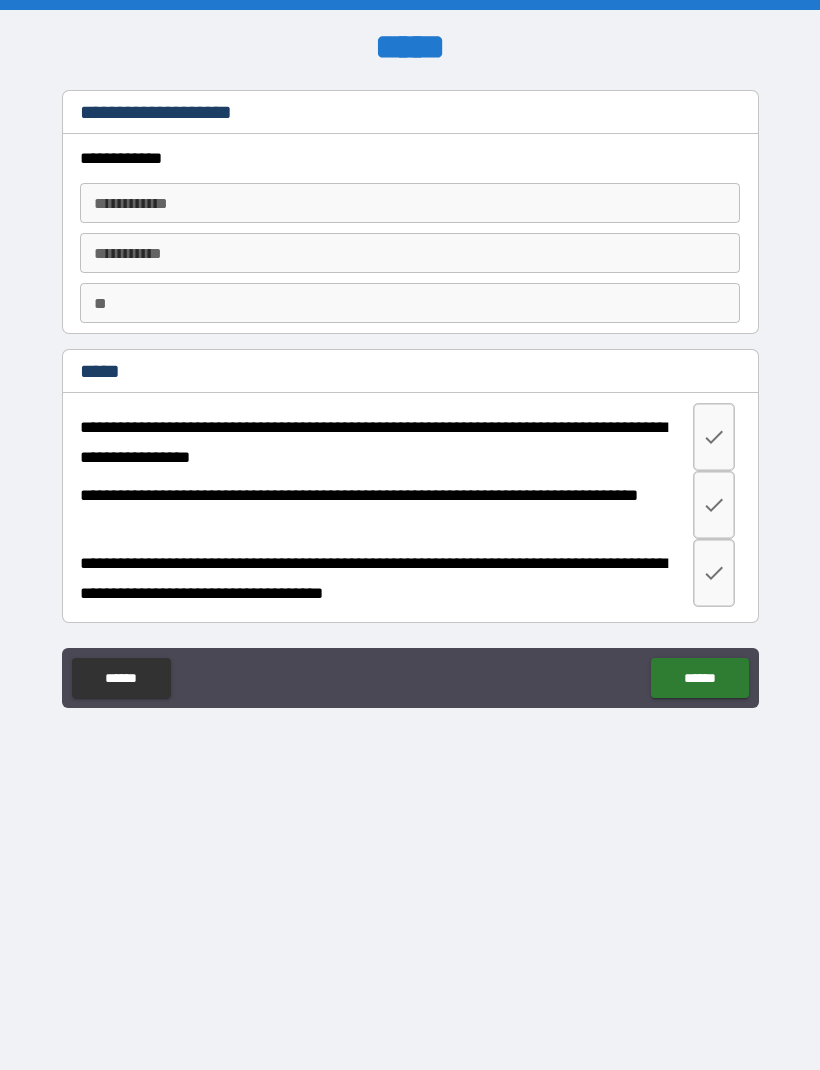 click on "**********" at bounding box center [410, 203] 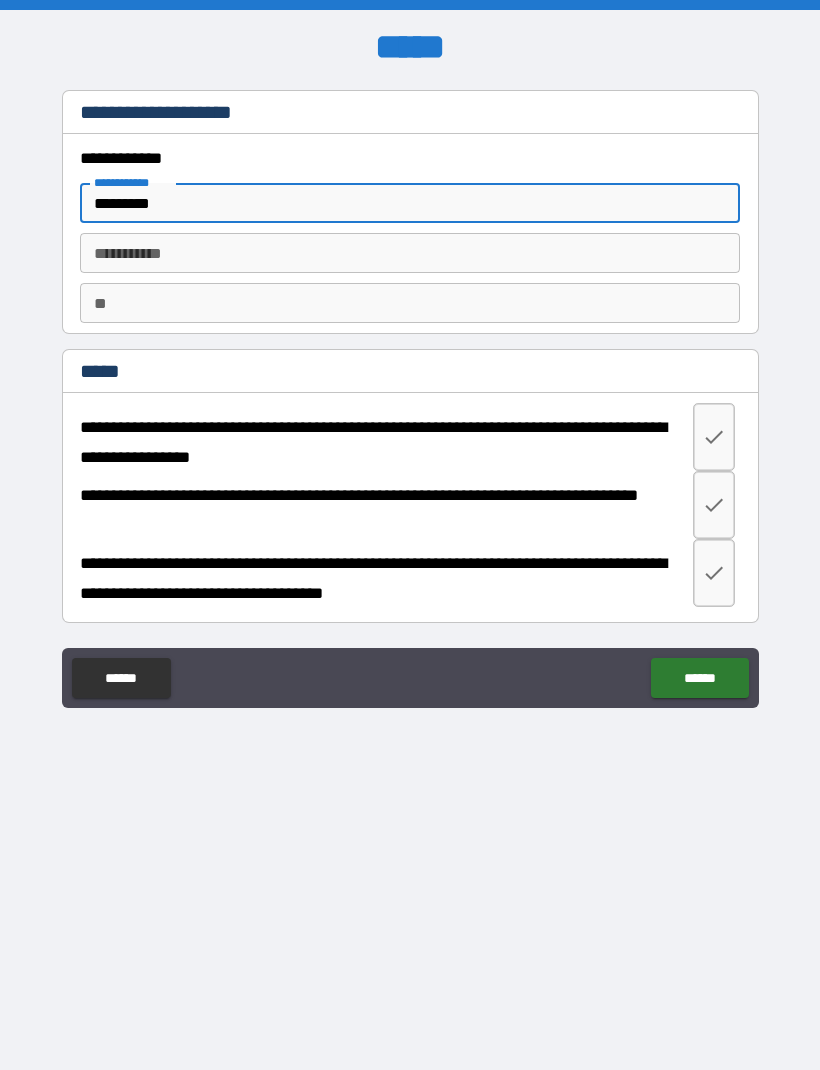 type on "*********" 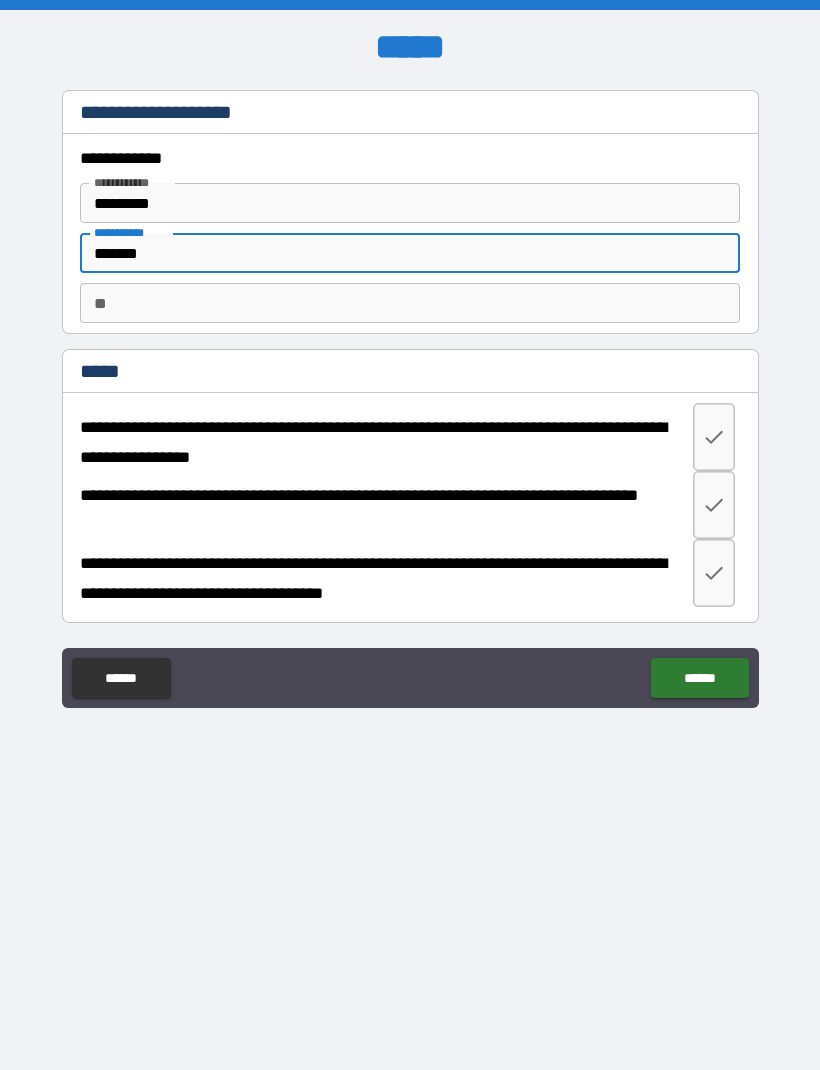 type on "*******" 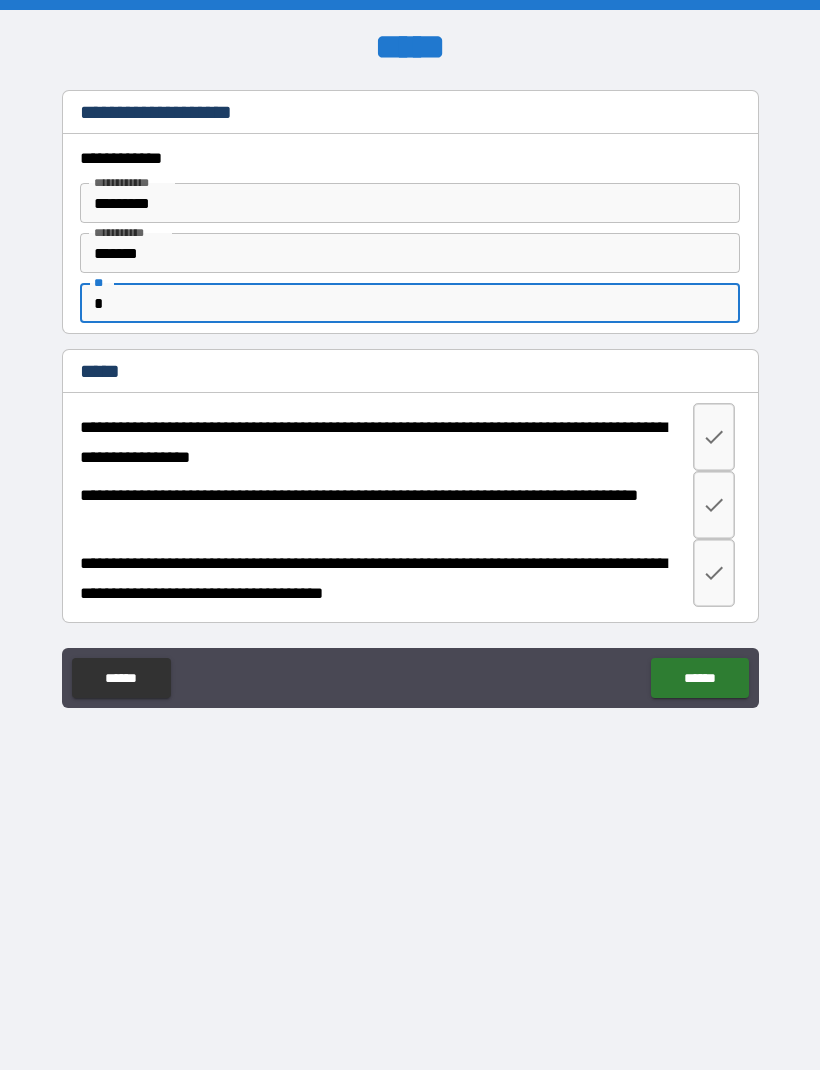 type on "*" 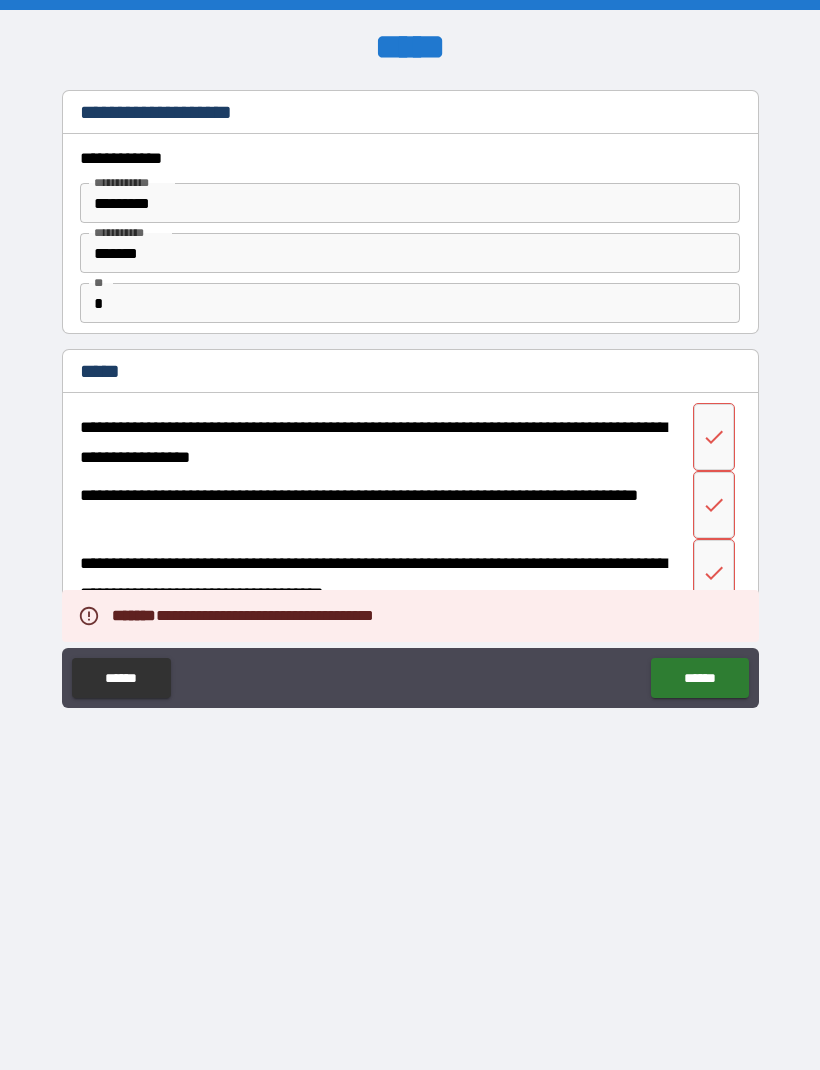 click 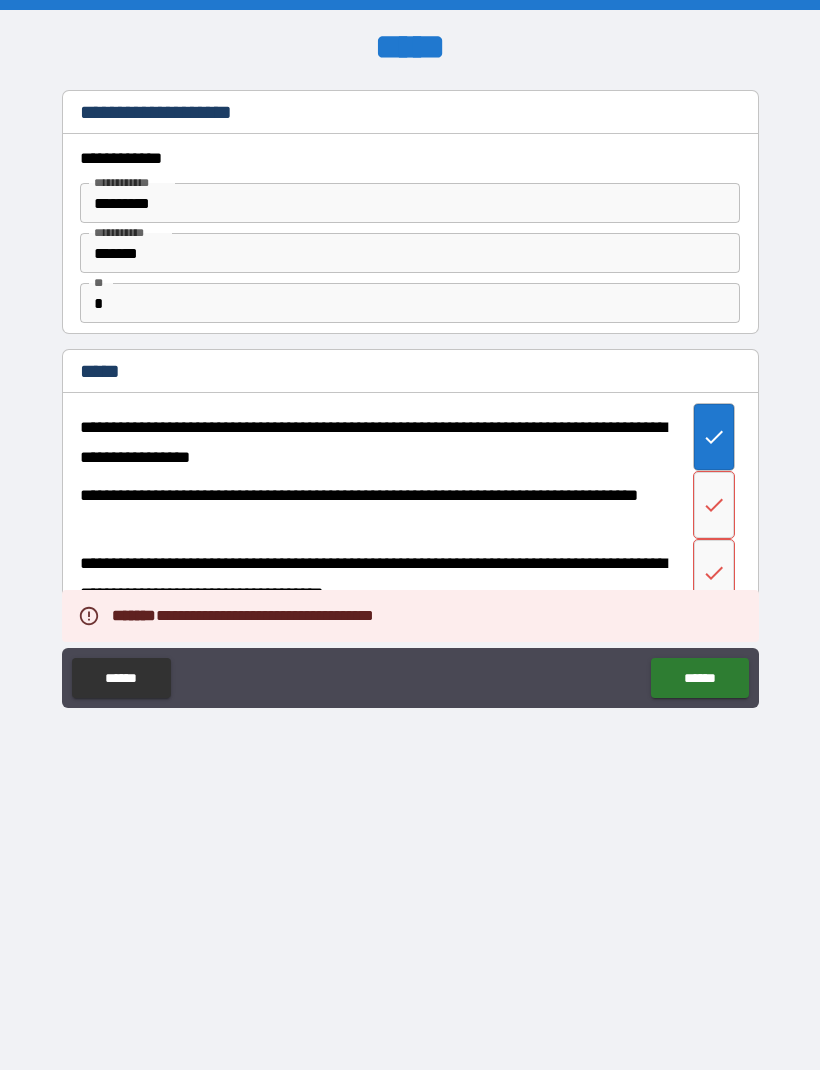 click at bounding box center (714, 505) 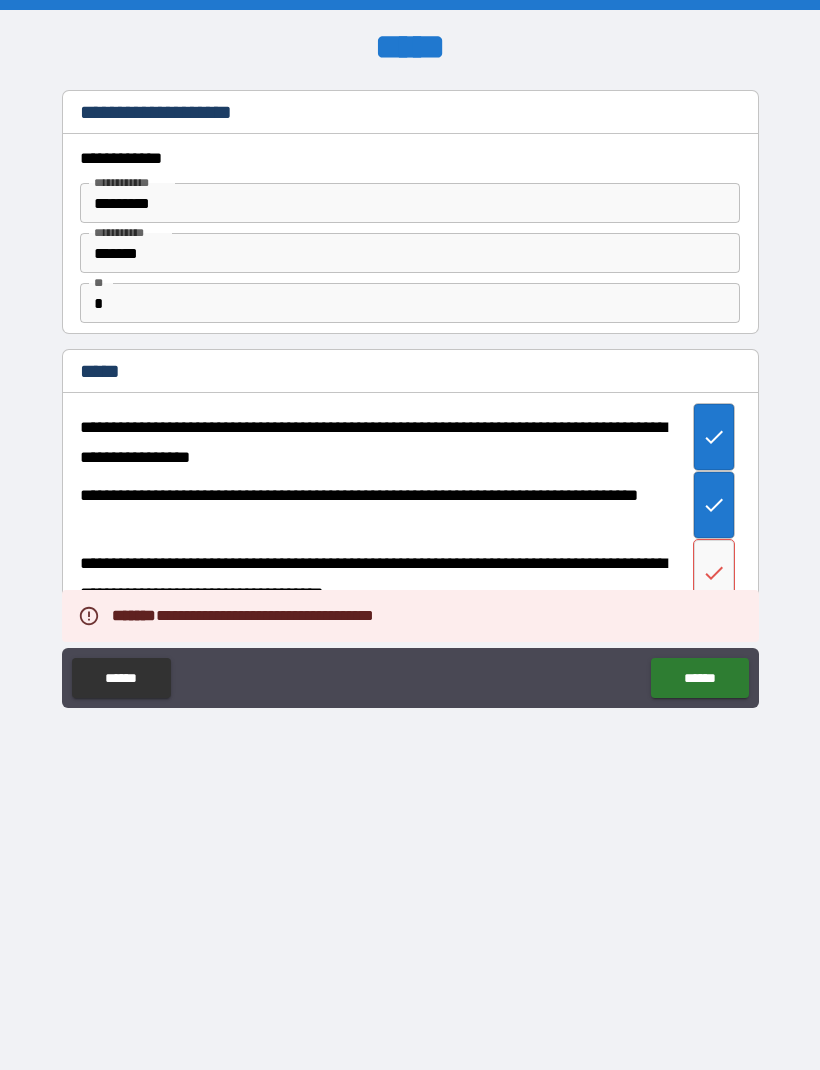 click 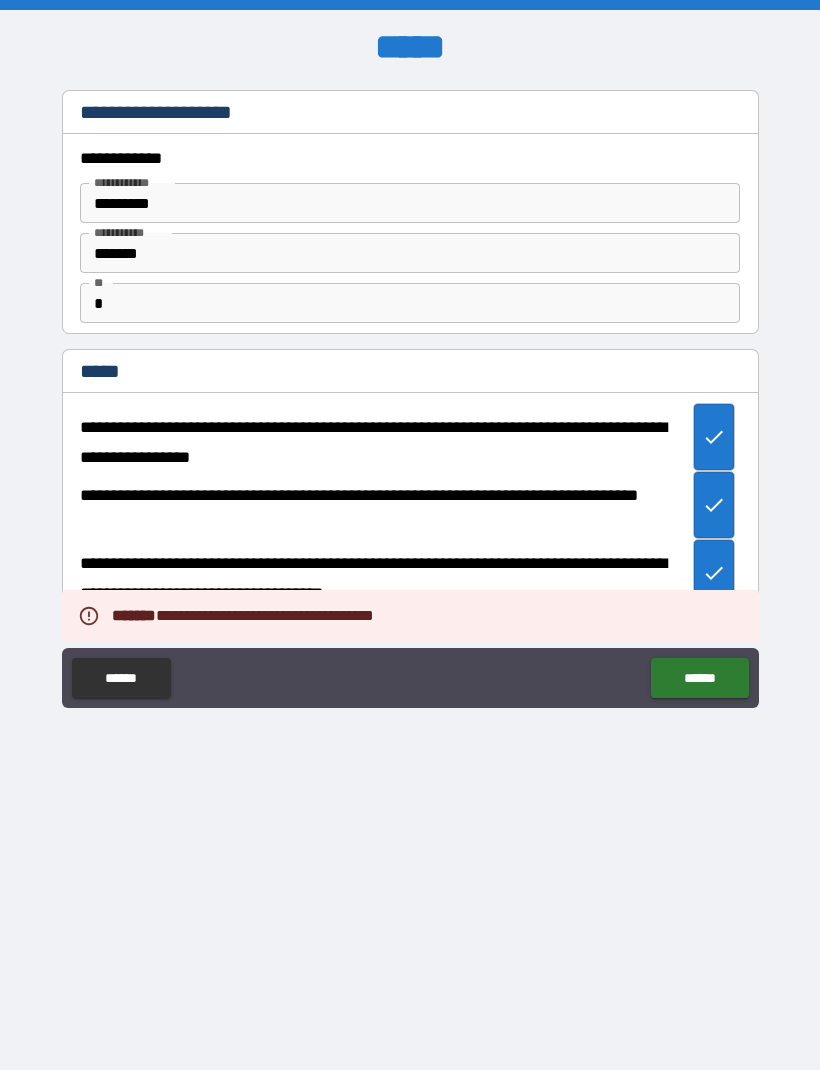 click on "******" at bounding box center (699, 678) 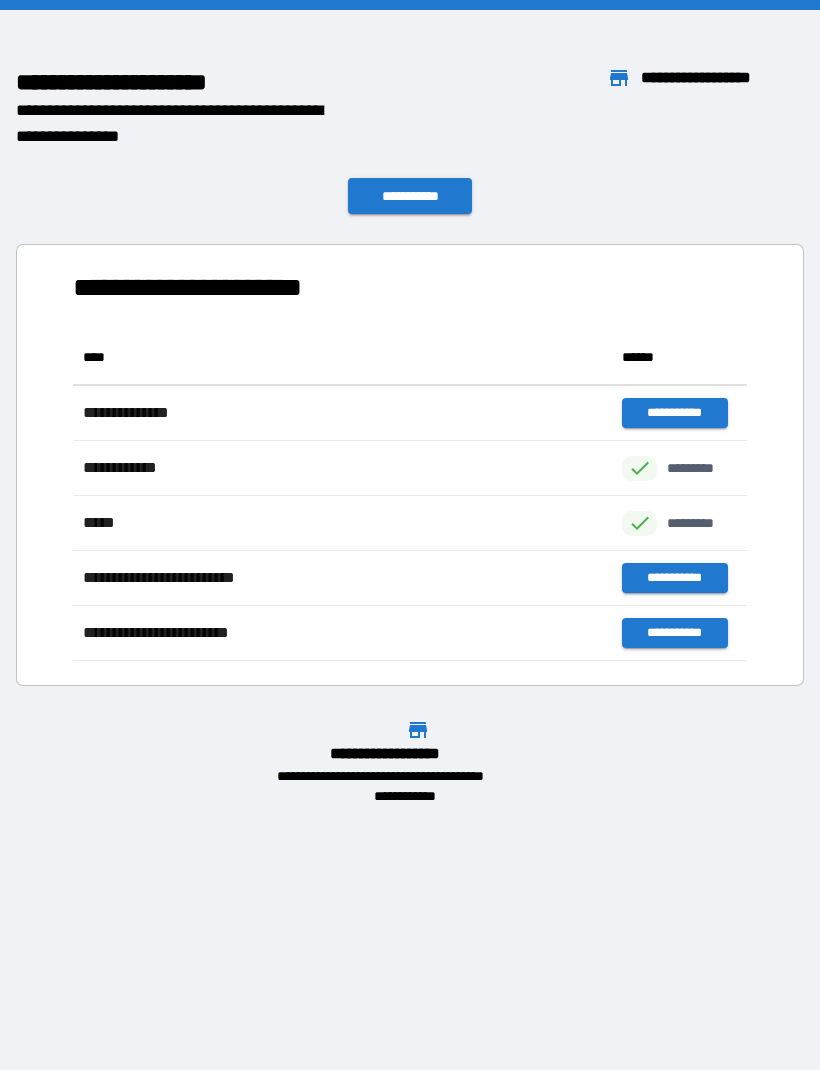 scroll, scrollTop: 331, scrollLeft: 674, axis: both 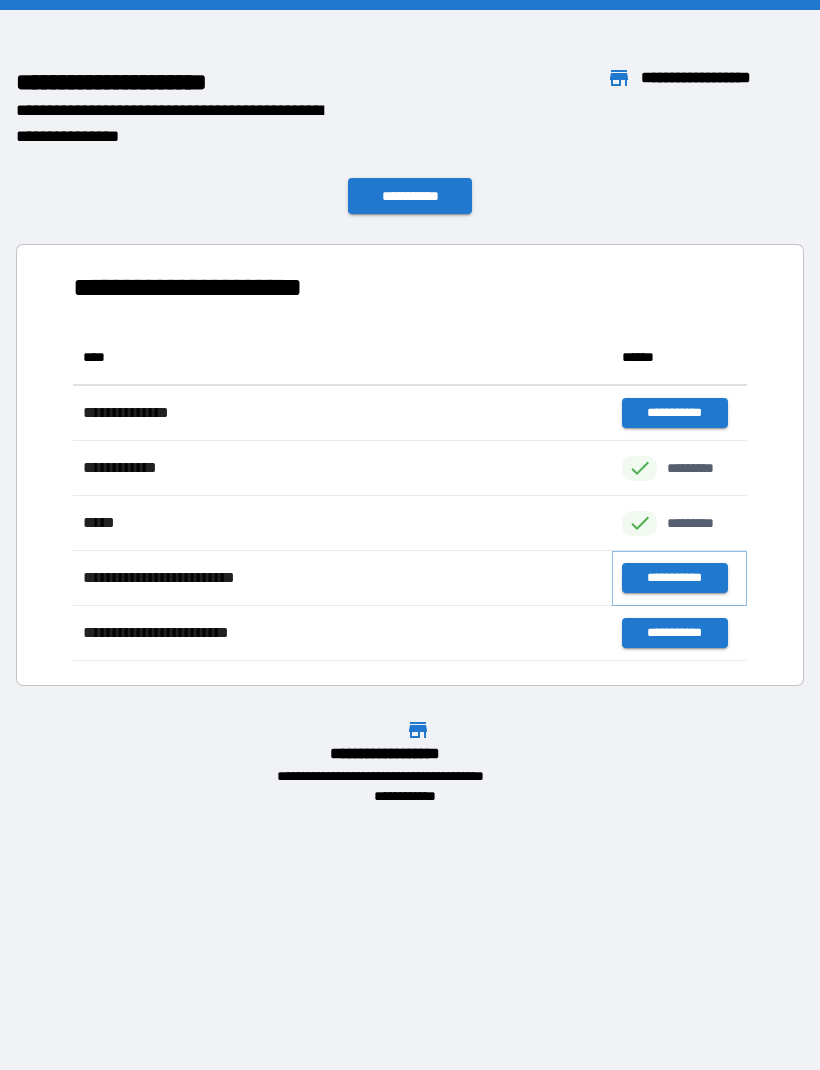 click on "**********" at bounding box center (674, 578) 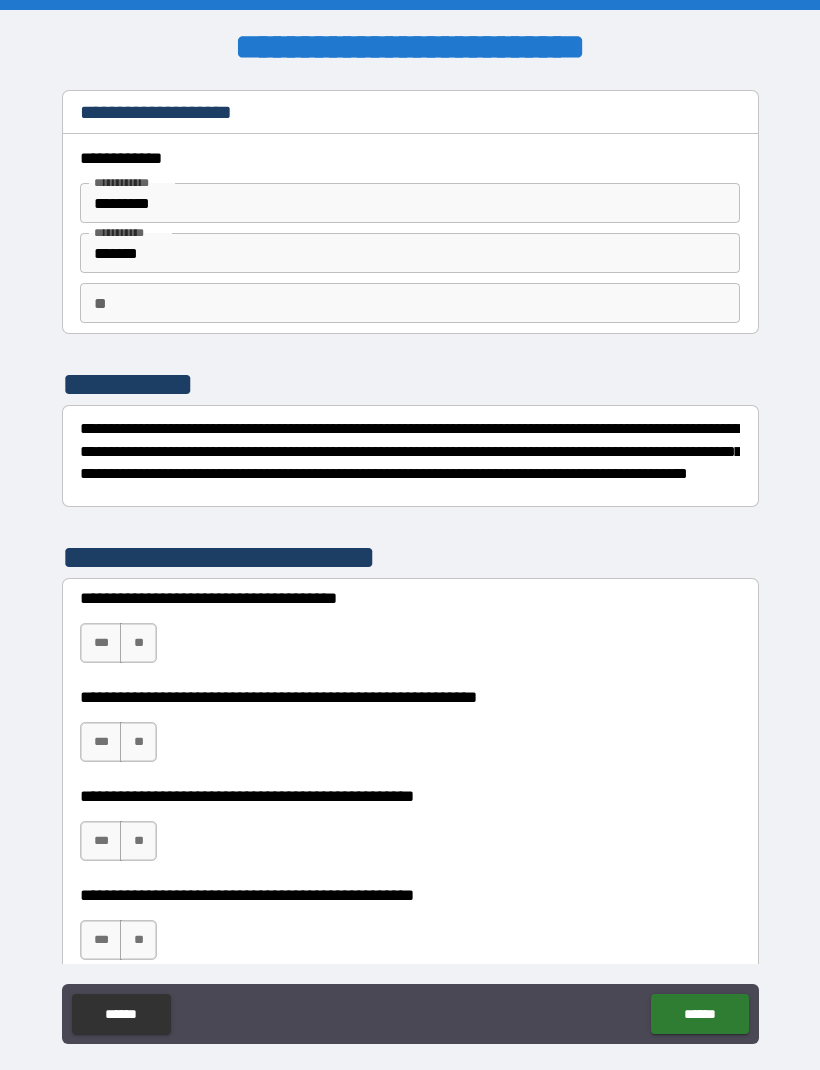click on "***" at bounding box center [101, 643] 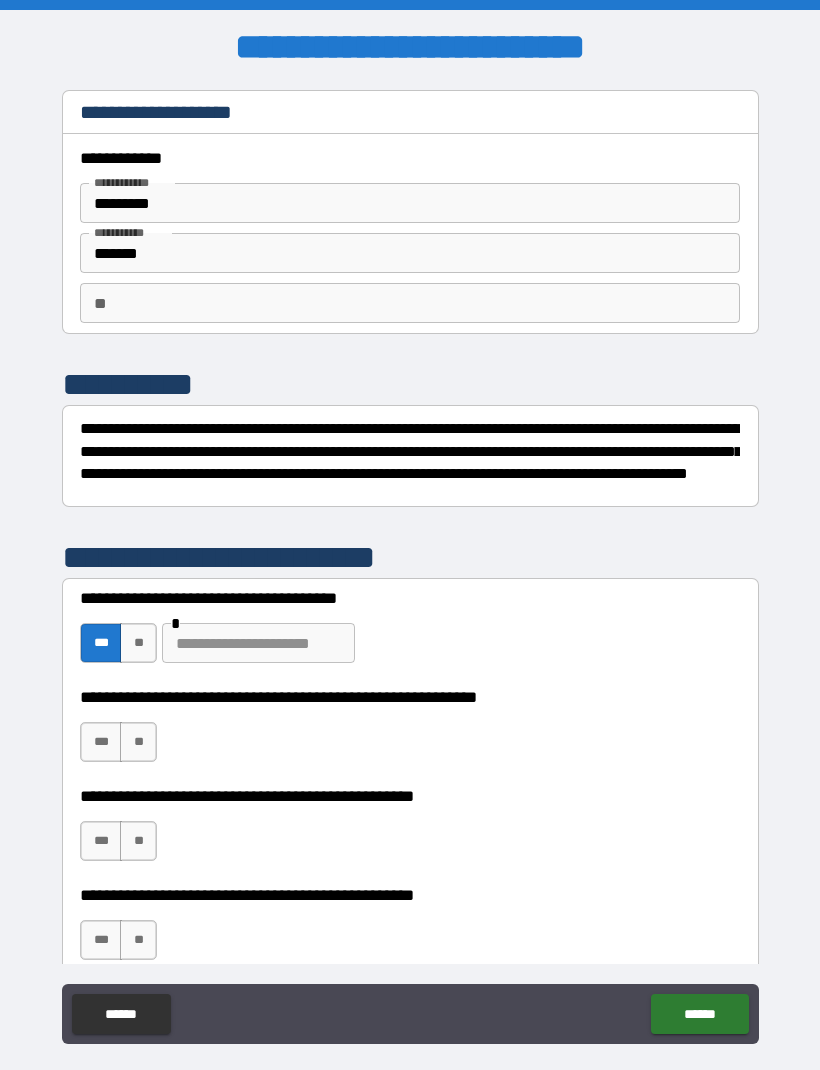 click at bounding box center [258, 643] 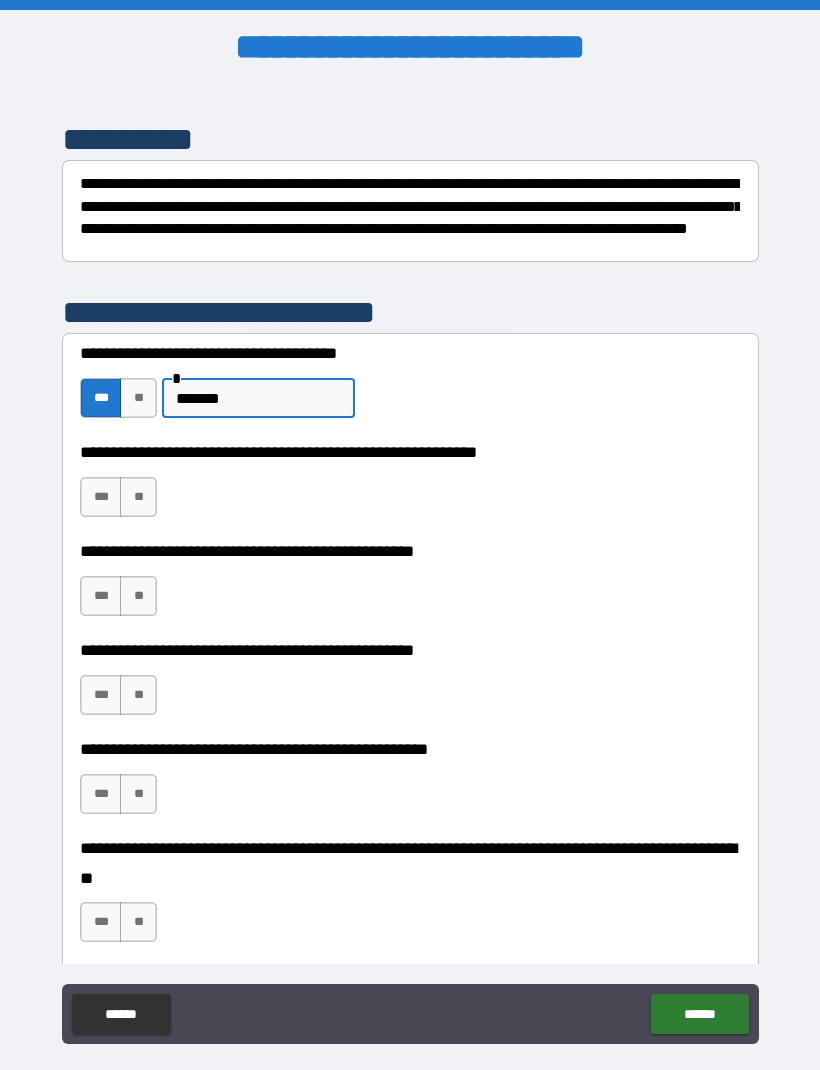 scroll, scrollTop: 260, scrollLeft: 0, axis: vertical 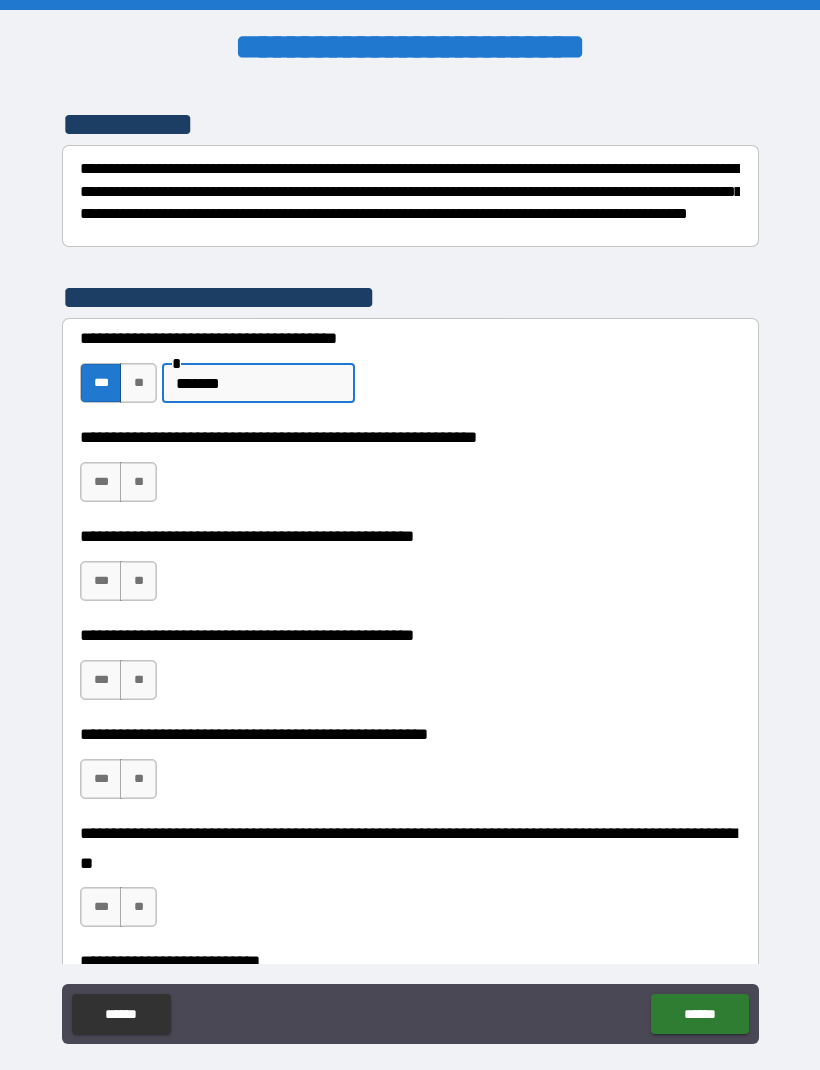 type on "*******" 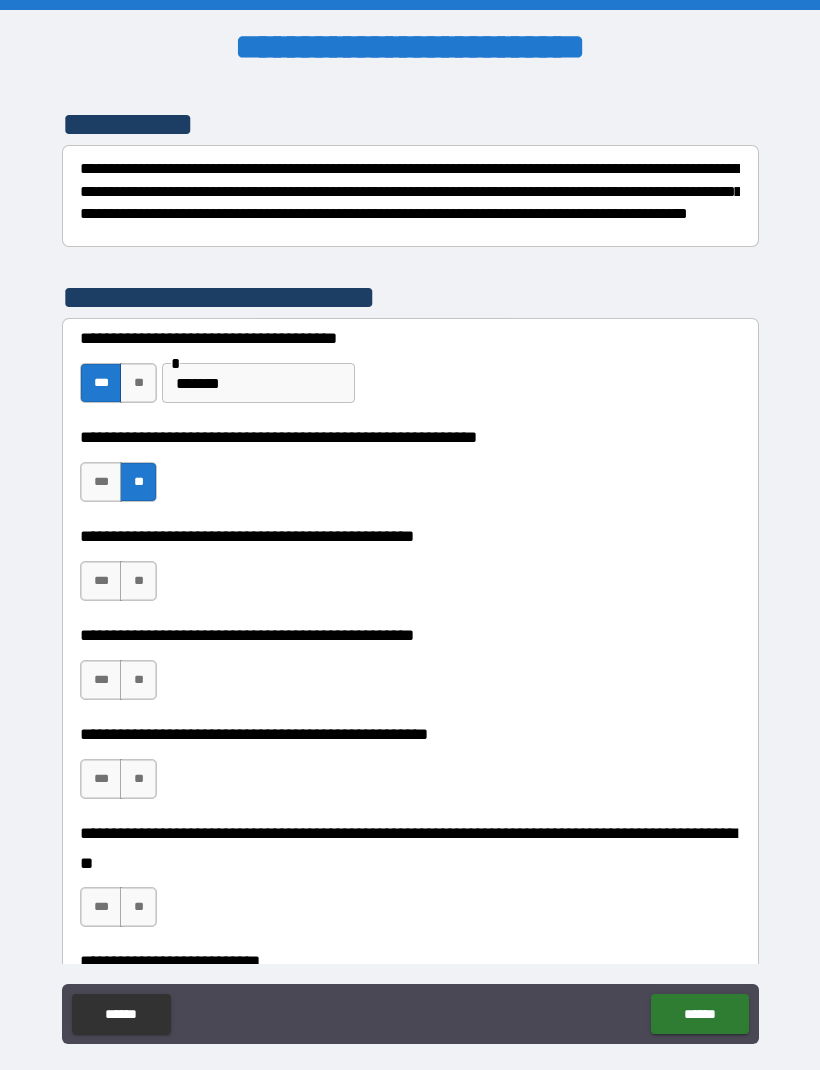 click on "**" at bounding box center [138, 581] 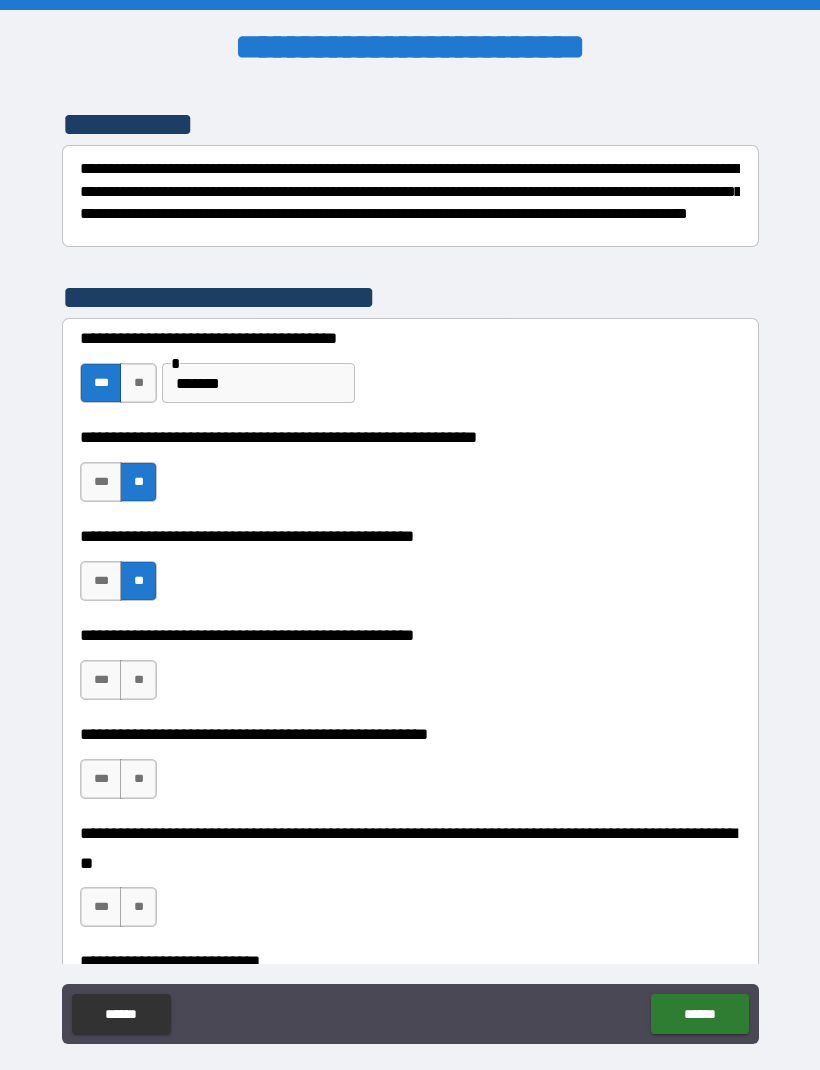 click on "***" at bounding box center (101, 680) 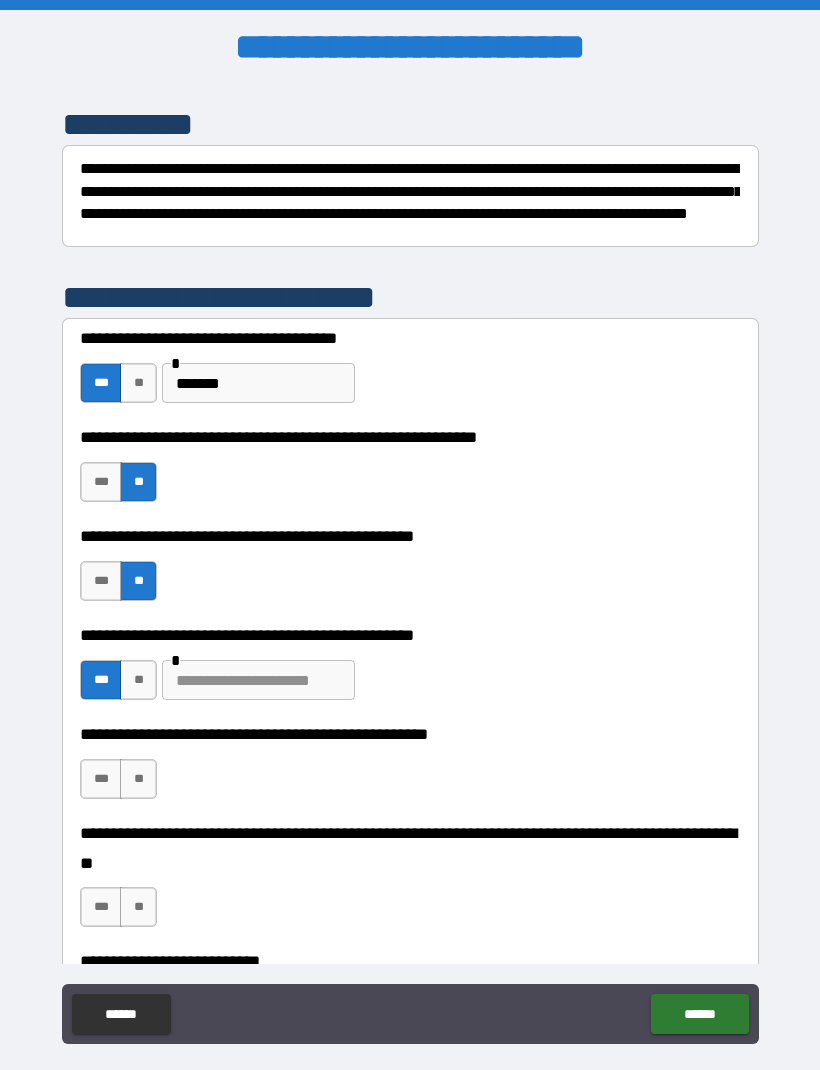 click at bounding box center [258, 680] 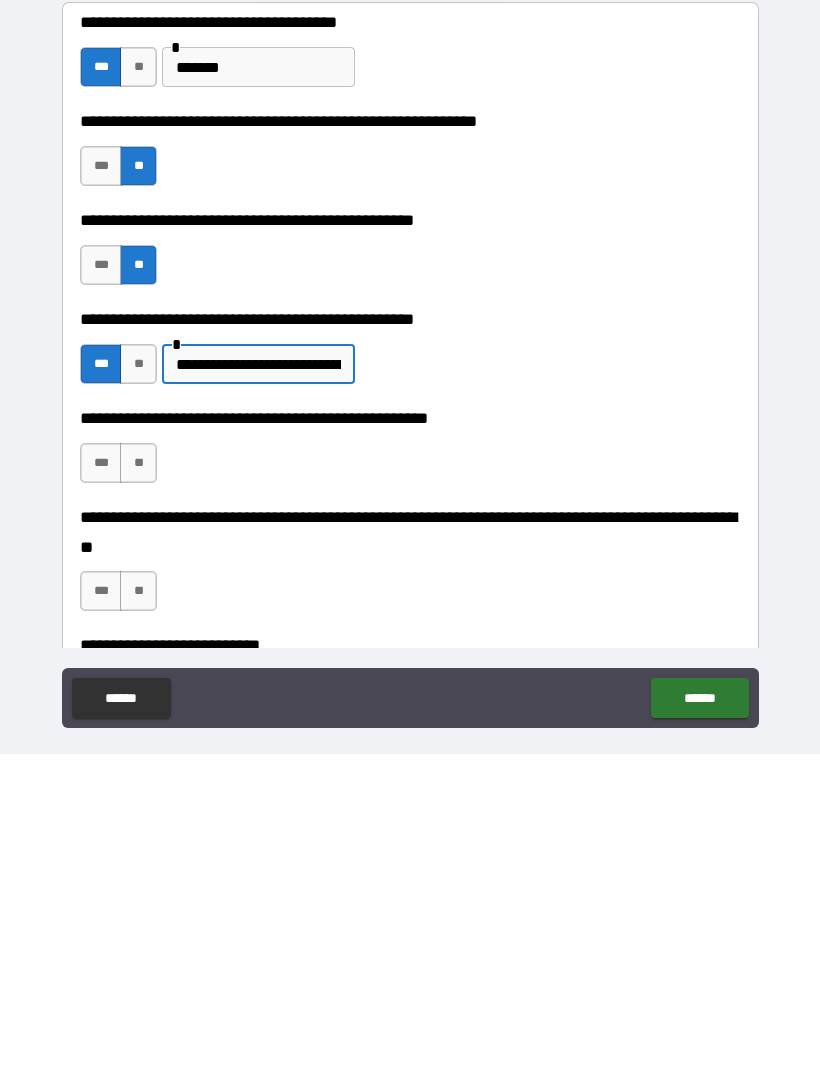 type on "**********" 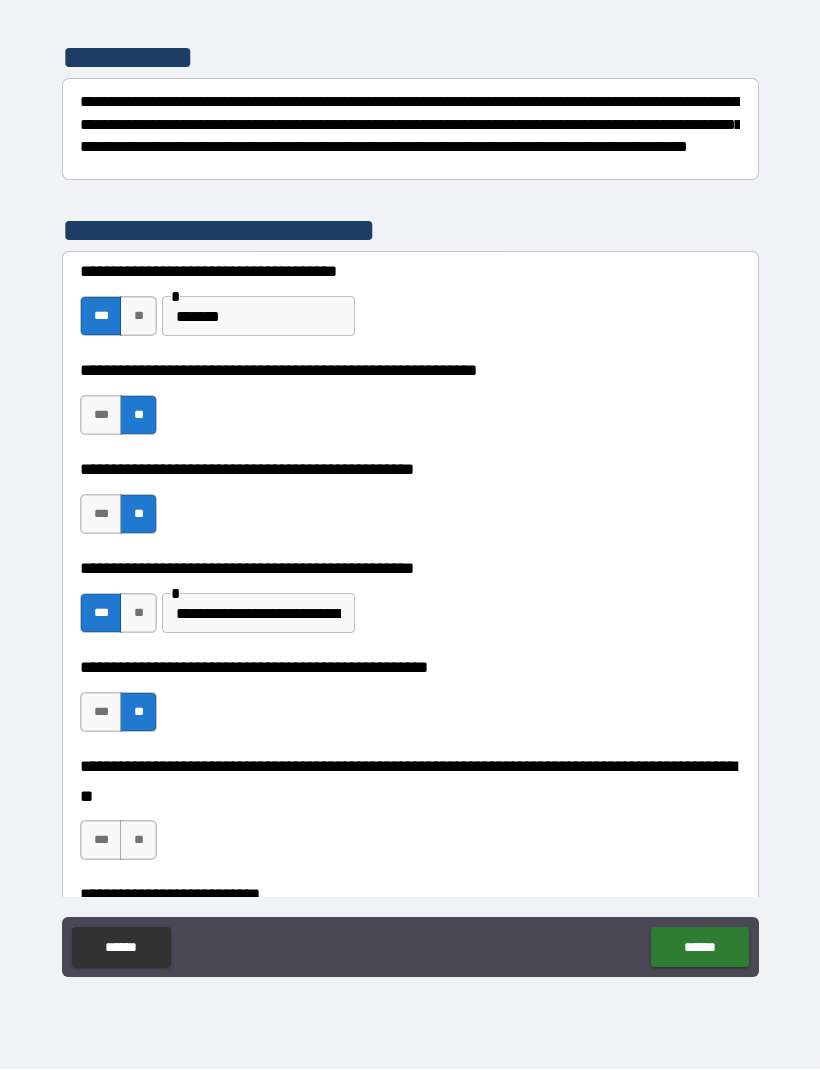 click on "**" at bounding box center (138, 841) 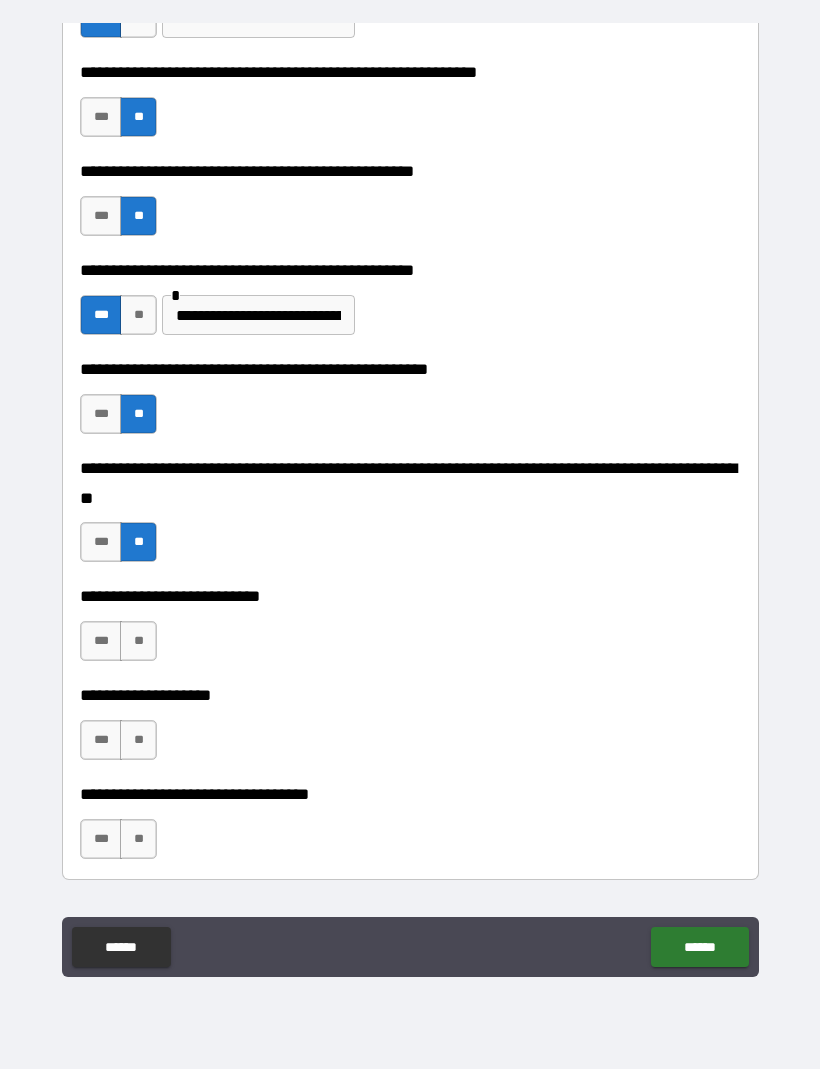 scroll, scrollTop: 570, scrollLeft: 0, axis: vertical 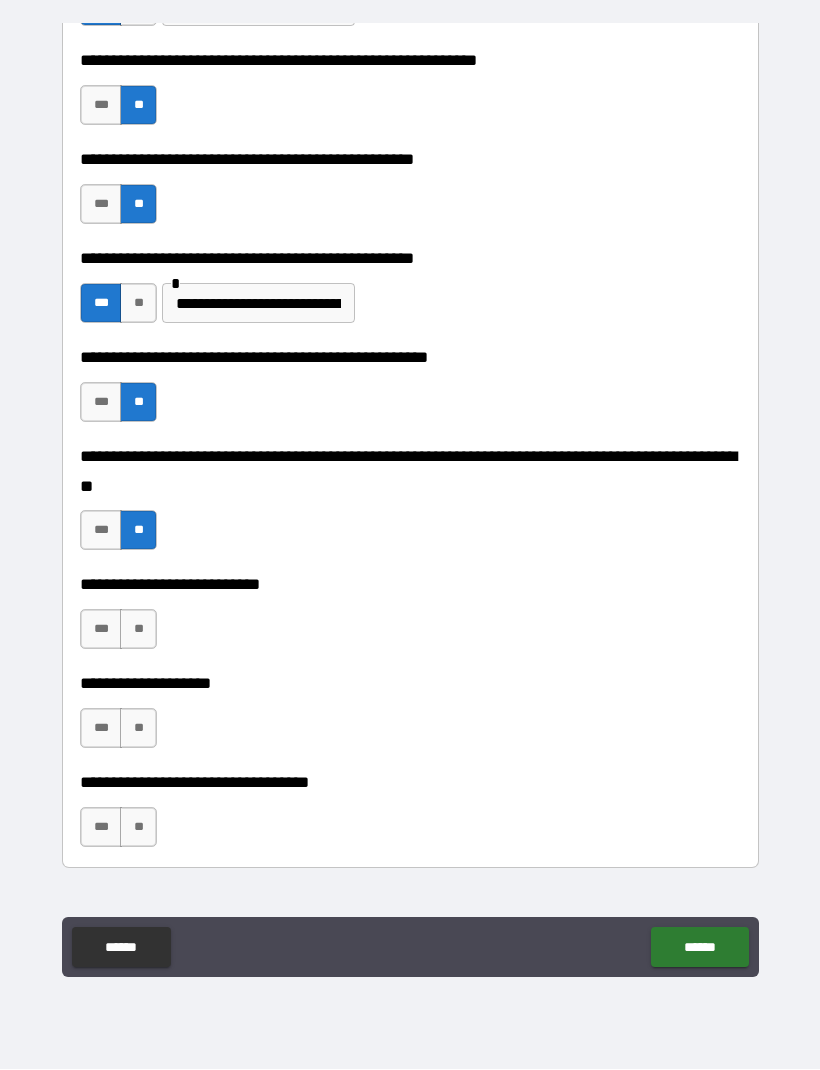 click on "**" at bounding box center (138, 630) 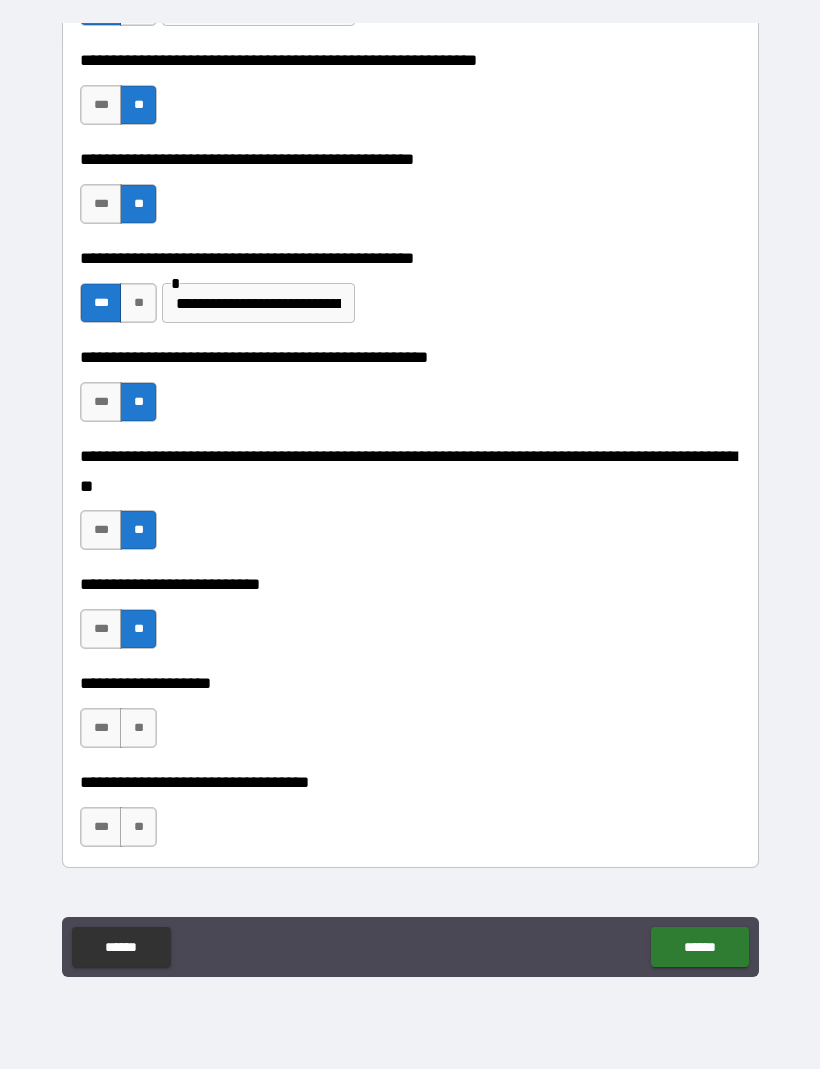 click on "**" at bounding box center (138, 729) 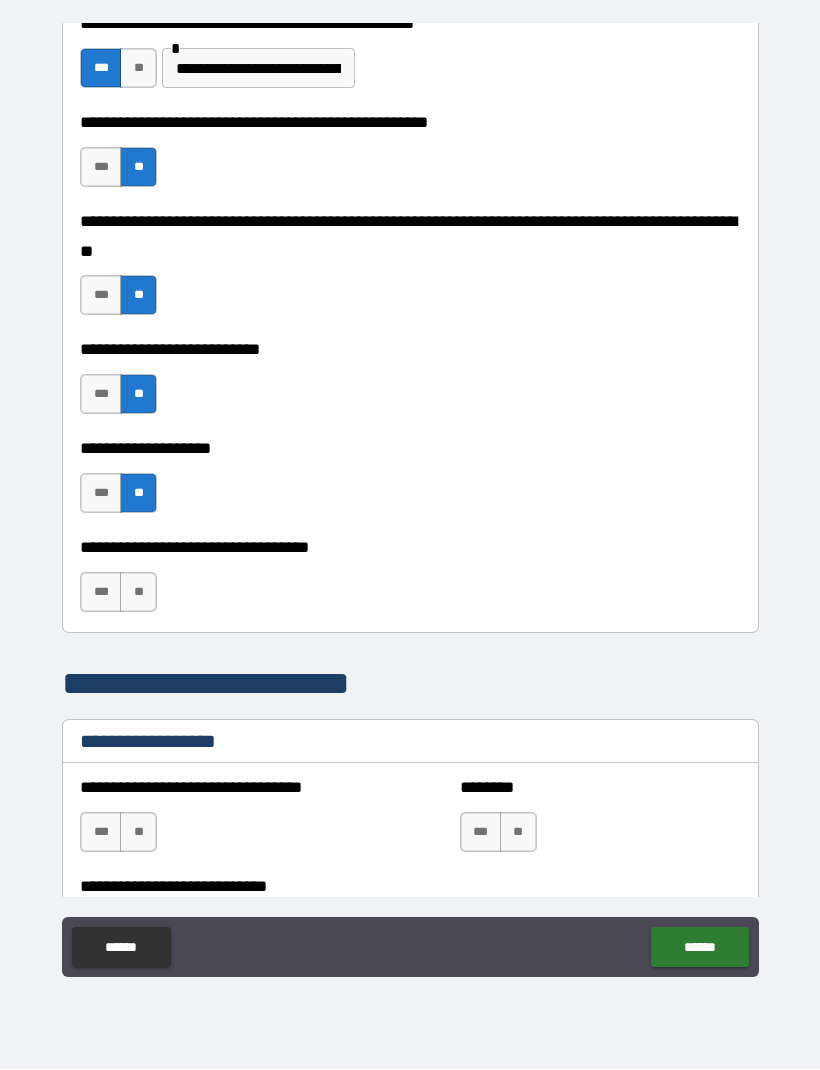 scroll, scrollTop: 808, scrollLeft: 0, axis: vertical 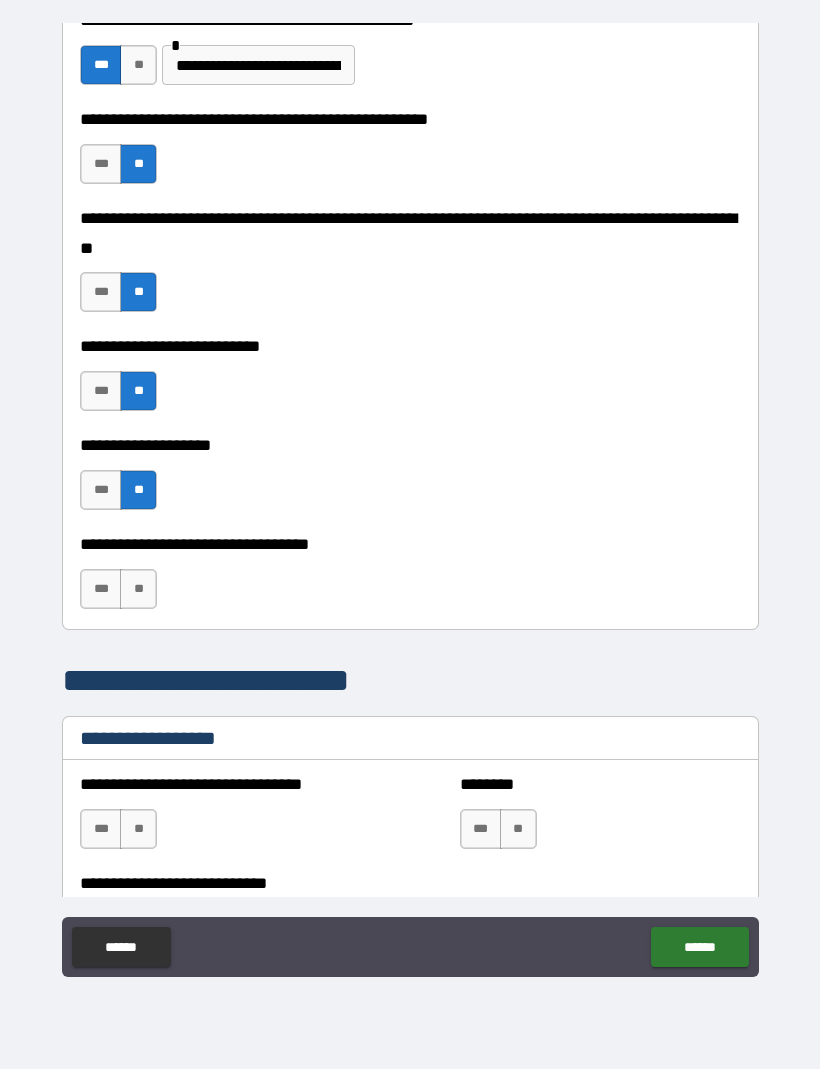 click on "***" at bounding box center [101, 590] 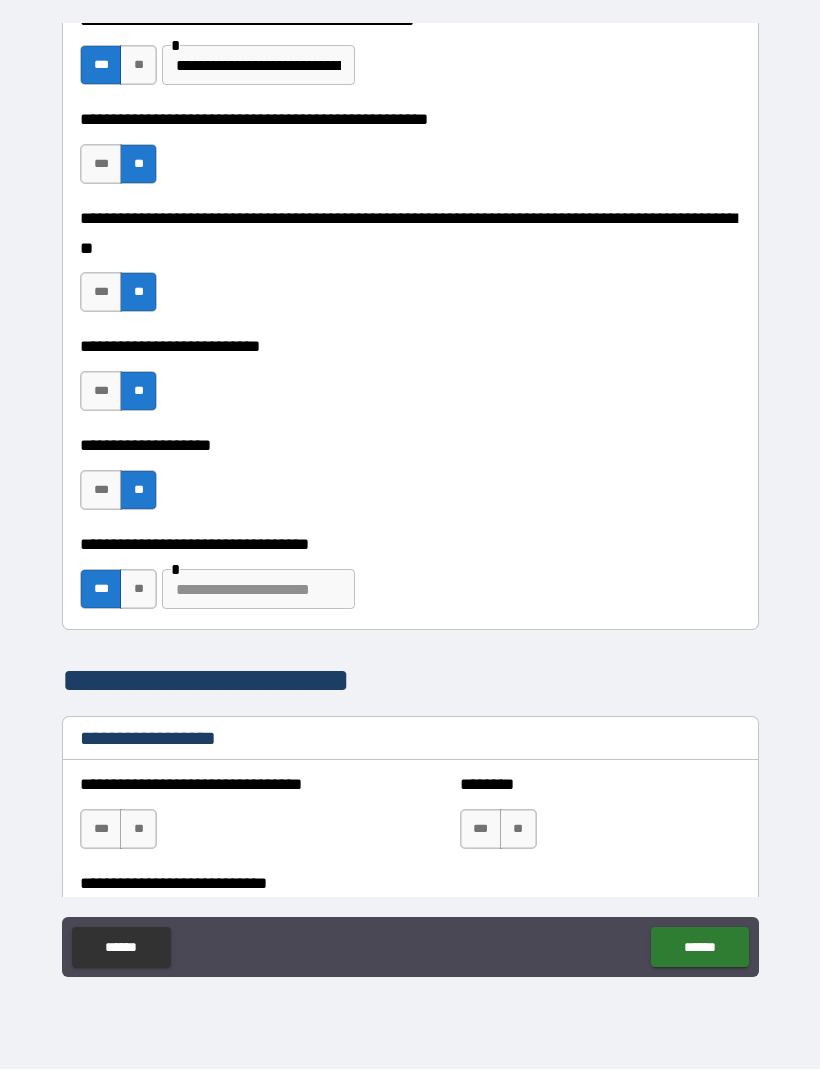 click at bounding box center (258, 590) 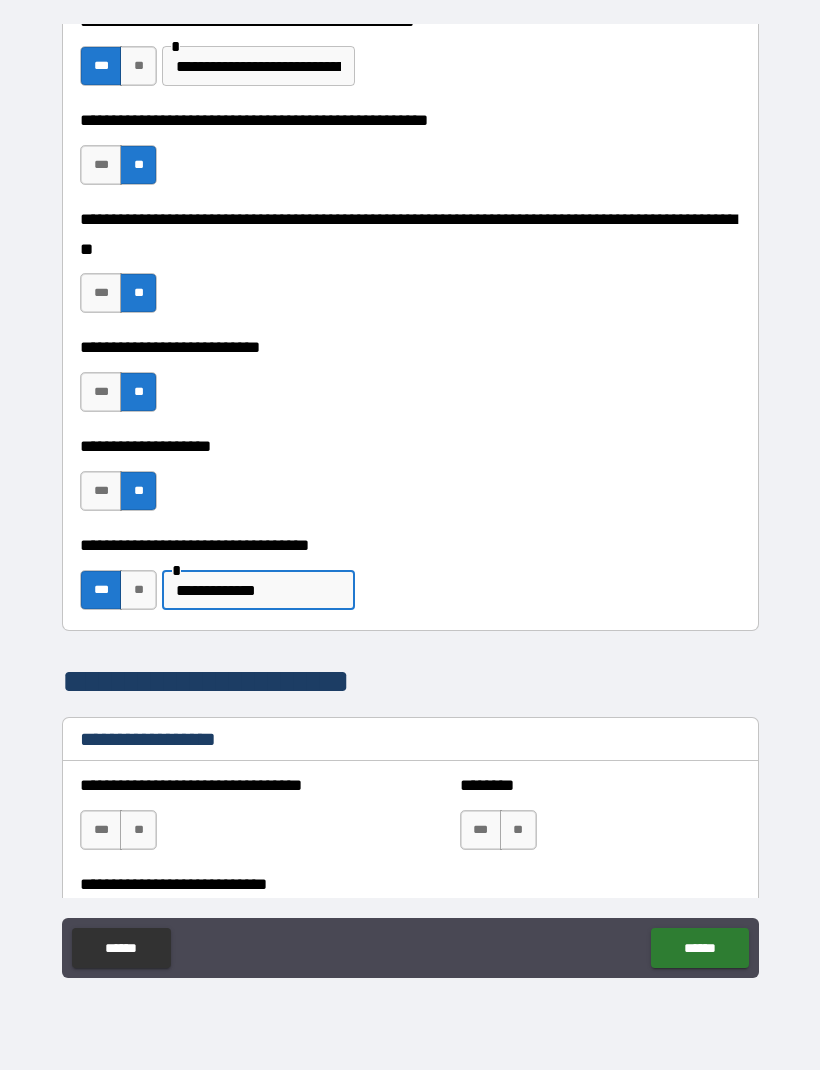 click on "**********" at bounding box center (258, 590) 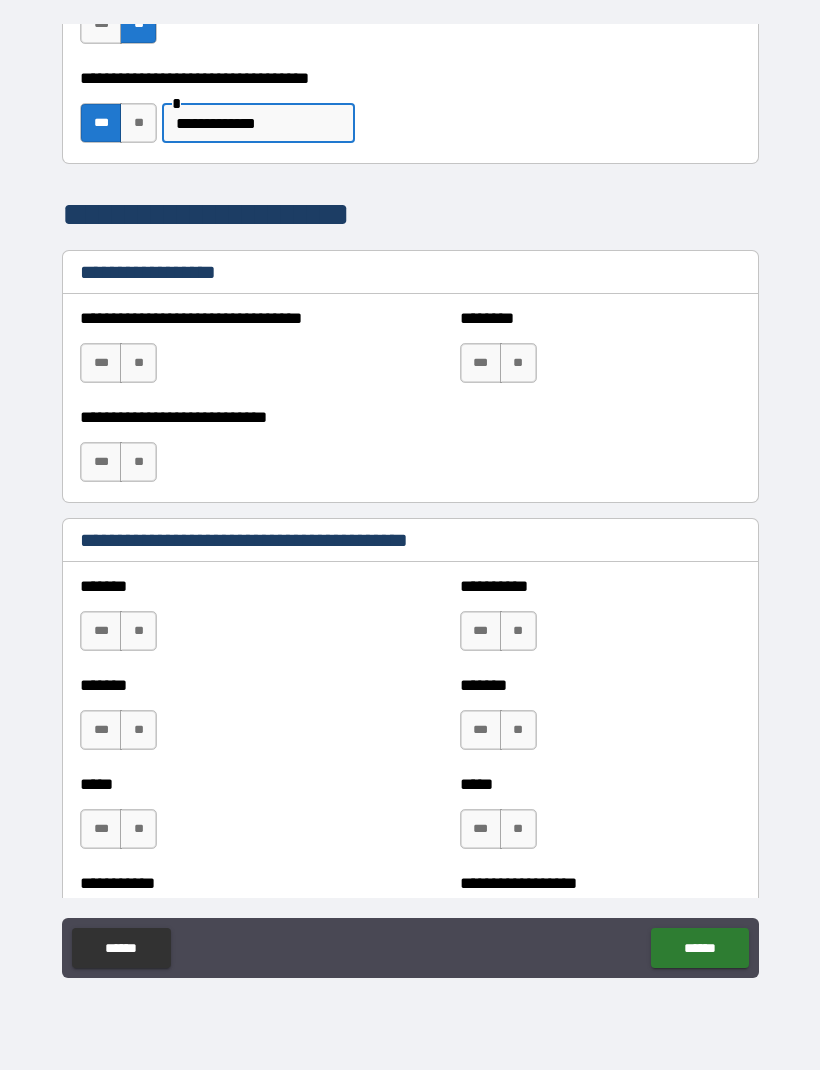 scroll, scrollTop: 1276, scrollLeft: 0, axis: vertical 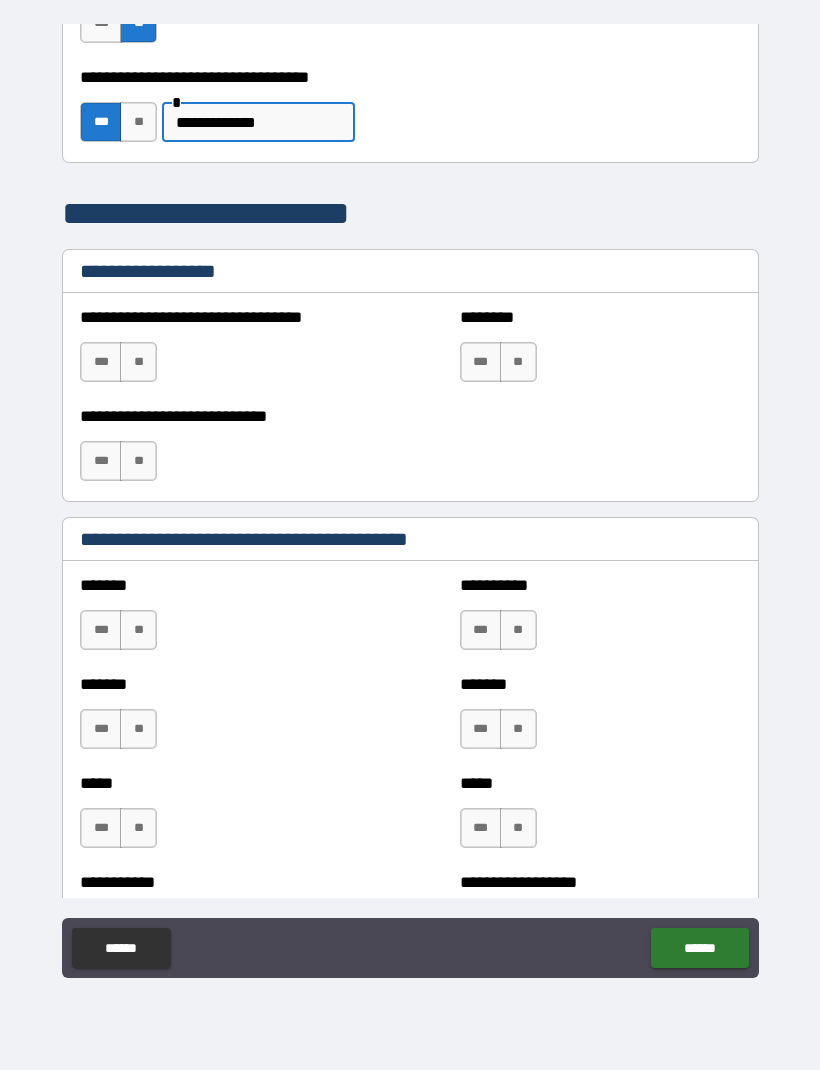 type on "**********" 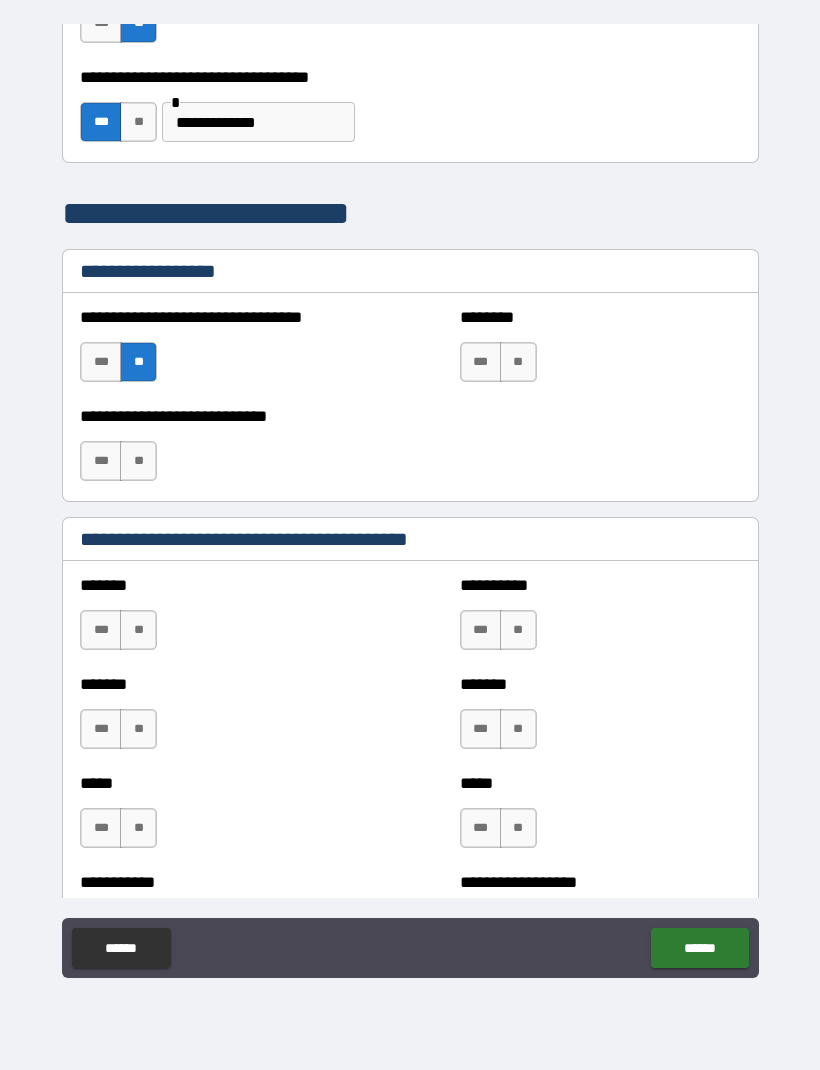 click on "**" at bounding box center [518, 362] 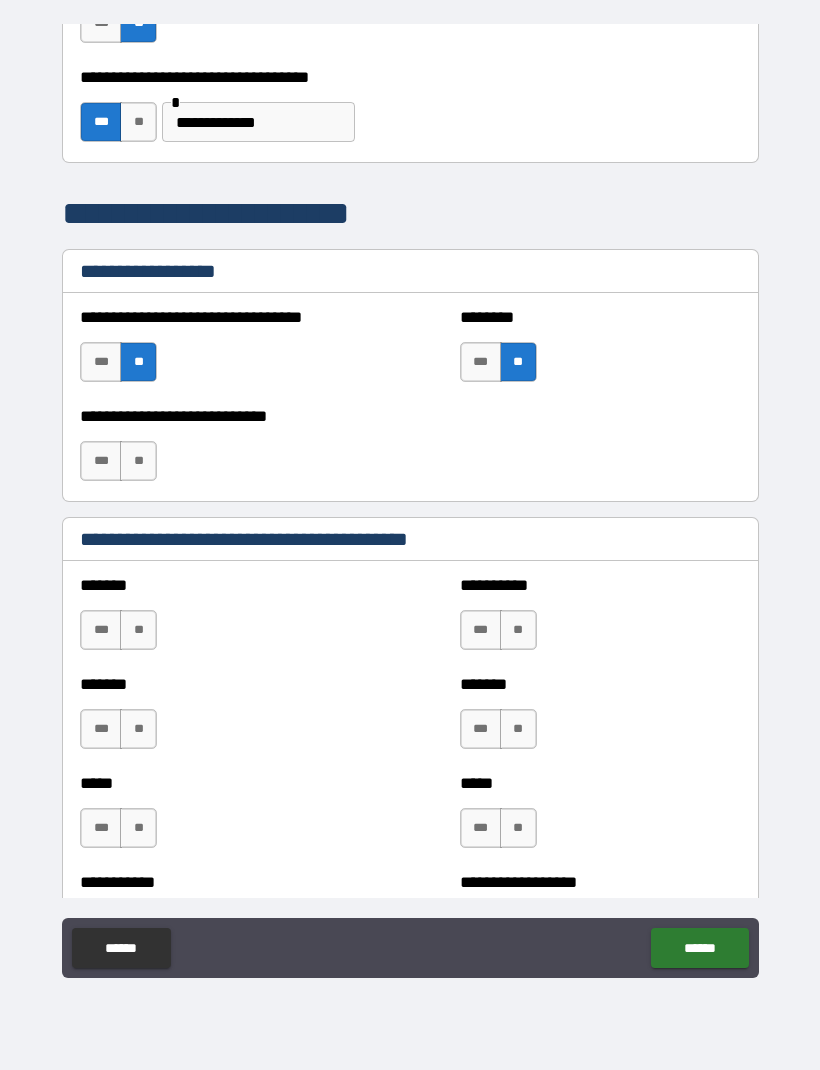 click on "***" at bounding box center [101, 461] 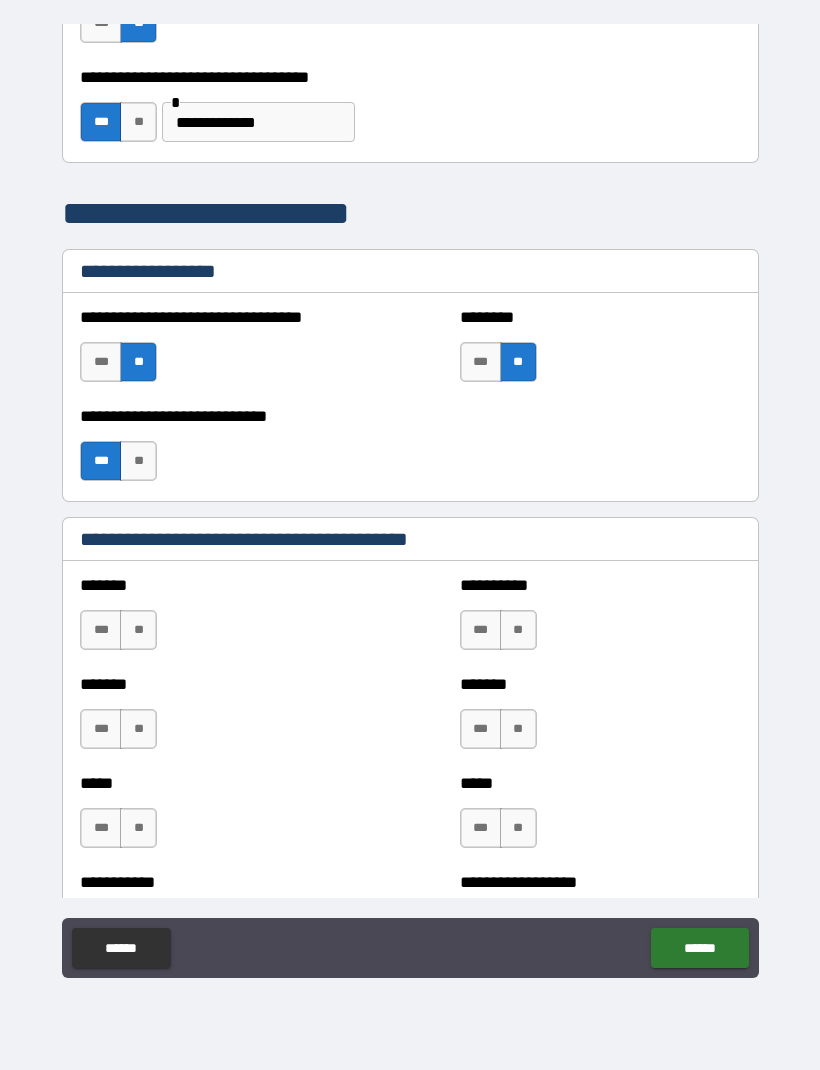 click on "**" at bounding box center (138, 630) 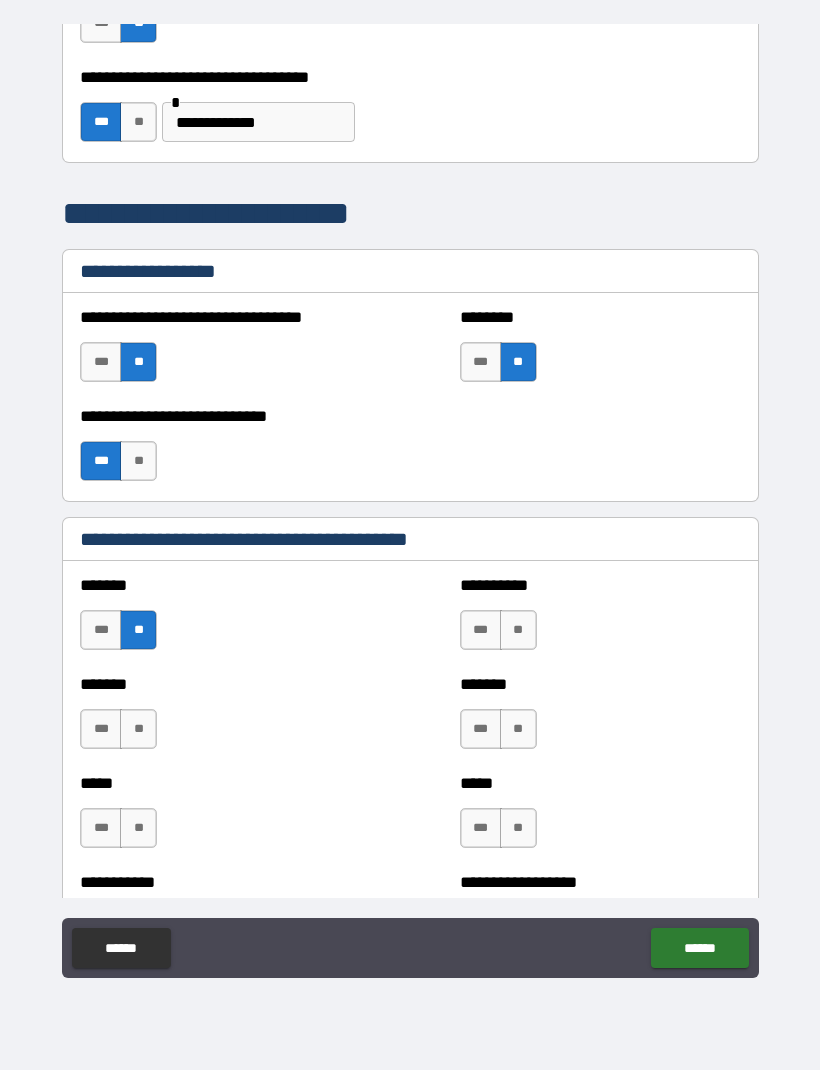 click on "**" at bounding box center (138, 729) 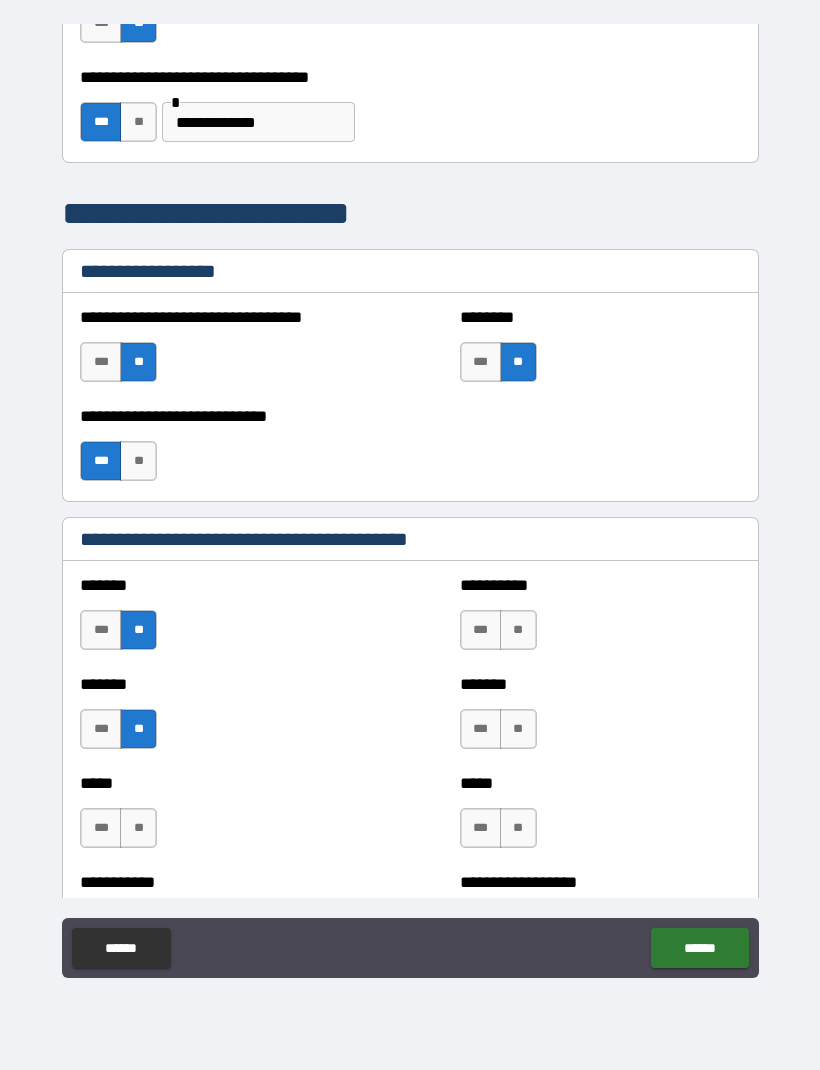 click on "**" at bounding box center (138, 828) 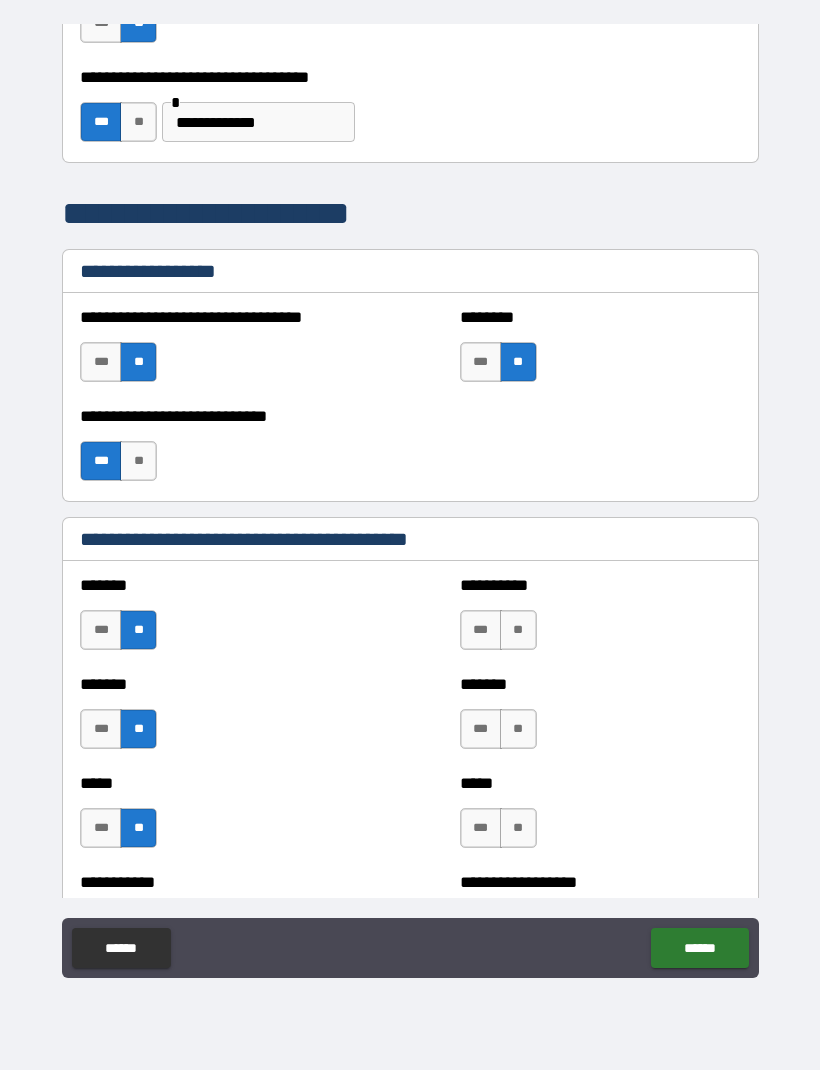 click on "**" at bounding box center (518, 828) 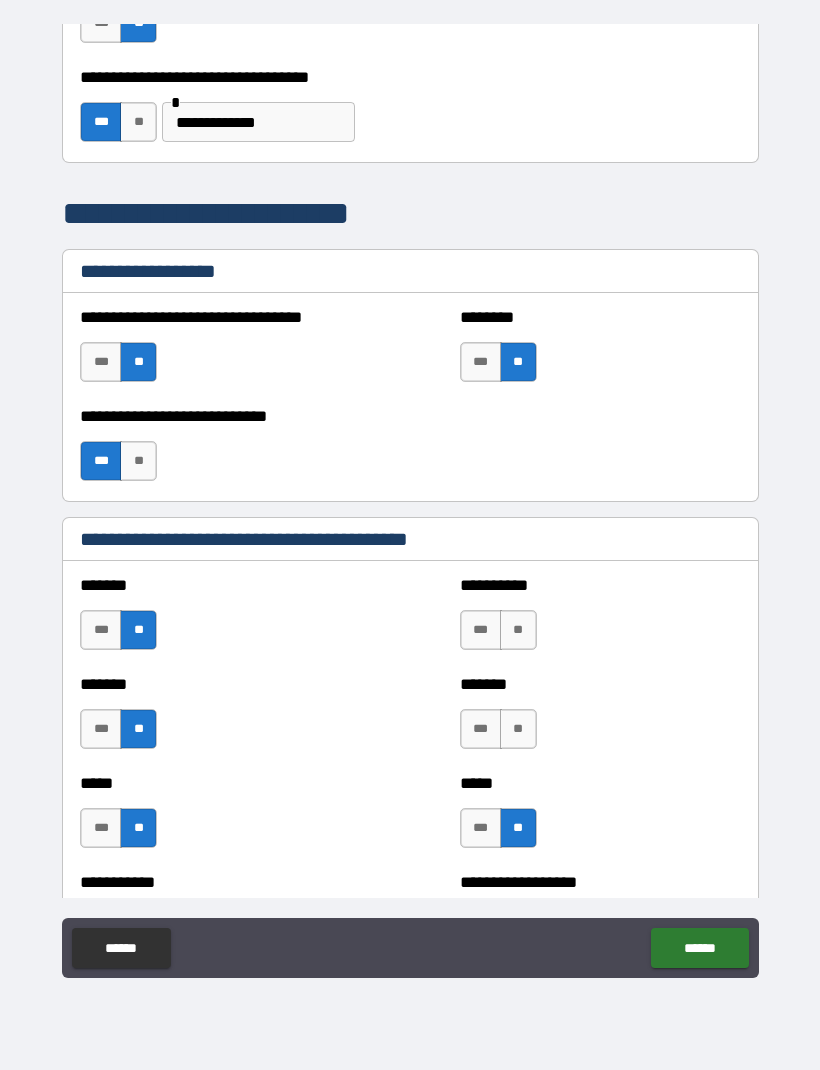 click on "**" at bounding box center (518, 729) 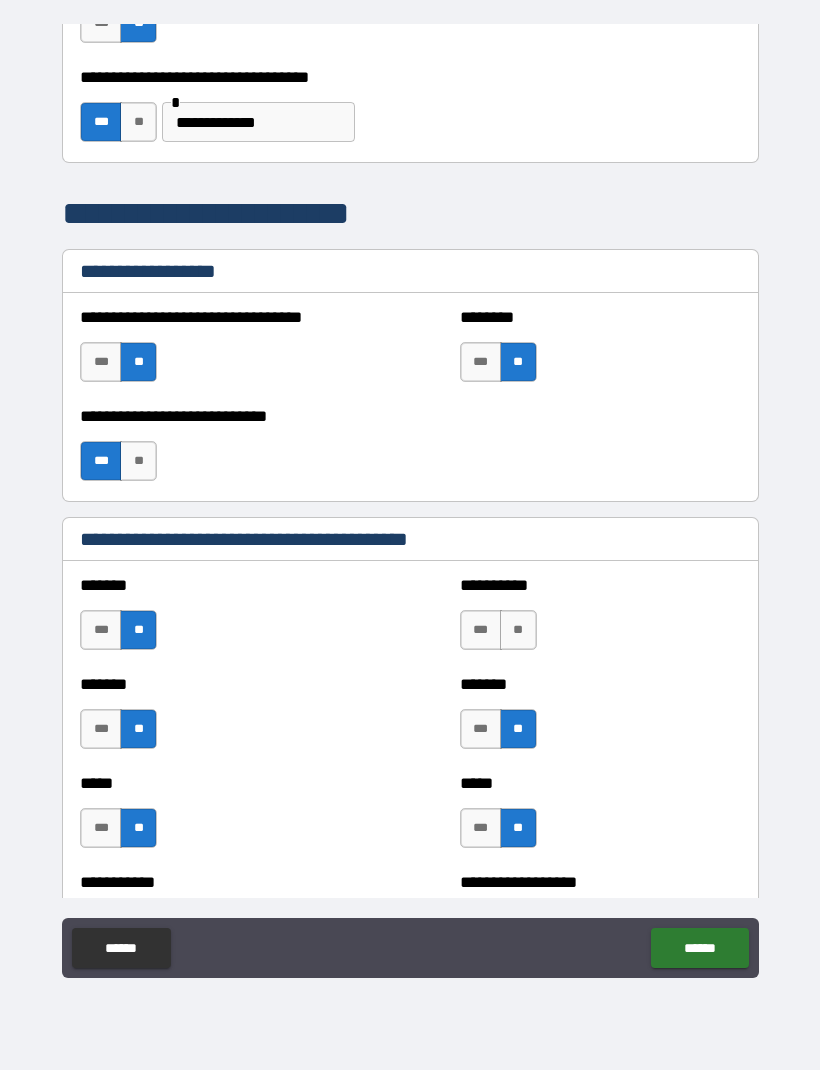 click on "**" at bounding box center (518, 630) 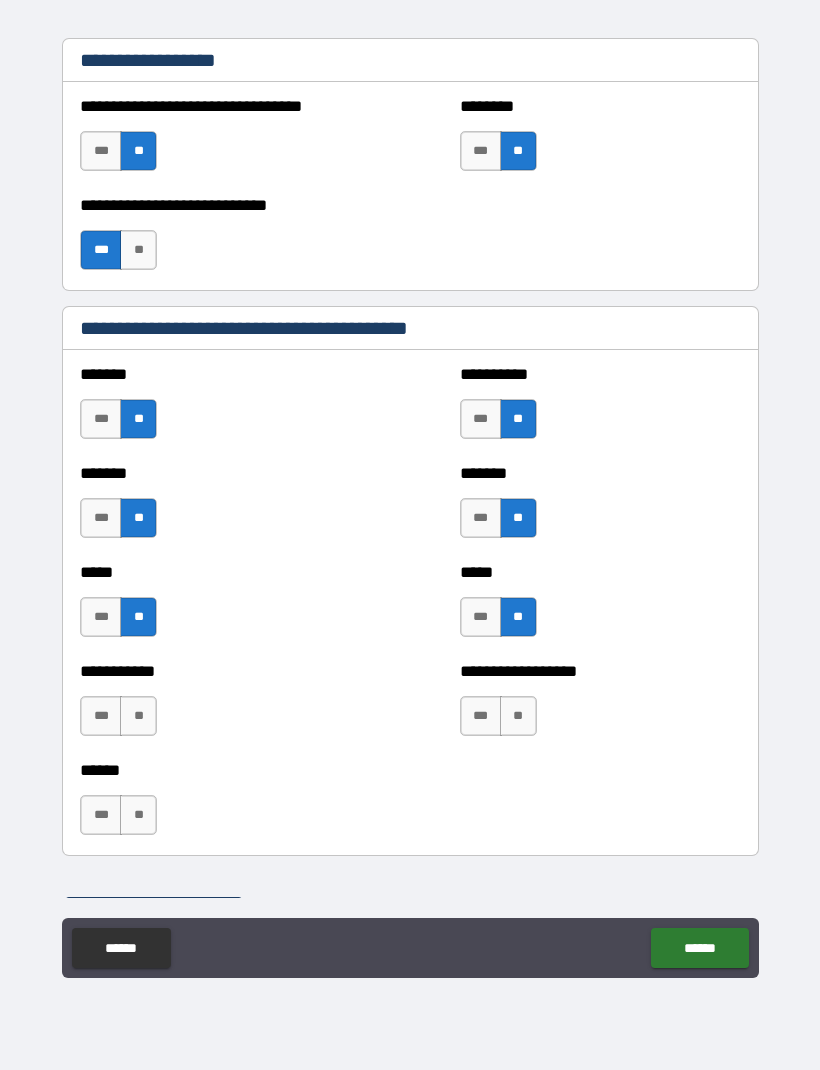 scroll, scrollTop: 1607, scrollLeft: 0, axis: vertical 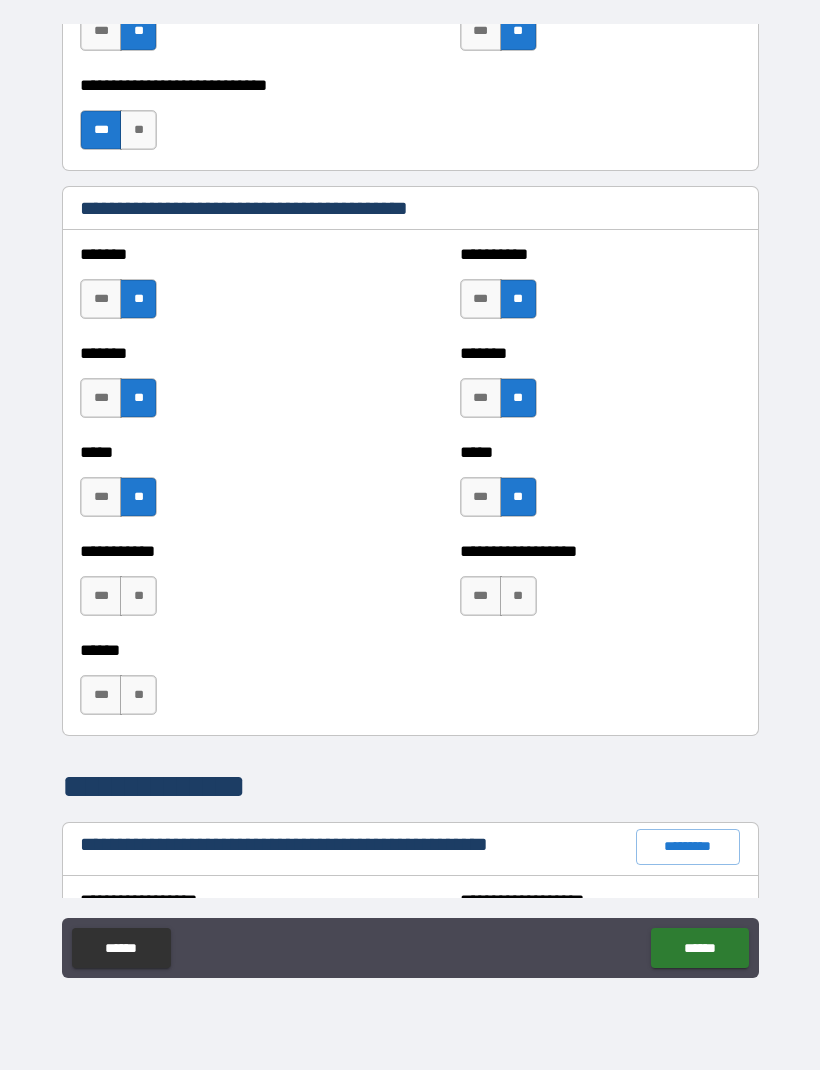 click on "**" at bounding box center [518, 596] 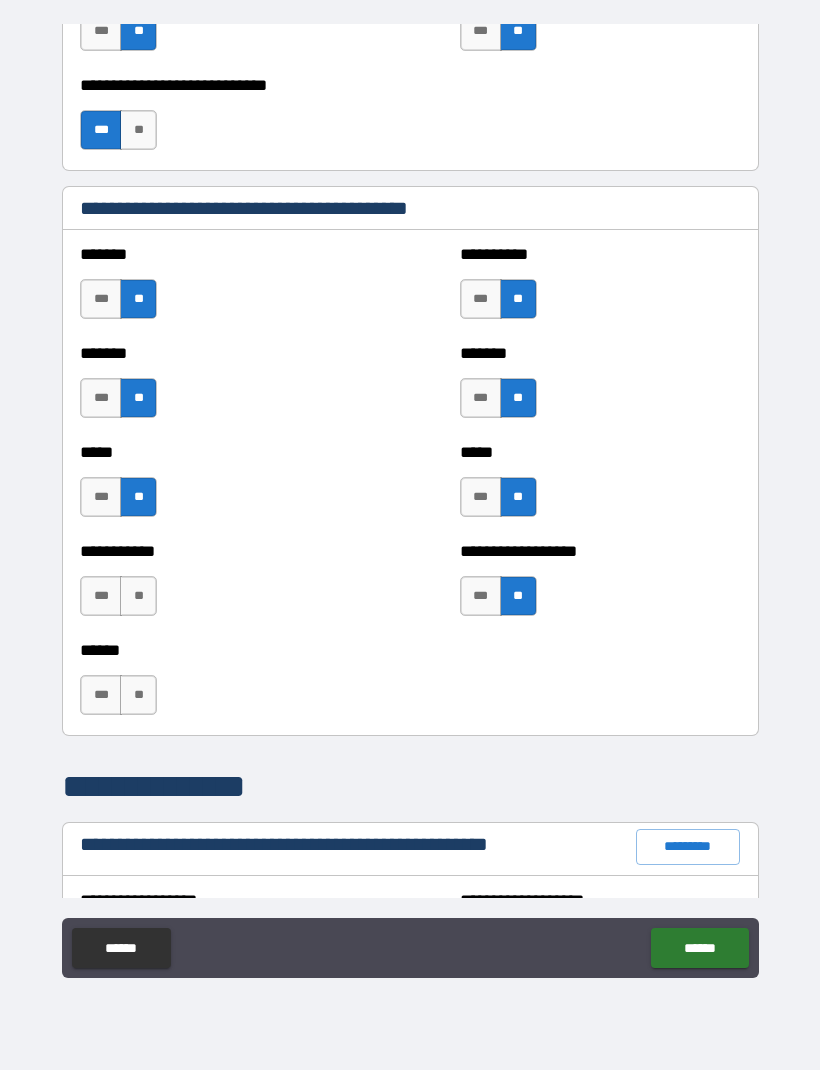 click on "**" at bounding box center (138, 596) 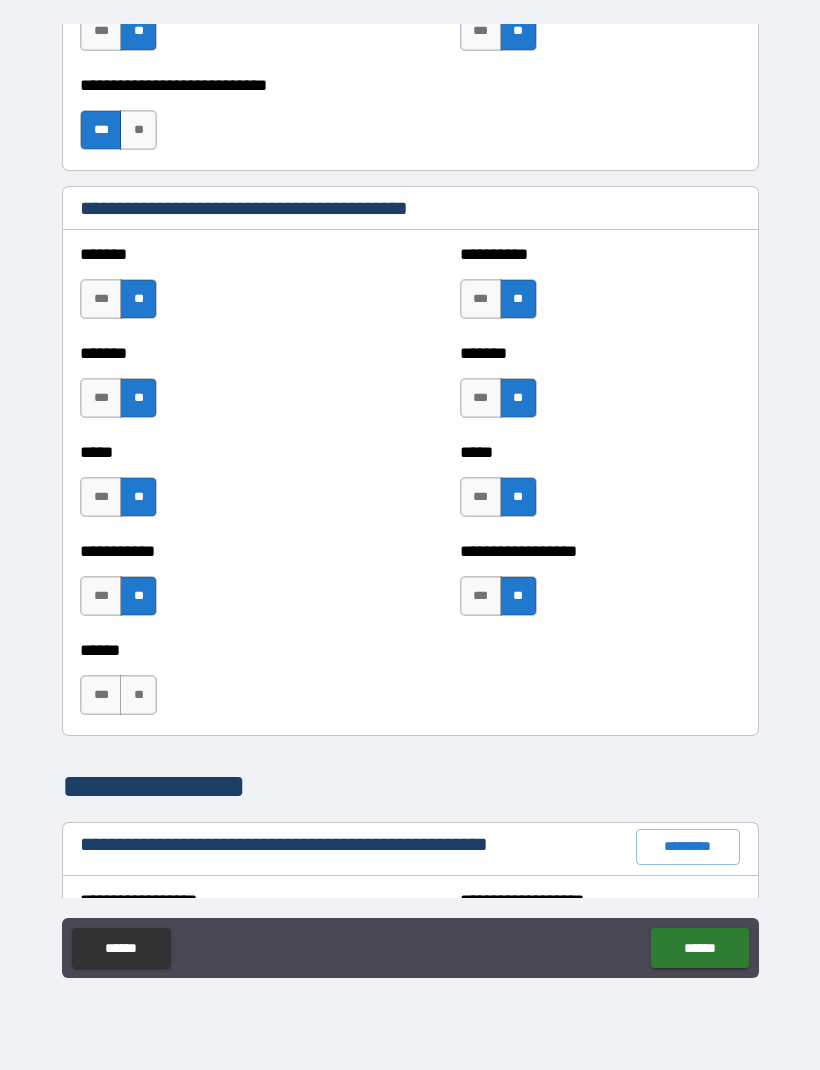 click on "**" at bounding box center (138, 695) 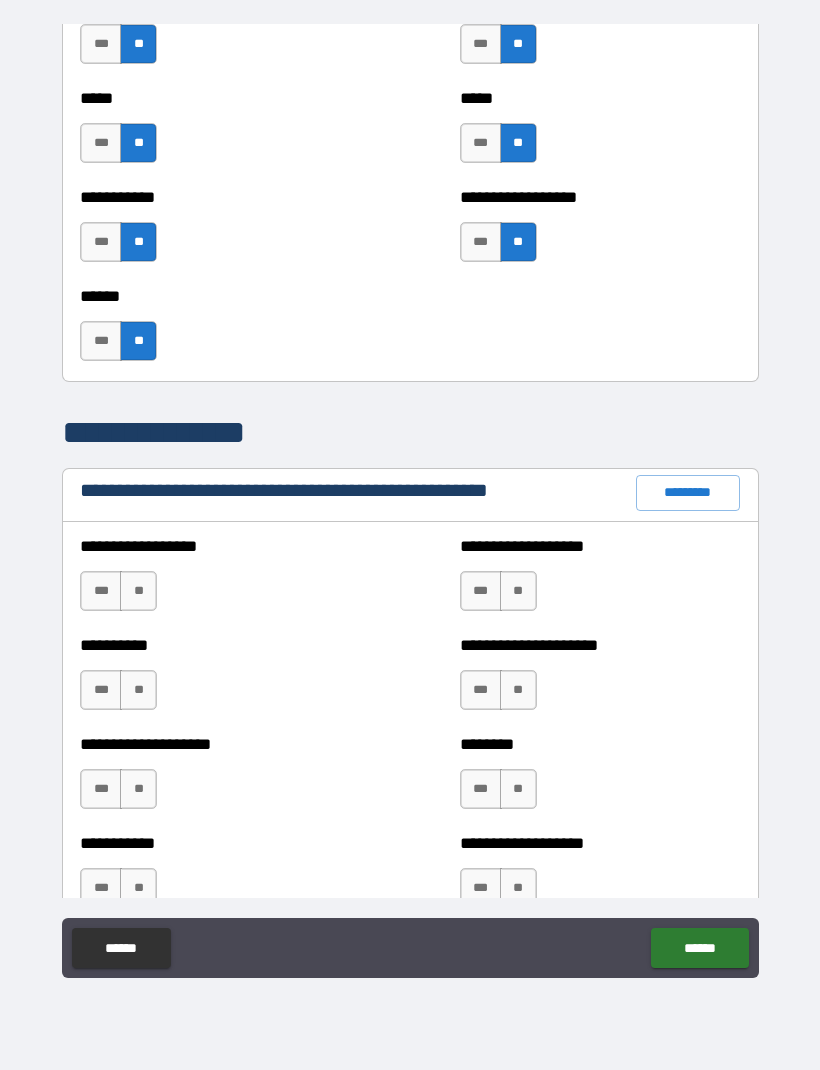 scroll, scrollTop: 1982, scrollLeft: 0, axis: vertical 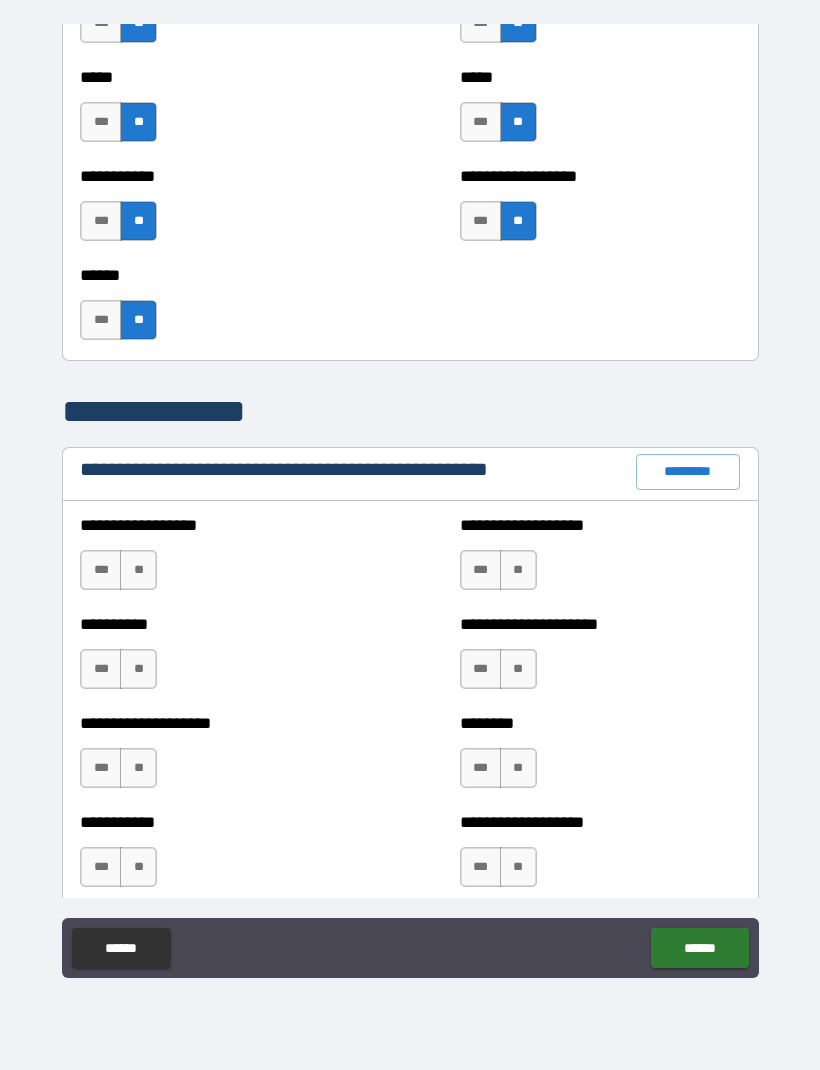 click on "**" at bounding box center (138, 570) 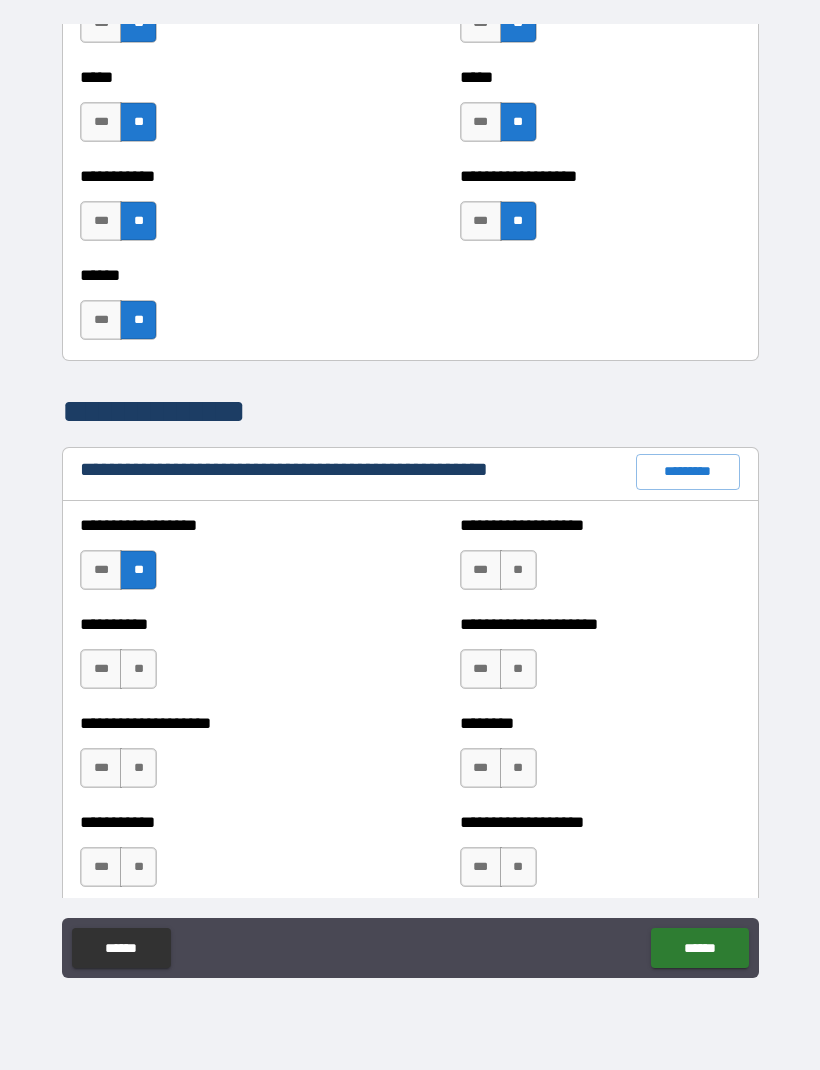 click on "**" at bounding box center [138, 669] 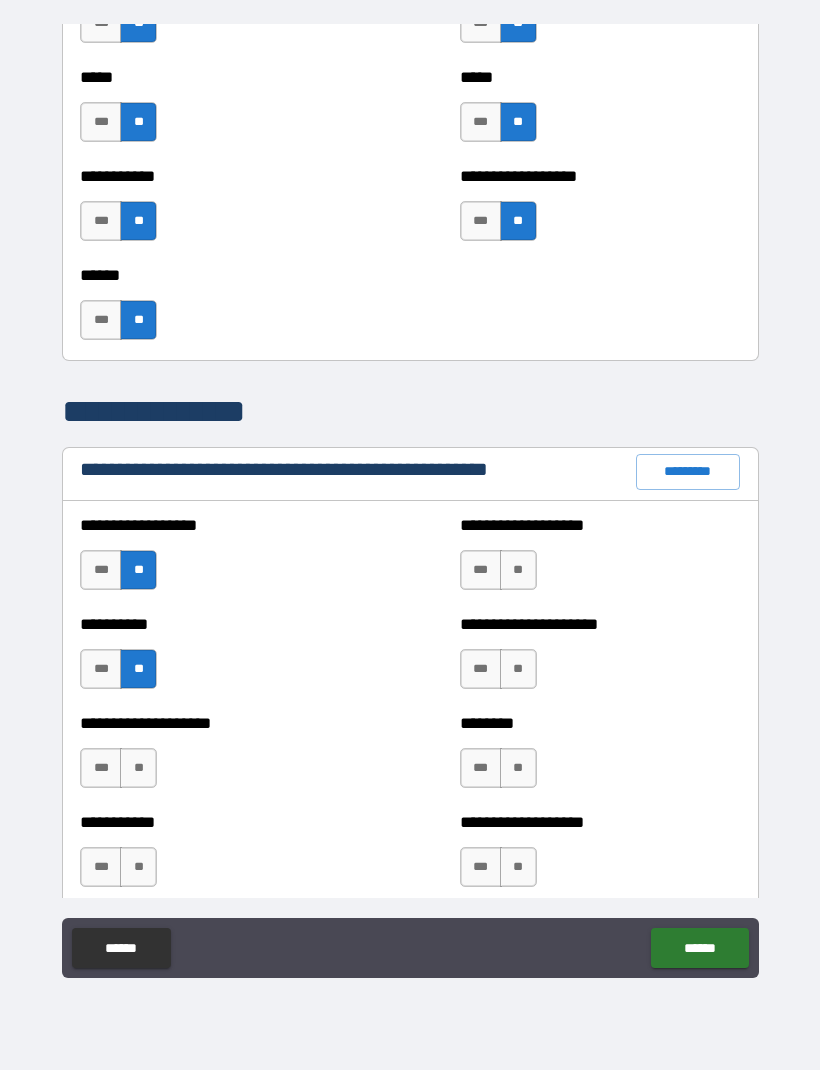 click on "**" at bounding box center (138, 768) 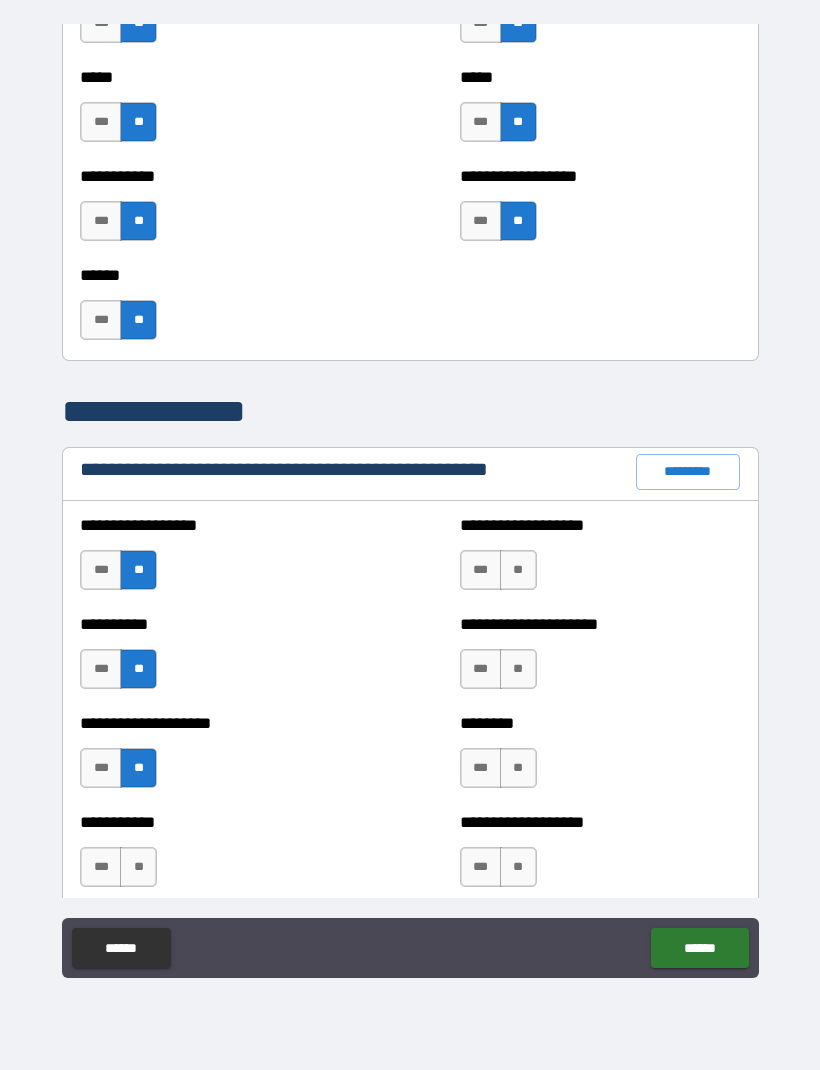 click on "**" at bounding box center [138, 867] 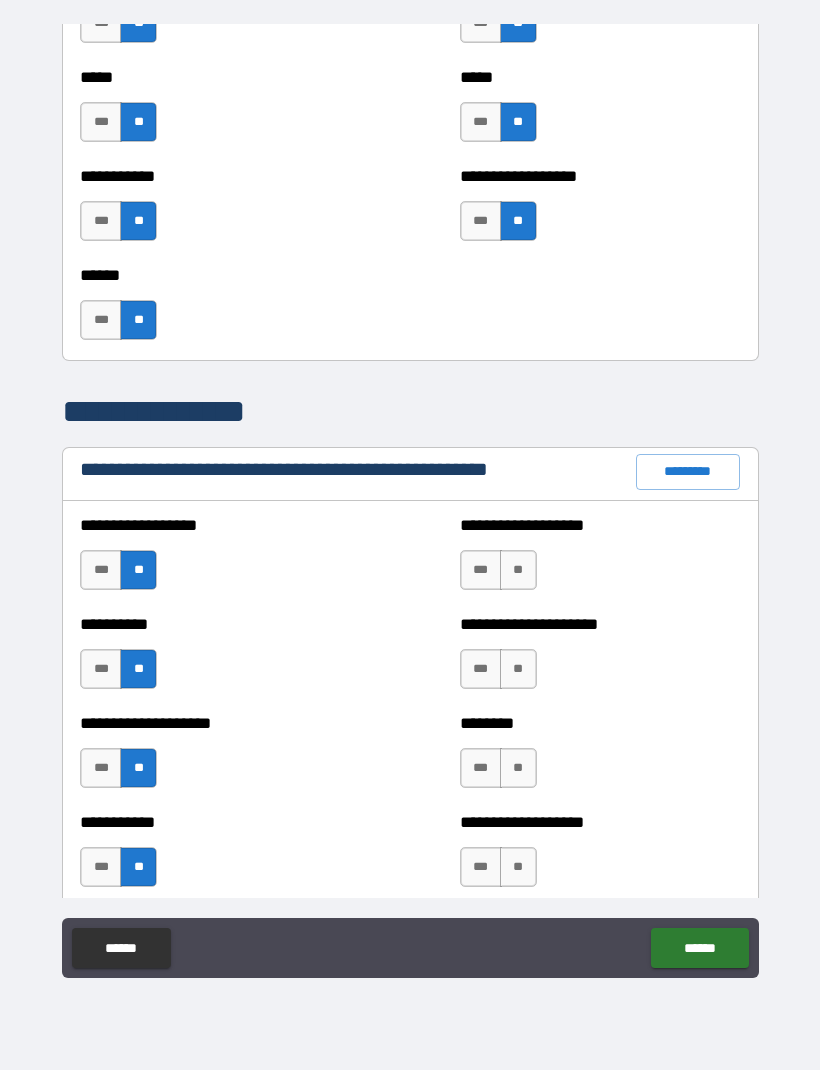 click on "**" at bounding box center [518, 570] 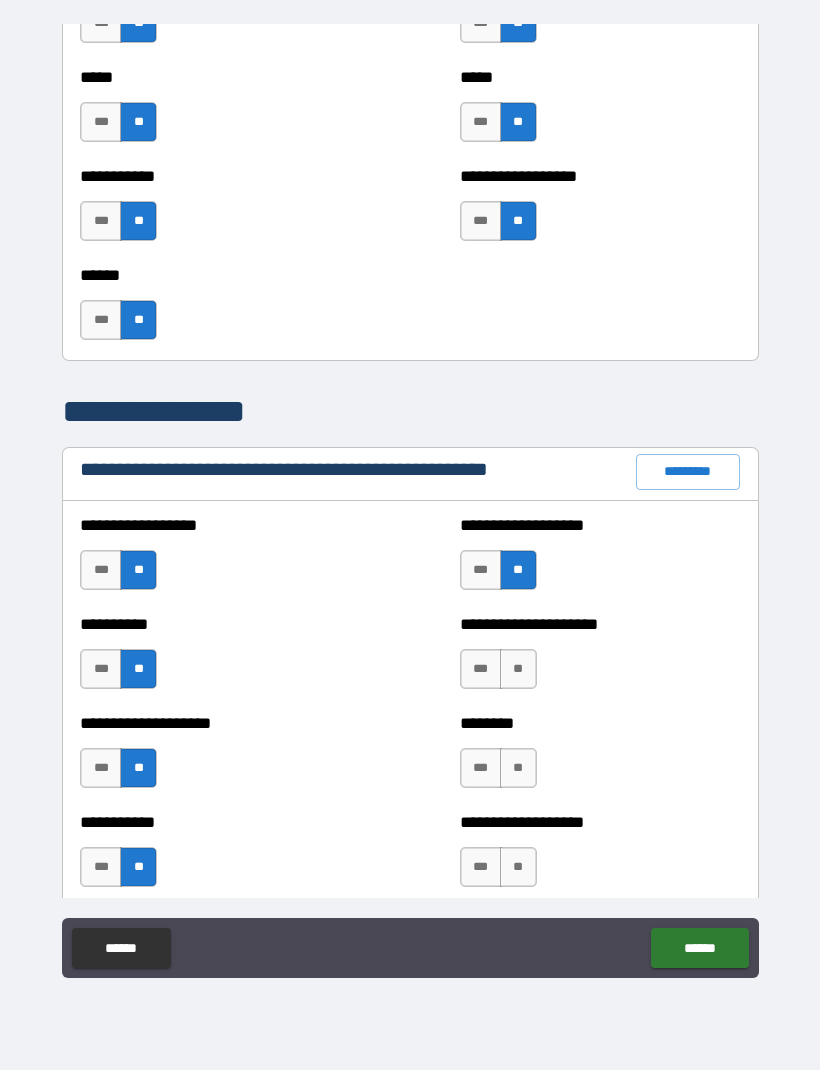 click on "**" at bounding box center (518, 669) 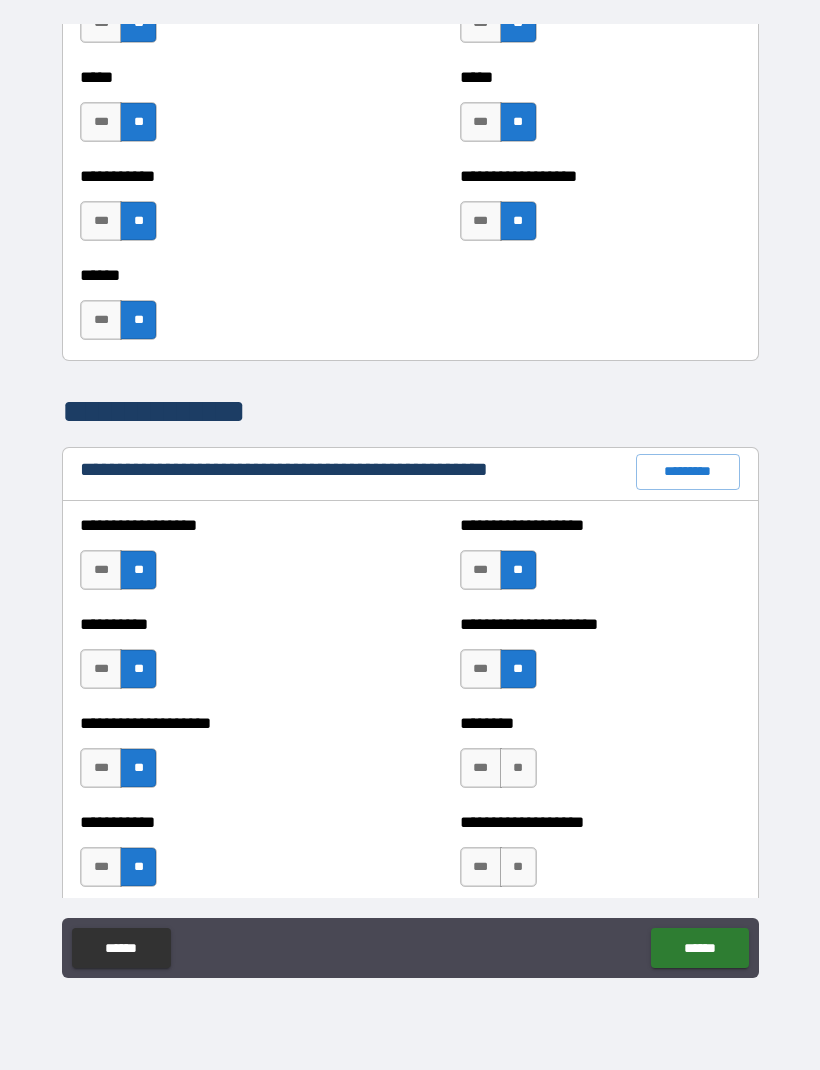 click on "**" at bounding box center [518, 768] 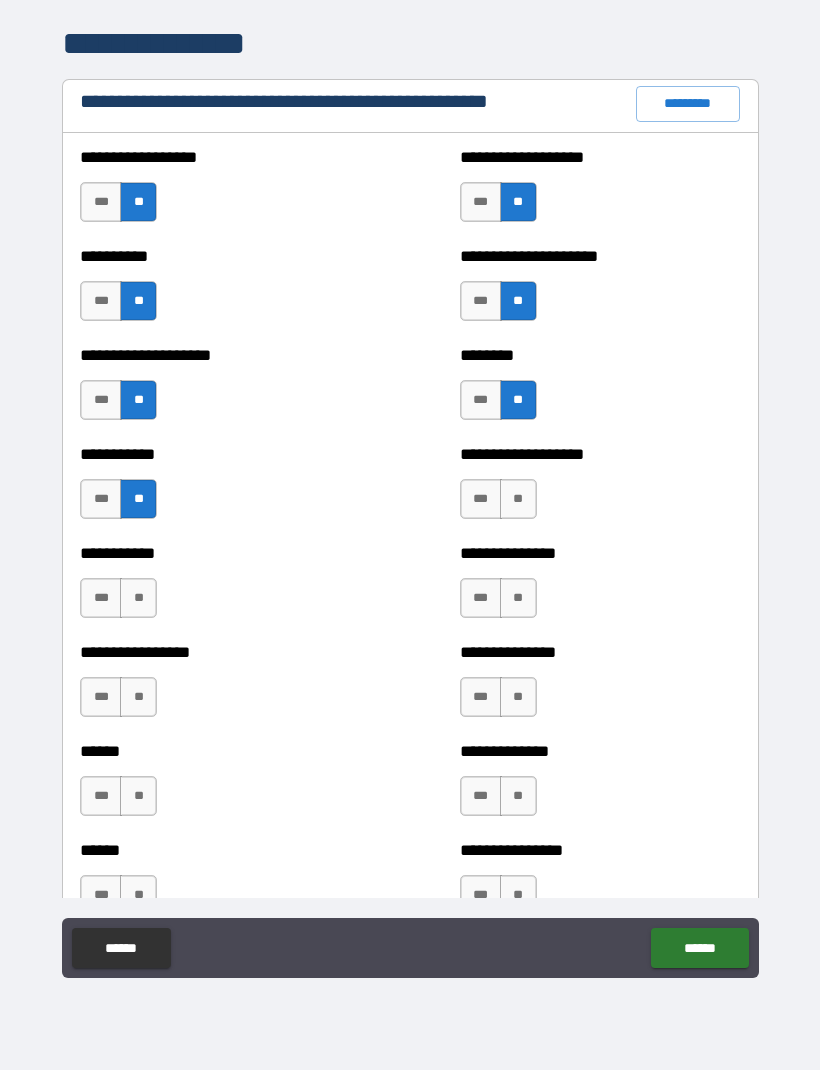 scroll, scrollTop: 2351, scrollLeft: 0, axis: vertical 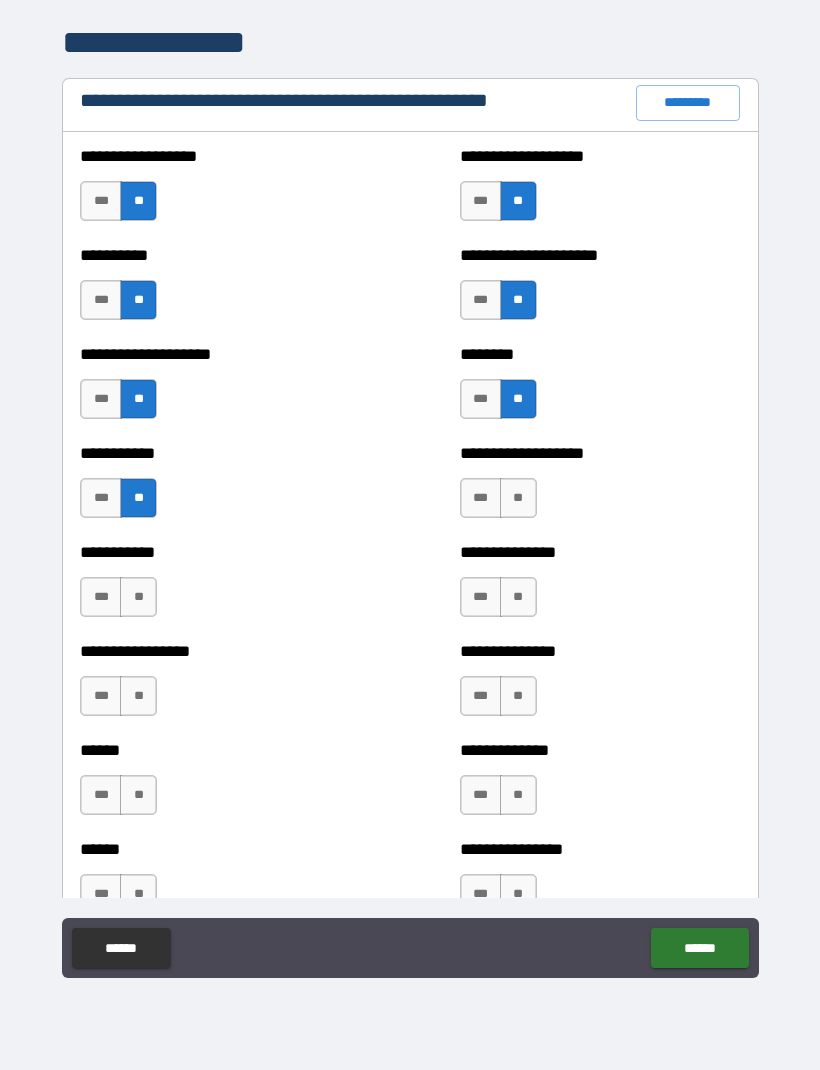 click on "**" at bounding box center [518, 498] 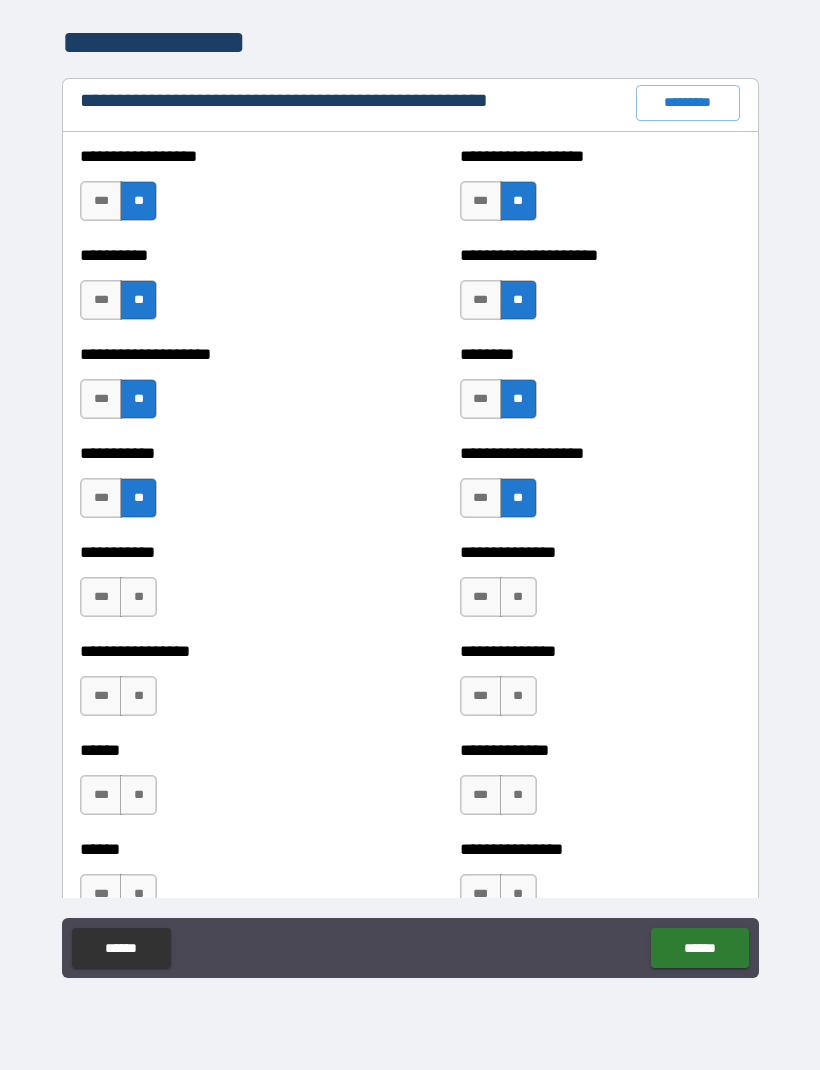 click on "**" at bounding box center [518, 597] 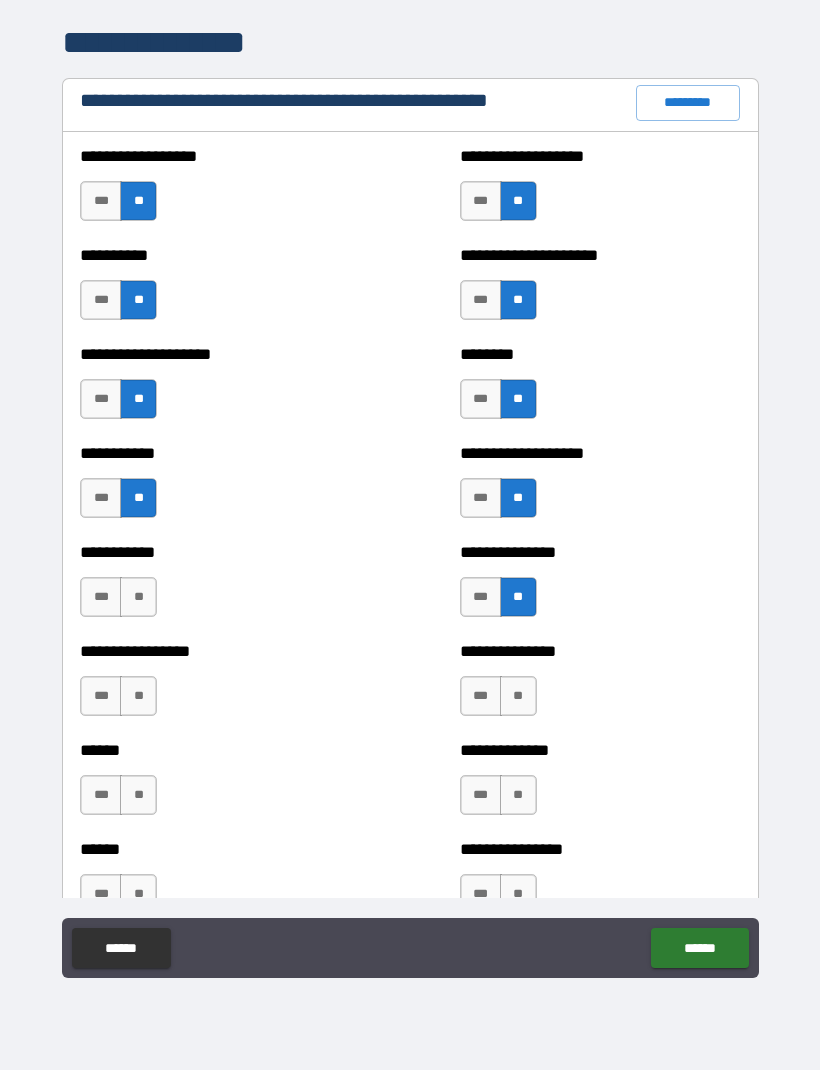 click on "**" at bounding box center [518, 696] 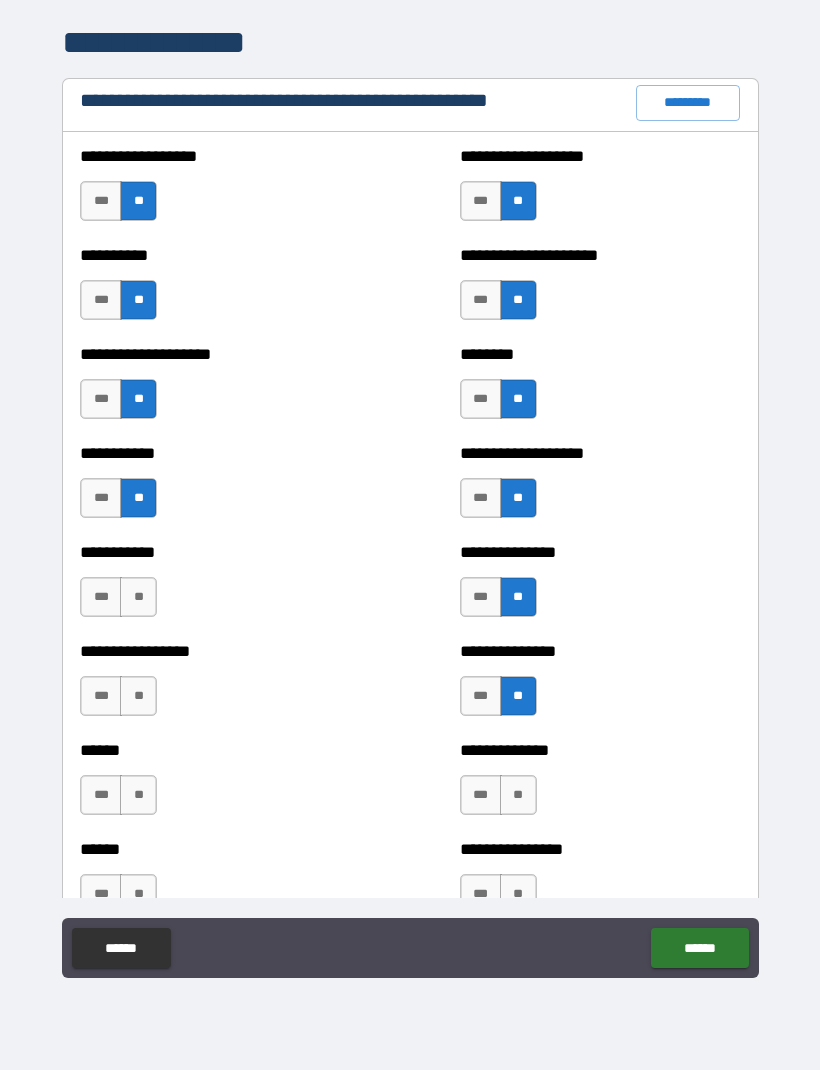 click on "**" at bounding box center (518, 795) 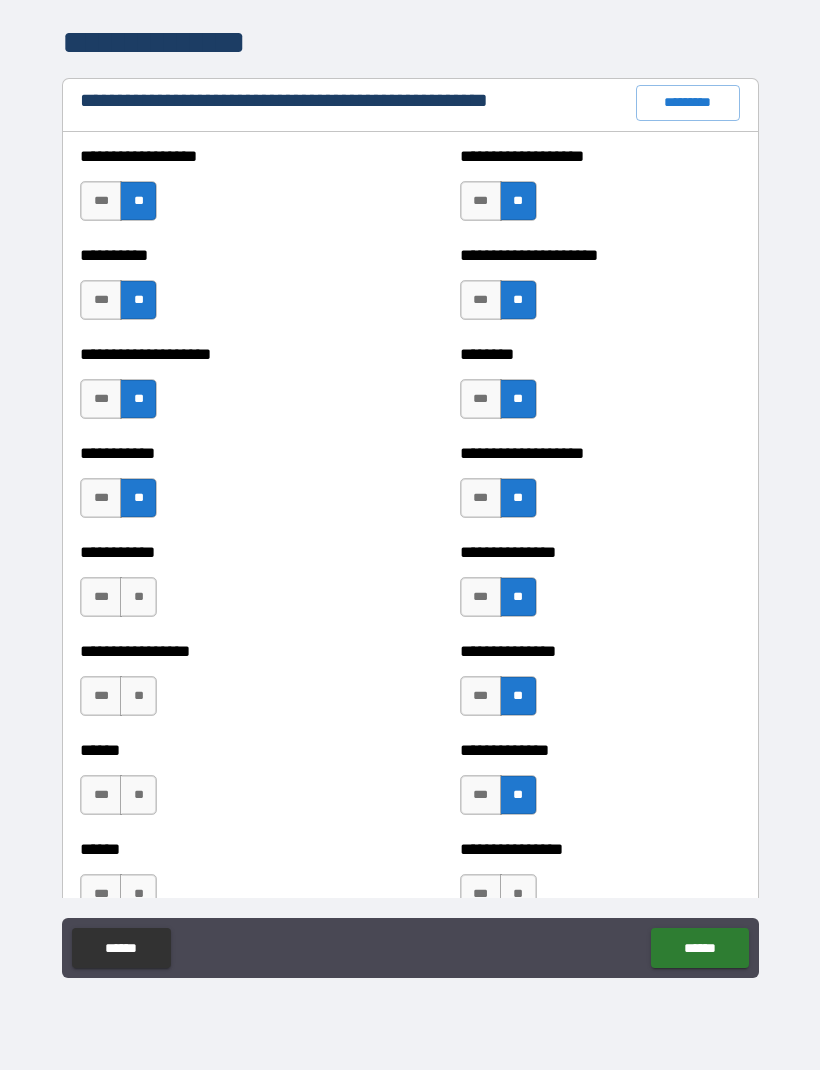 click on "**" at bounding box center [138, 597] 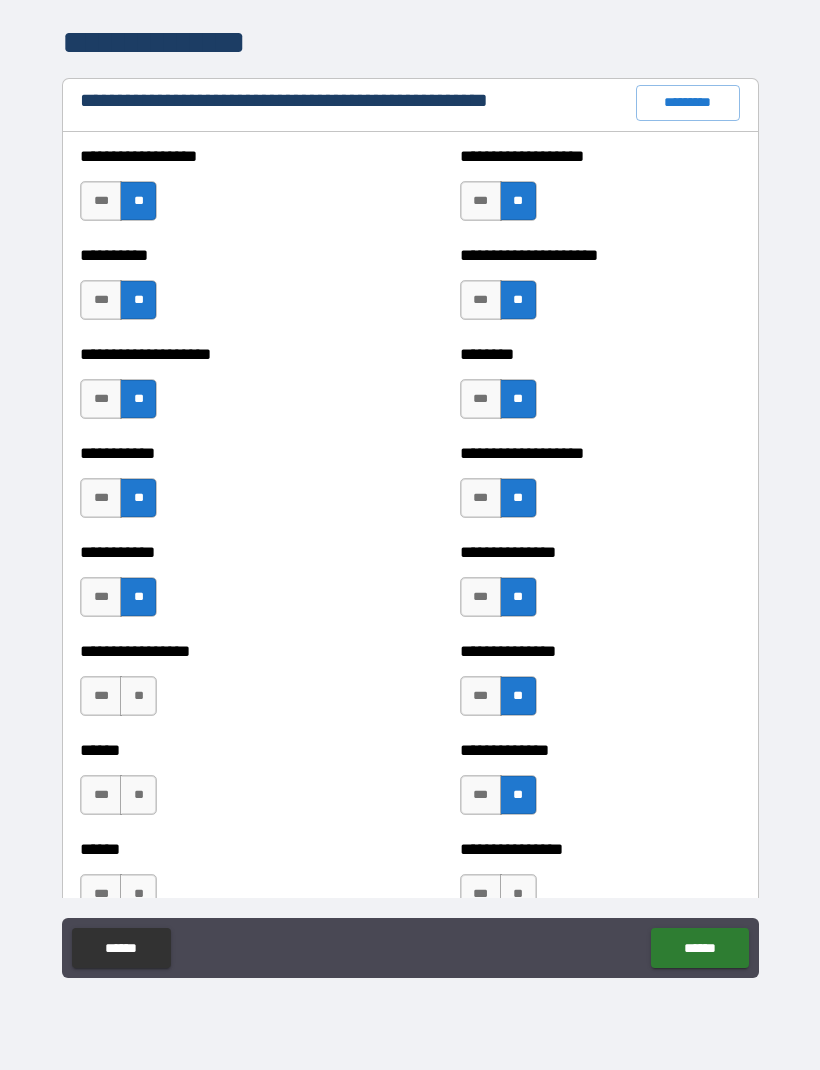 click on "**" at bounding box center (138, 696) 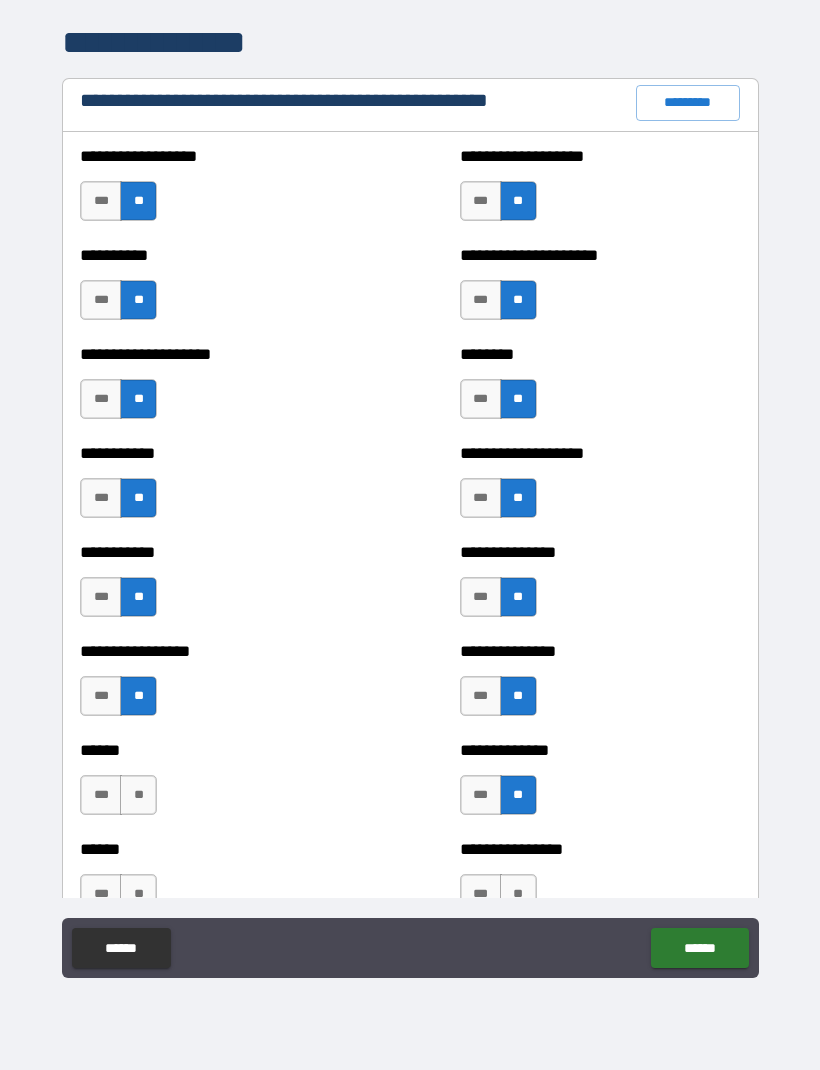 click on "**" at bounding box center (138, 795) 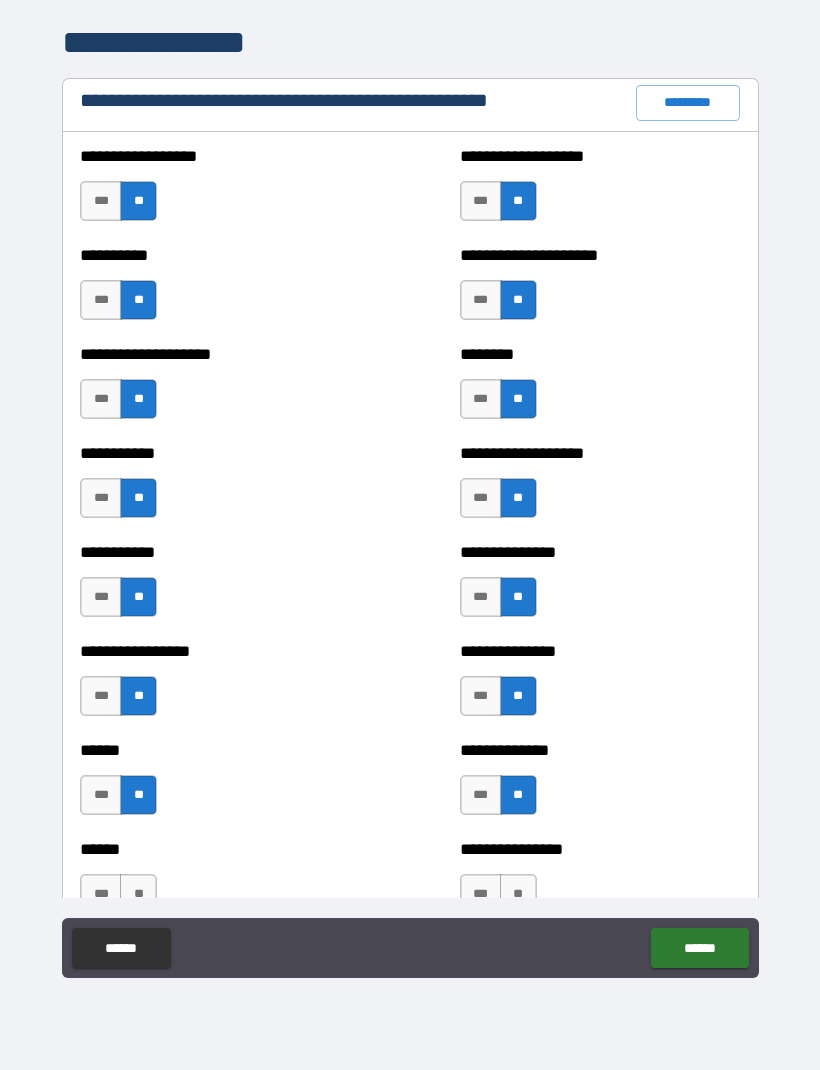 click on "**" at bounding box center [138, 894] 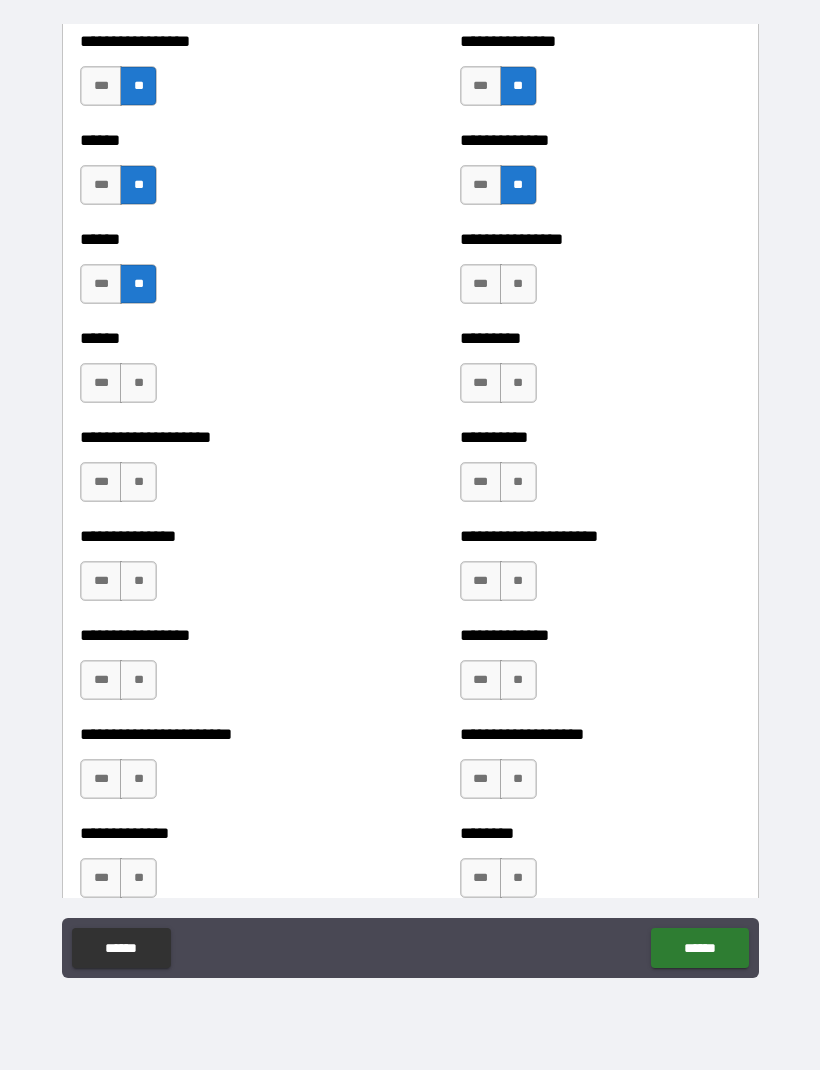 scroll, scrollTop: 2984, scrollLeft: 0, axis: vertical 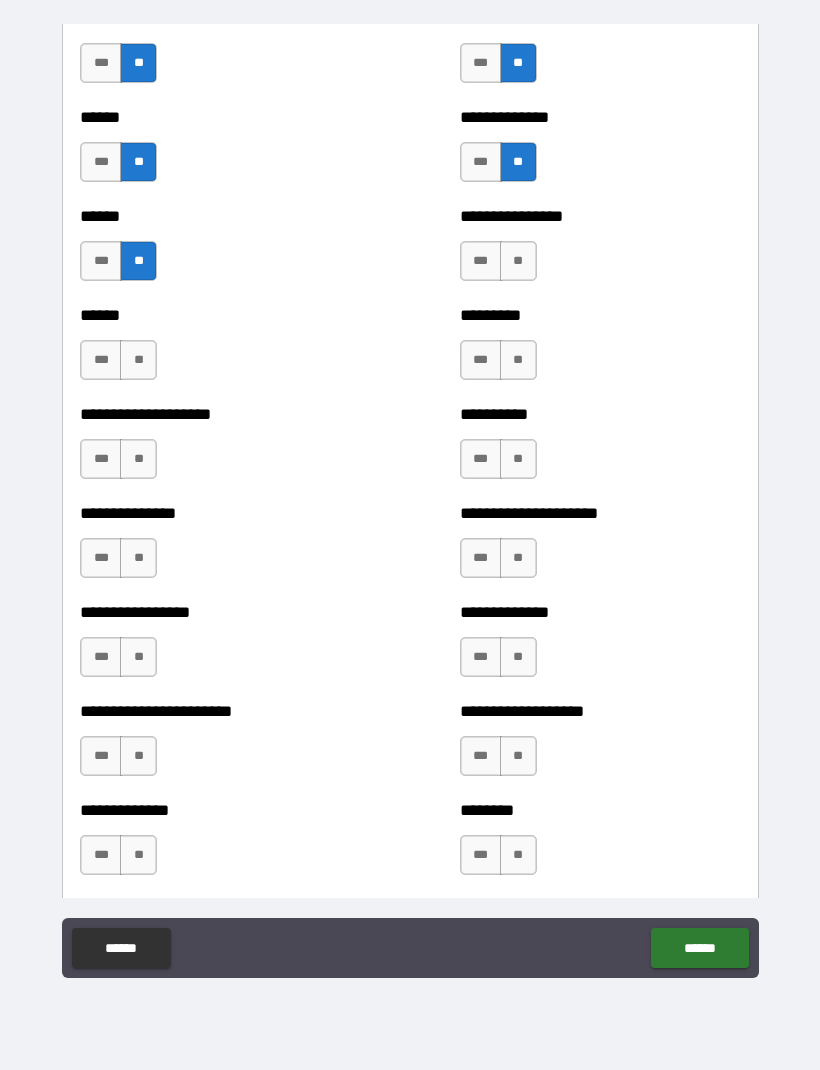 click on "**" at bounding box center (138, 360) 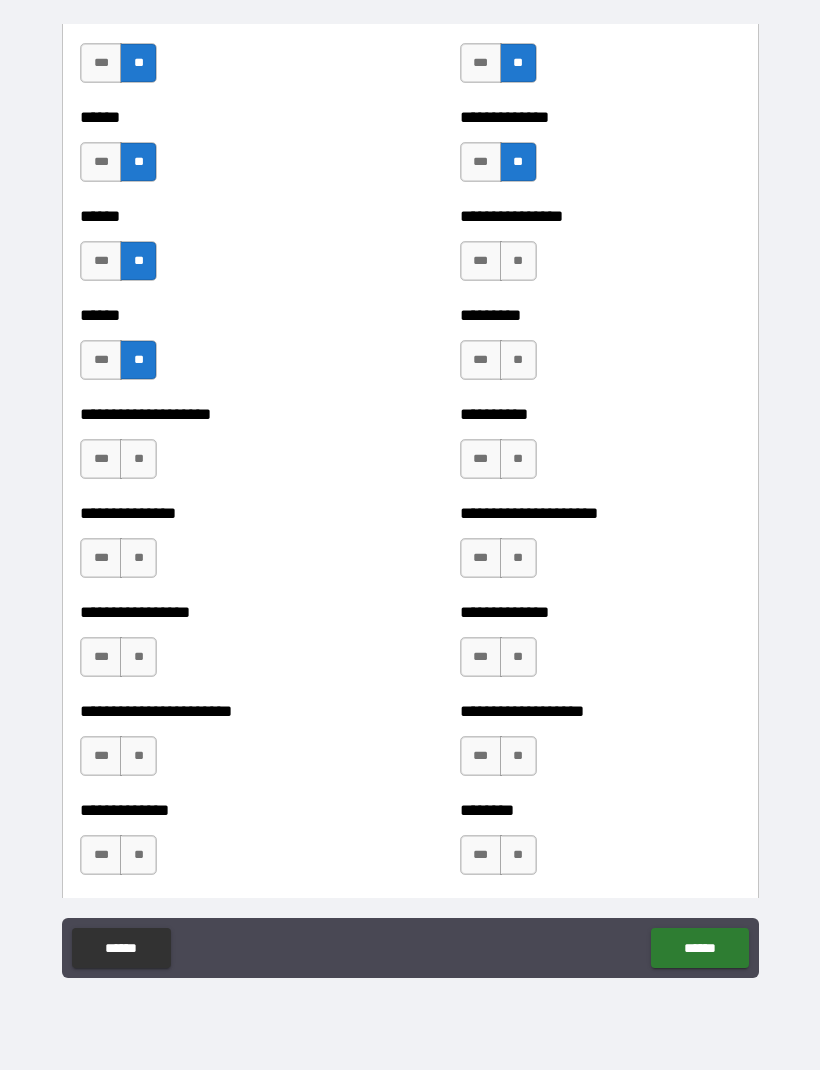 click on "**" at bounding box center [518, 261] 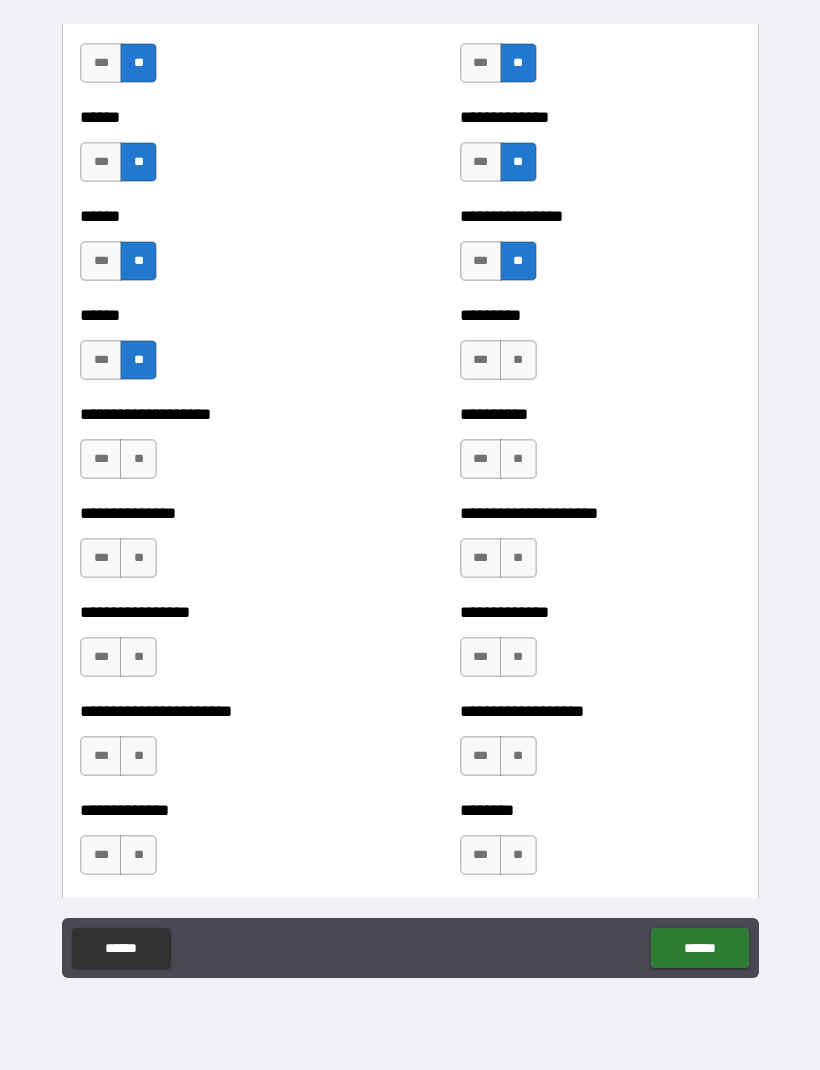 click on "**" at bounding box center [518, 360] 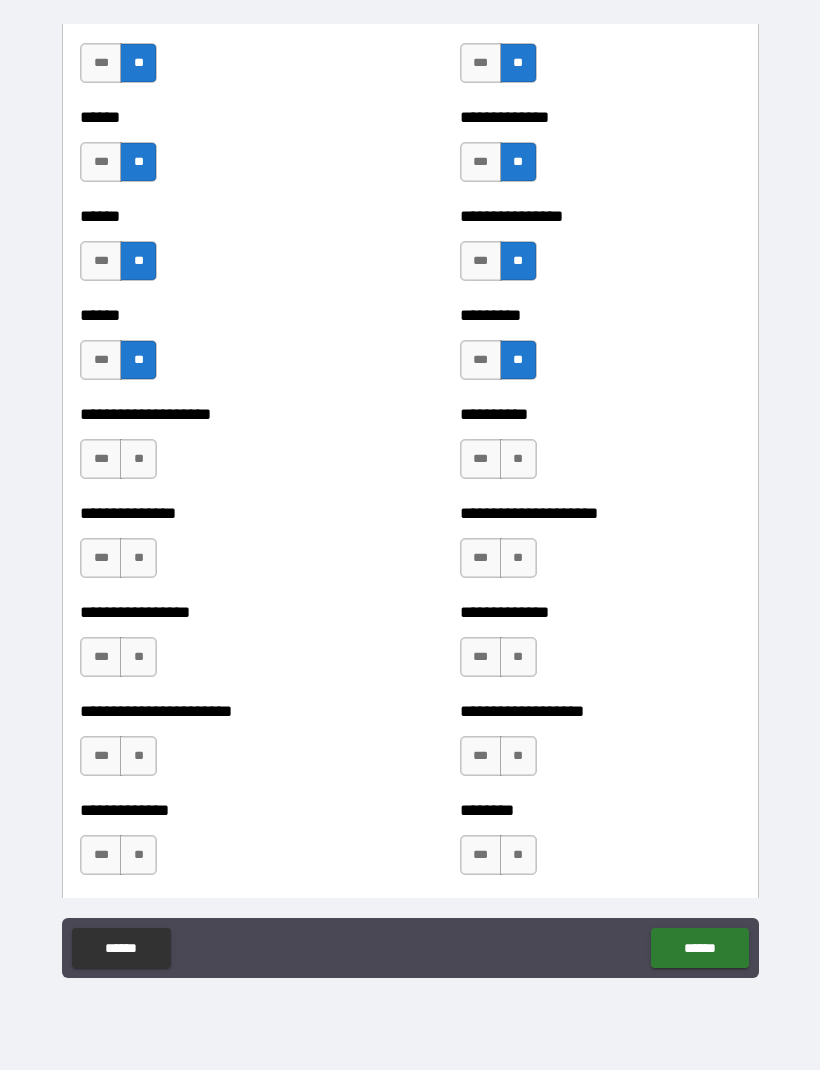 click on "**" at bounding box center (518, 459) 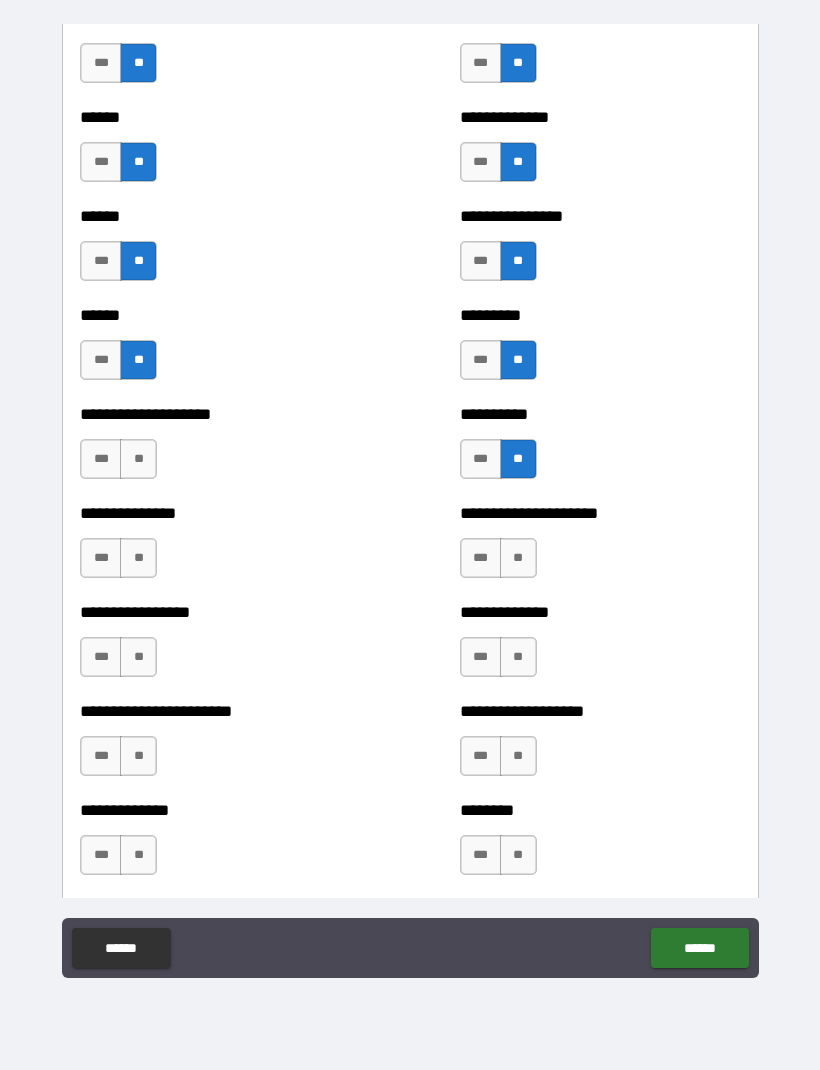click on "**" at bounding box center (138, 459) 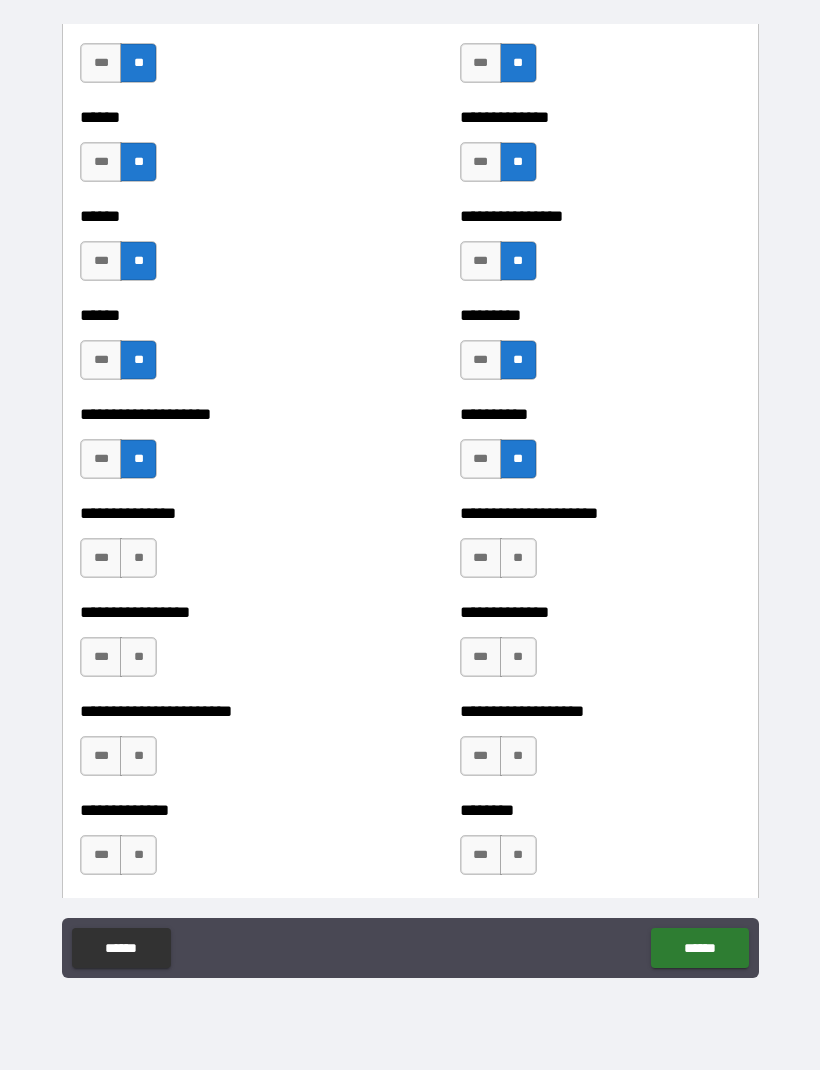 click on "**" at bounding box center (138, 558) 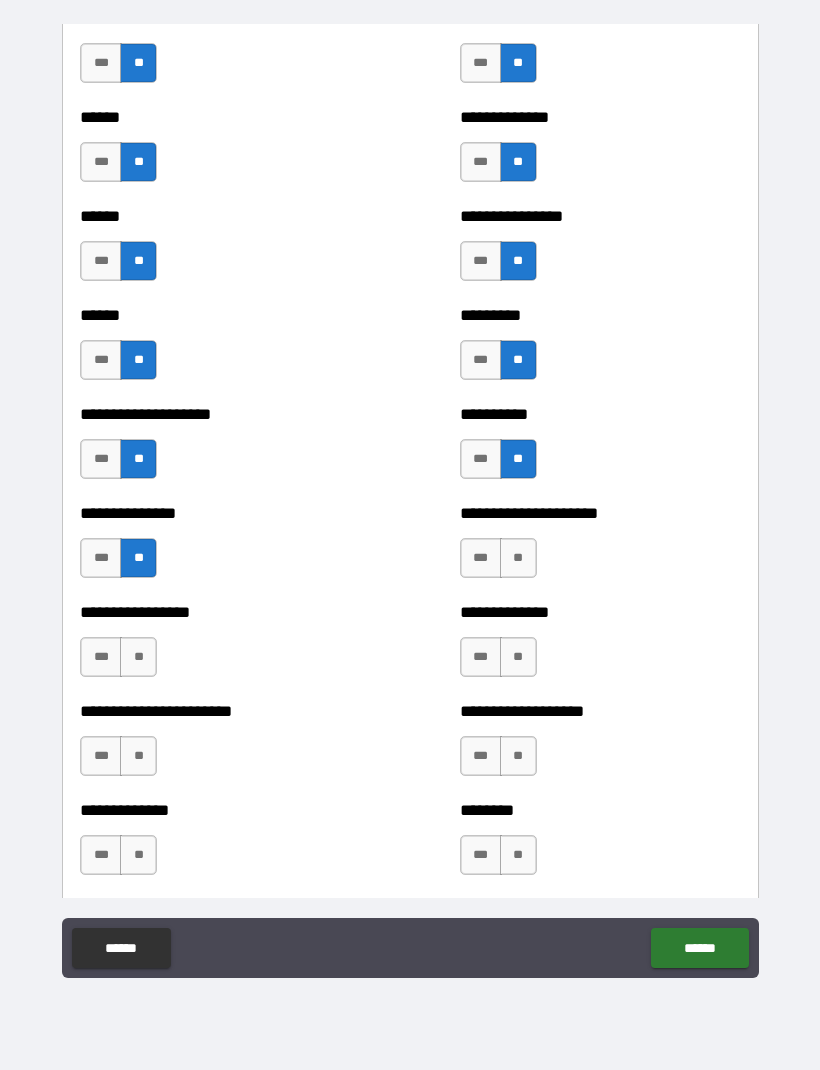 click on "**" at bounding box center (138, 657) 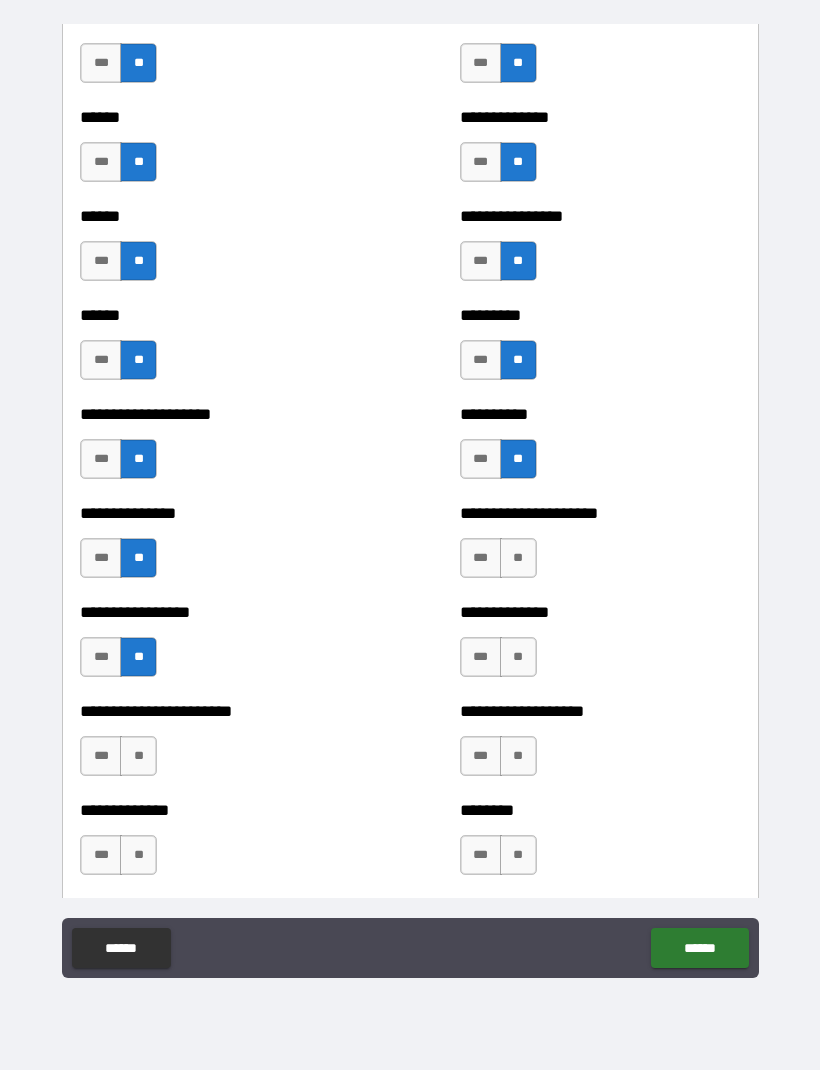 click on "**" at bounding box center (138, 756) 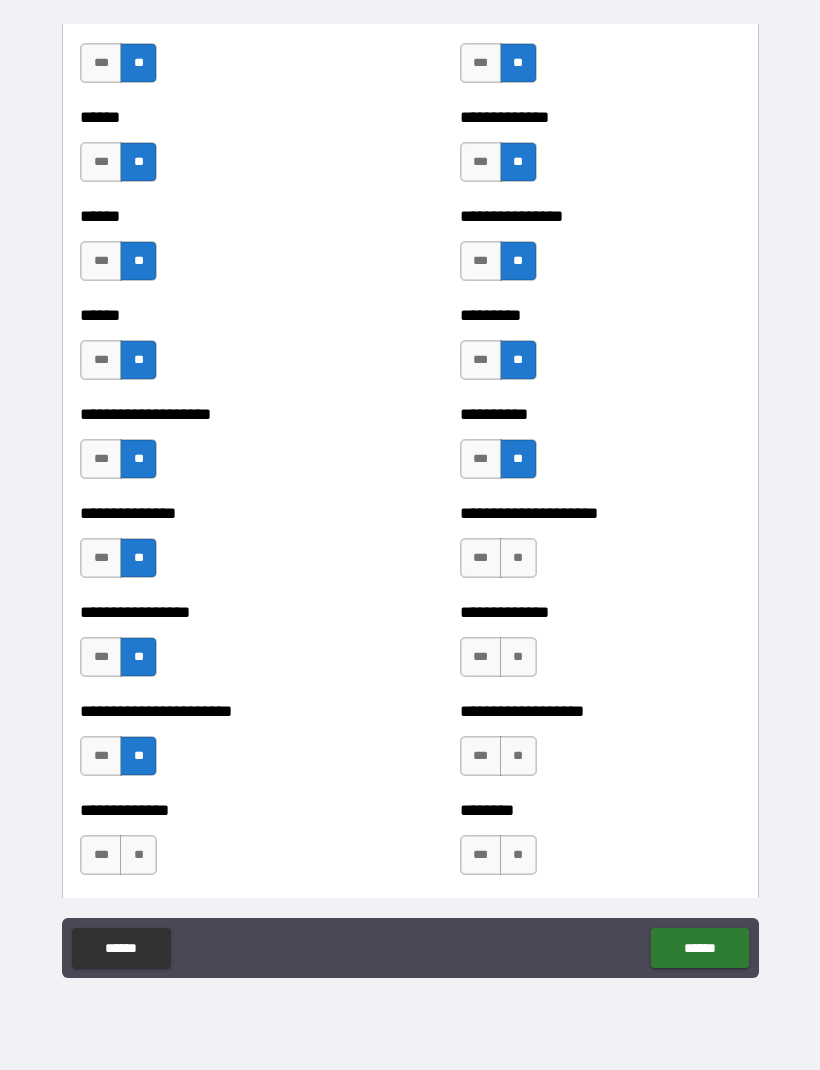 click on "**" at bounding box center (138, 855) 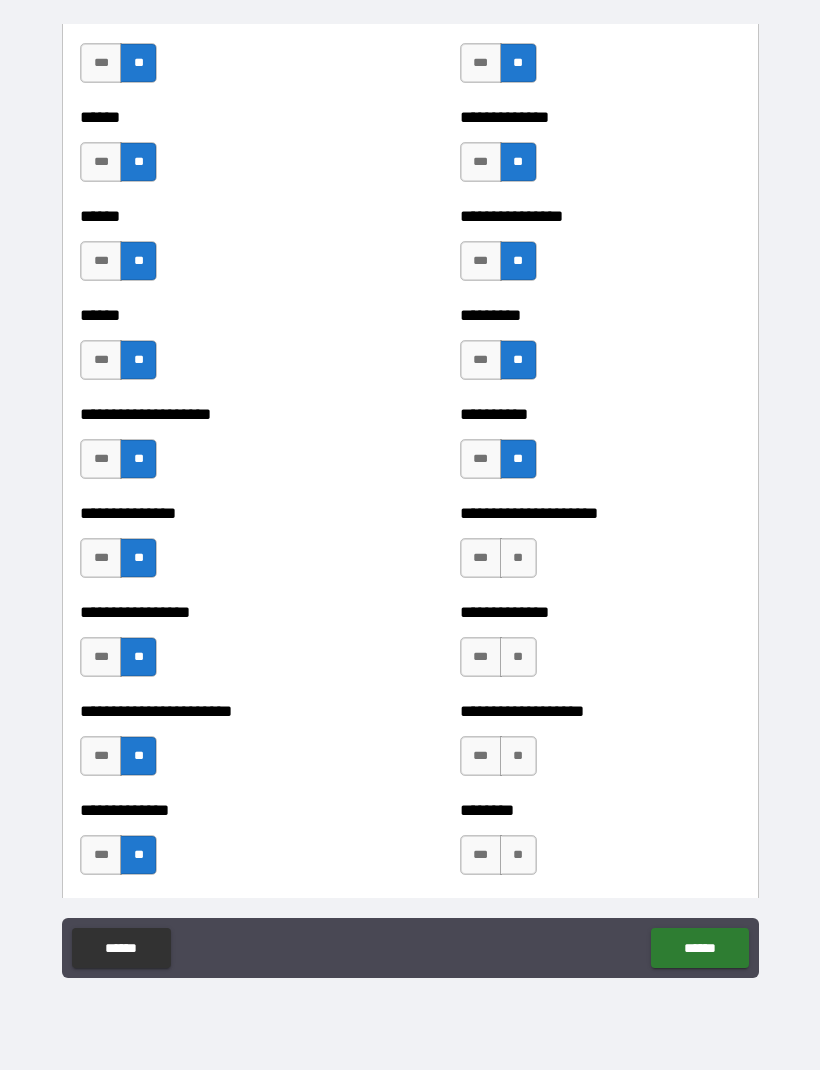 click on "**" at bounding box center (518, 558) 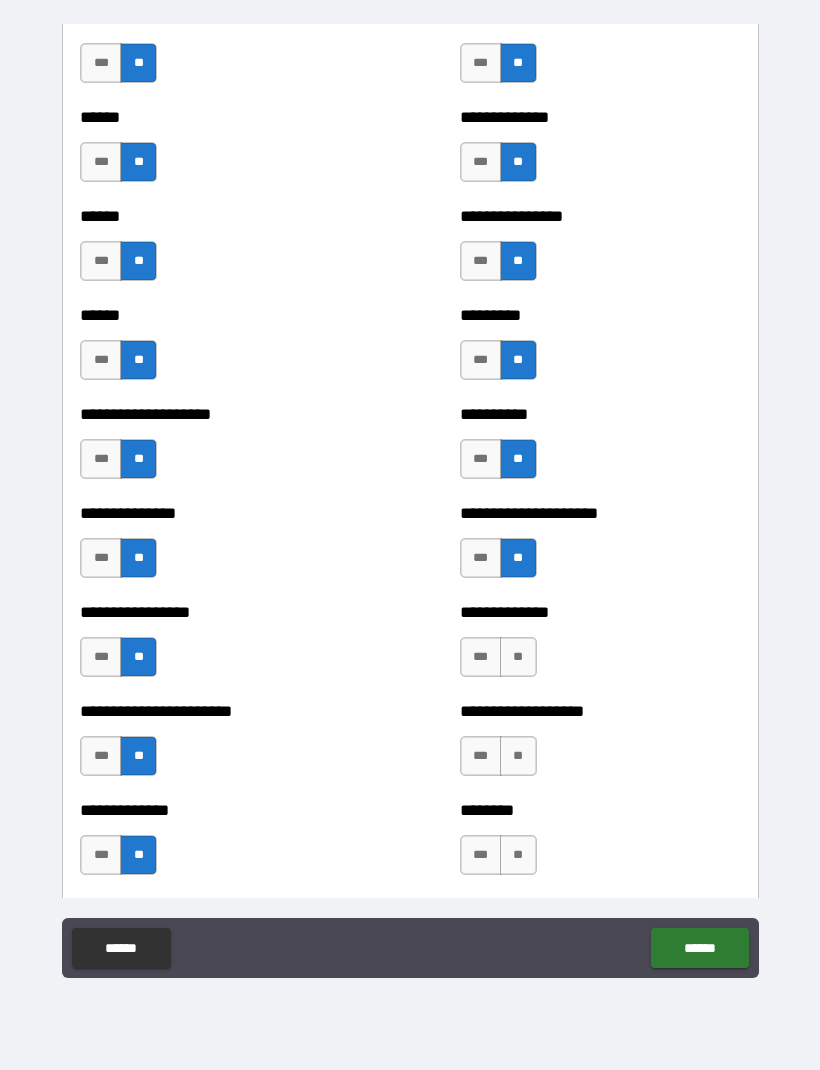 click on "**" at bounding box center [518, 657] 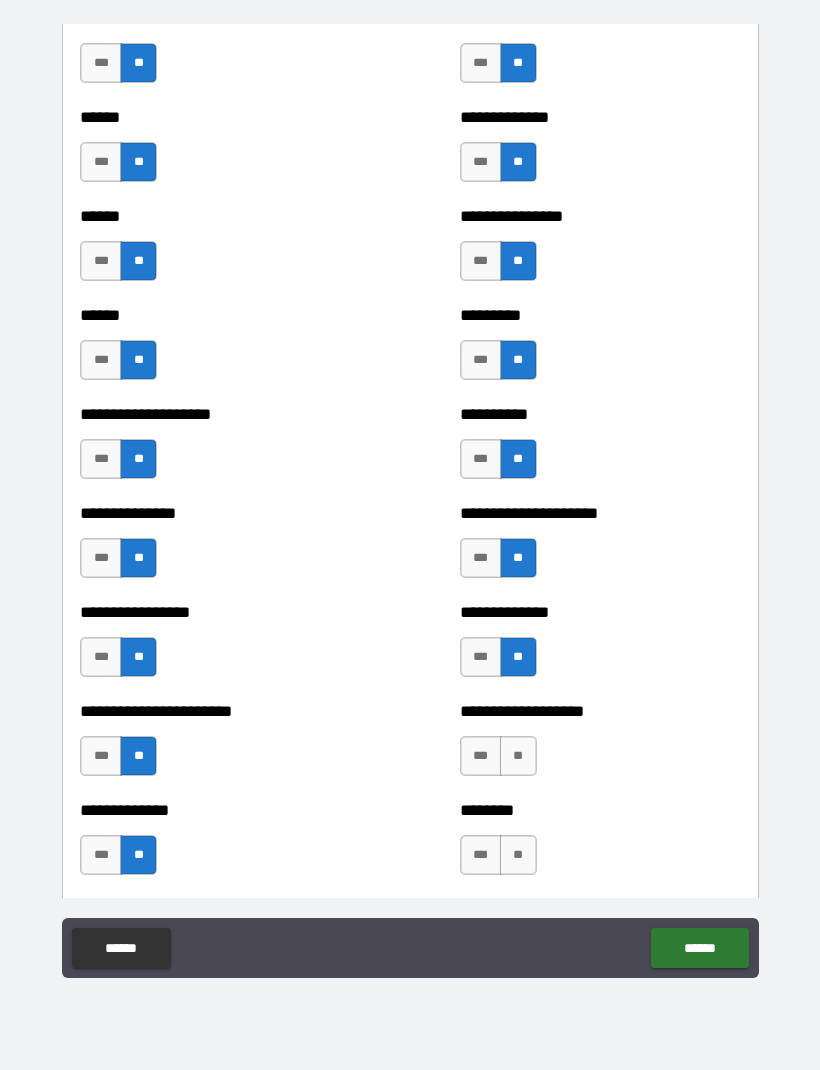 click on "**" at bounding box center (518, 756) 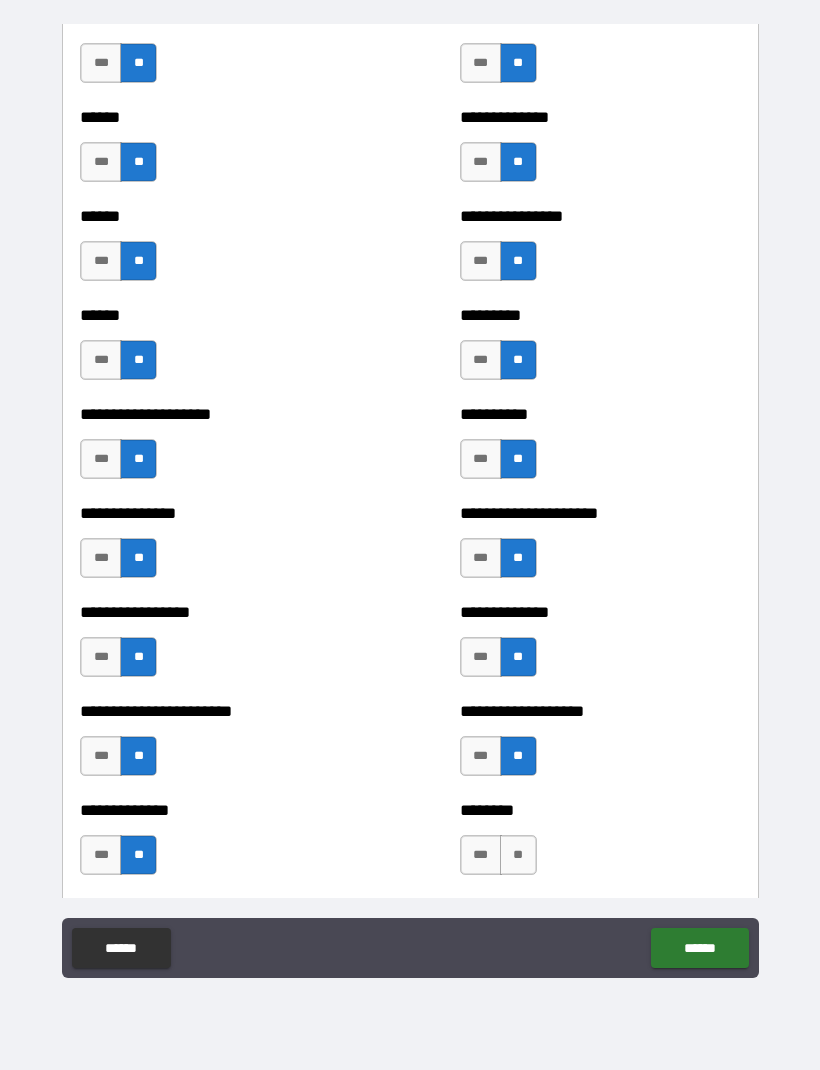 click on "**" at bounding box center (518, 855) 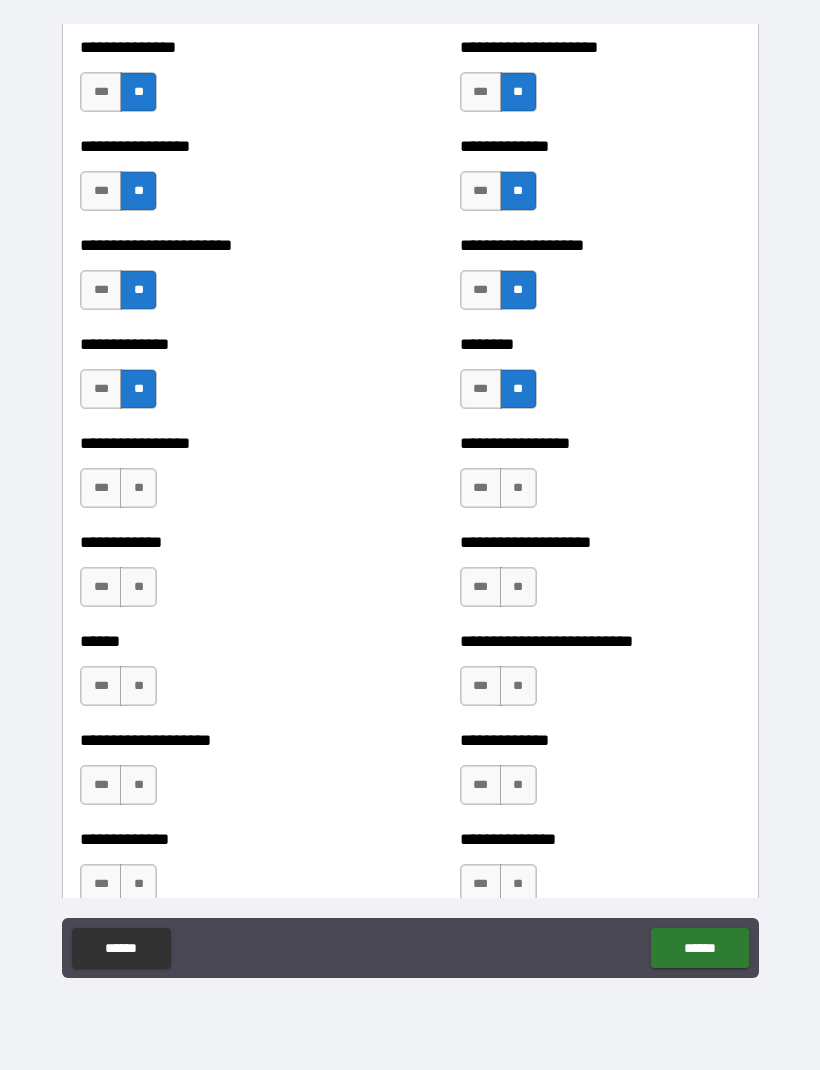 scroll, scrollTop: 3481, scrollLeft: 0, axis: vertical 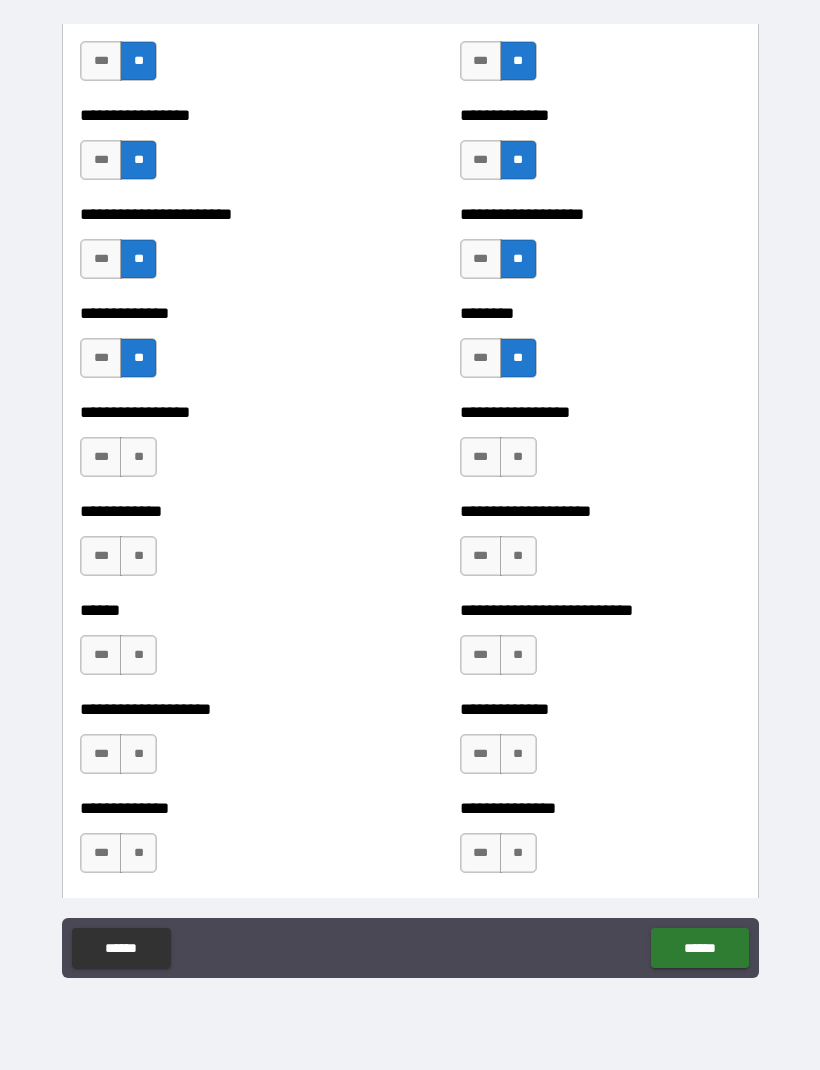 click on "**" at bounding box center [138, 457] 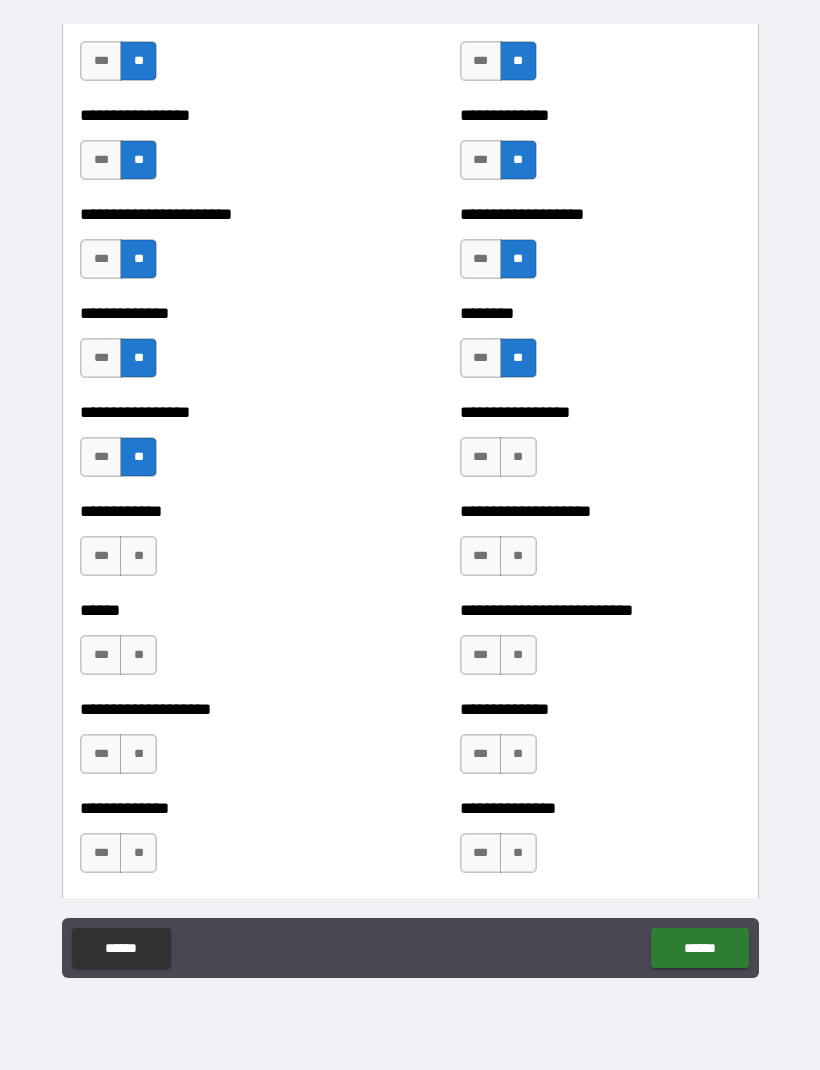 click on "**" at bounding box center (518, 457) 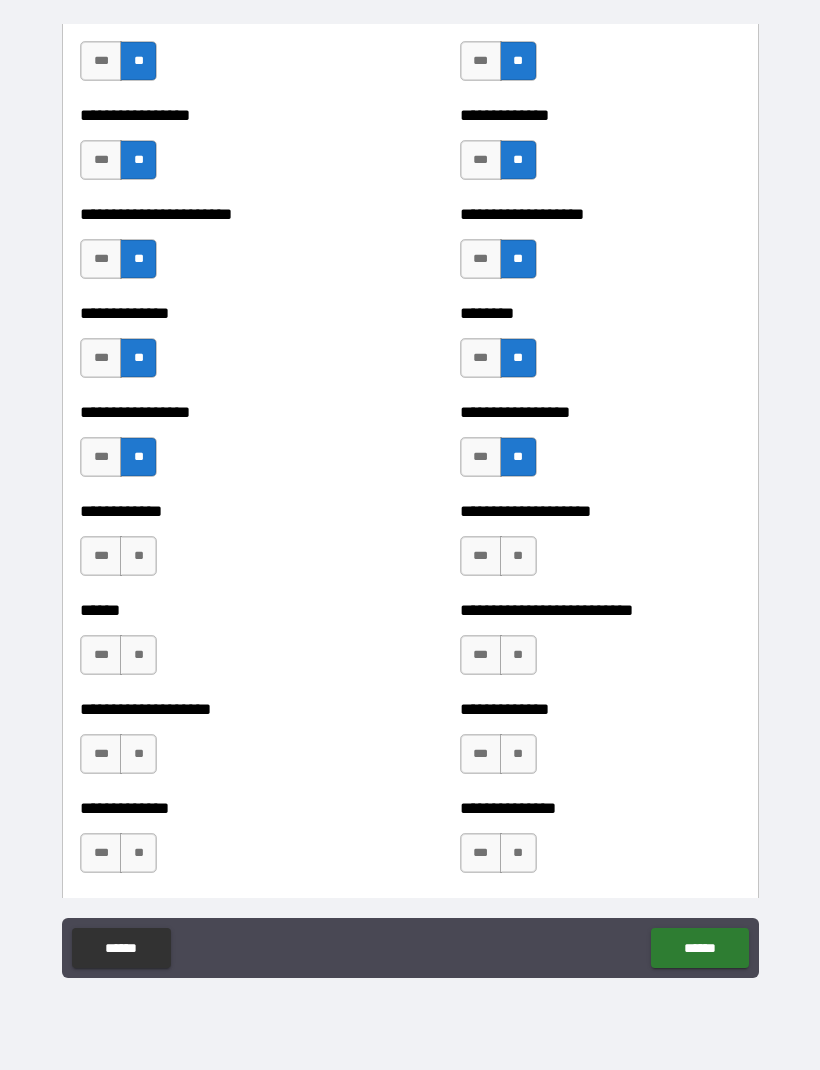 click on "**" at bounding box center (518, 556) 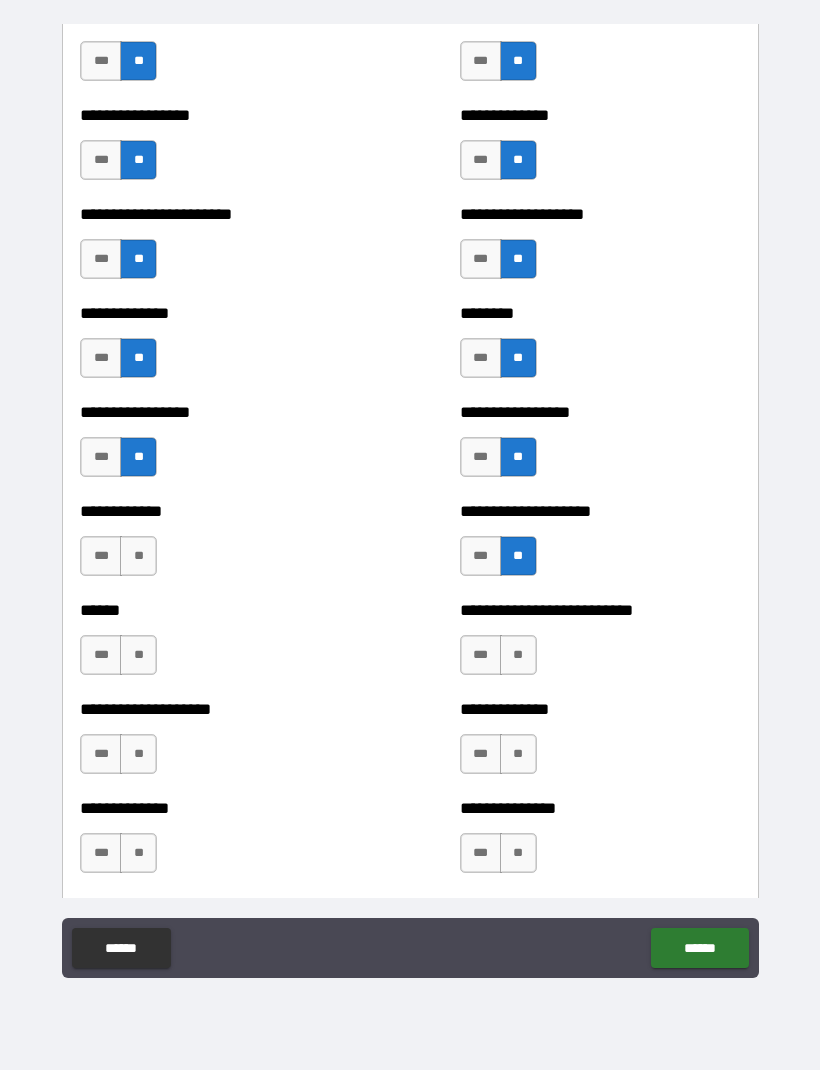 click on "**" at bounding box center (518, 655) 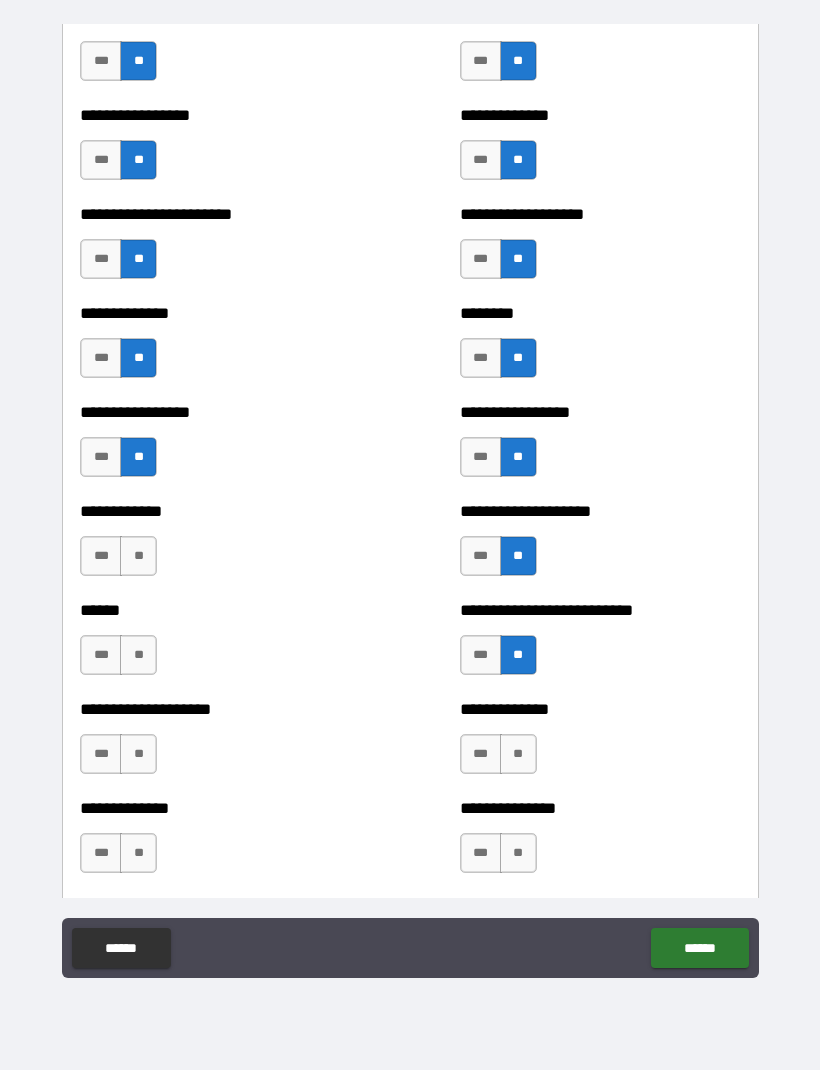 click on "**" at bounding box center (138, 556) 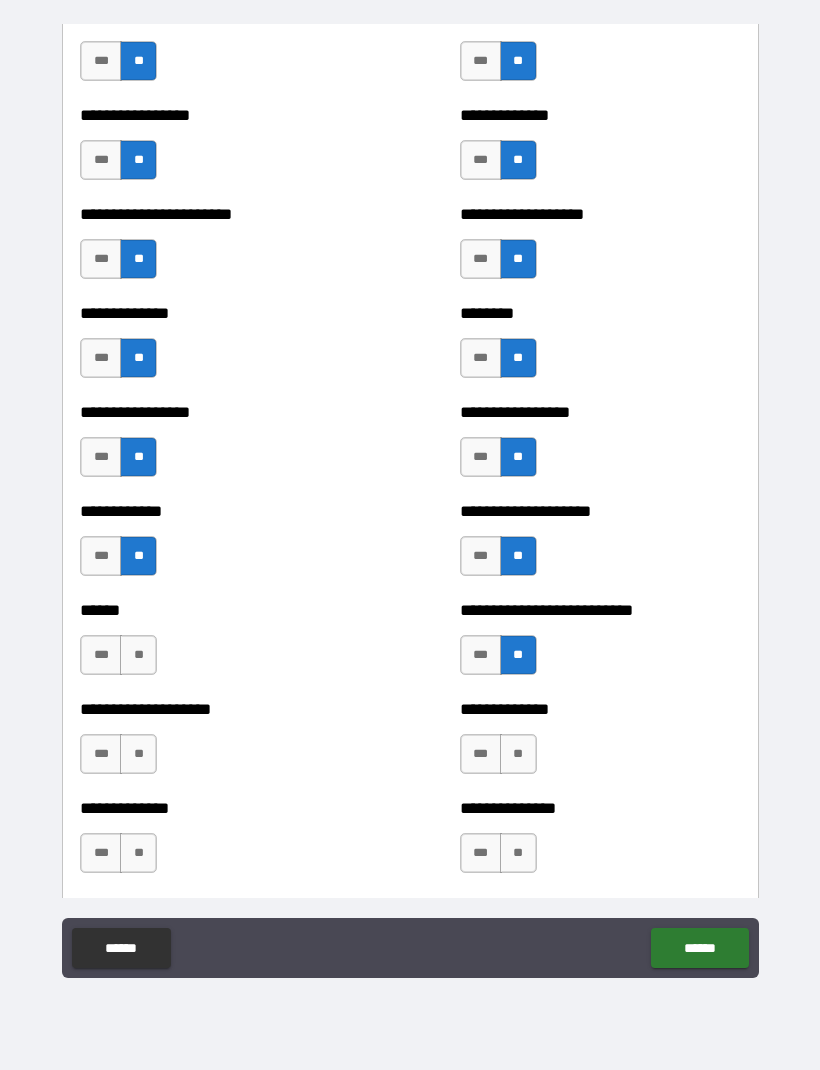 click on "**" at bounding box center (138, 655) 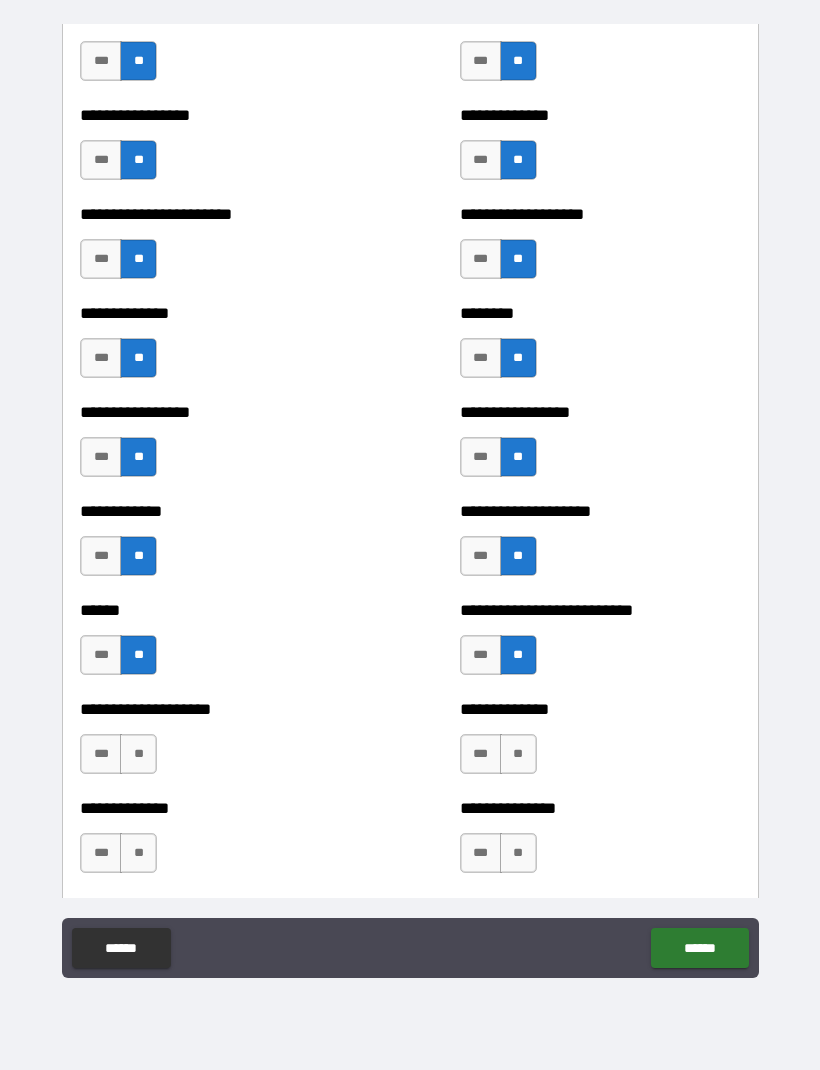 click on "**" at bounding box center [138, 754] 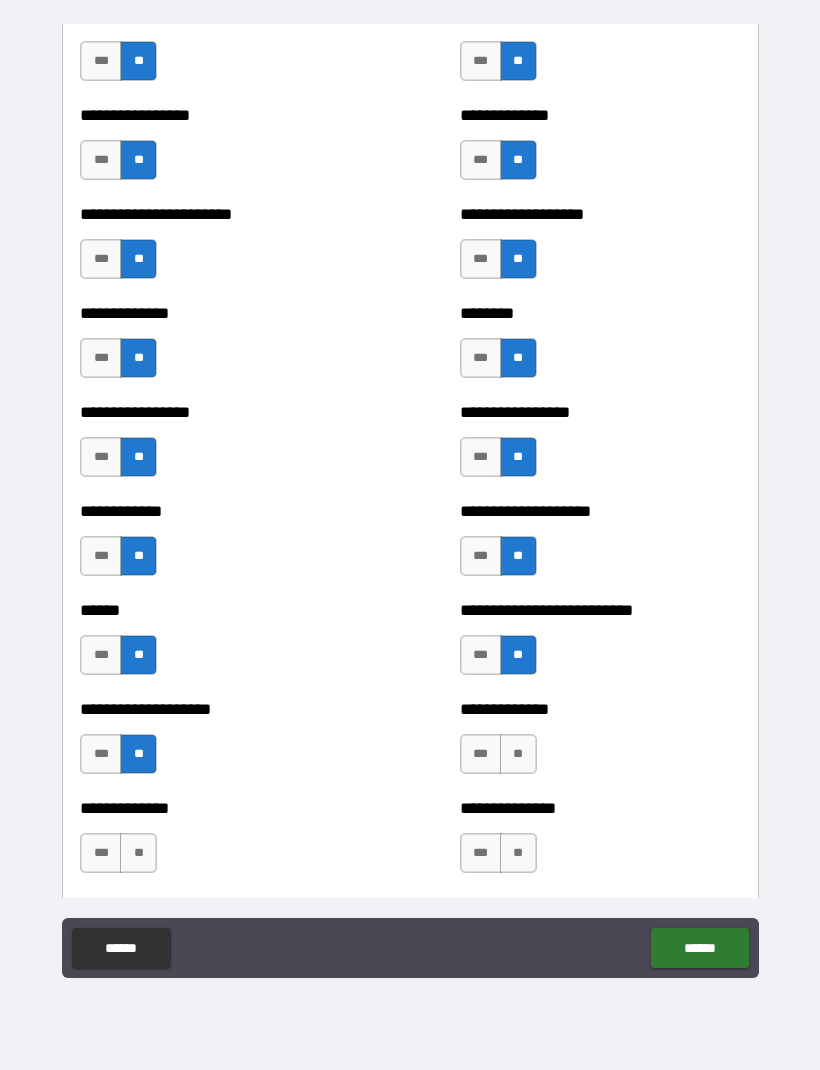 click on "**" at bounding box center [138, 853] 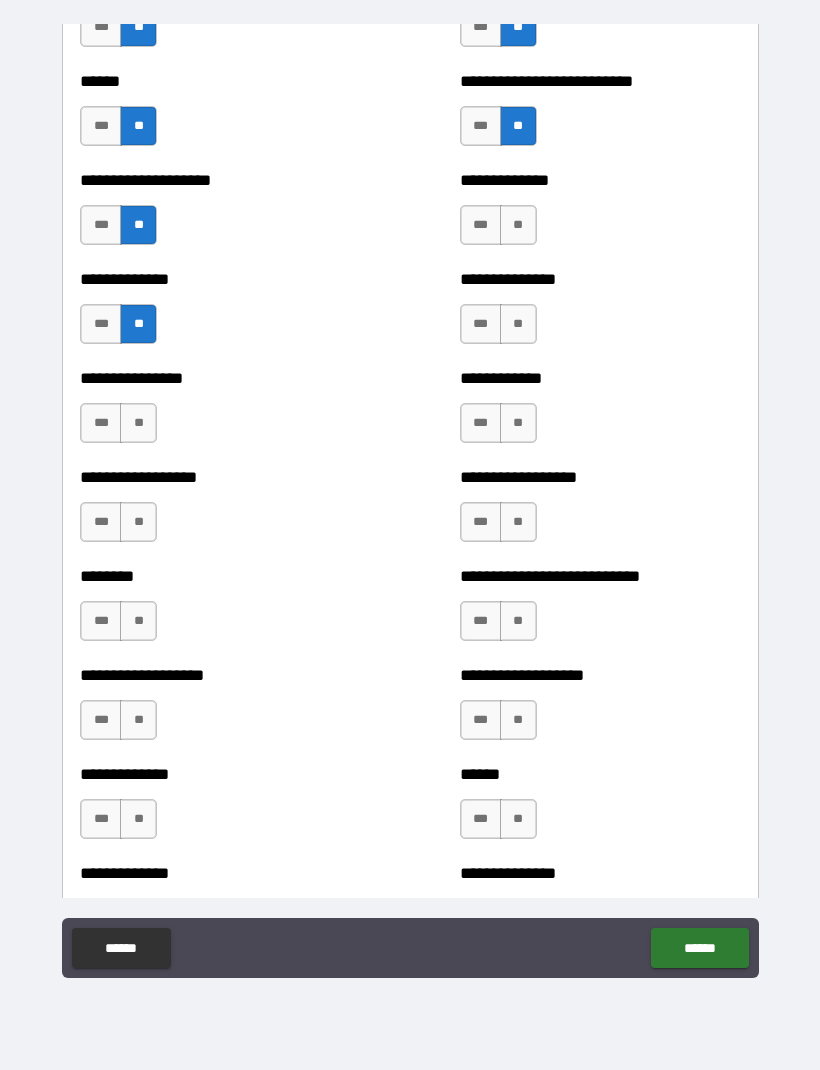 scroll, scrollTop: 4019, scrollLeft: 0, axis: vertical 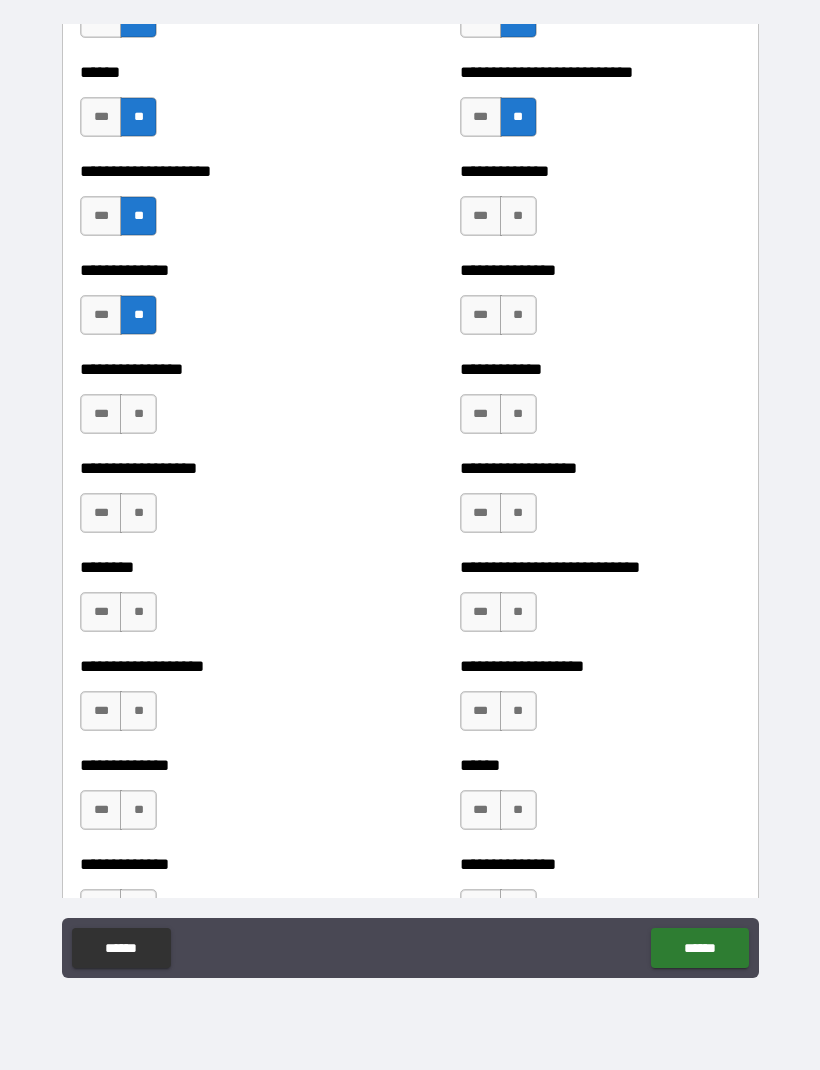 click on "**" at bounding box center [518, 216] 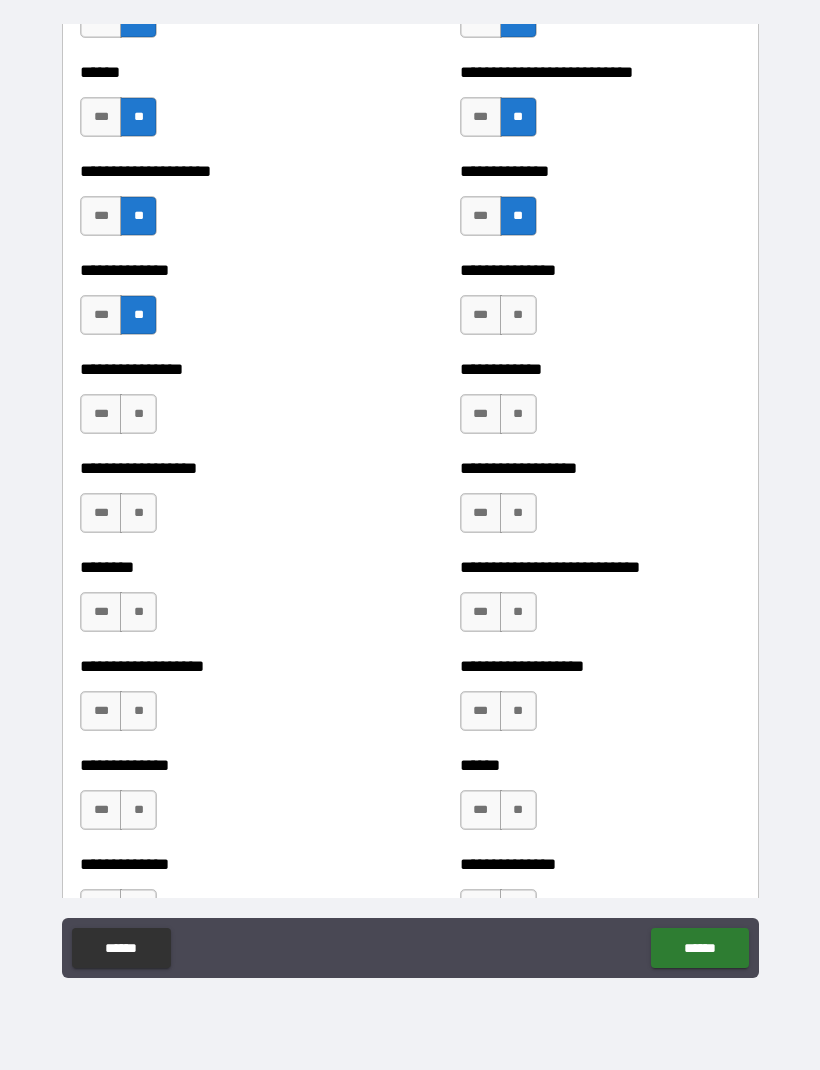click on "**" at bounding box center [518, 315] 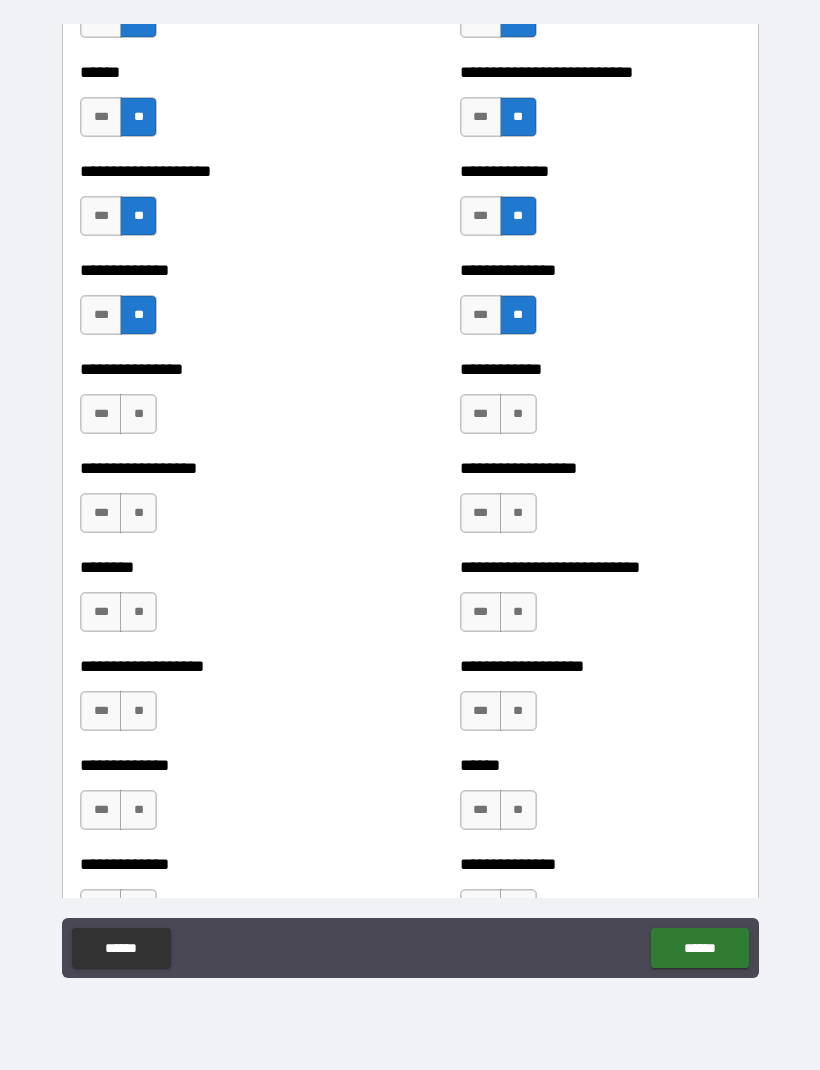 click on "**" at bounding box center [518, 414] 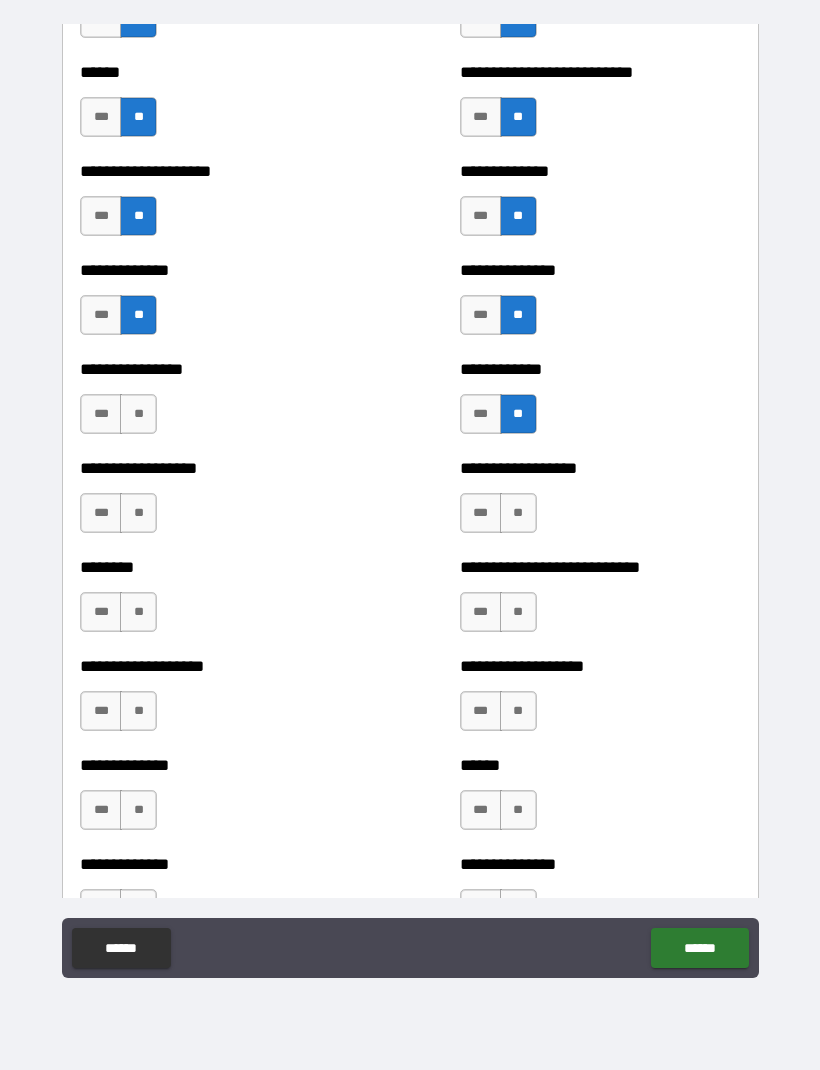 click on "**" at bounding box center [518, 513] 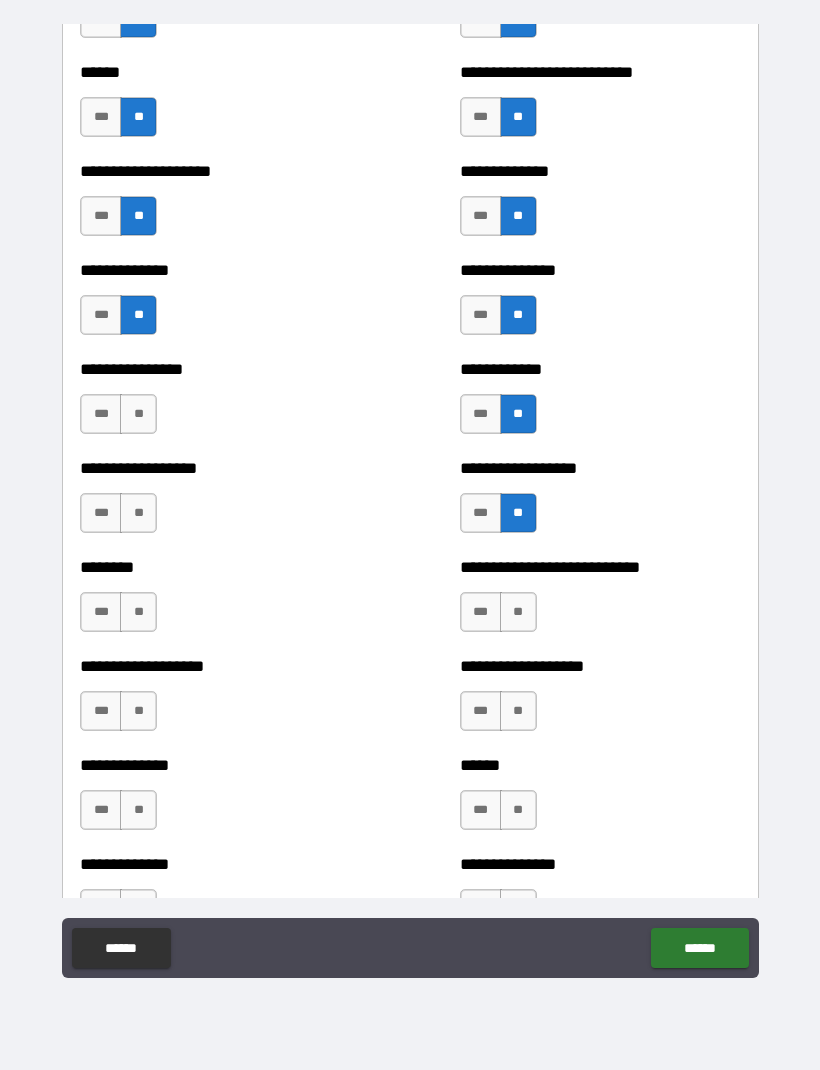 click on "**" at bounding box center [518, 612] 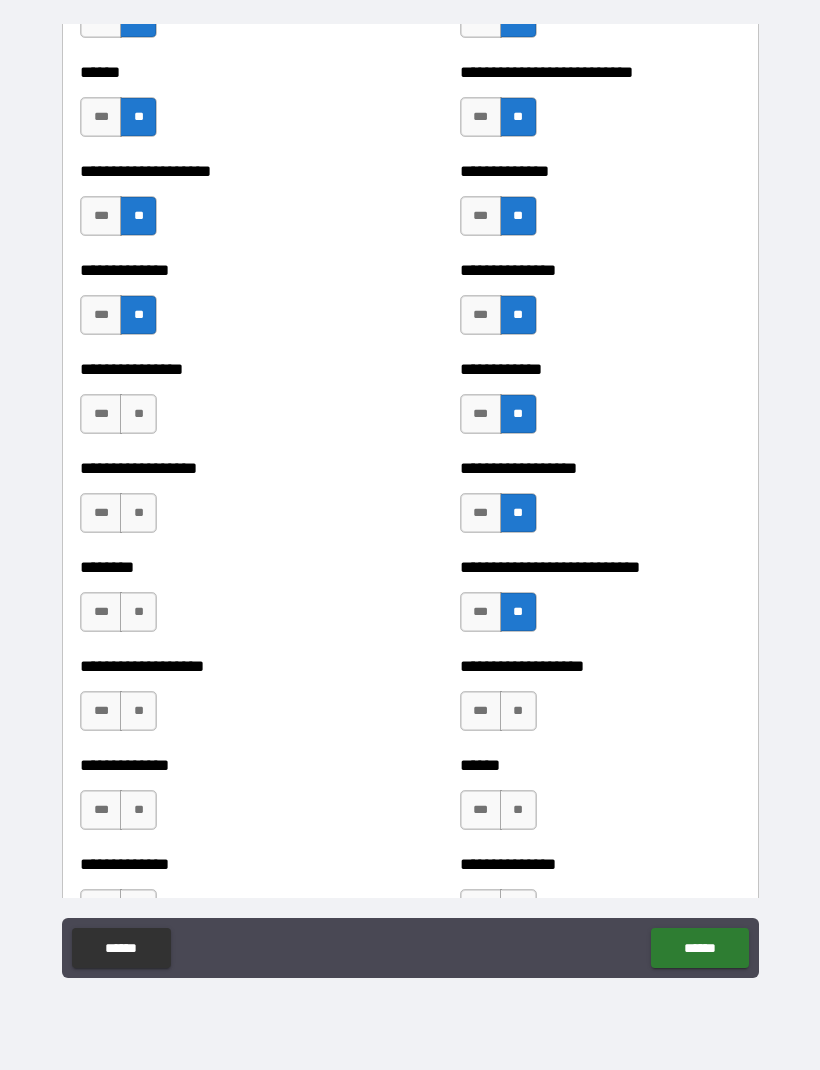click on "**" at bounding box center (518, 711) 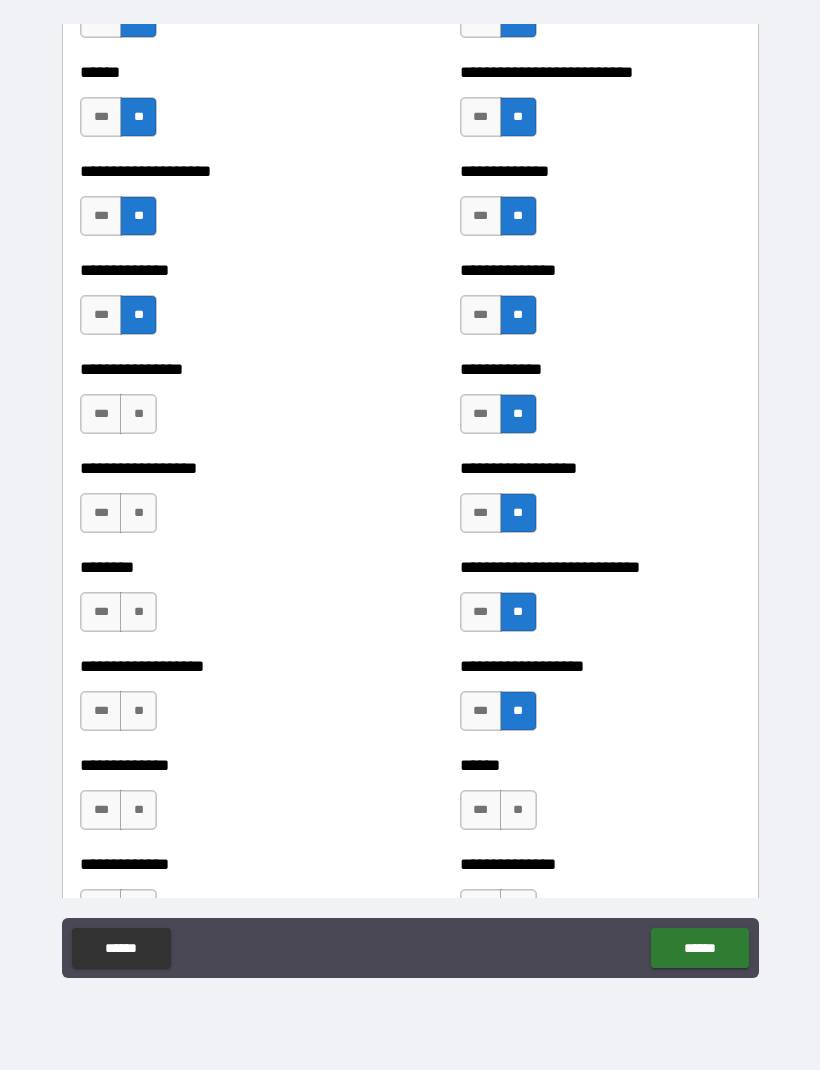 click on "**" at bounding box center [518, 810] 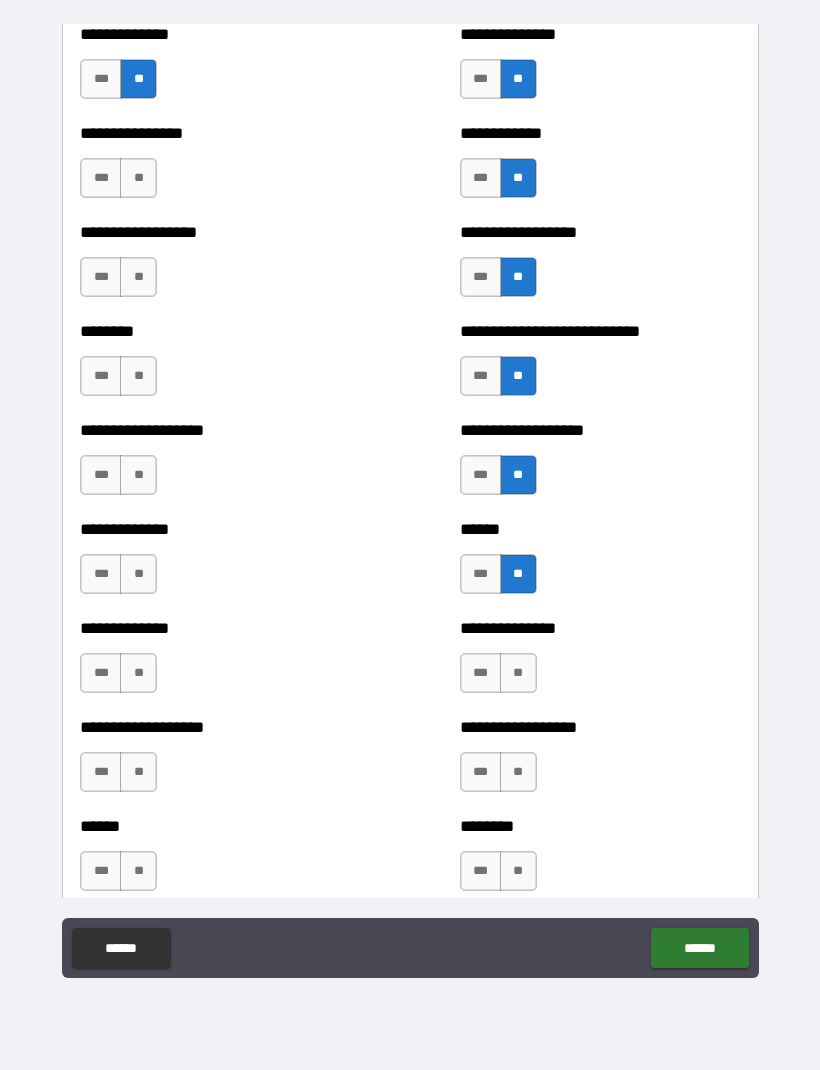 scroll, scrollTop: 4256, scrollLeft: 0, axis: vertical 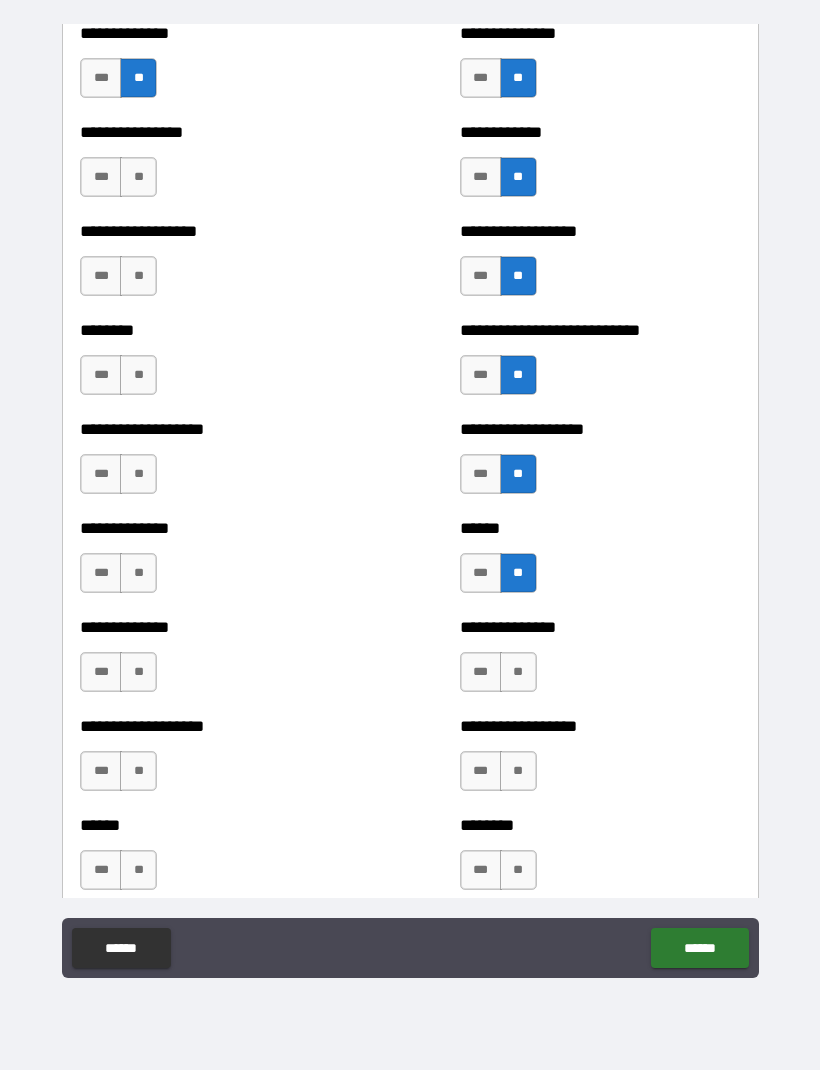 click on "**" at bounding box center [518, 672] 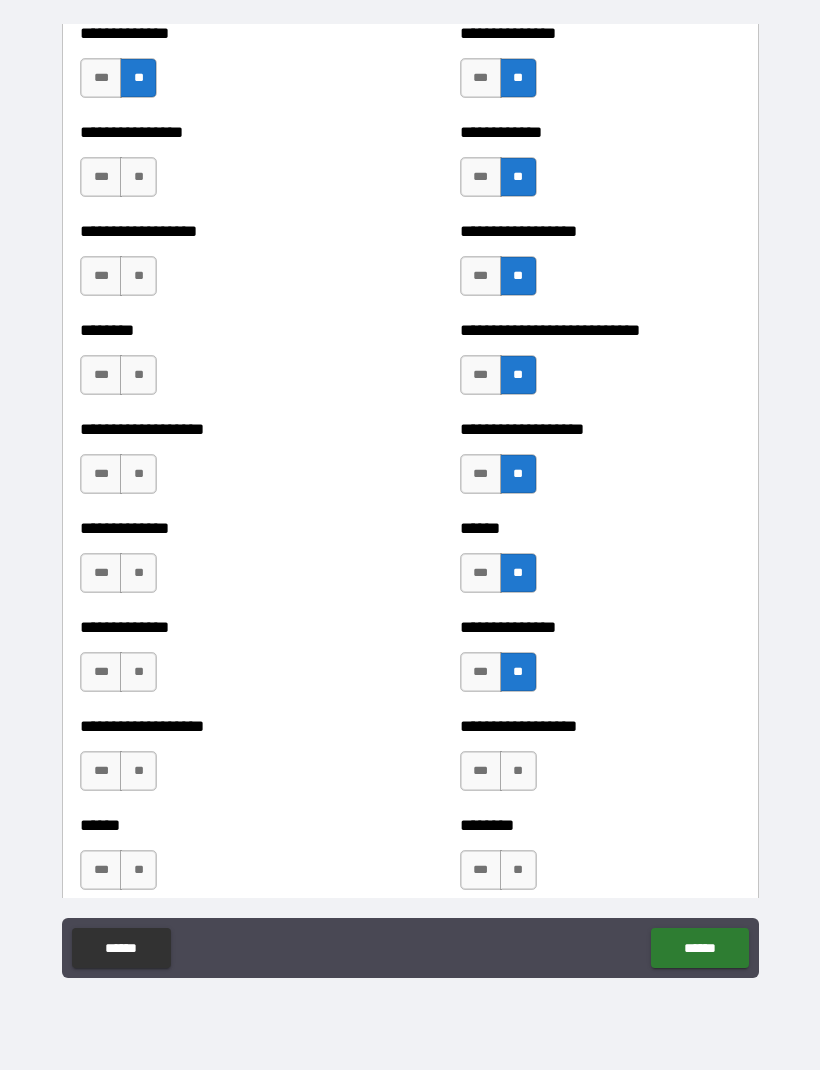click on "**" at bounding box center [518, 771] 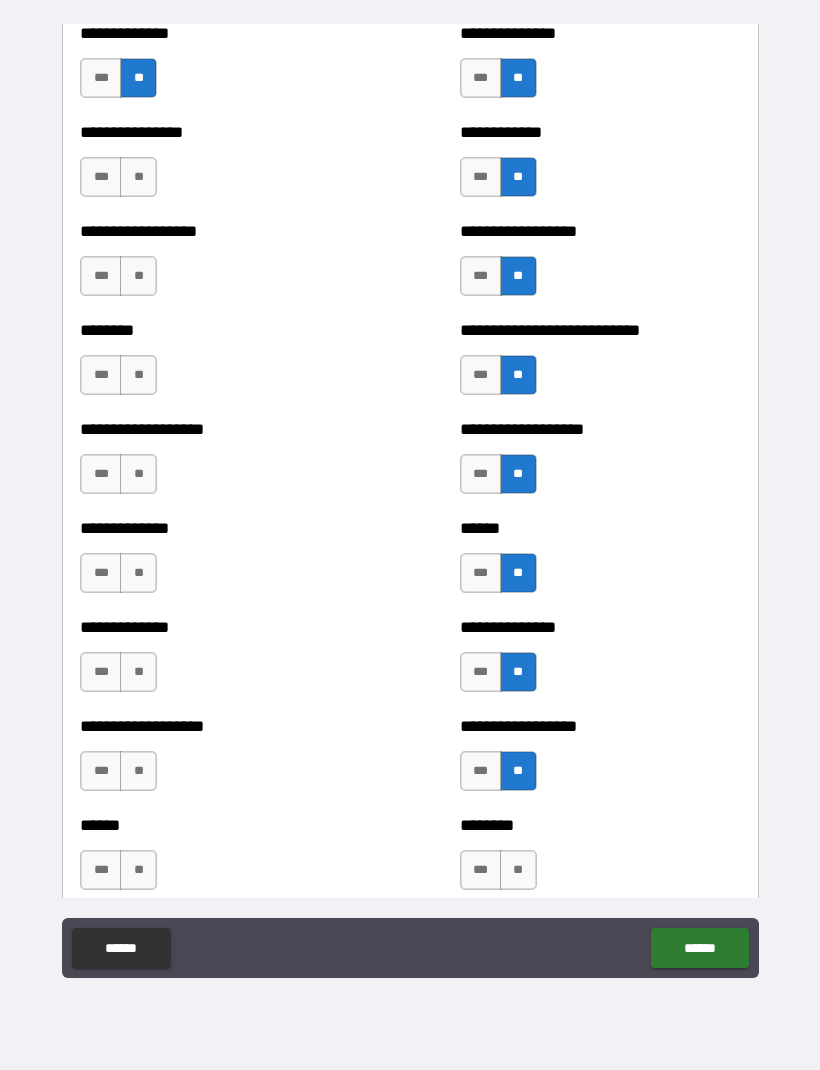 click on "**" at bounding box center (518, 870) 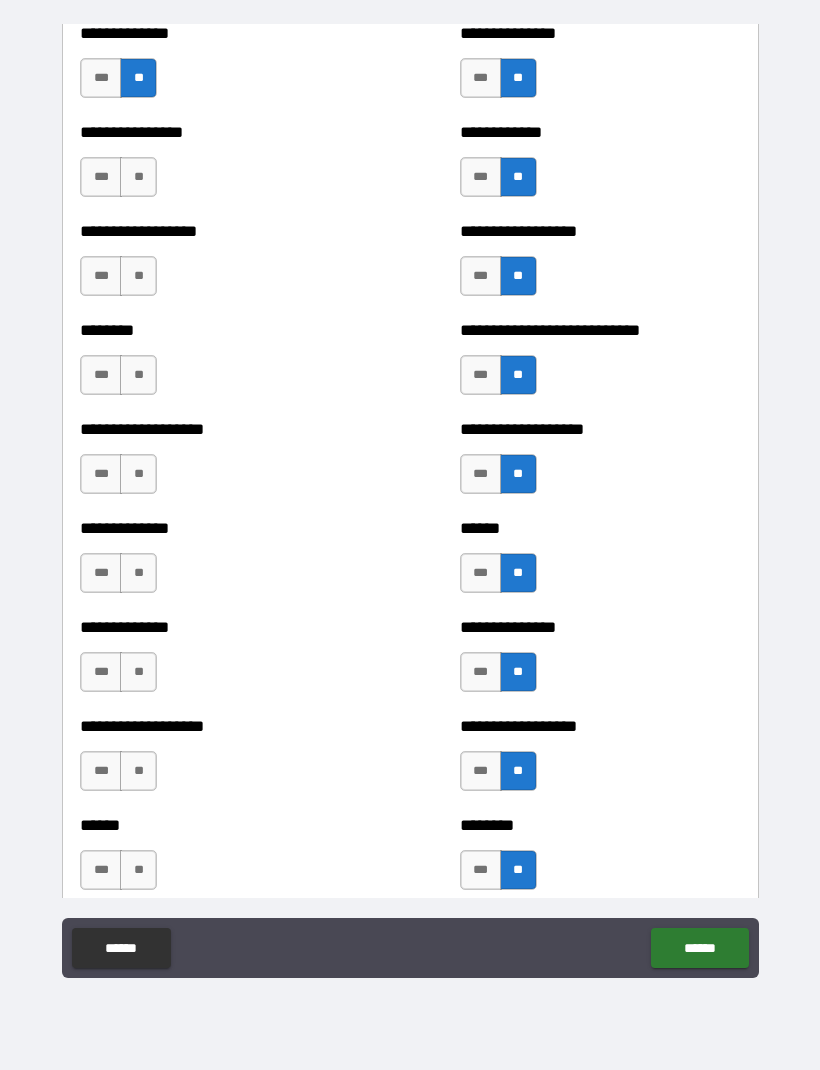 click on "**" at bounding box center (138, 177) 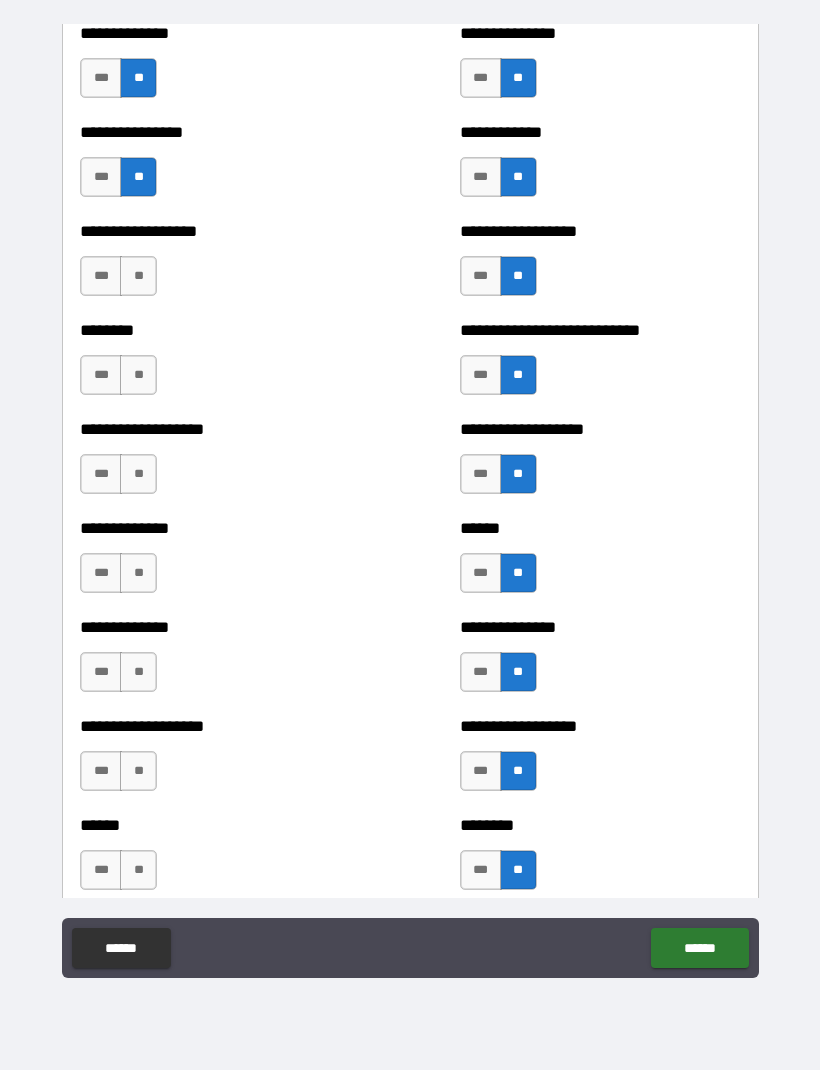 click on "**" at bounding box center (138, 276) 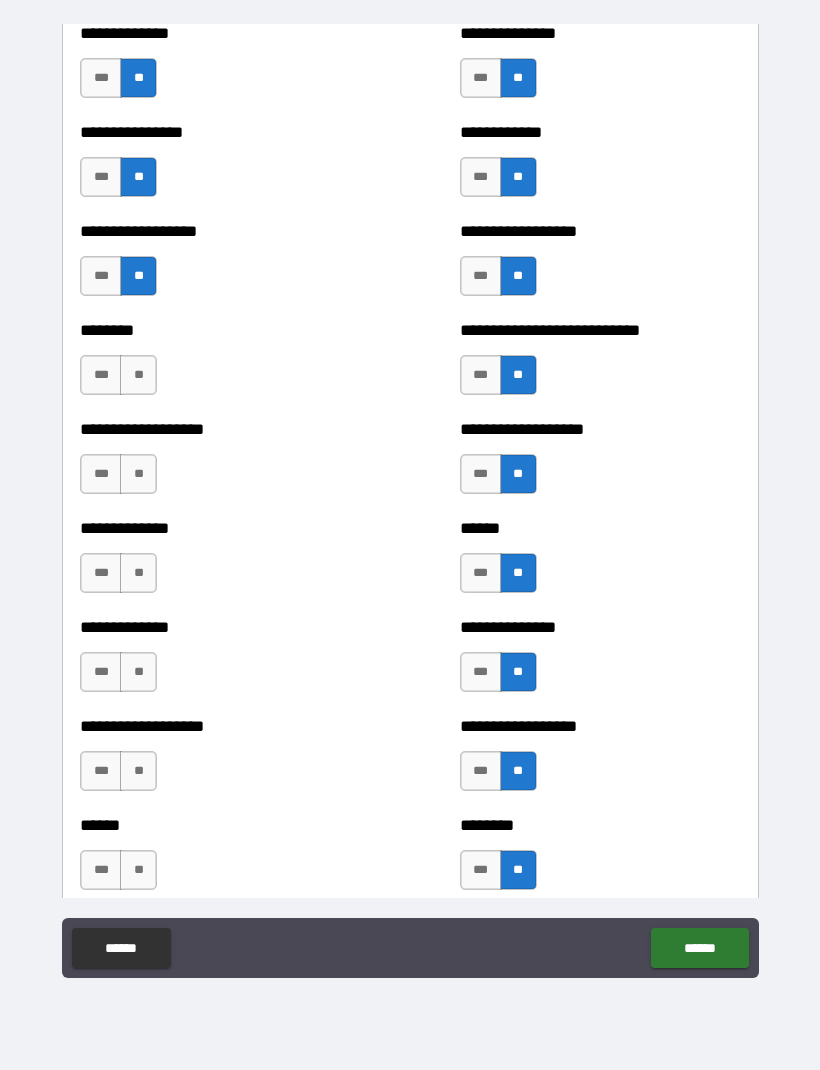 click on "**" at bounding box center [138, 375] 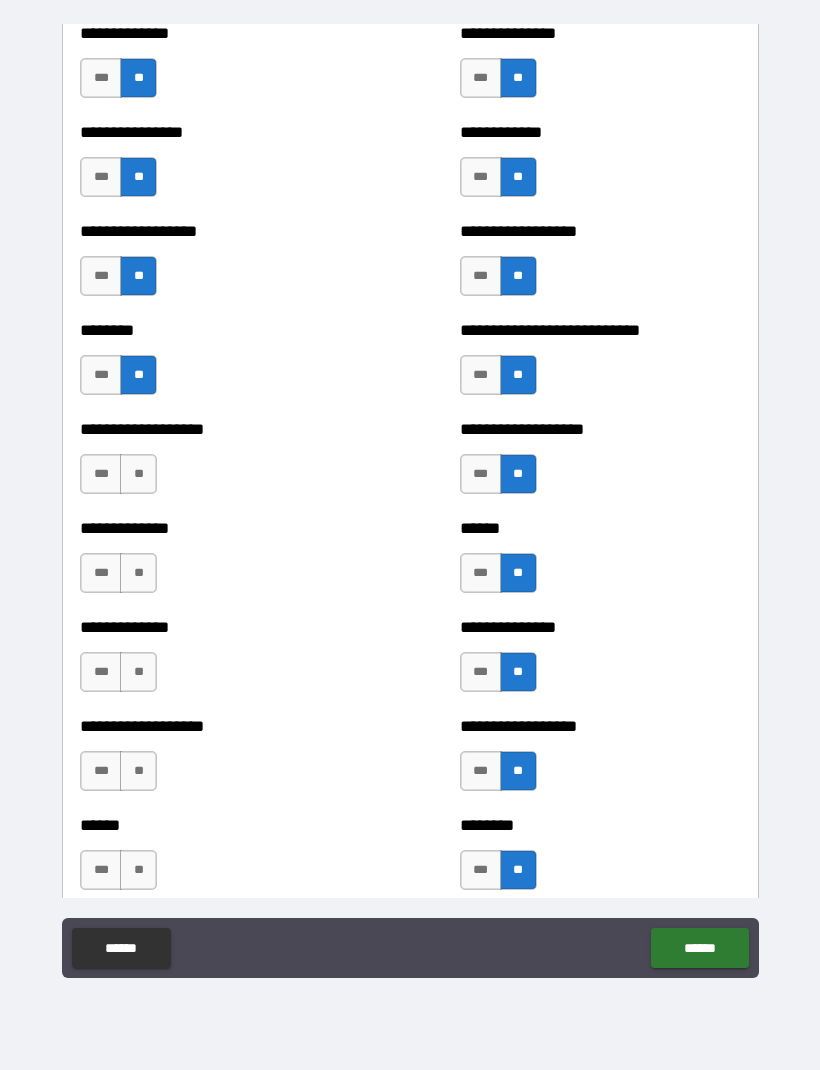 click on "**" at bounding box center (138, 474) 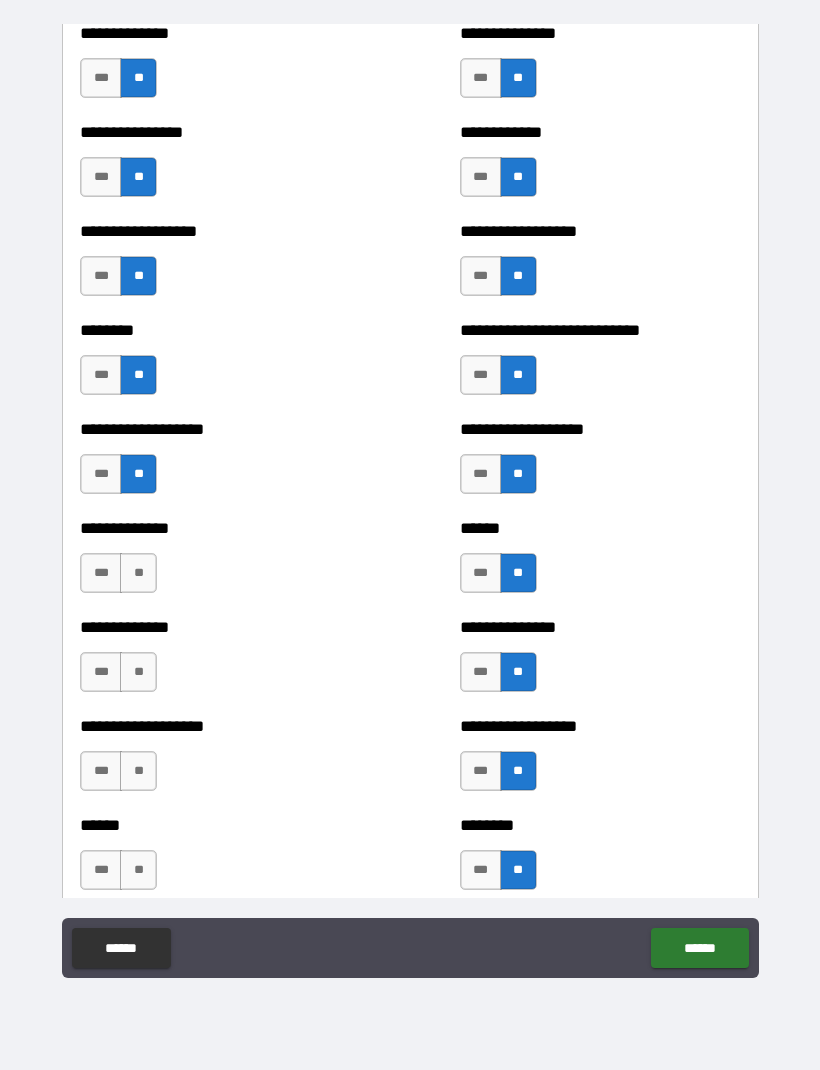 click on "**" at bounding box center [138, 573] 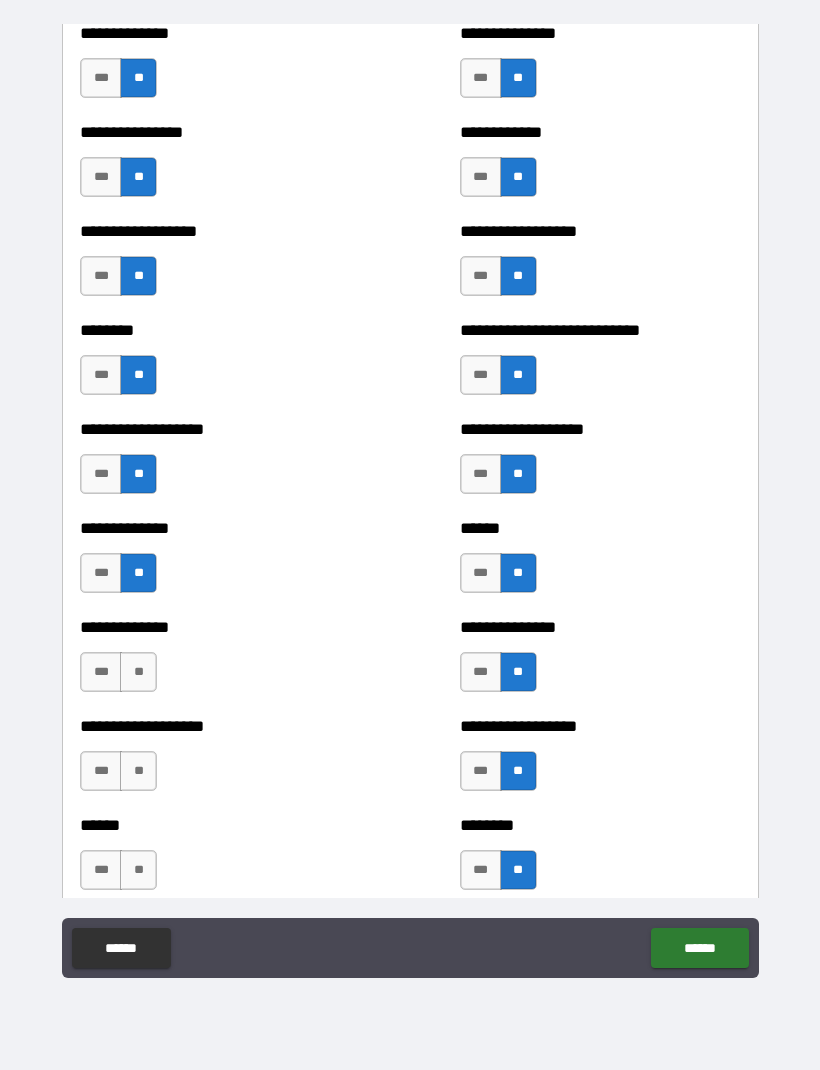 click on "***" at bounding box center [101, 672] 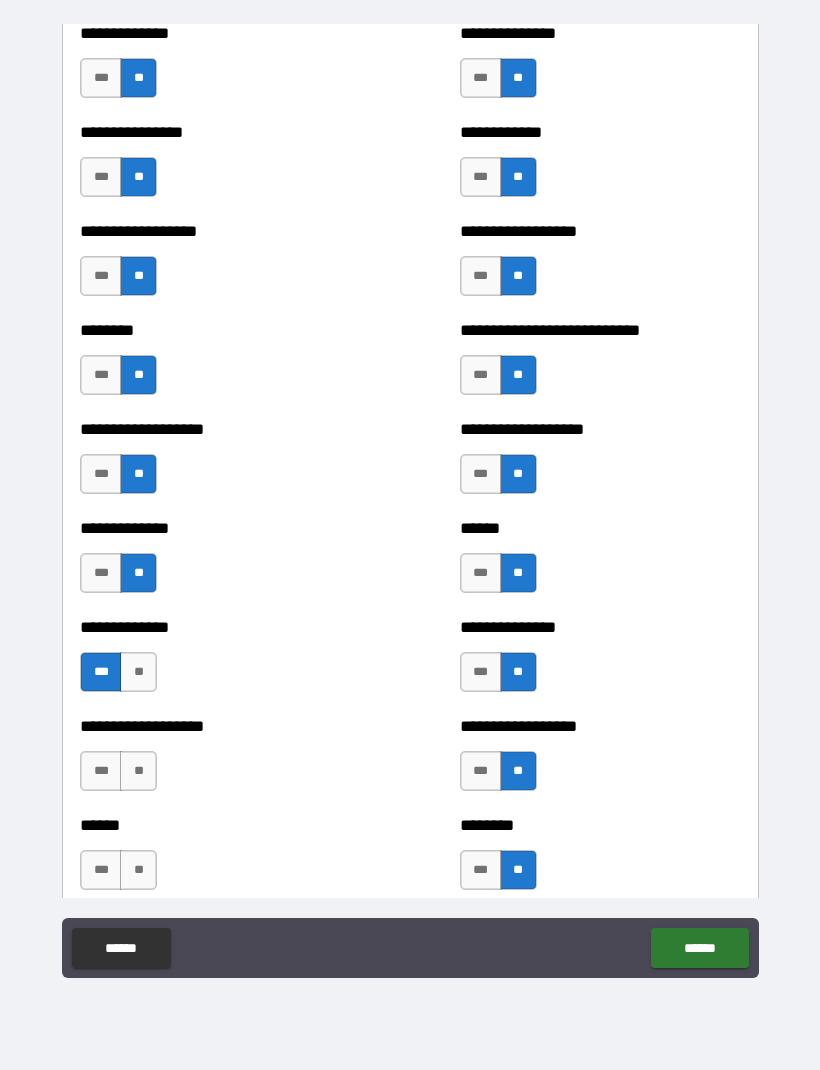click on "**" at bounding box center (138, 771) 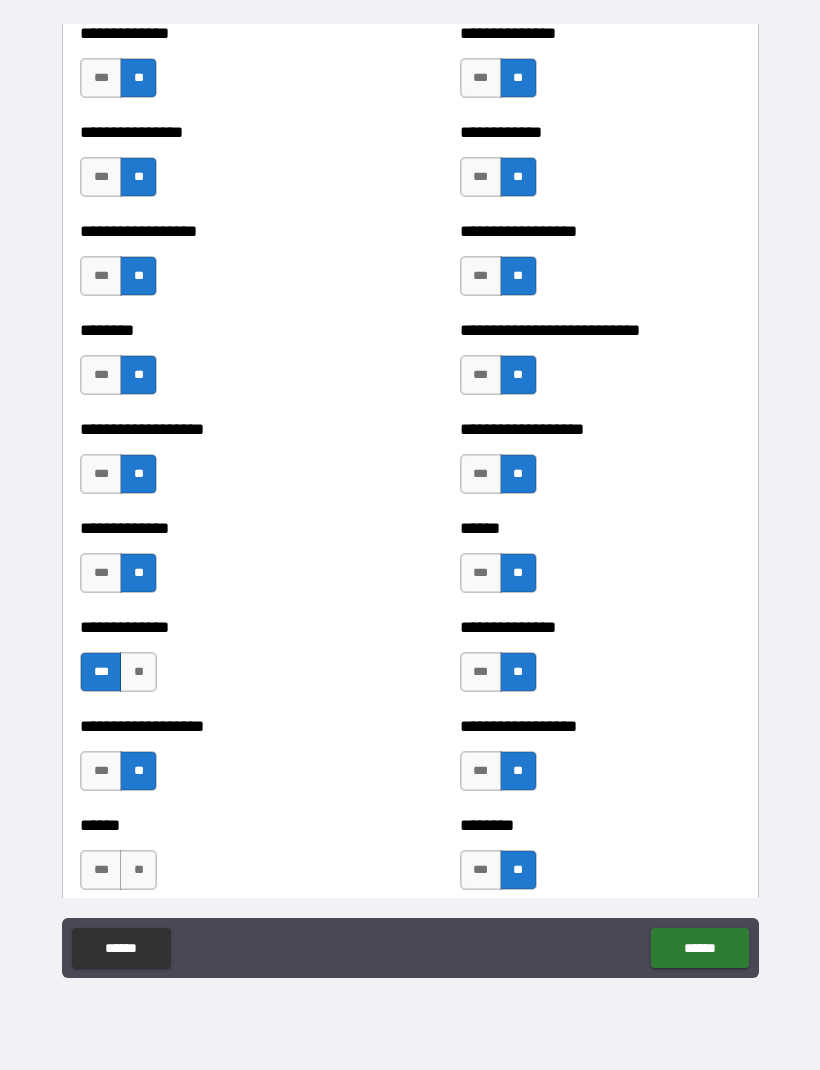 click on "**" at bounding box center (138, 870) 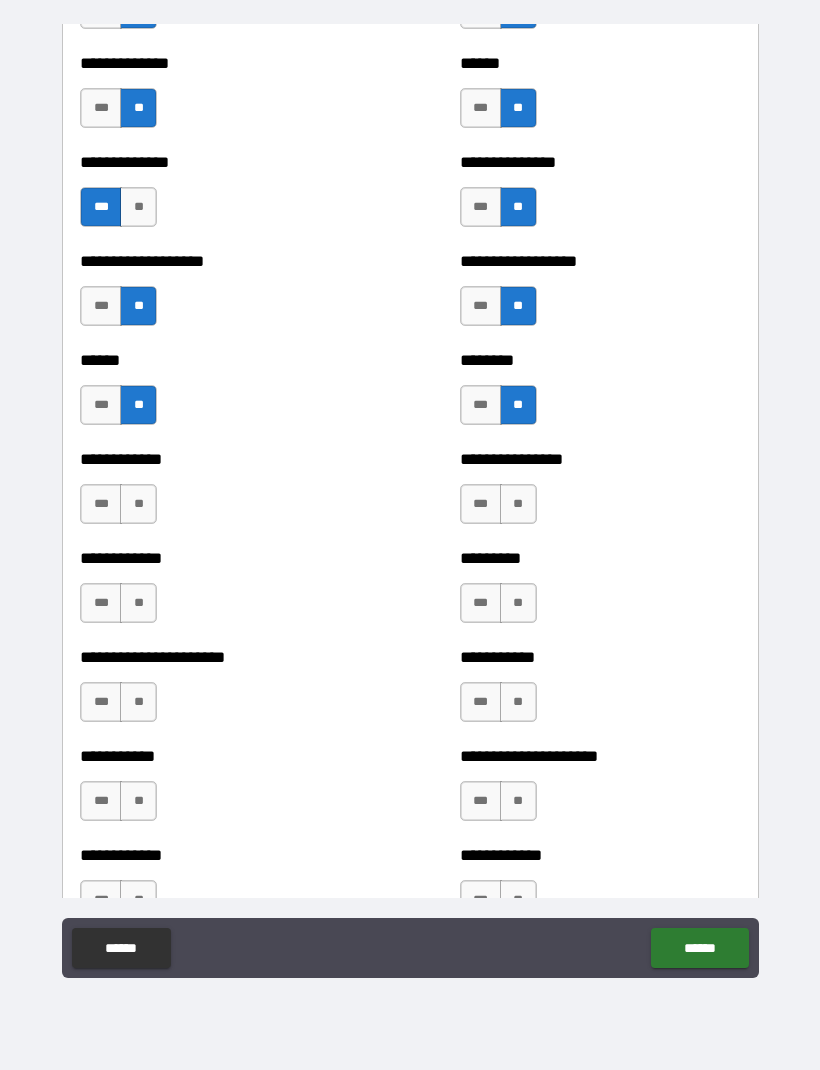 scroll, scrollTop: 4728, scrollLeft: 0, axis: vertical 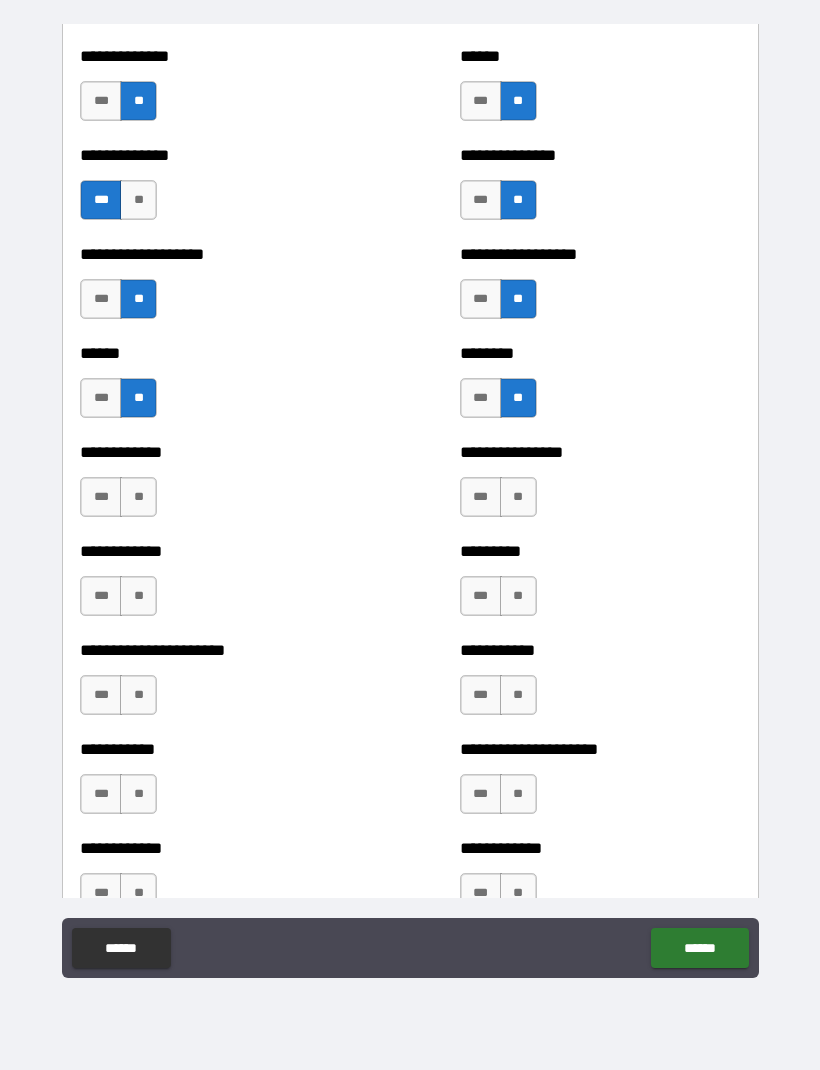 click on "**" at bounding box center (138, 497) 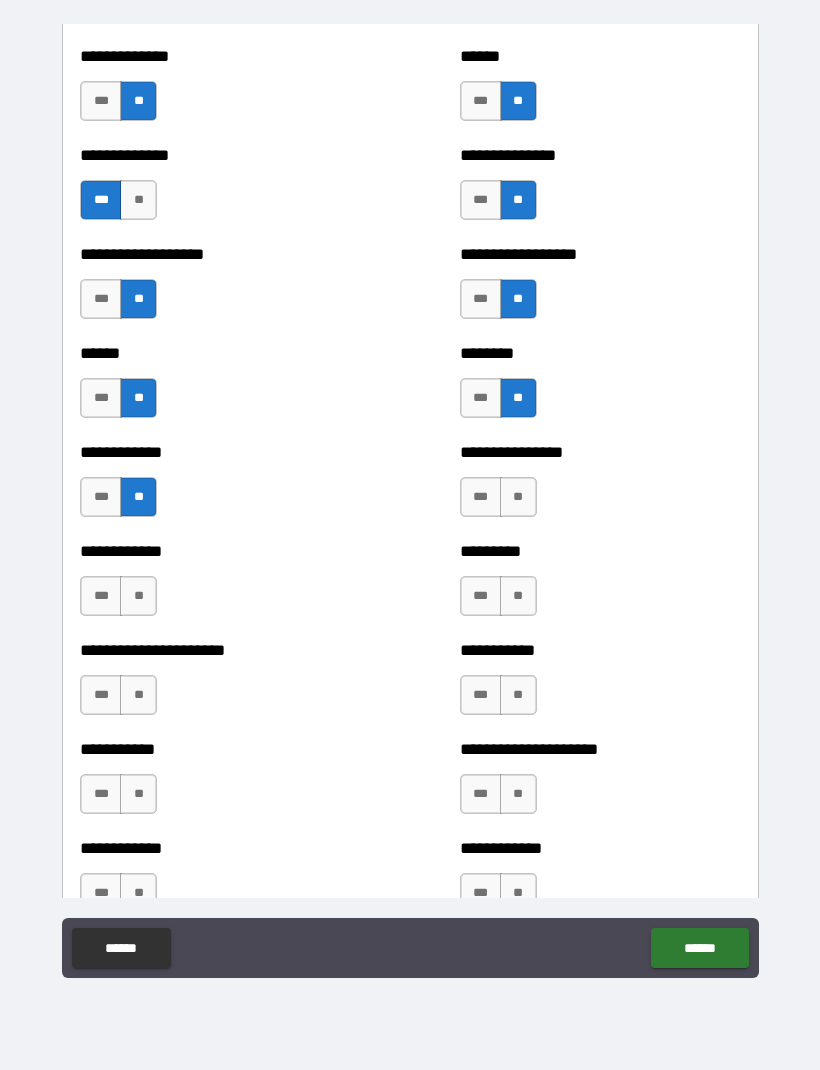 click on "**" at bounding box center (138, 596) 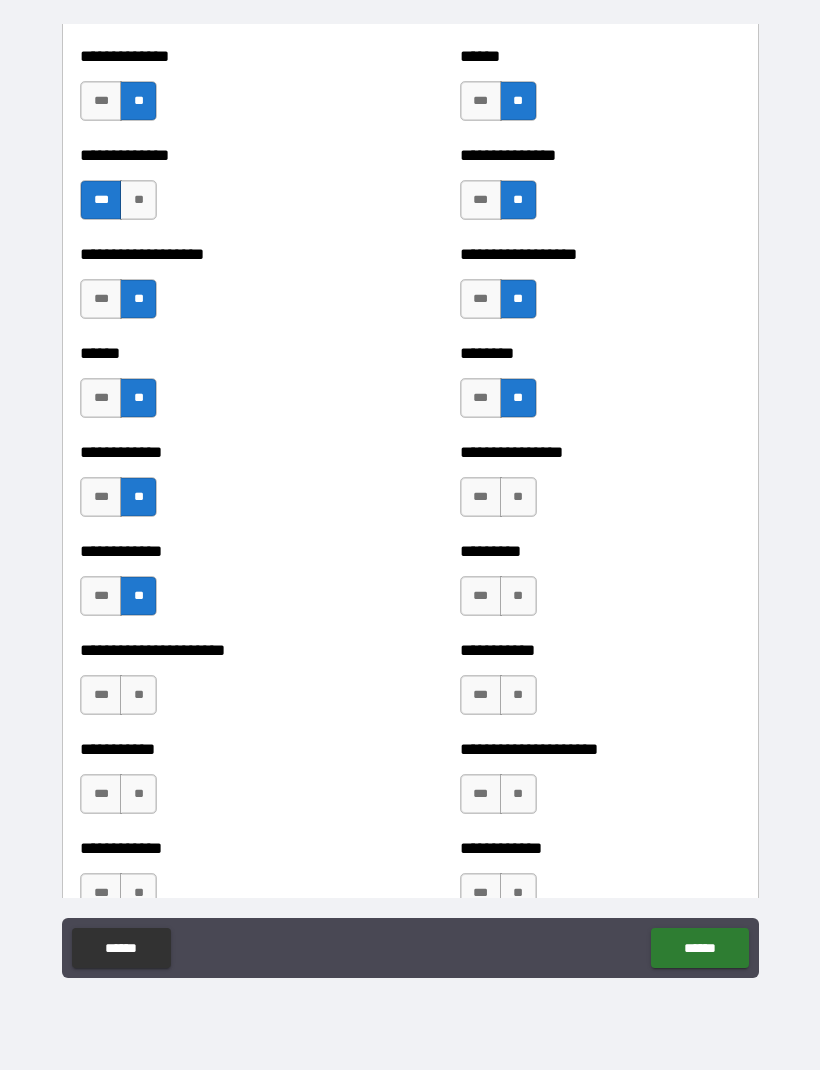 click on "**" at bounding box center (138, 695) 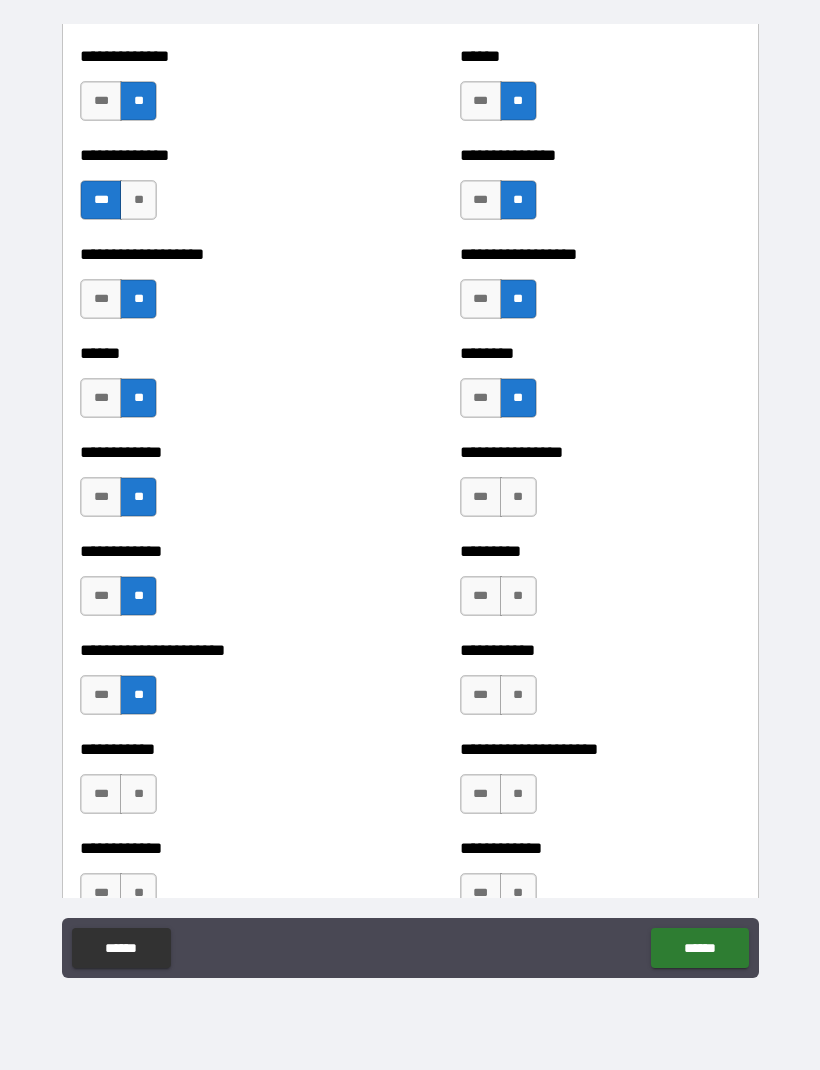 click on "**" at bounding box center (138, 794) 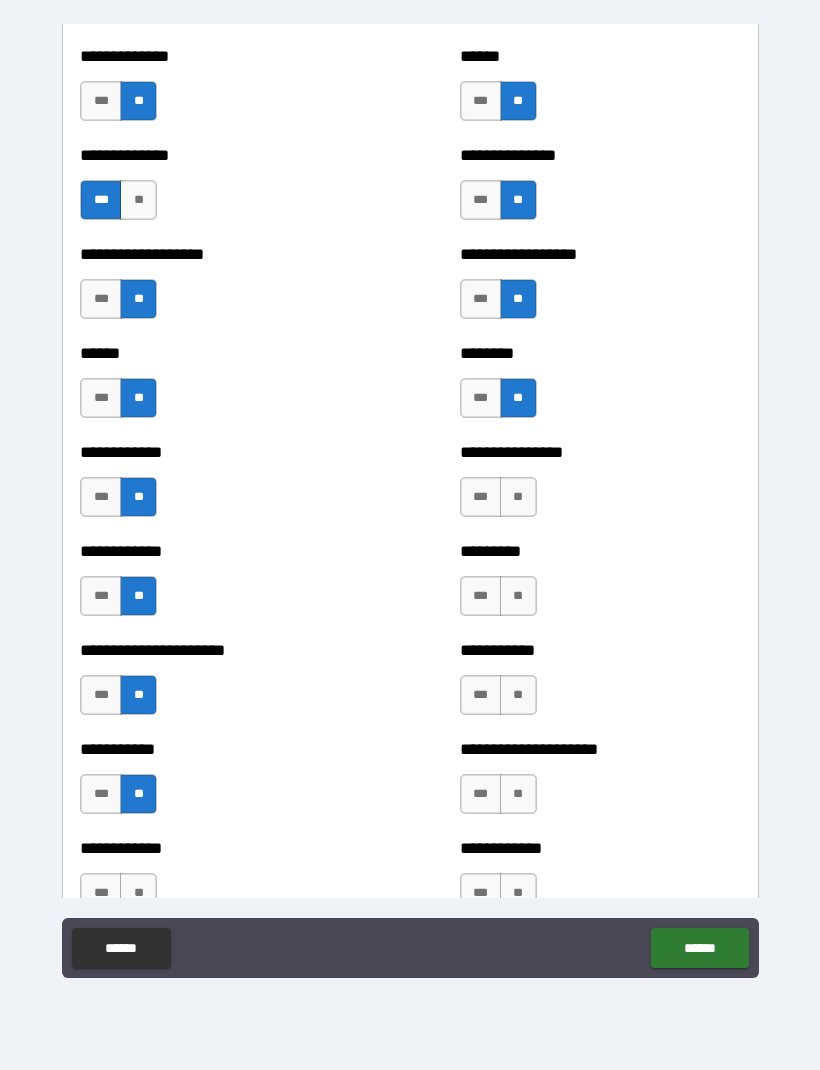 click on "**" at bounding box center (138, 893) 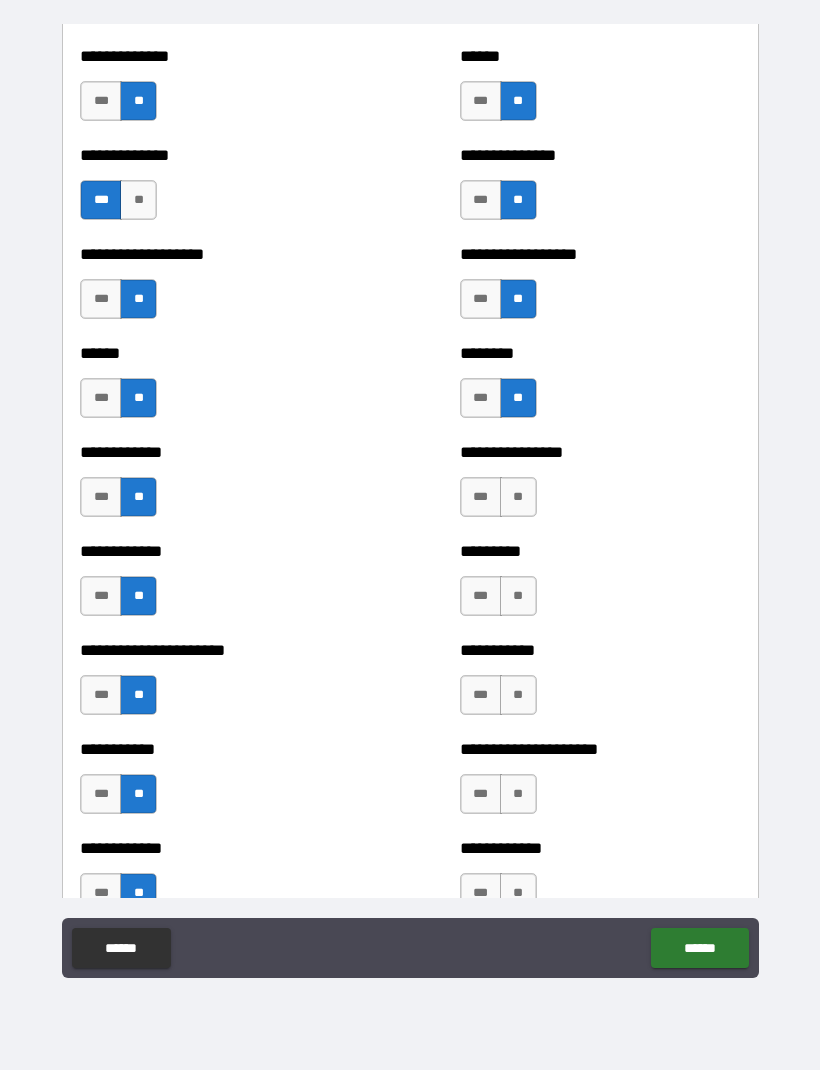 click on "**" at bounding box center (518, 497) 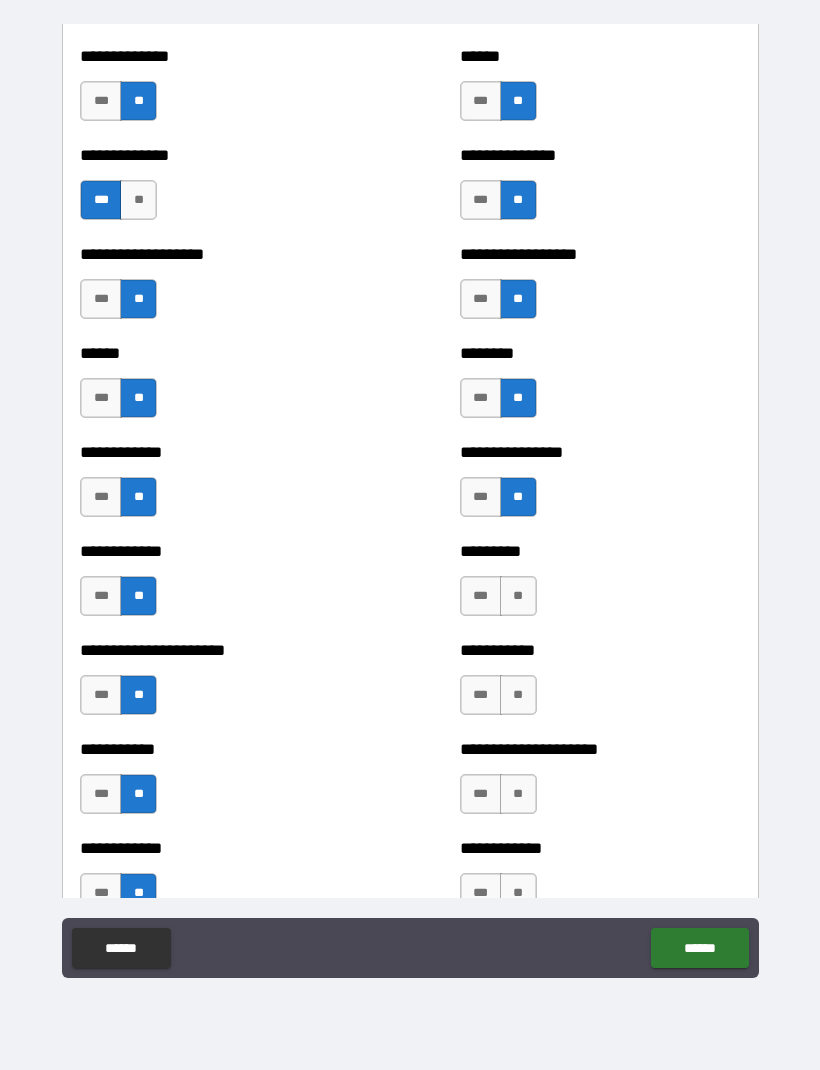 click on "**" at bounding box center [518, 596] 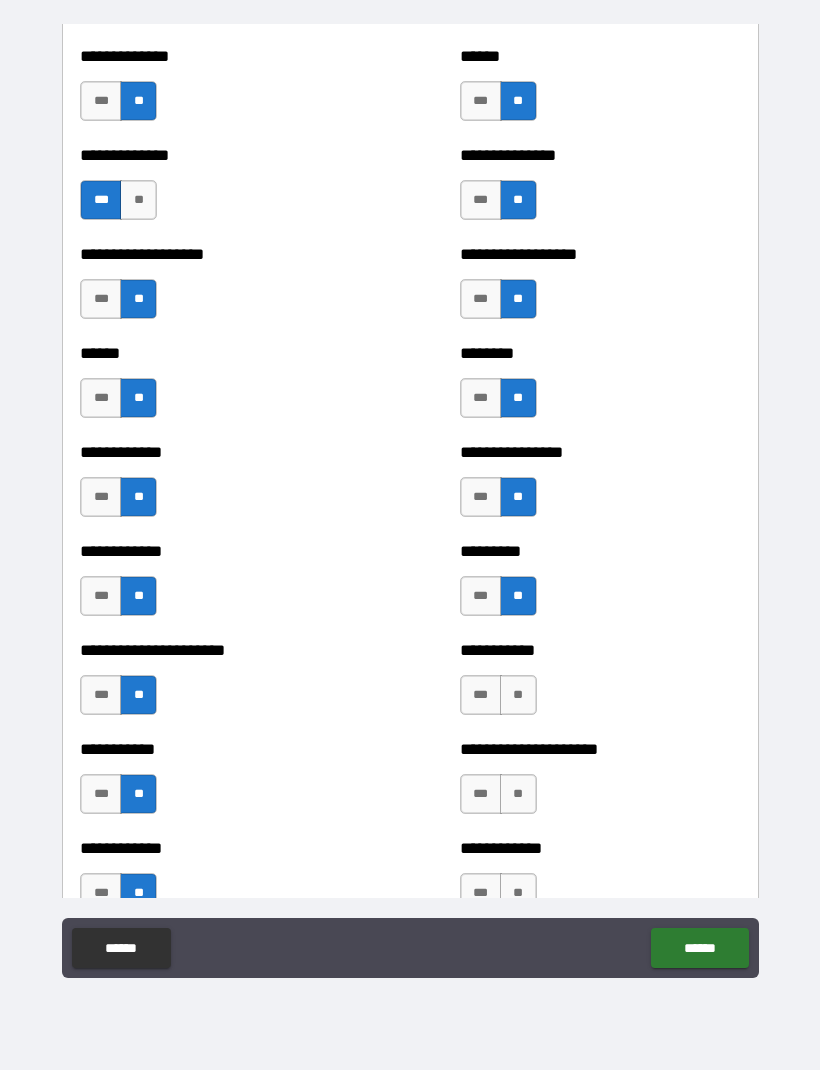 click on "**" at bounding box center [518, 695] 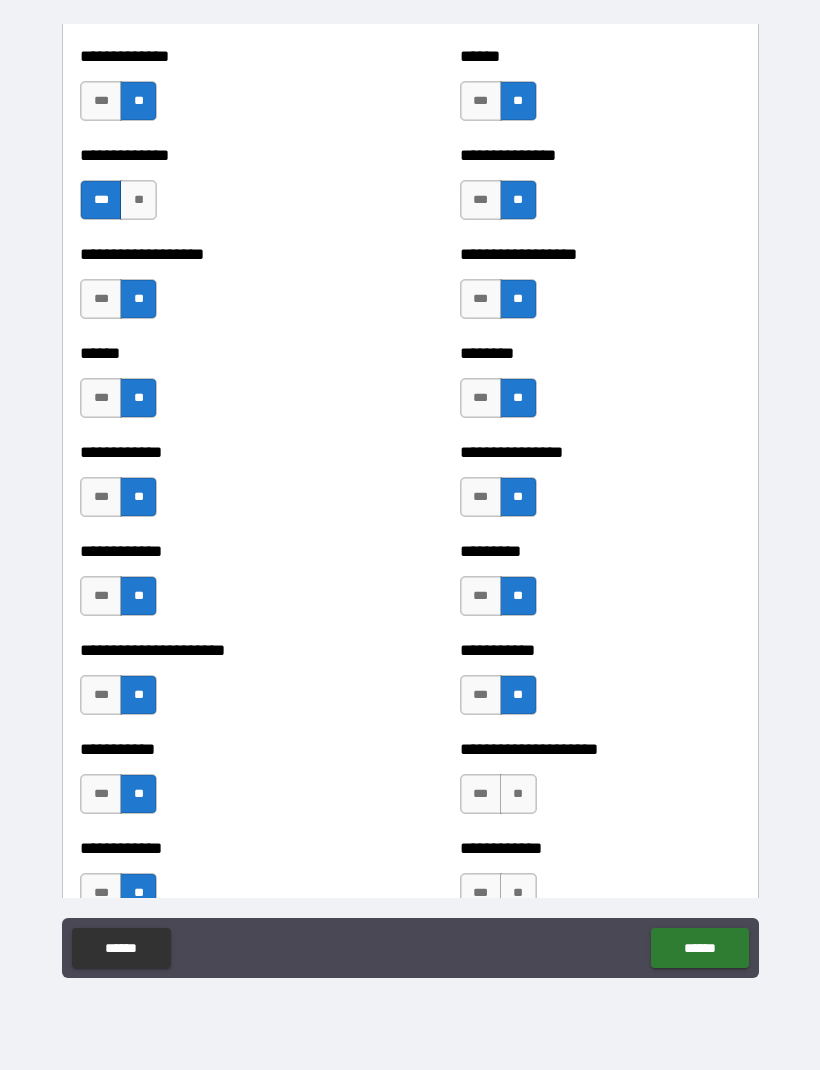 click on "**" at bounding box center [518, 794] 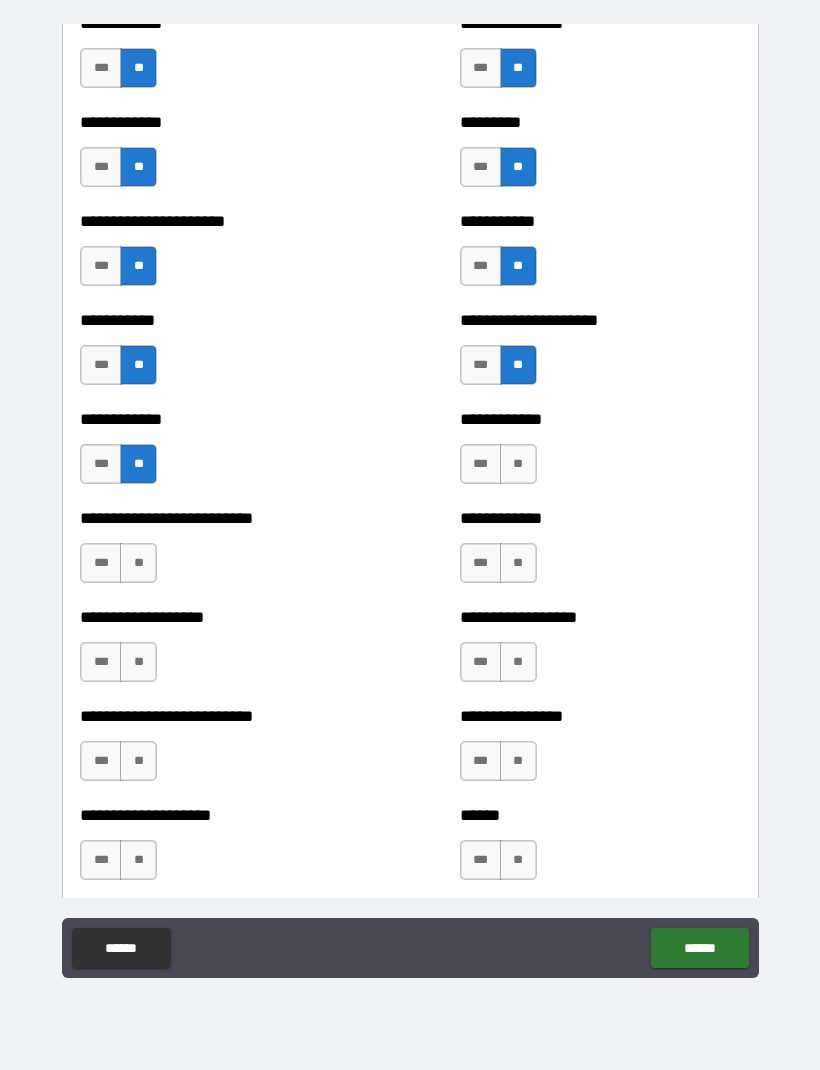 scroll, scrollTop: 5160, scrollLeft: 0, axis: vertical 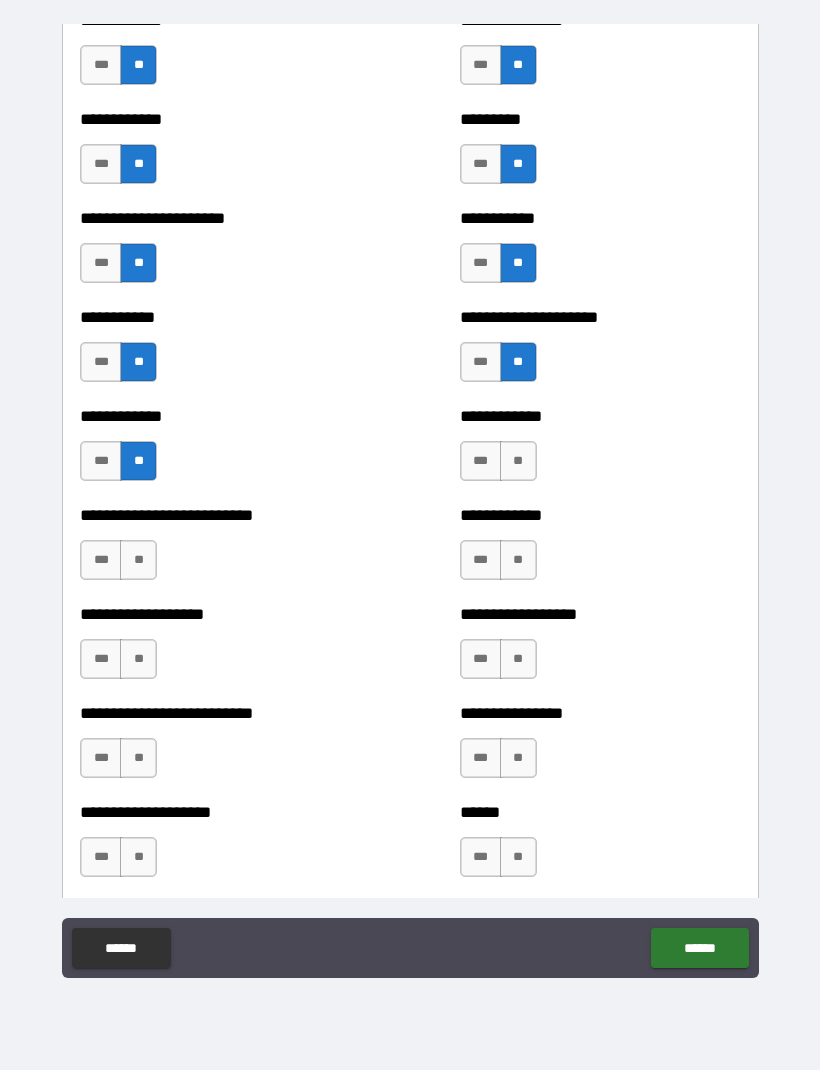 click on "**" at bounding box center (518, 461) 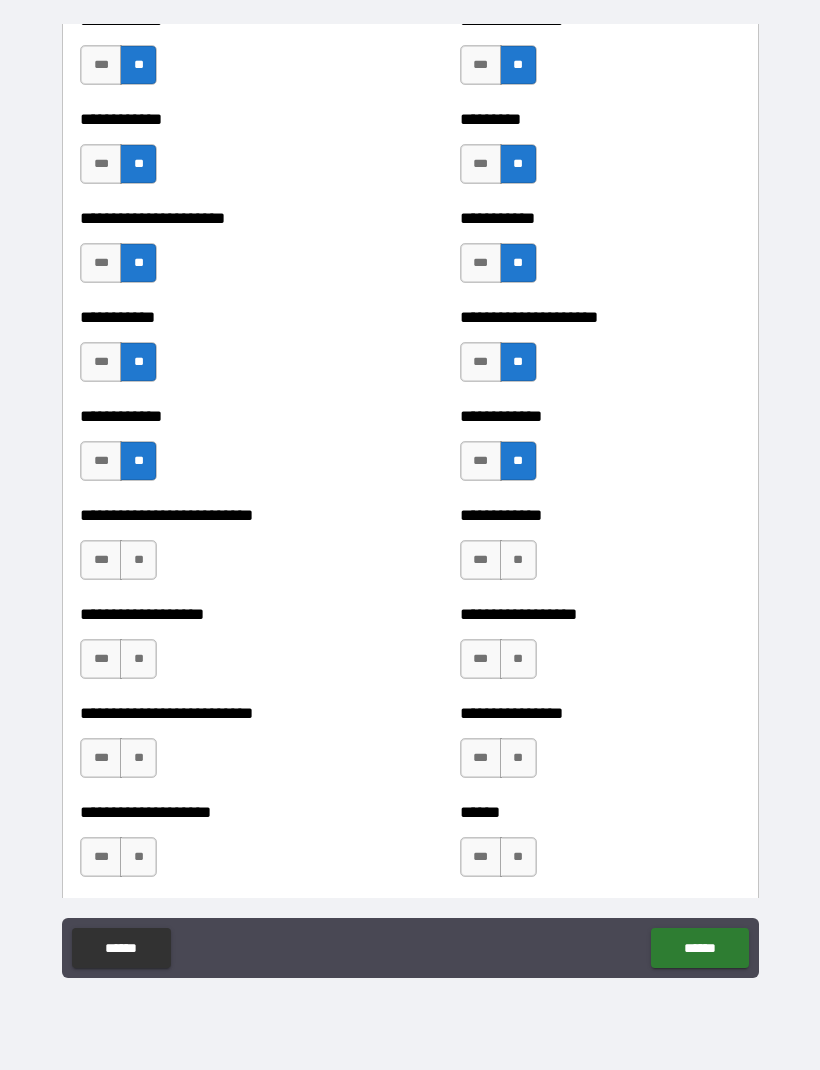 click on "**" at bounding box center [518, 560] 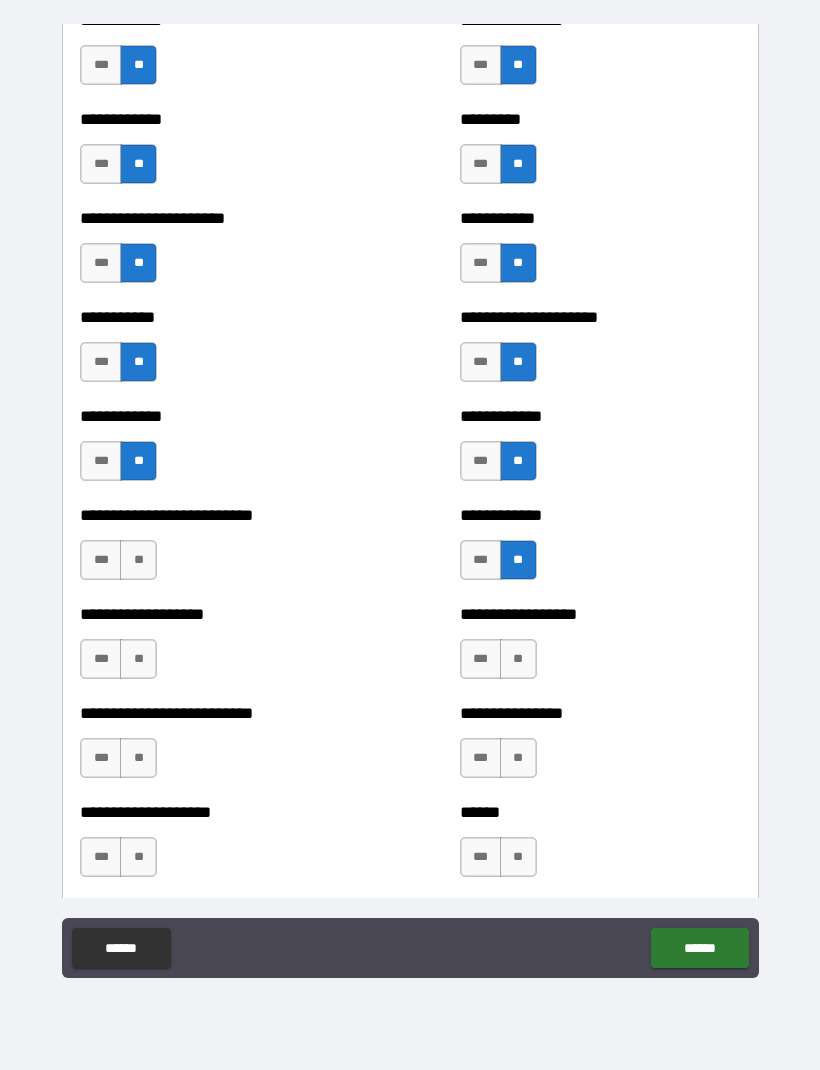 click on "**" at bounding box center (518, 659) 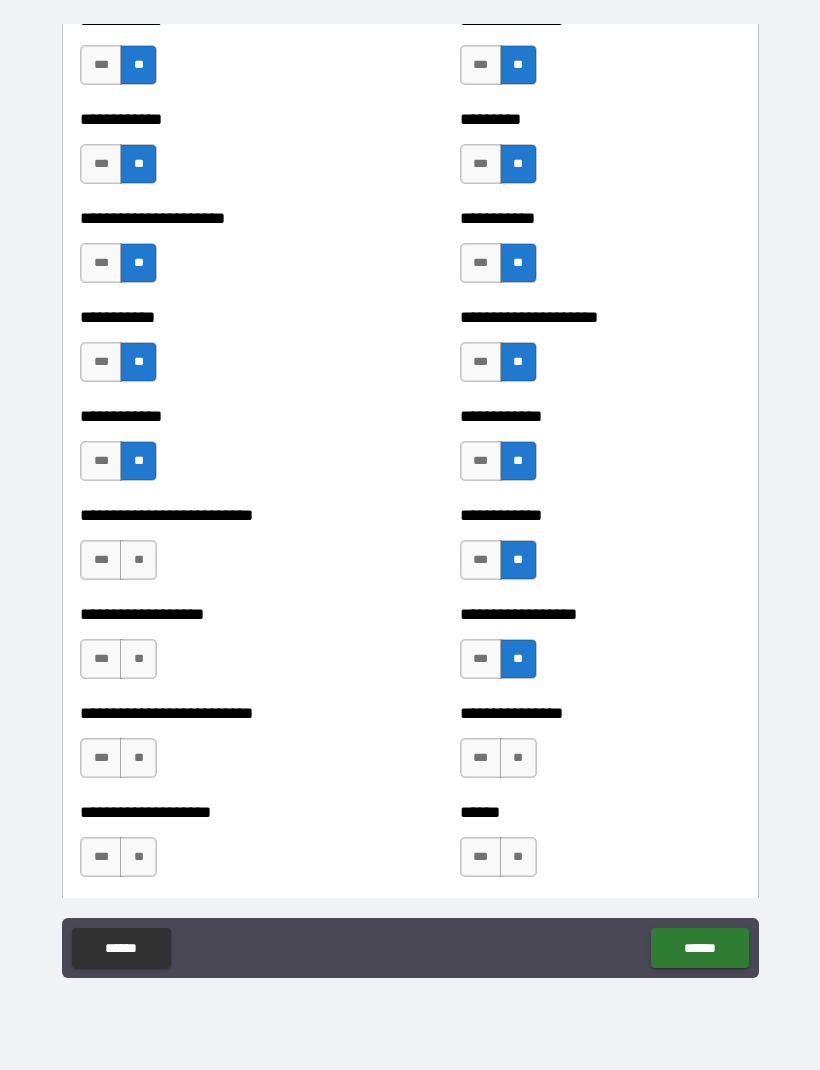 click on "**" at bounding box center (518, 758) 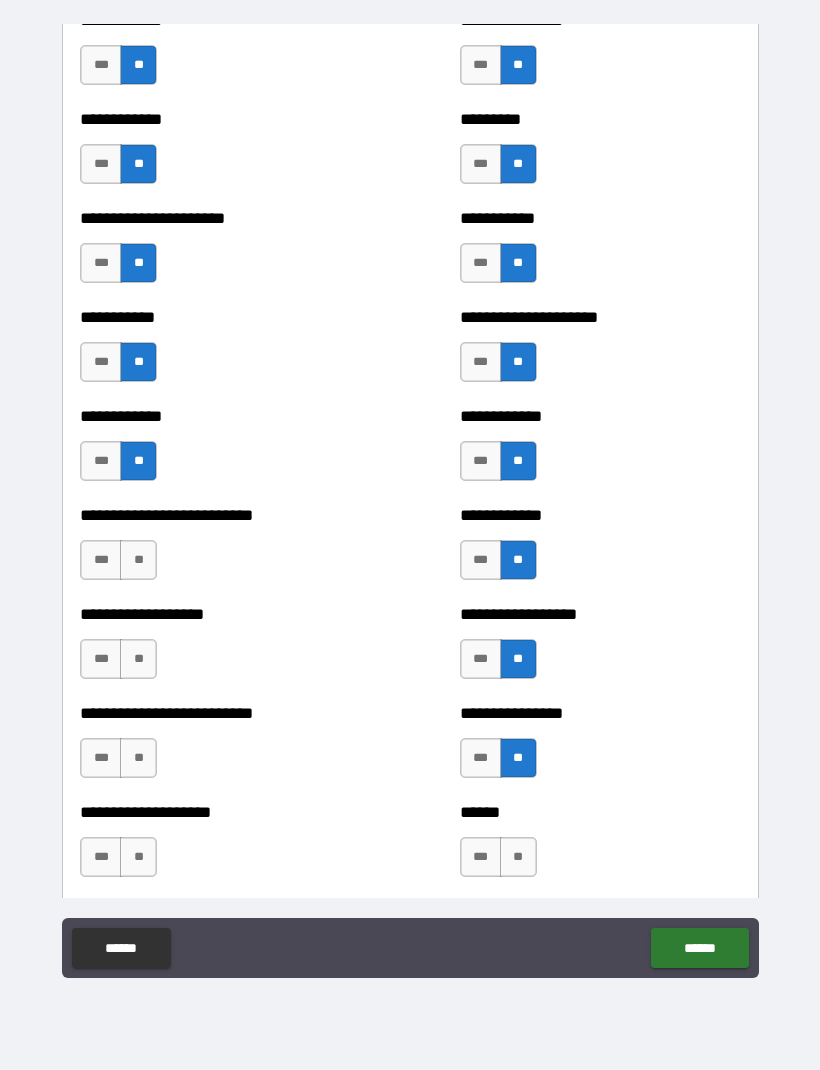 click on "**" at bounding box center (518, 857) 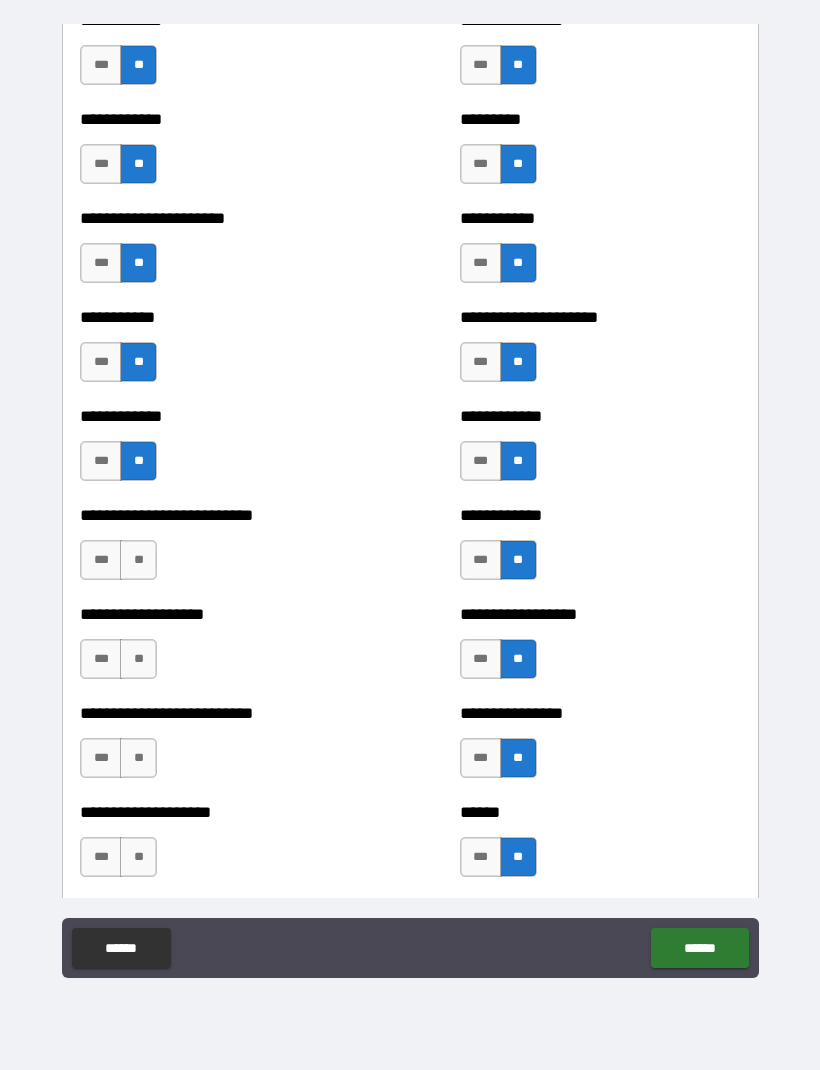 click on "**" at bounding box center [138, 857] 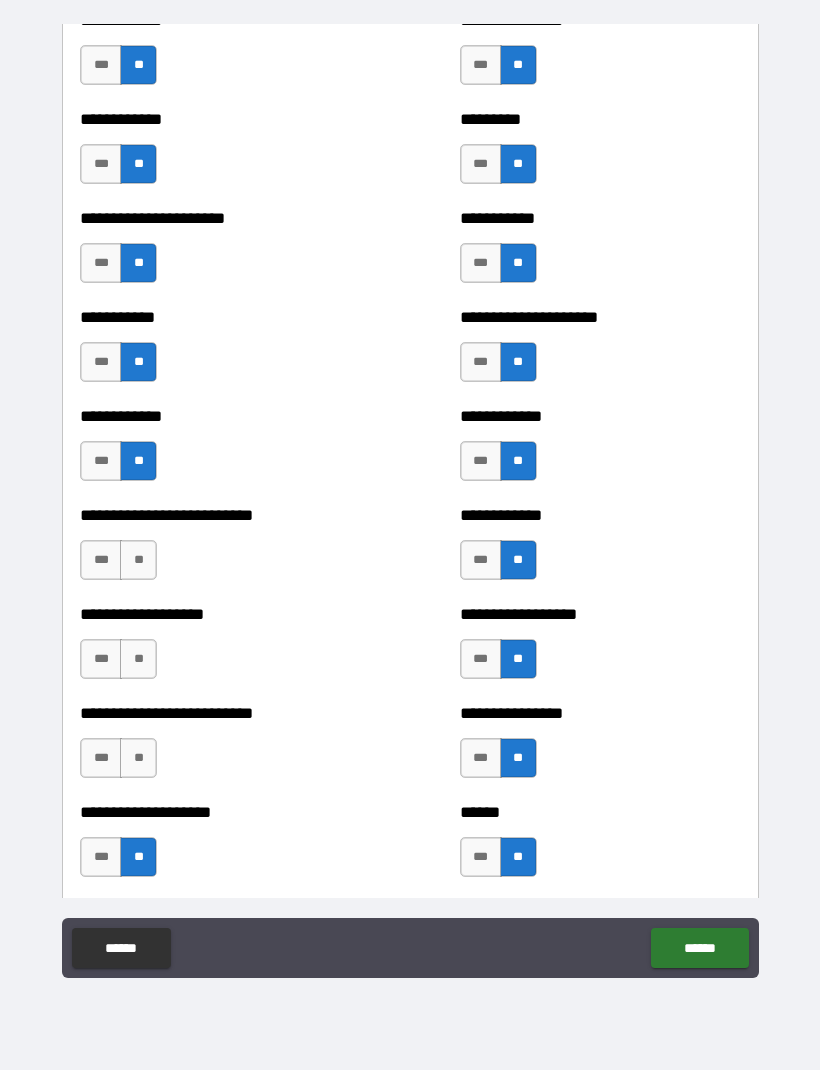 click on "**" at bounding box center [138, 758] 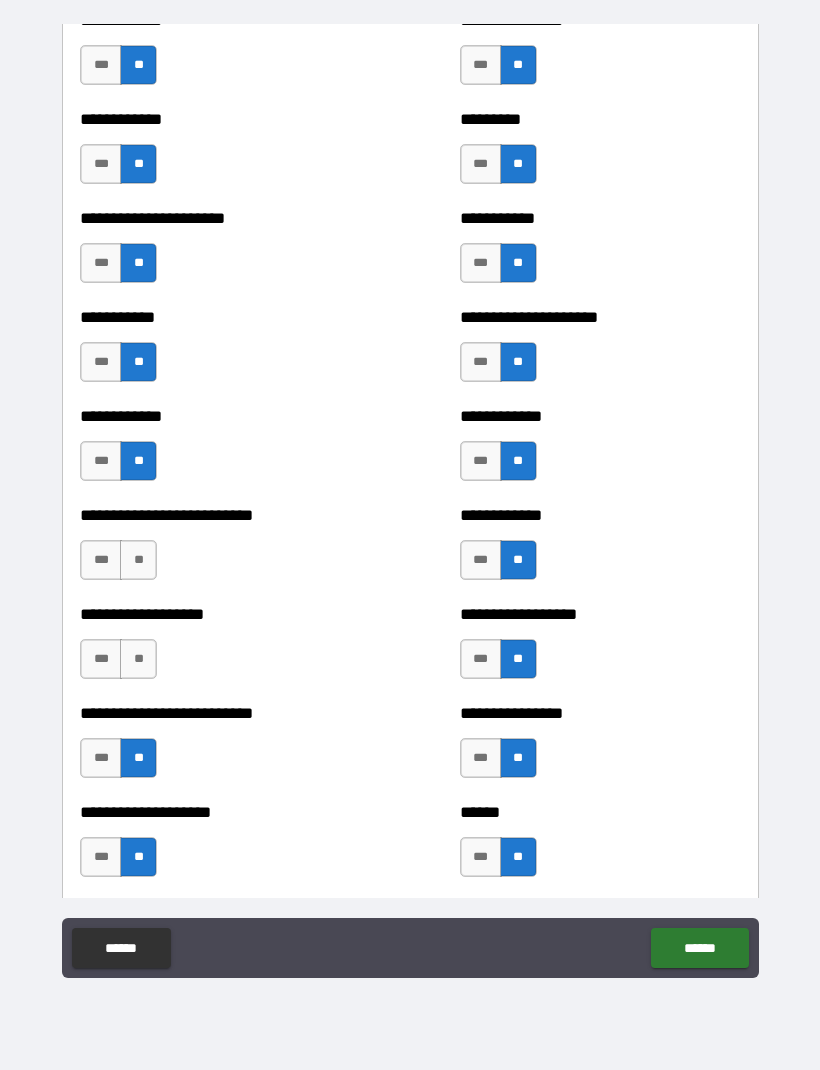click on "**" at bounding box center (138, 659) 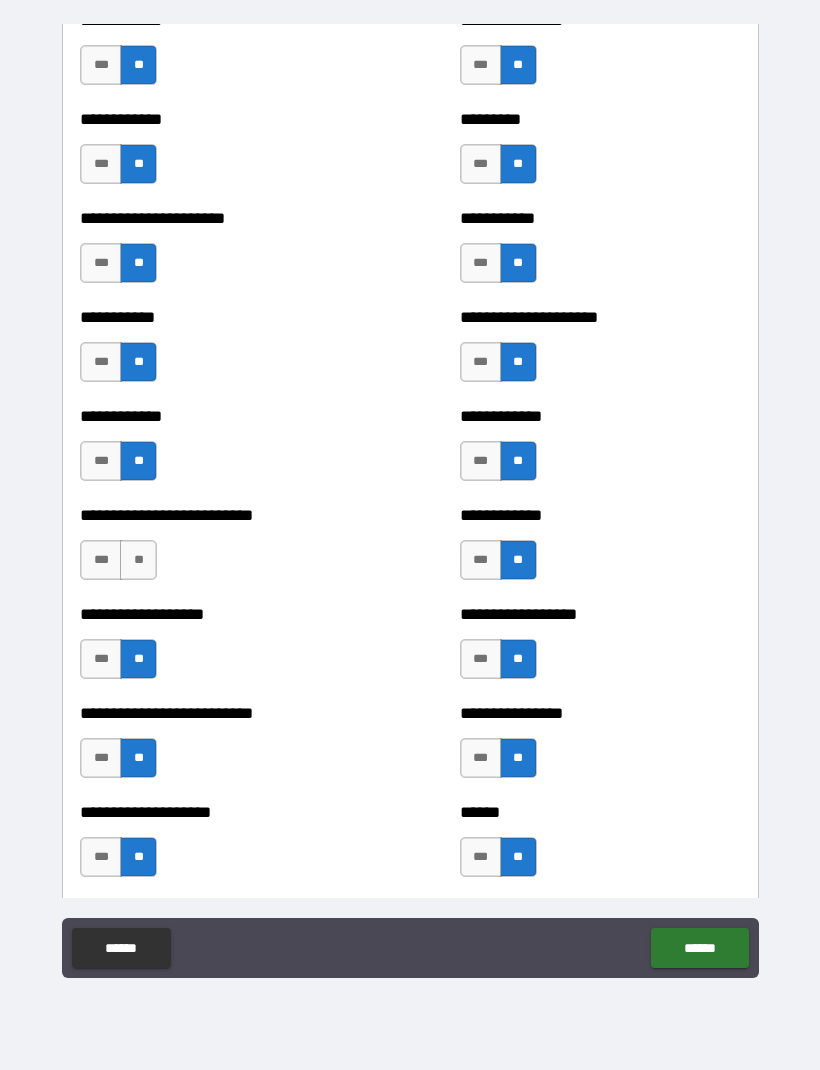 click on "**" at bounding box center (138, 560) 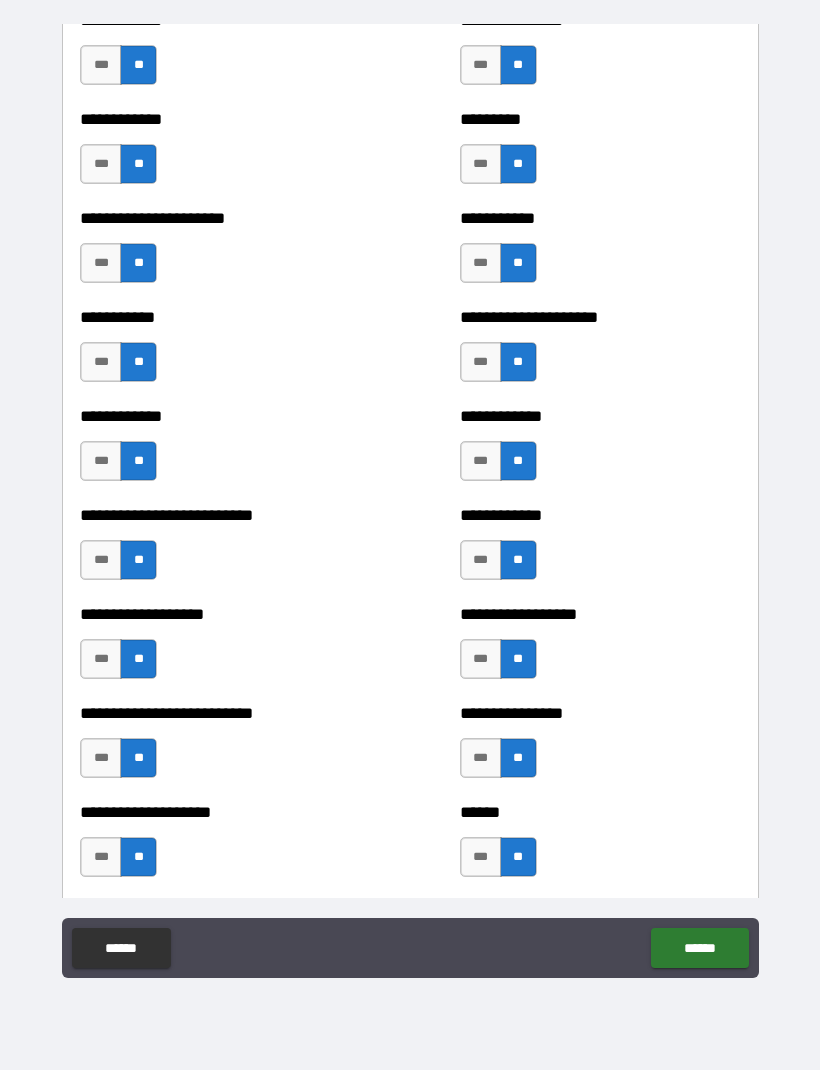 click on "***" at bounding box center (101, 659) 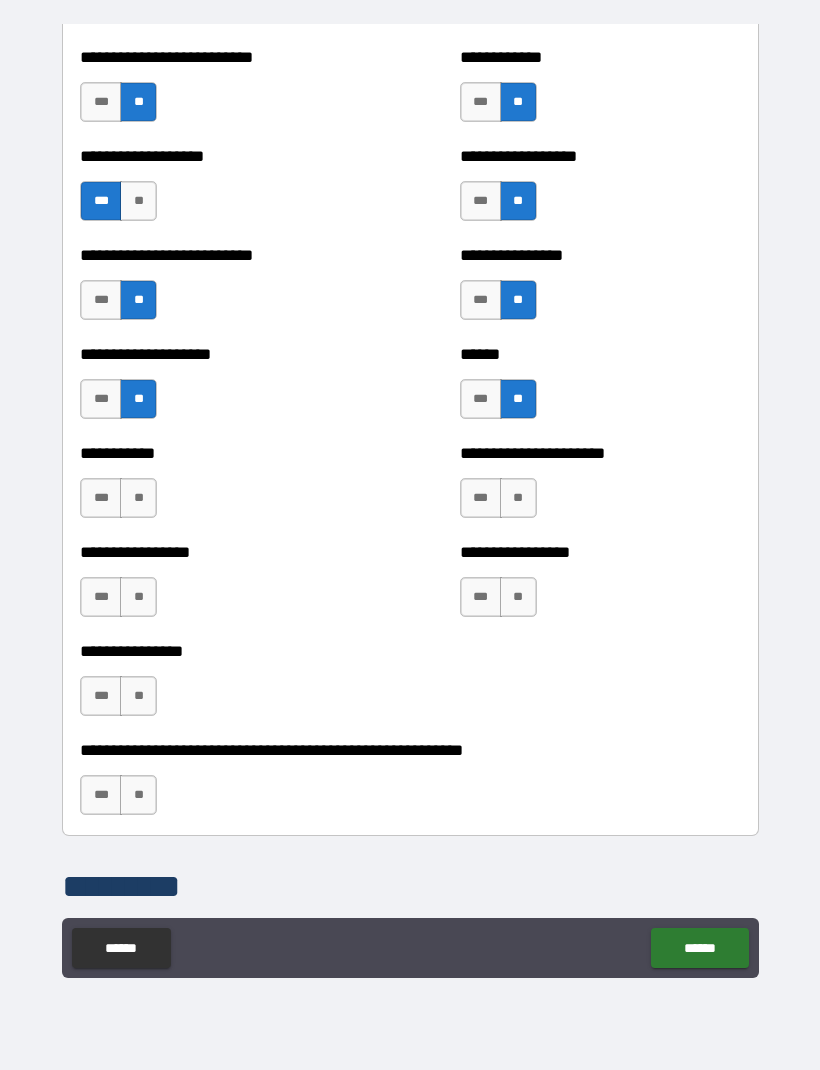 scroll, scrollTop: 5639, scrollLeft: 0, axis: vertical 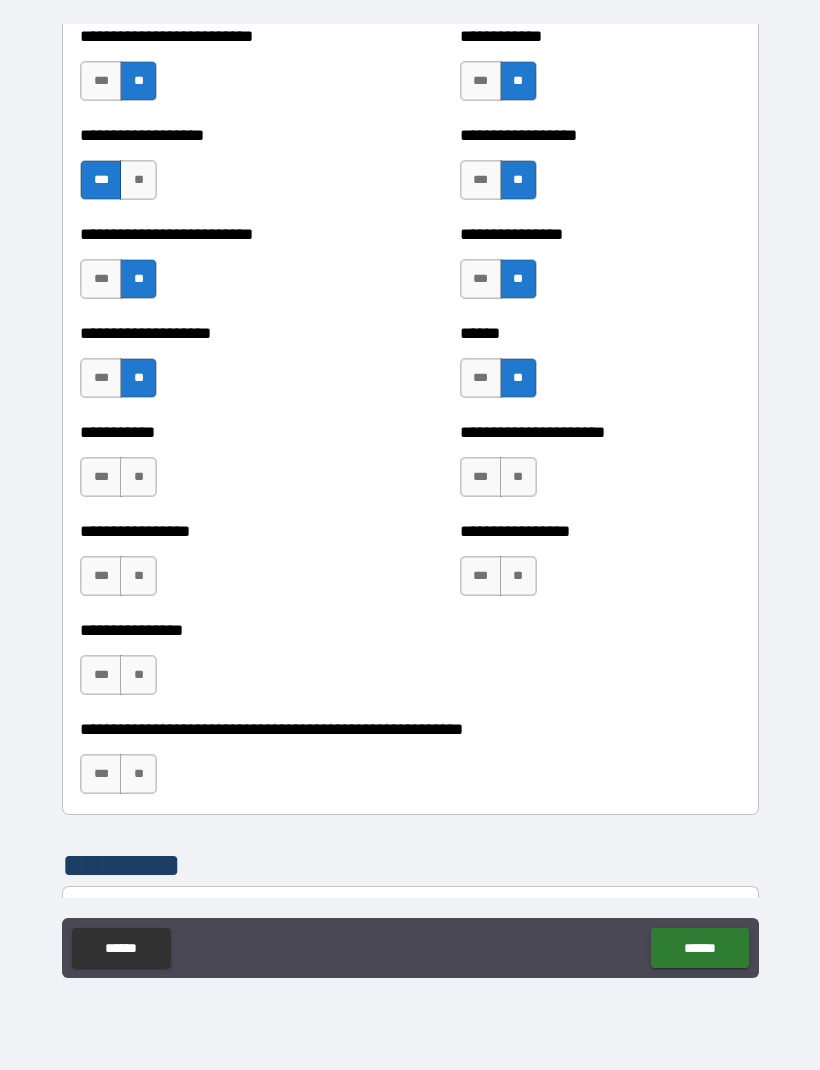click on "**" at bounding box center (138, 477) 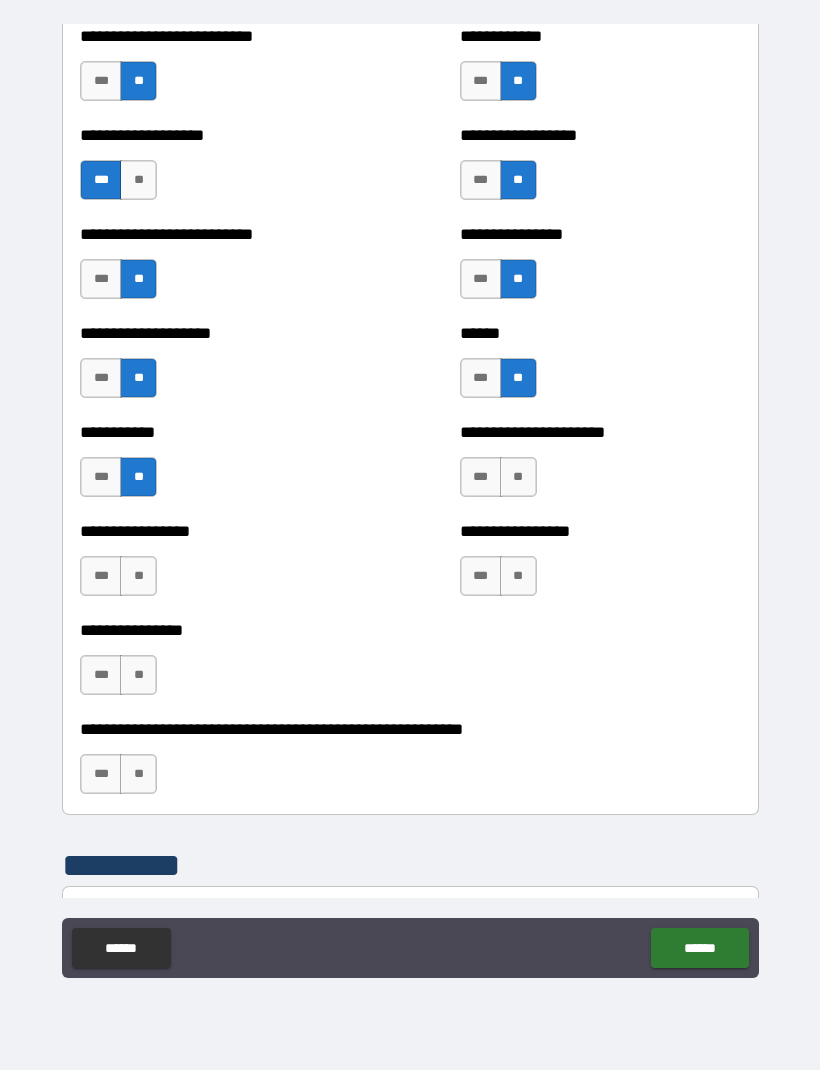 click on "**" at bounding box center [138, 576] 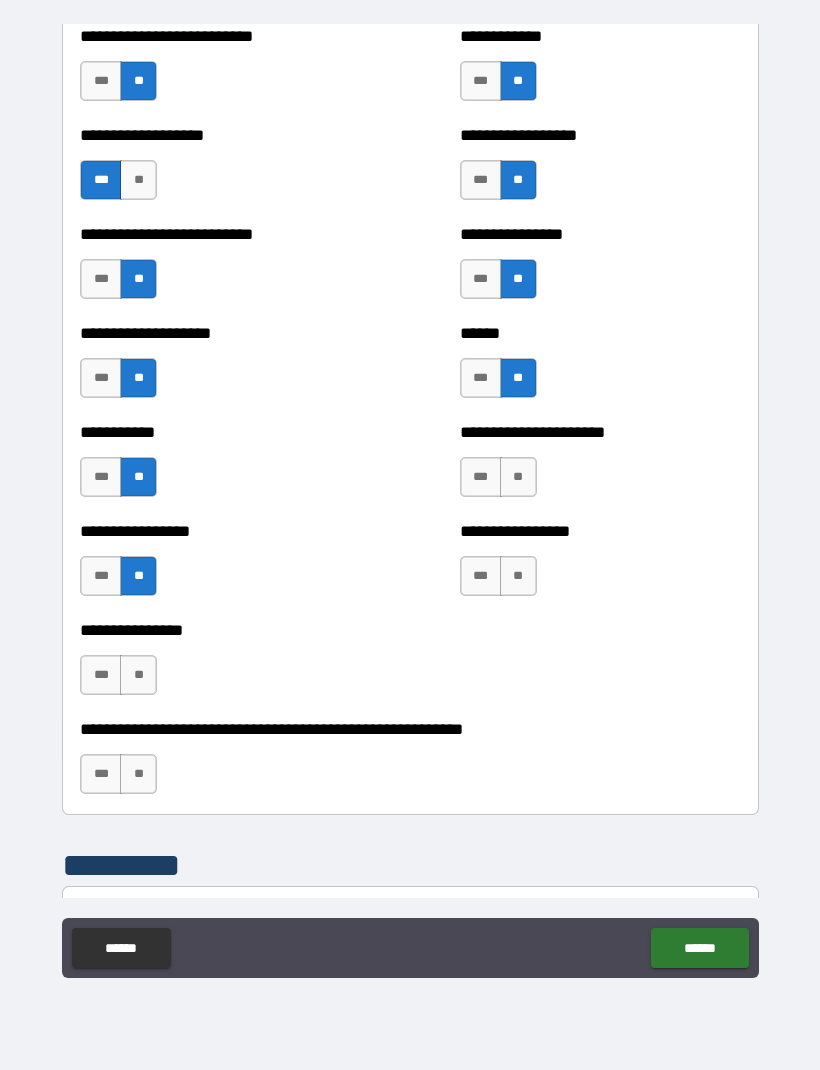 click on "**" at bounding box center (138, 675) 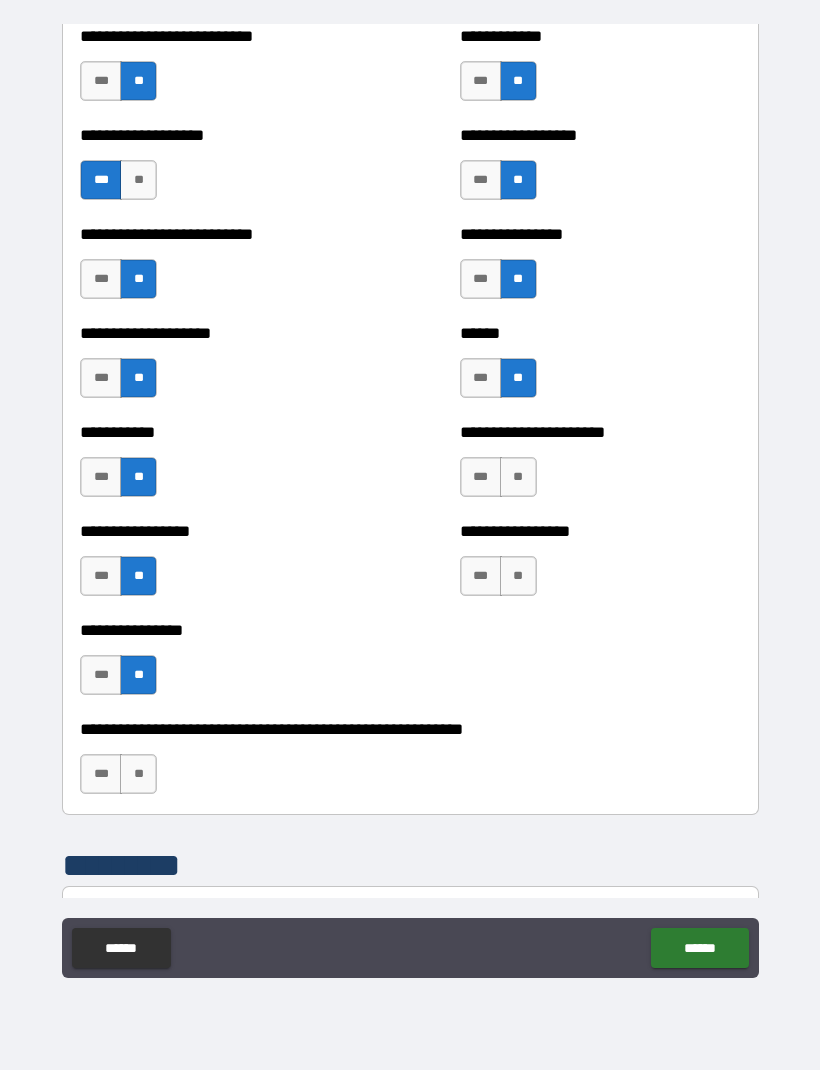 click on "**" at bounding box center (518, 477) 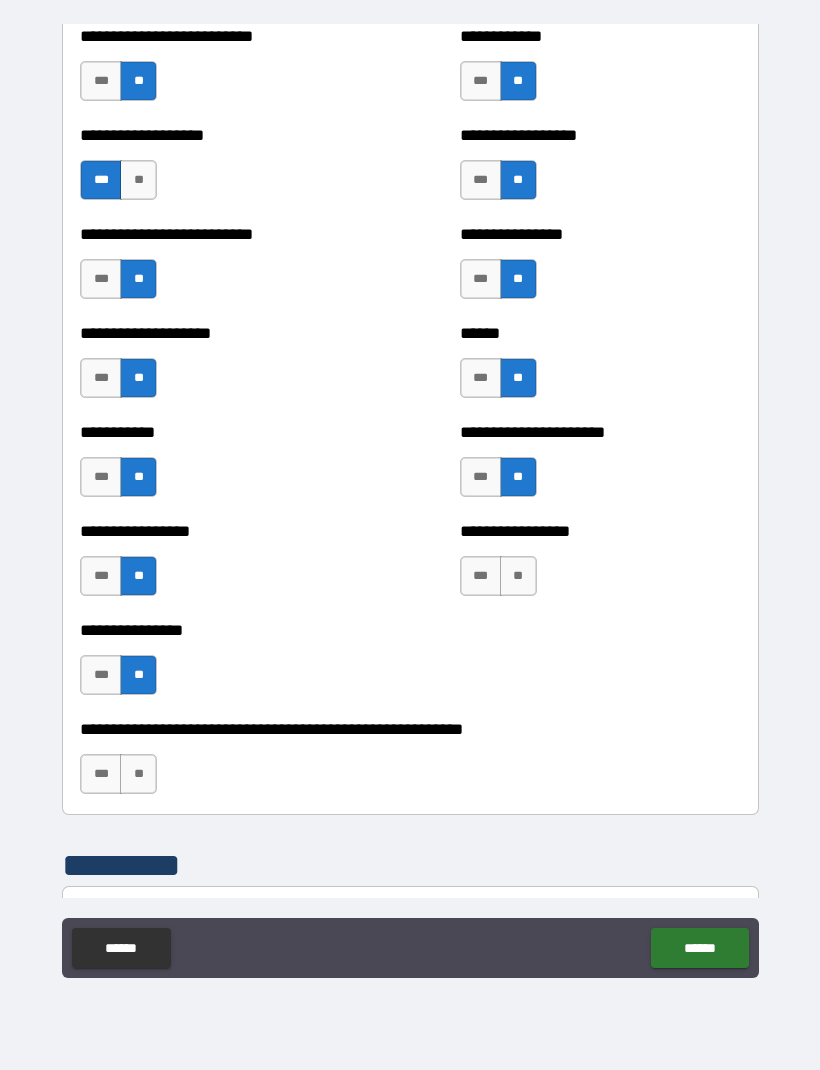 click on "**" at bounding box center (518, 576) 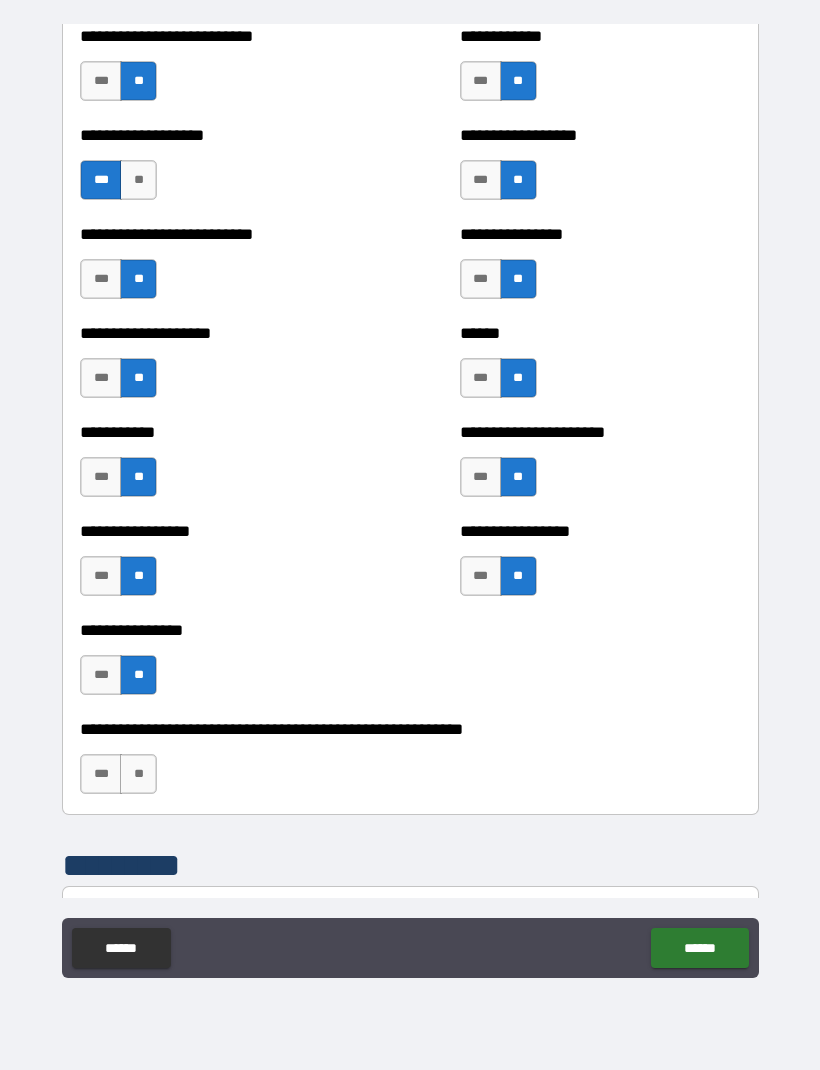click on "**" at bounding box center (138, 774) 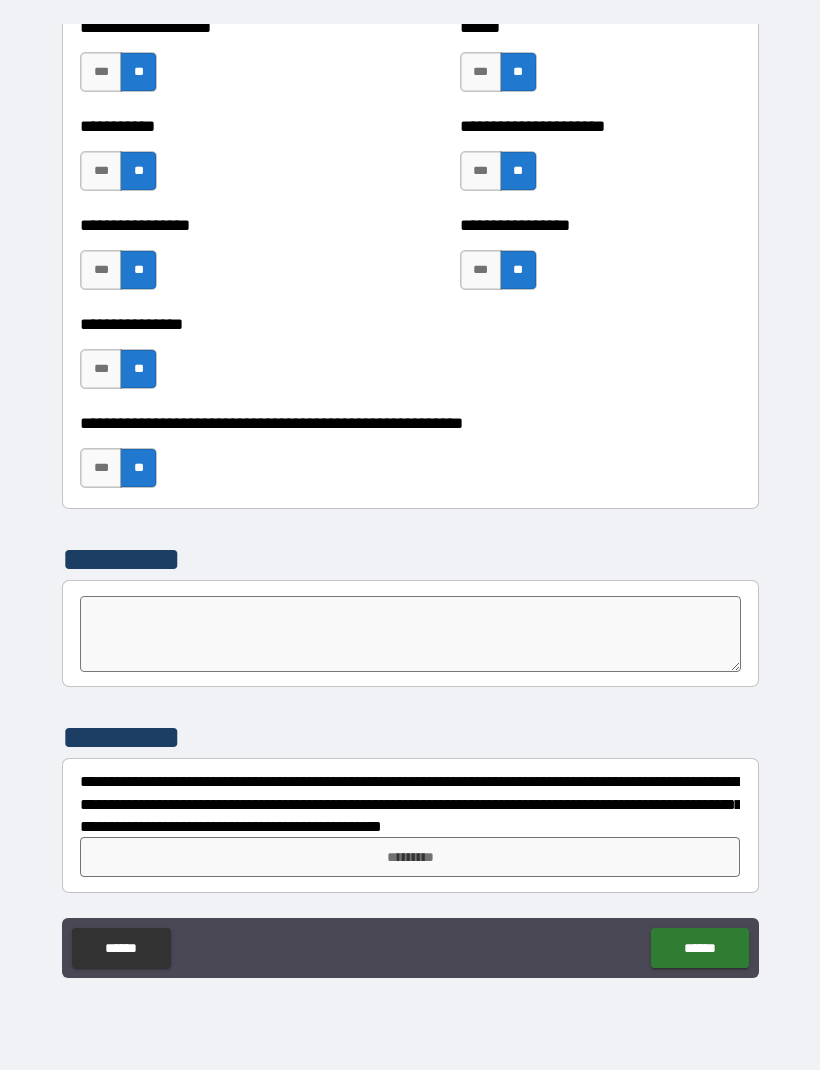 scroll, scrollTop: 5945, scrollLeft: 0, axis: vertical 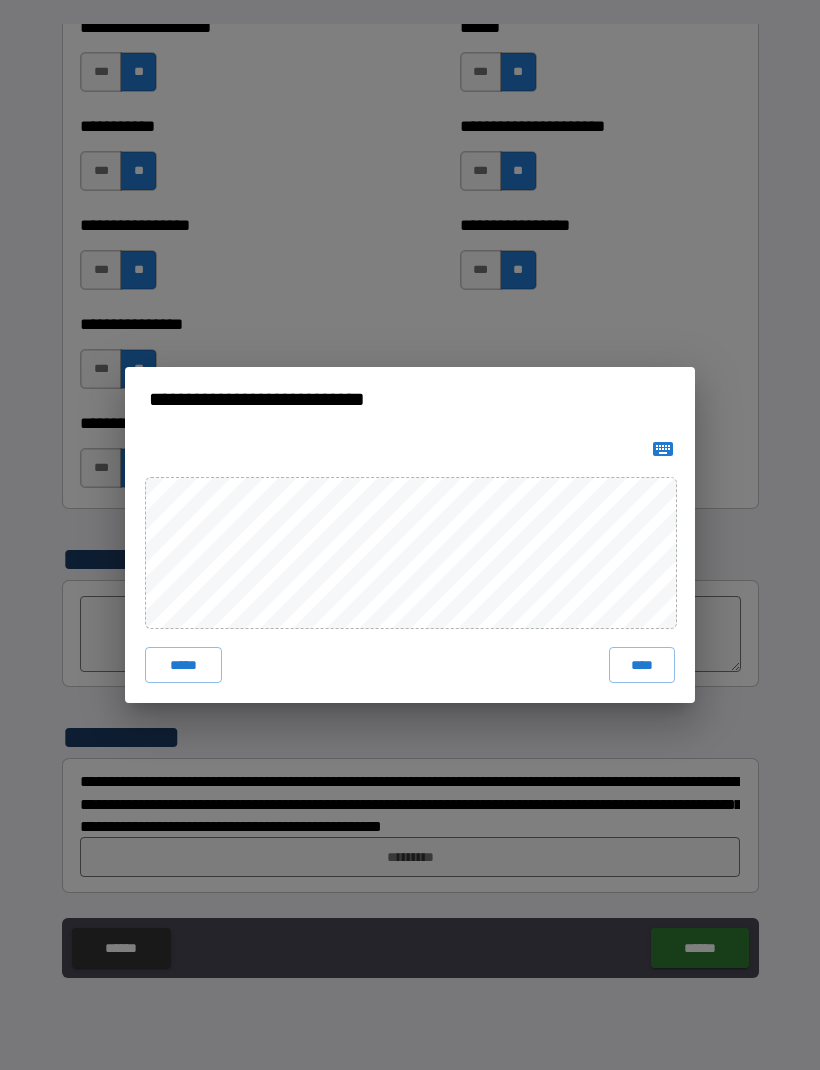 click on "****" at bounding box center [642, 665] 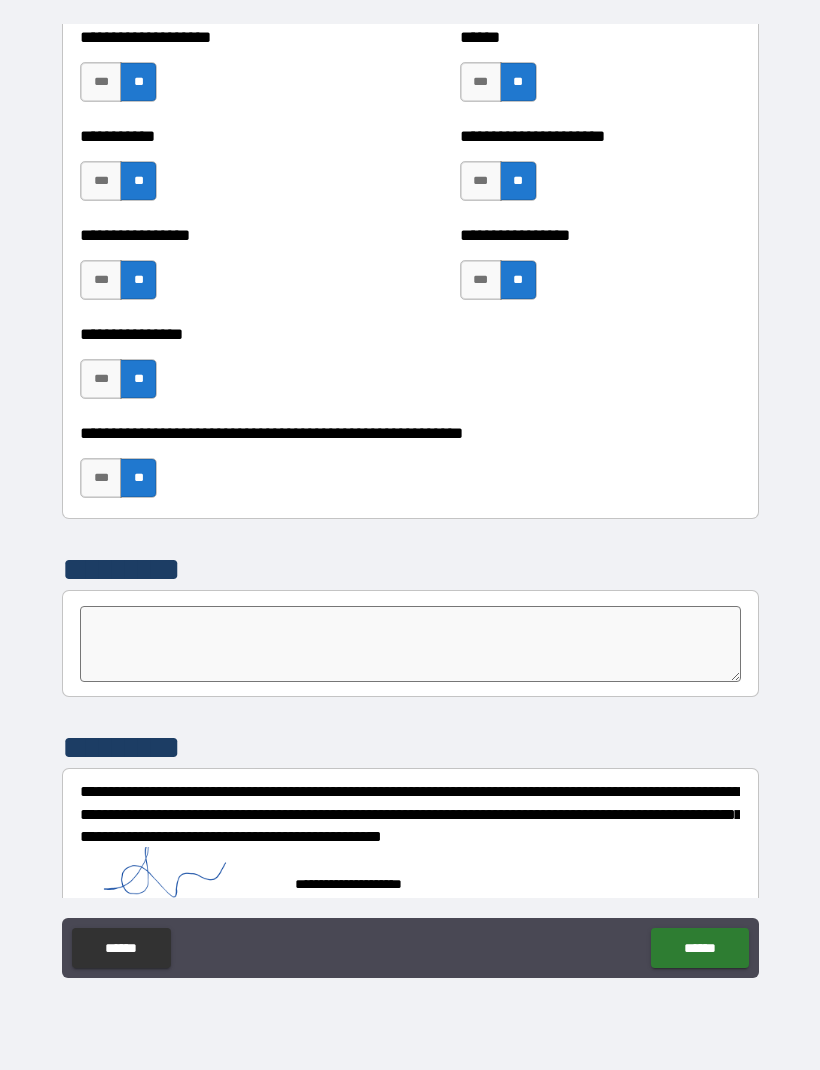 click on "******" at bounding box center (699, 948) 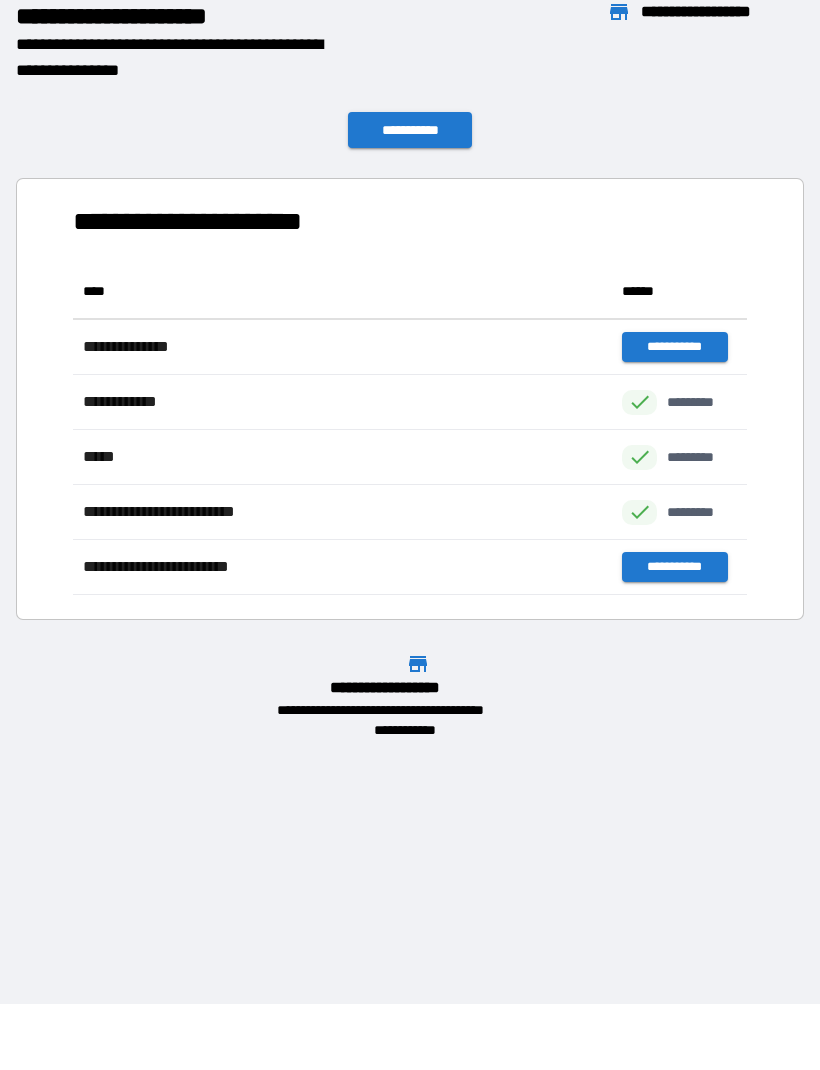 scroll, scrollTop: 1, scrollLeft: 1, axis: both 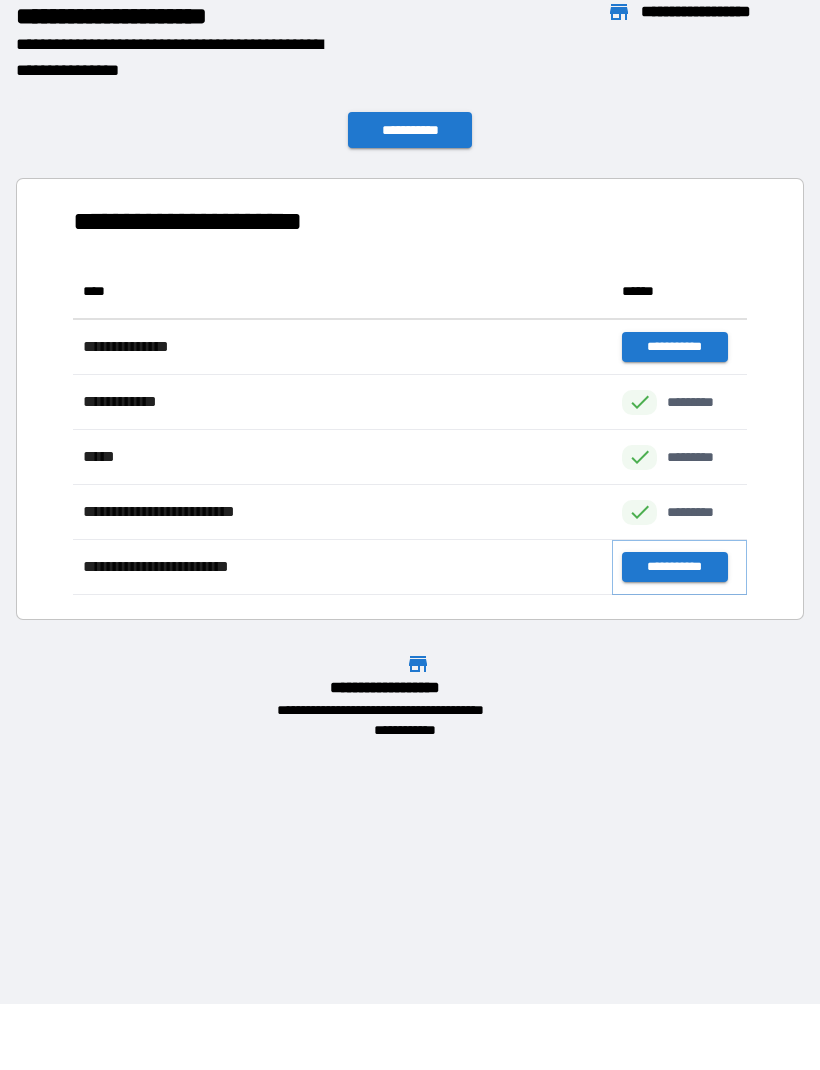 click on "**********" at bounding box center [674, 567] 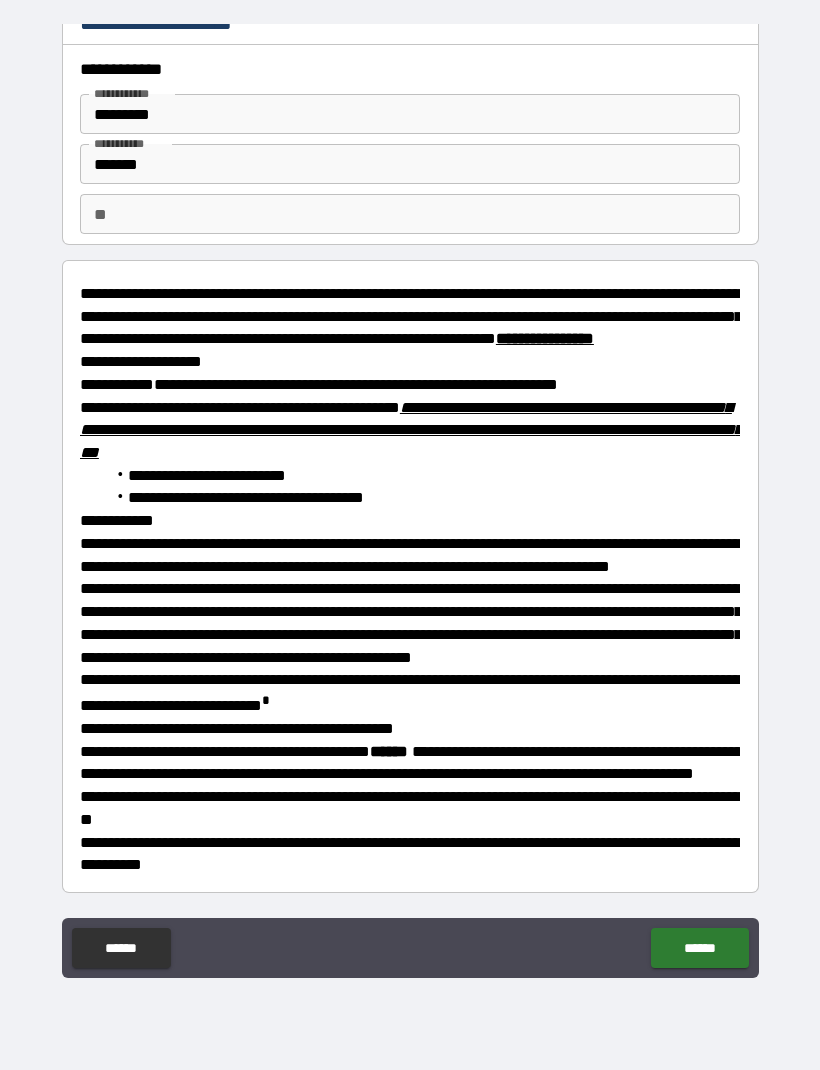 scroll, scrollTop: 92, scrollLeft: 0, axis: vertical 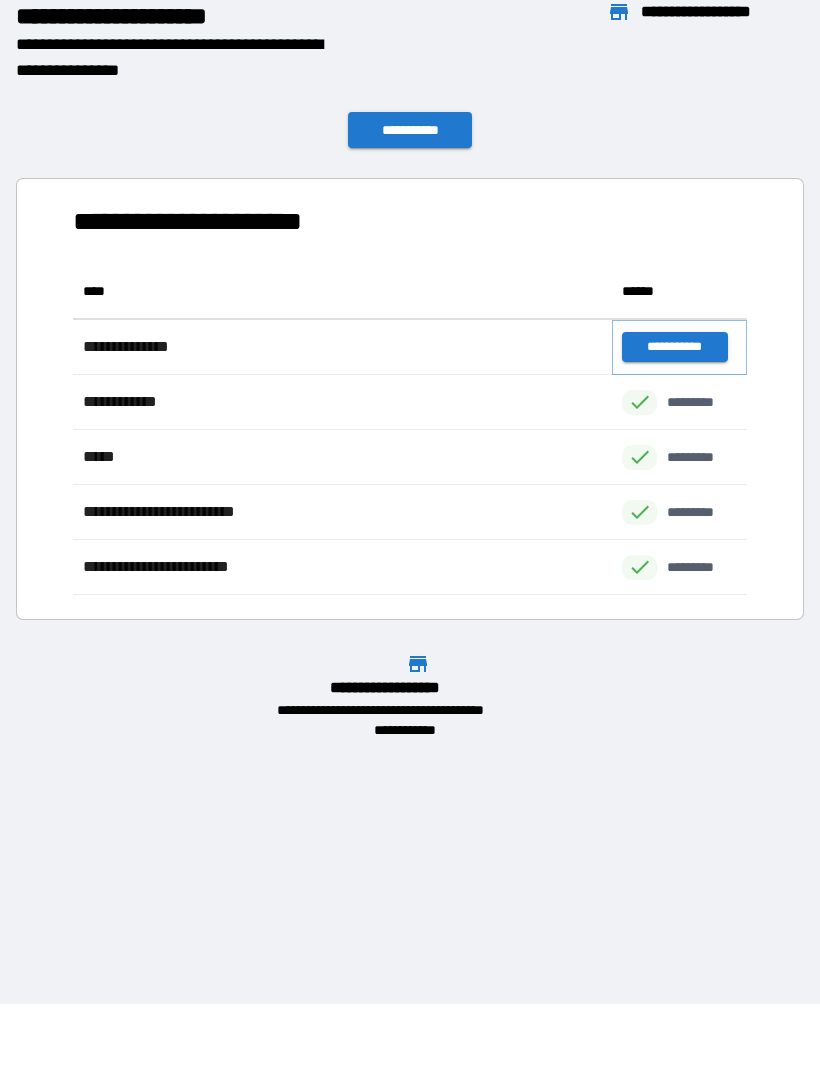 click on "**********" at bounding box center [674, 347] 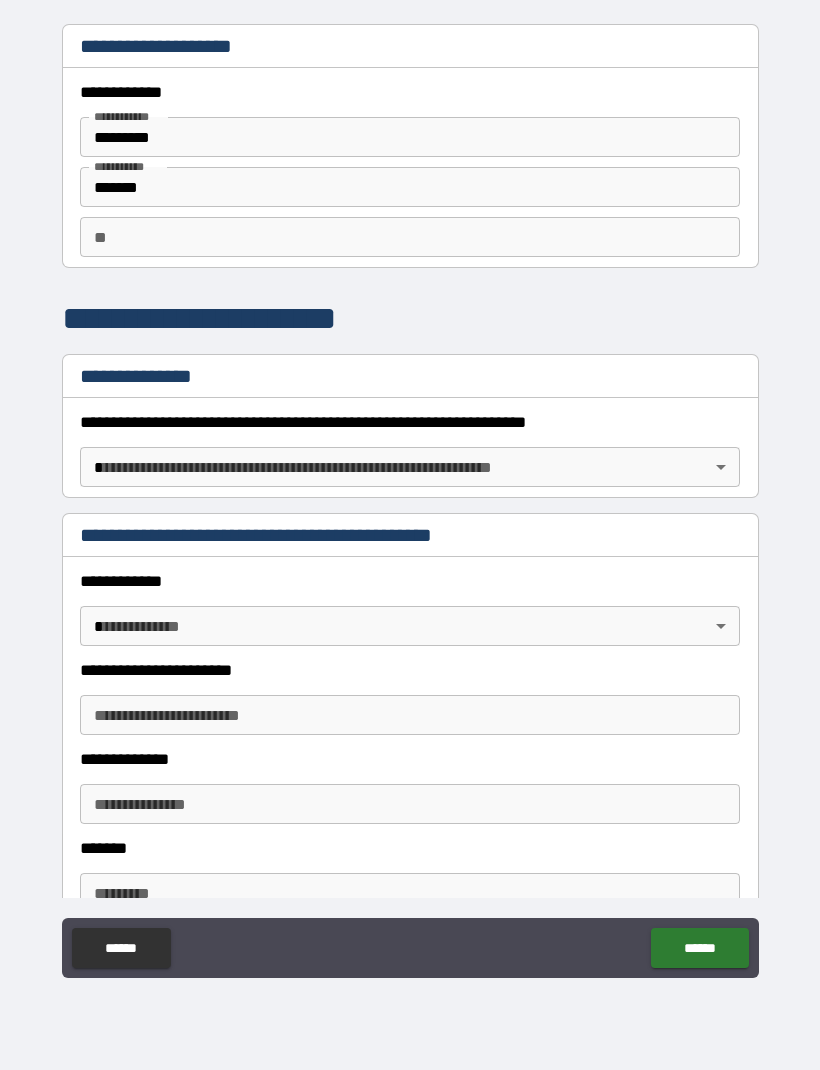 click on "**********" at bounding box center [410, 502] 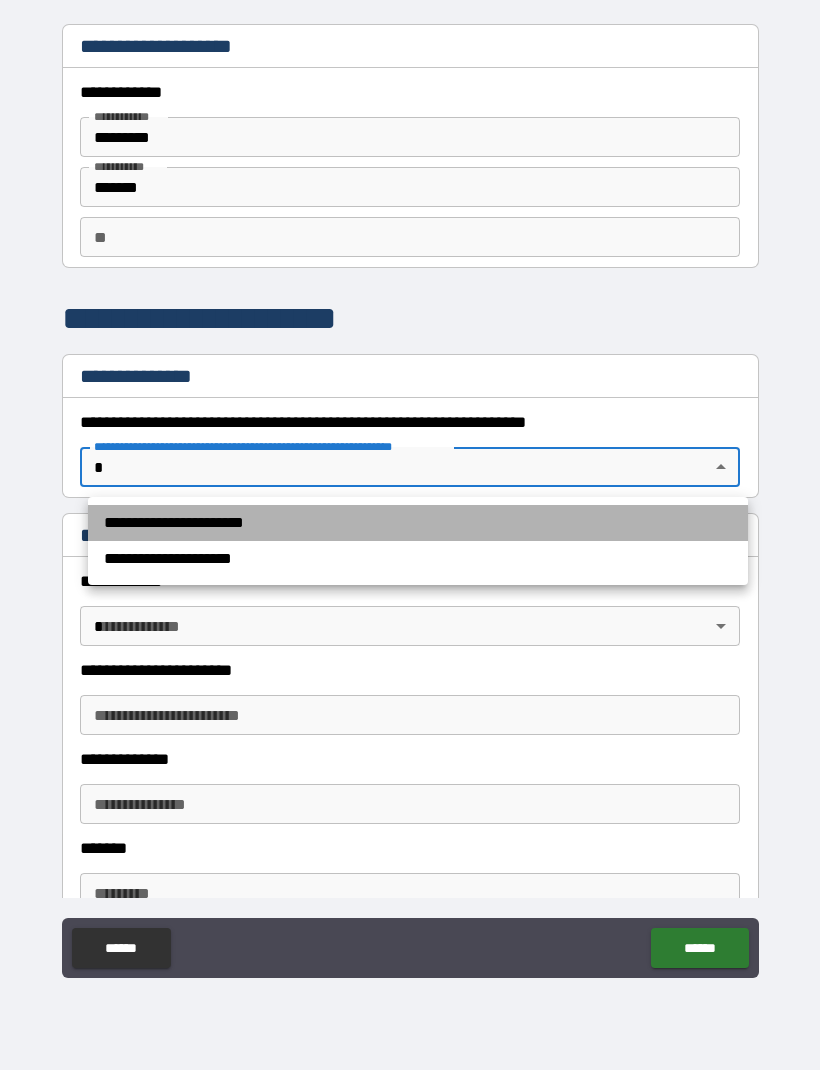 click on "**********" at bounding box center [418, 523] 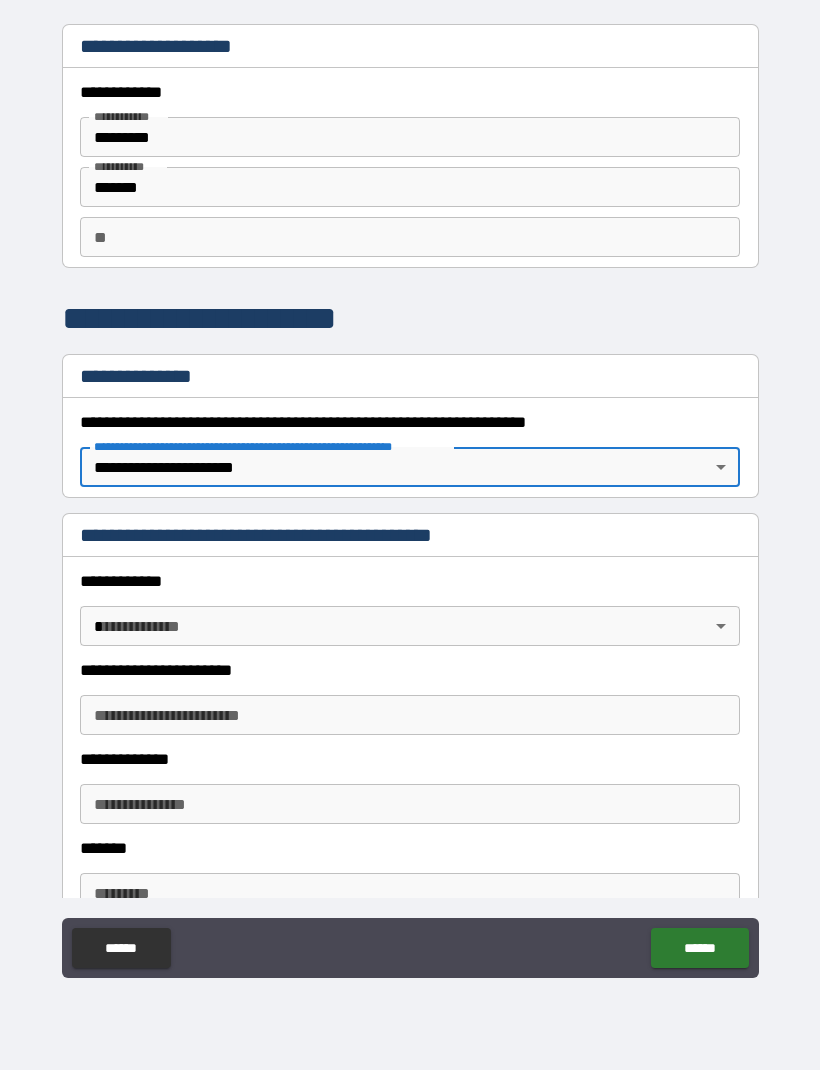 click on "**********" at bounding box center [410, 502] 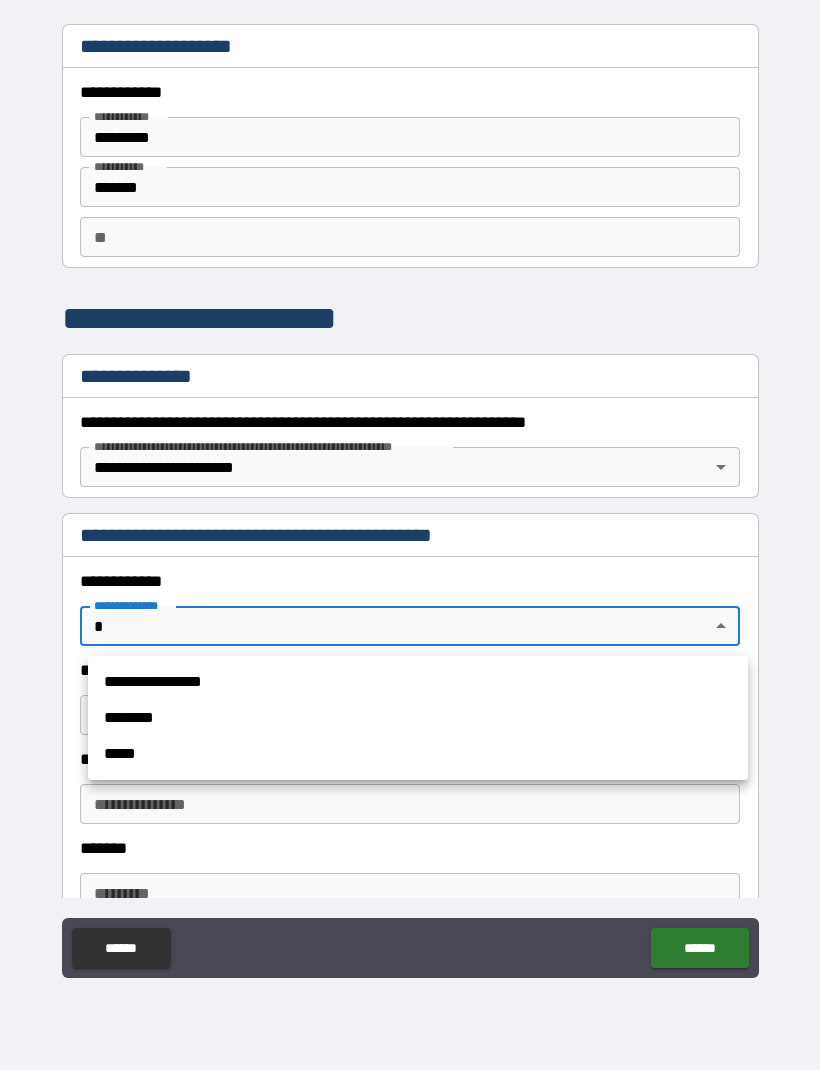 click on "**********" at bounding box center (418, 682) 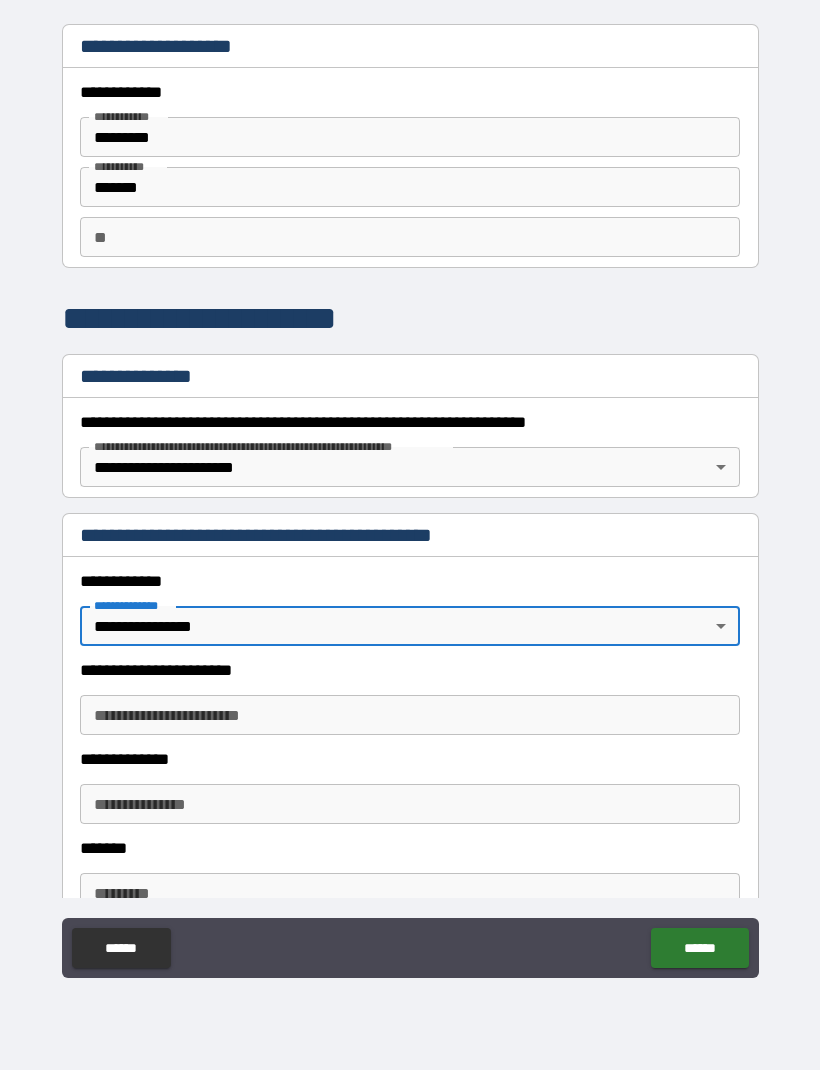 click on "**********" at bounding box center (410, 715) 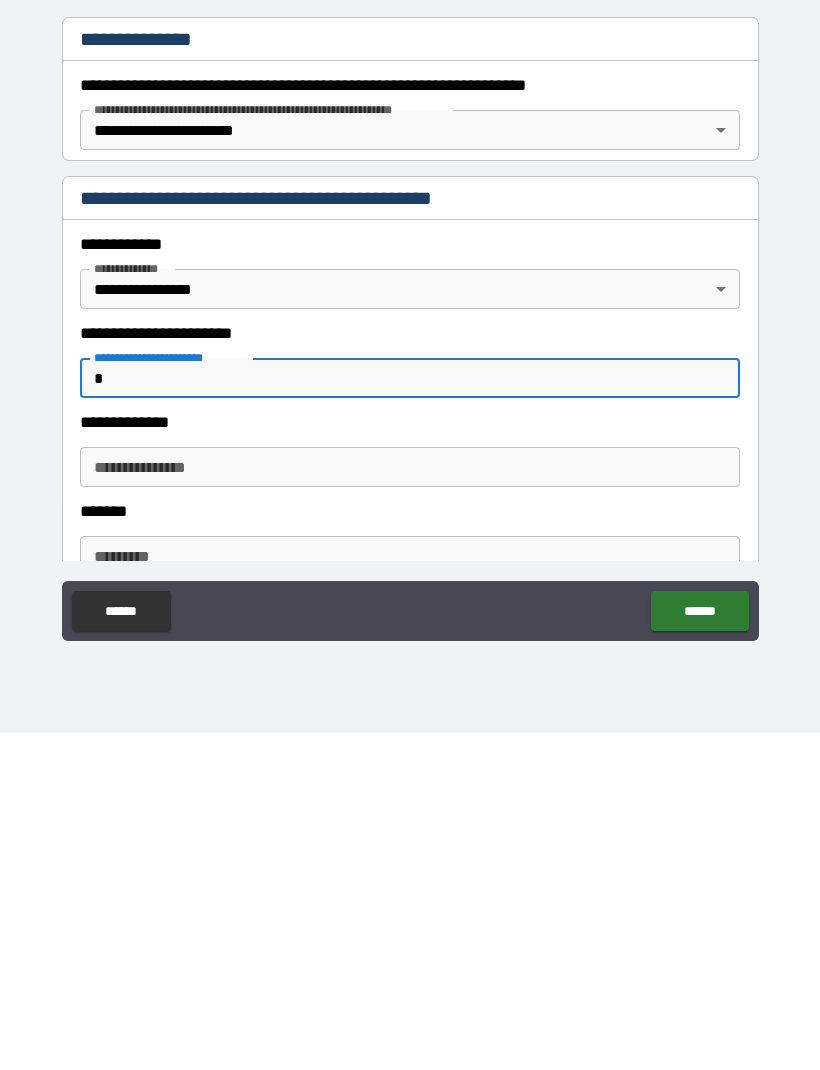 scroll, scrollTop: 66, scrollLeft: 0, axis: vertical 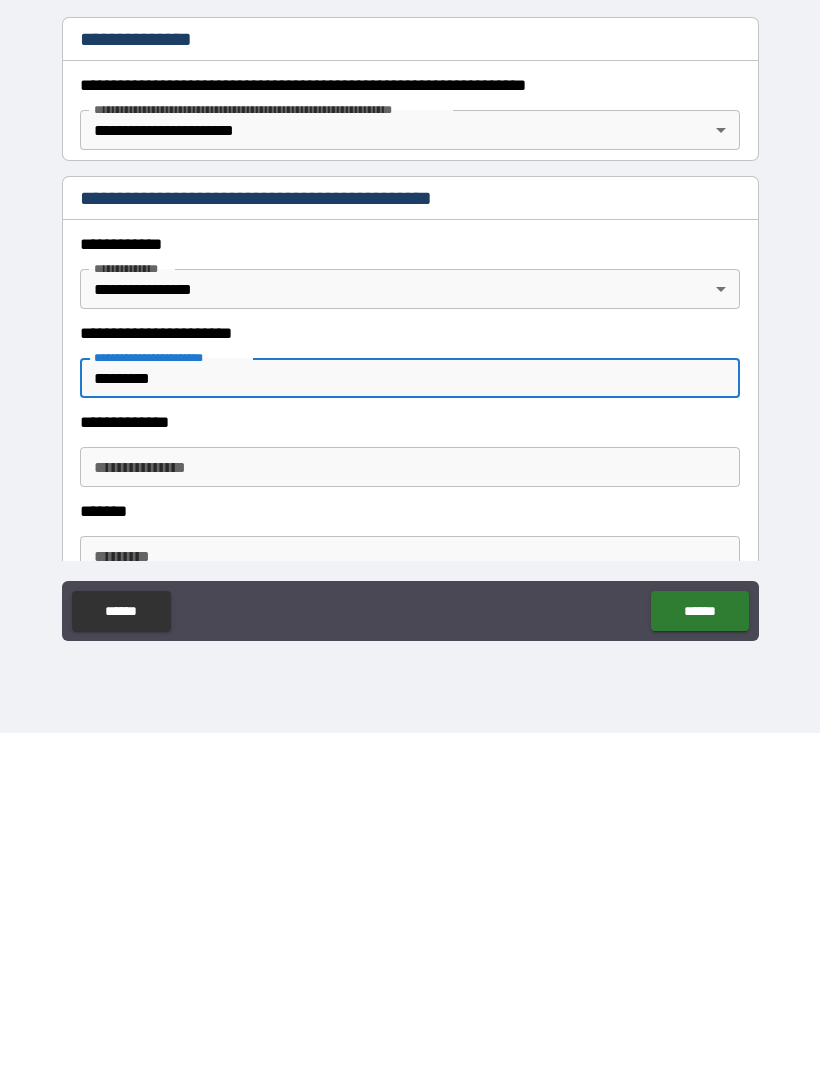 type on "*********" 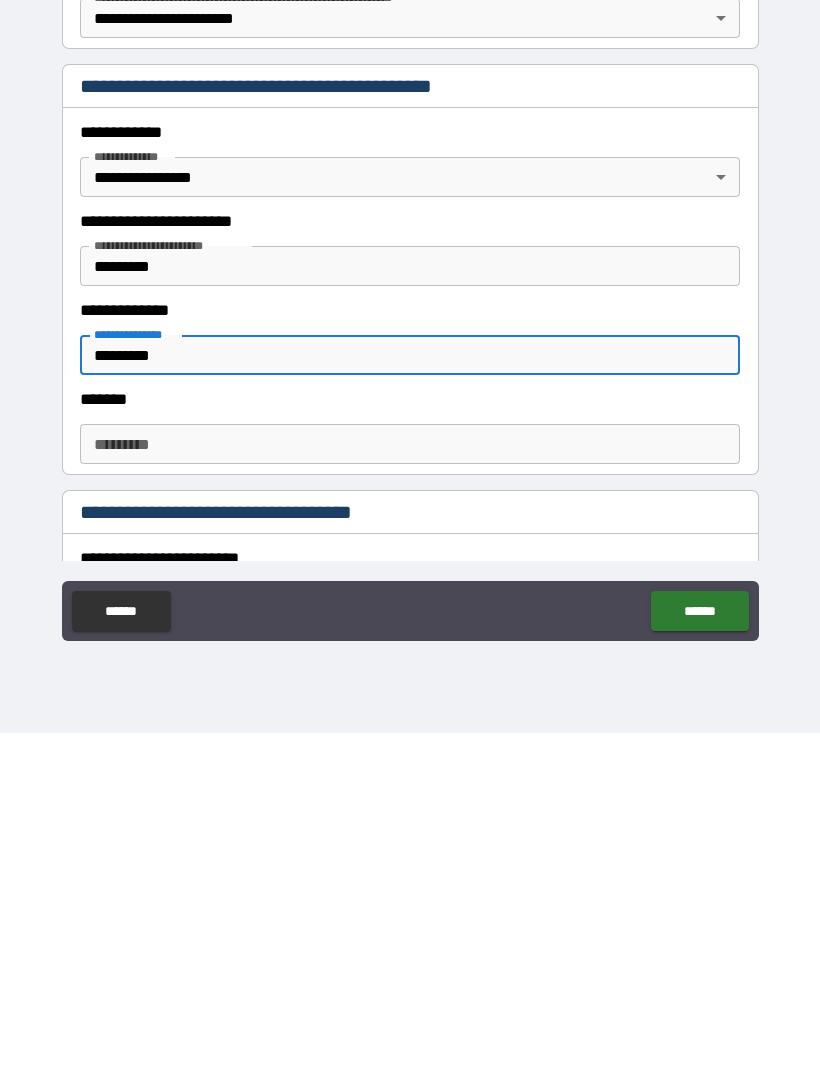 scroll, scrollTop: 112, scrollLeft: 0, axis: vertical 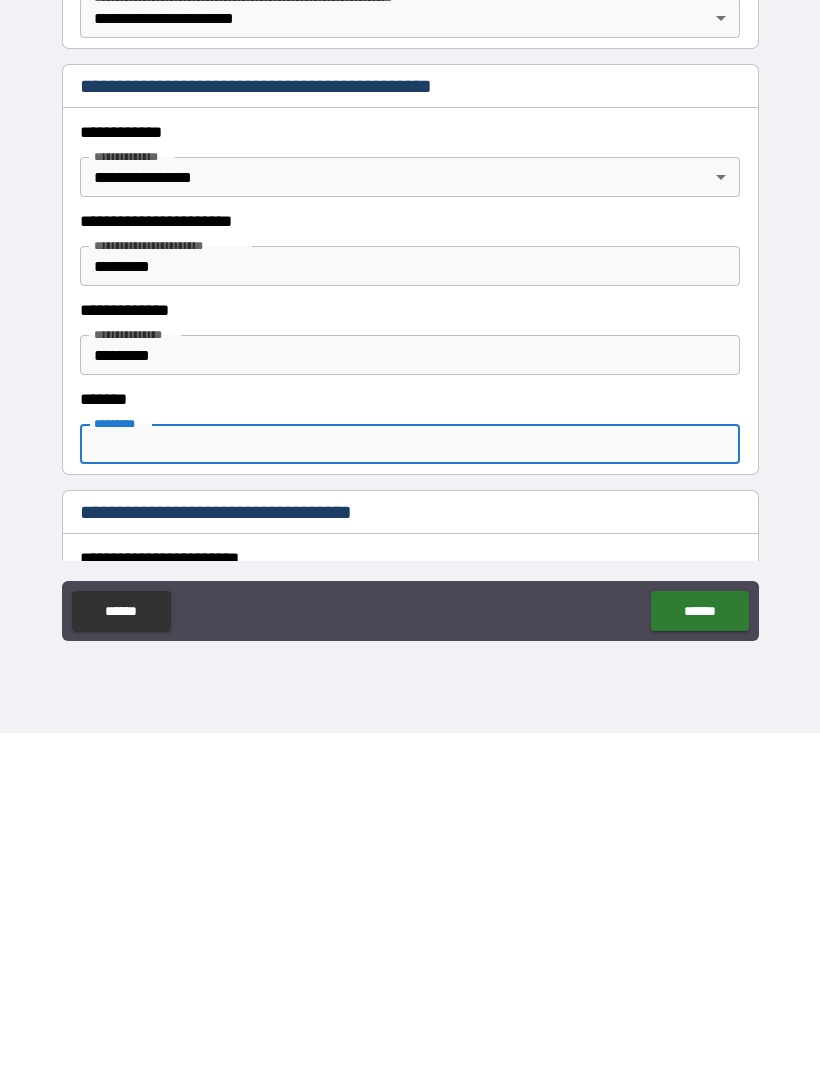 click on "*********" at bounding box center [410, 692] 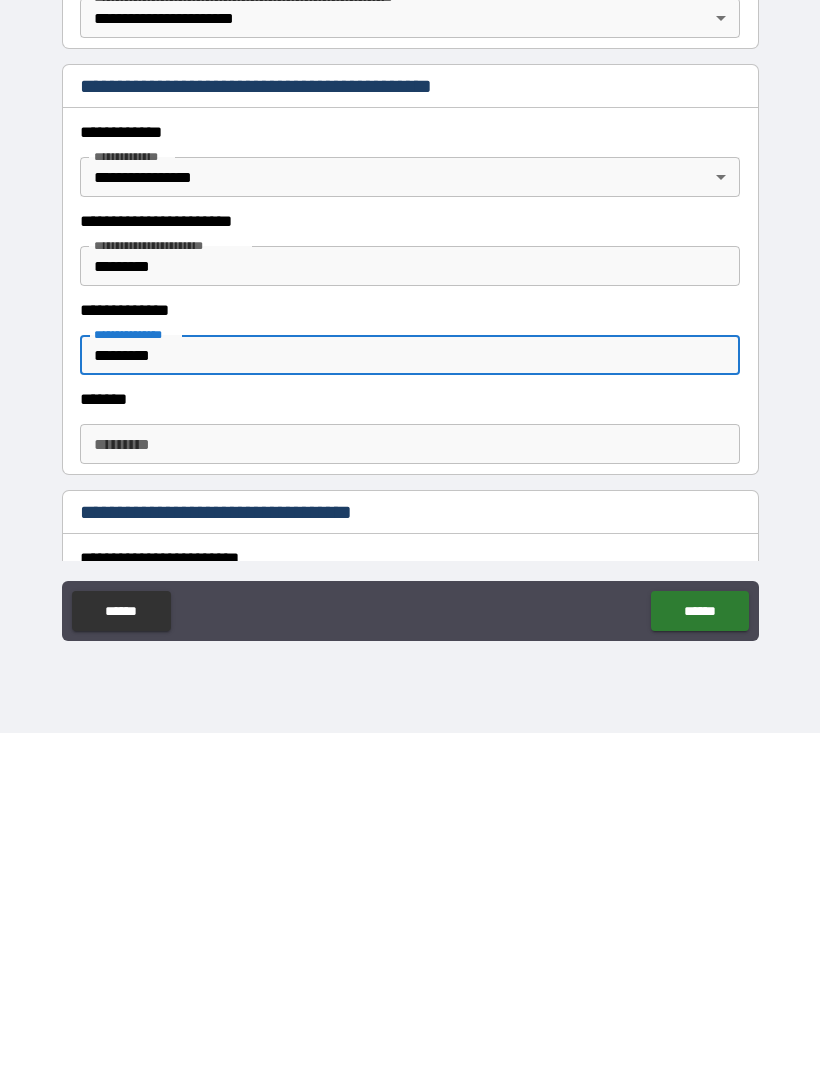 click on "*******   *" at bounding box center [410, 781] 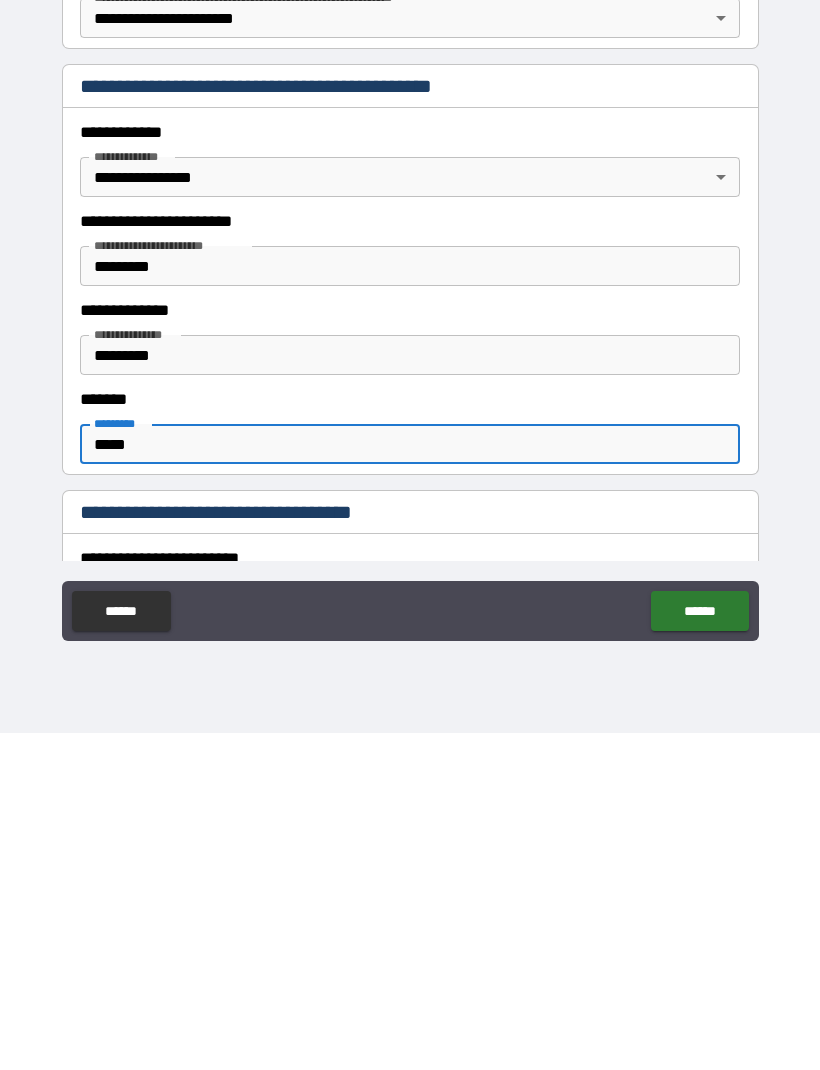 type on "*****" 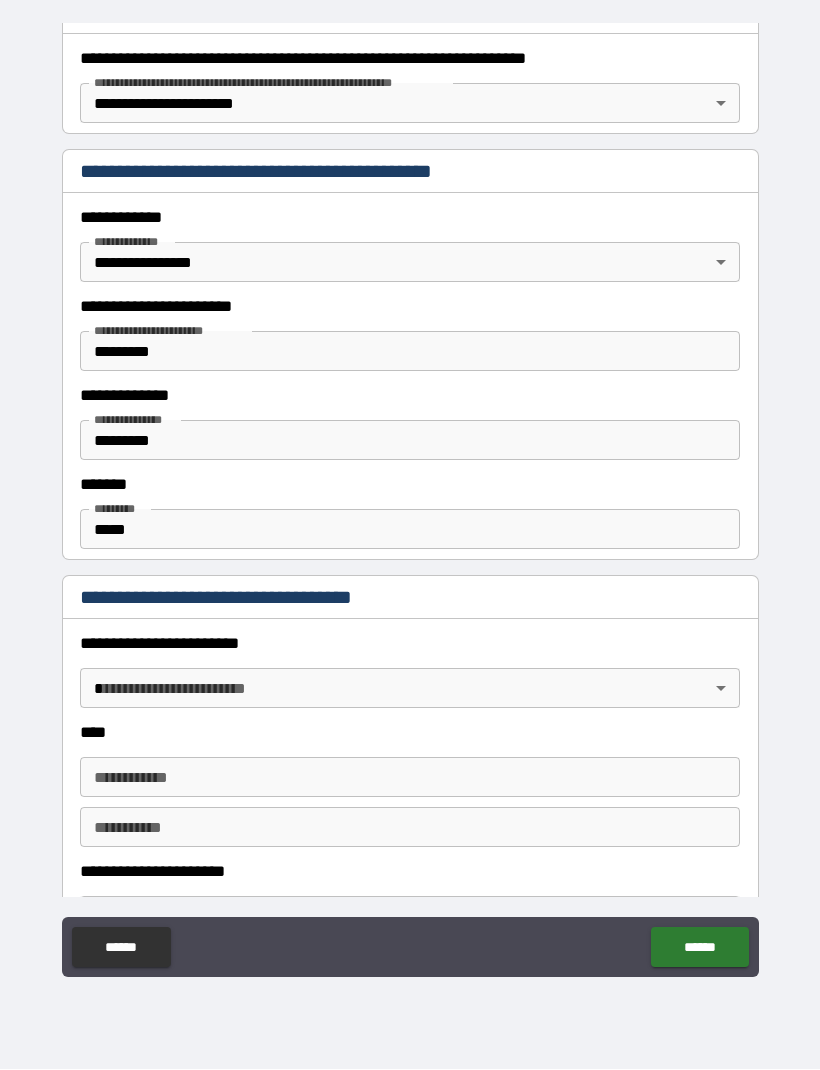 scroll, scrollTop: 383, scrollLeft: 0, axis: vertical 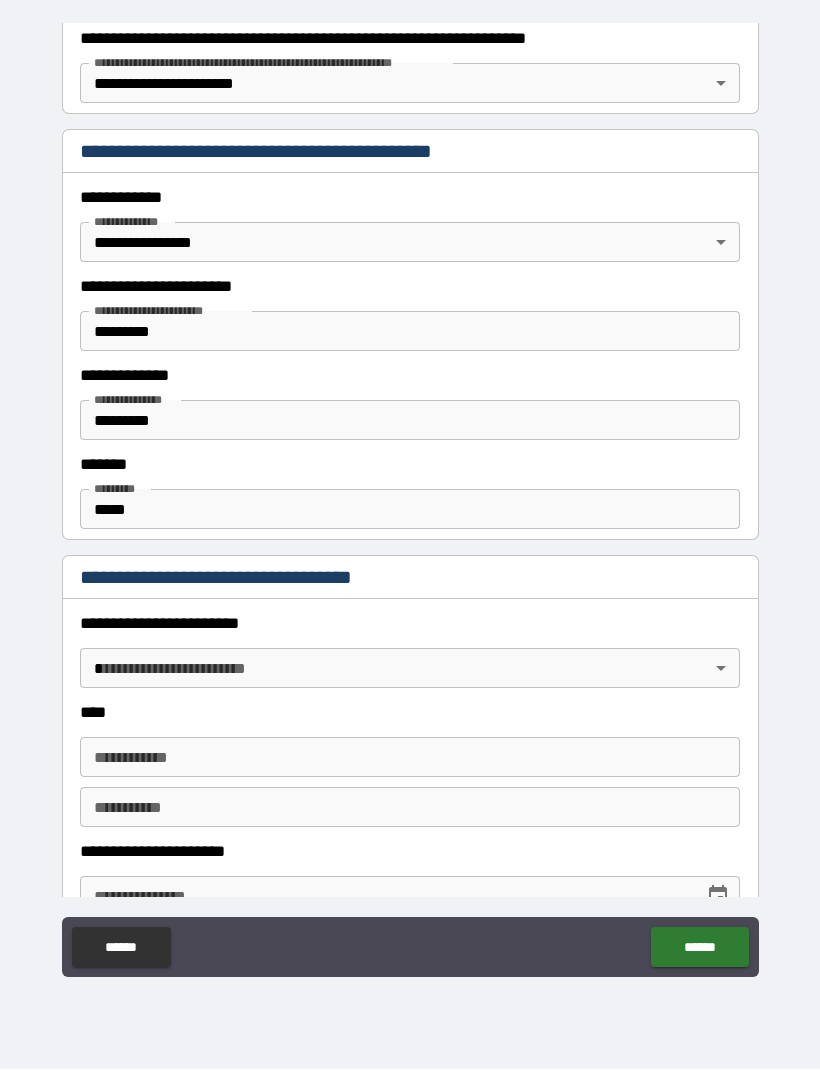 click on "**********" at bounding box center (410, 502) 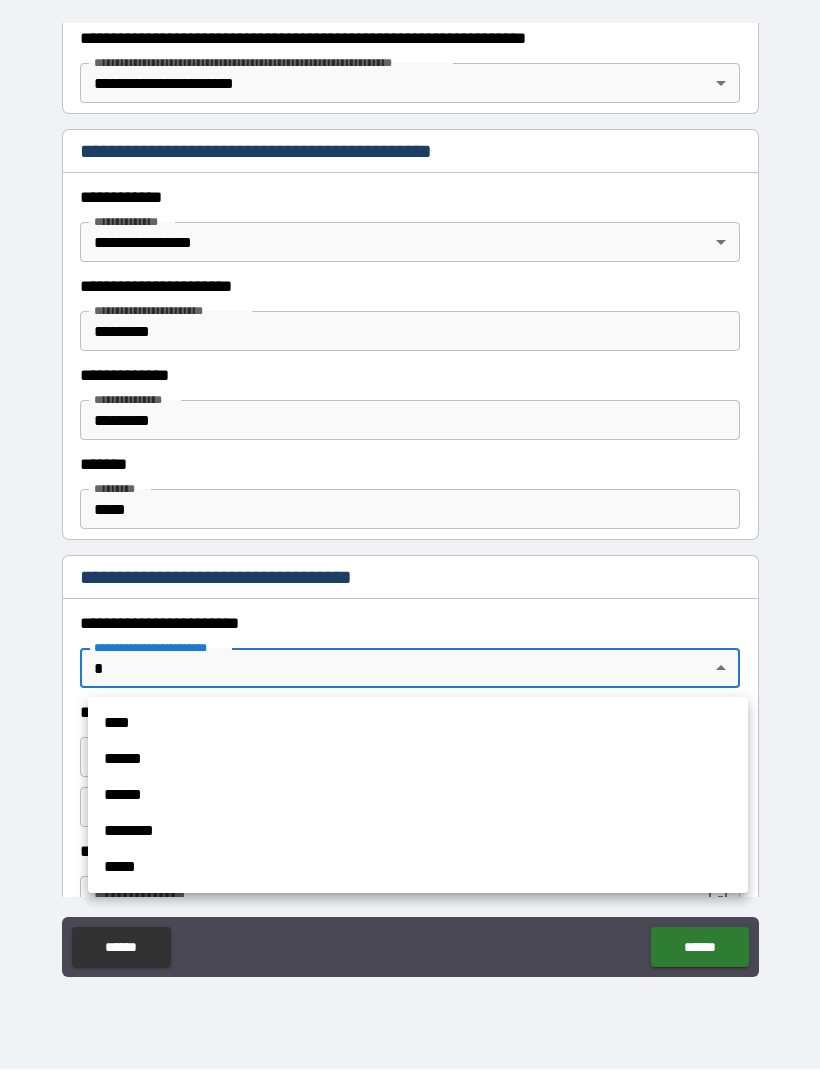 click on "****" at bounding box center (418, 724) 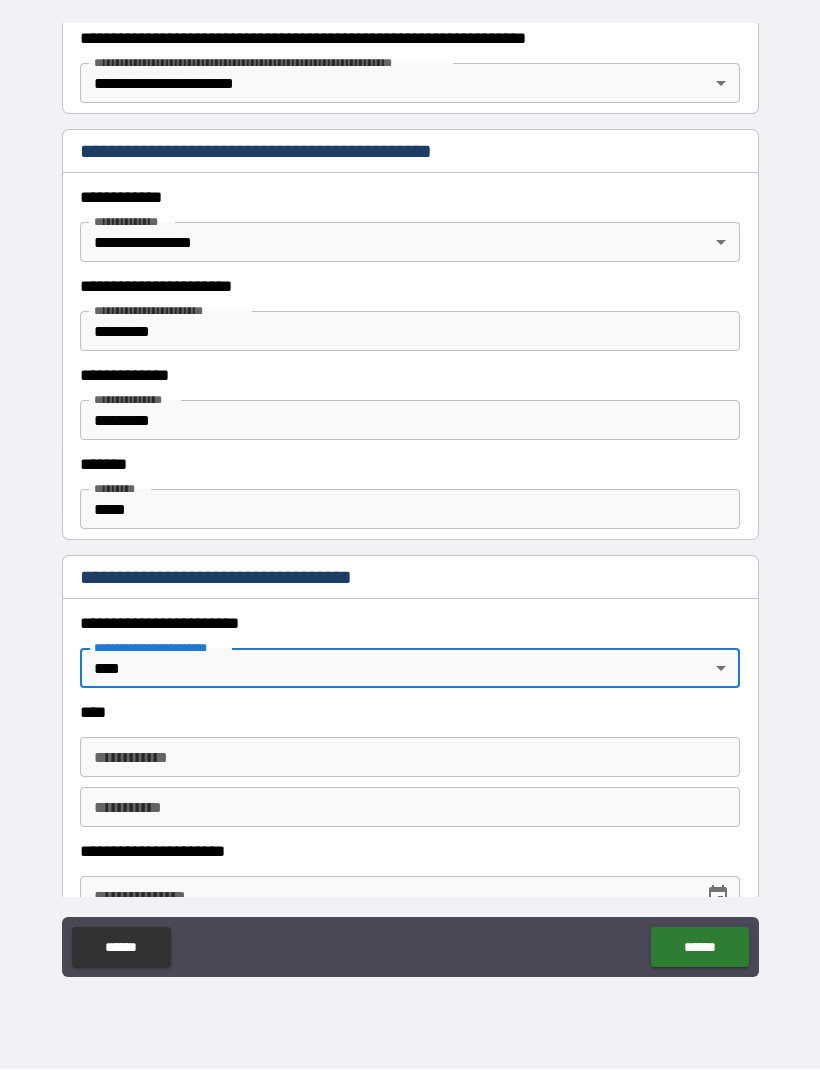 click on "**********" at bounding box center (410, 758) 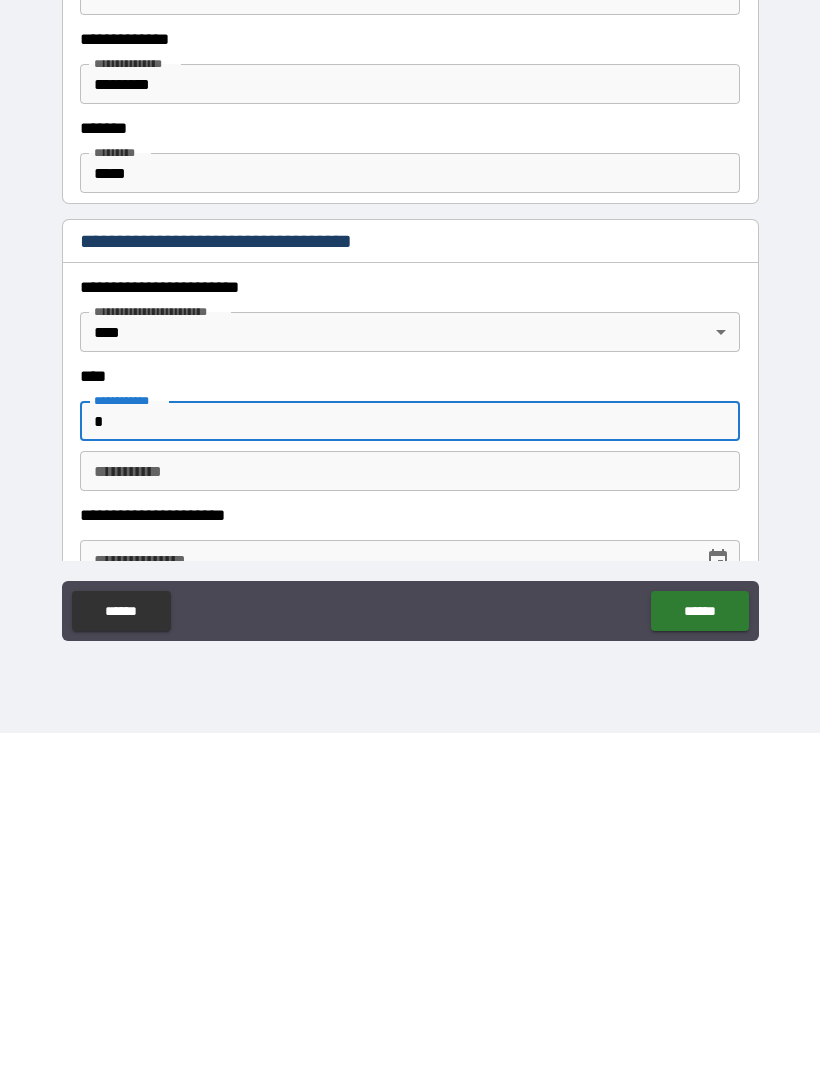 scroll, scrollTop: 66, scrollLeft: 0, axis: vertical 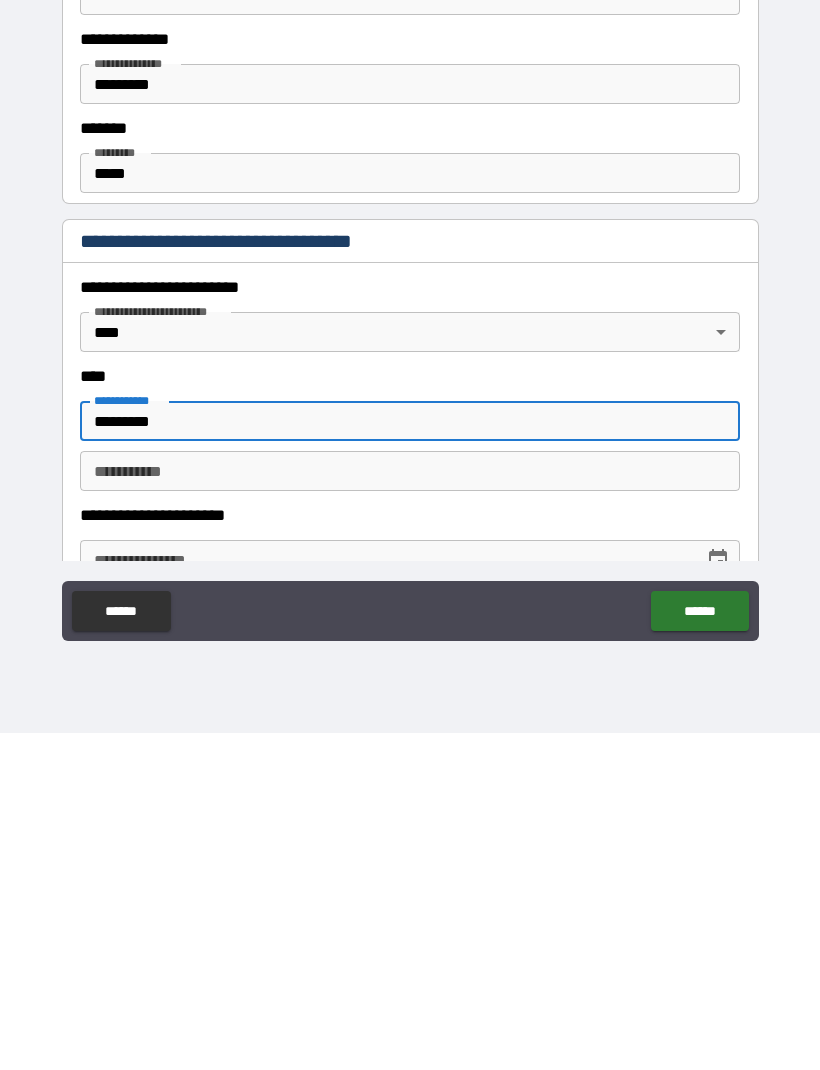 type on "*********" 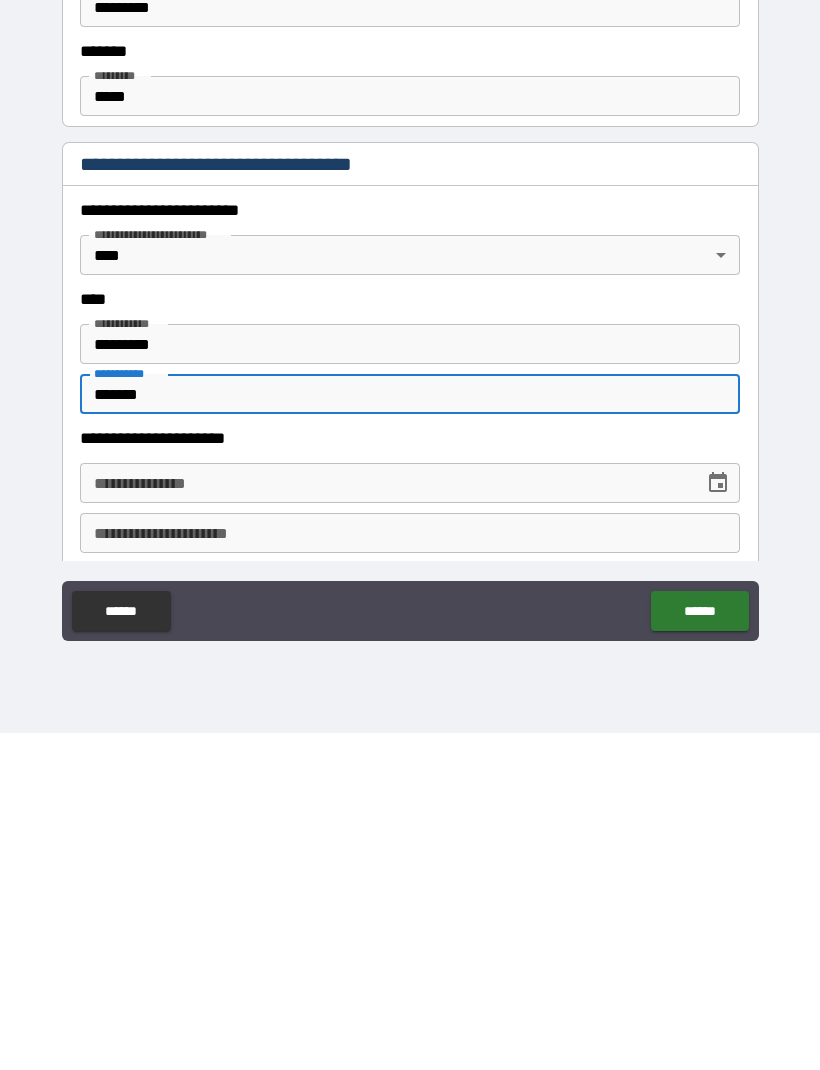 scroll, scrollTop: 532, scrollLeft: 0, axis: vertical 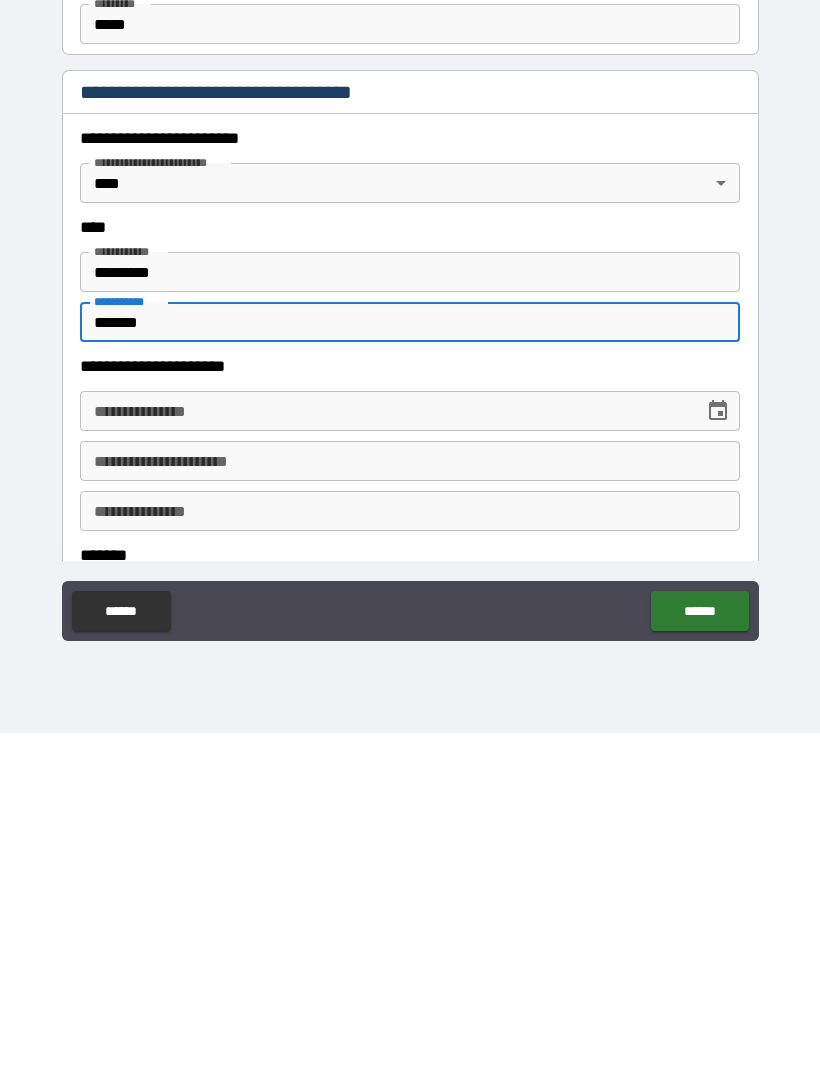 type on "*******" 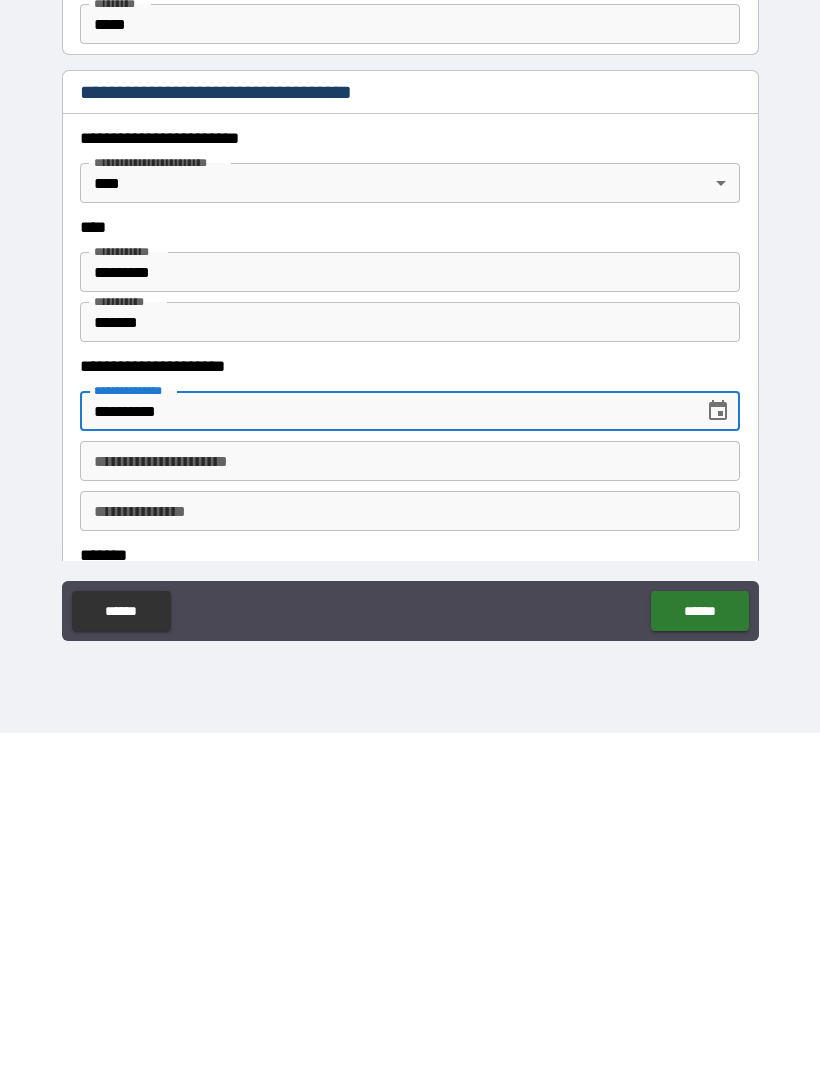 type on "**********" 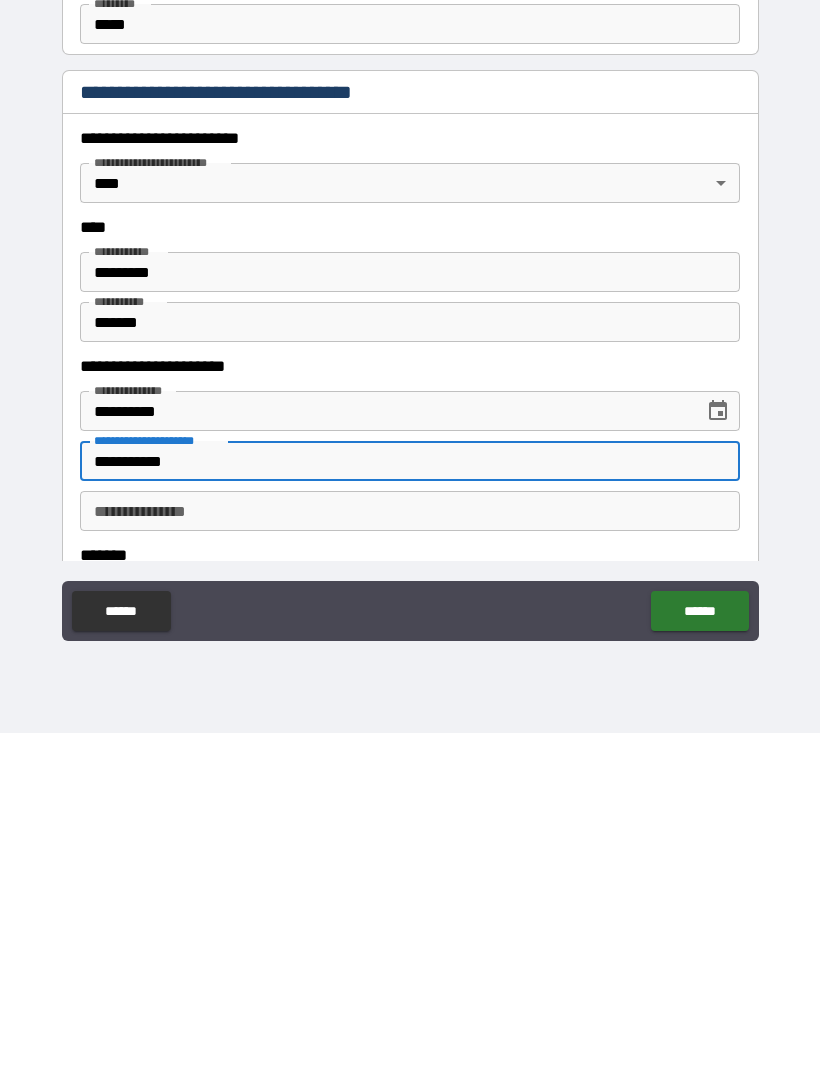 type on "**********" 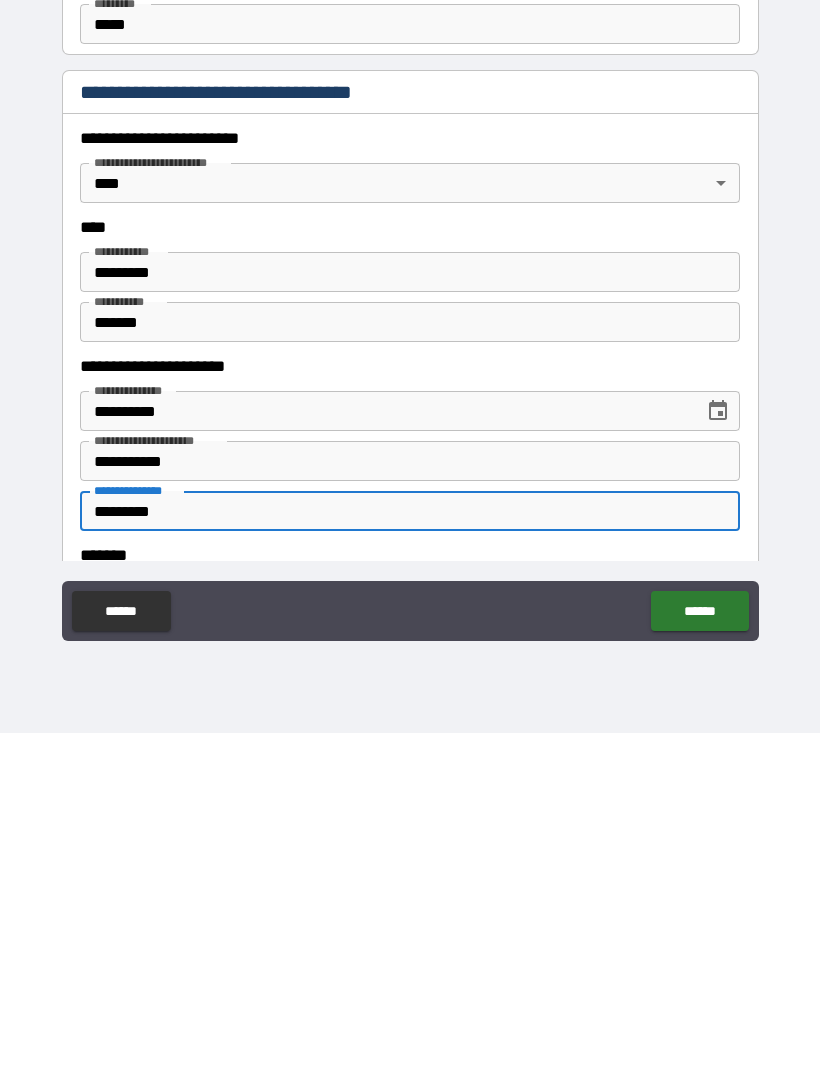 type on "*********" 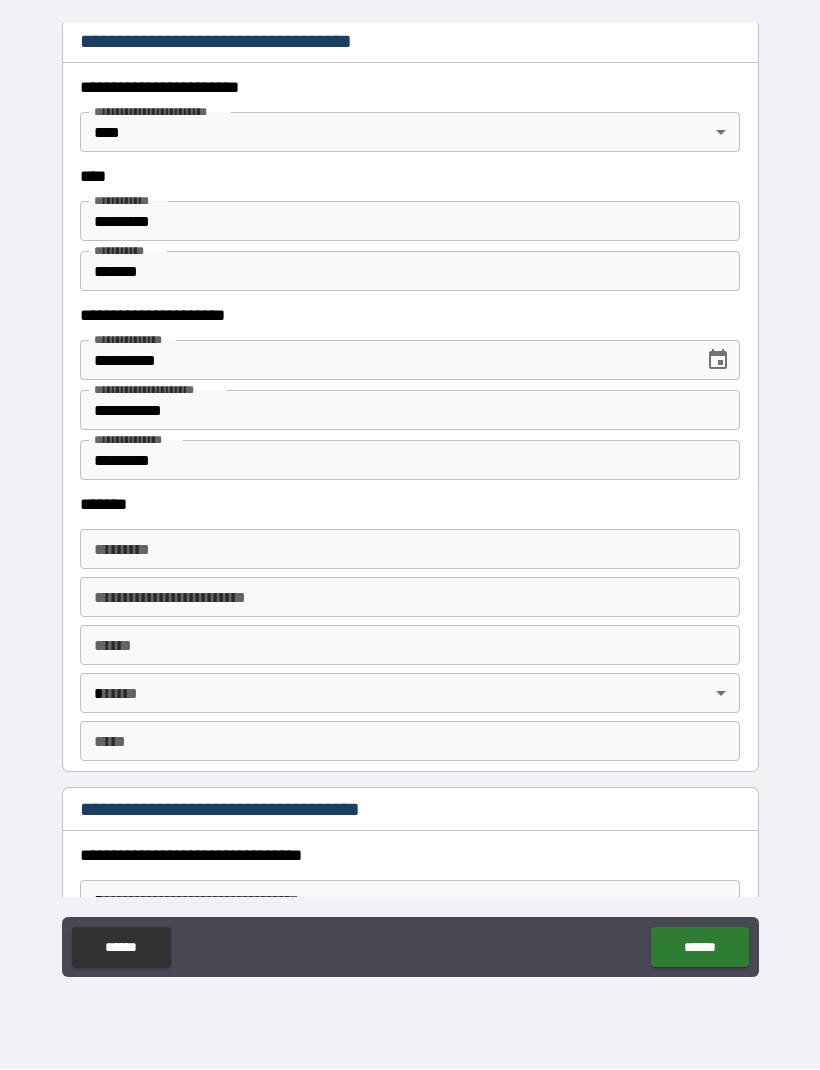 scroll, scrollTop: 936, scrollLeft: 0, axis: vertical 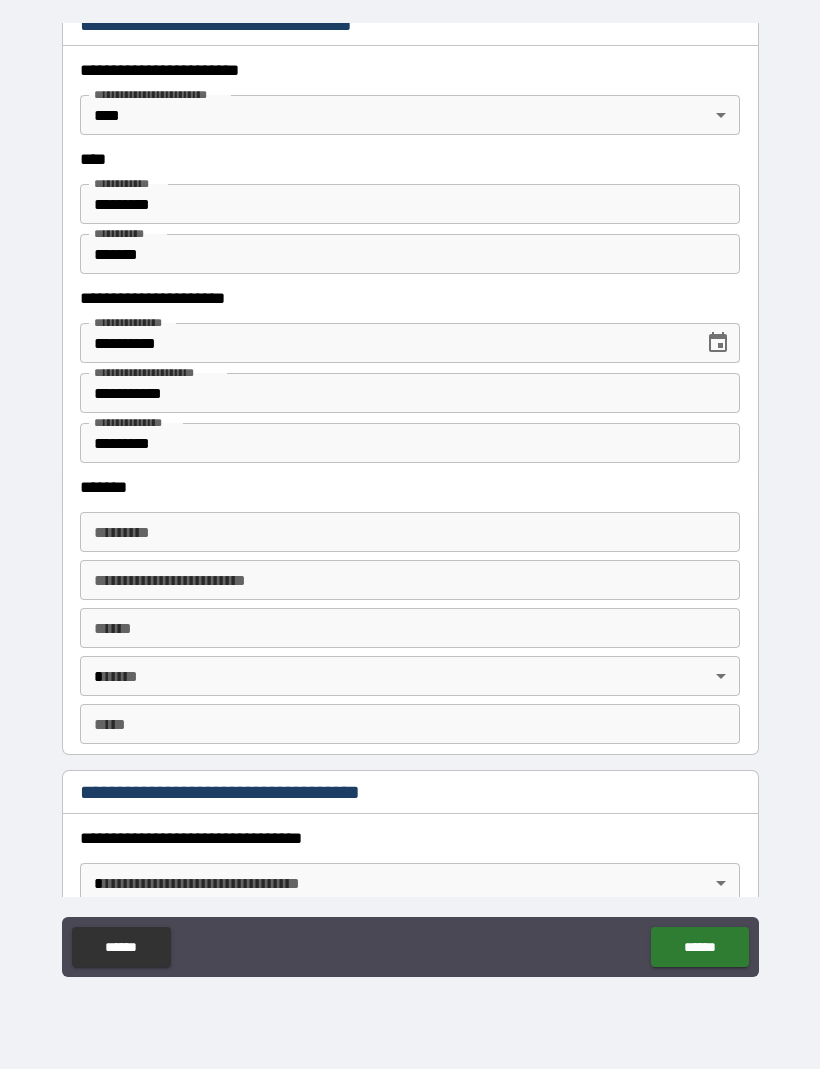 click on "*******   *" at bounding box center (410, 533) 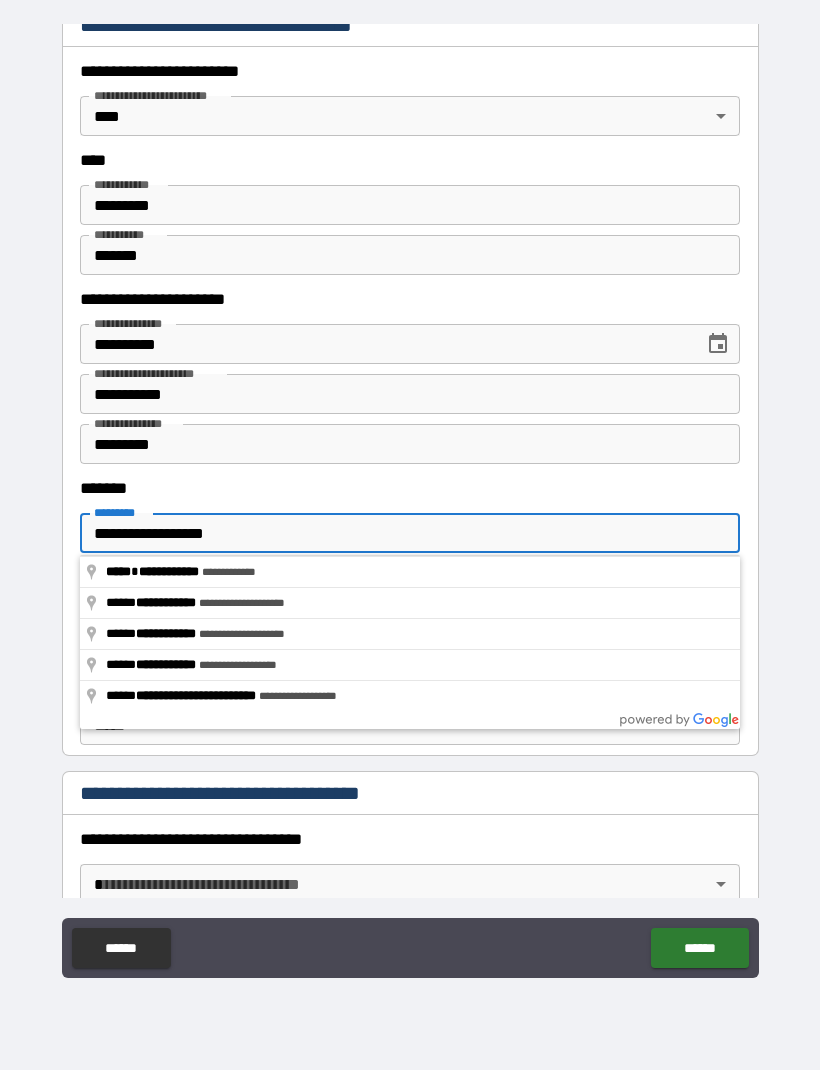 type on "**********" 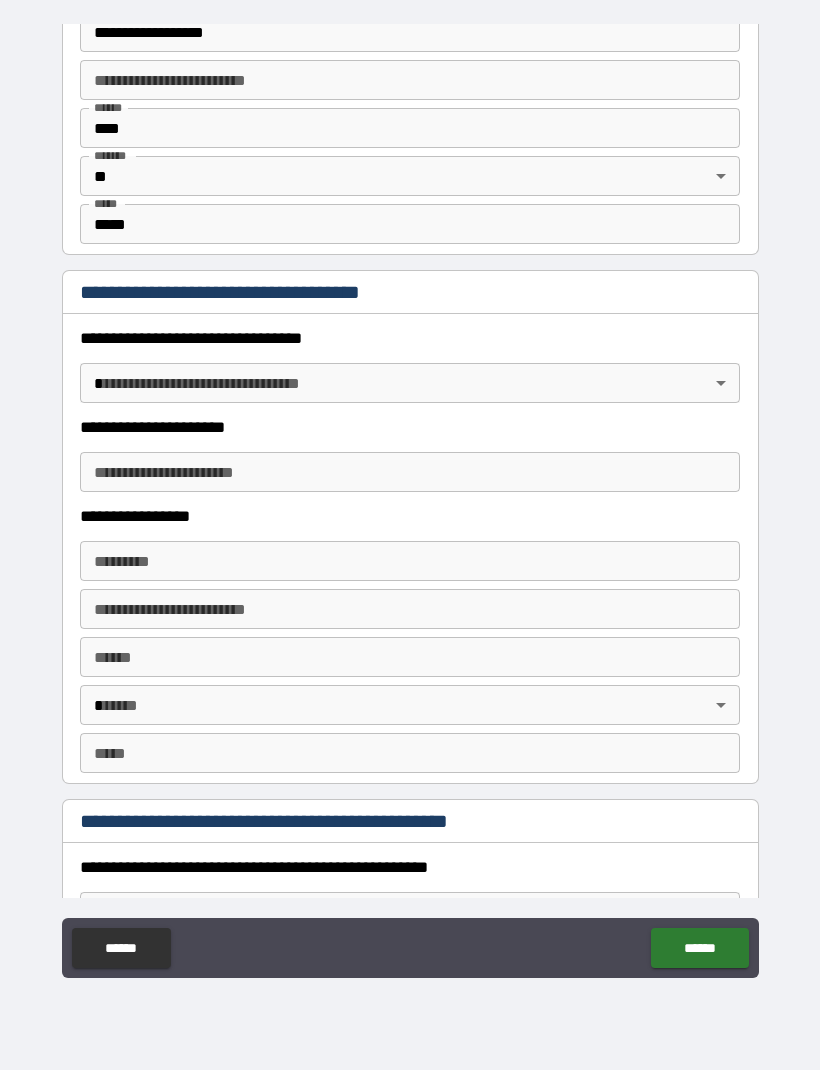 scroll, scrollTop: 1443, scrollLeft: 0, axis: vertical 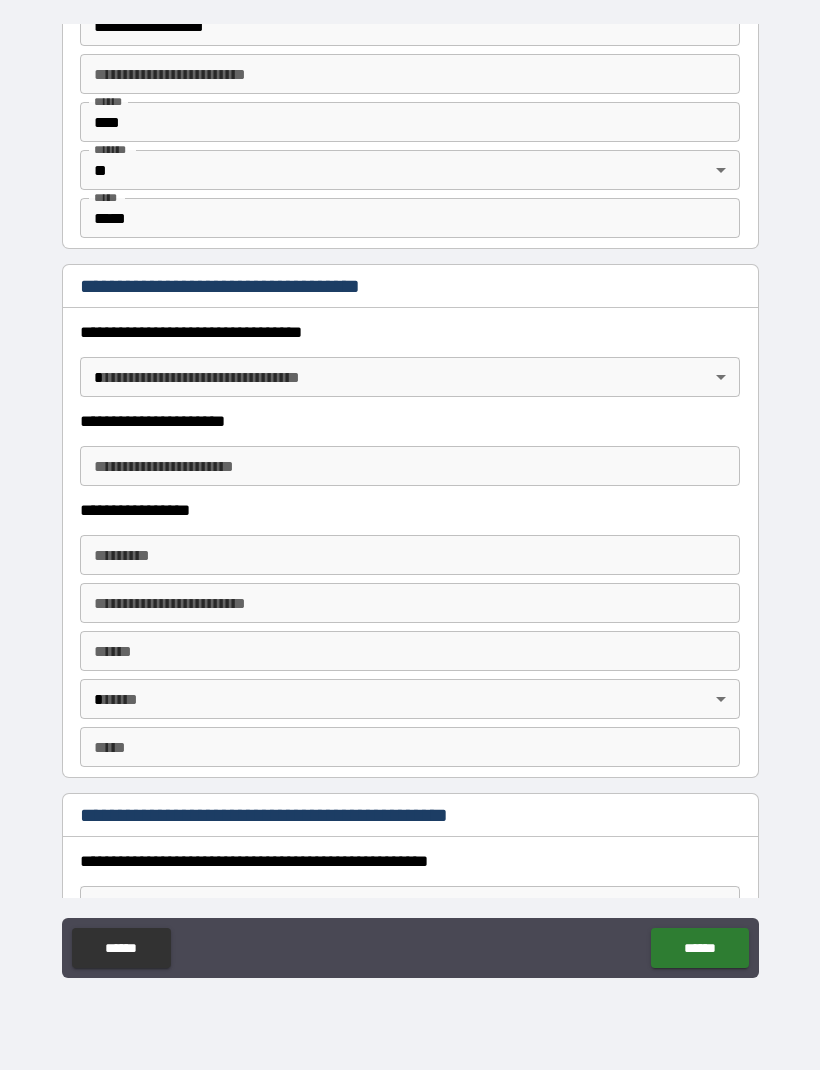 click on "**********" at bounding box center [410, 502] 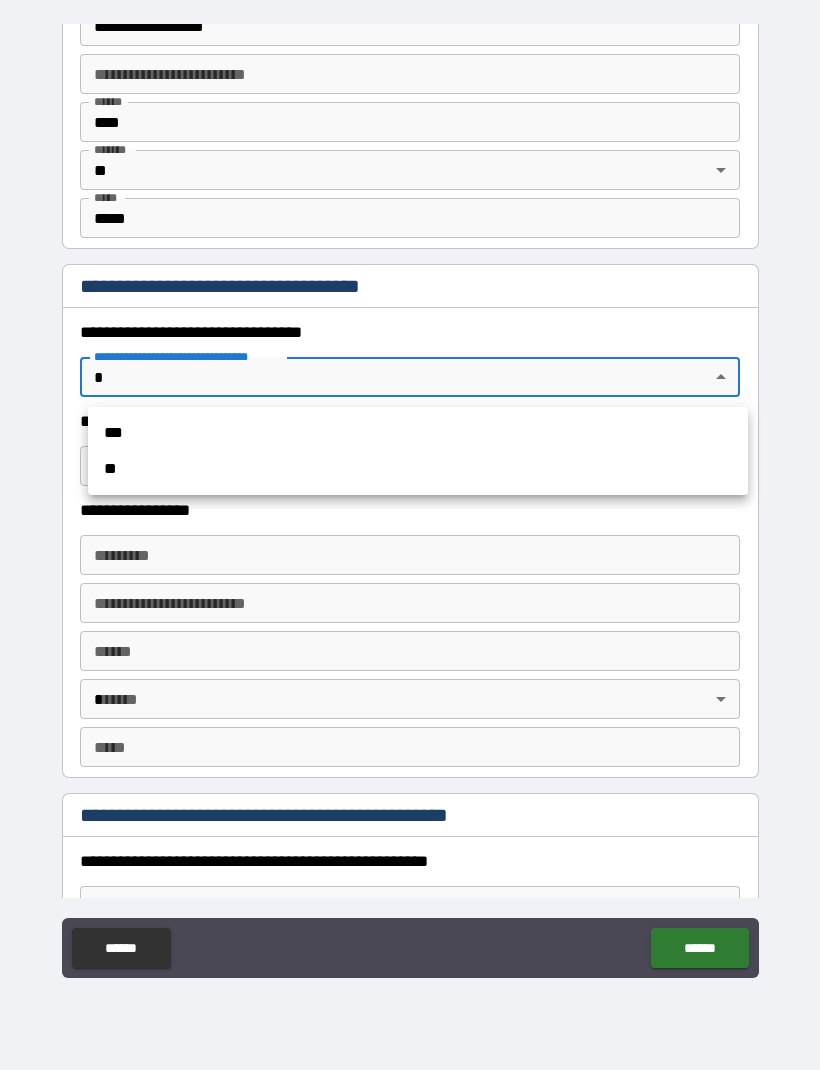 click on "***" at bounding box center [418, 433] 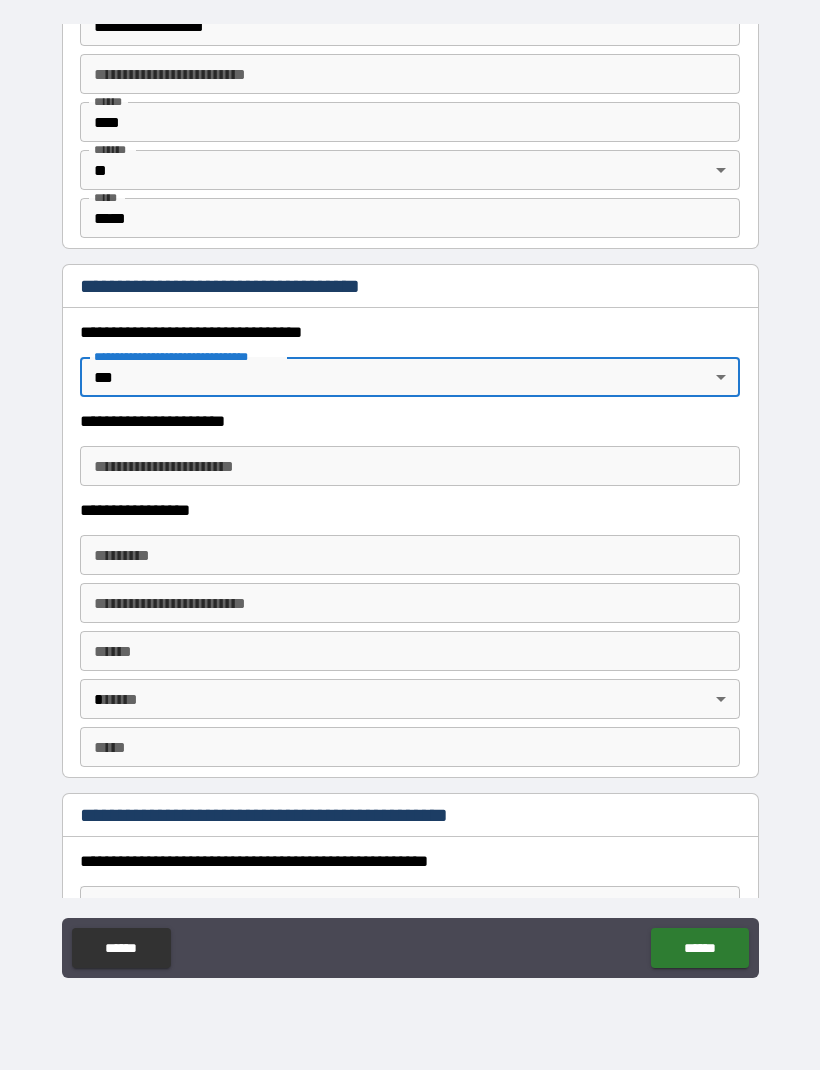 click on "**********" at bounding box center (410, 466) 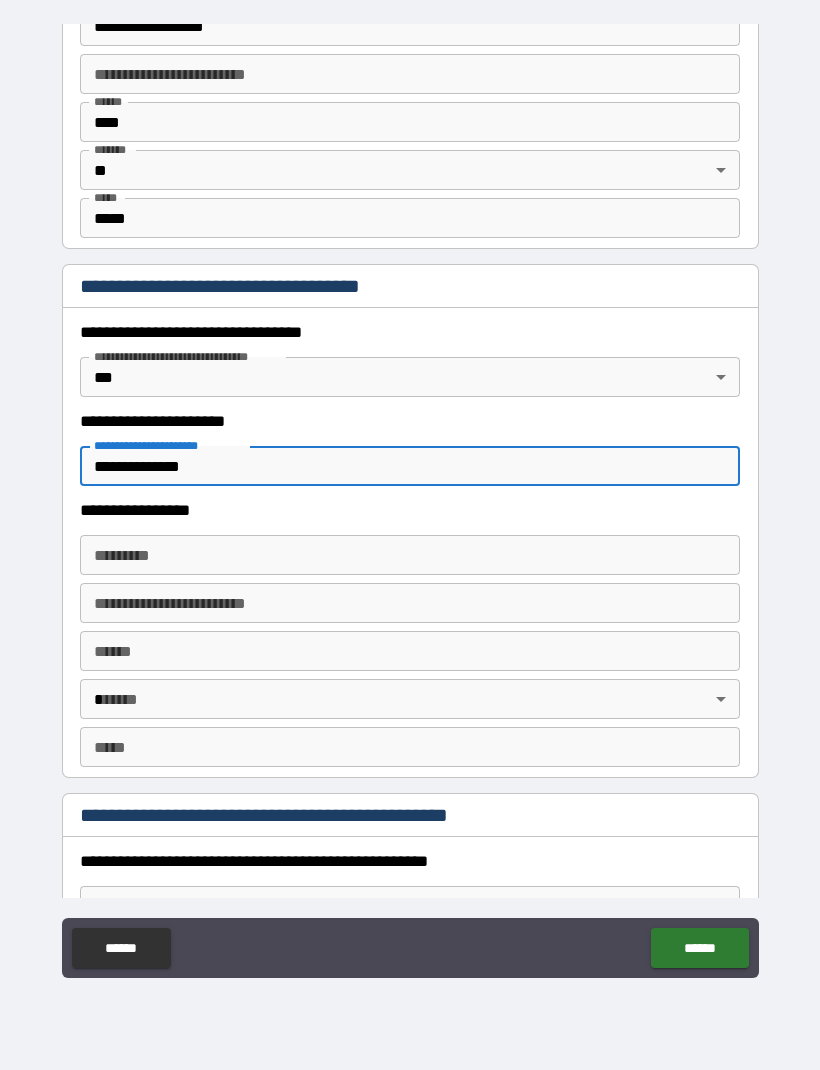 click on "**********" at bounding box center (410, 466) 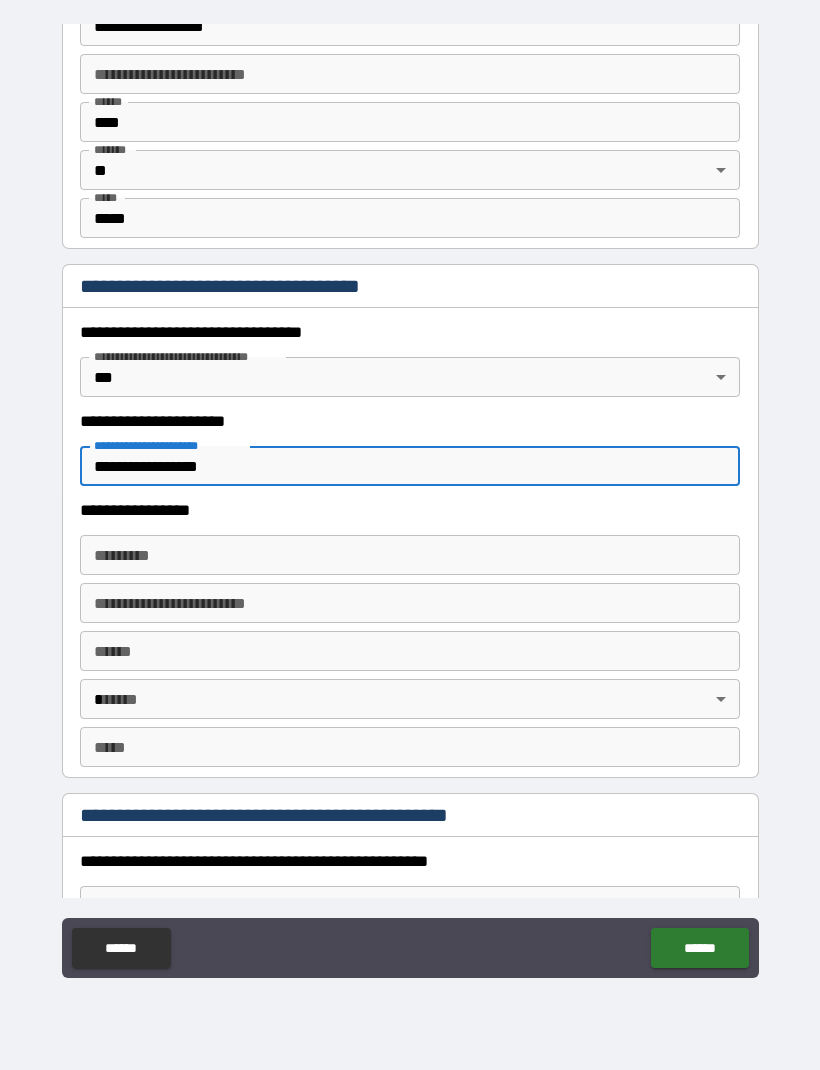 type on "**********" 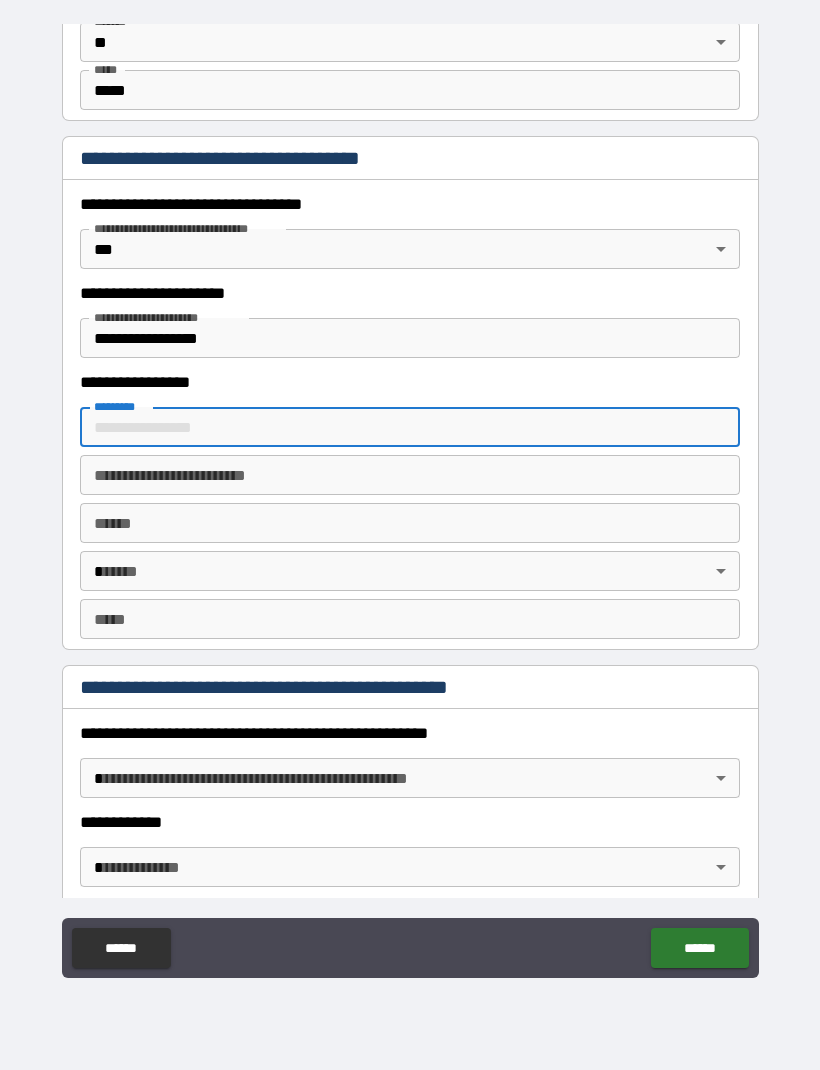 scroll, scrollTop: 1572, scrollLeft: 0, axis: vertical 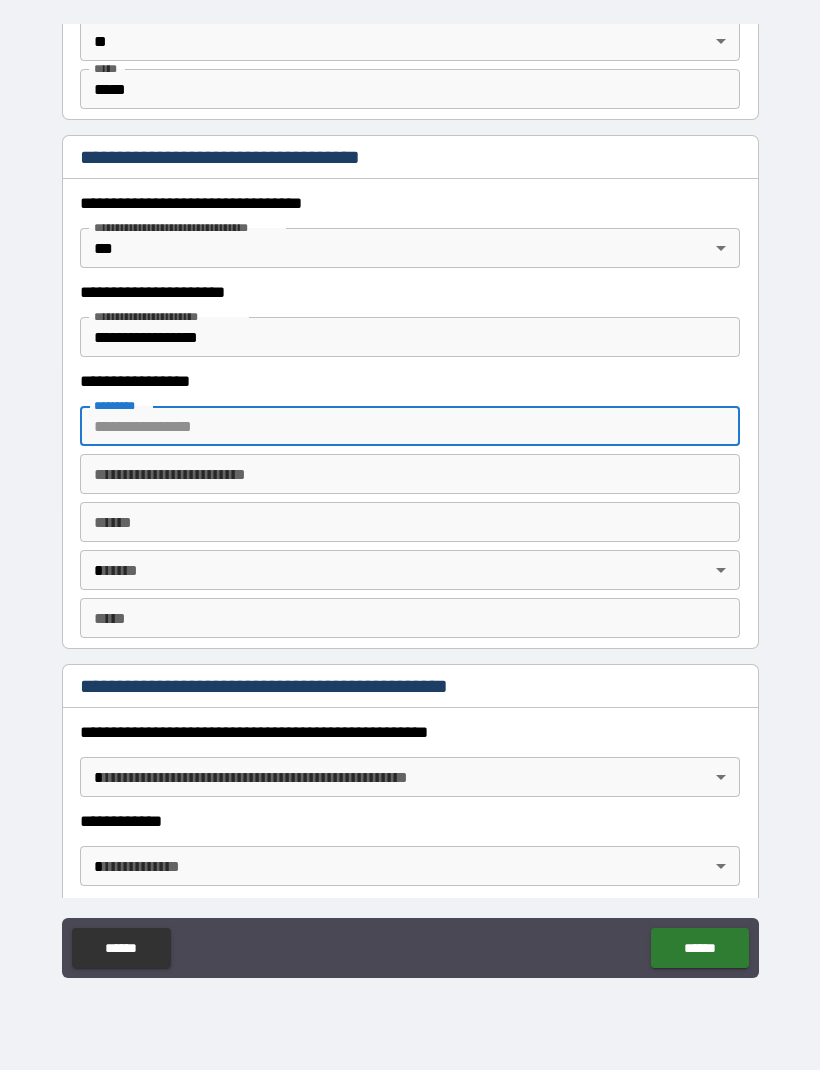 click on "*******   *" at bounding box center [410, 426] 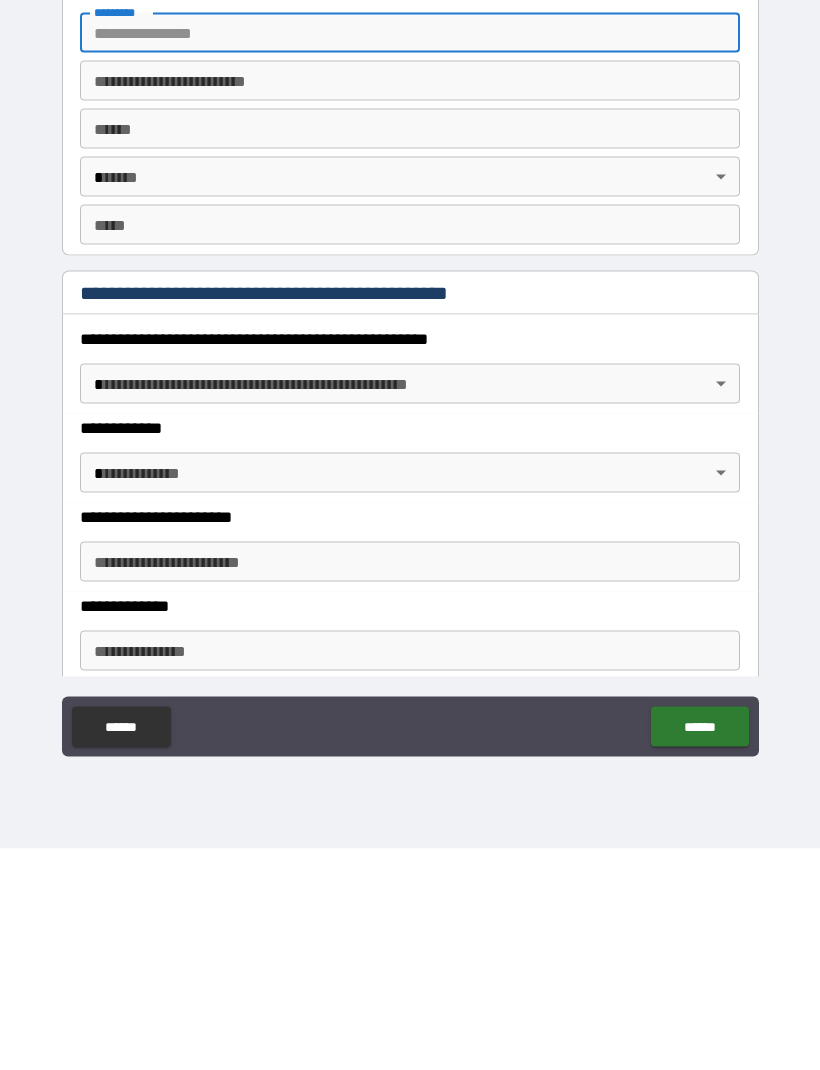 scroll, scrollTop: 1746, scrollLeft: 0, axis: vertical 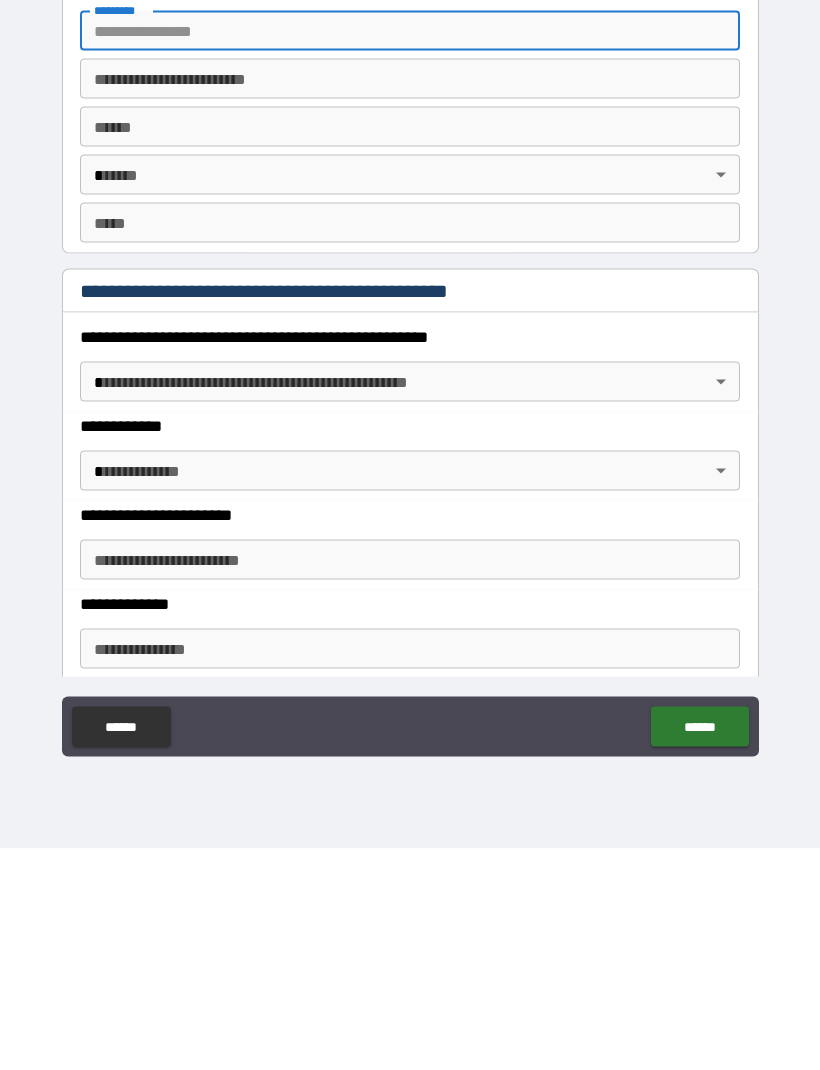 click on "*******   *" at bounding box center [410, 252] 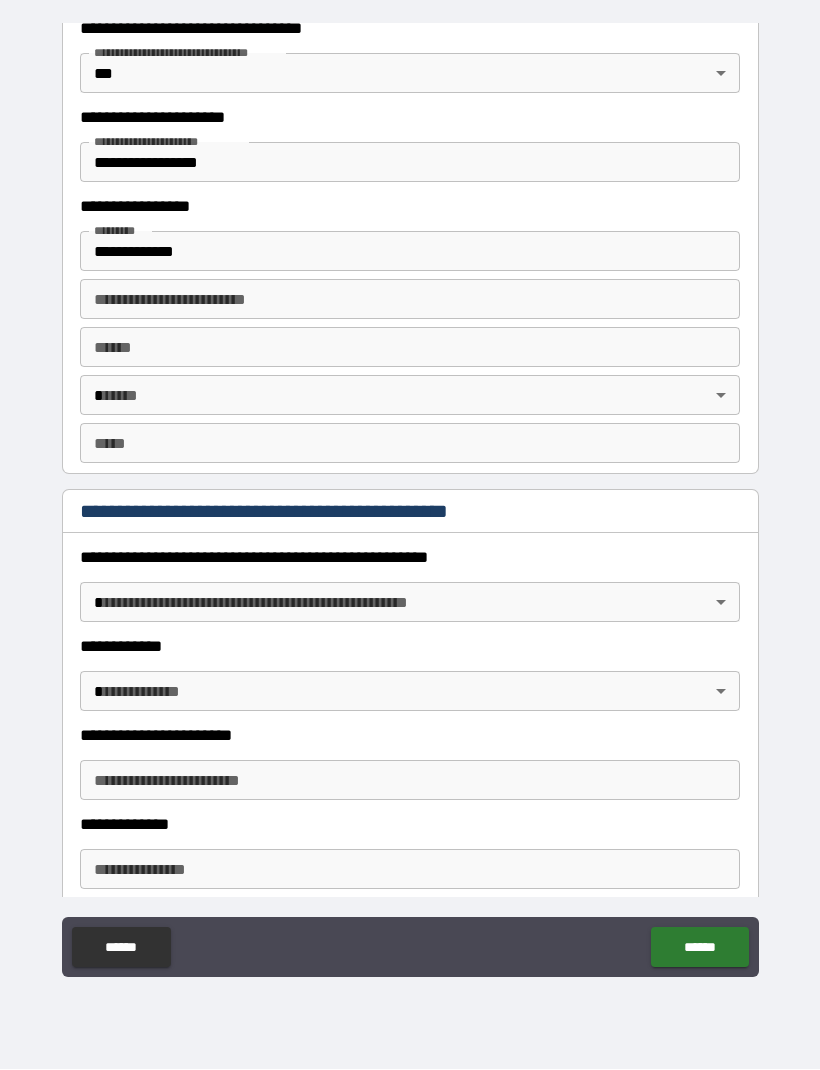 type on "**********" 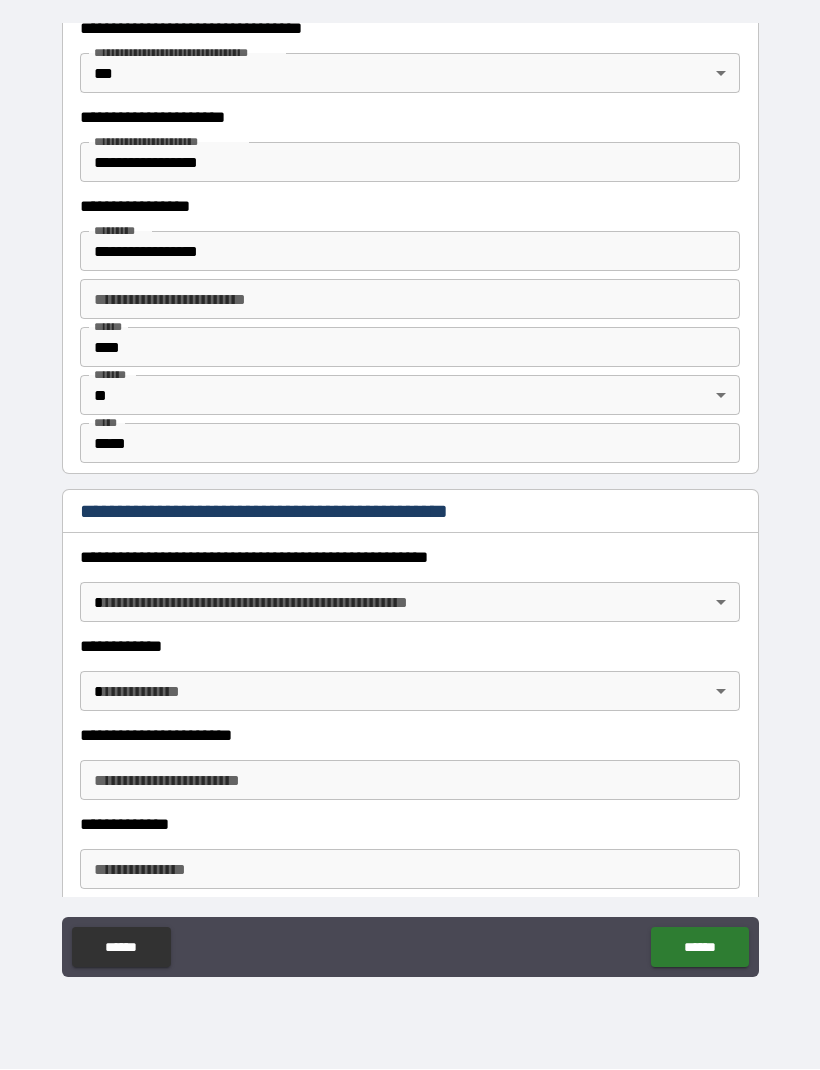 click on "******" at bounding box center [699, 948] 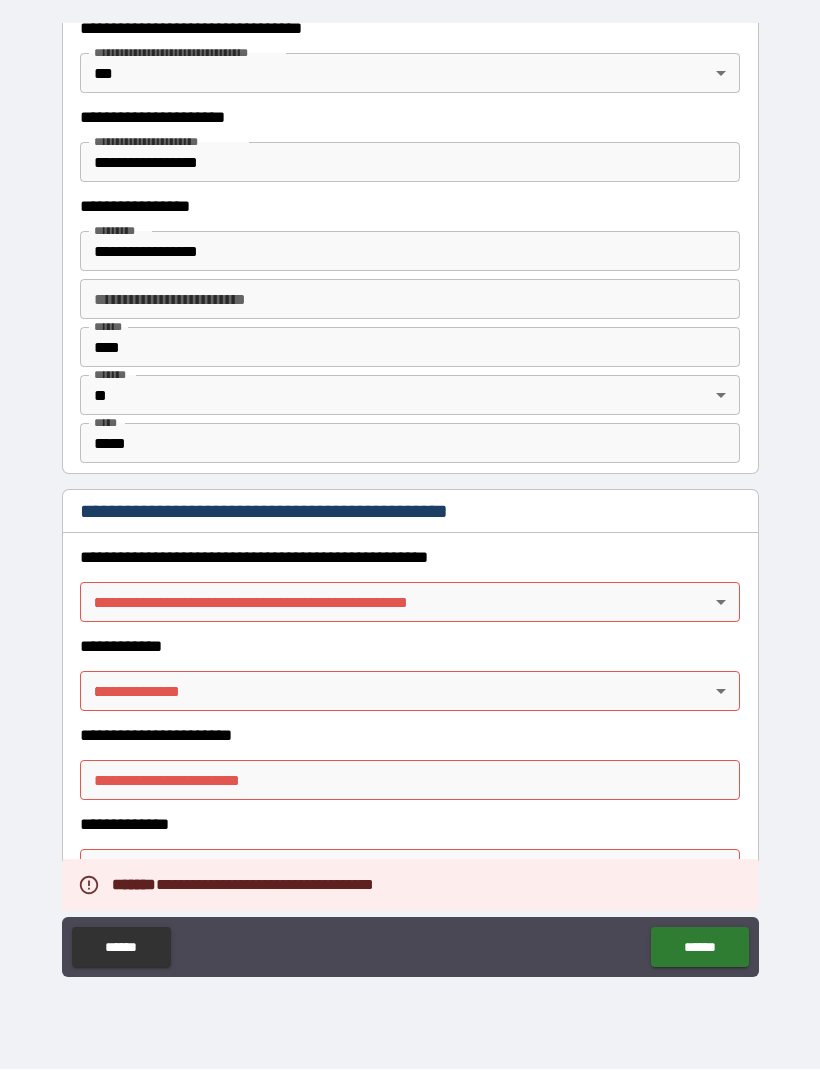 click on "**********" at bounding box center (410, 502) 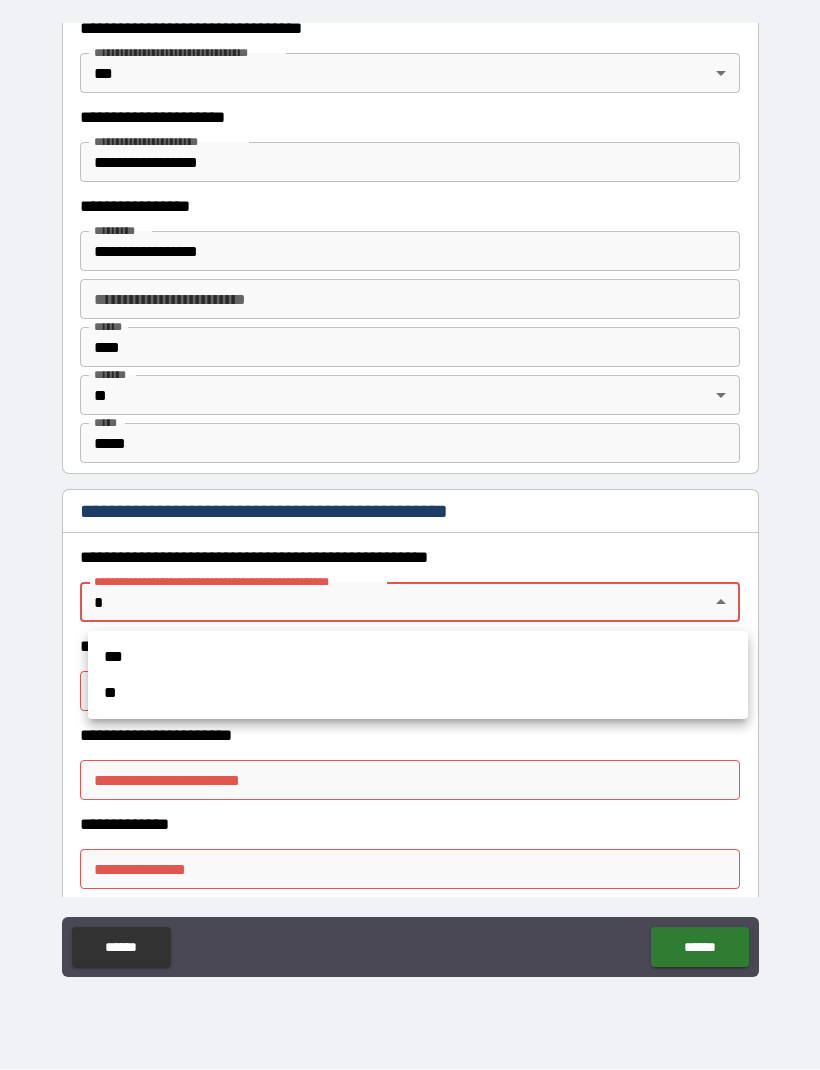click on "***" at bounding box center [418, 658] 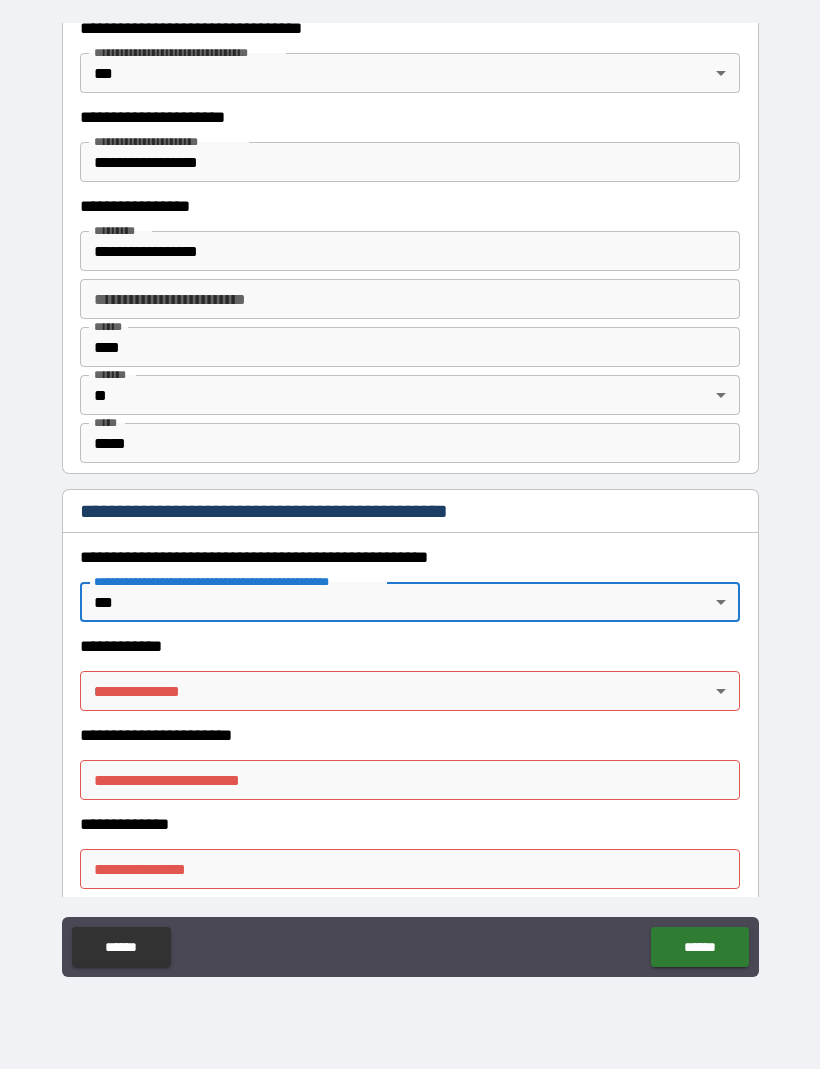click on "**********" at bounding box center [410, 502] 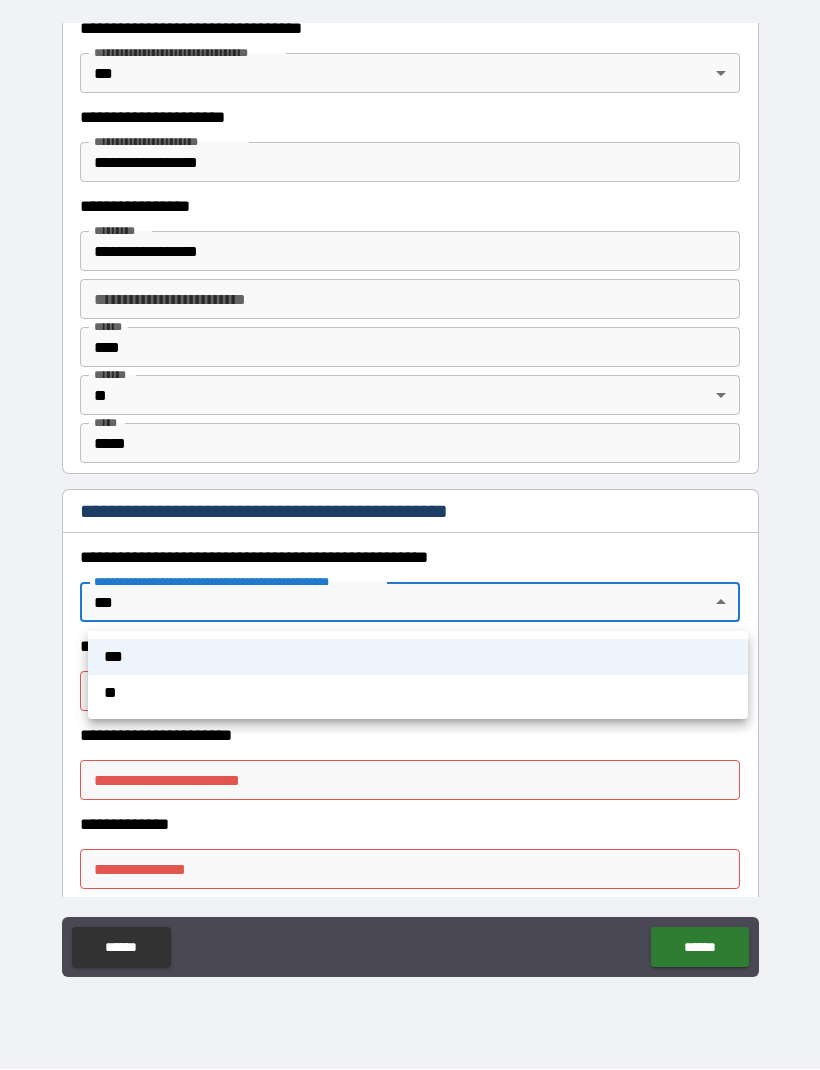click on "**" at bounding box center (418, 694) 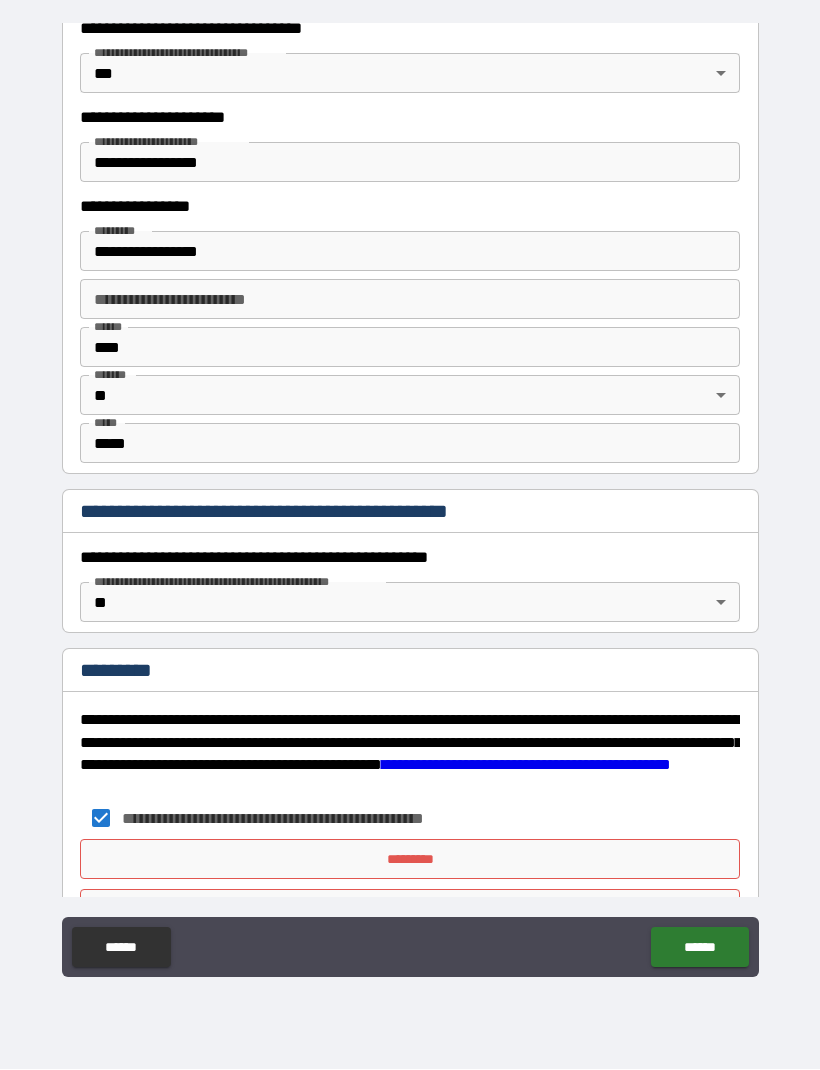 click on "*********" at bounding box center (410, 860) 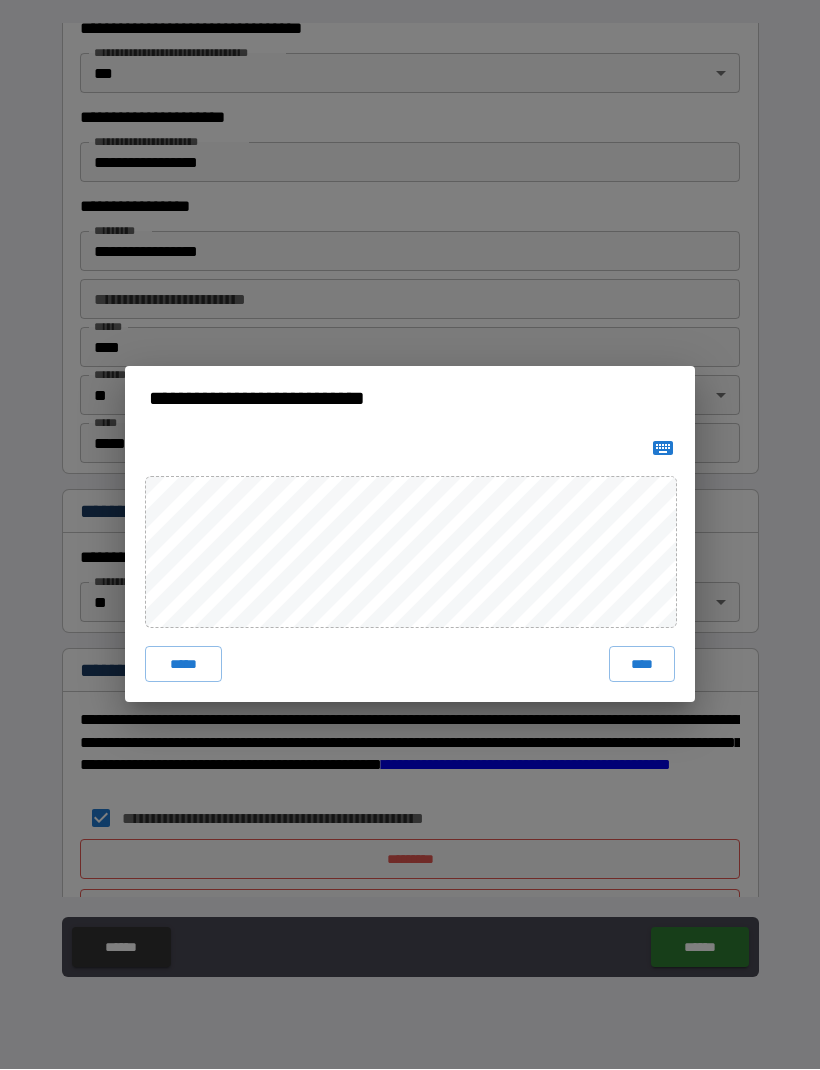 click on "****" at bounding box center [642, 665] 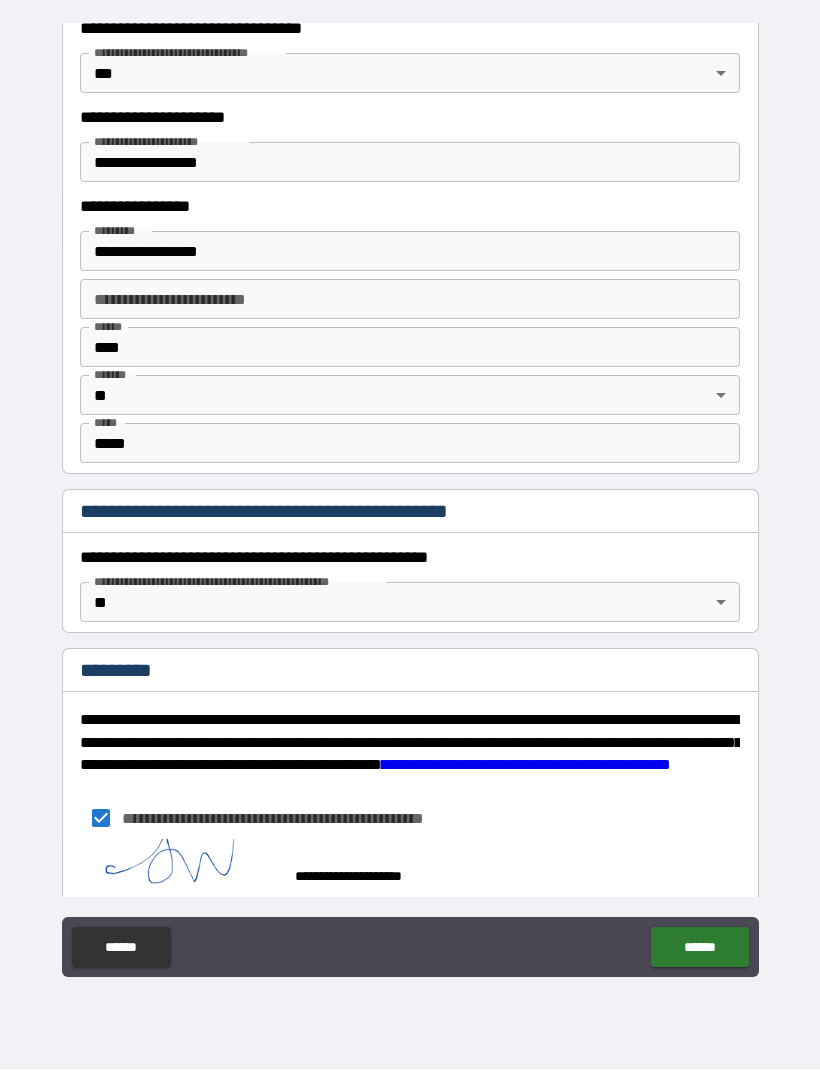 click on "******" at bounding box center (699, 948) 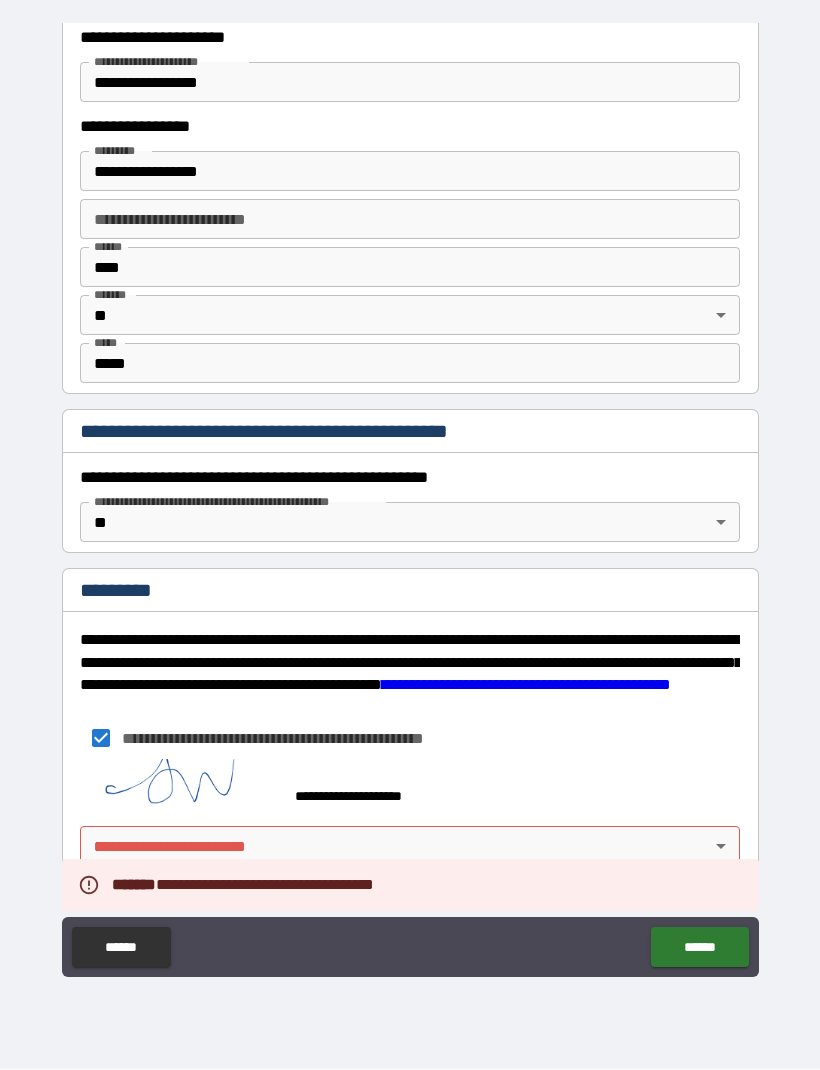 scroll, scrollTop: 1826, scrollLeft: 0, axis: vertical 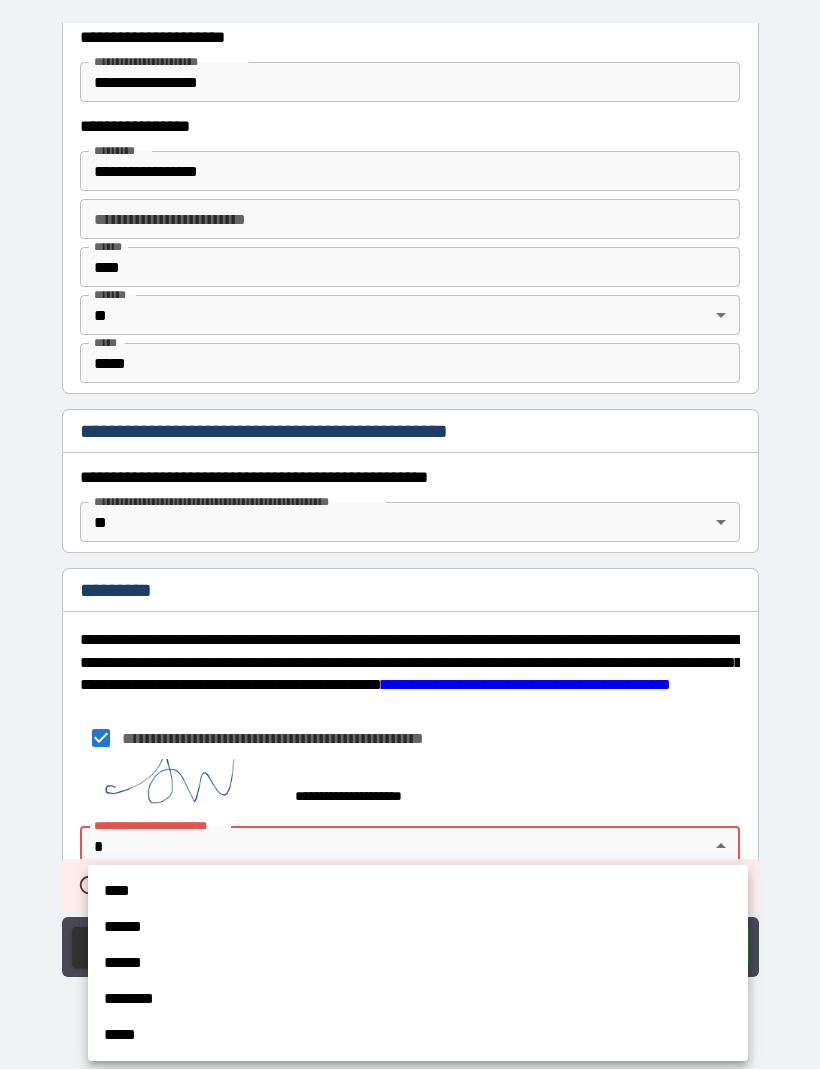 click on "****" at bounding box center [418, 892] 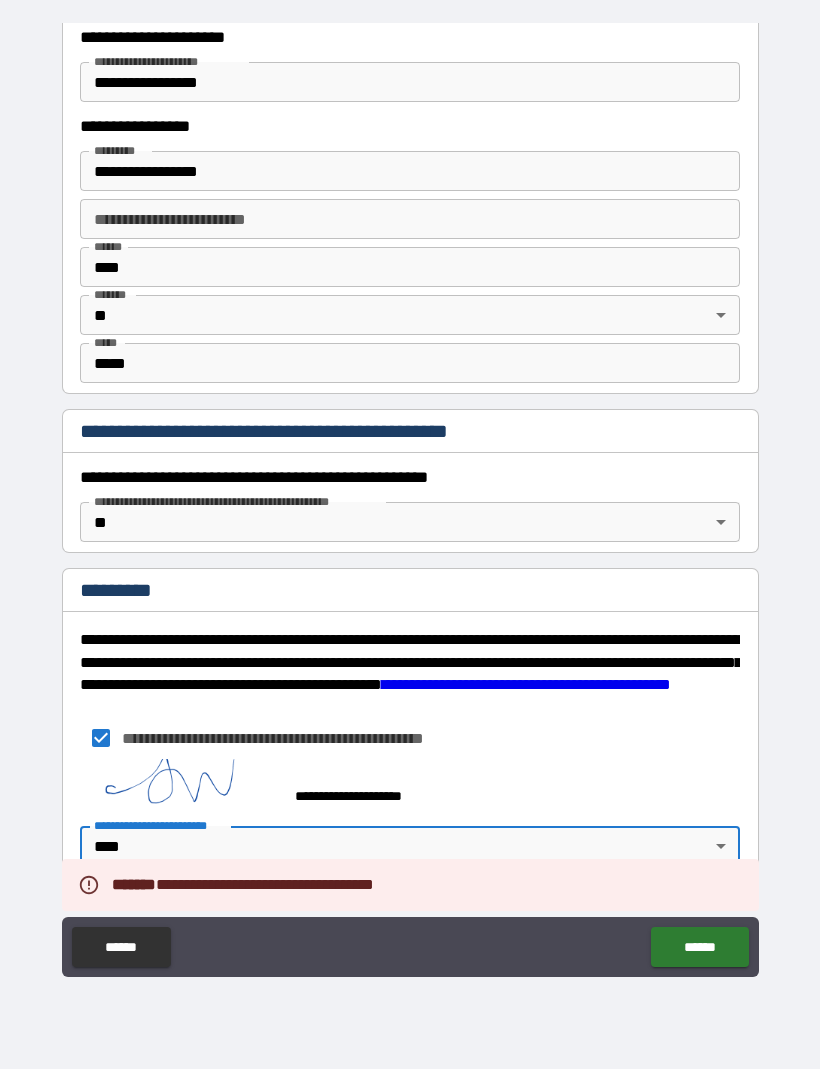 click on "******" at bounding box center [699, 948] 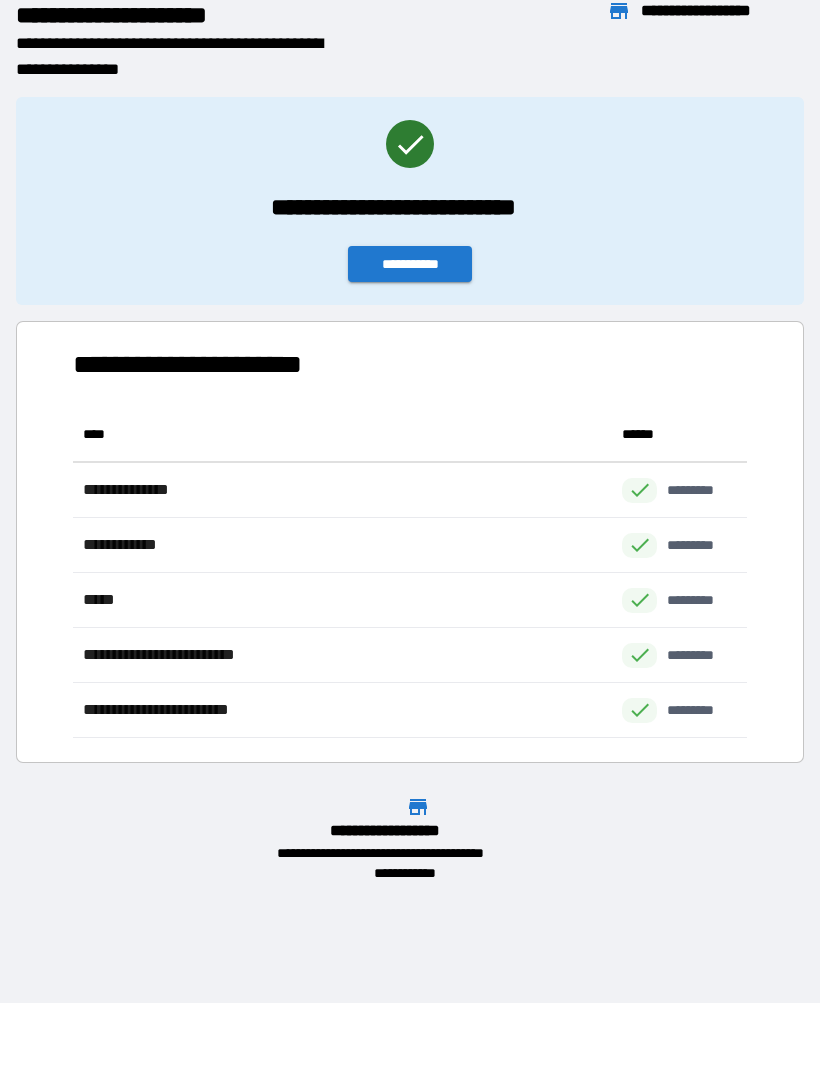 scroll, scrollTop: 1, scrollLeft: 1, axis: both 